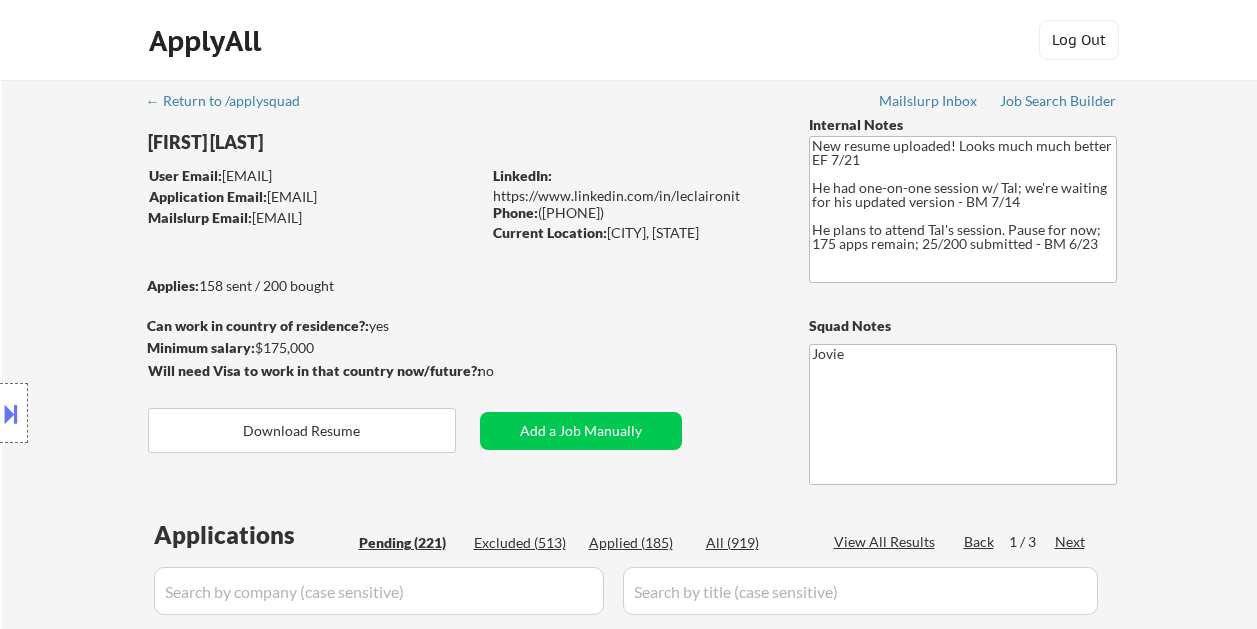 select on ""pending"" 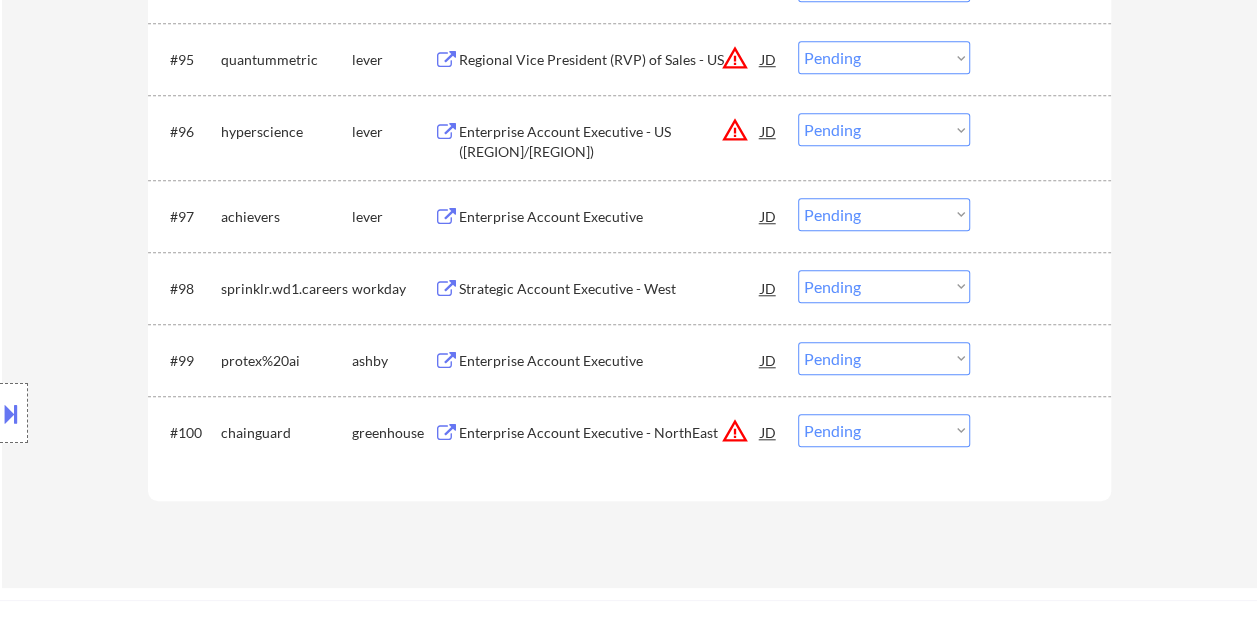 scroll, scrollTop: 8300, scrollLeft: 0, axis: vertical 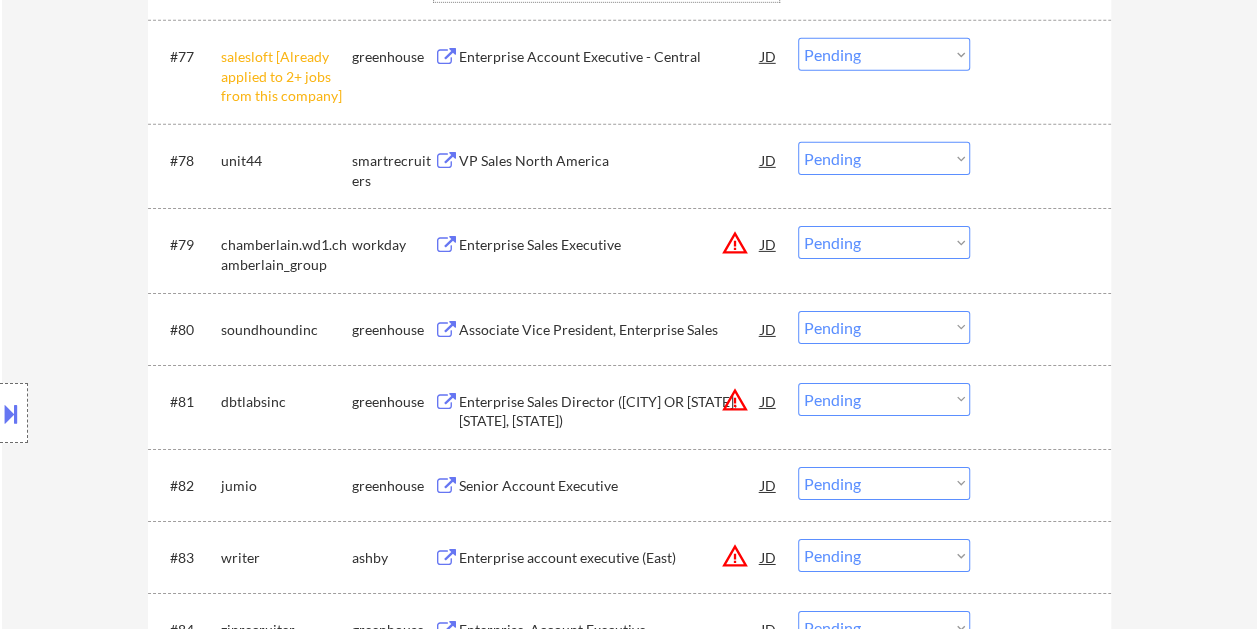 click at bounding box center [1043, 160] 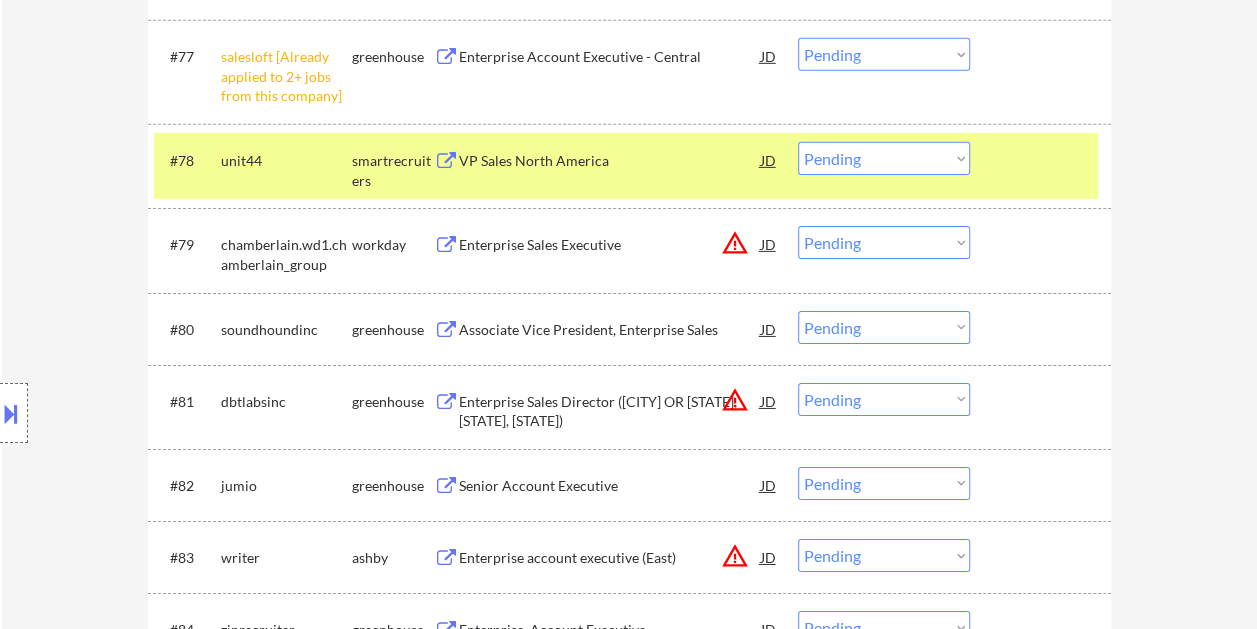 click on "Choose an option... Pending Applied Excluded (Questions) Excluded (Expired) Excluded (Location) Excluded (Bad Match) Excluded (Blocklist) Excluded (Salary) Excluded (Other)" at bounding box center (884, 158) 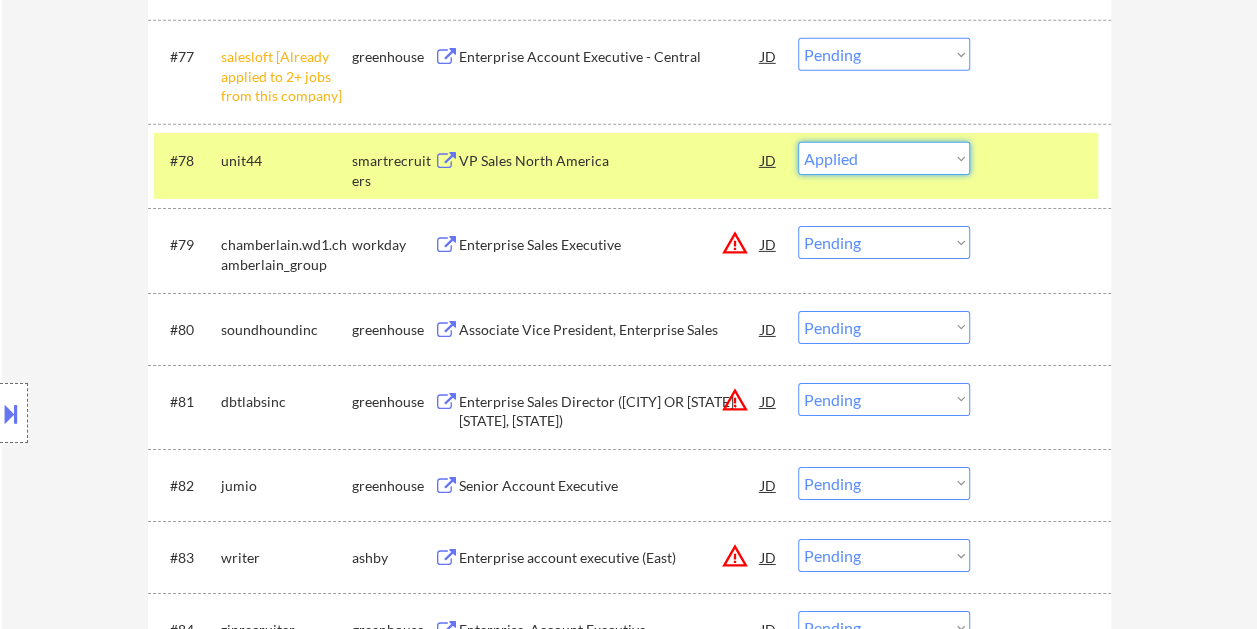 click on "Choose an option... Pending Applied Excluded (Questions) Excluded (Expired) Excluded (Location) Excluded (Bad Match) Excluded (Blocklist) Excluded (Salary) Excluded (Other)" at bounding box center [884, 158] 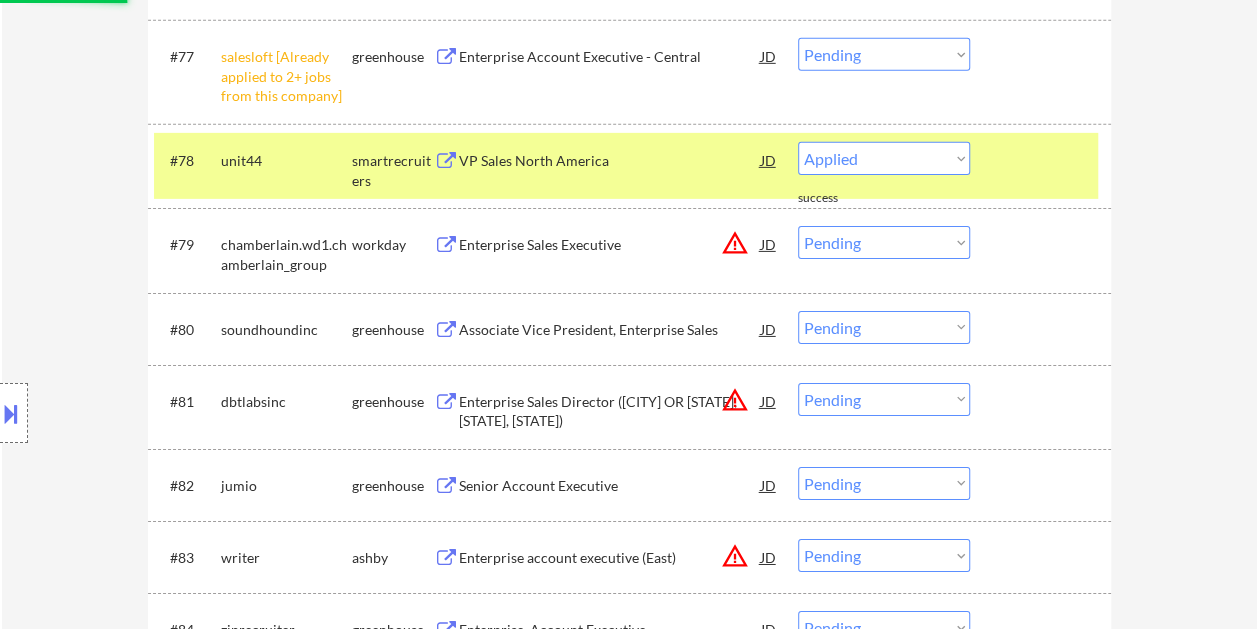 select on ""pending"" 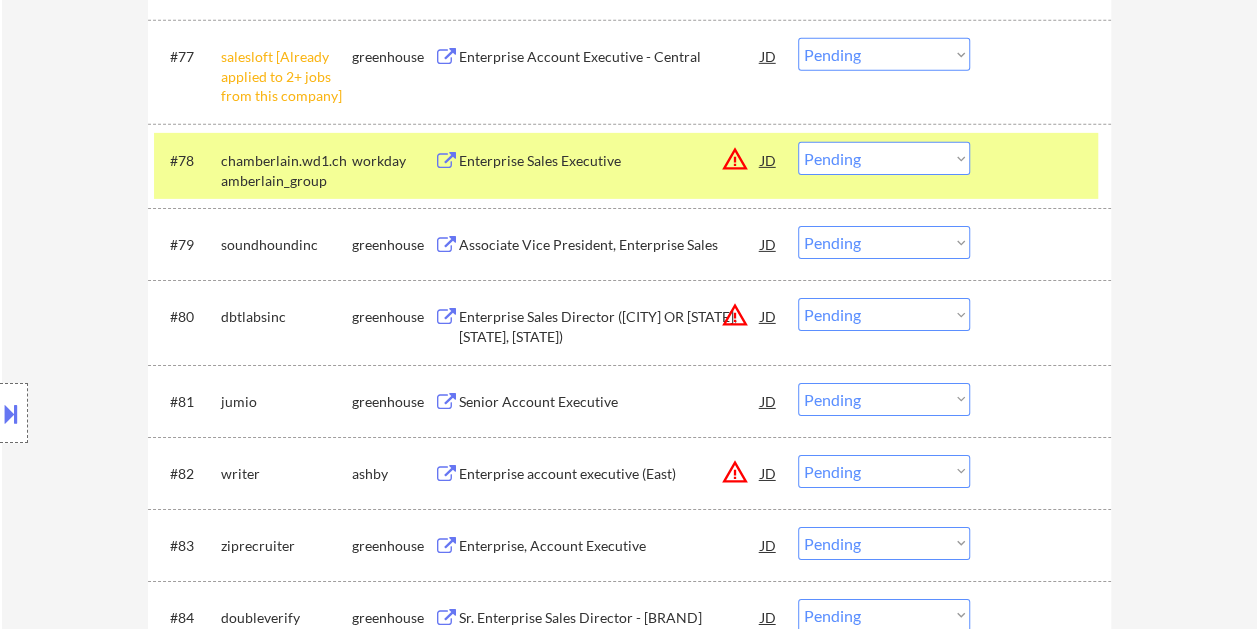 click at bounding box center [1043, 160] 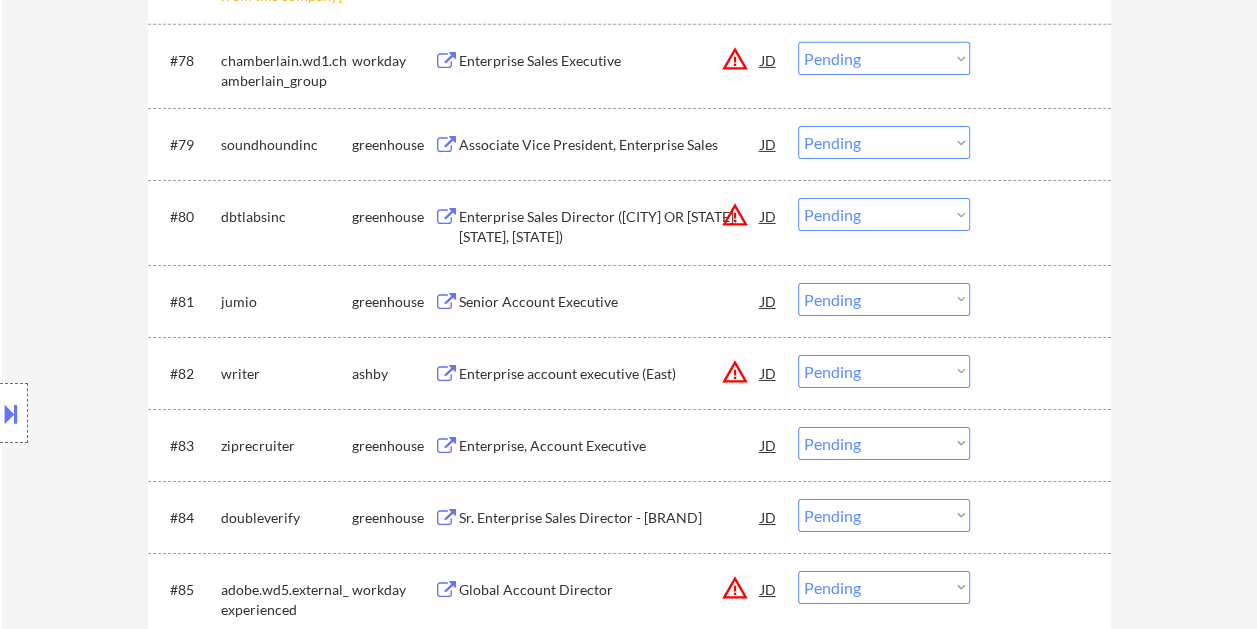 scroll, scrollTop: 7100, scrollLeft: 0, axis: vertical 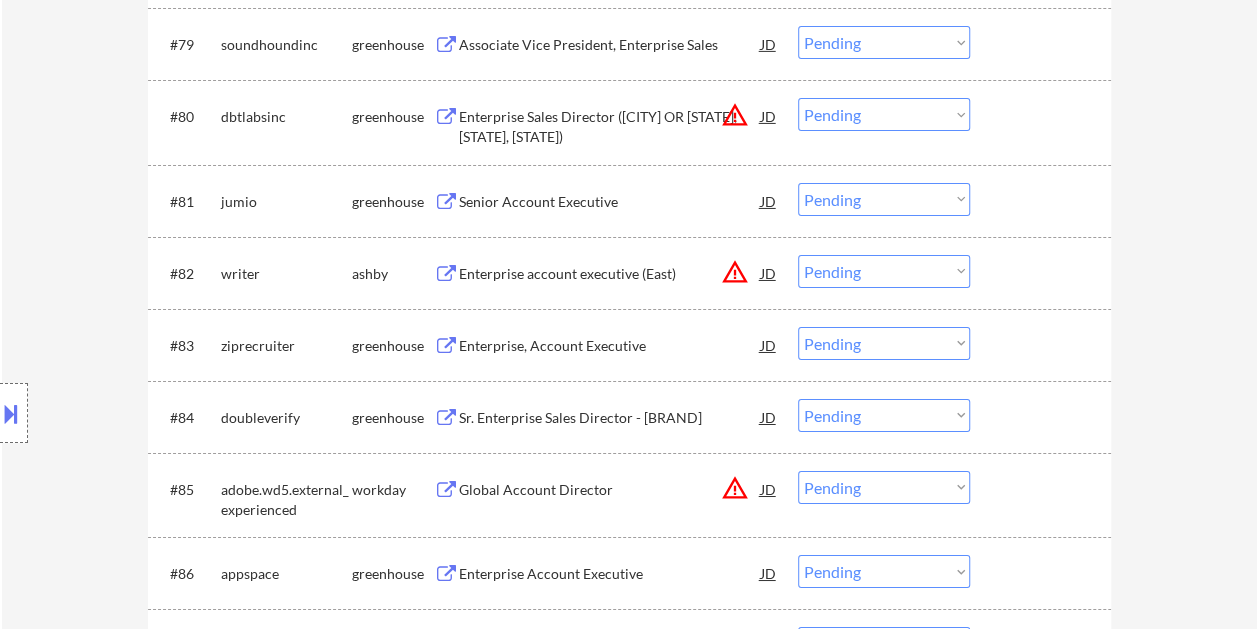 click at bounding box center (1043, 201) 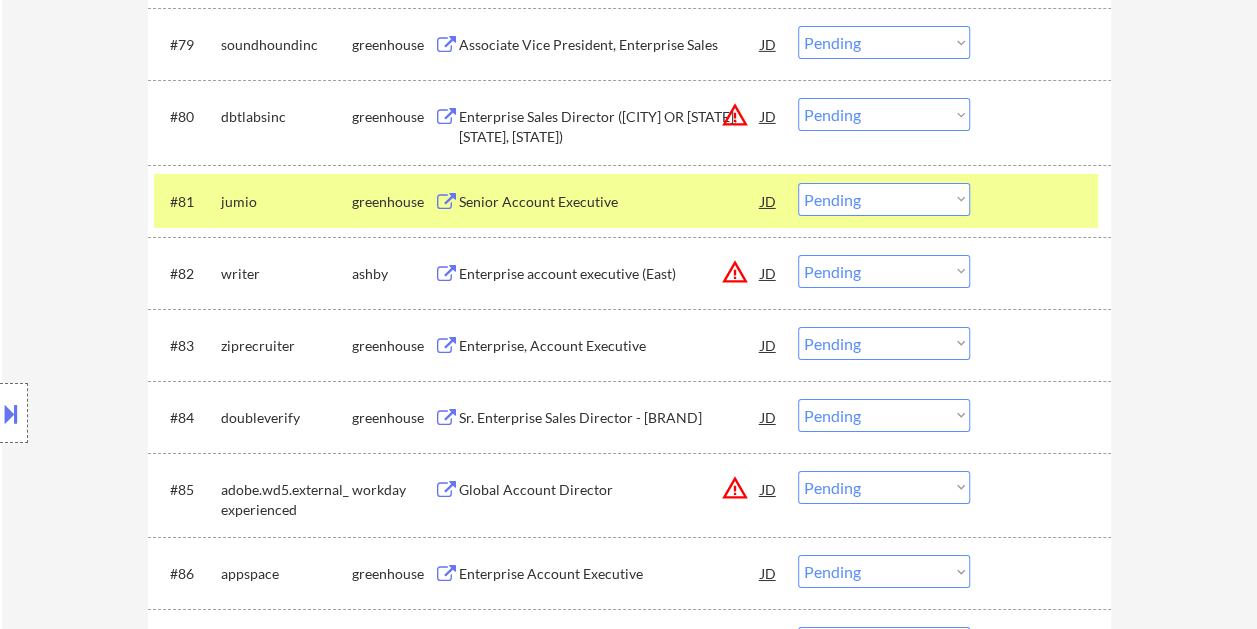 click on "Senior Account Executive" at bounding box center (610, 202) 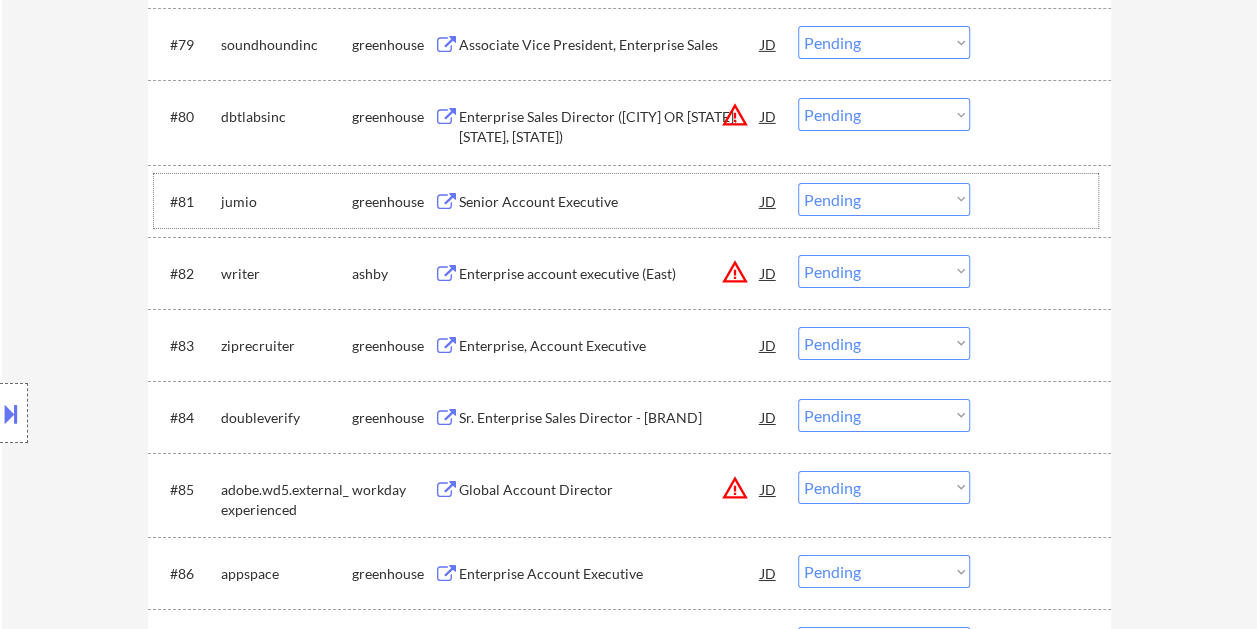 click at bounding box center (1043, 201) 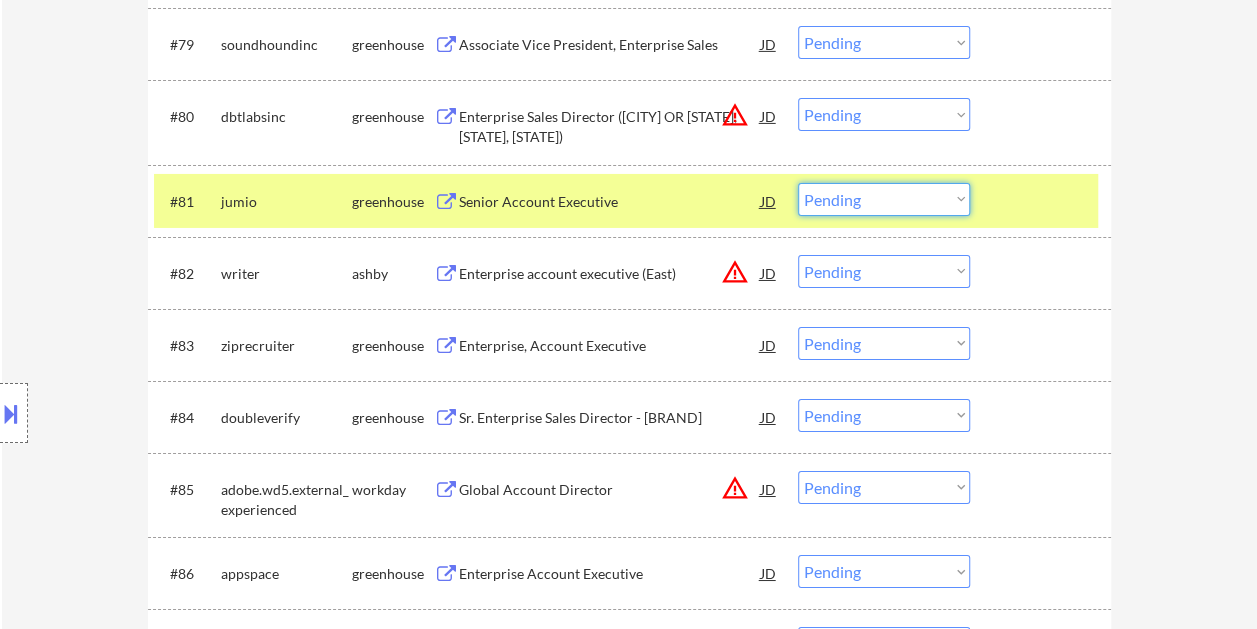 click on "Choose an option... Pending Applied Excluded (Questions) Excluded (Expired) Excluded (Location) Excluded (Bad Match) Excluded (Blocklist) Excluded (Salary) Excluded (Other)" at bounding box center (884, 199) 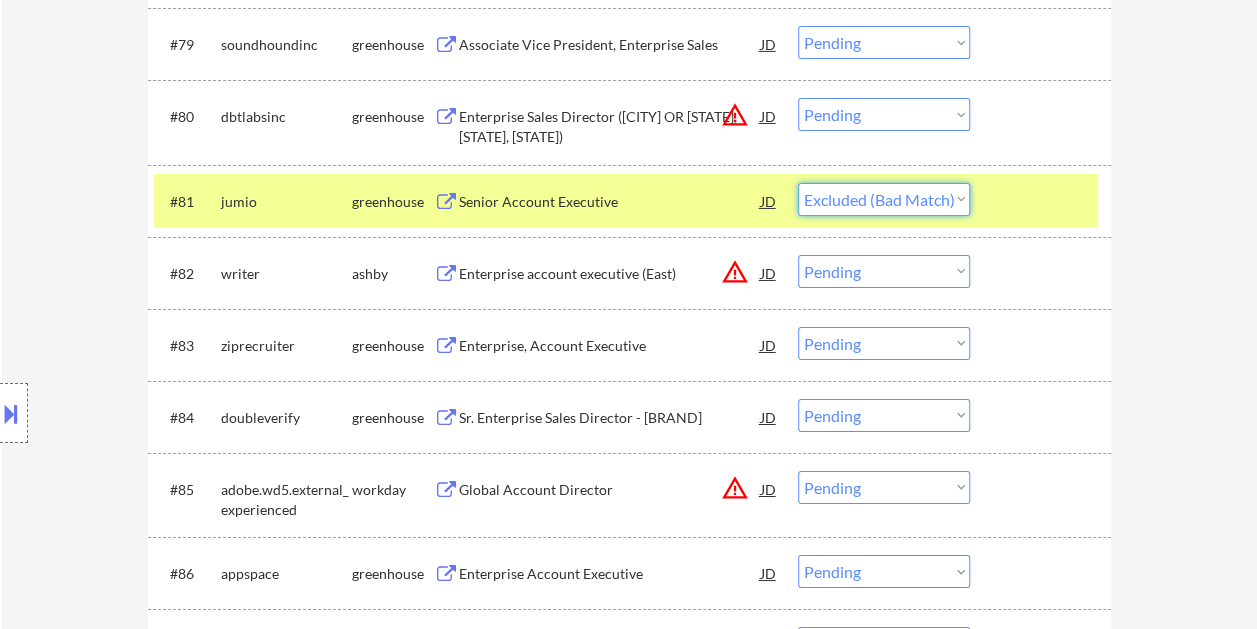 click on "Choose an option... Pending Applied Excluded (Questions) Excluded (Expired) Excluded (Location) Excluded (Bad Match) Excluded (Blocklist) Excluded (Salary) Excluded (Other)" at bounding box center [884, 199] 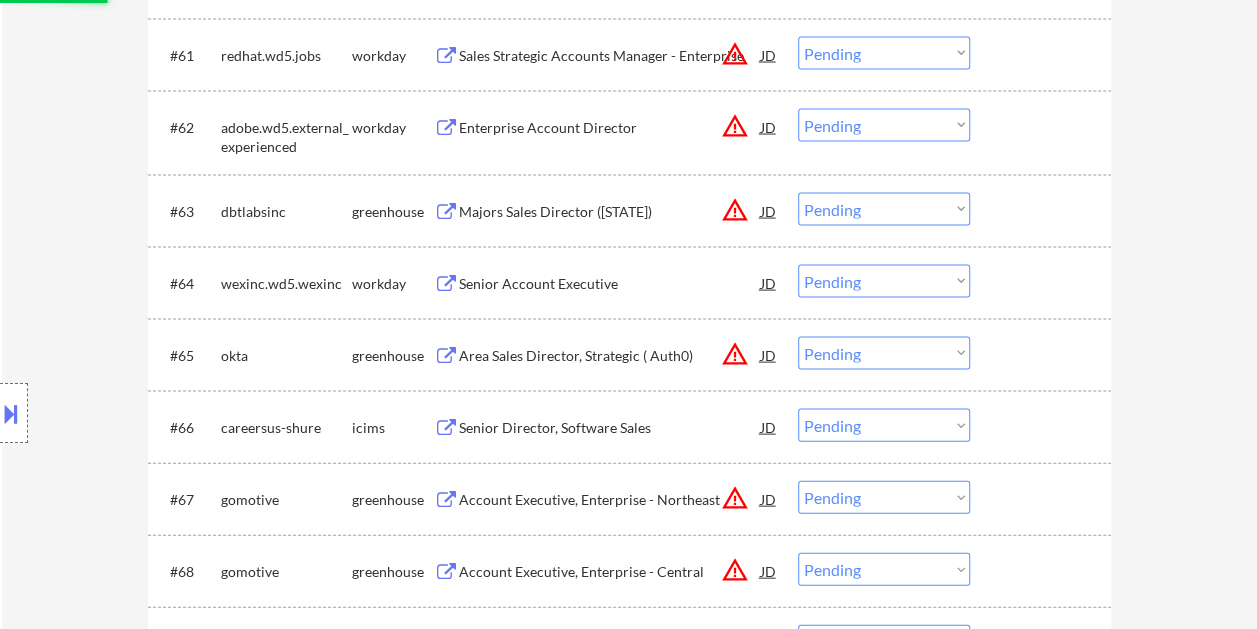 select on ""pending"" 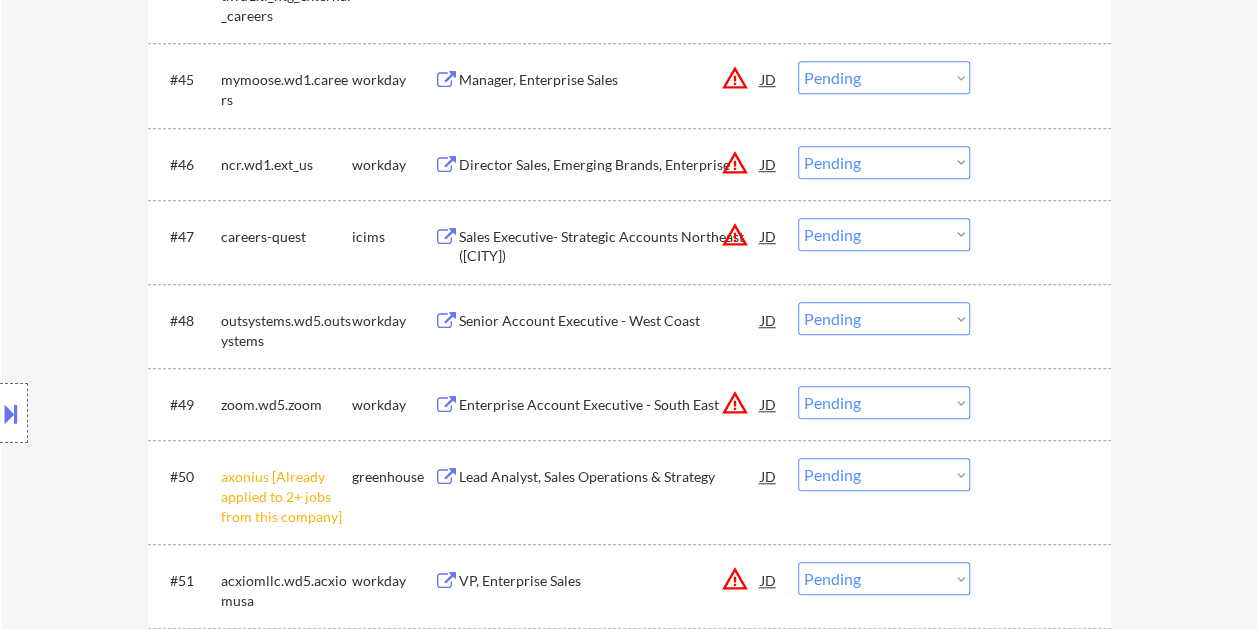 scroll, scrollTop: 4200, scrollLeft: 0, axis: vertical 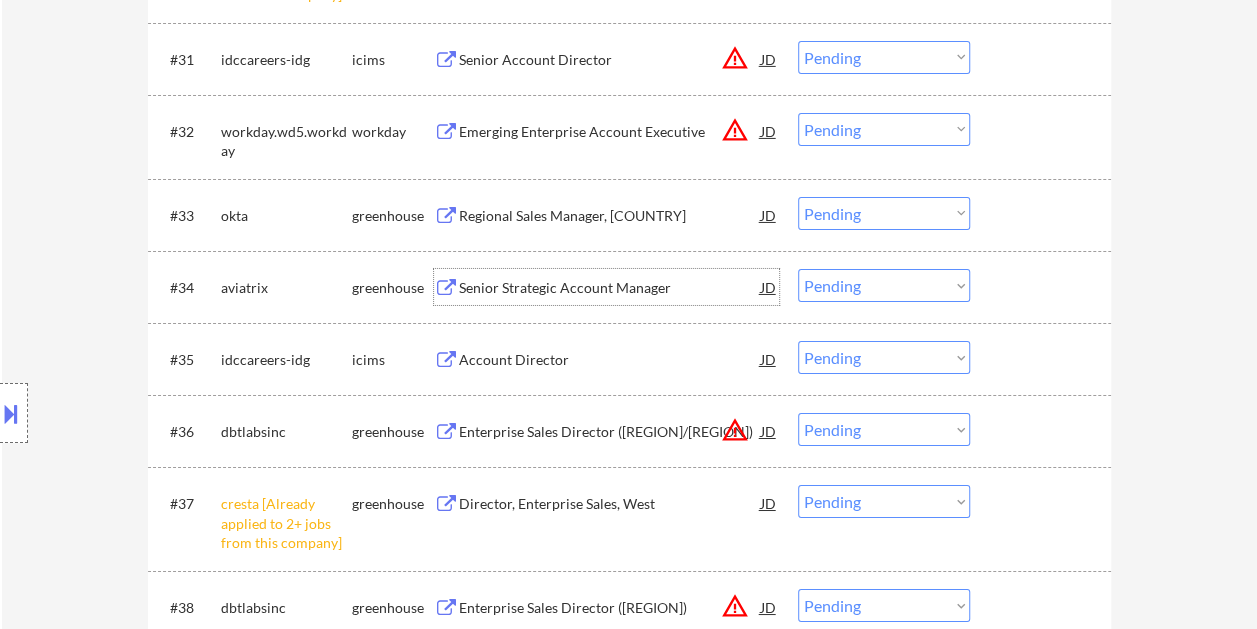 click on "Senior Strategic Account Manager" at bounding box center [610, 288] 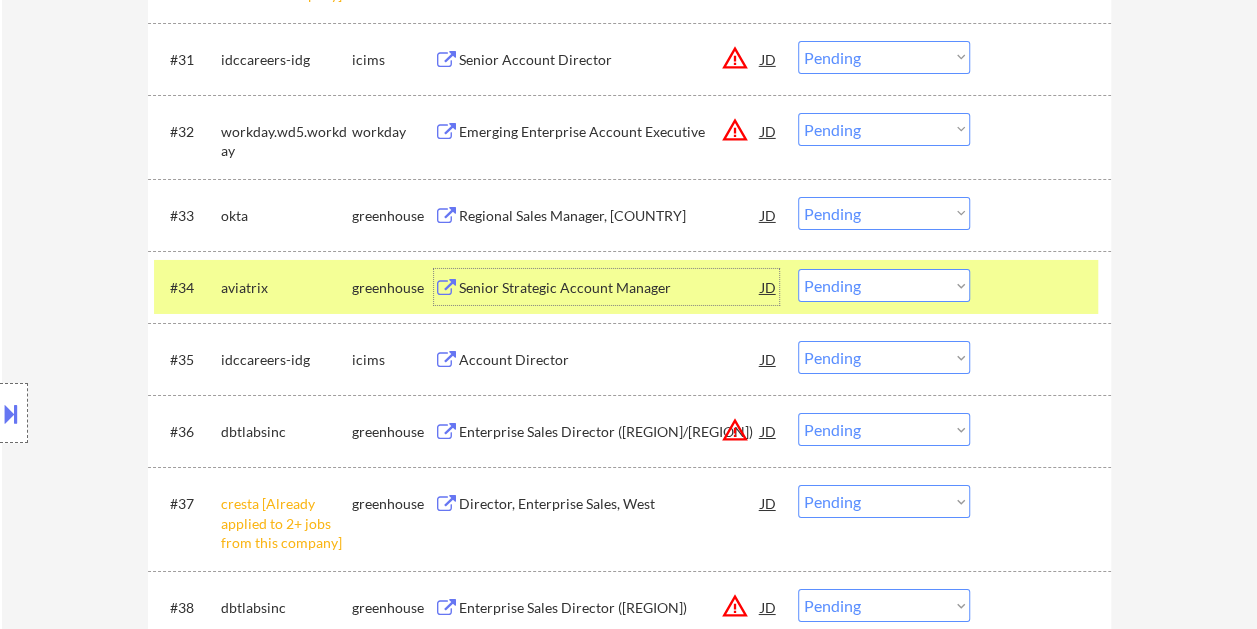 click on "Choose an option... Pending Applied Excluded (Questions) Excluded (Expired) Excluded (Location) Excluded (Bad Match) Excluded (Blocklist) Excluded (Salary) Excluded (Other)" at bounding box center (884, 285) 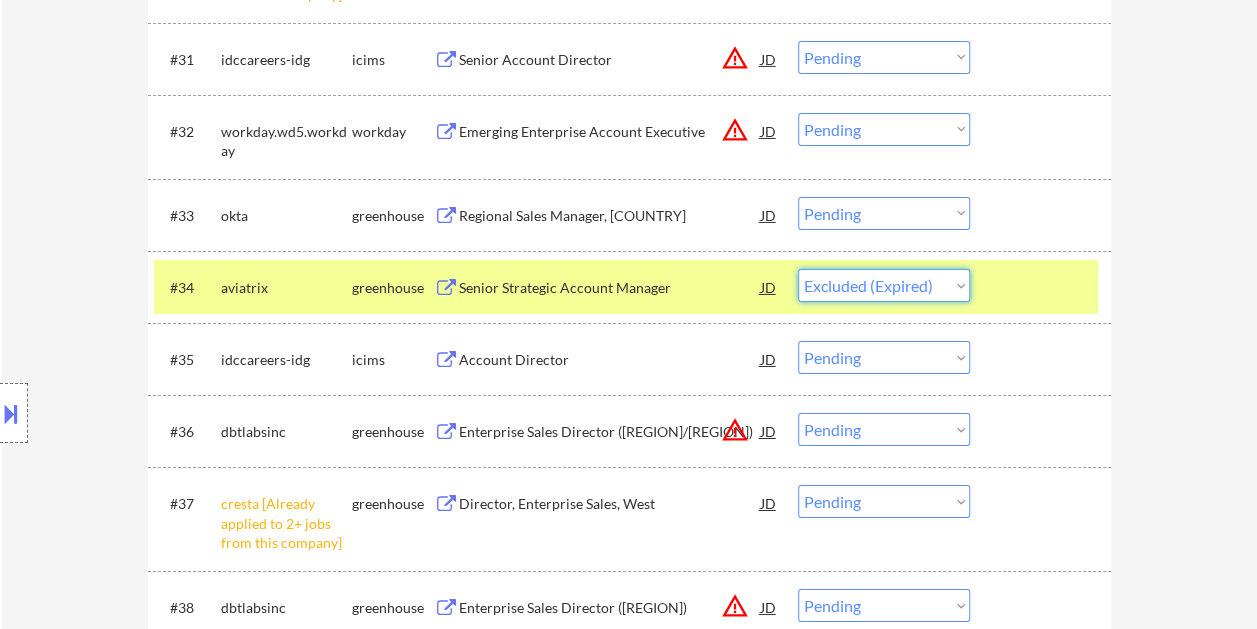 click on "Choose an option... Pending Applied Excluded (Questions) Excluded (Expired) Excluded (Location) Excluded (Bad Match) Excluded (Blocklist) Excluded (Salary) Excluded (Other)" at bounding box center [884, 285] 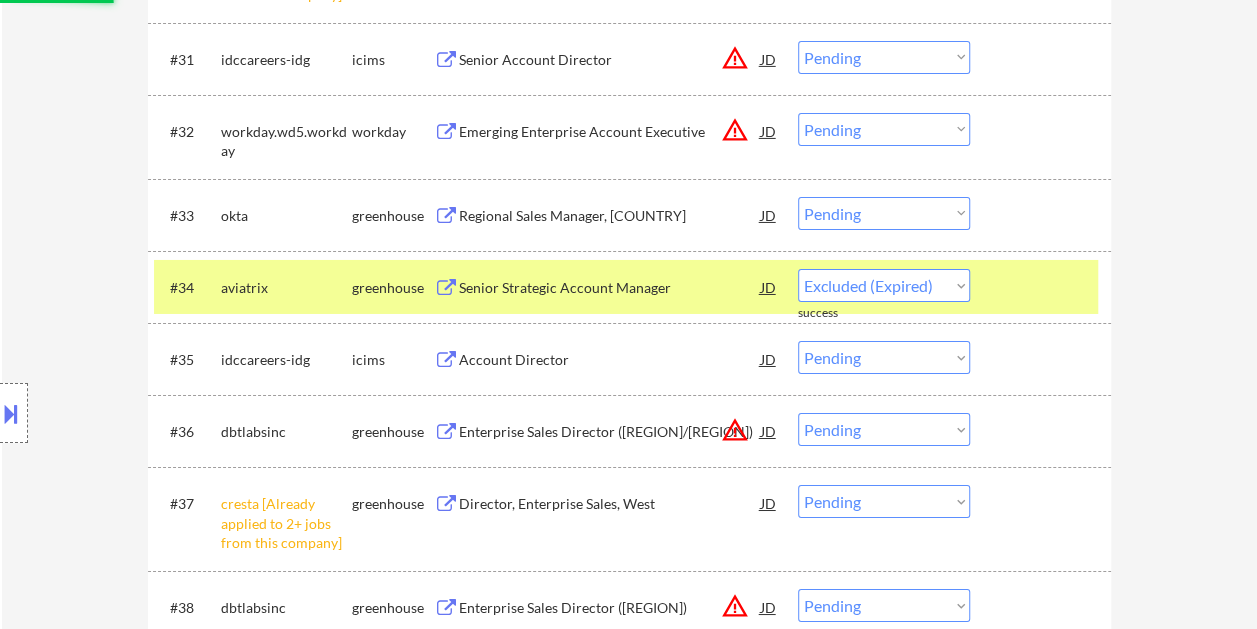 select on ""pending"" 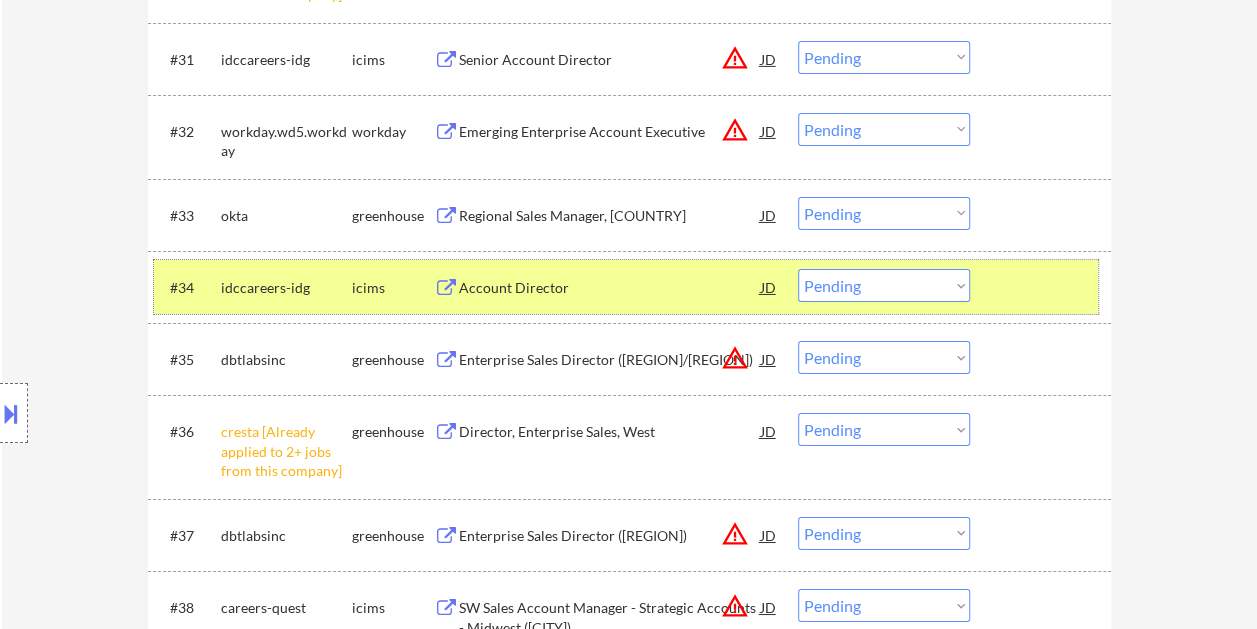 click at bounding box center (1043, 287) 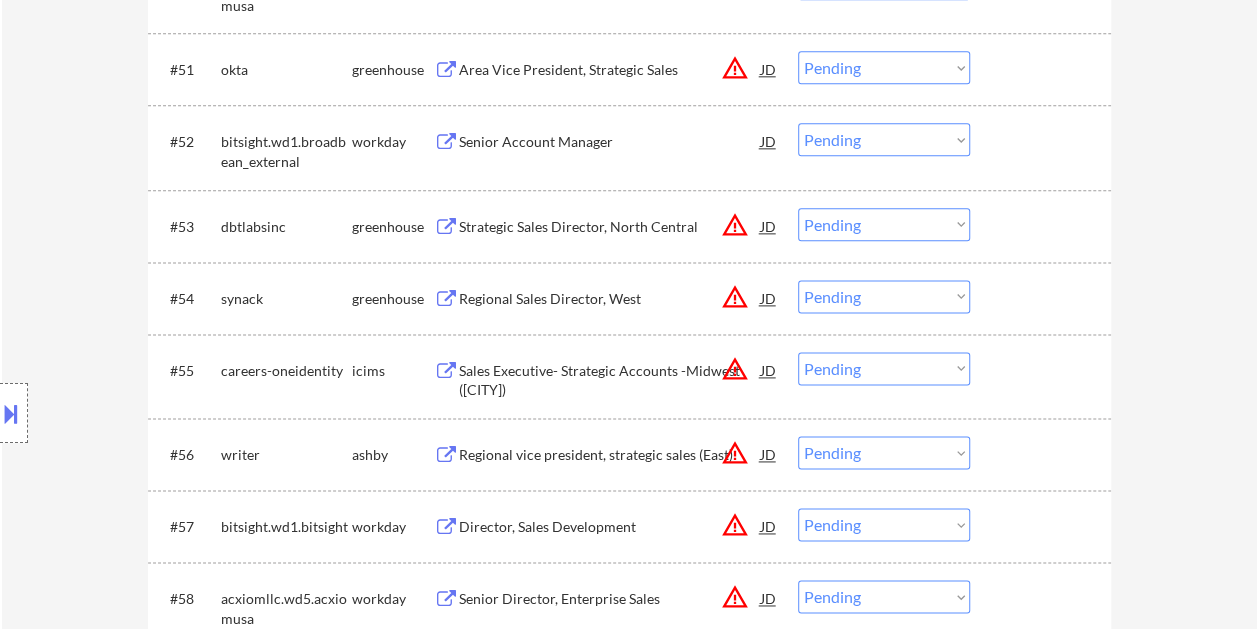 scroll, scrollTop: 4929, scrollLeft: 0, axis: vertical 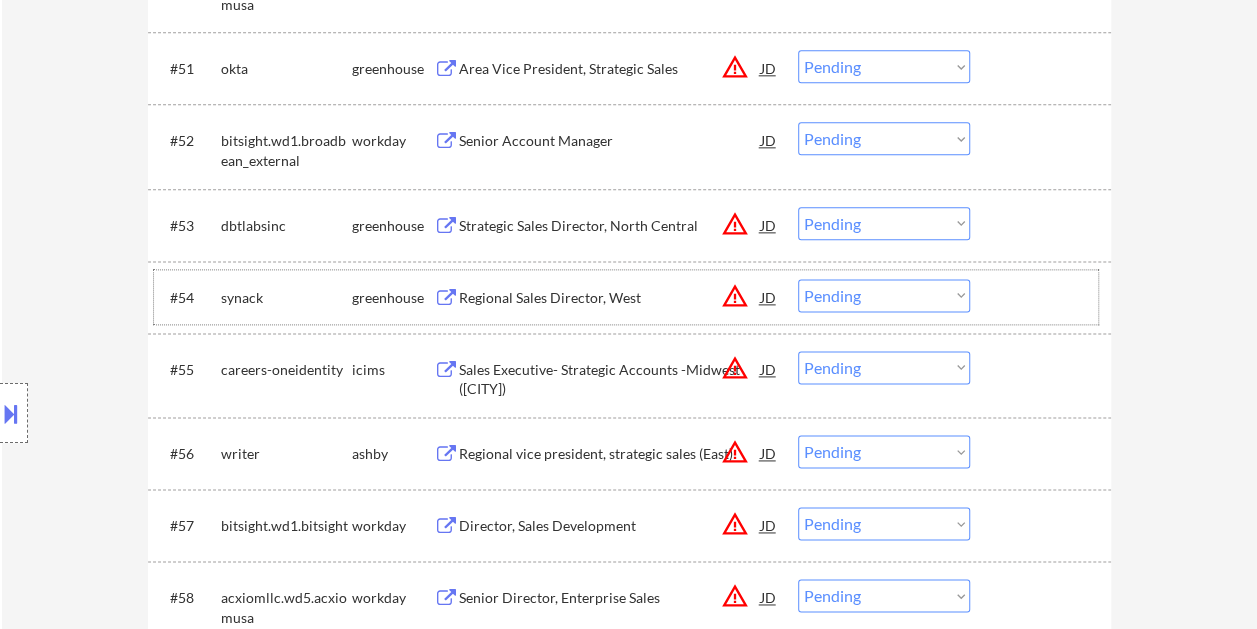 drag, startPoint x: 1001, startPoint y: 306, endPoint x: 897, endPoint y: 302, distance: 104.0769 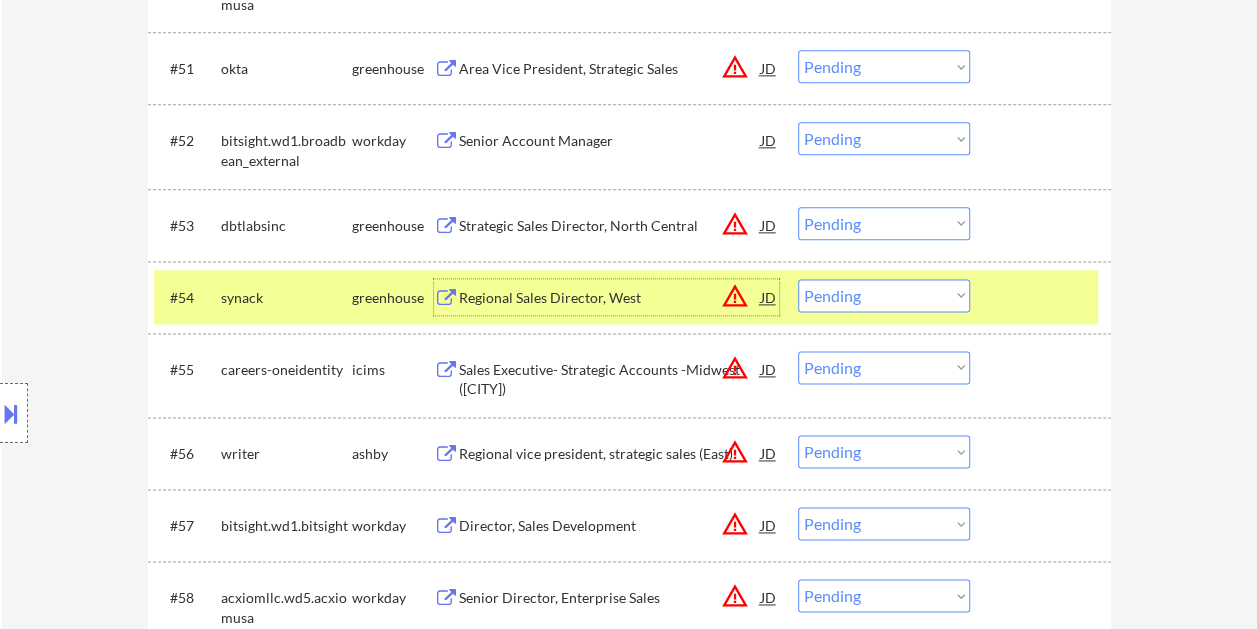 click on "Regional Sales Director, West" at bounding box center (610, 298) 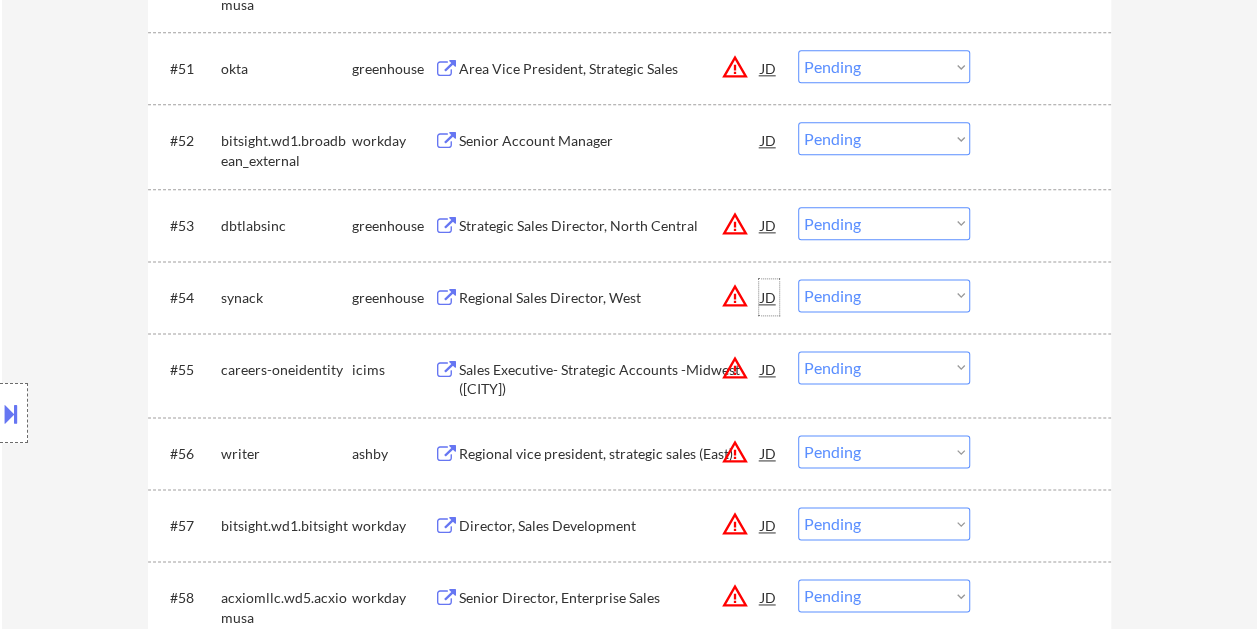 click on "JD" at bounding box center (769, 297) 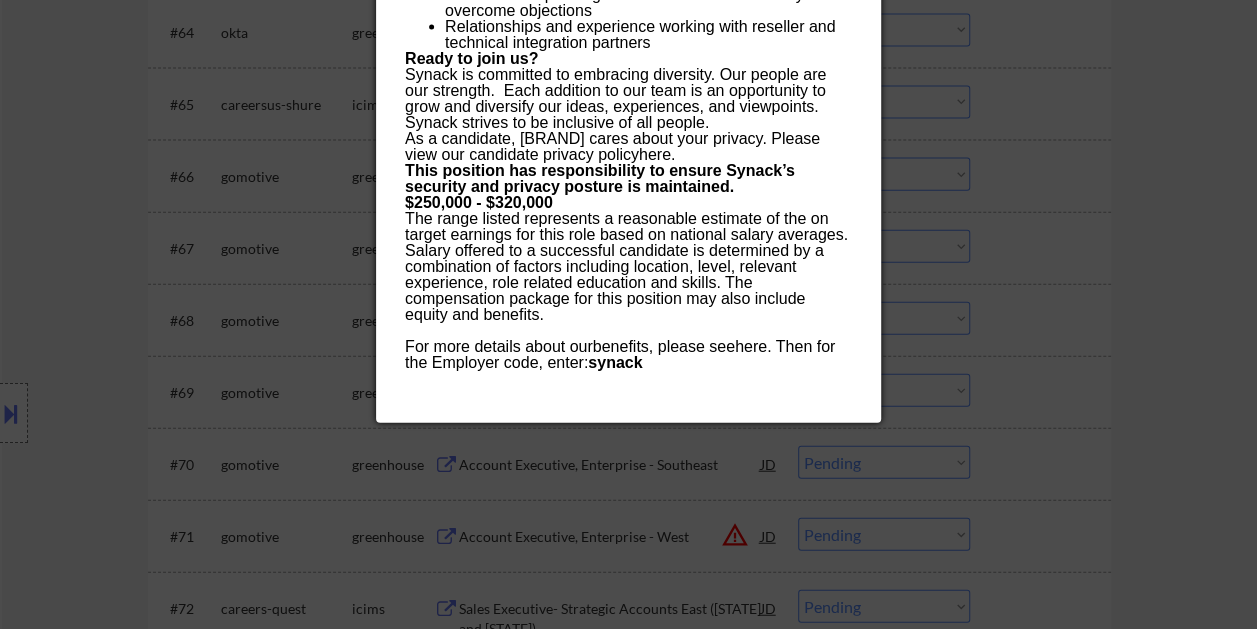 scroll, scrollTop: 6029, scrollLeft: 0, axis: vertical 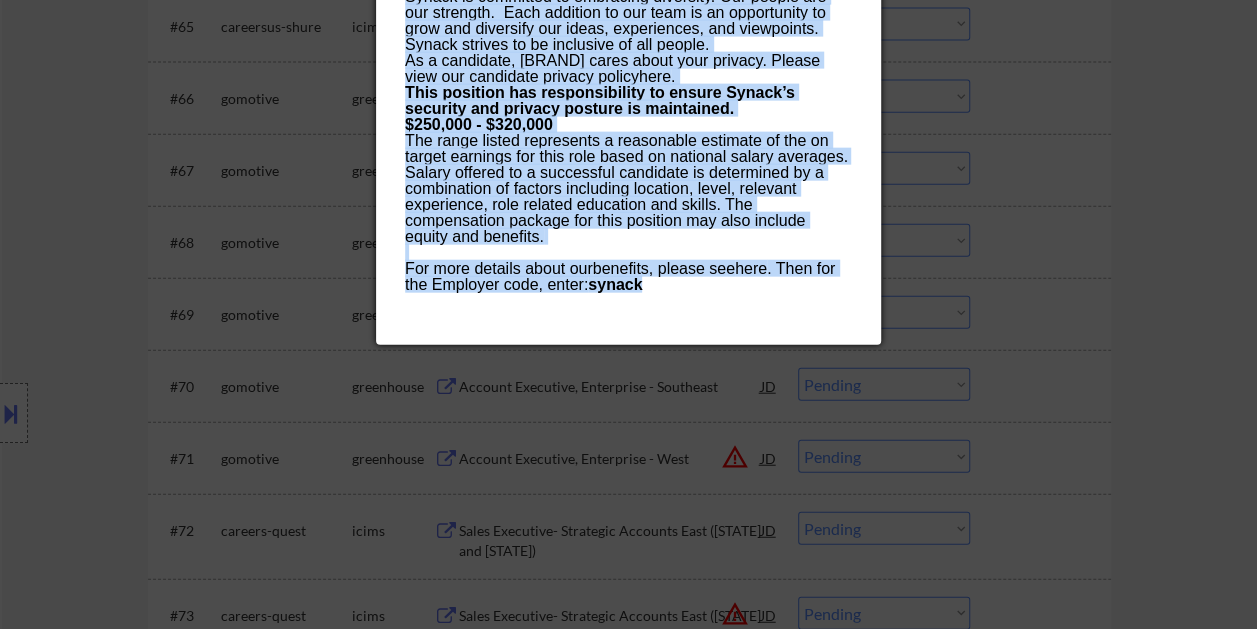 drag, startPoint x: 408, startPoint y: 84, endPoint x: 690, endPoint y: 328, distance: 372.9075 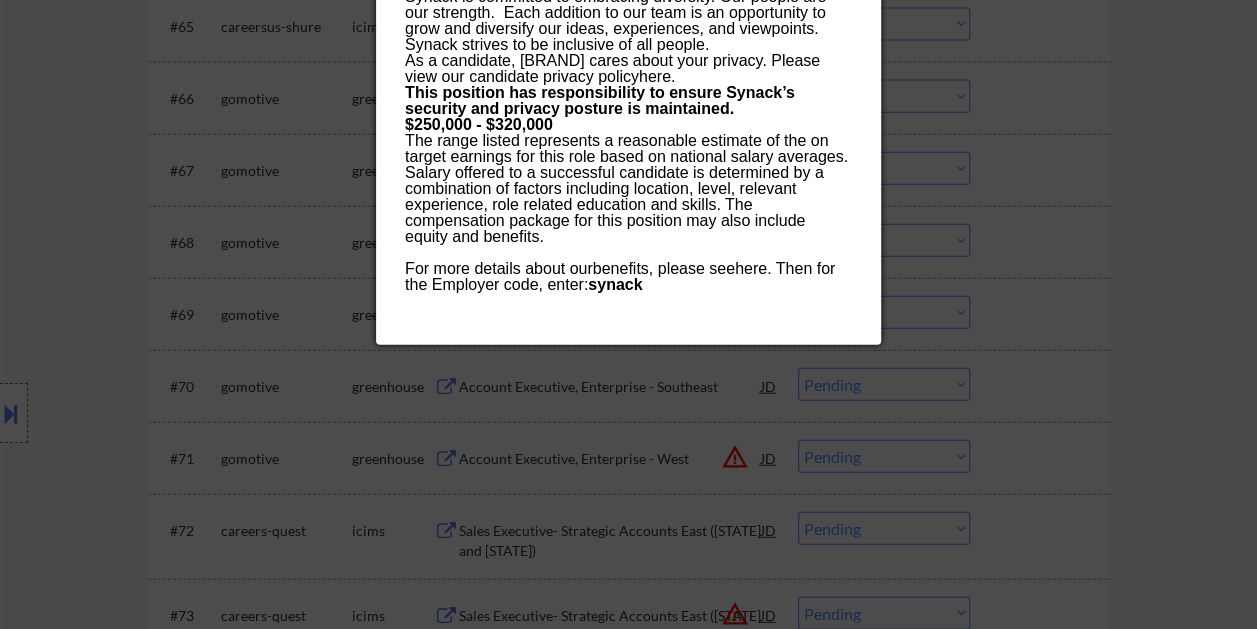 click at bounding box center (628, 314) 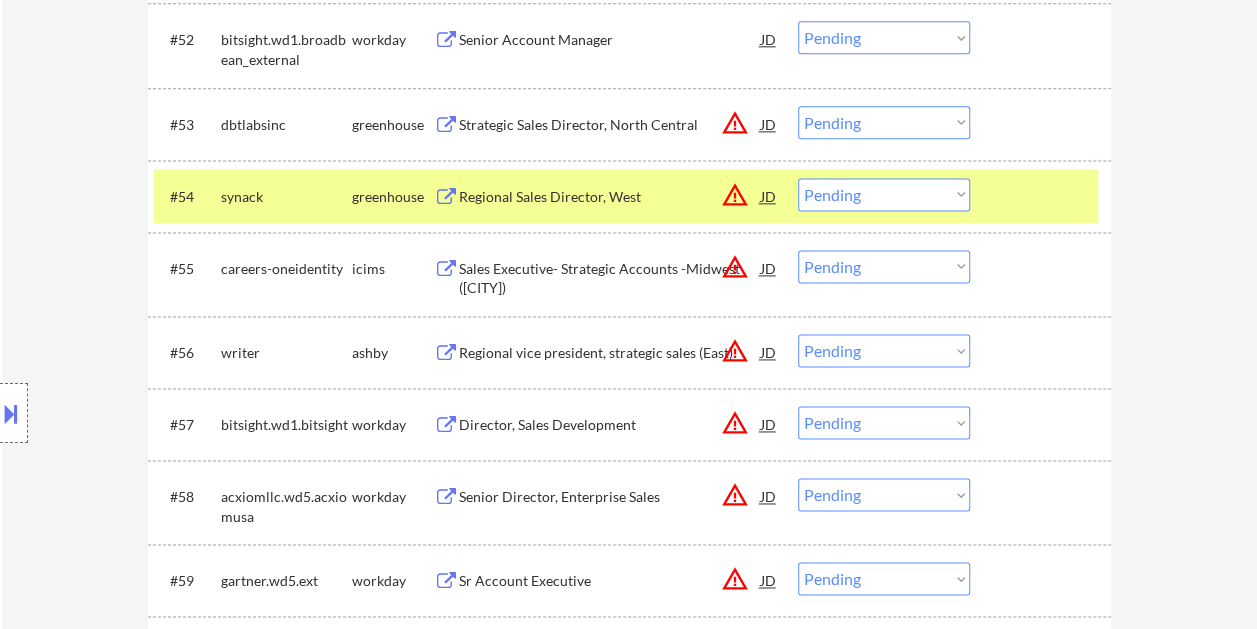 scroll, scrollTop: 5029, scrollLeft: 0, axis: vertical 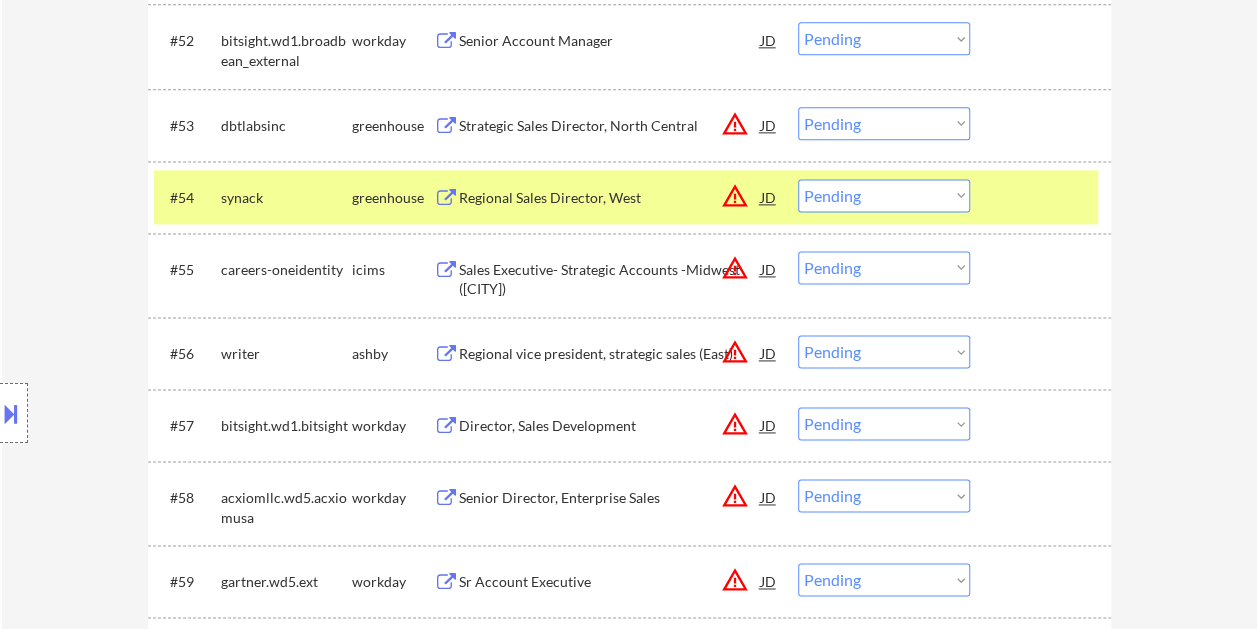 click on "Choose an option... Pending Applied Excluded (Questions) Excluded (Expired) Excluded (Location) Excluded (Bad Match) Excluded (Blocklist) Excluded (Salary) Excluded (Other)" at bounding box center [884, 195] 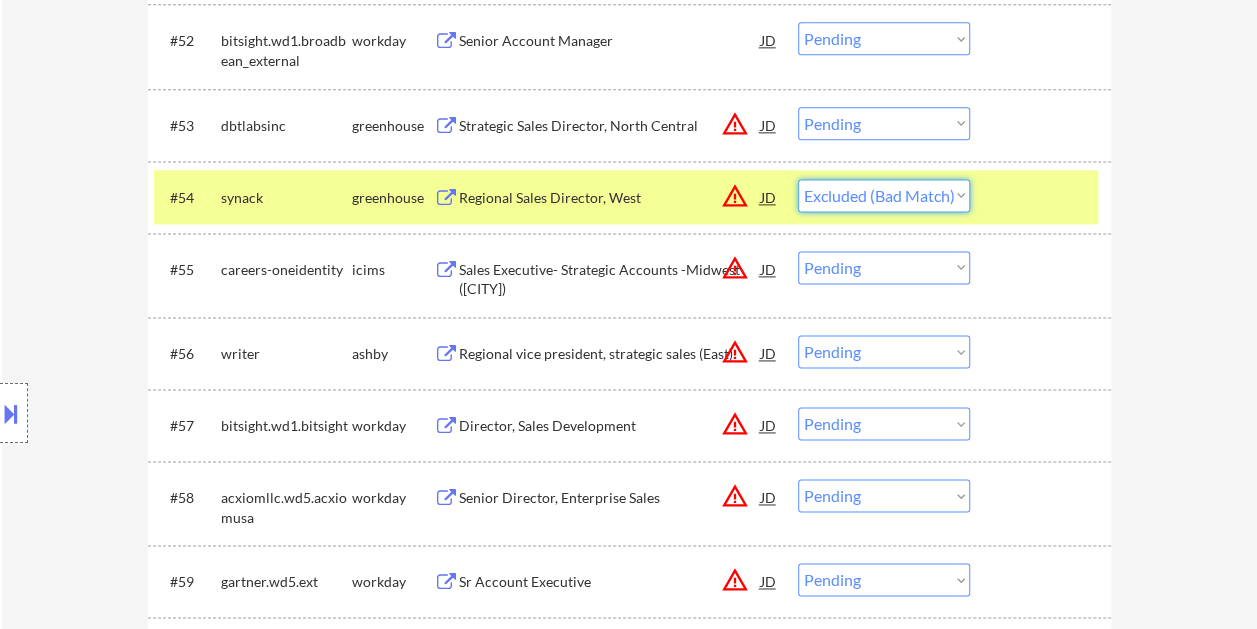 click on "Choose an option... Pending Applied Excluded (Questions) Excluded (Expired) Excluded (Location) Excluded (Bad Match) Excluded (Blocklist) Excluded (Salary) Excluded (Other)" at bounding box center (884, 195) 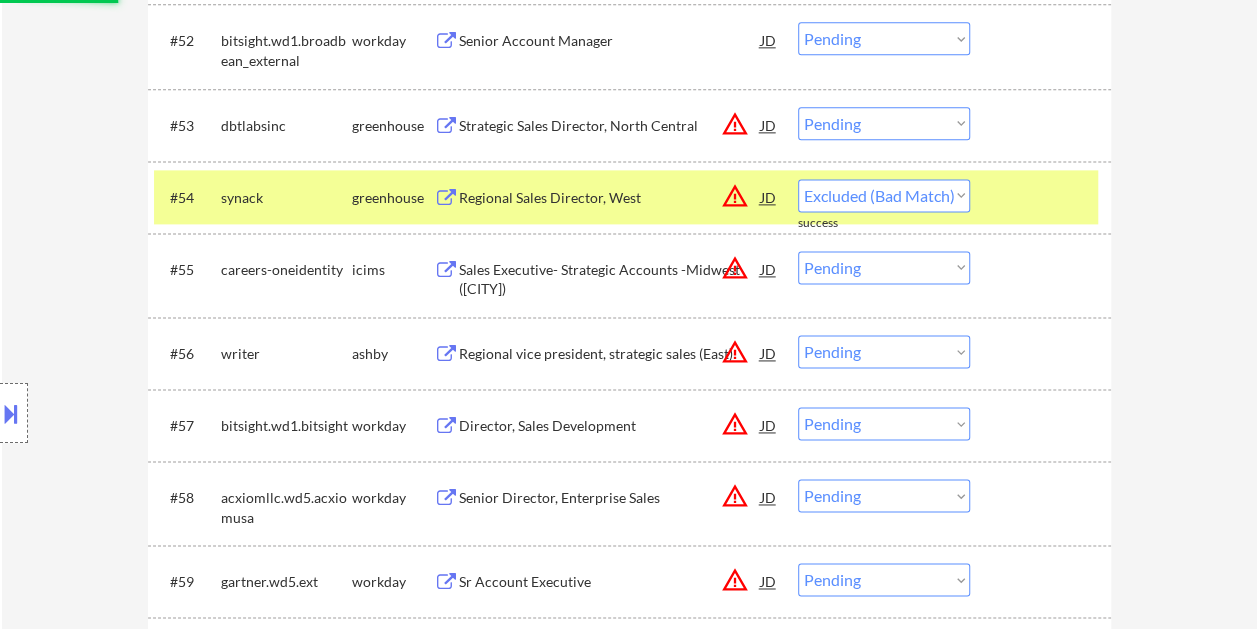 select on ""pending"" 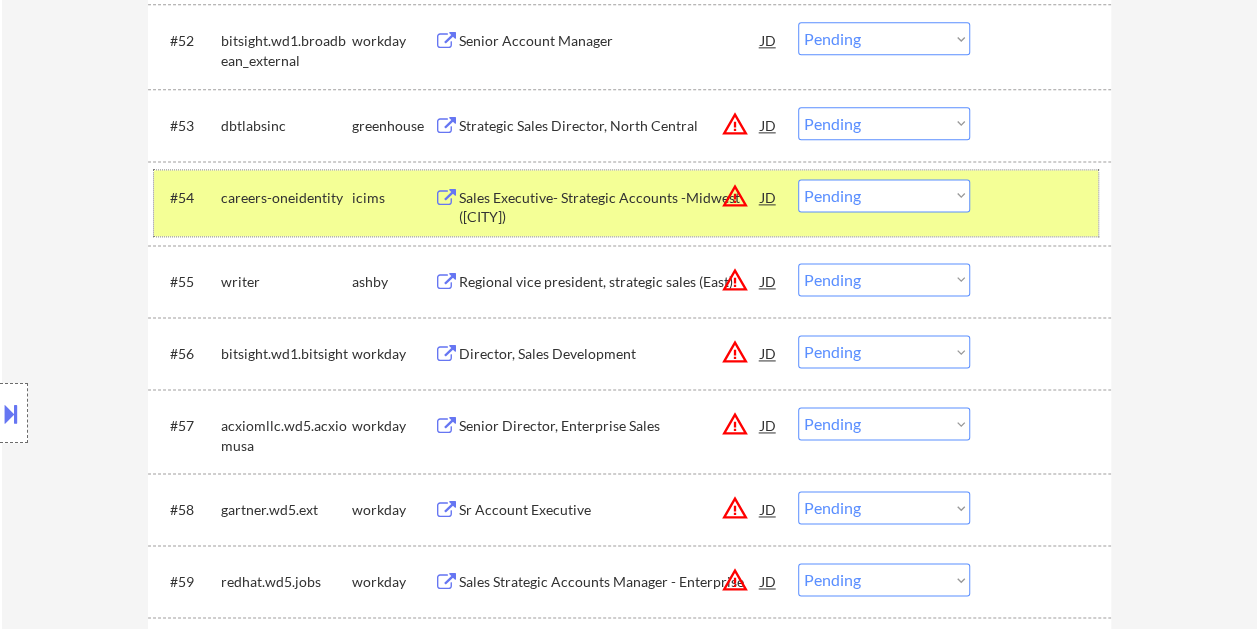 click on "#54 careers-oneidentity icims Sales Executive- Strategic Accounts -Midwest (Chicago) JD warning_amber Choose an option... Pending Applied Excluded (Questions) Excluded (Expired) Excluded (Location) Excluded (Bad Match) Excluded (Blocklist) Excluded (Salary) Excluded (Other)" at bounding box center (626, 203) 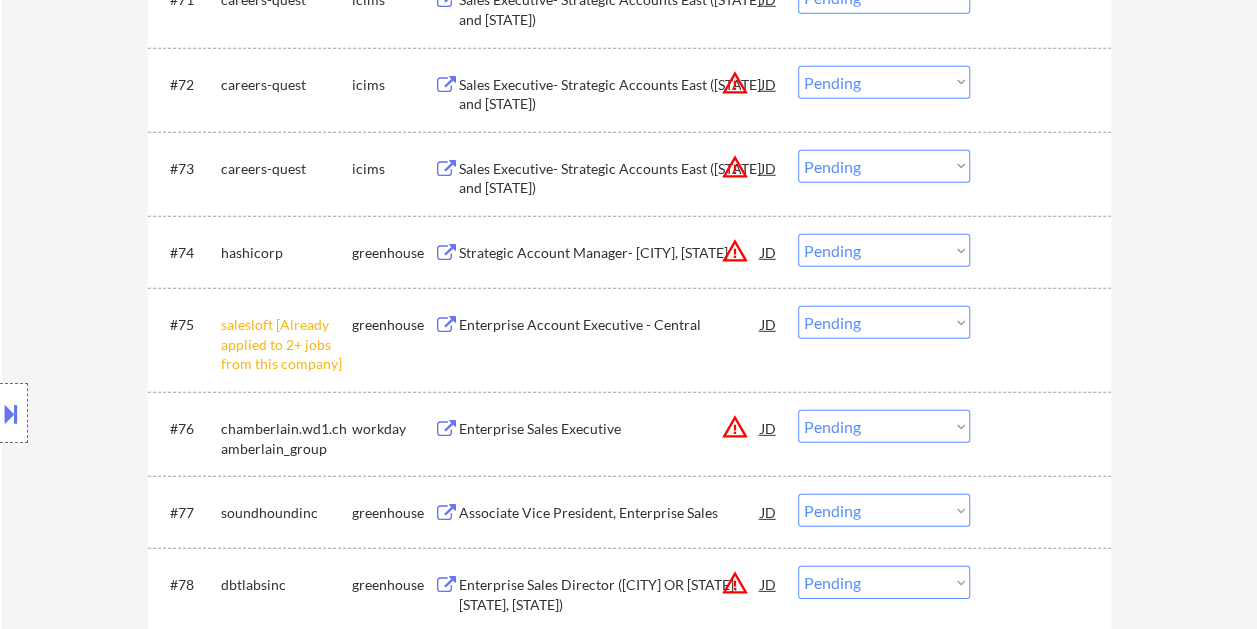 scroll, scrollTop: 6529, scrollLeft: 0, axis: vertical 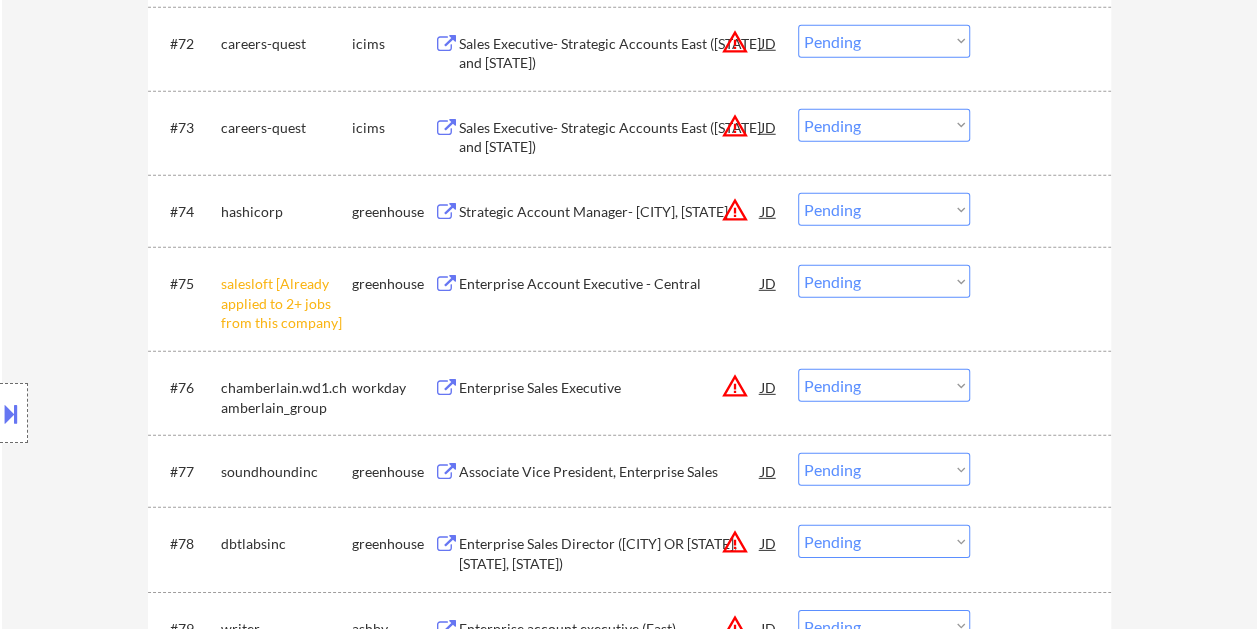 click at bounding box center [1043, 211] 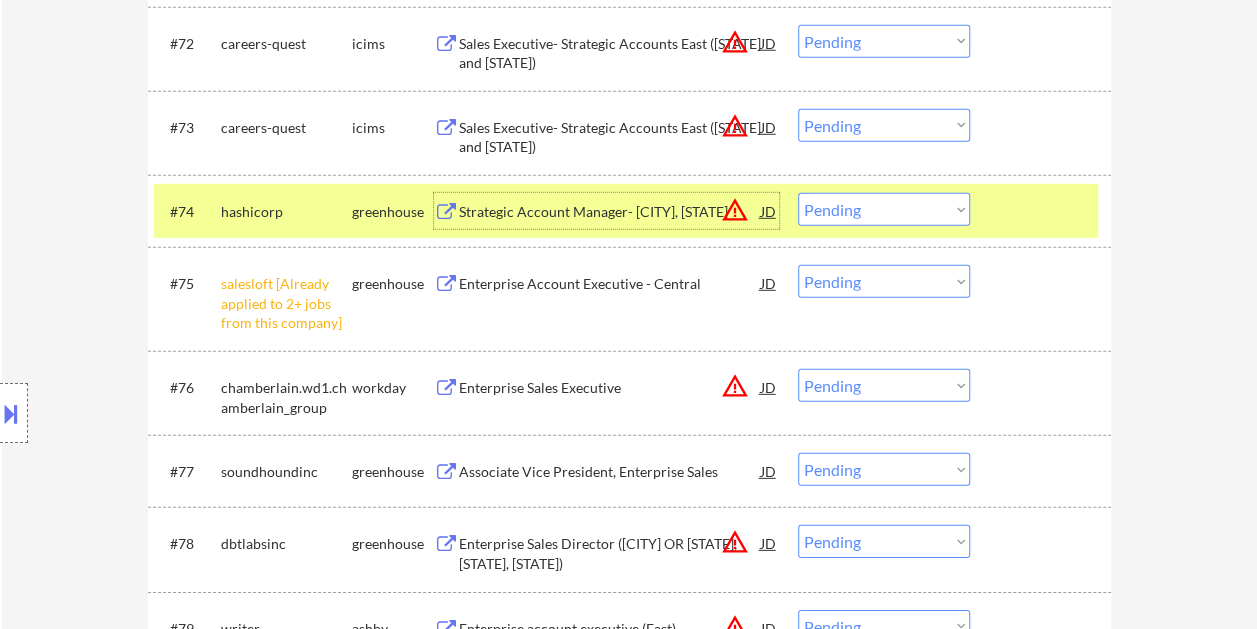 click on "Strategic Account Manager- Columbus, OH" at bounding box center (610, 212) 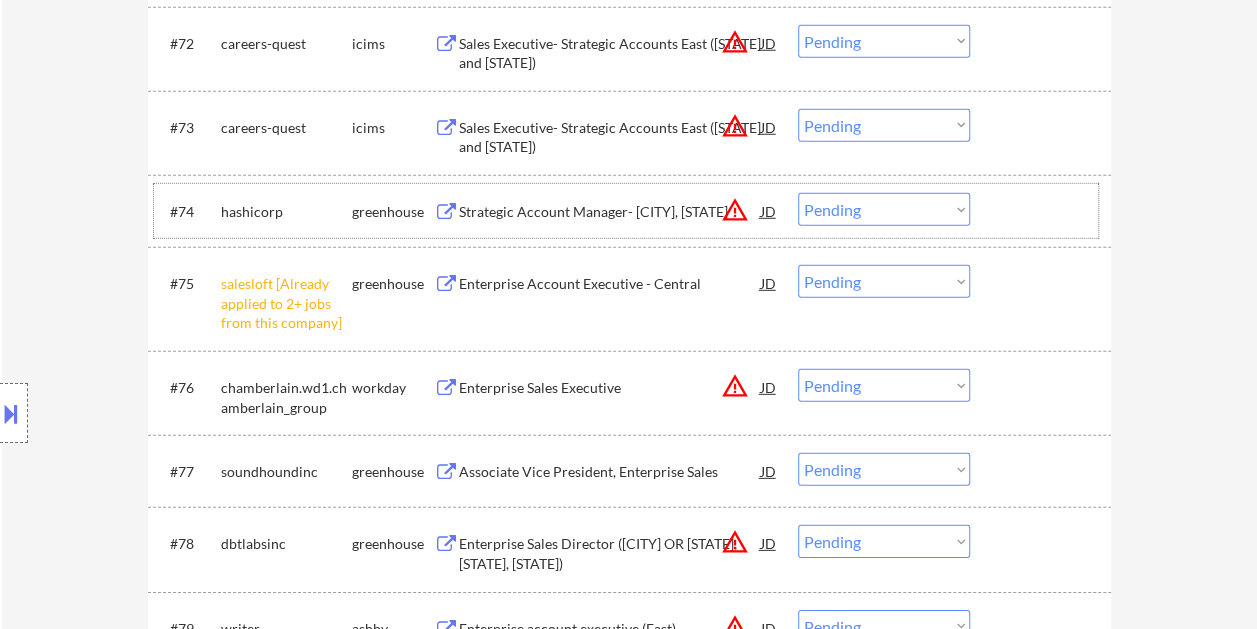 drag, startPoint x: 1023, startPoint y: 214, endPoint x: 981, endPoint y: 216, distance: 42.047592 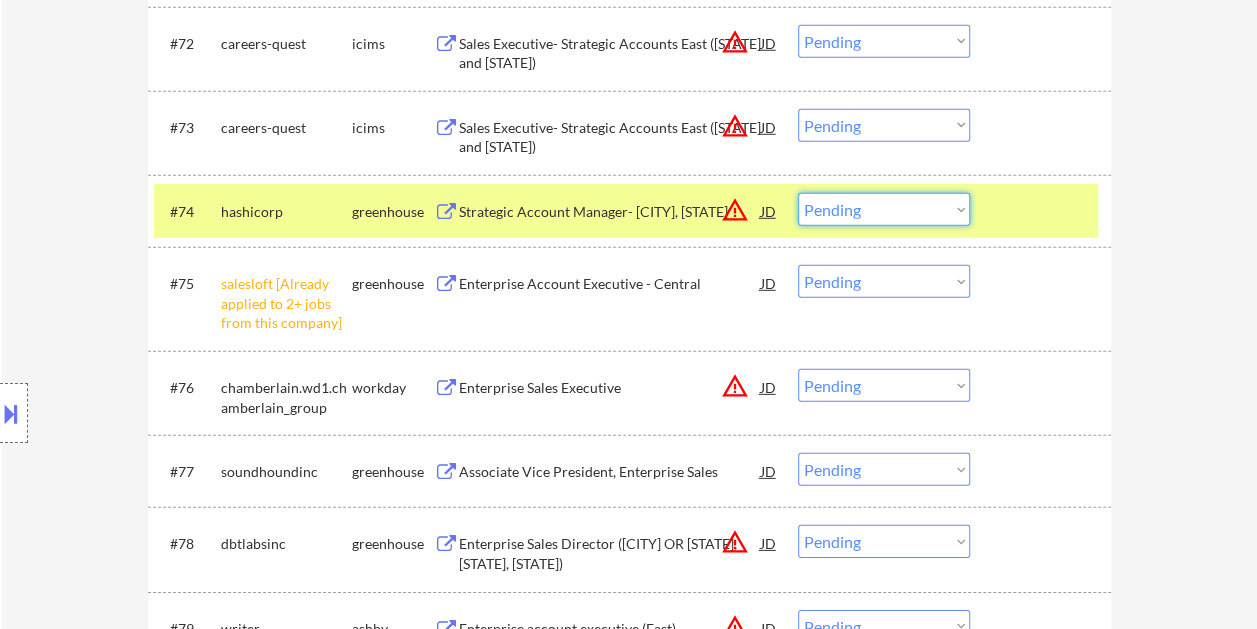 click on "Choose an option... Pending Applied Excluded (Questions) Excluded (Expired) Excluded (Location) Excluded (Bad Match) Excluded (Blocklist) Excluded (Salary) Excluded (Other)" at bounding box center (884, 209) 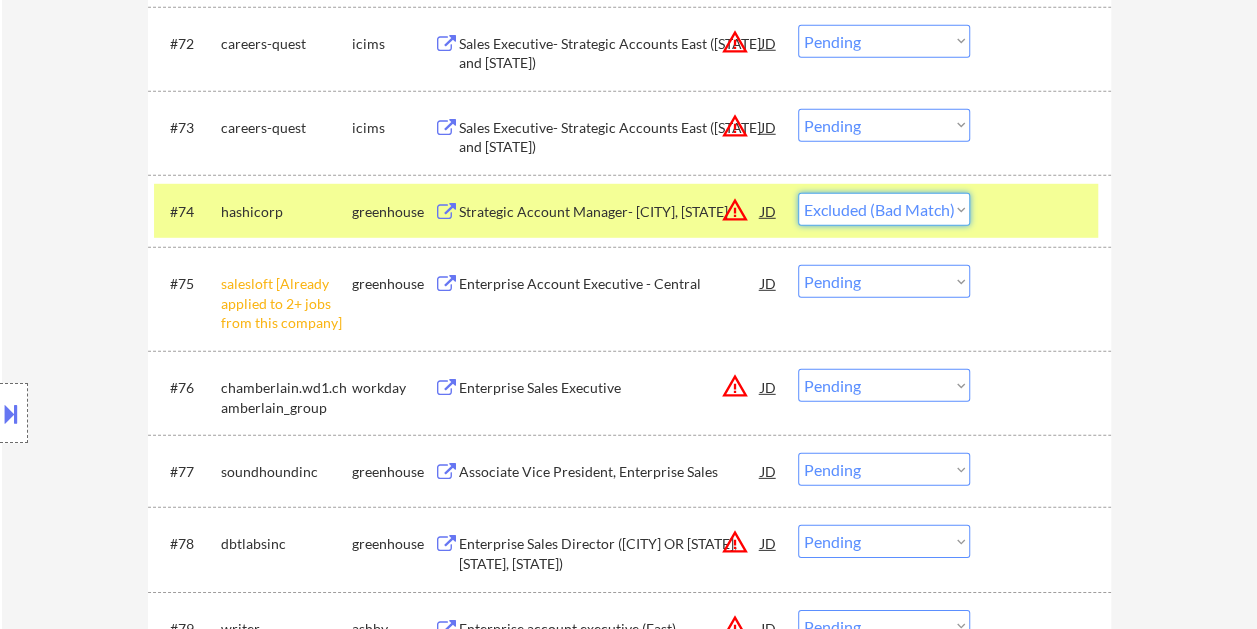 click on "Choose an option... Pending Applied Excluded (Questions) Excluded (Expired) Excluded (Location) Excluded (Bad Match) Excluded (Blocklist) Excluded (Salary) Excluded (Other)" at bounding box center [884, 209] 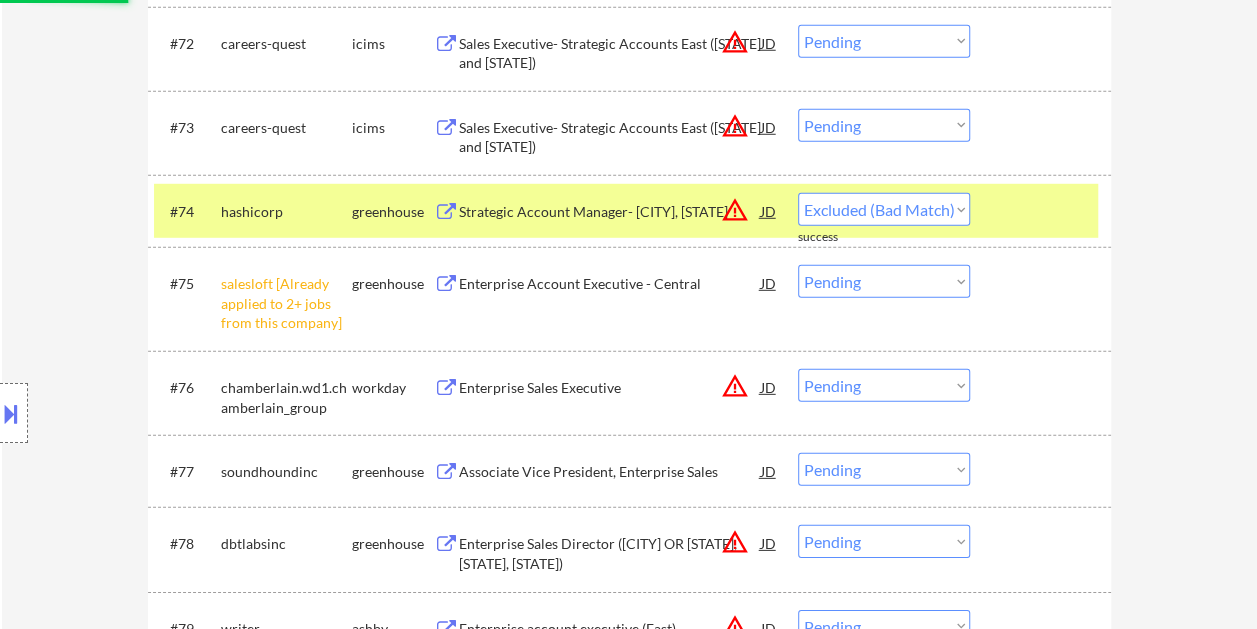 select on ""pending"" 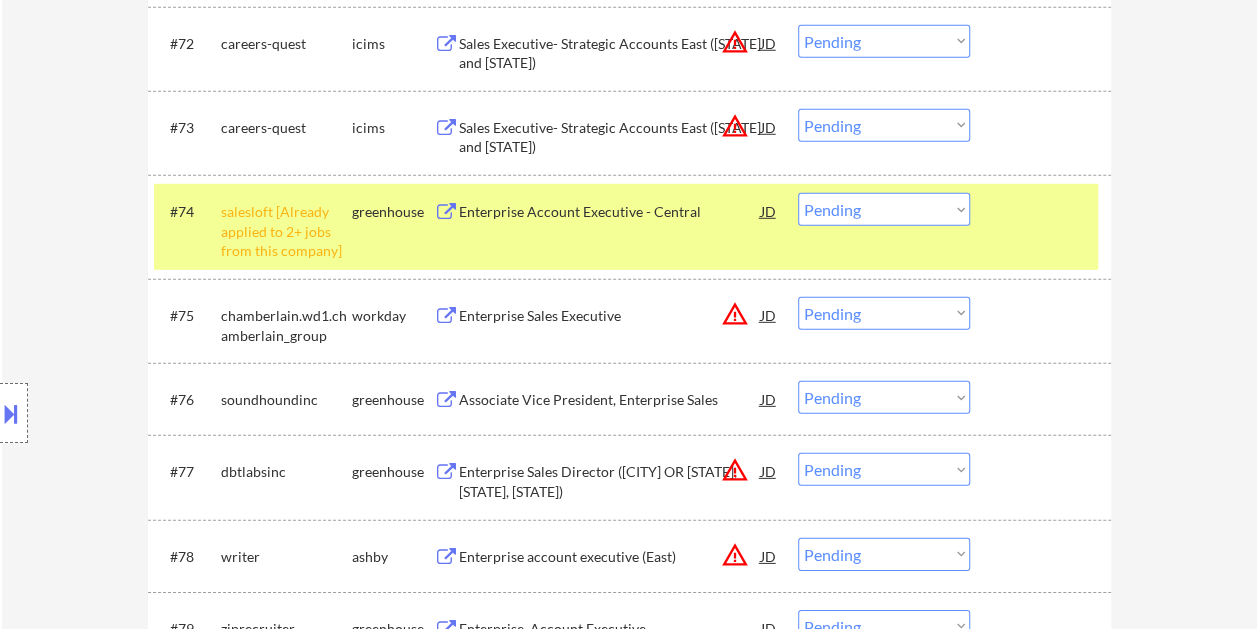 click on "#74 salesloft [Already applied to 2+ jobs from this company] greenhouse Enterprise Account Executive - Central JD warning_amber Choose an option... Pending Applied Excluded (Questions) Excluded (Expired) Excluded (Location) Excluded (Bad Match) Excluded (Blocklist) Excluded (Salary) Excluded (Other)" at bounding box center (626, 227) 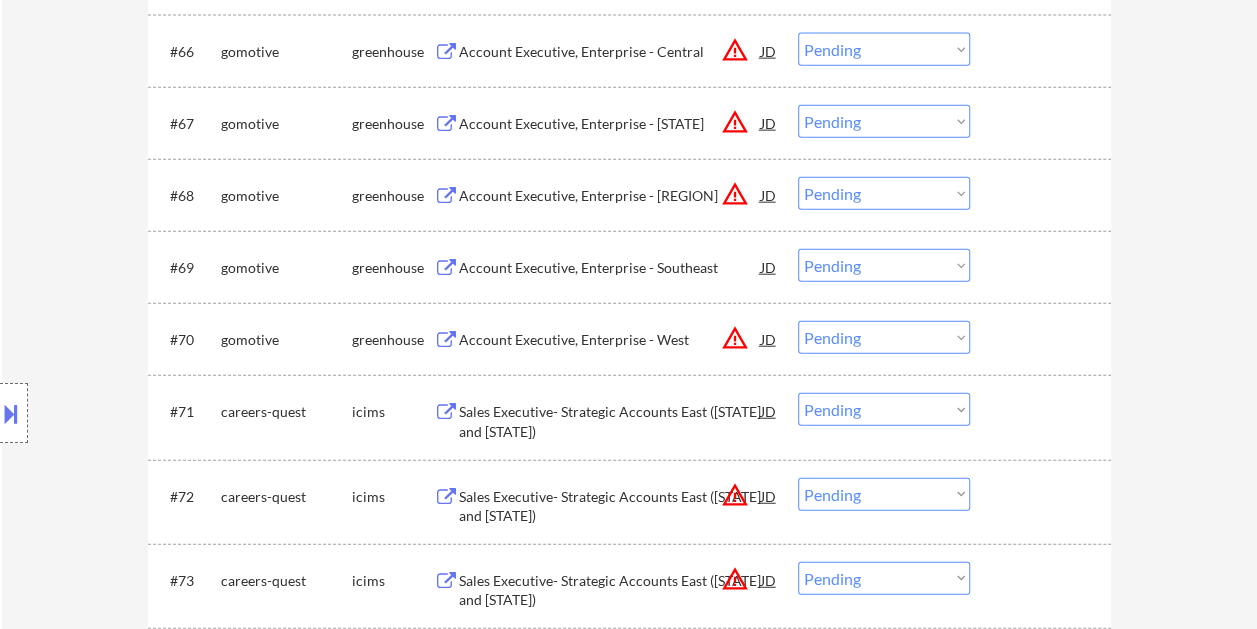 scroll, scrollTop: 6029, scrollLeft: 0, axis: vertical 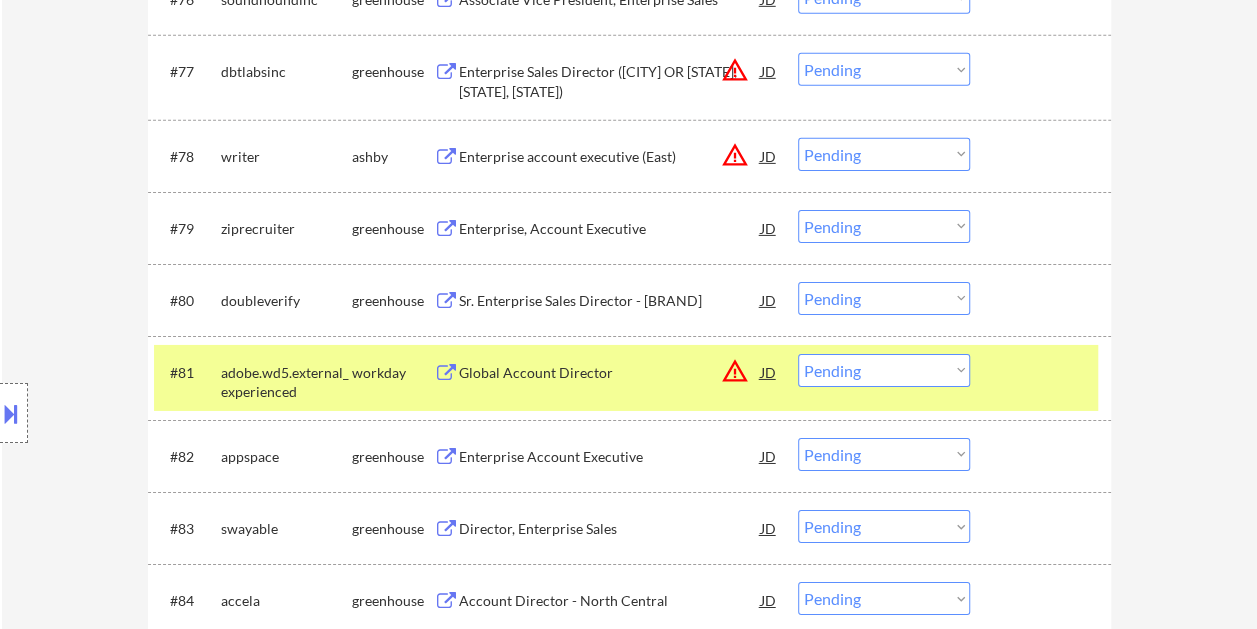 click on "#81 adobe.wd5.external_experienced workday Global Account Director JD warning_amber Choose an option... Pending Applied Excluded (Questions) Excluded (Expired) Excluded (Location) Excluded (Bad Match) Excluded (Blocklist) Excluded (Salary) Excluded (Other)" at bounding box center (626, 378) 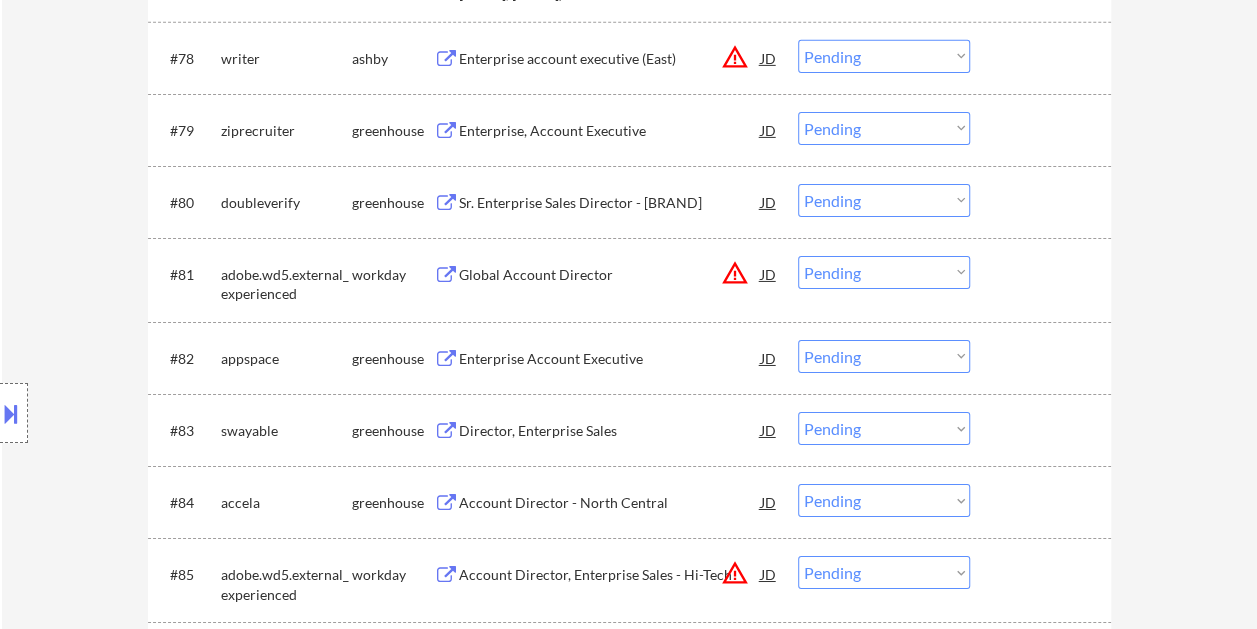 scroll, scrollTop: 7029, scrollLeft: 0, axis: vertical 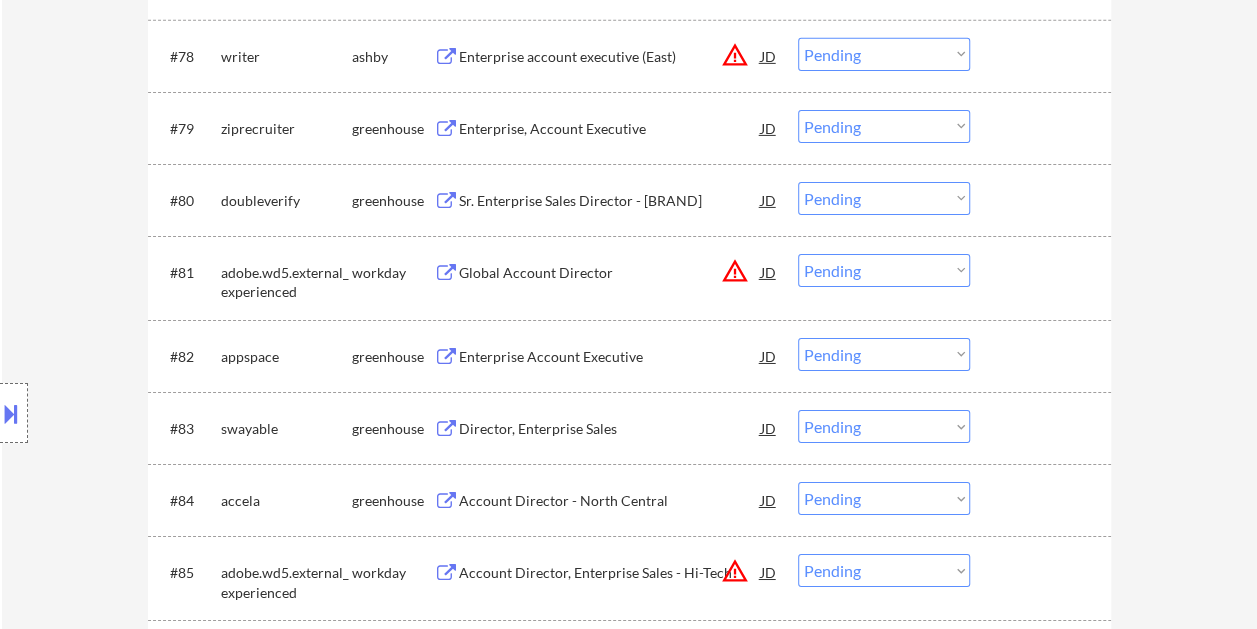 click at bounding box center (1043, 200) 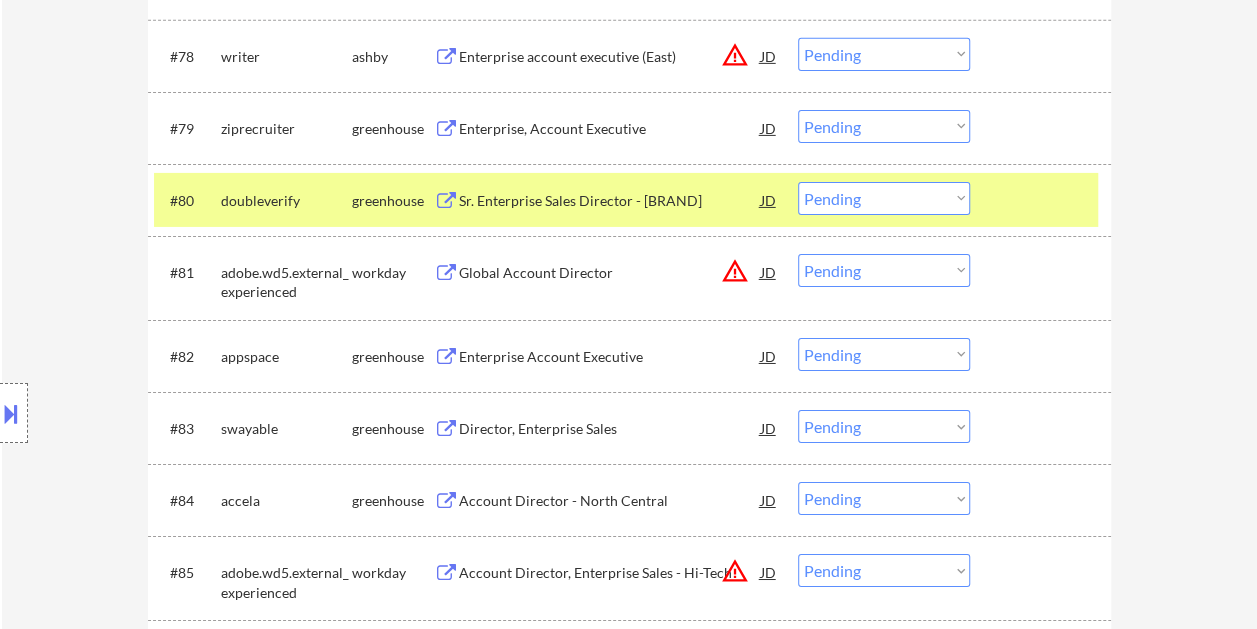 click on "Sr. Enterprise Sales Director - Rockerbox" at bounding box center (610, 200) 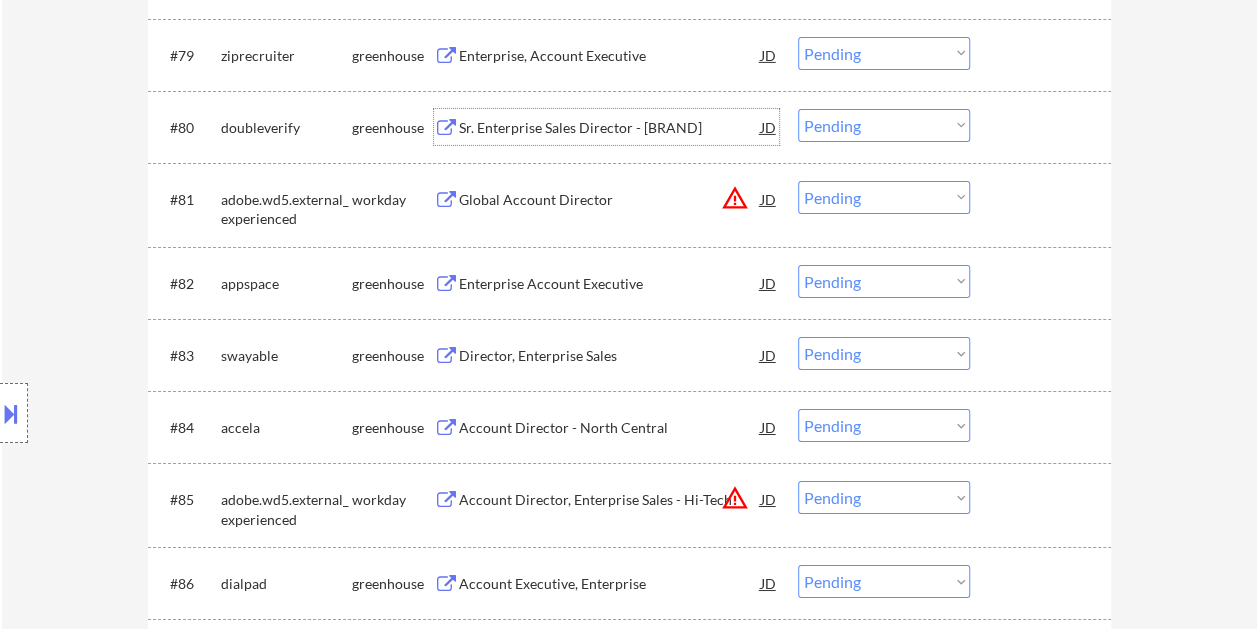 scroll, scrollTop: 7129, scrollLeft: 0, axis: vertical 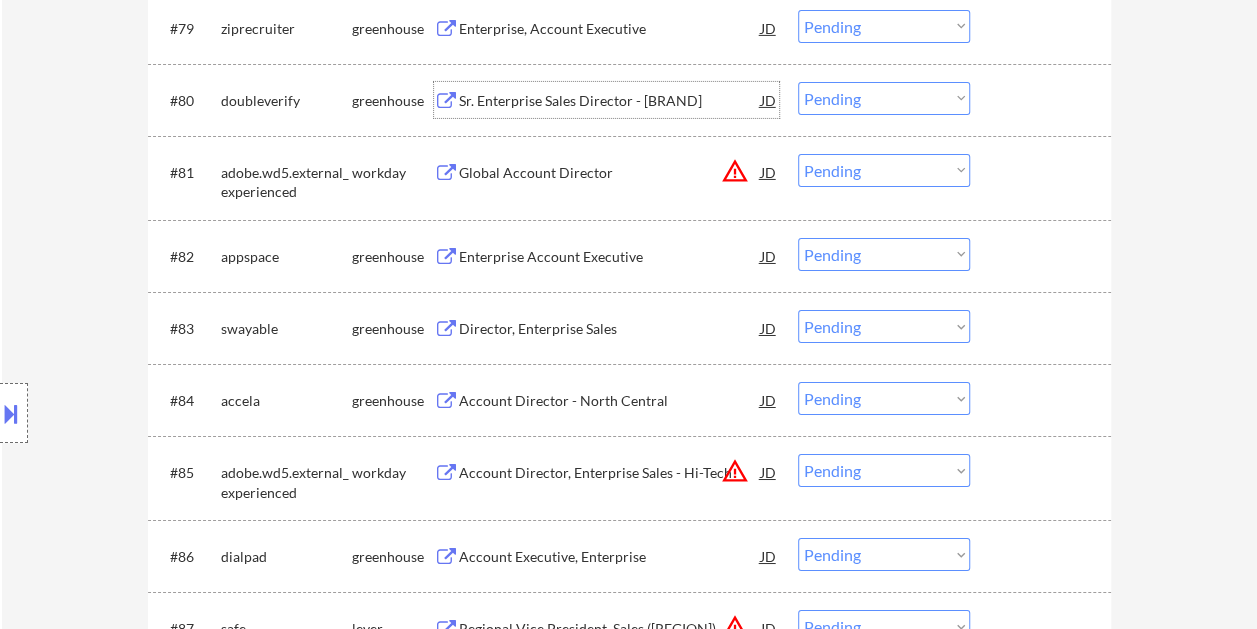 click on "#82 appspace greenhouse Enterprise Account Executive JD warning_amber Choose an option... Pending Applied Excluded (Questions) Excluded (Expired) Excluded (Location) Excluded (Bad Match) Excluded (Blocklist) Excluded (Salary) Excluded (Other)" at bounding box center [626, 256] 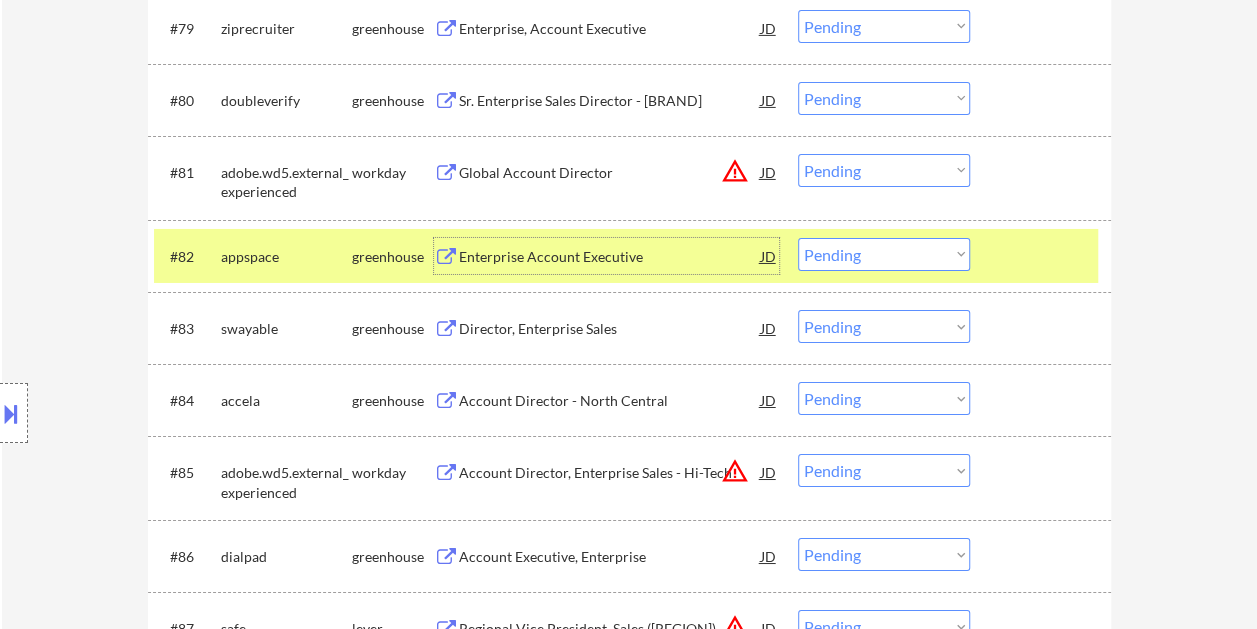 click on "Enterprise Account Executive" at bounding box center (610, 256) 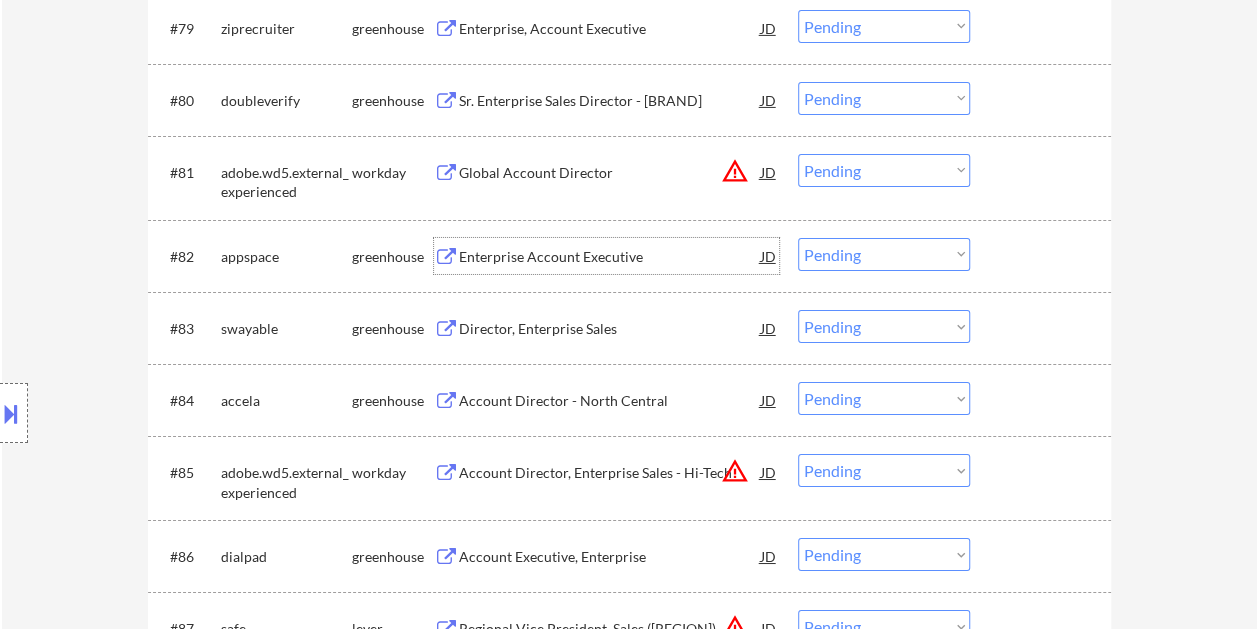 click at bounding box center [1043, 256] 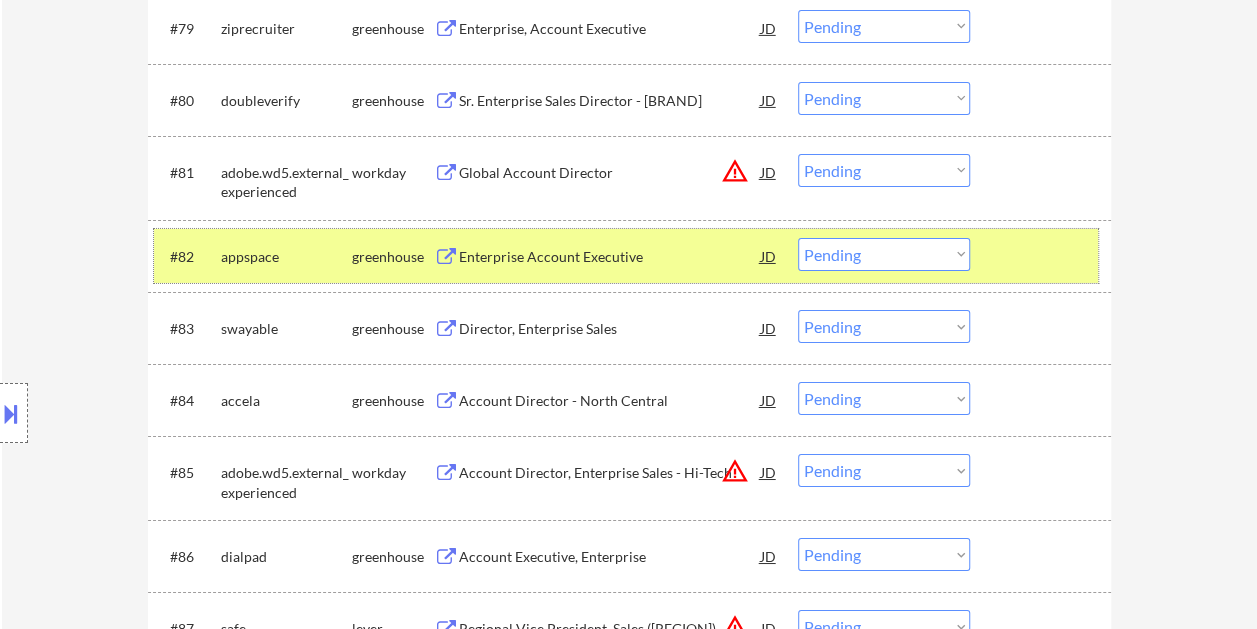 click on "Choose an option... Pending Applied Excluded (Questions) Excluded (Expired) Excluded (Location) Excluded (Bad Match) Excluded (Blocklist) Excluded (Salary) Excluded (Other)" at bounding box center (884, 254) 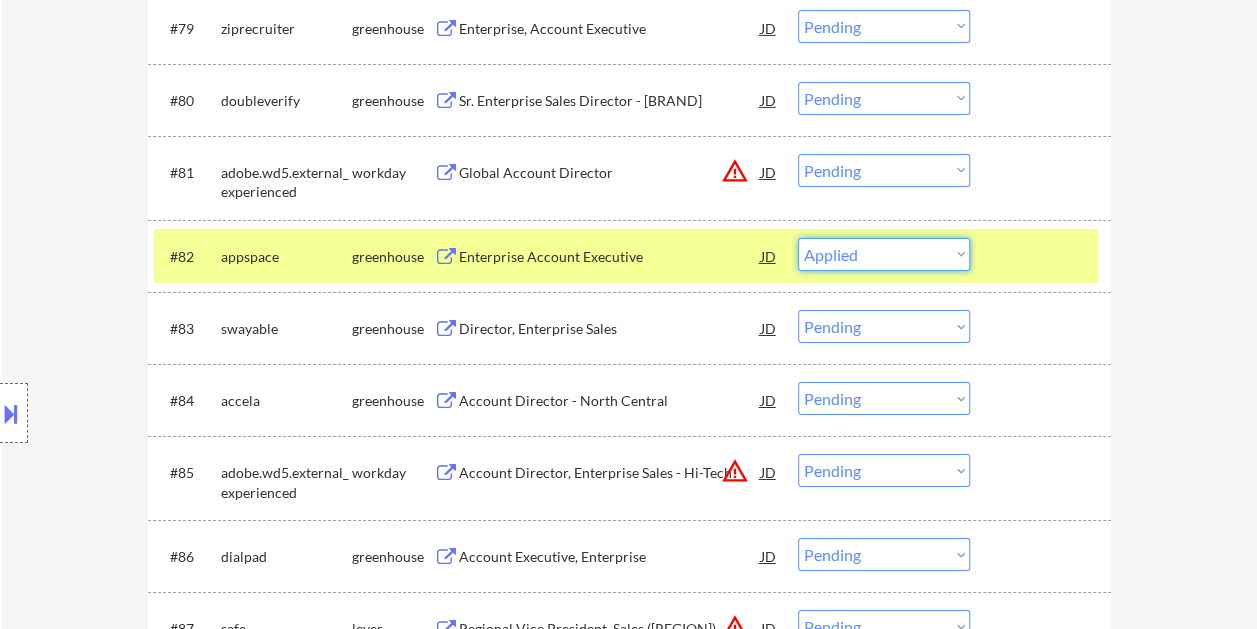 click on "Choose an option... Pending Applied Excluded (Questions) Excluded (Expired) Excluded (Location) Excluded (Bad Match) Excluded (Blocklist) Excluded (Salary) Excluded (Other)" at bounding box center [884, 254] 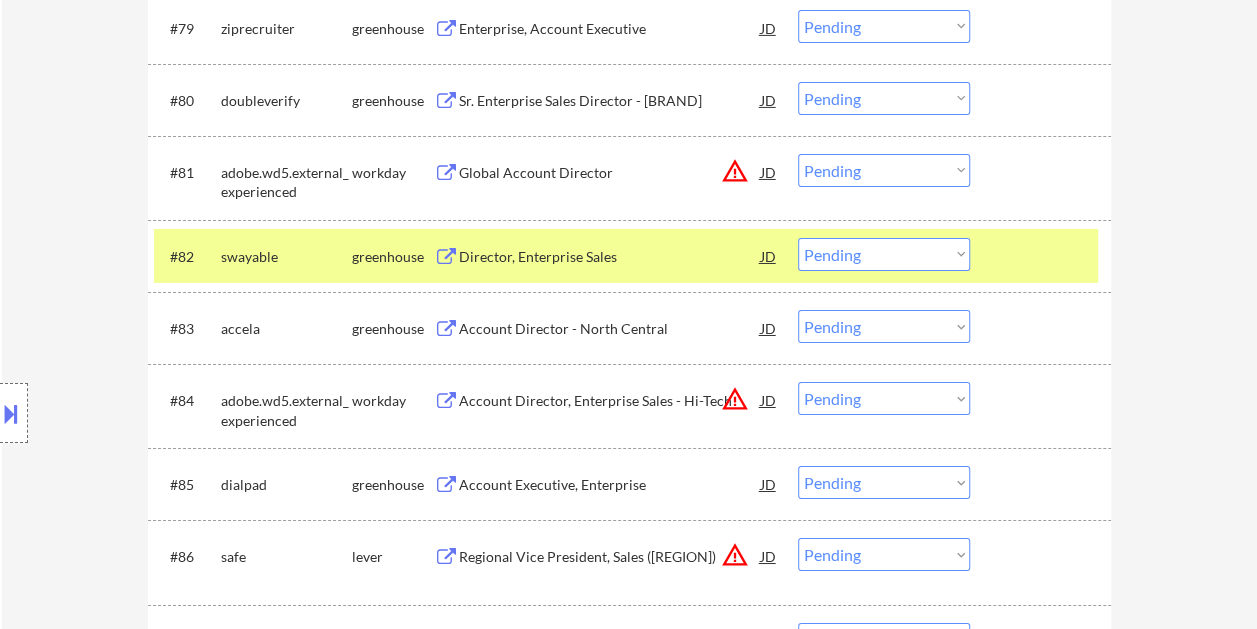 click at bounding box center [1043, 256] 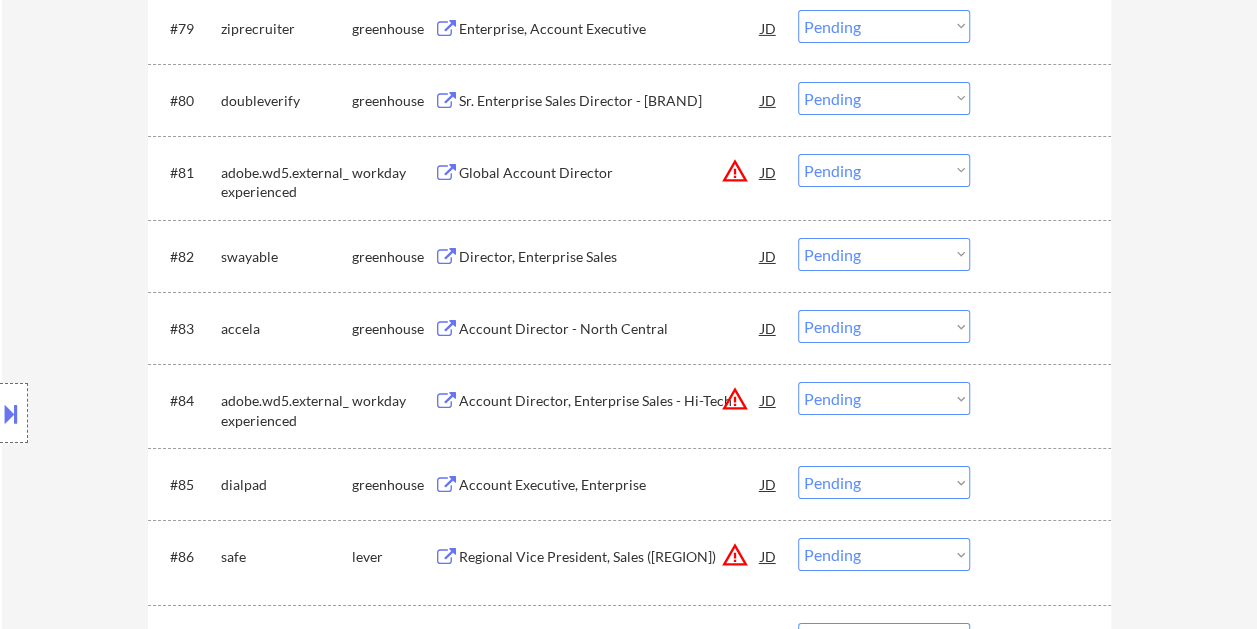 click at bounding box center [1043, 256] 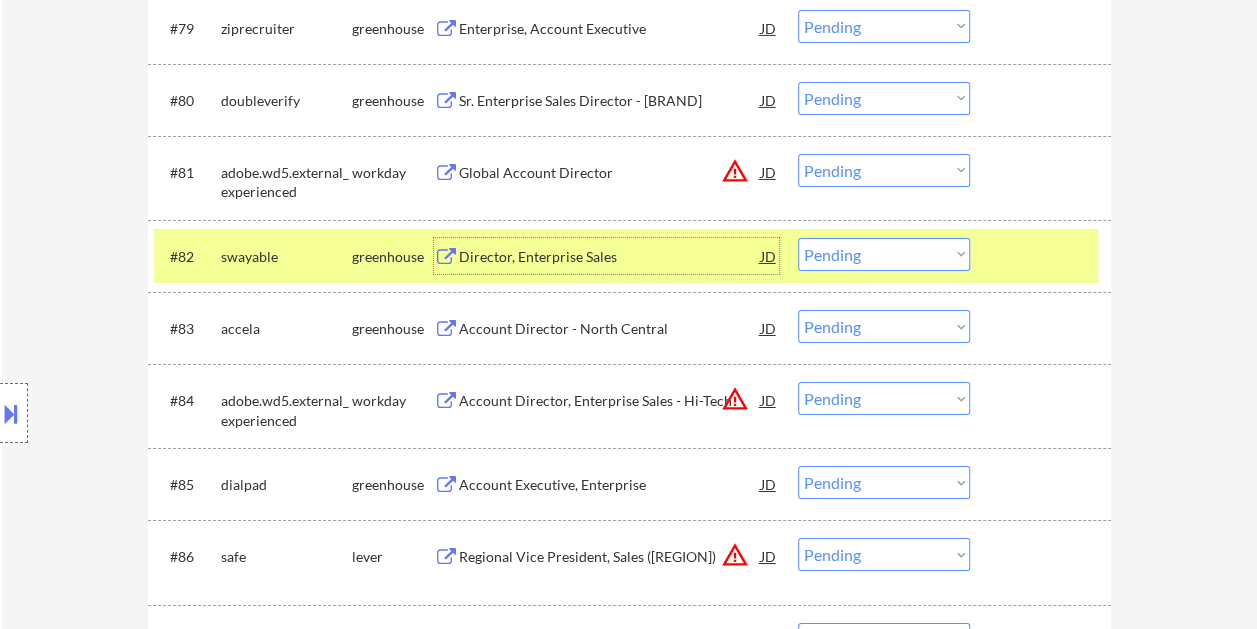click on "Director, Enterprise Sales" at bounding box center (610, 257) 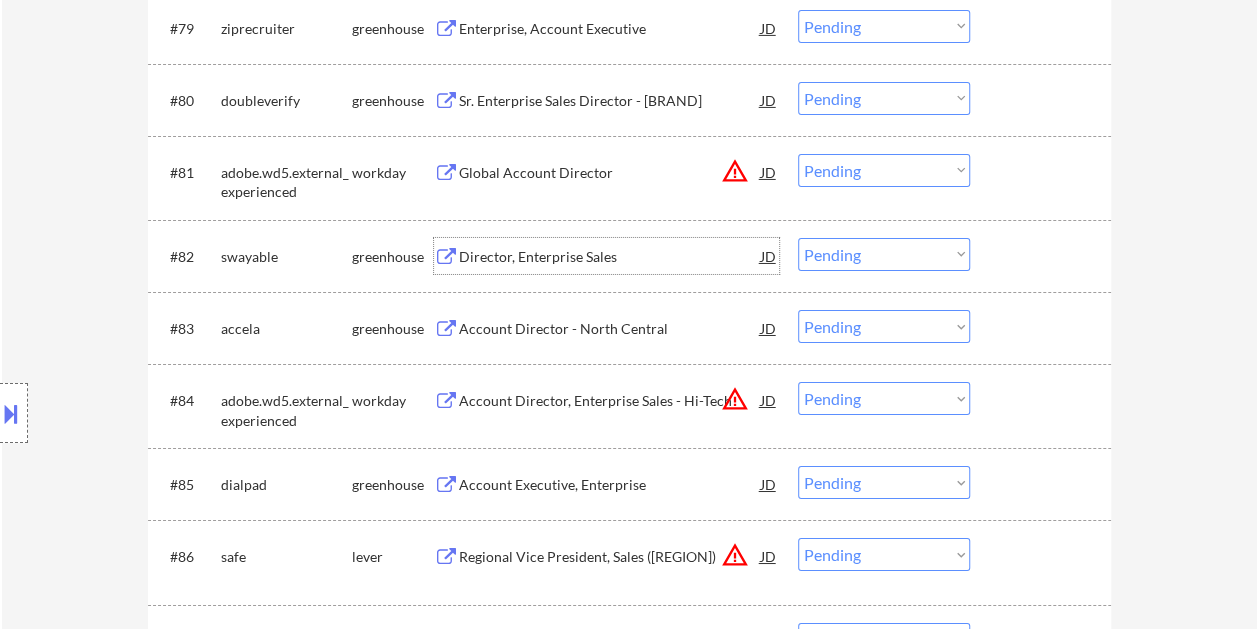 click at bounding box center [1043, 256] 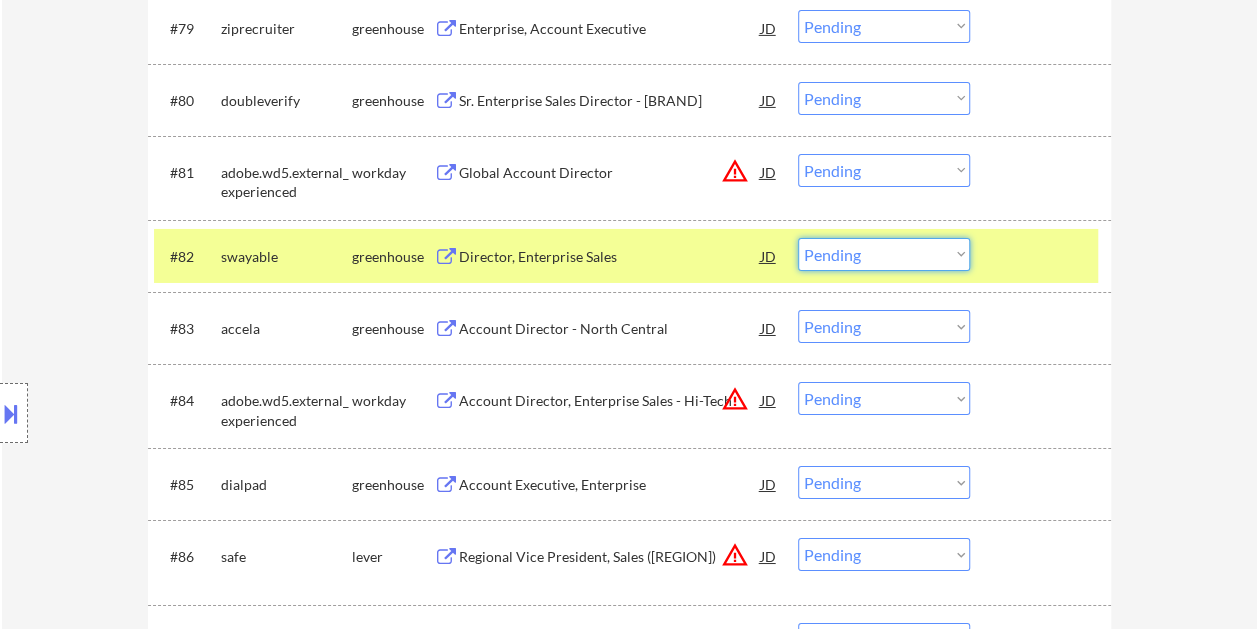 click on "Choose an option... Pending Applied Excluded (Questions) Excluded (Expired) Excluded (Location) Excluded (Bad Match) Excluded (Blocklist) Excluded (Salary) Excluded (Other)" at bounding box center (884, 254) 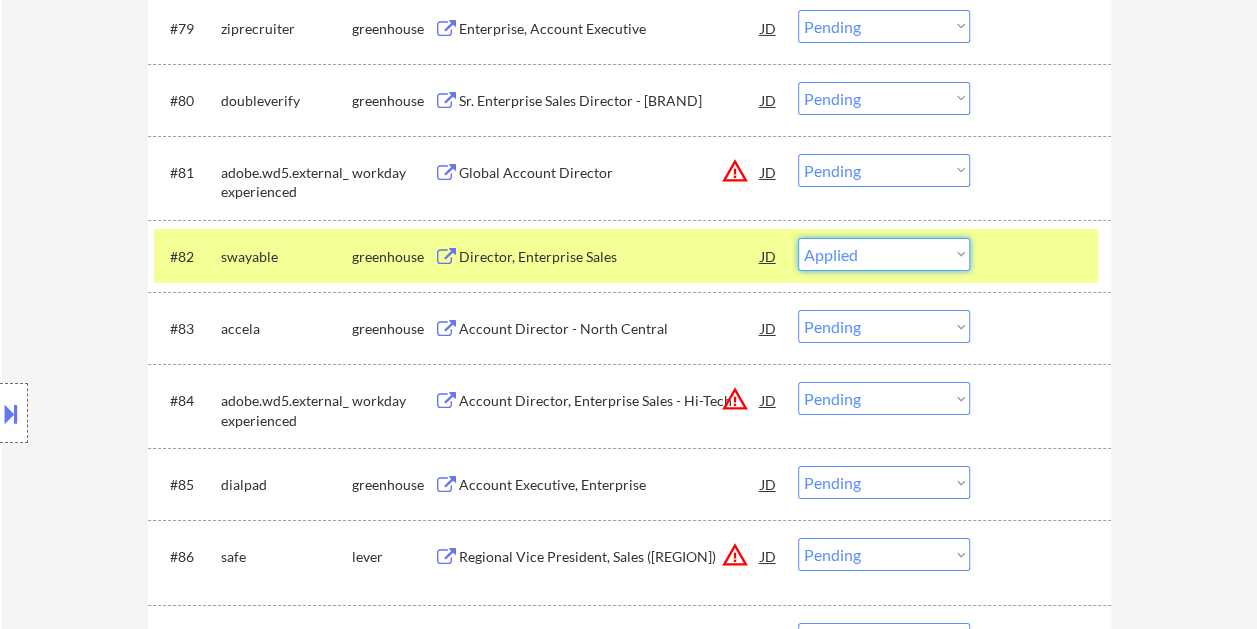 click on "Choose an option... Pending Applied Excluded (Questions) Excluded (Expired) Excluded (Location) Excluded (Bad Match) Excluded (Blocklist) Excluded (Salary) Excluded (Other)" at bounding box center [884, 254] 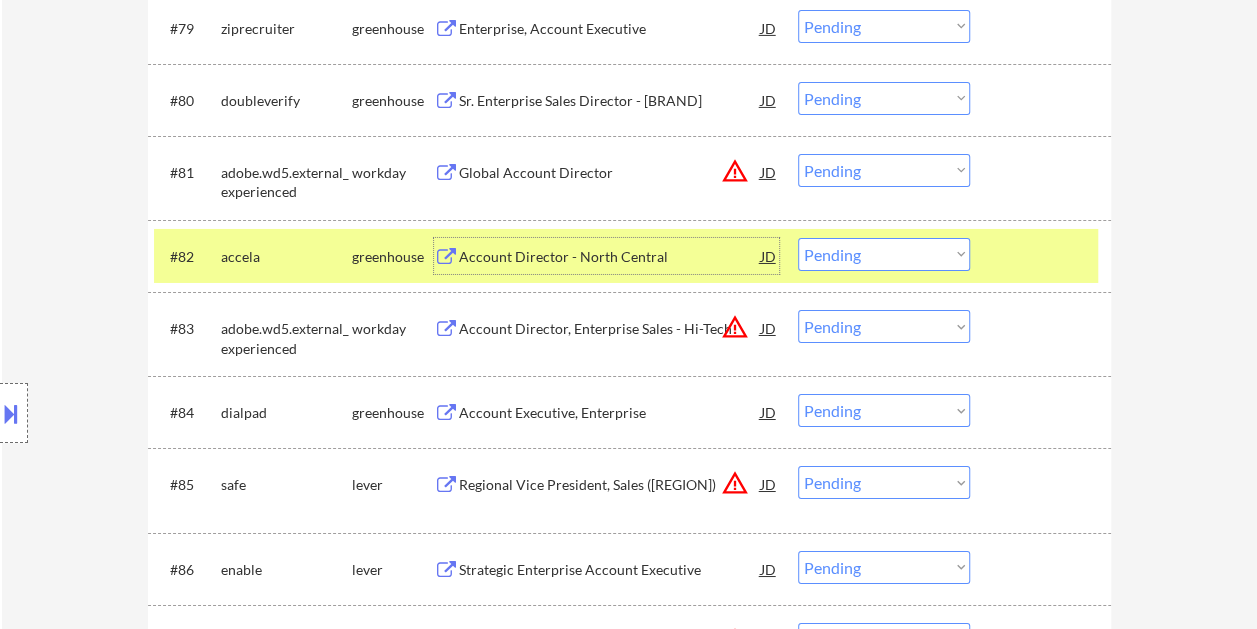 click on "Account Director - North Central" at bounding box center (610, 257) 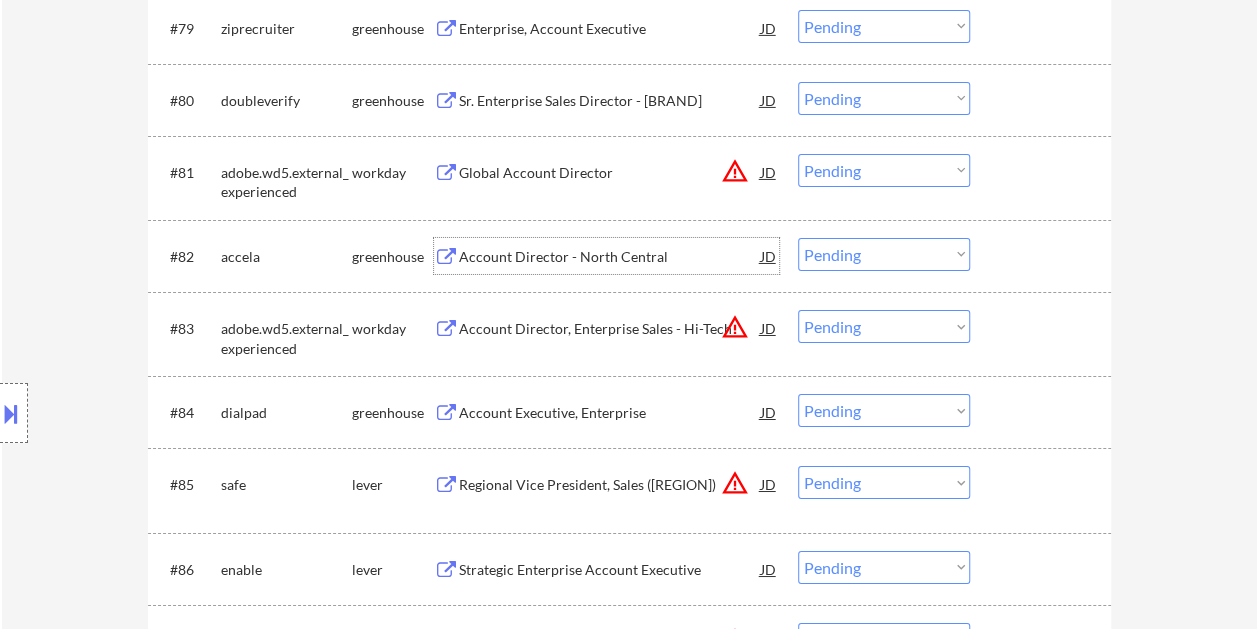 click at bounding box center [1043, 256] 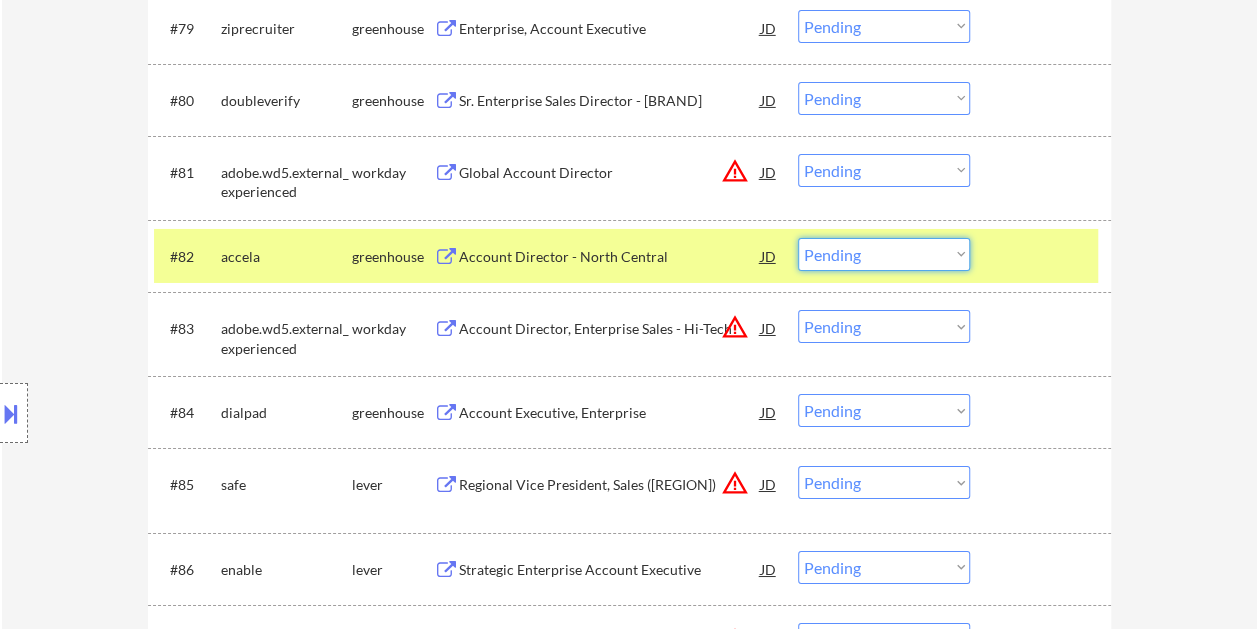 click on "Choose an option... Pending Applied Excluded (Questions) Excluded (Expired) Excluded (Location) Excluded (Bad Match) Excluded (Blocklist) Excluded (Salary) Excluded (Other)" at bounding box center [884, 254] 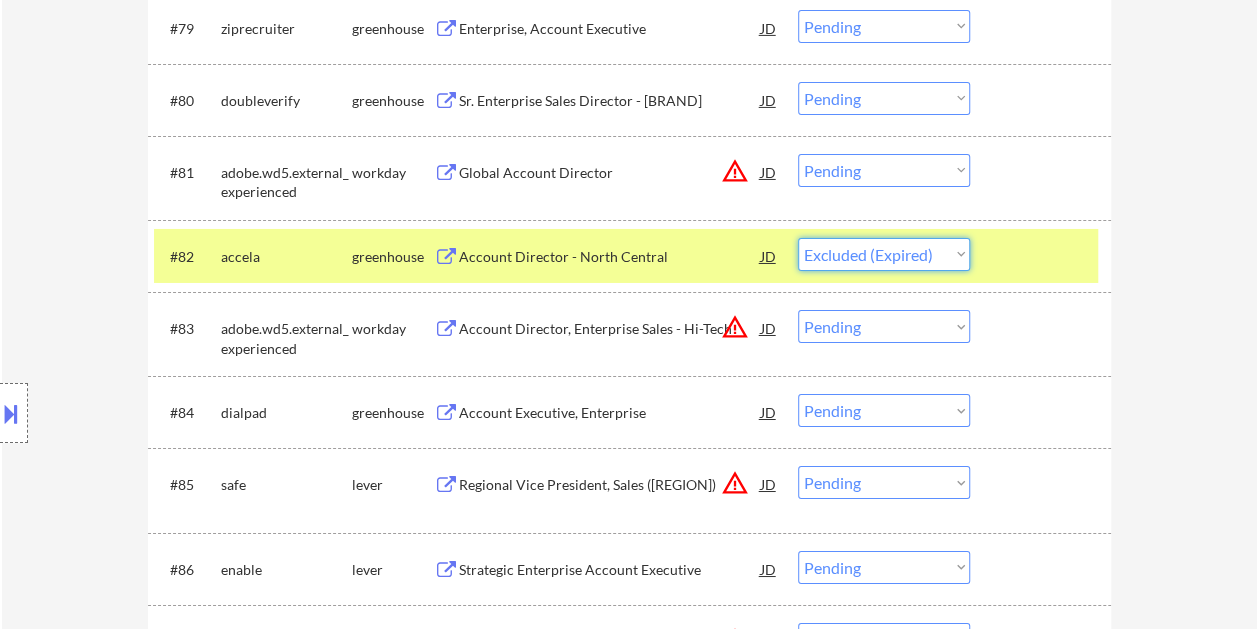 click on "Choose an option... Pending Applied Excluded (Questions) Excluded (Expired) Excluded (Location) Excluded (Bad Match) Excluded (Blocklist) Excluded (Salary) Excluded (Other)" at bounding box center [884, 254] 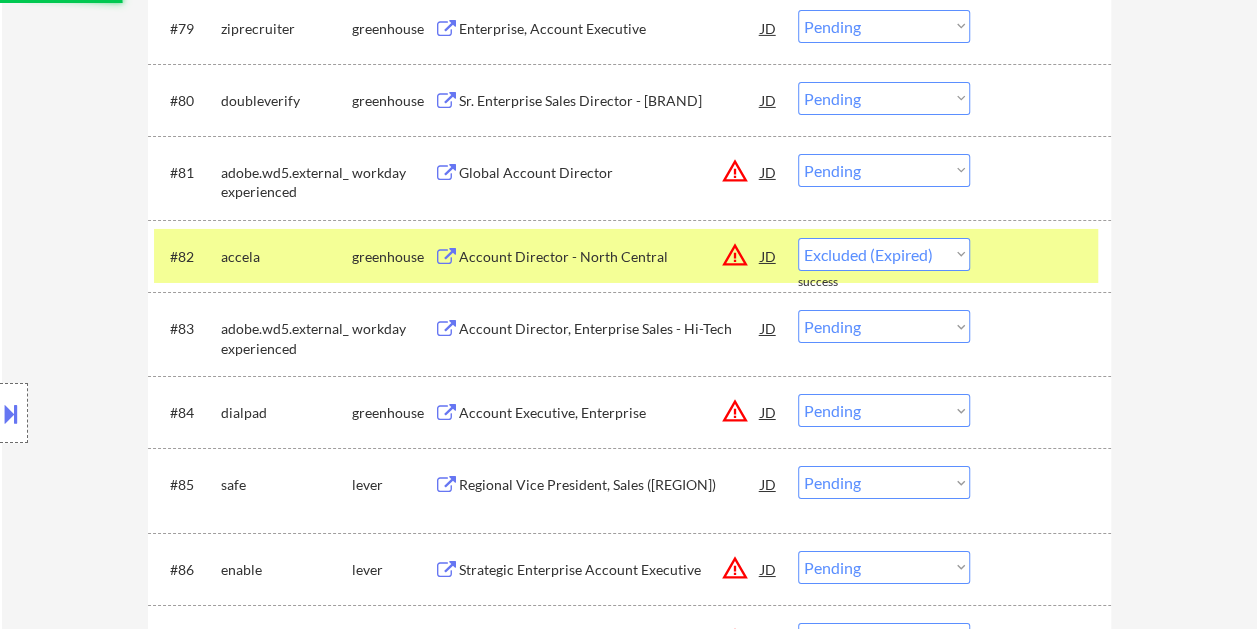 select on ""pending"" 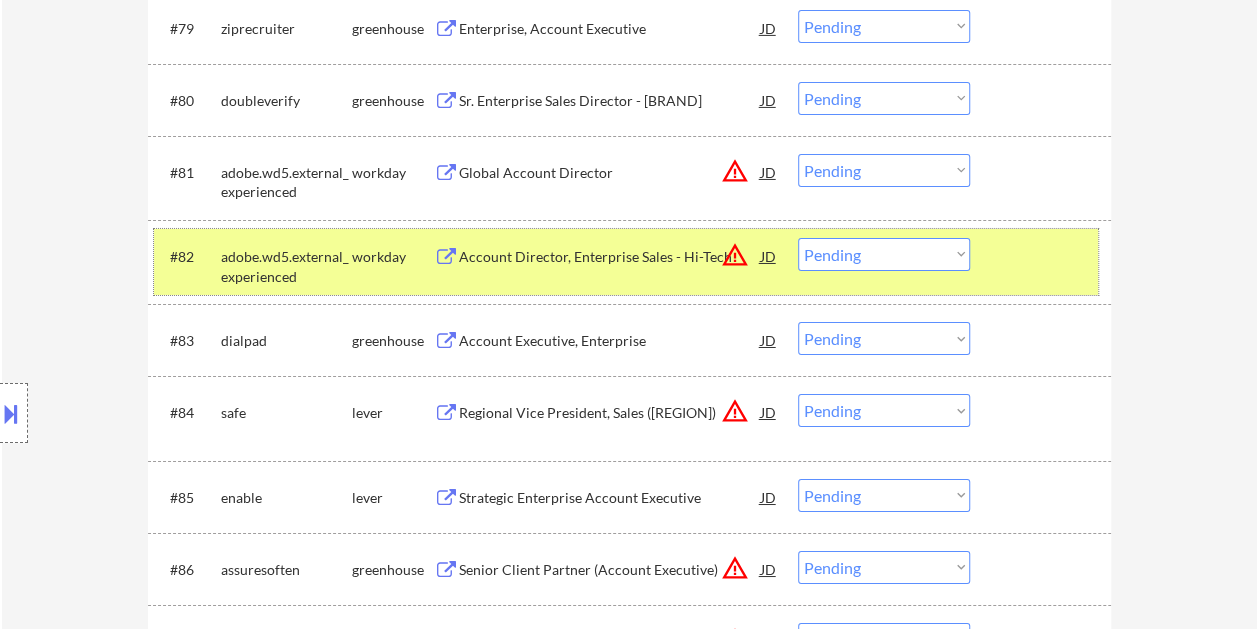 click at bounding box center [1043, 256] 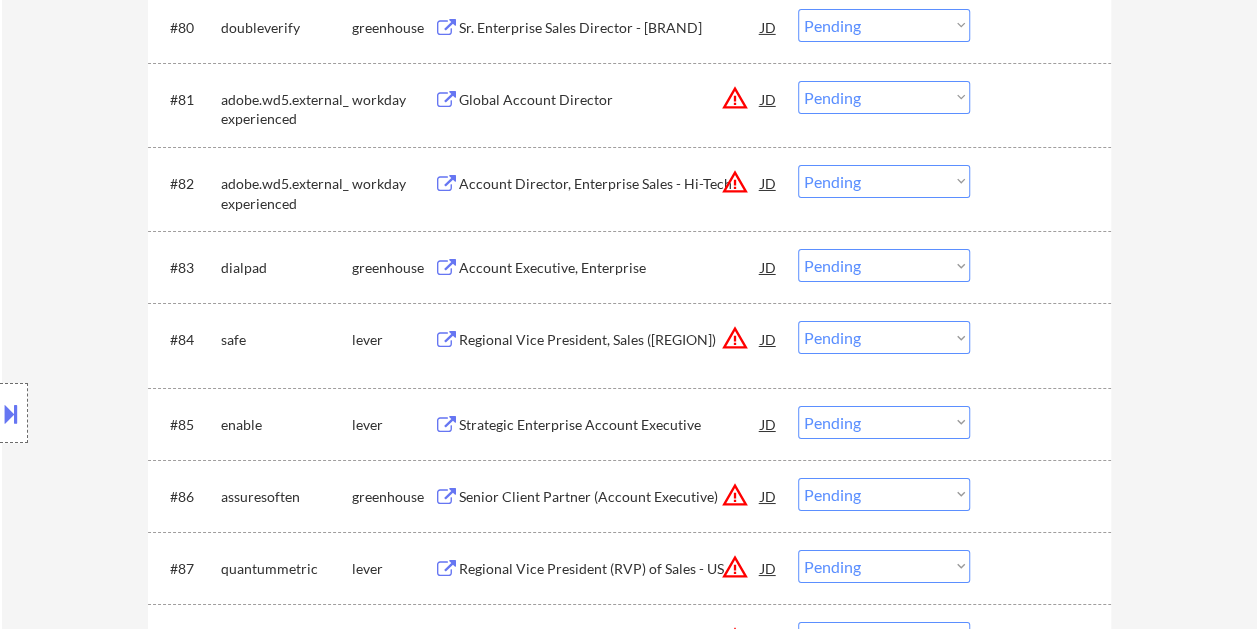 scroll, scrollTop: 7229, scrollLeft: 0, axis: vertical 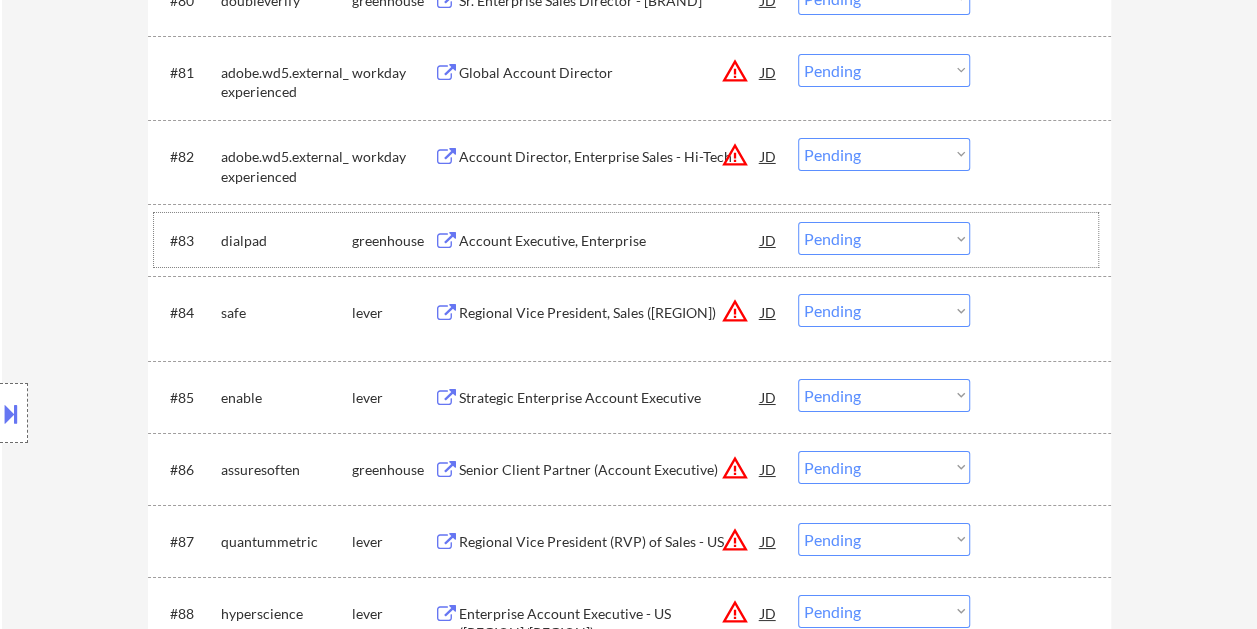 click at bounding box center [1043, 240] 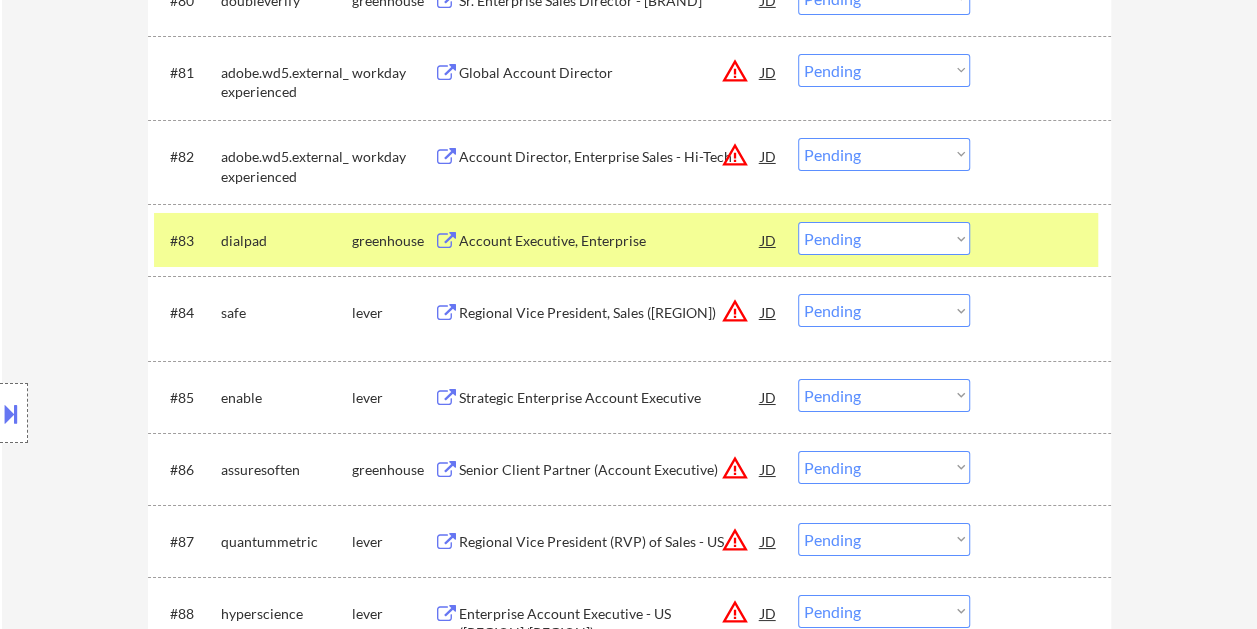 click on "Account Executive, Enterprise" at bounding box center [610, 241] 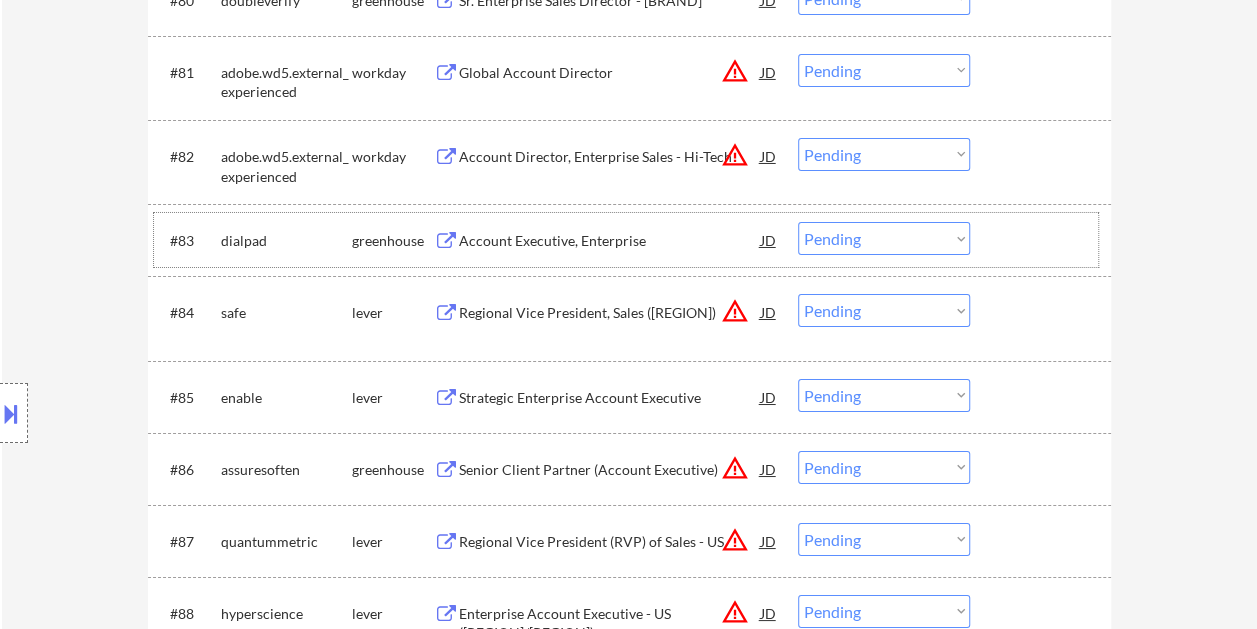 click at bounding box center [1043, 240] 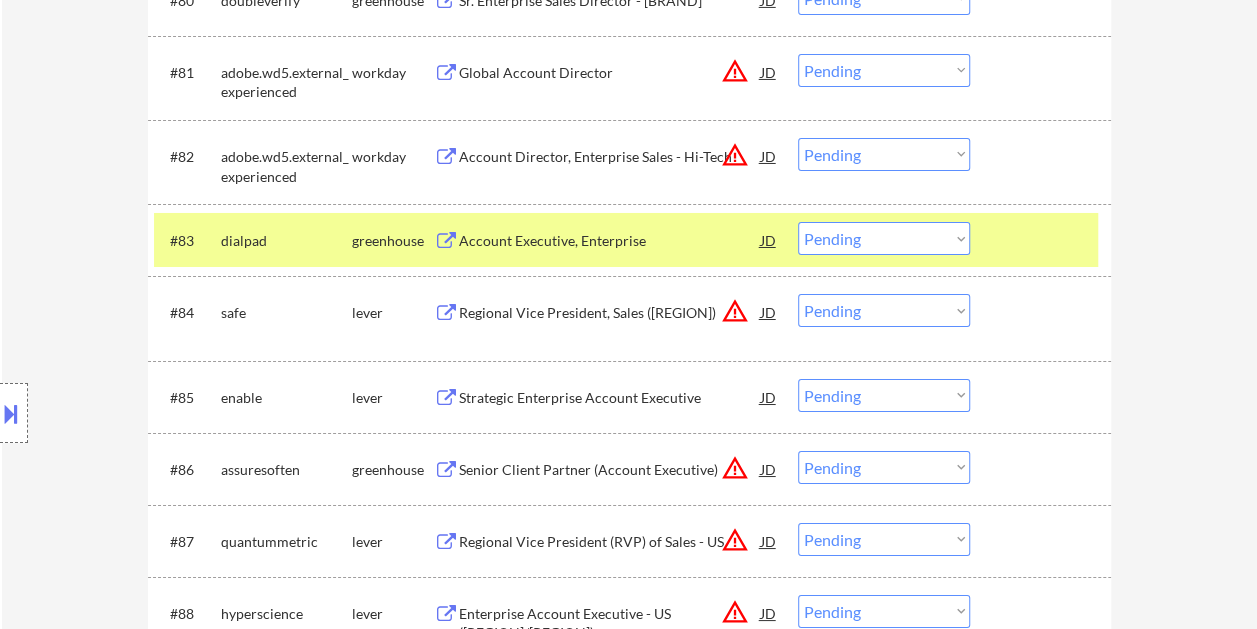 click on "Choose an option... Pending Applied Excluded (Questions) Excluded (Expired) Excluded (Location) Excluded (Bad Match) Excluded (Blocklist) Excluded (Salary) Excluded (Other)" at bounding box center (884, 238) 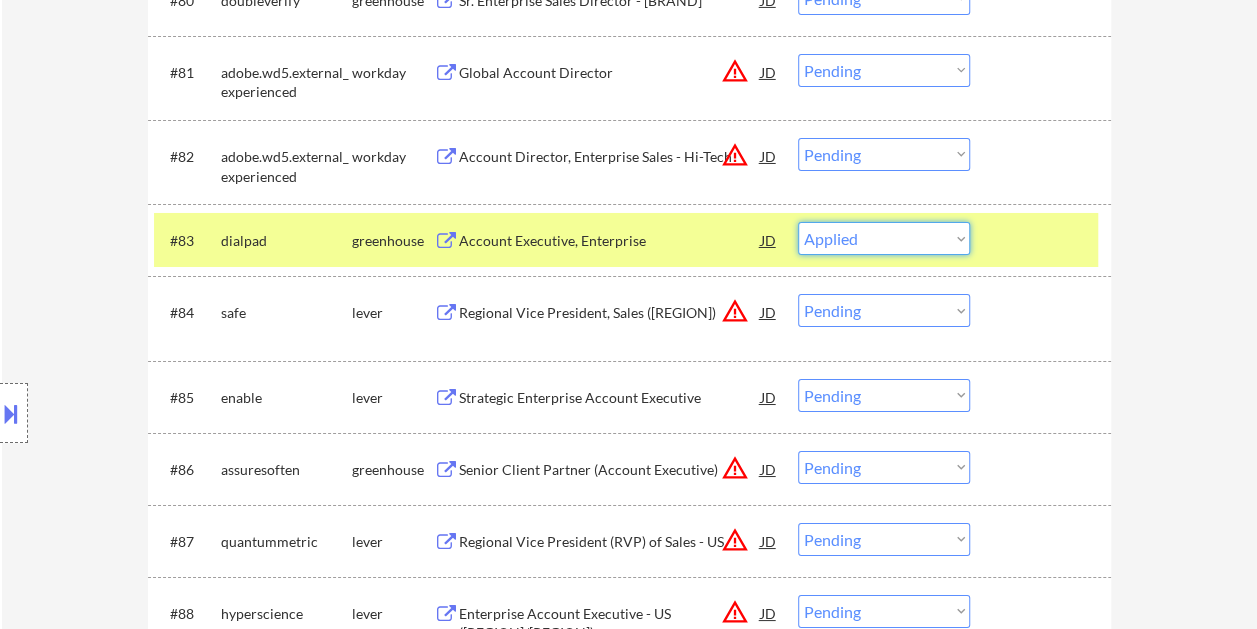 click on "Choose an option... Pending Applied Excluded (Questions) Excluded (Expired) Excluded (Location) Excluded (Bad Match) Excluded (Blocklist) Excluded (Salary) Excluded (Other)" at bounding box center (884, 238) 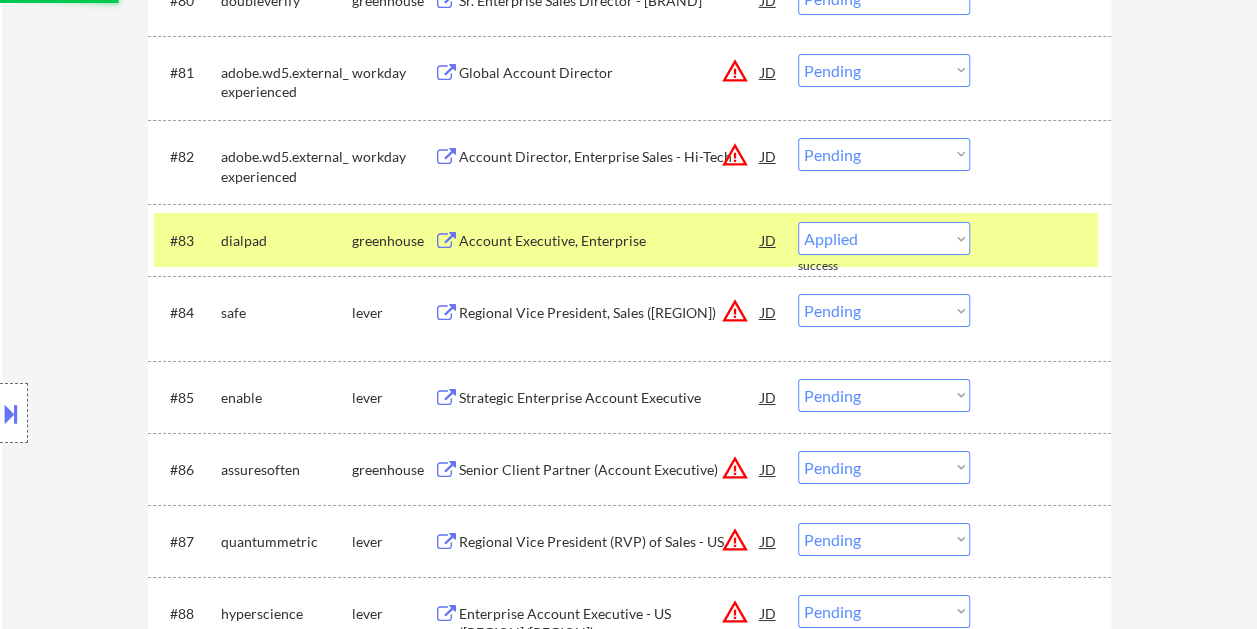select on ""pending"" 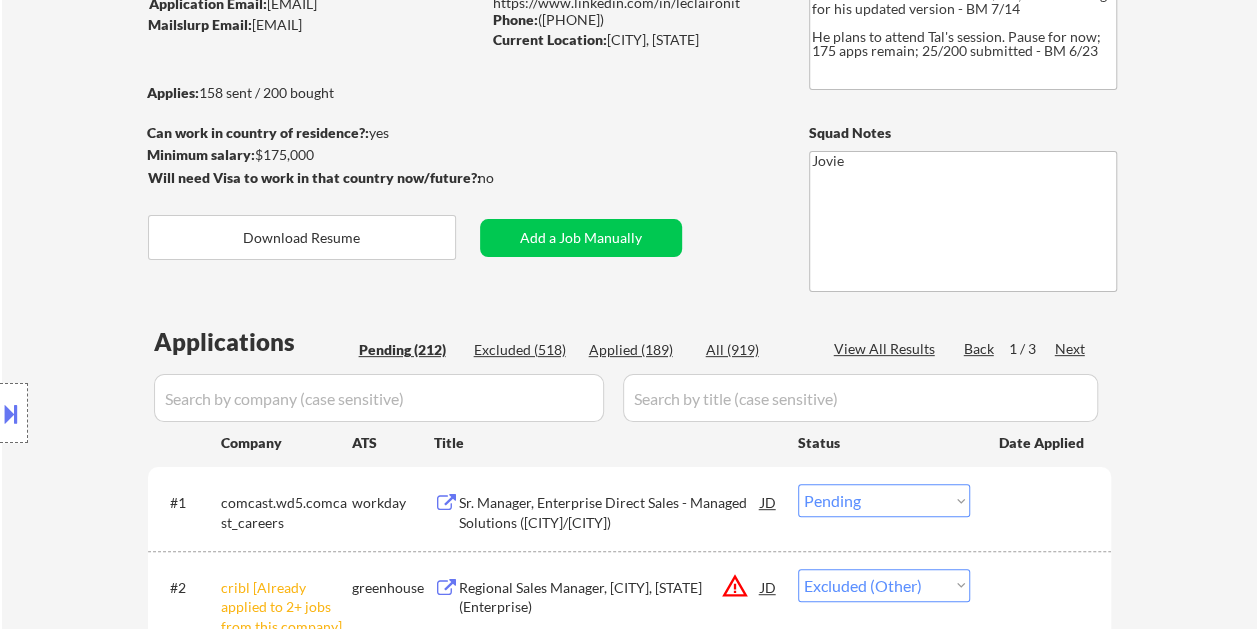 scroll, scrollTop: 0, scrollLeft: 0, axis: both 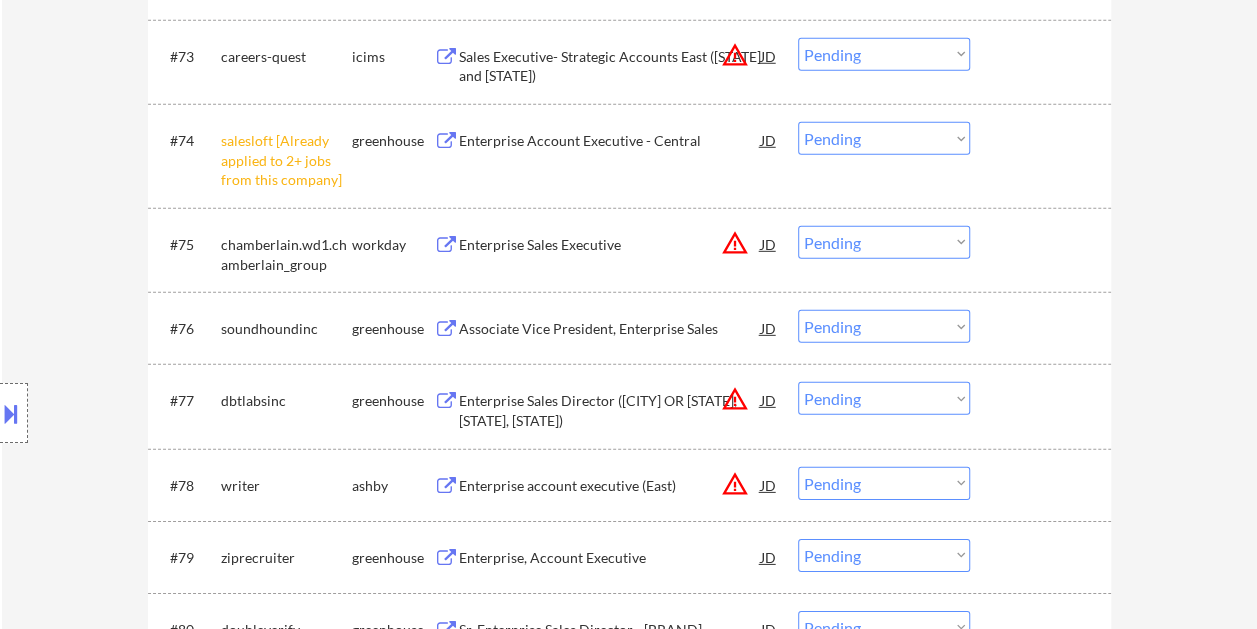 drag, startPoint x: 994, startPoint y: 329, endPoint x: 947, endPoint y: 335, distance: 47.38143 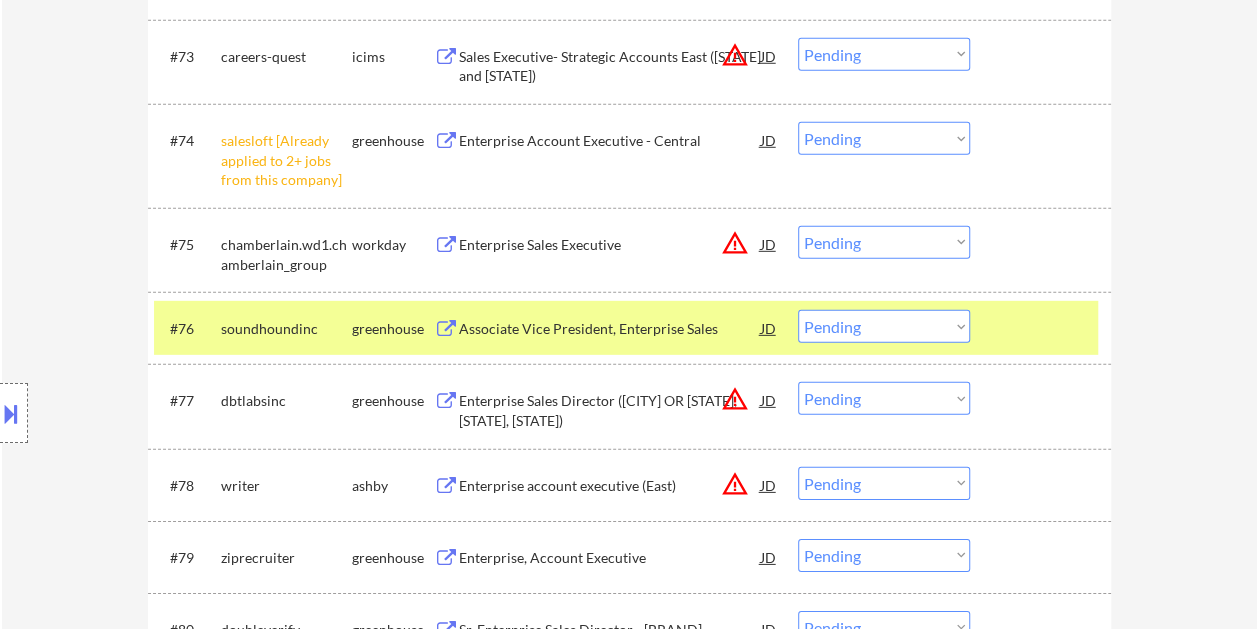 click on "Associate Vice President, Enterprise Sales" at bounding box center (610, 329) 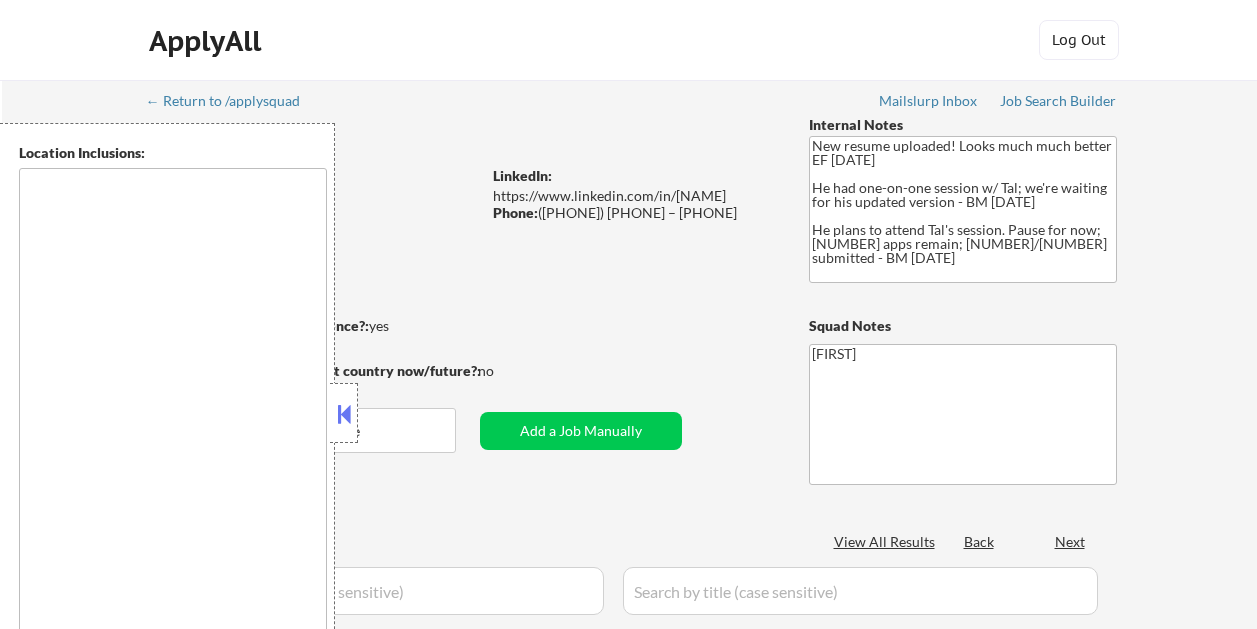 scroll, scrollTop: 0, scrollLeft: 0, axis: both 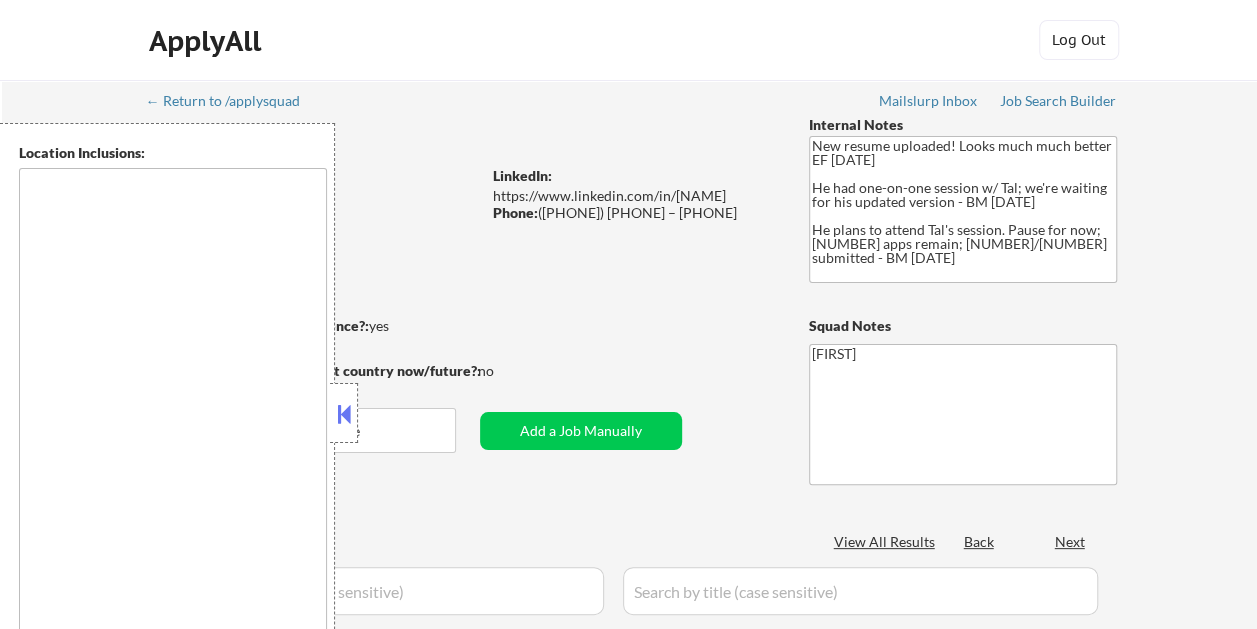 type on "Tampa, FL   St. Petersburg, FL   Clearwater, FL   Brandon, FL   Largo, FL   Town 'n' Country, FL   Pinellas Park, FL   Wesley Chapel, FL   Riverview, FL   Palm Harbor, FL   Land O' Lakes, FL   Valrico, FL   Dunedin, FL   Lutz, FL   Oldsmar, FL   Safety Harbor, FL   Temple Terrace, FL   Gibsonton, FL   Seffner, FL   Odessa, FL It seems there is a misunderstanding in the input. "East Coast" is a broad term that refers to the eastern seaboard of the United States, which spans multiple states and cities. Since the user is located in Tampa, FL, and is interested in working around the "East Coast," I will provide a list of major cities and metro areas along the East Coast that are significant job markets. These locations are not within a 30-minute commute from Tampa, FL, but they are key areas along the East Coast where job opportunities might be found. Here is a list of major cities and metro areas along the East Coast: 1. Miami, FL 2. Fort Lauderdale, FL 3. West Palm Beach, FL 4. Jacksonville, FL 5. Savannah, ..." 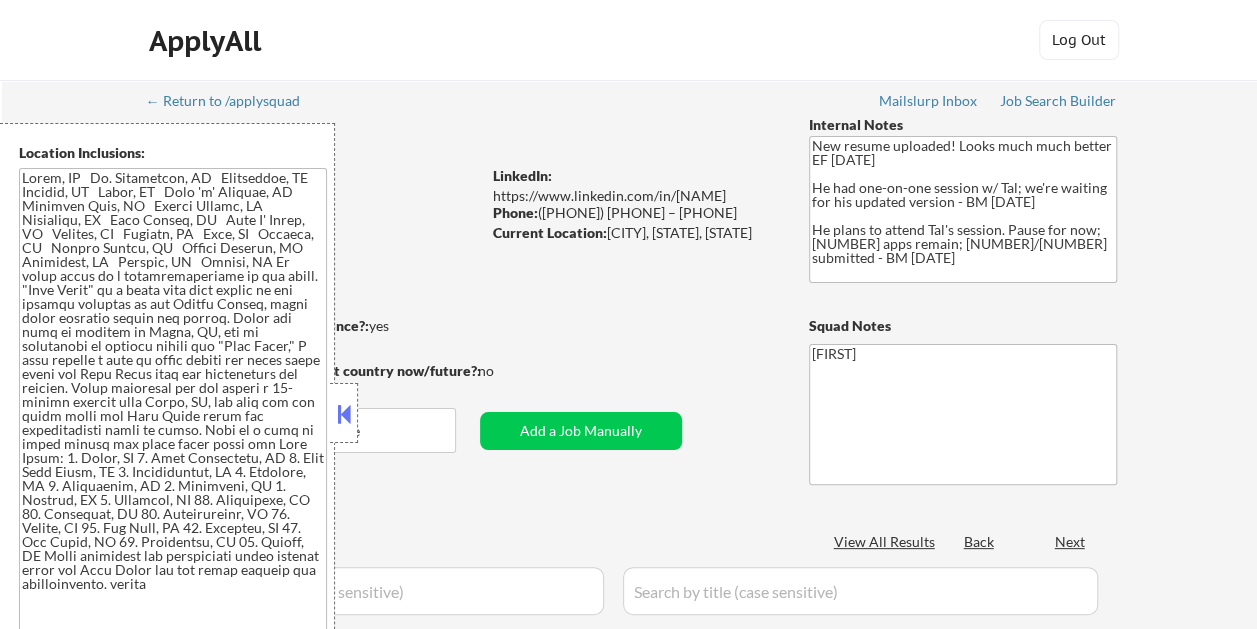 click at bounding box center (344, 414) 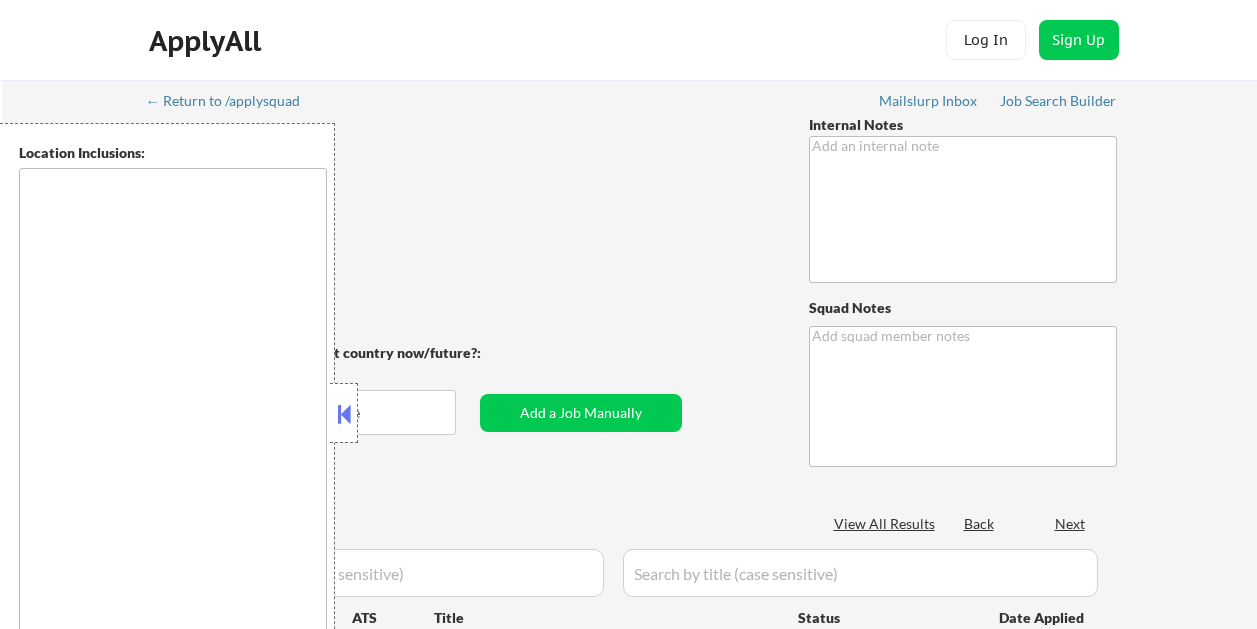 scroll, scrollTop: 2210, scrollLeft: 0, axis: vertical 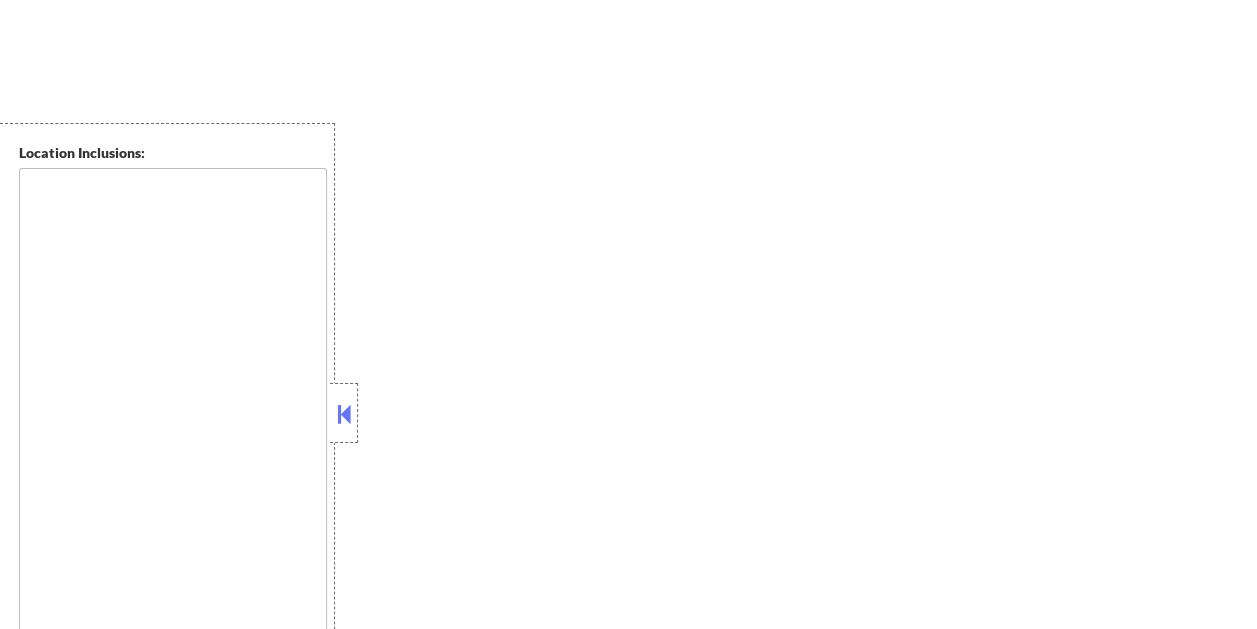 click at bounding box center [344, 414] 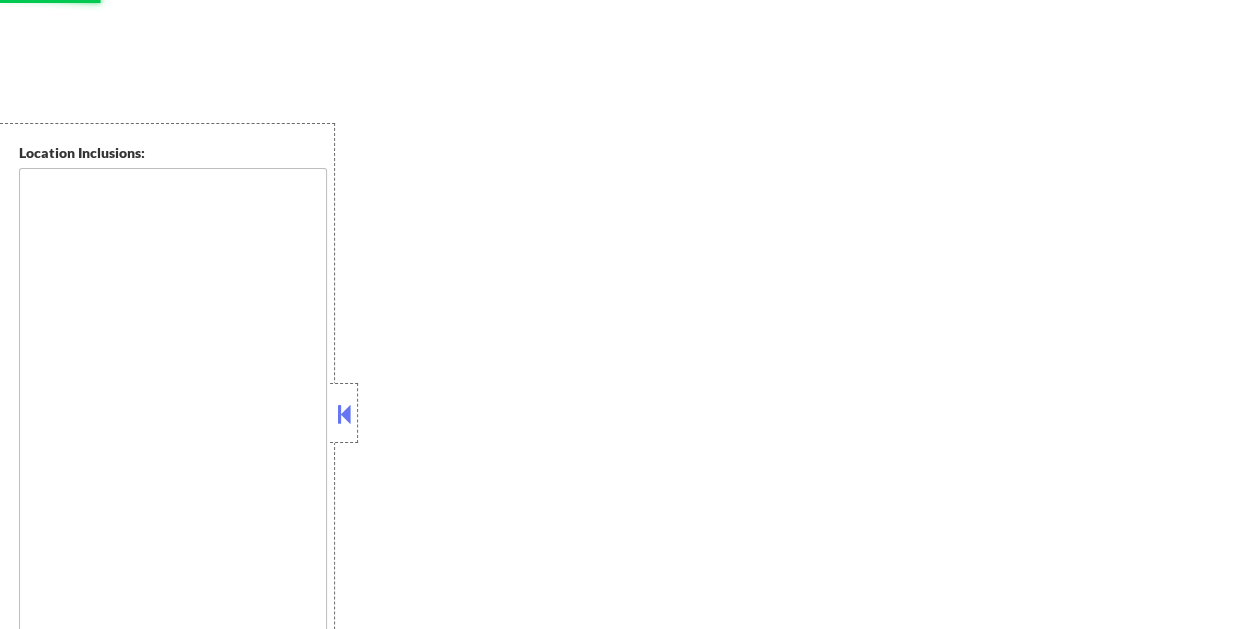 type on "New resume uploaded! Looks much much better EF [DATE]
He had one-on-one session w/ Tal; we're waiting for his updated version - BM [DATE]
He plans to attend Tal's session. Pause for now; [NUMBER] apps remain; [NUMBER]/[NUMBER] submitted - BM [DATE]" 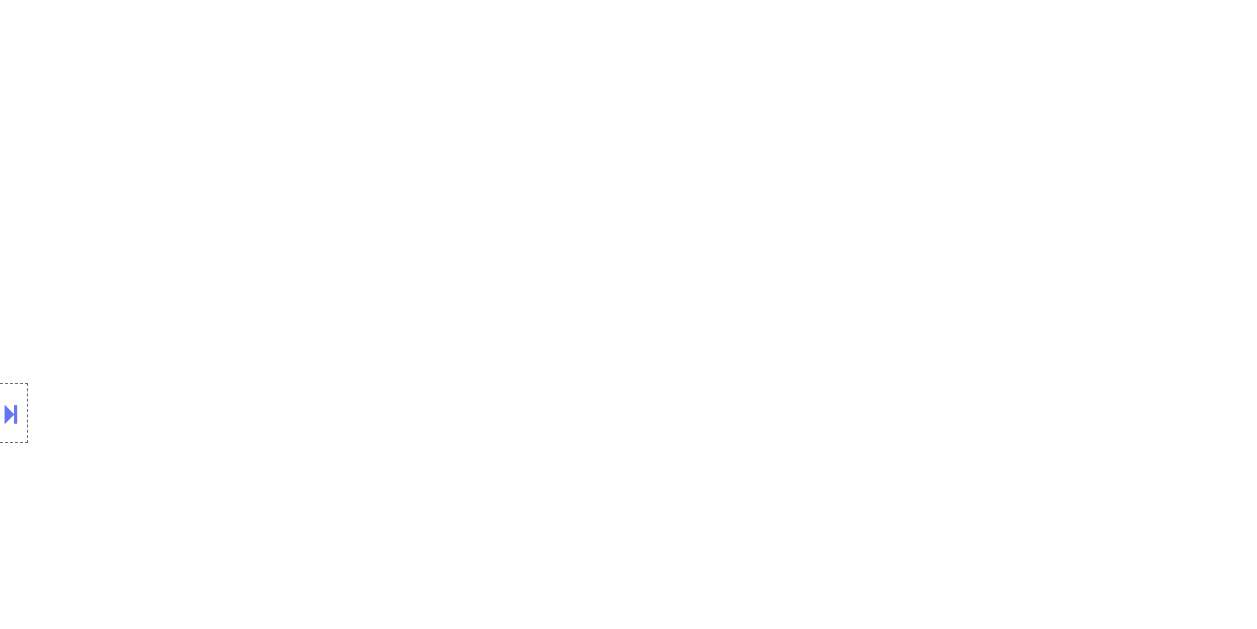 scroll, scrollTop: 2228, scrollLeft: 0, axis: vertical 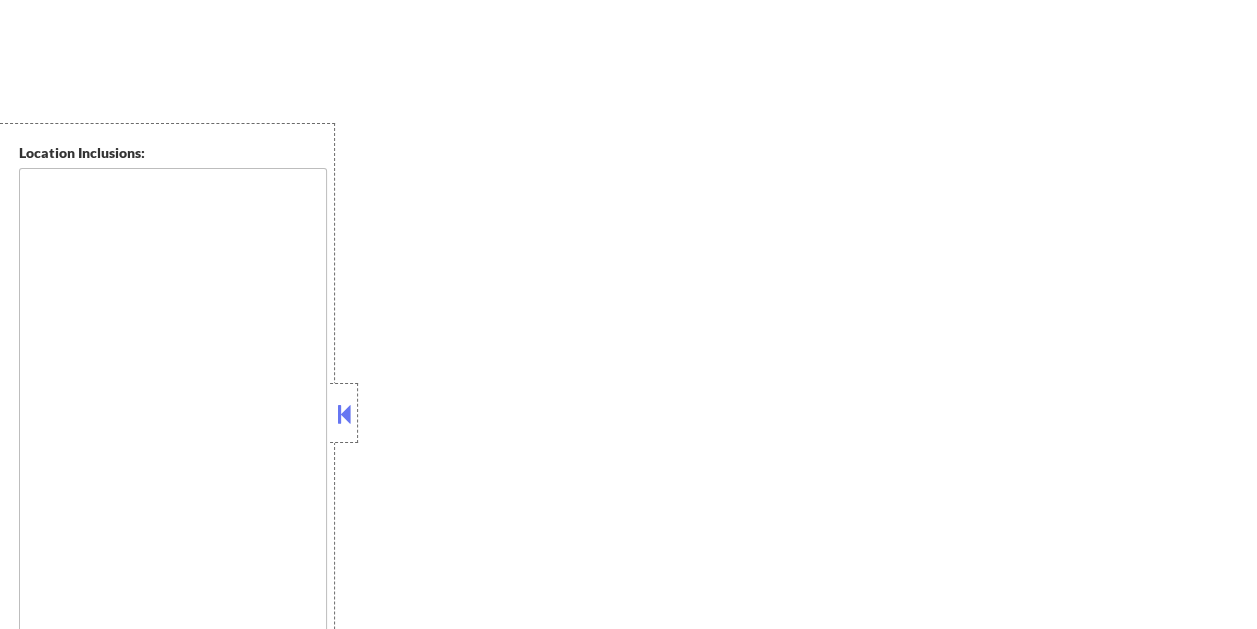 click at bounding box center [344, 414] 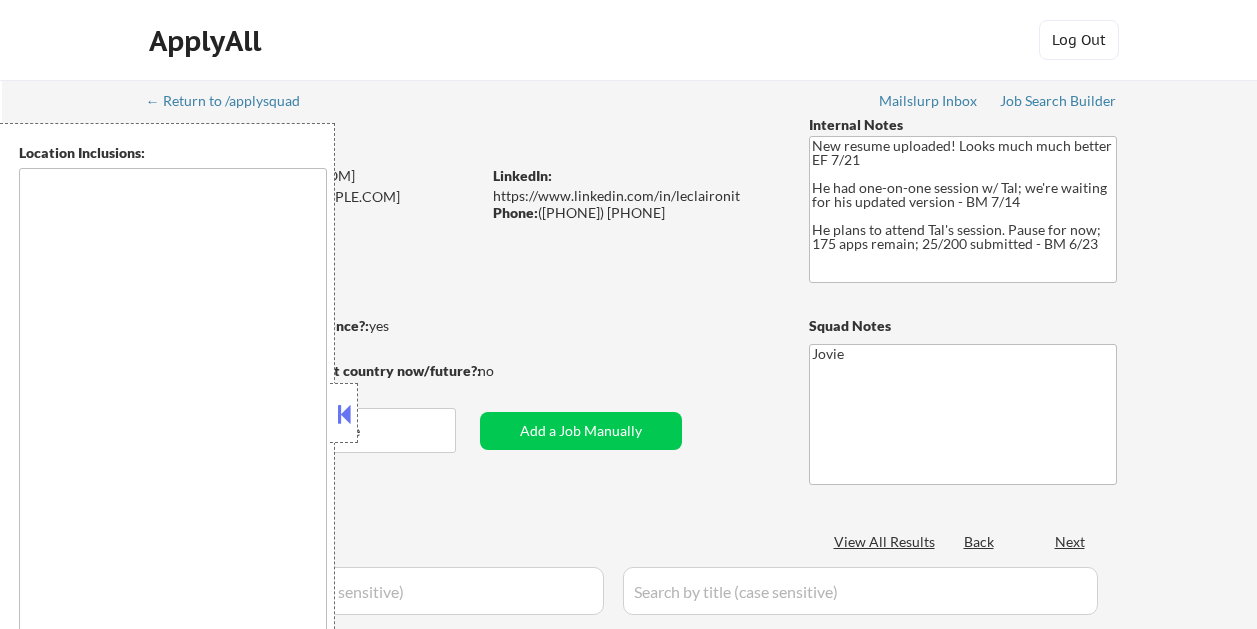 scroll, scrollTop: 2210, scrollLeft: 0, axis: vertical 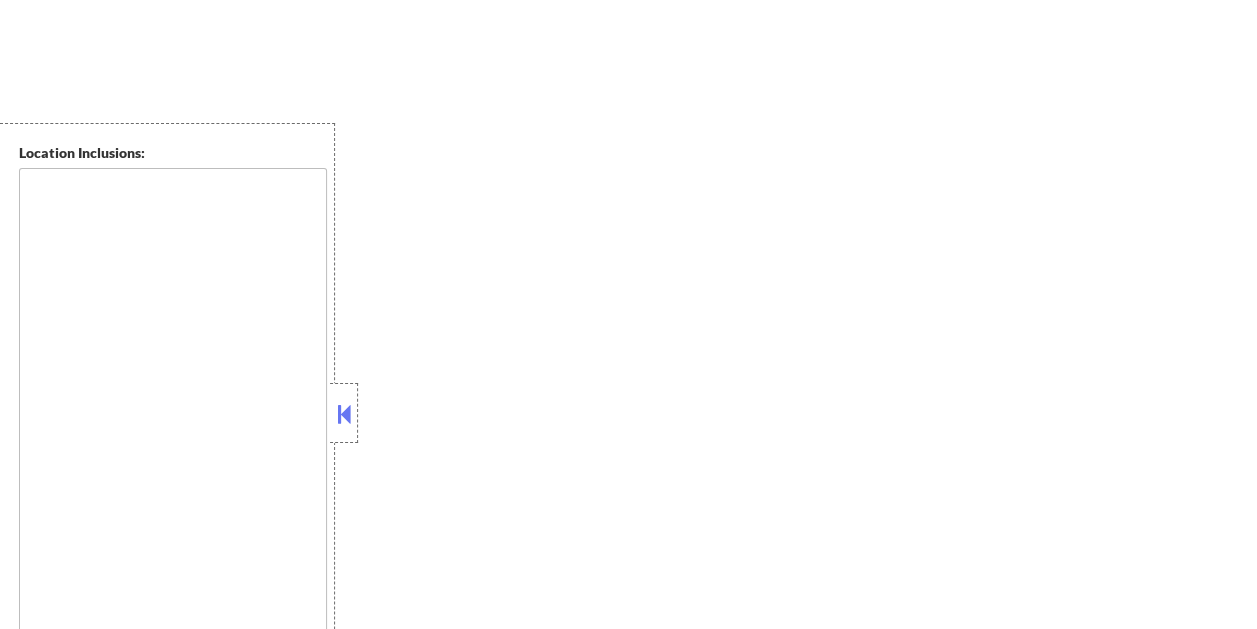 select on ""pending"" 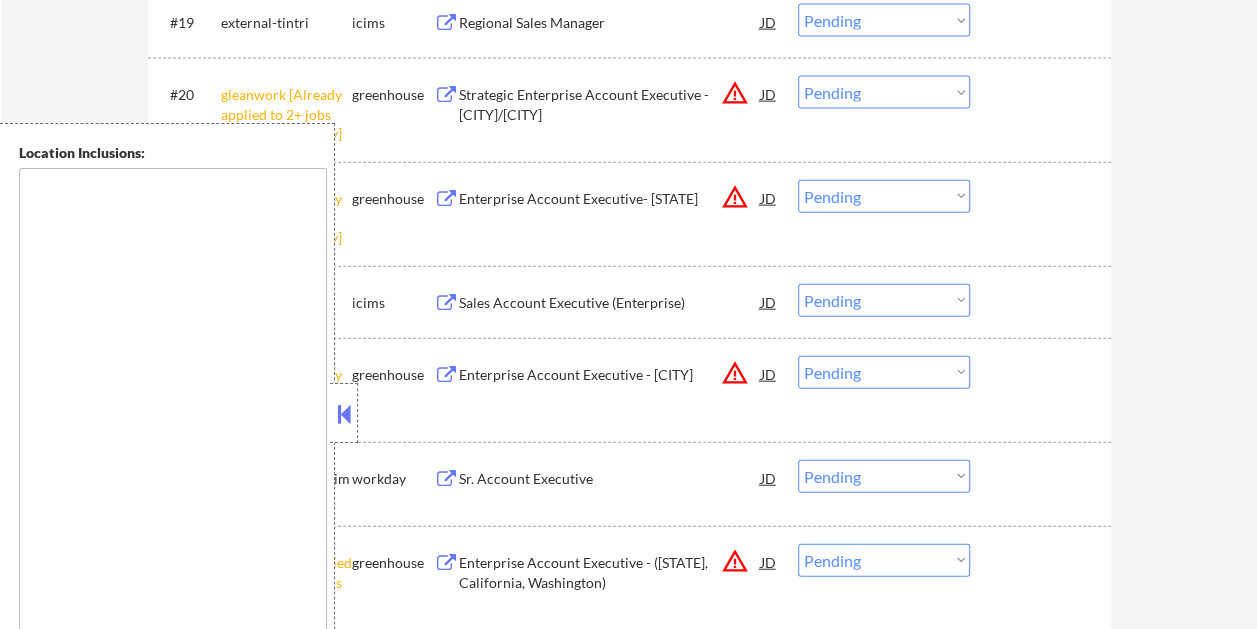 type on "[CITY], [STATE]   [CITY], [STATE]   [CITY], [STATE]   [CITY], [STATE]   [CITY], [STATE]   [CITY], [STATE]   [CITY], [STATE]   [CITY], [STATE]   [CITY], [STATE]   [CITY], [STATE]   [CITY], [STATE]   [CITY], [STATE]   [CITY], [STATE]   [CITY], [STATE]   [CITY], [STATE]   [CITY], [STATE]   [CITY], [STATE]   [CITY], [STATE]   [CITY], [STATE]   [CITY], [STATE] It seems there is a misunderstanding in the input. "East Coast" is a broad term that refers to the eastern seaboard of the United States, which spans multiple states and cities. Since the user is located in [CITY], [STATE], and is interested in working around the "East Coast," I will provide a list of major cities and metro areas along the East Coast that are significant job markets. These locations are not within a 30-minute commute from [CITY], [STATE], but they are key areas along the East Coast where job opportunities might be found. Here is a list of major cities and metro areas along the East Coast: 1. [CITY], [STATE] 2. [CITY], [STATE] 3. [CITY], [STATE] 4. [CITY], [STATE] 5. [CITY], ..." 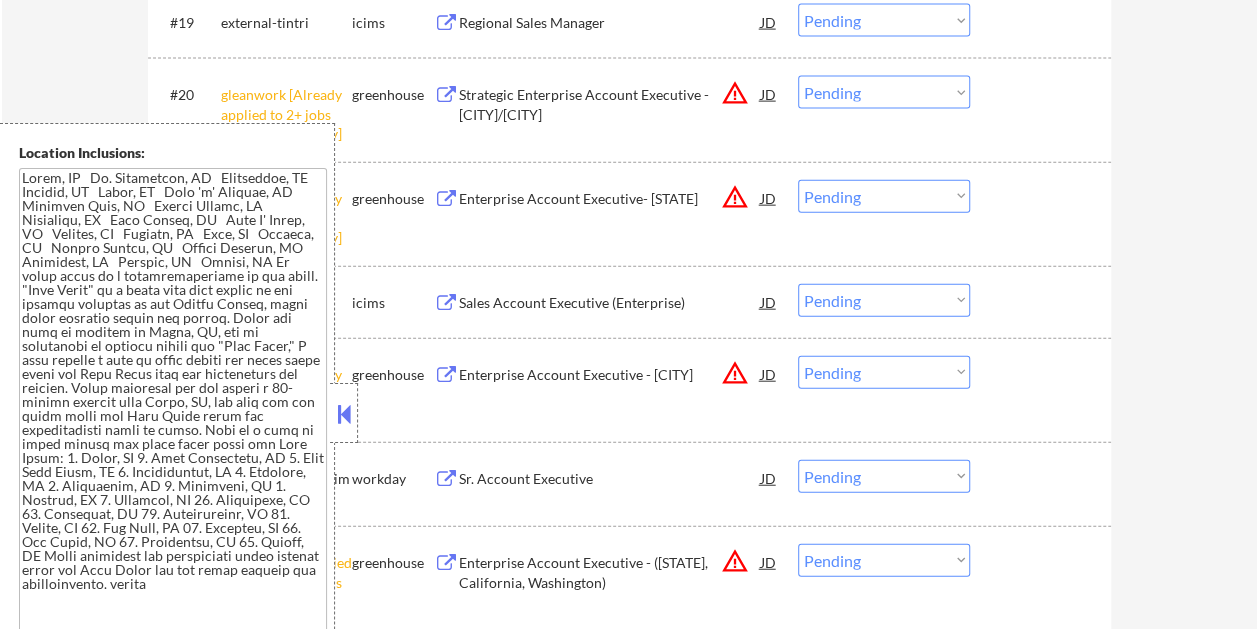 drag, startPoint x: 355, startPoint y: 402, endPoint x: 327, endPoint y: 316, distance: 90.44335 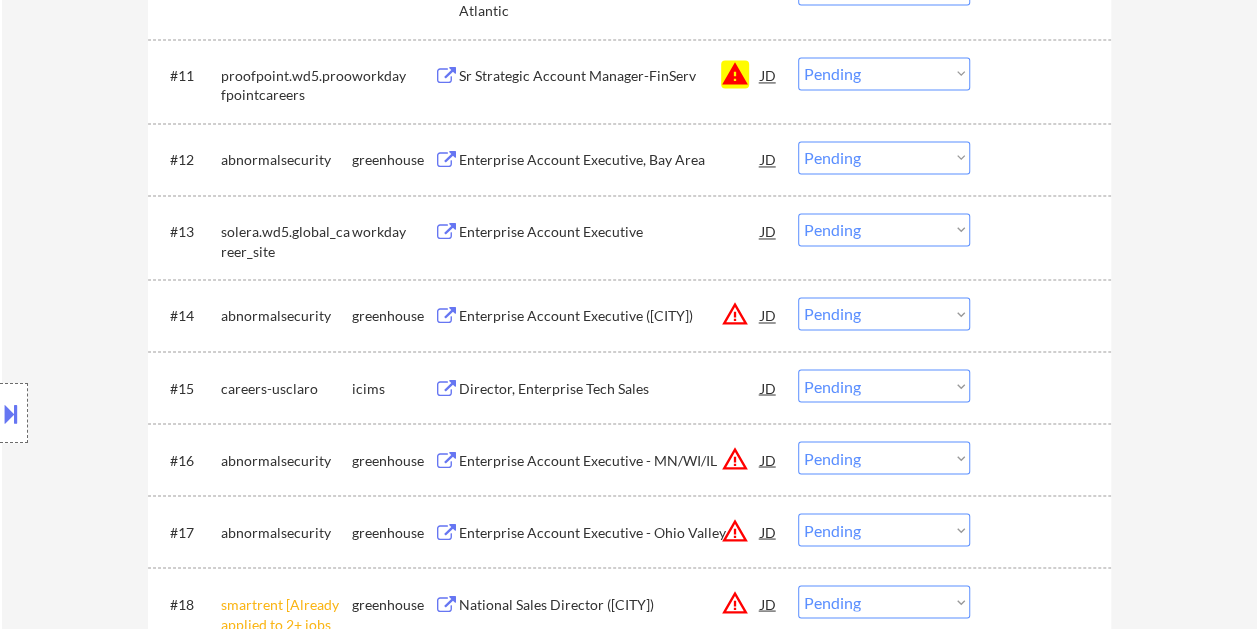 scroll, scrollTop: 1410, scrollLeft: 0, axis: vertical 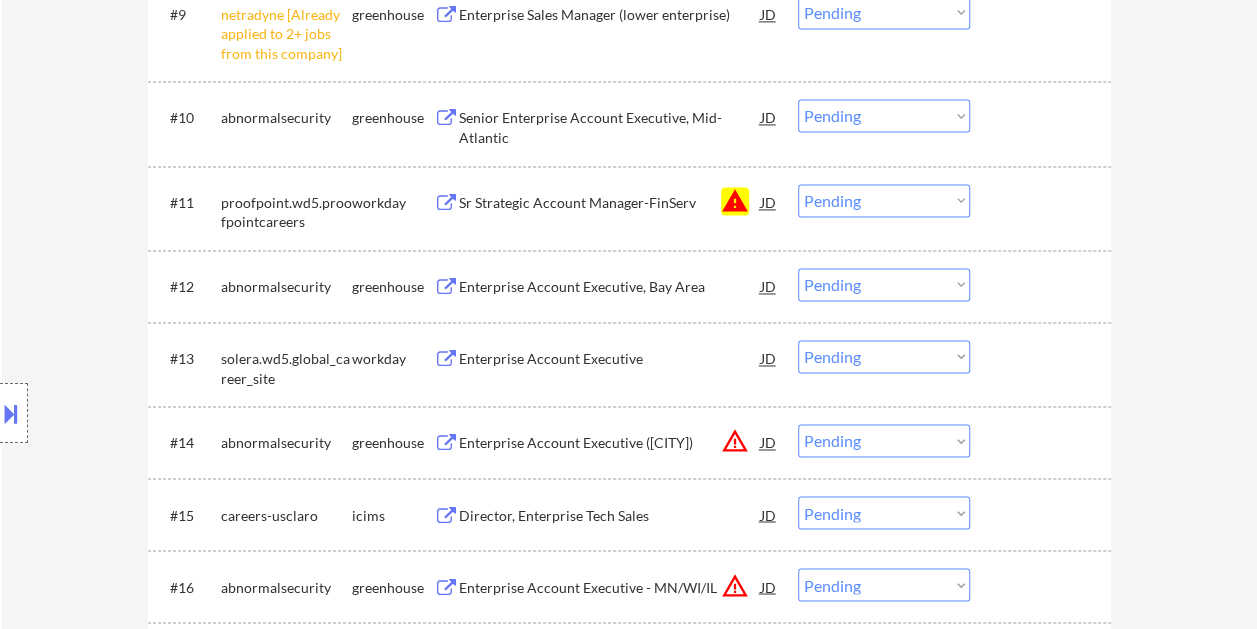 click on "← Return to /applysquad Mailslurp Inbox Job Search Builder Jerry Leclair User Email:  jd@jdleclair.com Application Email:  jd@jdleclair.com Mailslurp Email:  jerry.leclair@mailflux.com LinkedIn:   https://www.linkedin.com/in/leclaironit
Phone:  (813) 503 – 4484 Current Location:  Tampa, FL, Florida Applies:  158 sent / 200 bought Internal Notes New resume uploaded! Looks much much better EF 7/21
He had one-on-one session w/ Tal; we're waiting for his updated version - BM 7/14
He plans to attend Tal's session. Pause for now; 175 apps remain; 25/200 submitted - BM 6/23 Can work in country of residence?:  yes Squad Notes Minimum salary:  $175,000 Will need Visa to work in that country now/future?:   no Download Resume Add a Job Manually Jovie Applications Pending (212) Excluded (518) Applied (189) All (919) View All Results Back 1 / 3
Next Company ATS Title Status Date Applied #1 comcast.wd5.comcast_careers workday Sr. Manager, Enterprise Direct Sales - Managed Solutions (Tampa/Orlando) JD Pending #2 JD" at bounding box center (629, 3080) 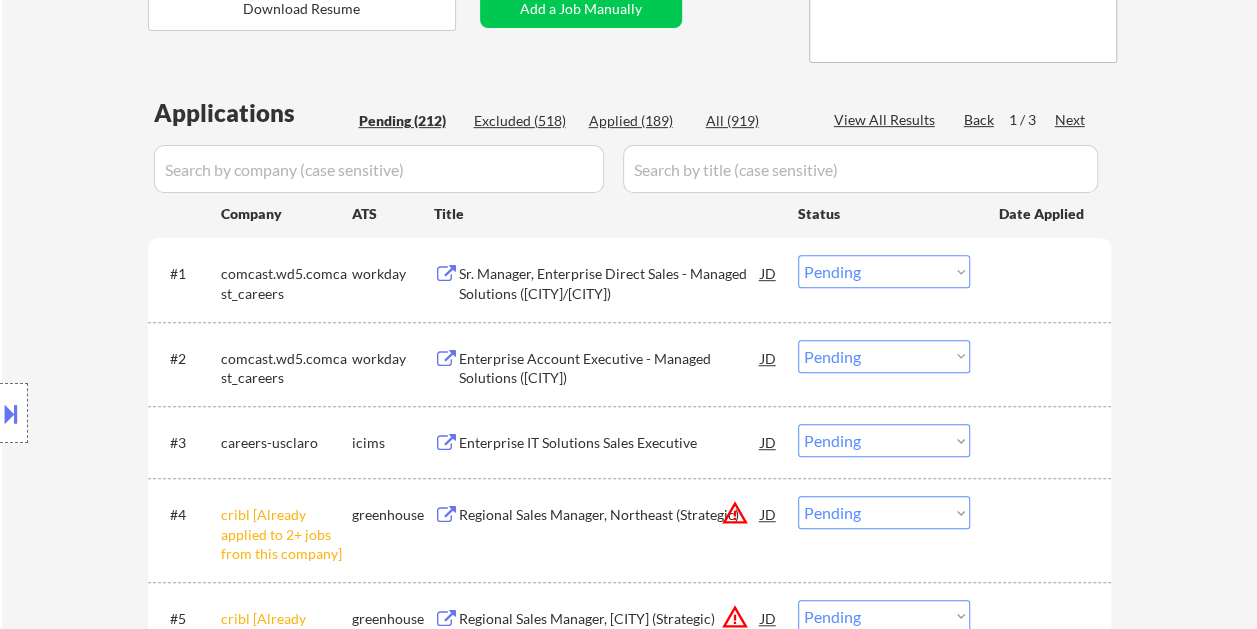 scroll, scrollTop: 0, scrollLeft: 0, axis: both 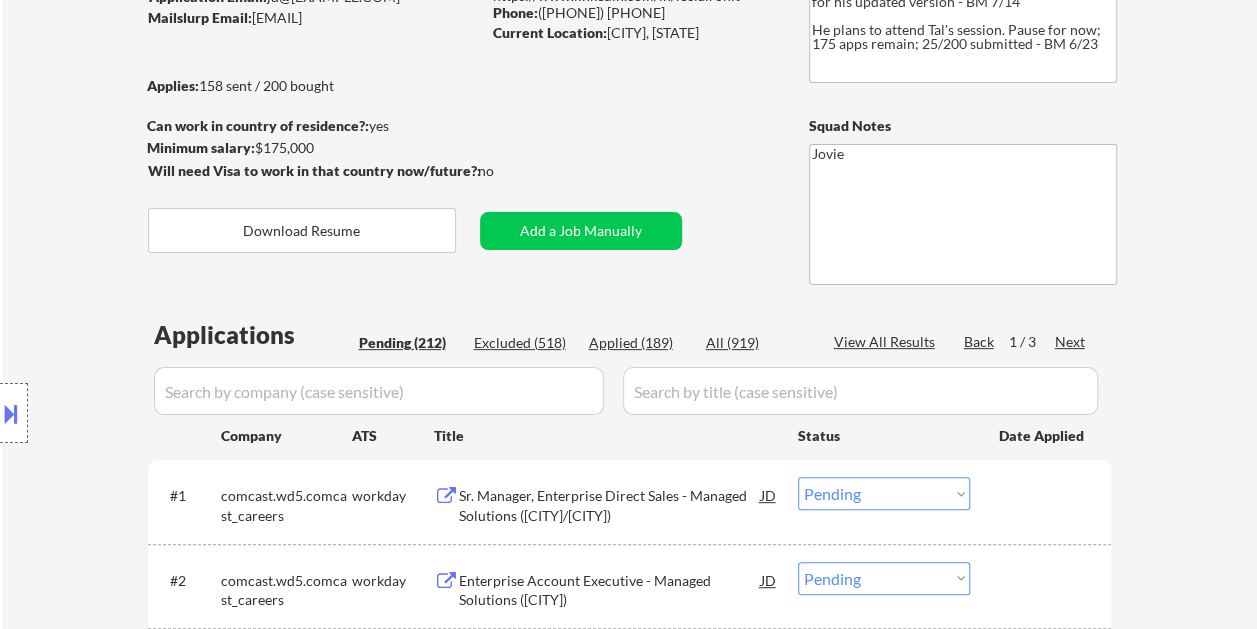 click on "Next" at bounding box center [1071, 342] 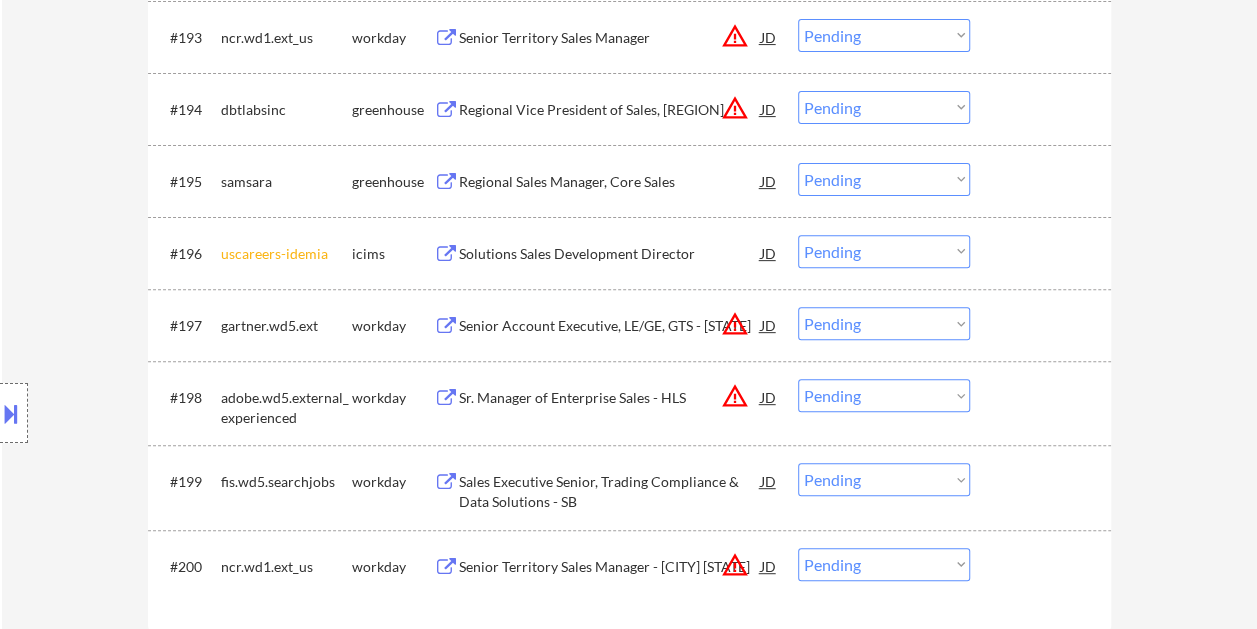 scroll, scrollTop: 7500, scrollLeft: 0, axis: vertical 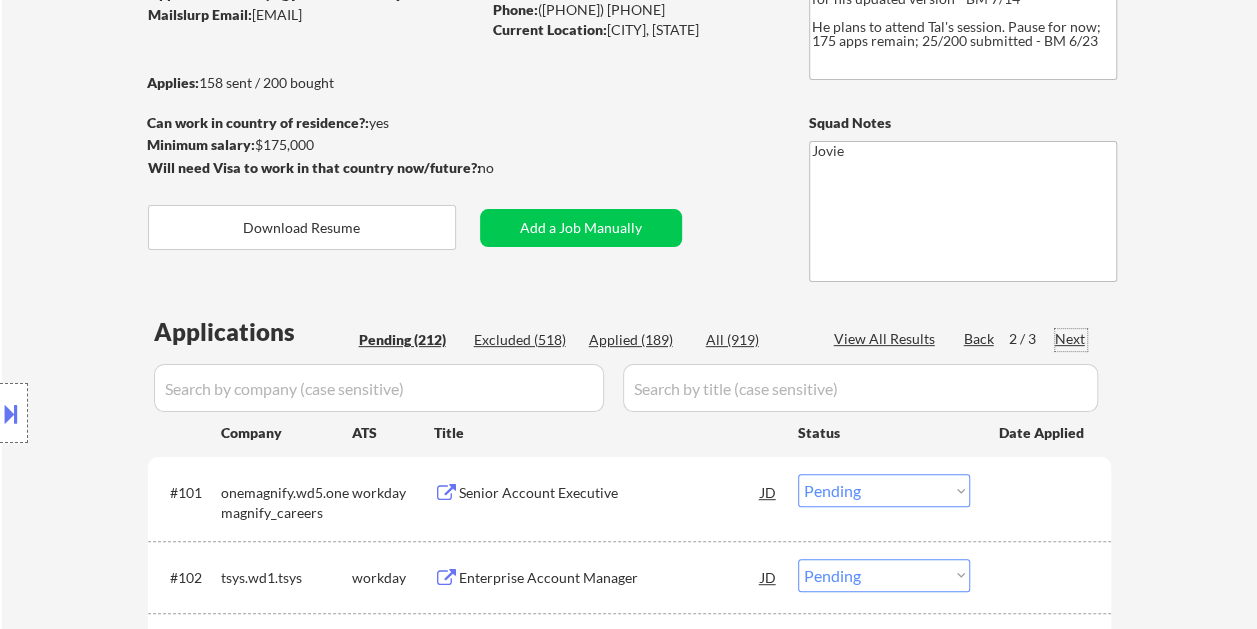 click on "Next" at bounding box center (1071, 339) 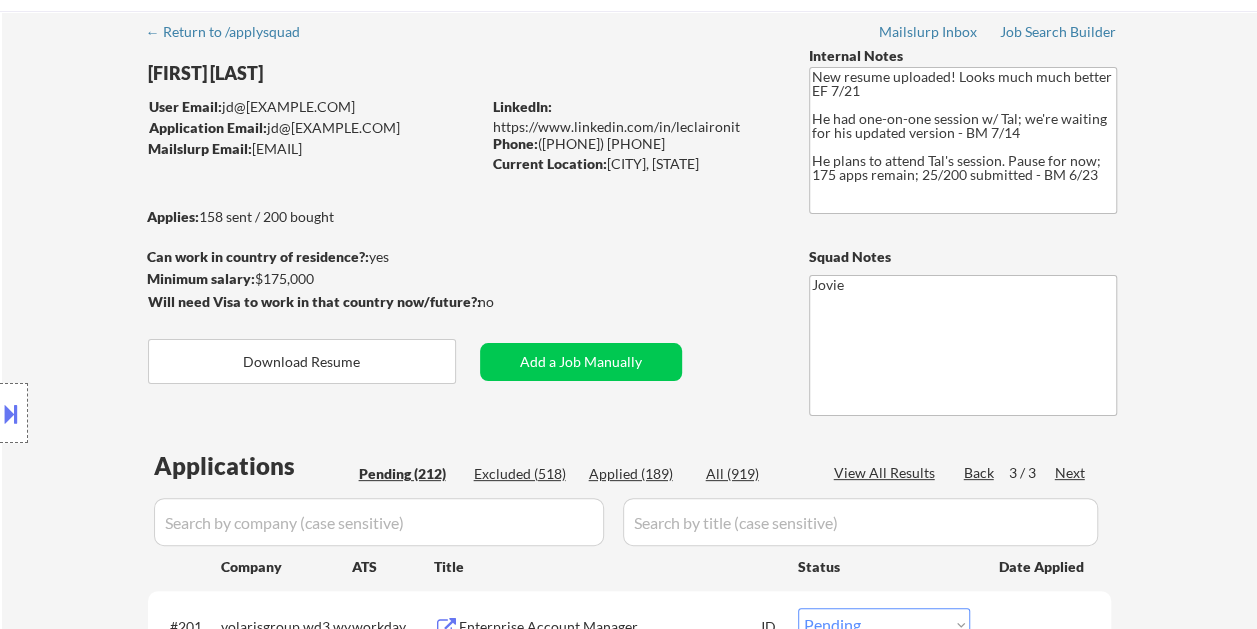 scroll, scrollTop: 100, scrollLeft: 0, axis: vertical 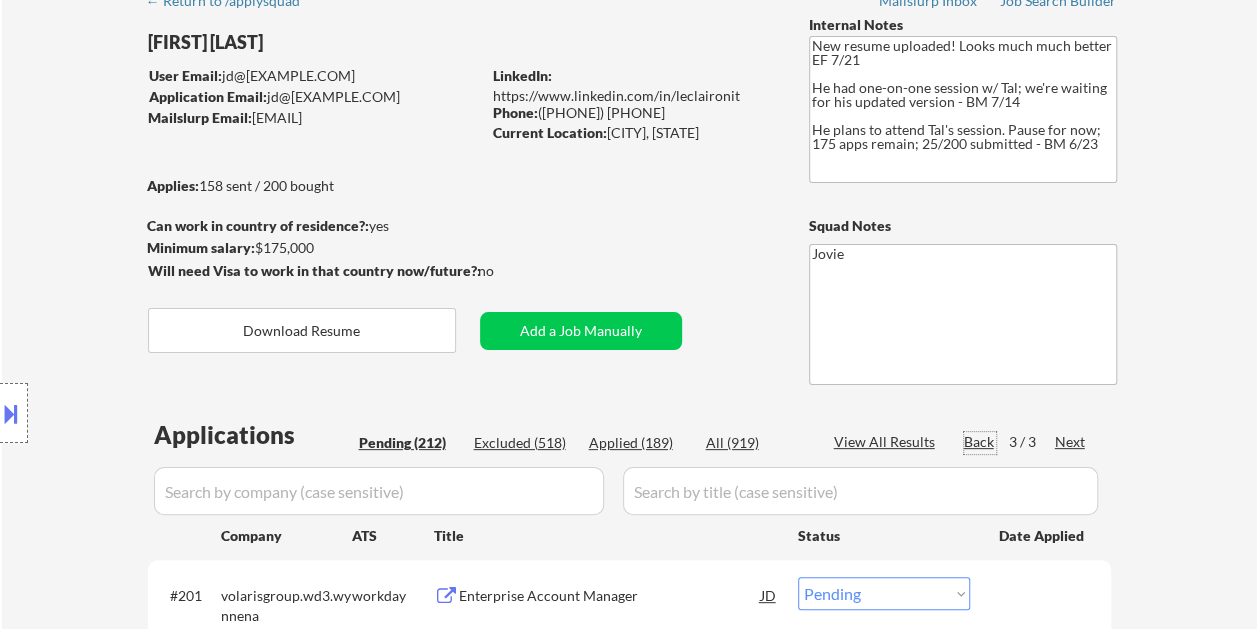 click on "Back" at bounding box center (980, 442) 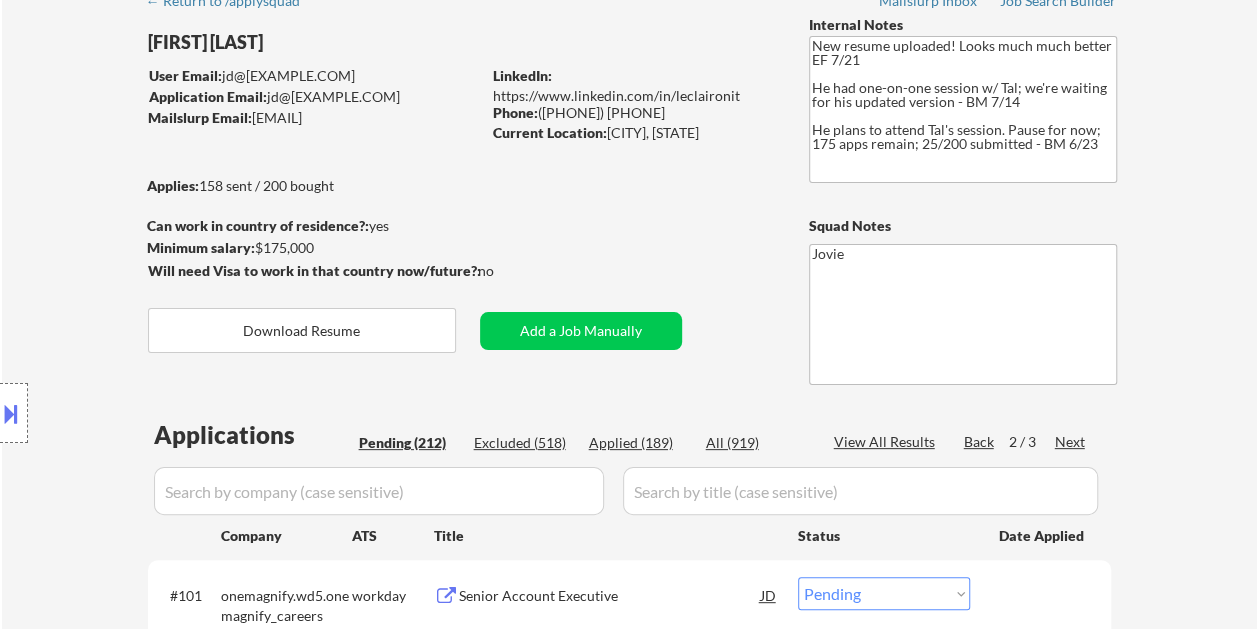 click on "Back" at bounding box center [980, 442] 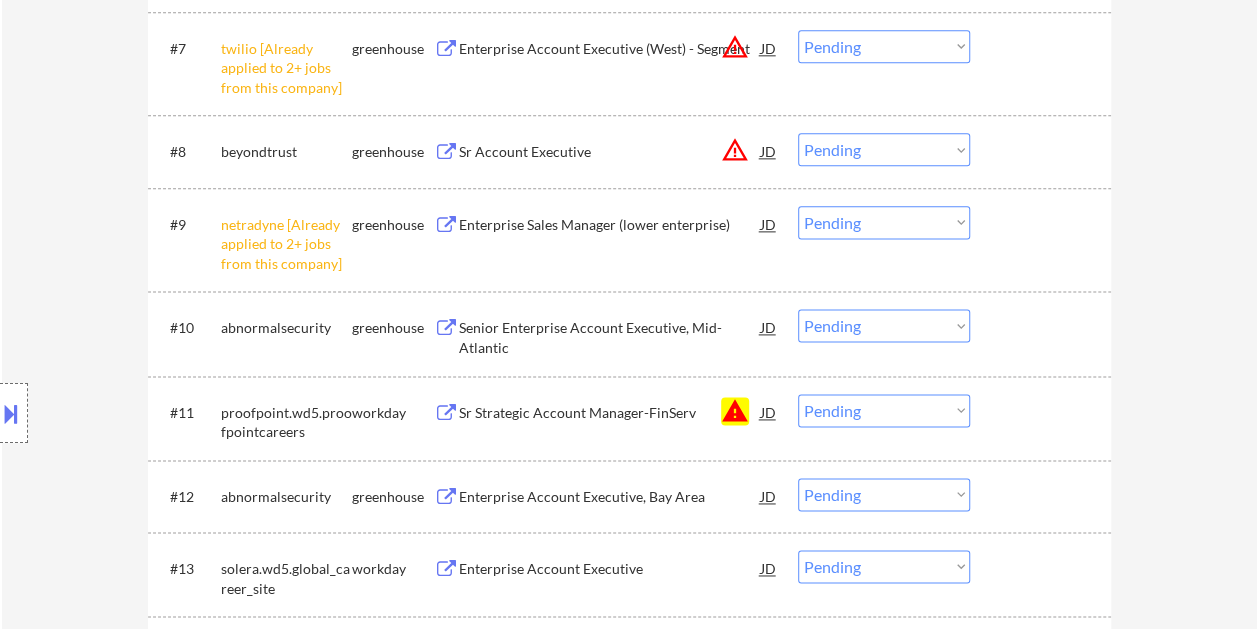 scroll, scrollTop: 6582, scrollLeft: 0, axis: vertical 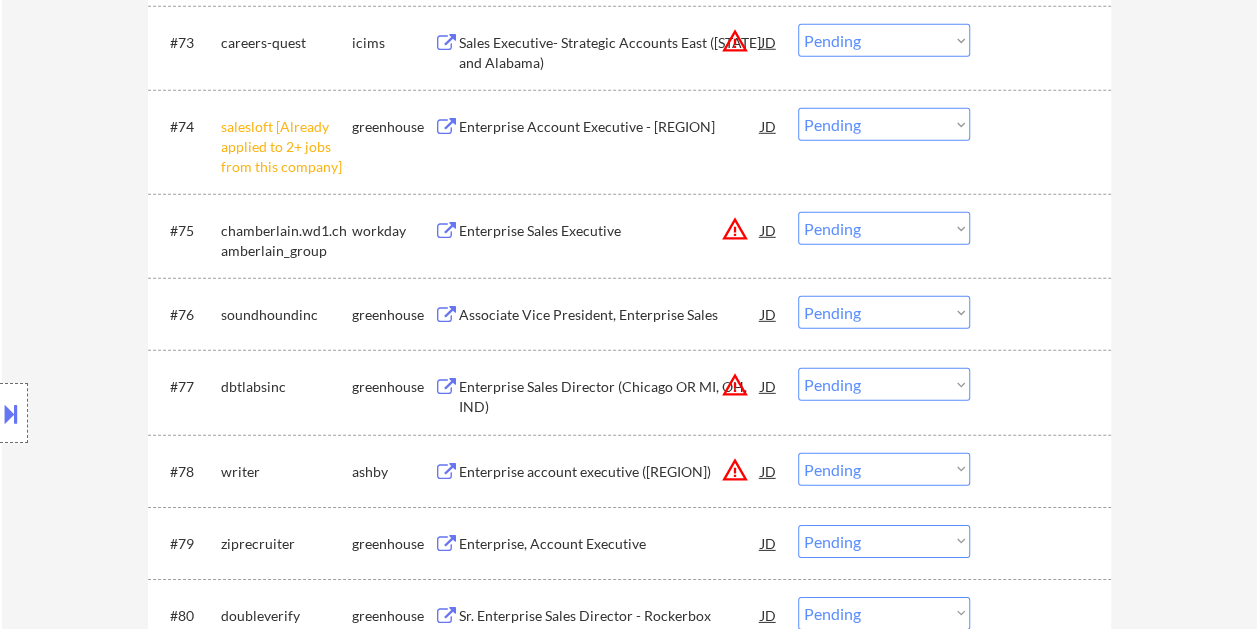 click on "Choose an option... Pending Applied Excluded (Questions) Excluded (Expired) Excluded (Location) Excluded (Bad Match) Excluded (Blocklist) Excluded (Salary) Excluded (Other)" at bounding box center (884, 312) 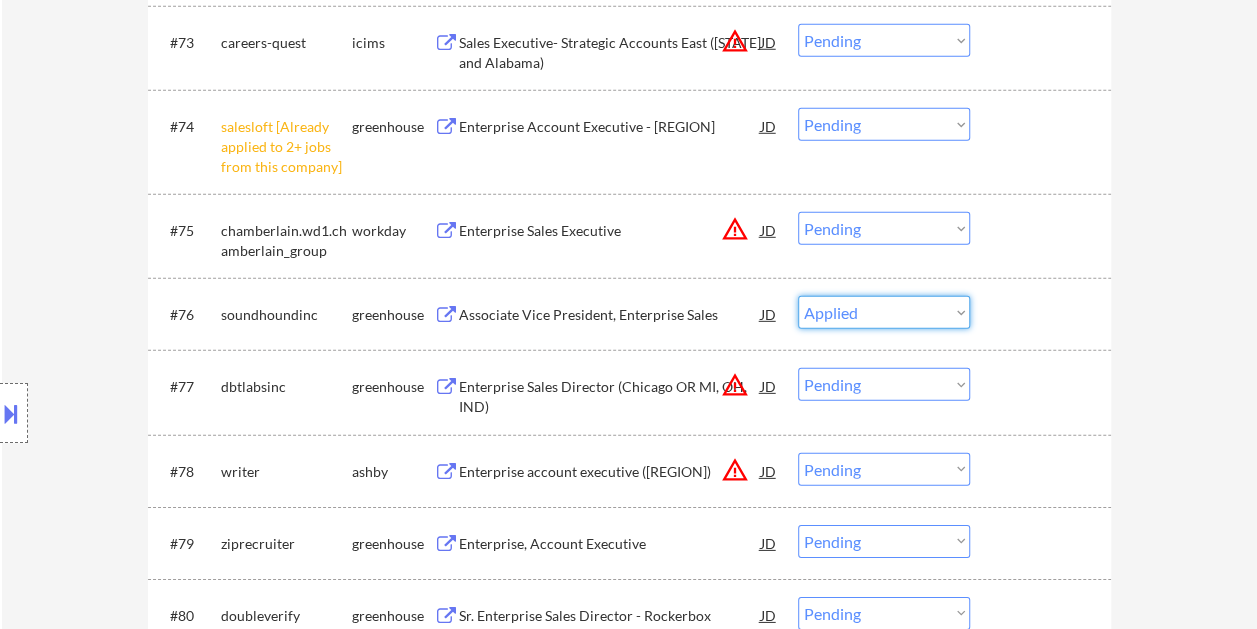 click on "Choose an option... Pending Applied Excluded (Questions) Excluded (Expired) Excluded (Location) Excluded (Bad Match) Excluded (Blocklist) Excluded (Salary) Excluded (Other)" at bounding box center [884, 312] 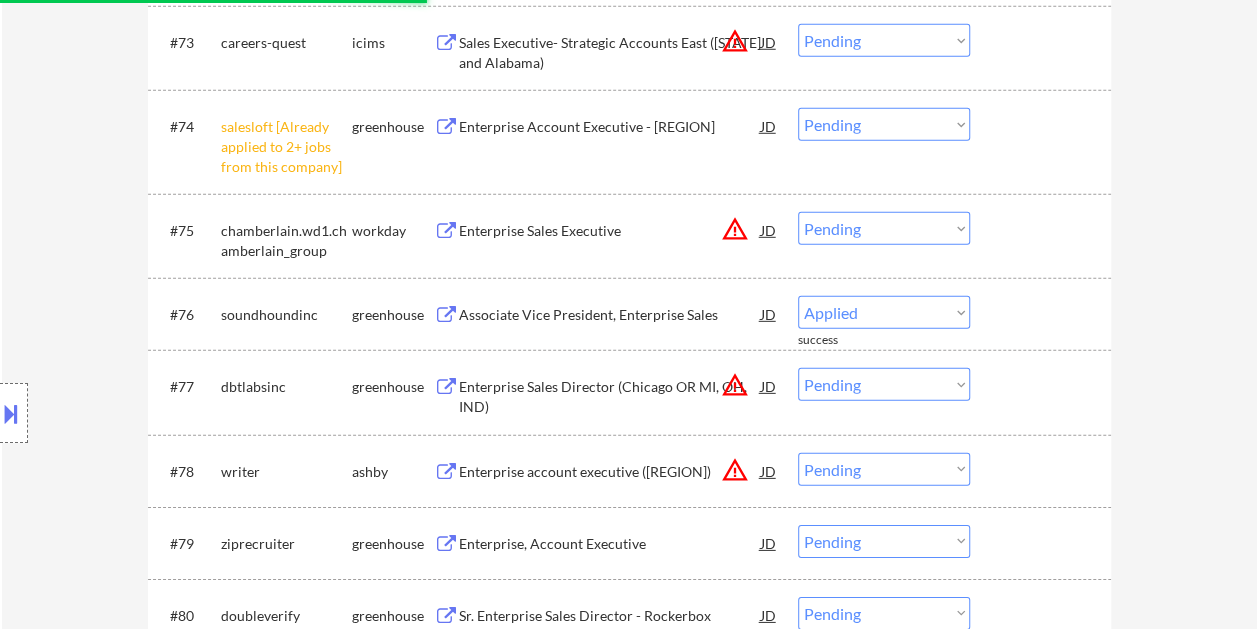 select on ""pending"" 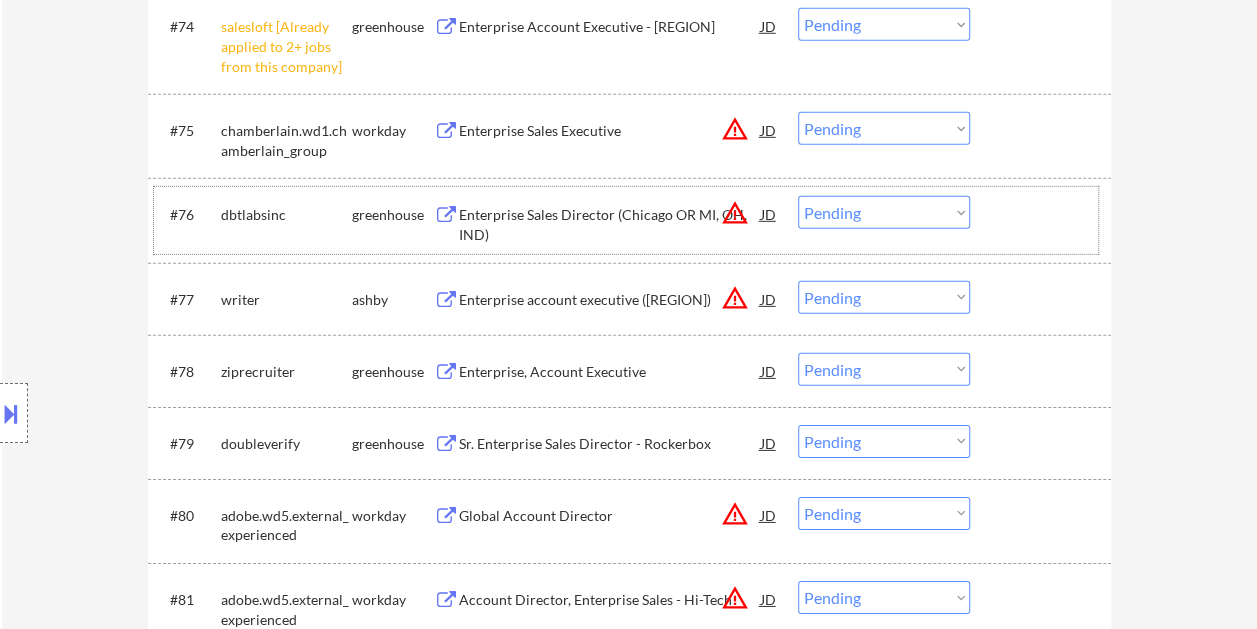scroll, scrollTop: 6782, scrollLeft: 0, axis: vertical 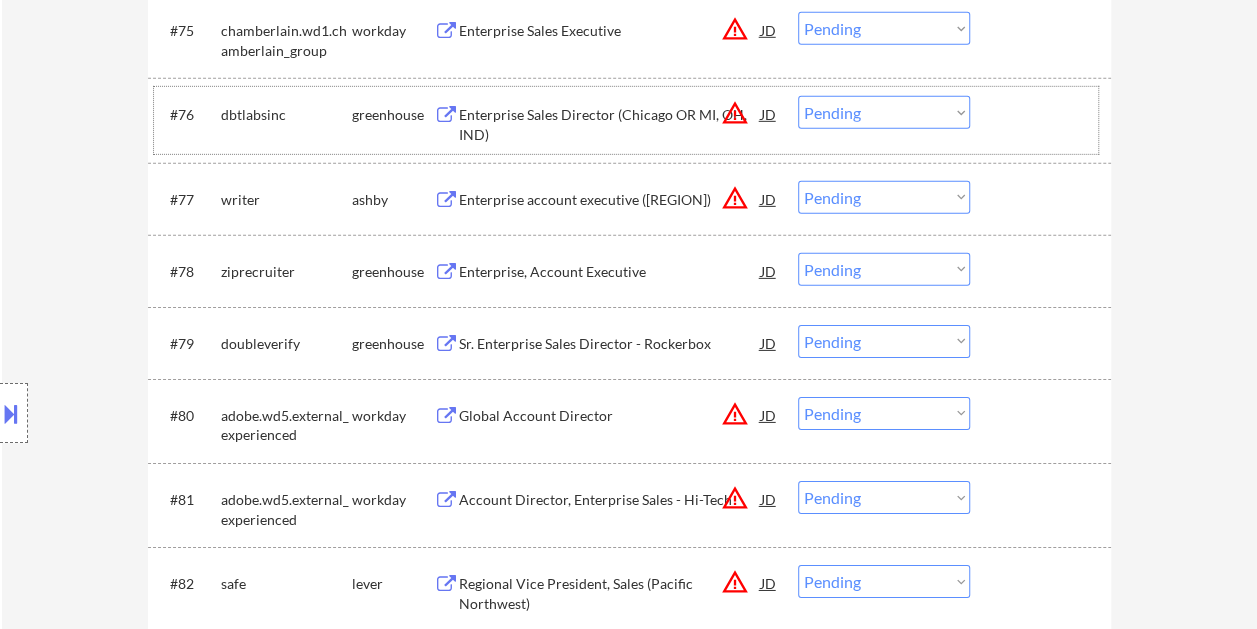 click at bounding box center (1043, 271) 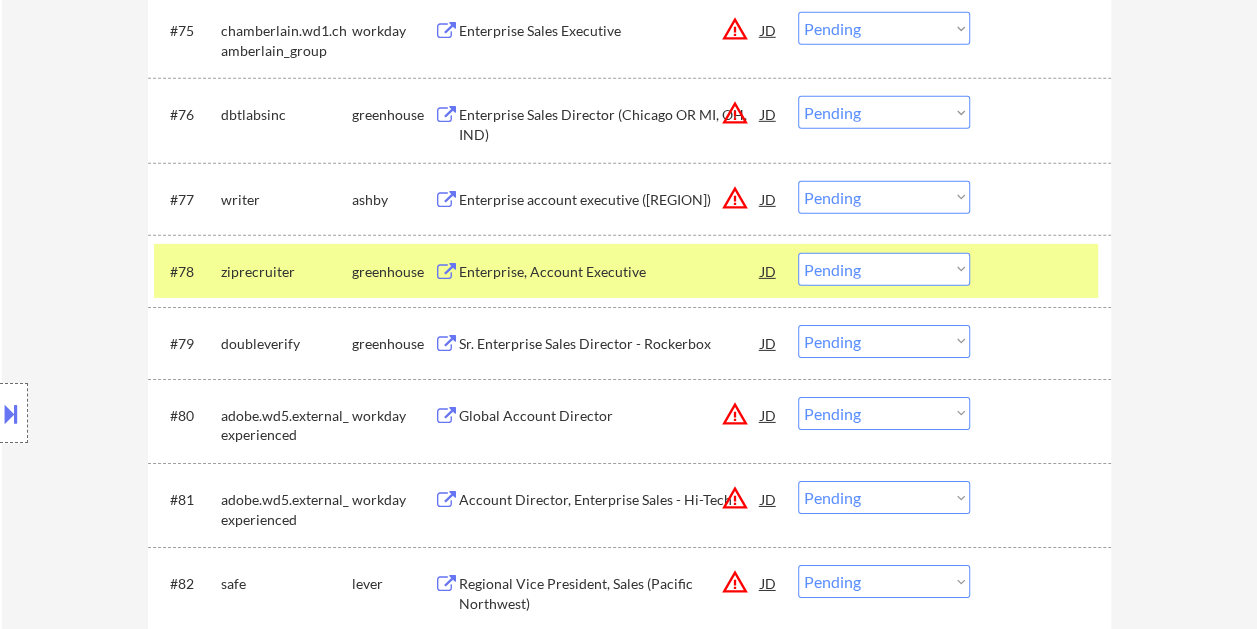 click on "Enterprise, Account Executive" at bounding box center [610, 272] 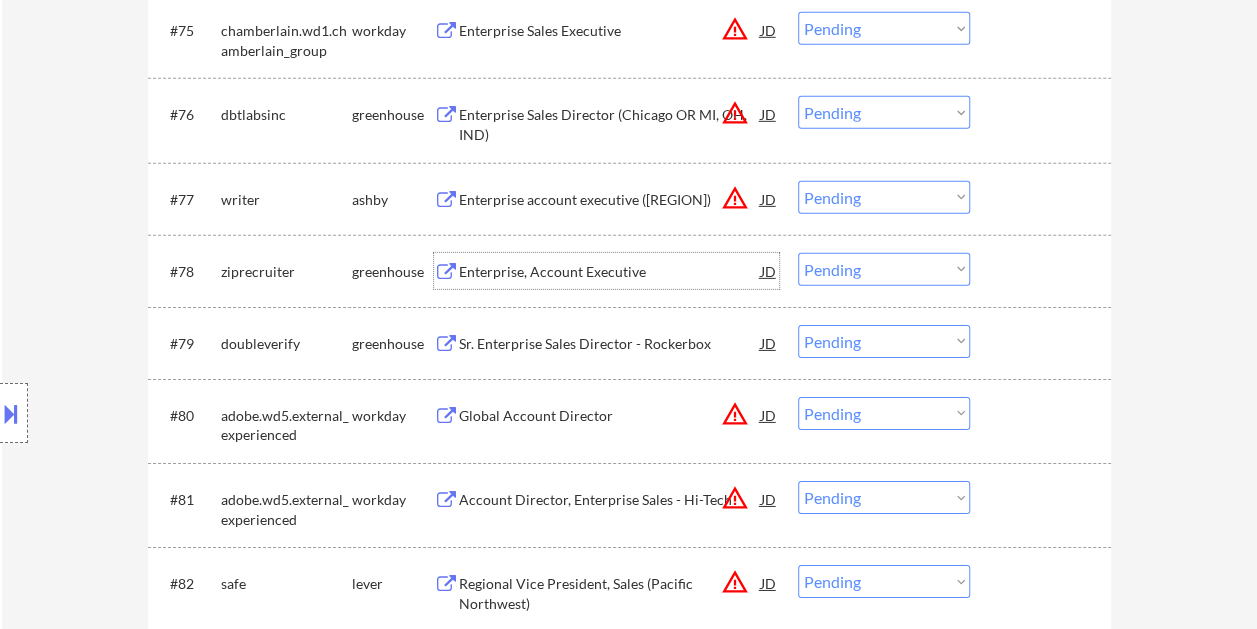 drag, startPoint x: 1048, startPoint y: 255, endPoint x: 930, endPoint y: 277, distance: 120.033325 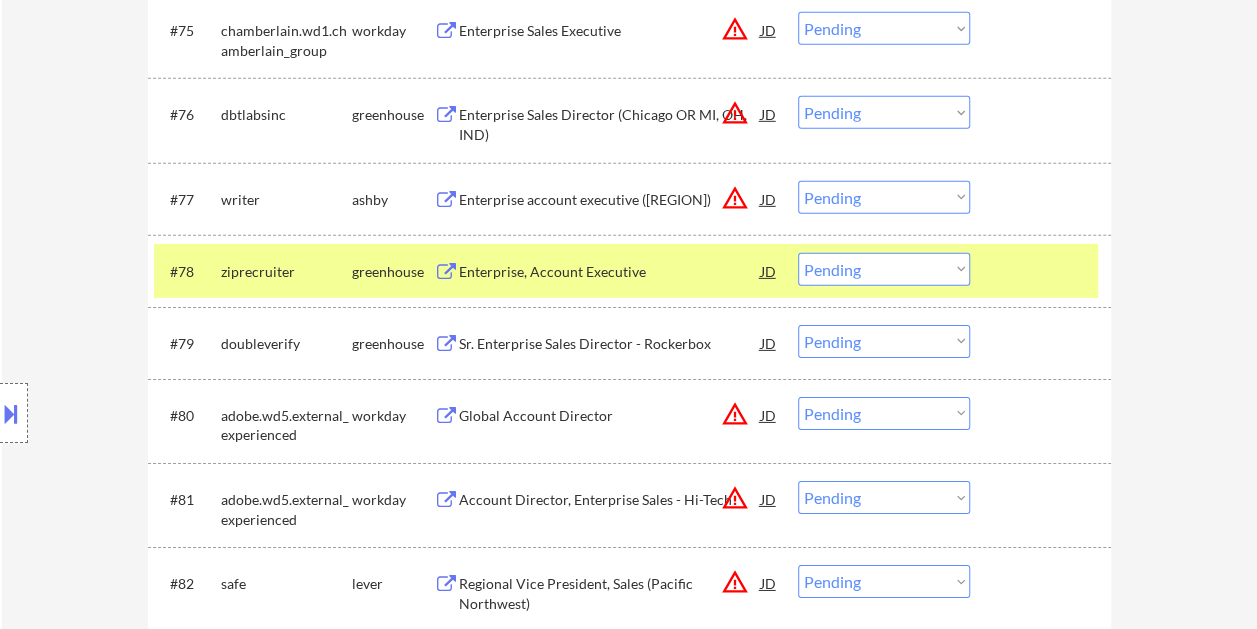 click on "Choose an option... Pending Applied Excluded (Questions) Excluded (Expired) Excluded (Location) Excluded (Bad Match) Excluded (Blocklist) Excluded (Salary) Excluded (Other)" at bounding box center (884, 269) 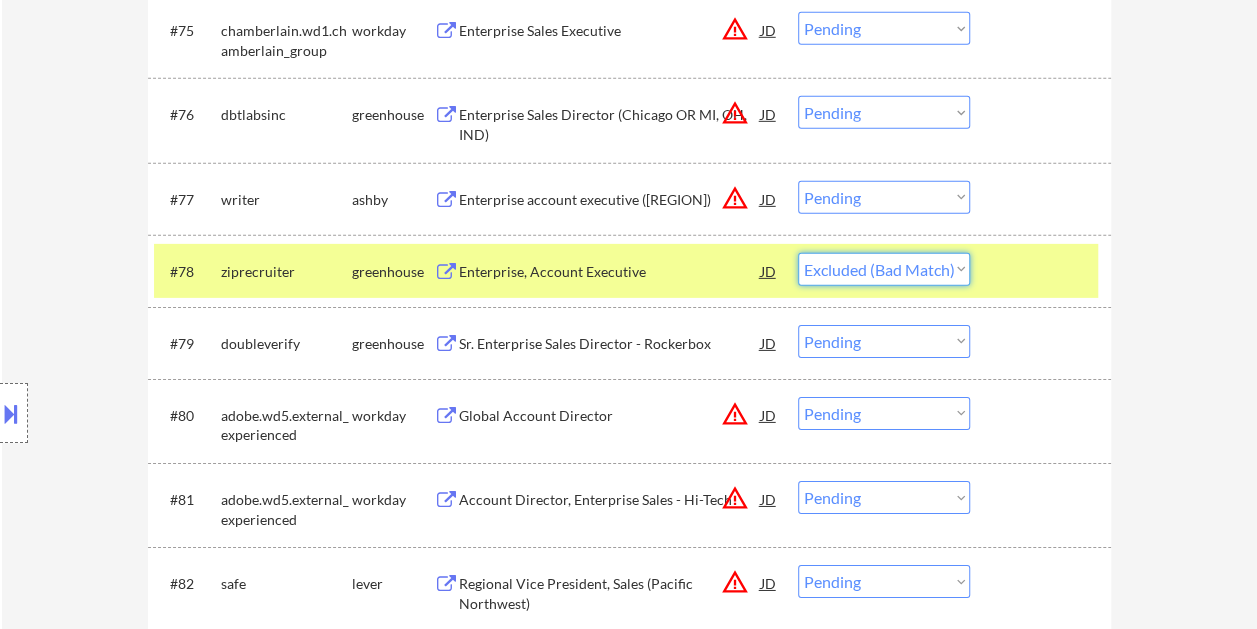 click on "Choose an option... Pending Applied Excluded (Questions) Excluded (Expired) Excluded (Location) Excluded (Bad Match) Excluded (Blocklist) Excluded (Salary) Excluded (Other)" at bounding box center (884, 269) 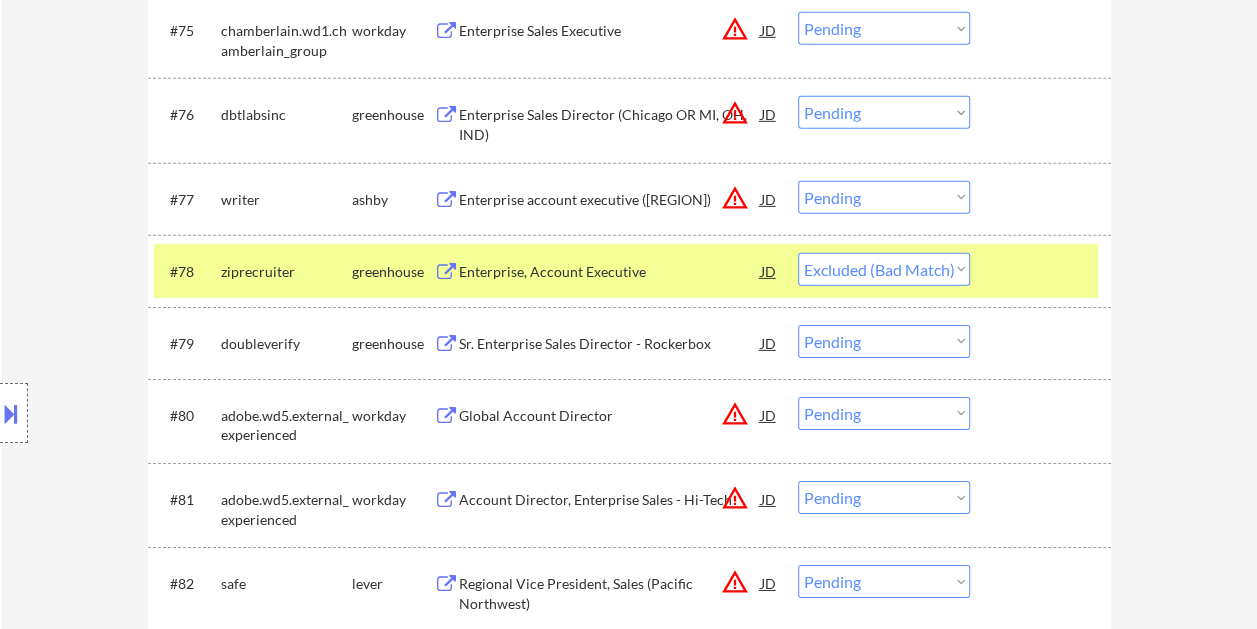 select on ""pending"" 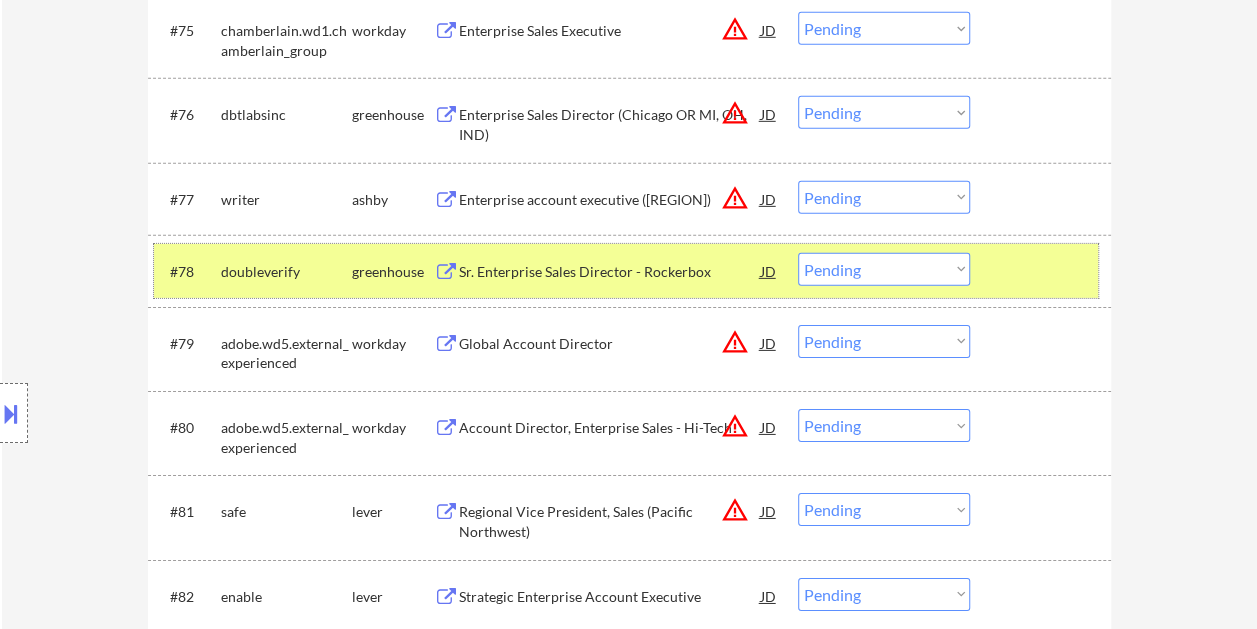 click at bounding box center [1043, 271] 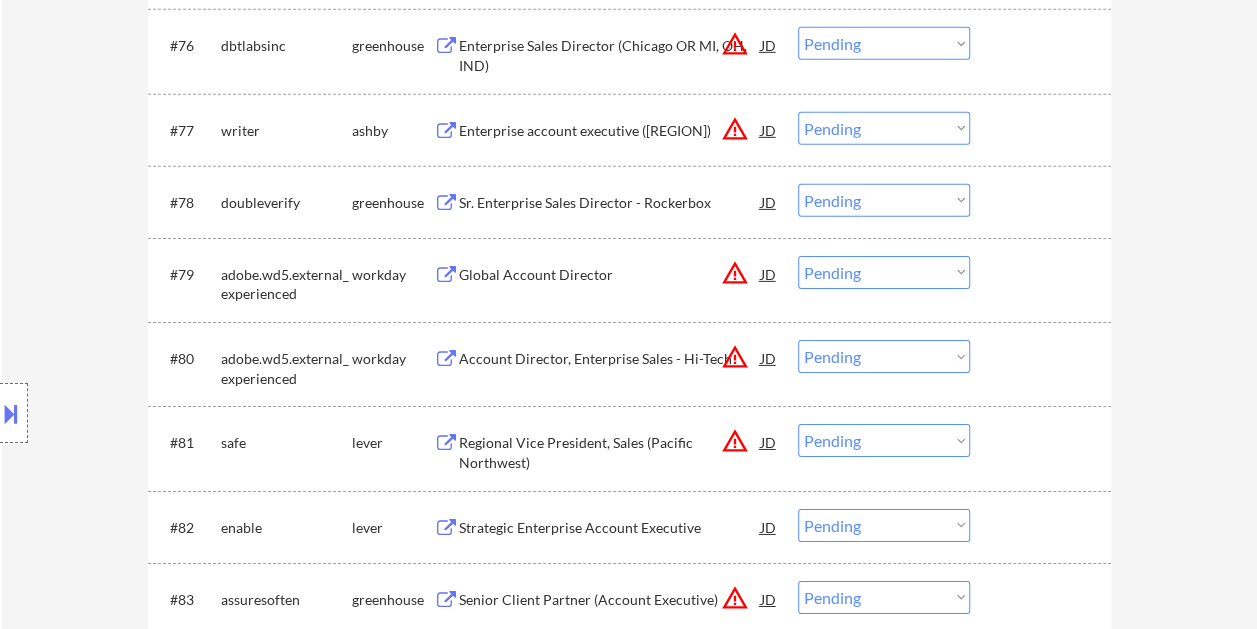 scroll, scrollTop: 6982, scrollLeft: 0, axis: vertical 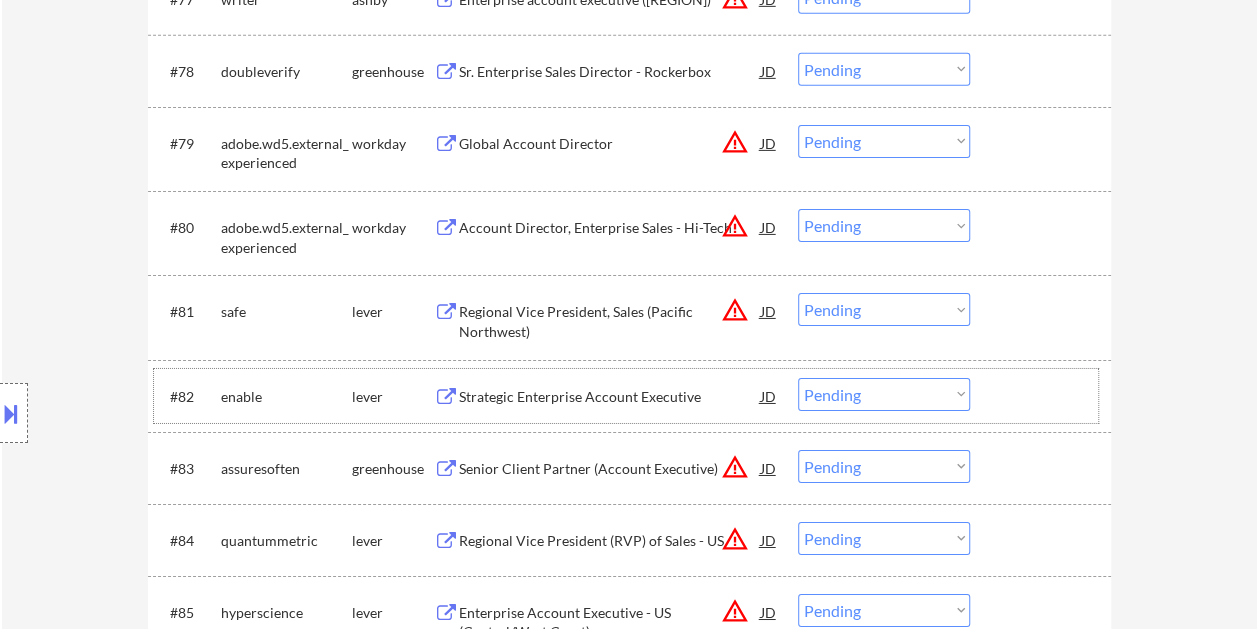 click at bounding box center (1043, 396) 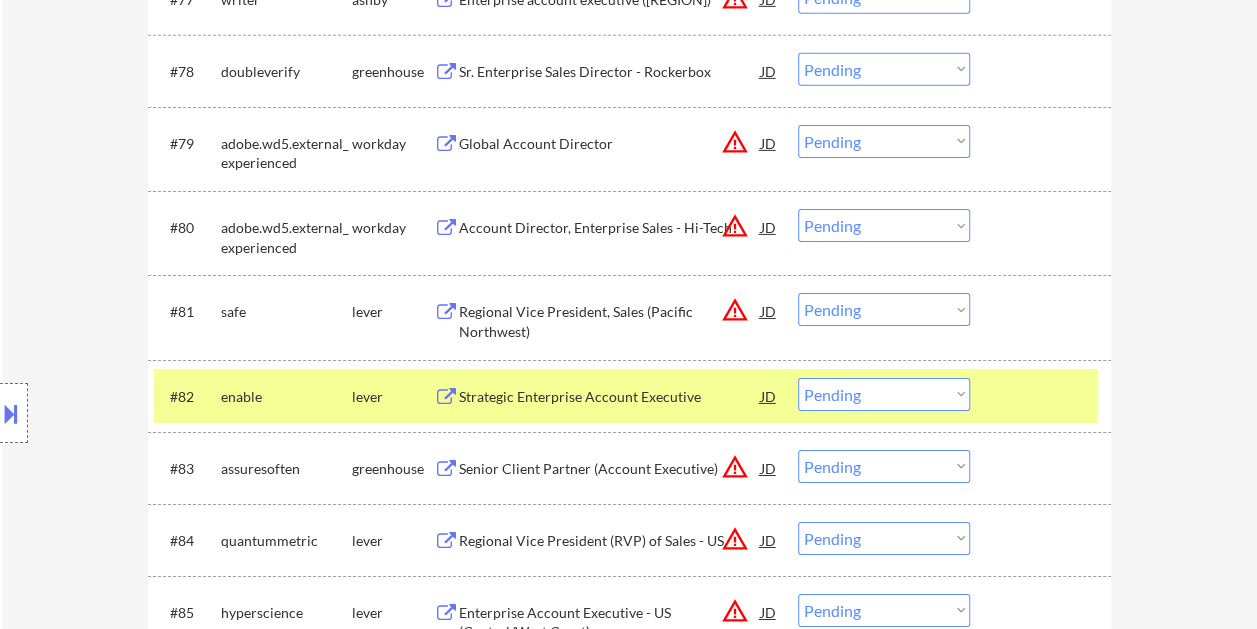 click on "Strategic Enterprise Account Executive" at bounding box center [610, 397] 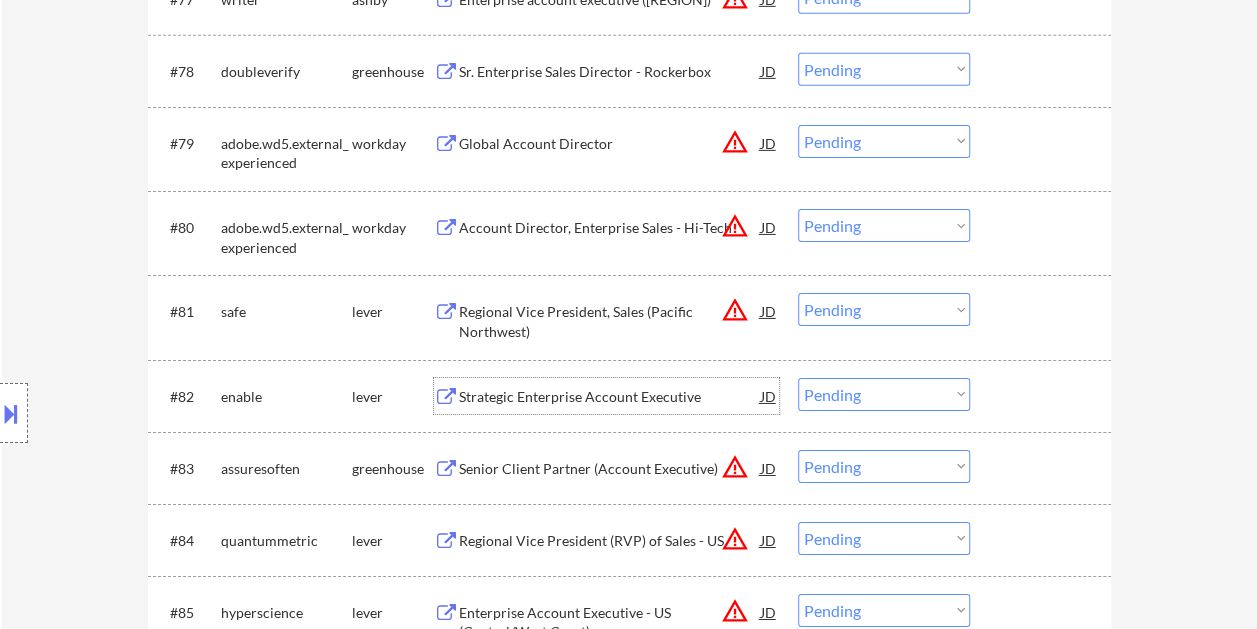 click at bounding box center (1043, 396) 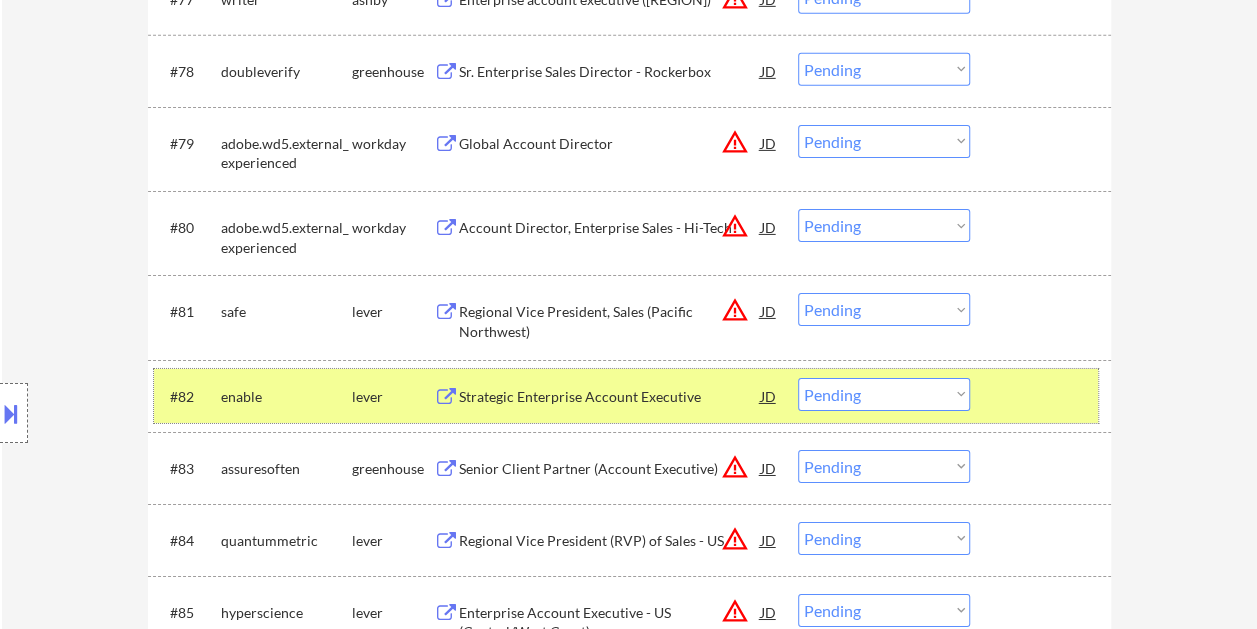 click on "Choose an option... Pending Applied Excluded (Questions) Excluded (Expired) Excluded (Location) Excluded (Bad Match) Excluded (Blocklist) Excluded (Salary) Excluded (Other)" at bounding box center [884, 394] 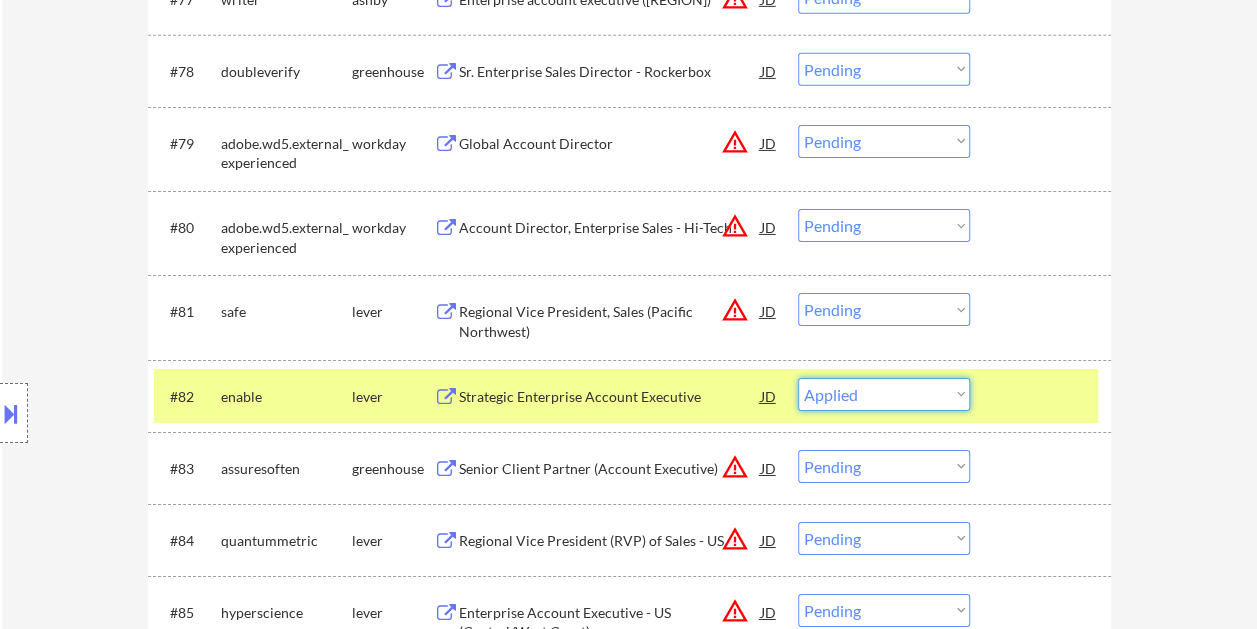 click on "Choose an option... Pending Applied Excluded (Questions) Excluded (Expired) Excluded (Location) Excluded (Bad Match) Excluded (Blocklist) Excluded (Salary) Excluded (Other)" at bounding box center [884, 394] 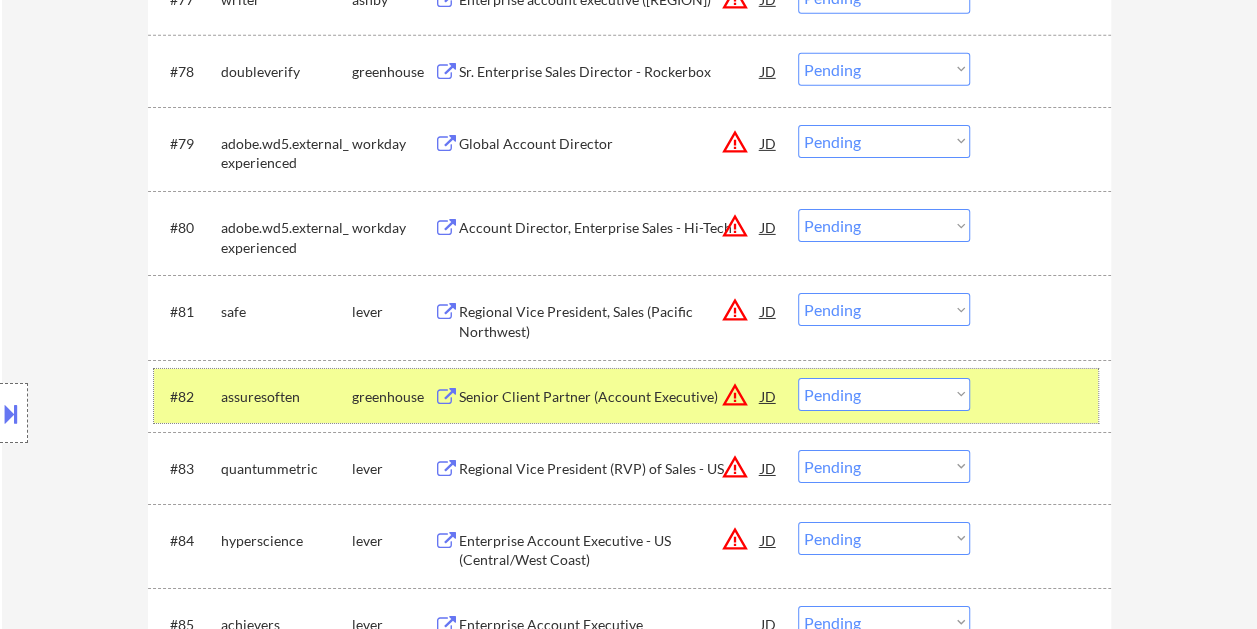 click at bounding box center [1043, 396] 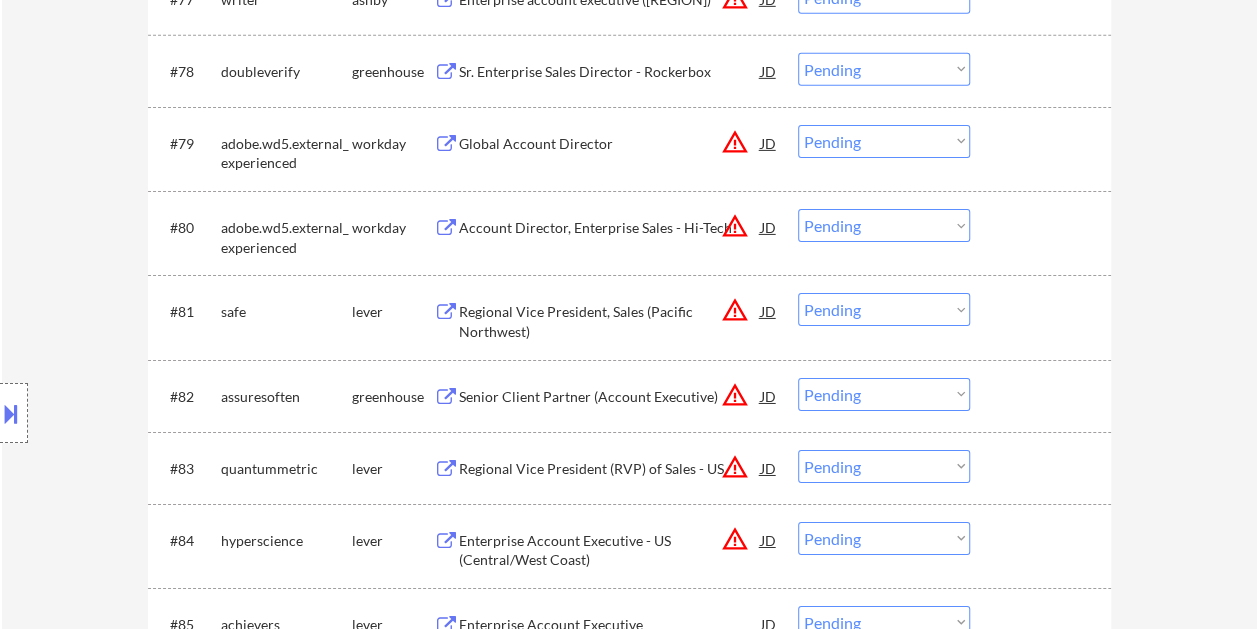 click at bounding box center [1043, 396] 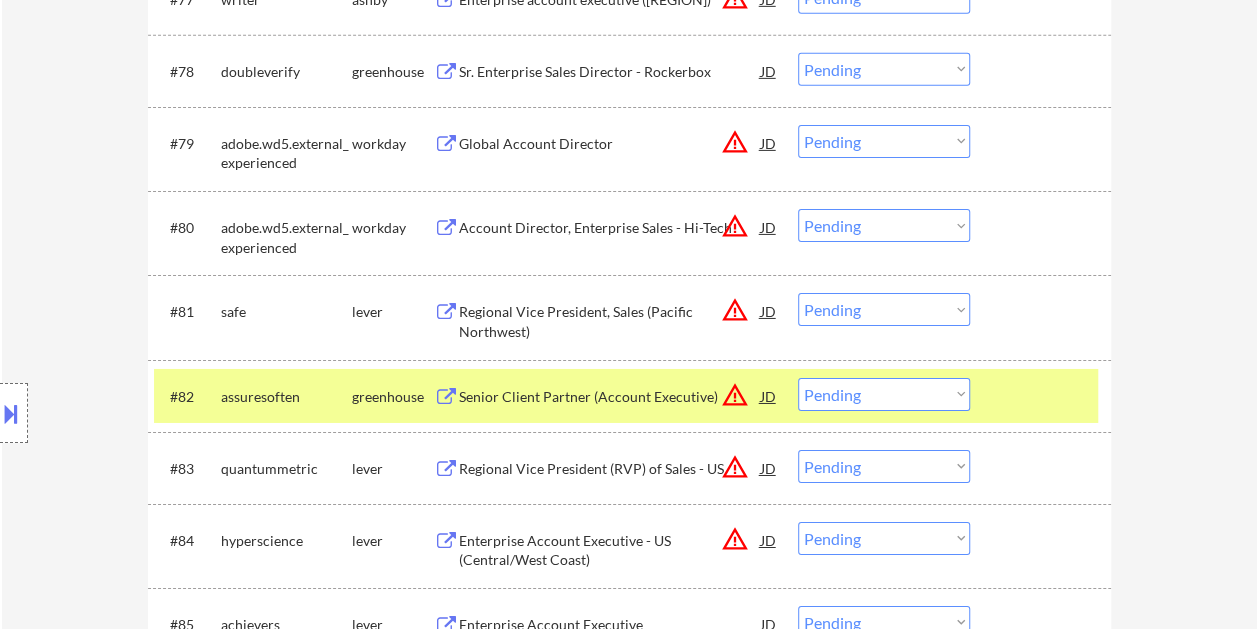 click on "Senior Client Partner (Account Executive)" at bounding box center (610, 396) 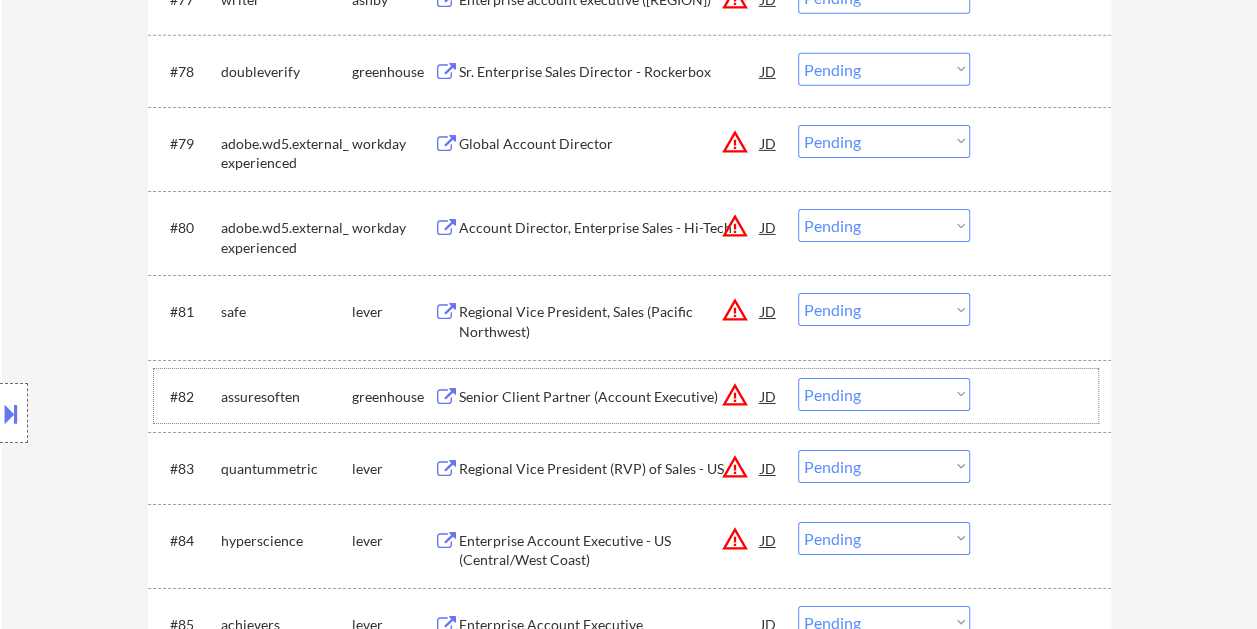 drag, startPoint x: 1021, startPoint y: 384, endPoint x: 988, endPoint y: 390, distance: 33.54102 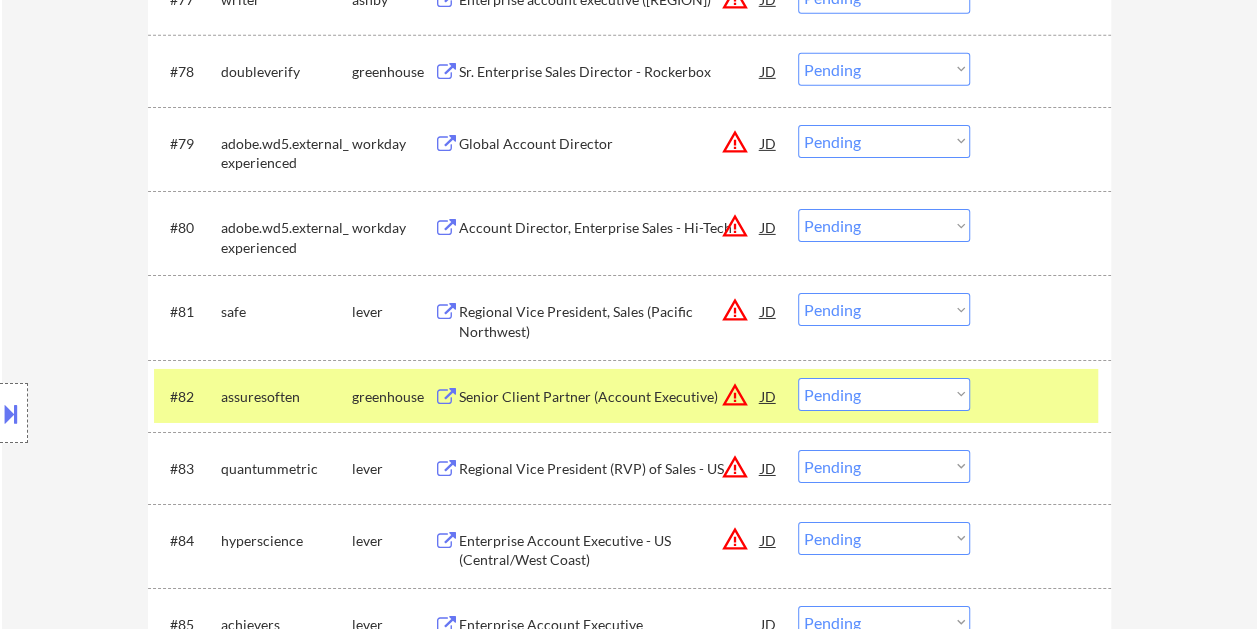 click on "Choose an option... Pending Applied Excluded (Questions) Excluded (Expired) Excluded (Location) Excluded (Bad Match) Excluded (Blocklist) Excluded (Salary) Excluded (Other)" at bounding box center [884, 394] 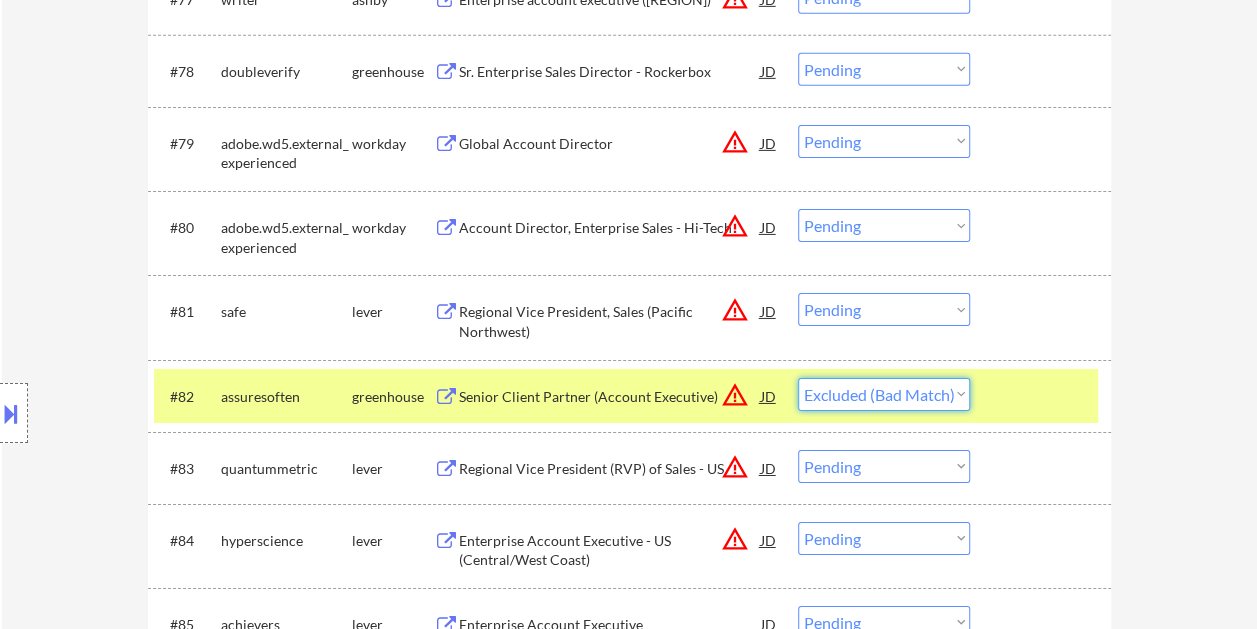 click on "Choose an option... Pending Applied Excluded (Questions) Excluded (Expired) Excluded (Location) Excluded (Bad Match) Excluded (Blocklist) Excluded (Salary) Excluded (Other)" at bounding box center [884, 394] 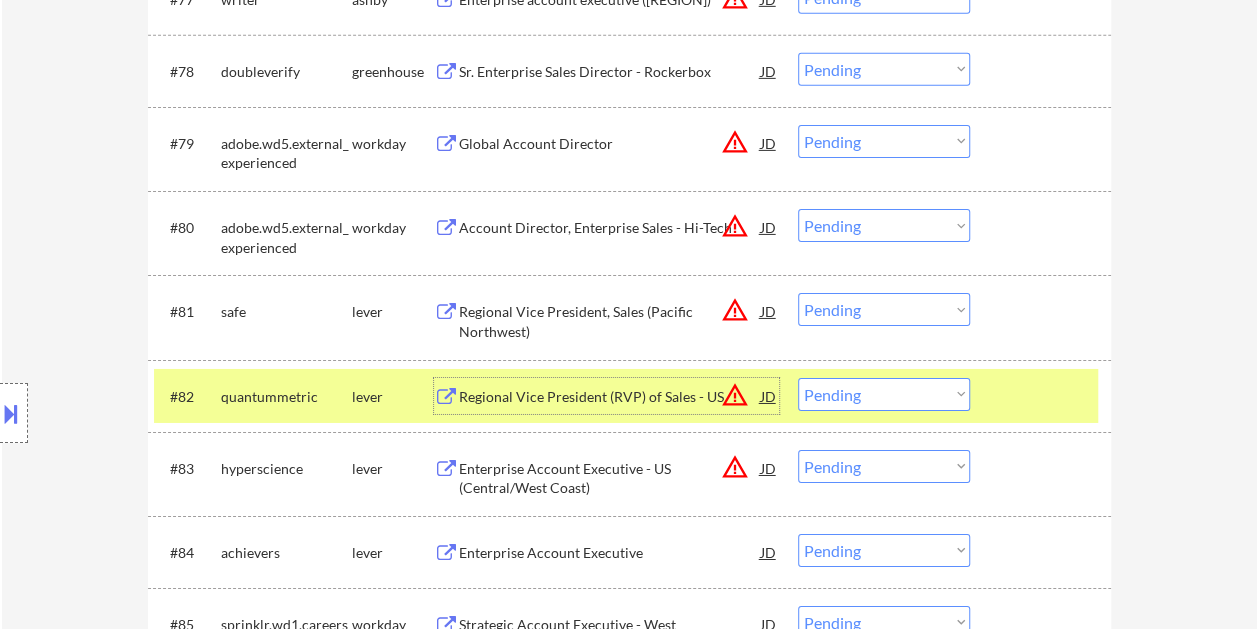 click on "Regional Vice President (RVP) of Sales - US" at bounding box center [610, 396] 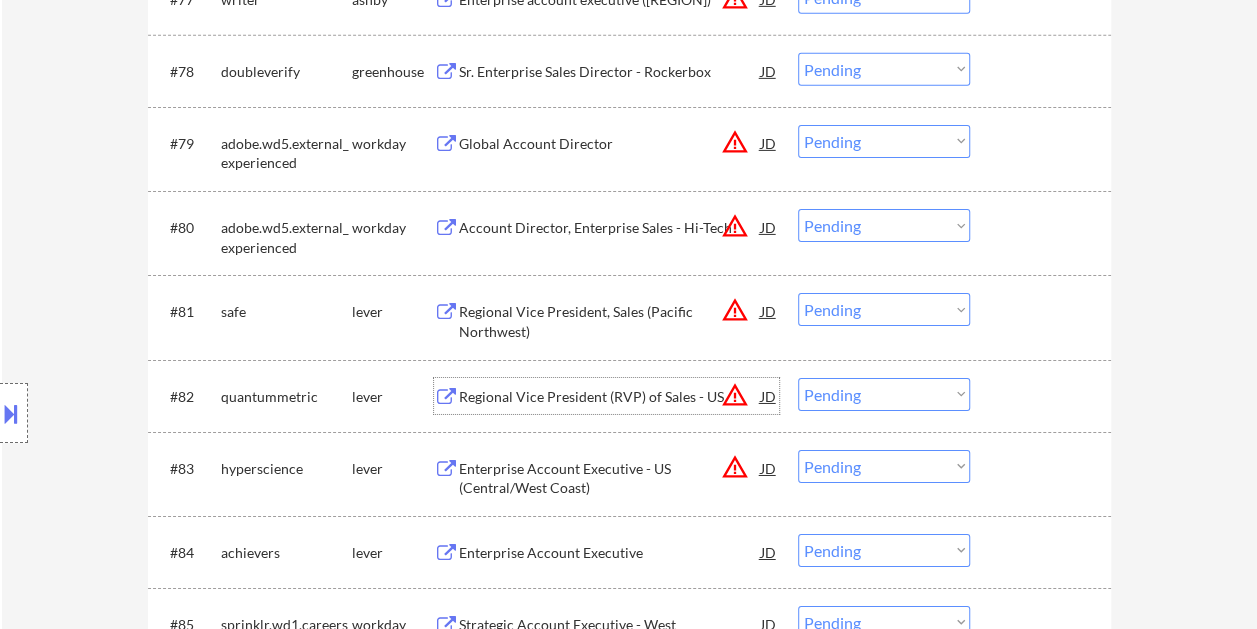 click on "#82 quantummetric lever Regional Vice President (RVP) of Sales - US JD warning_amber Choose an option... Pending Applied Excluded (Questions) Excluded (Expired) Excluded (Location) Excluded (Bad Match) Excluded (Blocklist) Excluded (Salary) Excluded (Other)" at bounding box center [626, 396] 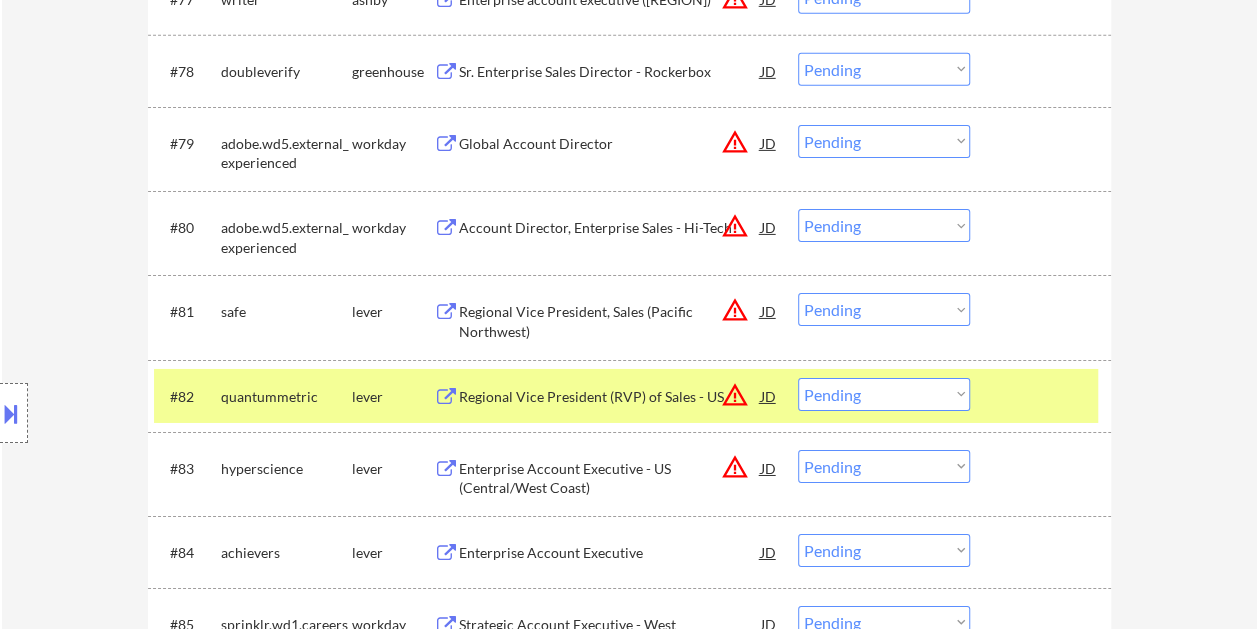 click on "Choose an option... Pending Applied Excluded (Questions) Excluded (Expired) Excluded (Location) Excluded (Bad Match) Excluded (Blocklist) Excluded (Salary) Excluded (Other)" at bounding box center (884, 394) 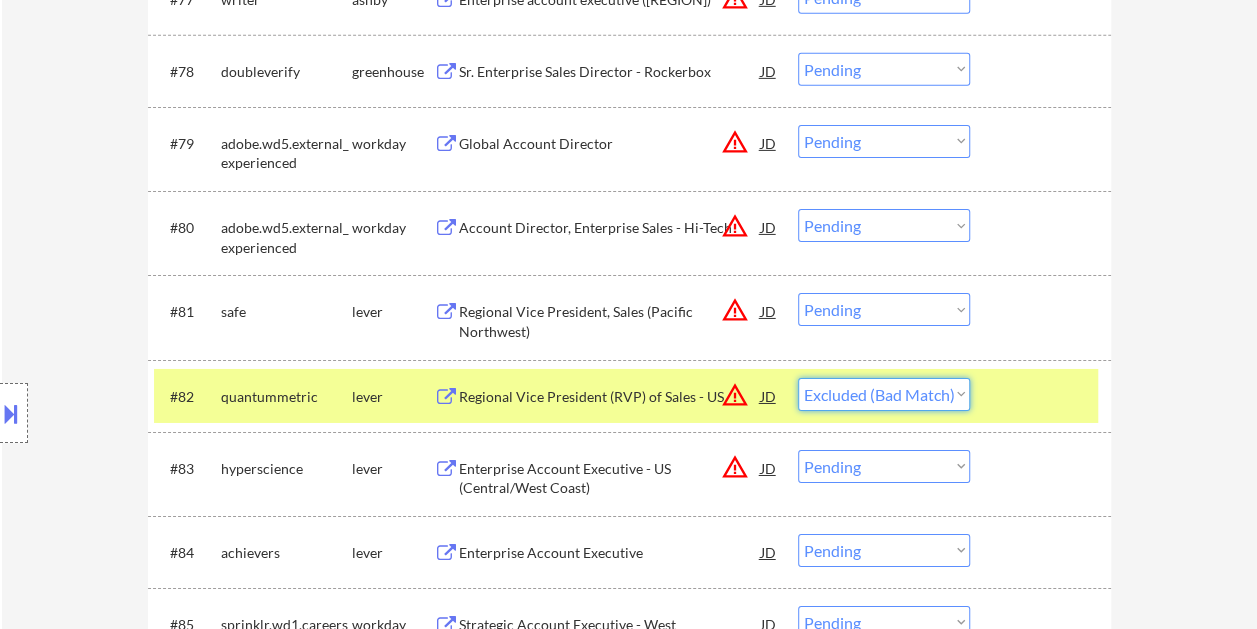 click on "Choose an option... Pending Applied Excluded (Questions) Excluded (Expired) Excluded (Location) Excluded (Bad Match) Excluded (Blocklist) Excluded (Salary) Excluded (Other)" at bounding box center (884, 394) 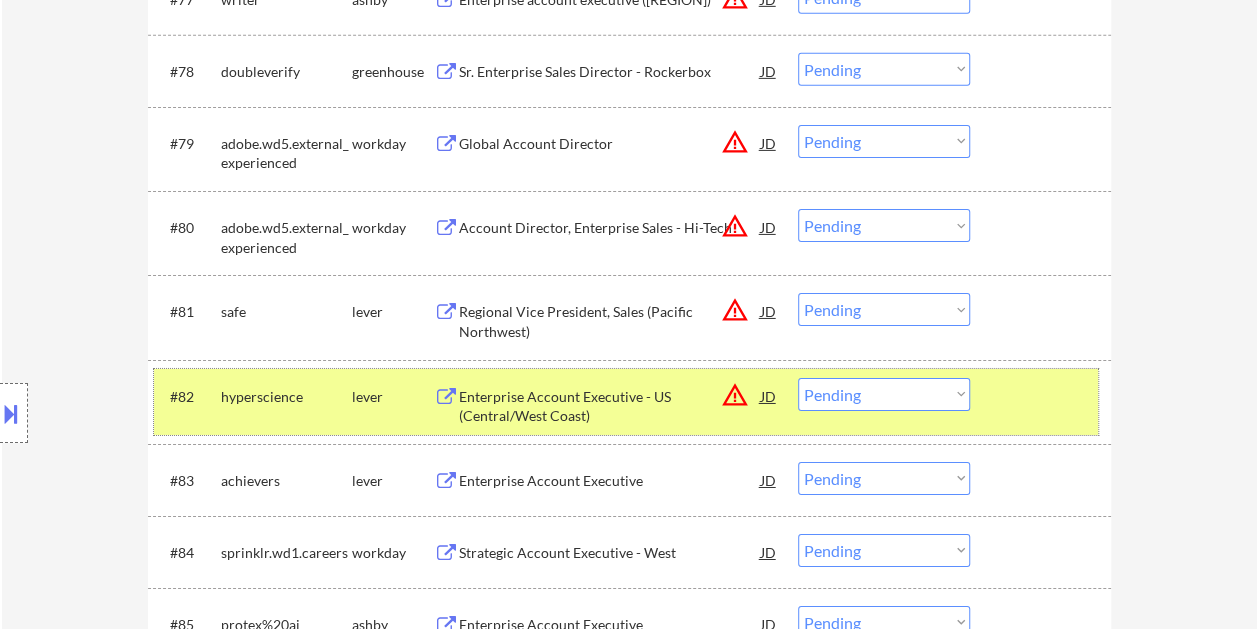click on "#82 hyperscience lever Enterprise Account Executive - US (Central/West Coast) JD warning_amber Choose an option... Pending Applied Excluded (Questions) Excluded (Expired) Excluded (Location) Excluded (Bad Match) Excluded (Blocklist) Excluded (Salary) Excluded (Other)" at bounding box center [626, 402] 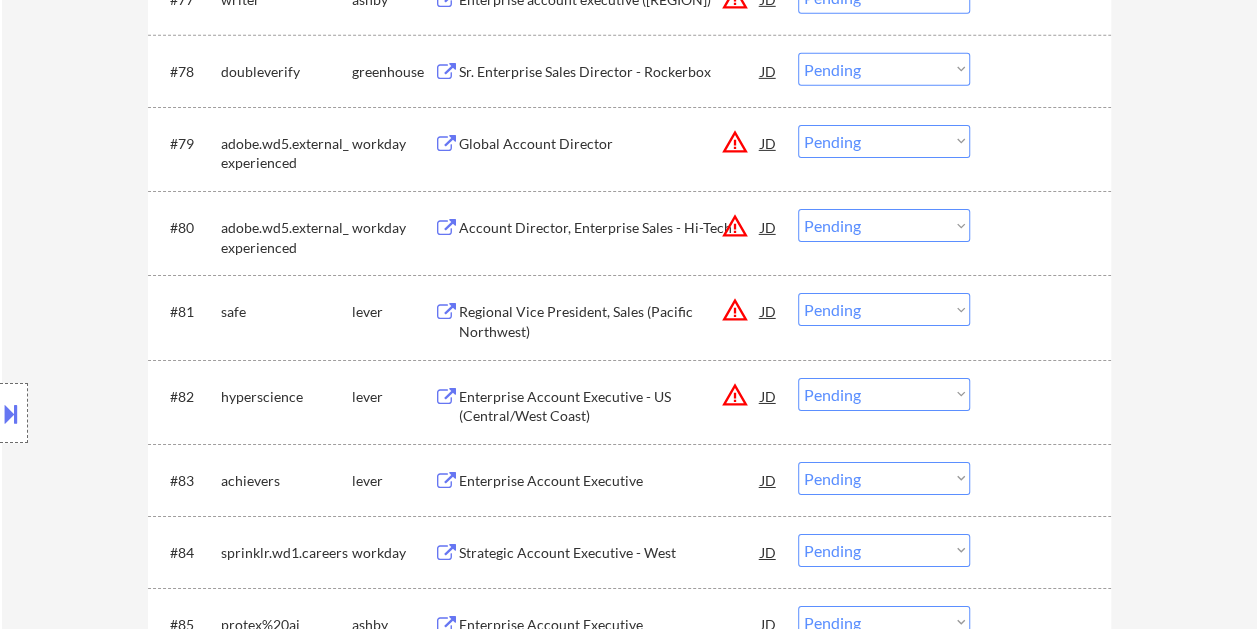 drag, startPoint x: 1012, startPoint y: 389, endPoint x: 894, endPoint y: 396, distance: 118.20744 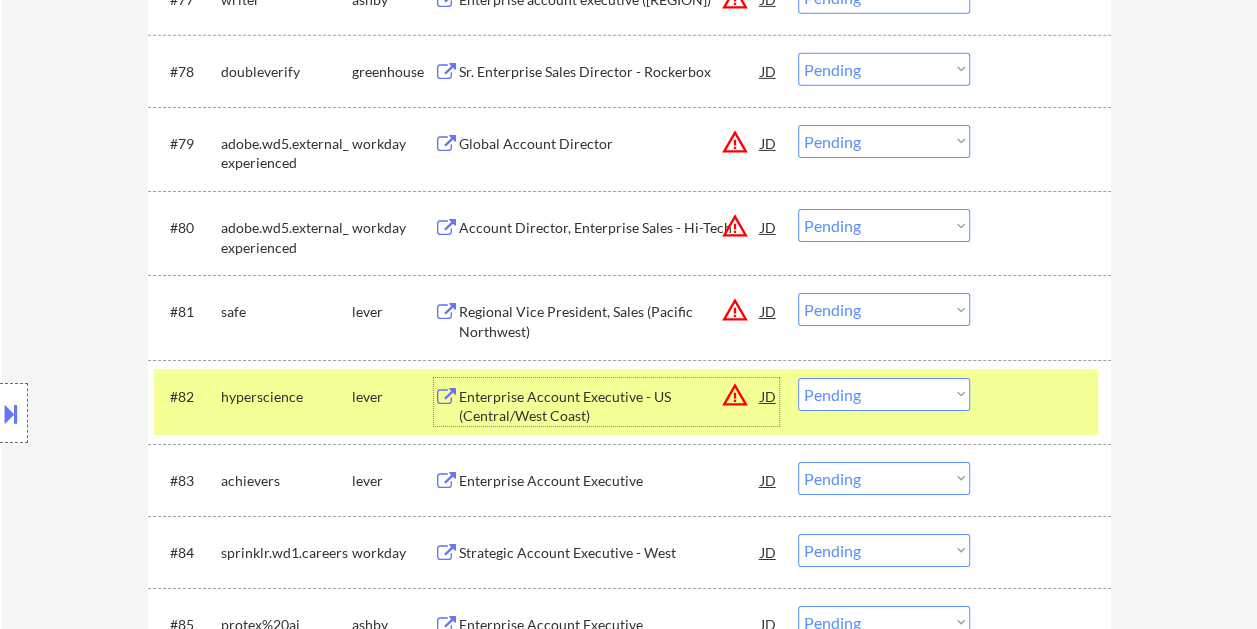 click on "Enterprise Account Executive - US (Central/West Coast)" at bounding box center [610, 402] 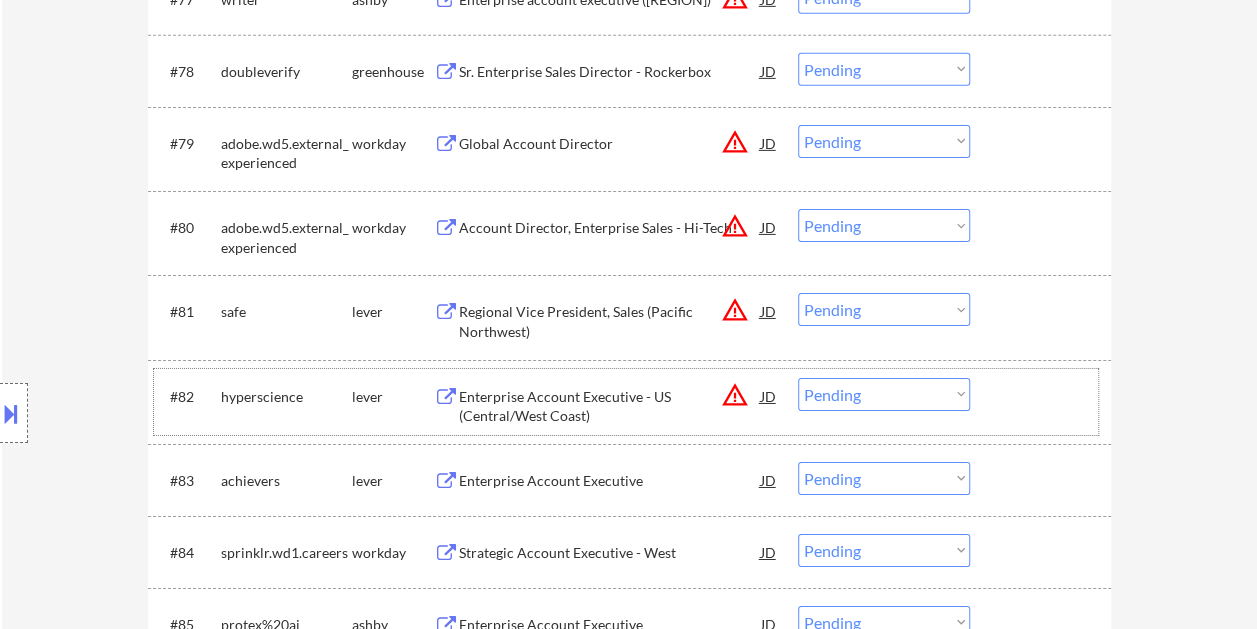 click on "#82 hyperscience lever Enterprise Account Executive - US (Central/West Coast) JD warning_amber Choose an option... Pending Applied Excluded (Questions) Excluded (Expired) Excluded (Location) Excluded (Bad Match) Excluded (Blocklist) Excluded (Salary) Excluded (Other)" at bounding box center [626, 402] 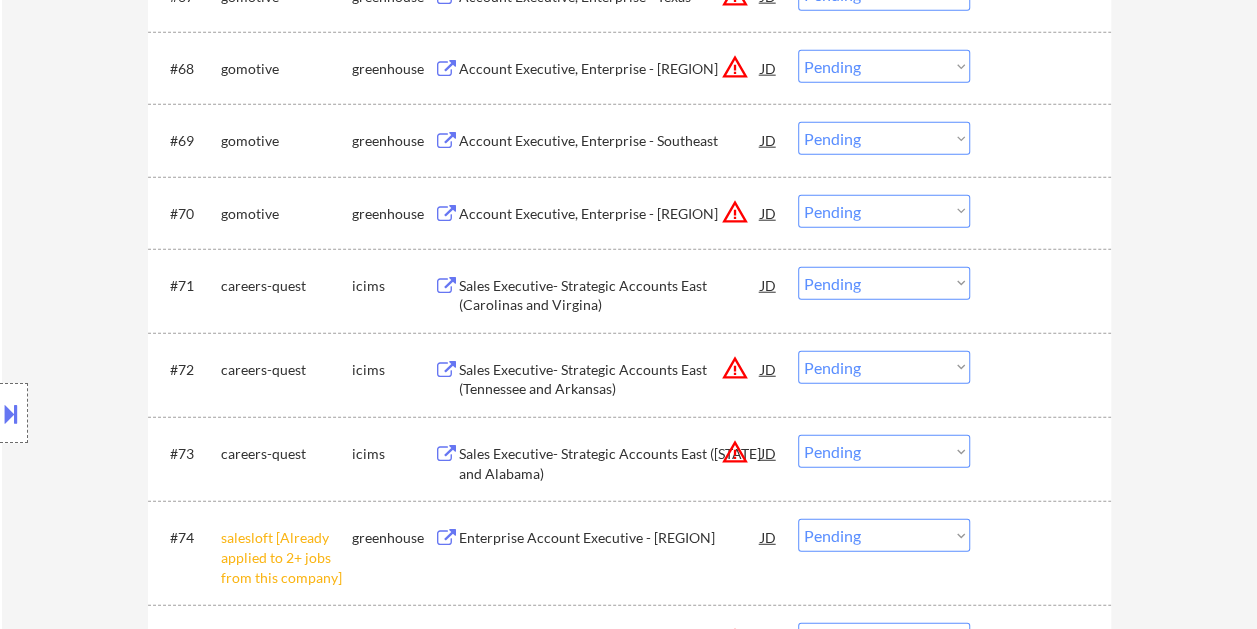 scroll, scrollTop: 6271, scrollLeft: 0, axis: vertical 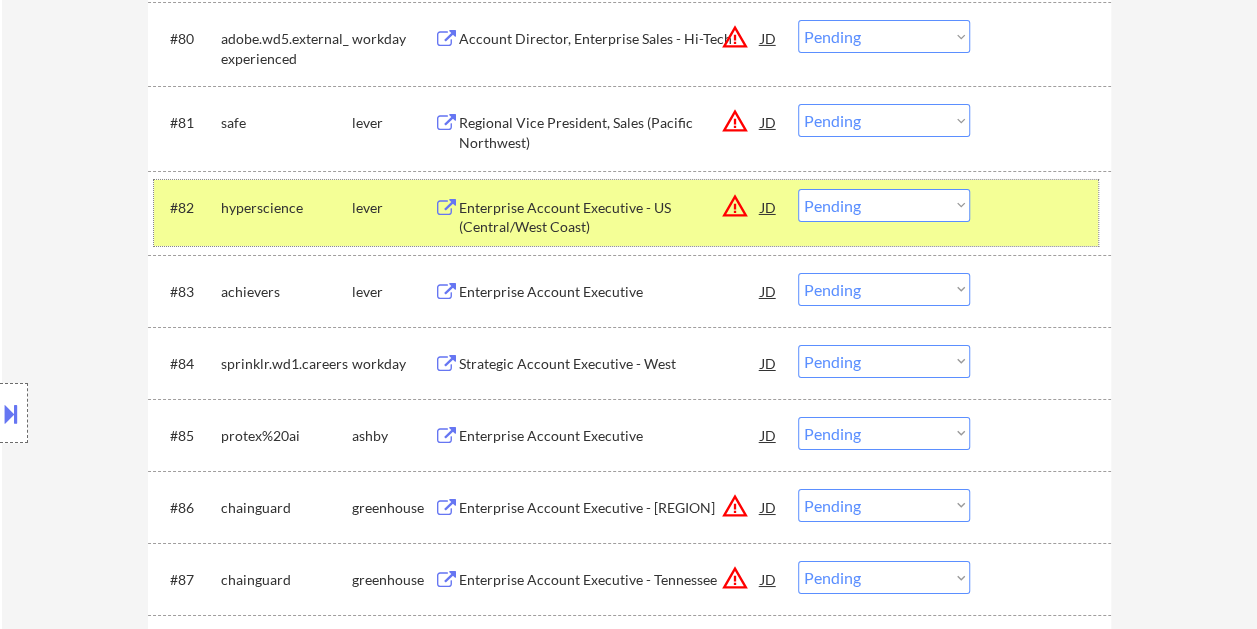 click on "Choose an option... Pending Applied Excluded (Questions) Excluded (Expired) Excluded (Location) Excluded (Bad Match) Excluded (Blocklist) Excluded (Salary) Excluded (Other)" at bounding box center (884, 205) 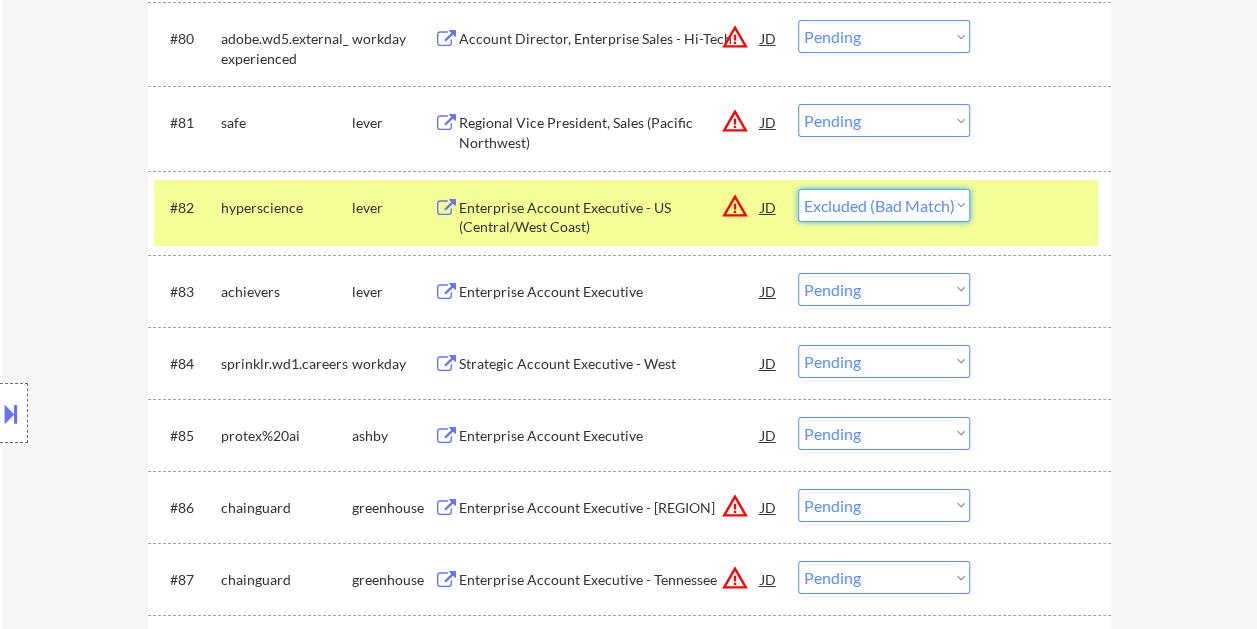 click on "Choose an option... Pending Applied Excluded (Questions) Excluded (Expired) Excluded (Location) Excluded (Bad Match) Excluded (Blocklist) Excluded (Salary) Excluded (Other)" at bounding box center (884, 205) 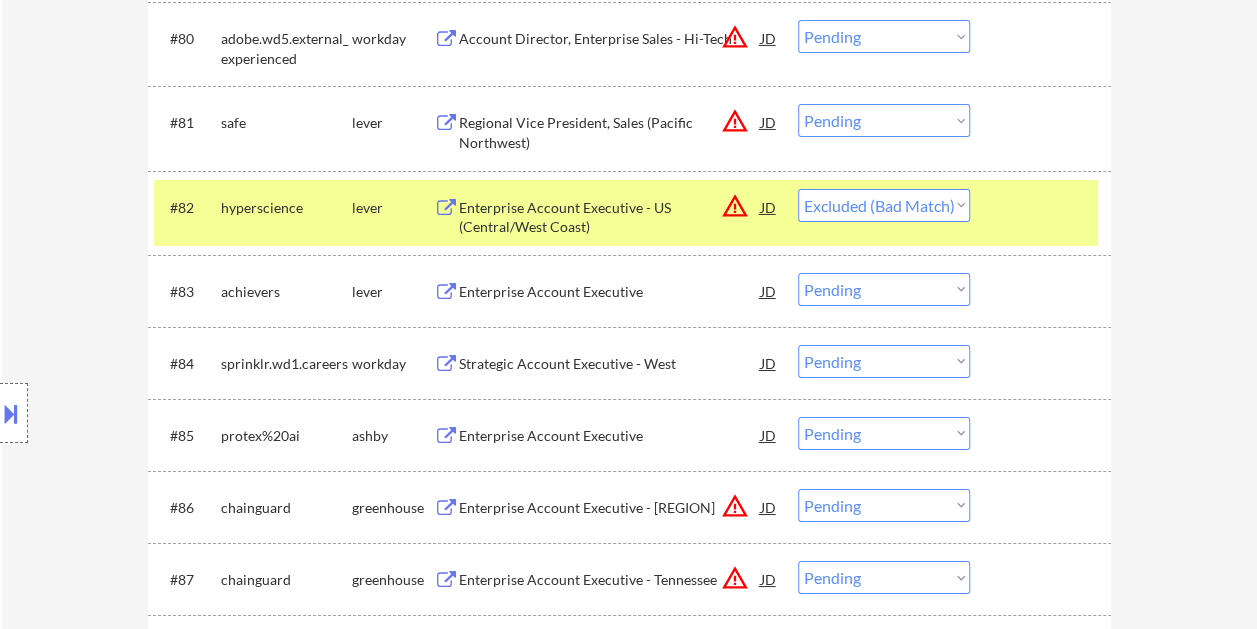 select on ""pending"" 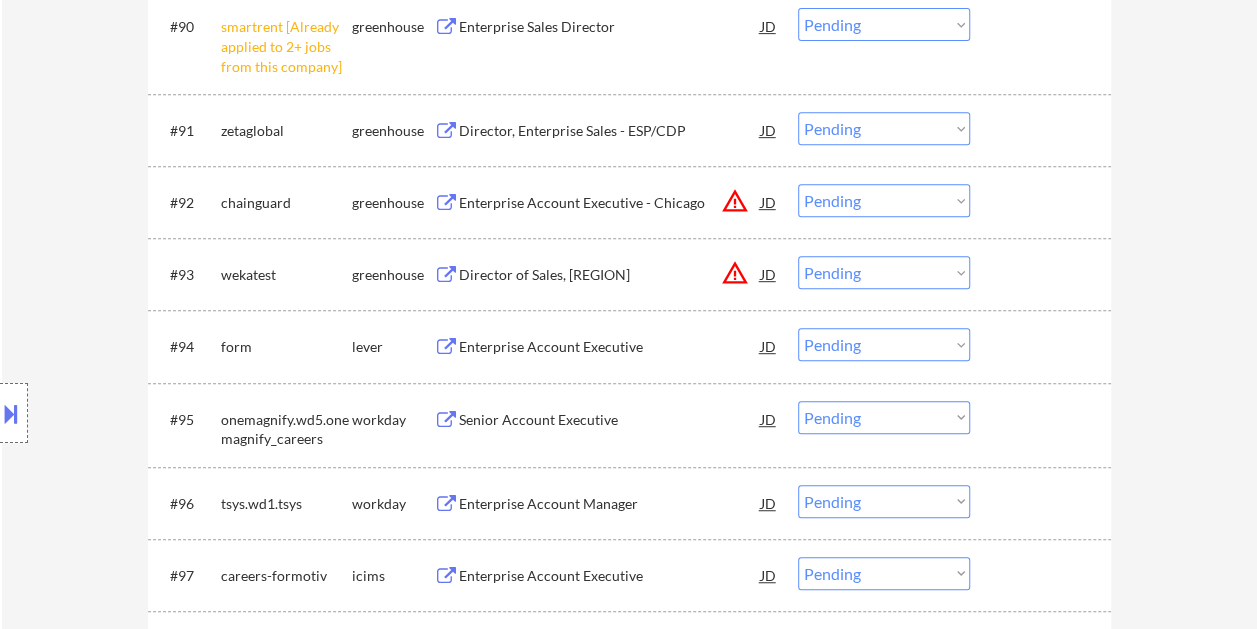scroll, scrollTop: 7971, scrollLeft: 0, axis: vertical 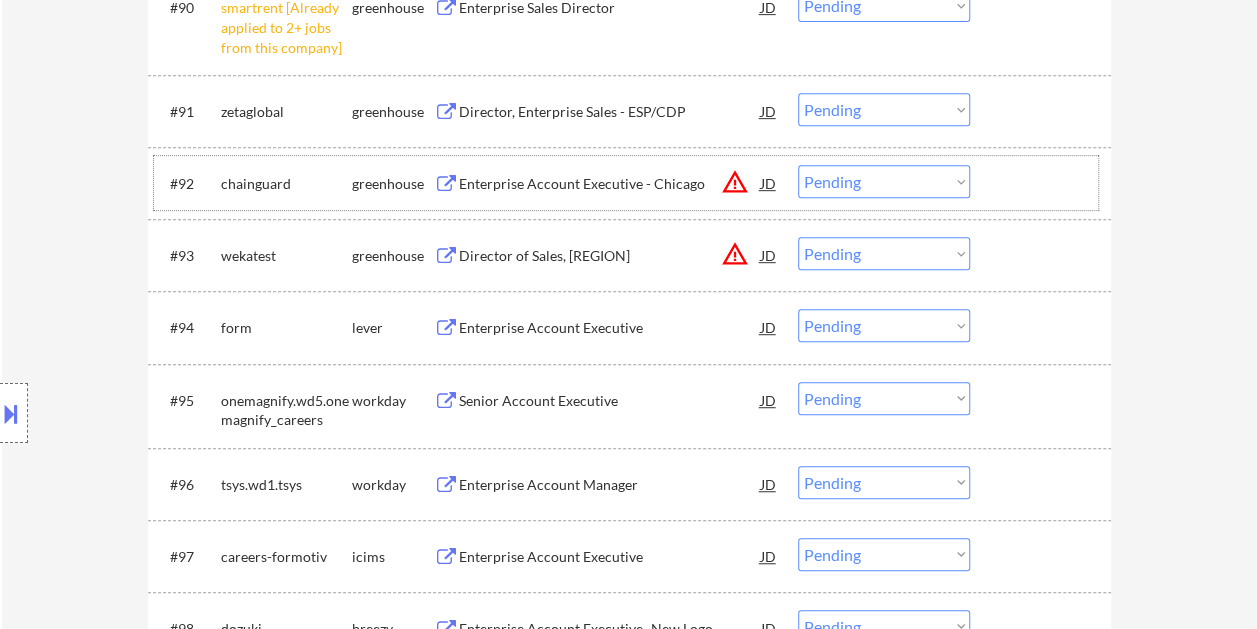 click at bounding box center [1043, 183] 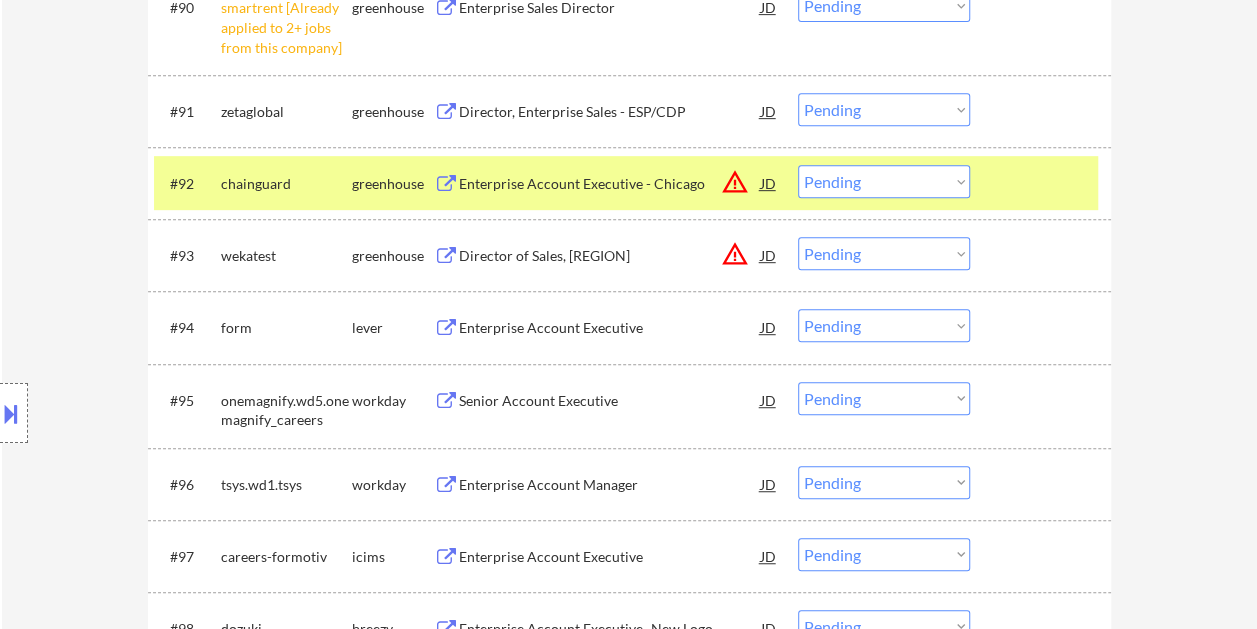 click on "Enterprise Account Executive - Chicago" at bounding box center [610, 184] 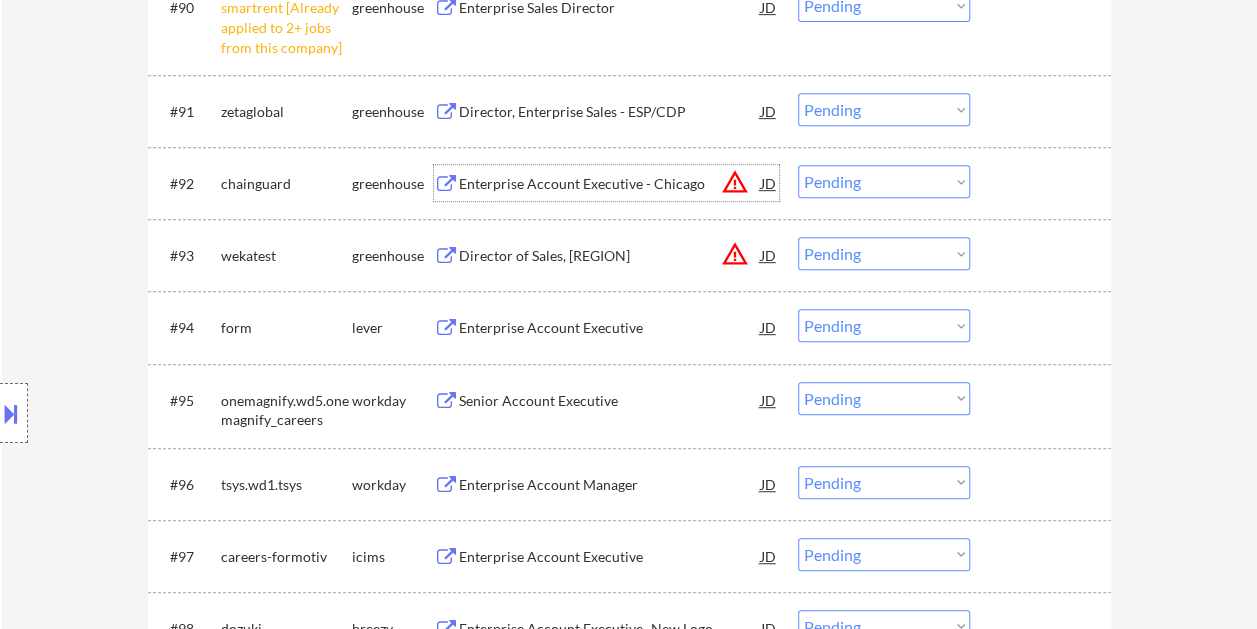 click at bounding box center [1043, 183] 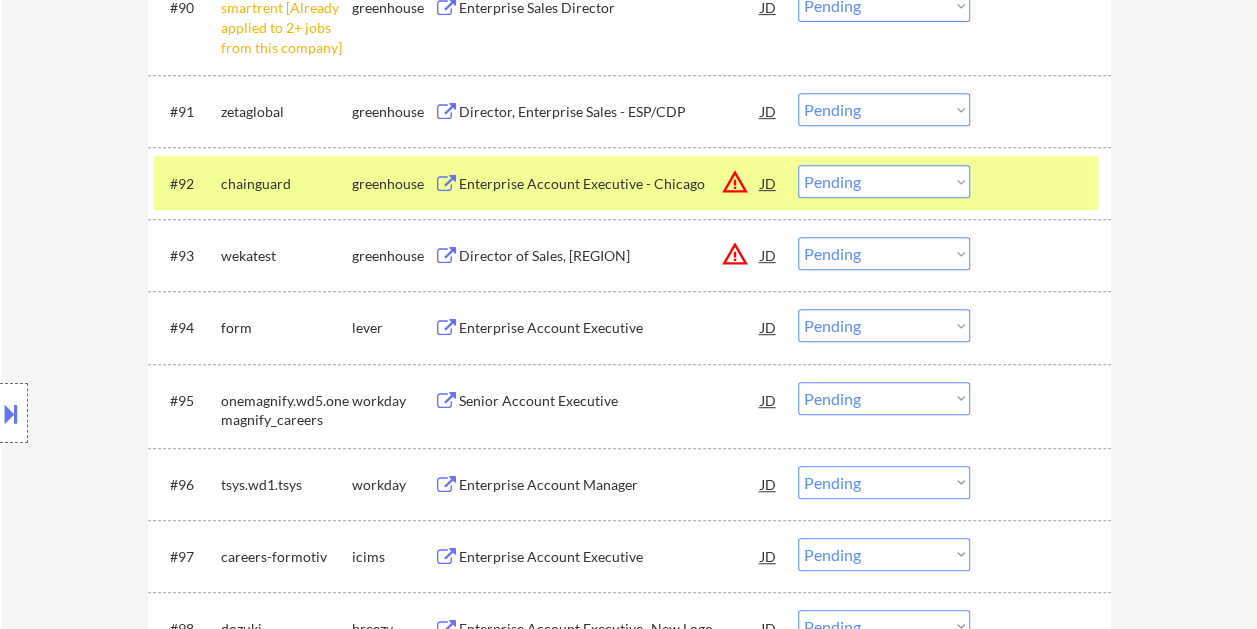 click on "Choose an option... Pending Applied Excluded (Questions) Excluded (Expired) Excluded (Location) Excluded (Bad Match) Excluded (Blocklist) Excluded (Salary) Excluded (Other)" at bounding box center (884, 181) 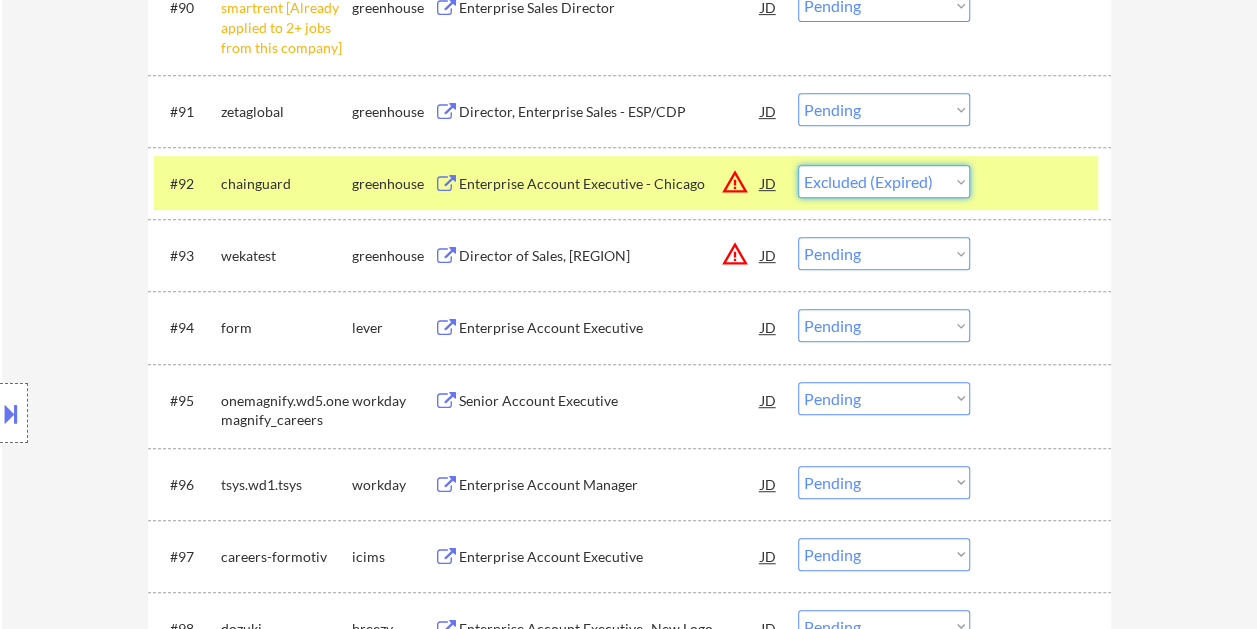 click on "Choose an option... Pending Applied Excluded (Questions) Excluded (Expired) Excluded (Location) Excluded (Bad Match) Excluded (Blocklist) Excluded (Salary) Excluded (Other)" at bounding box center (884, 181) 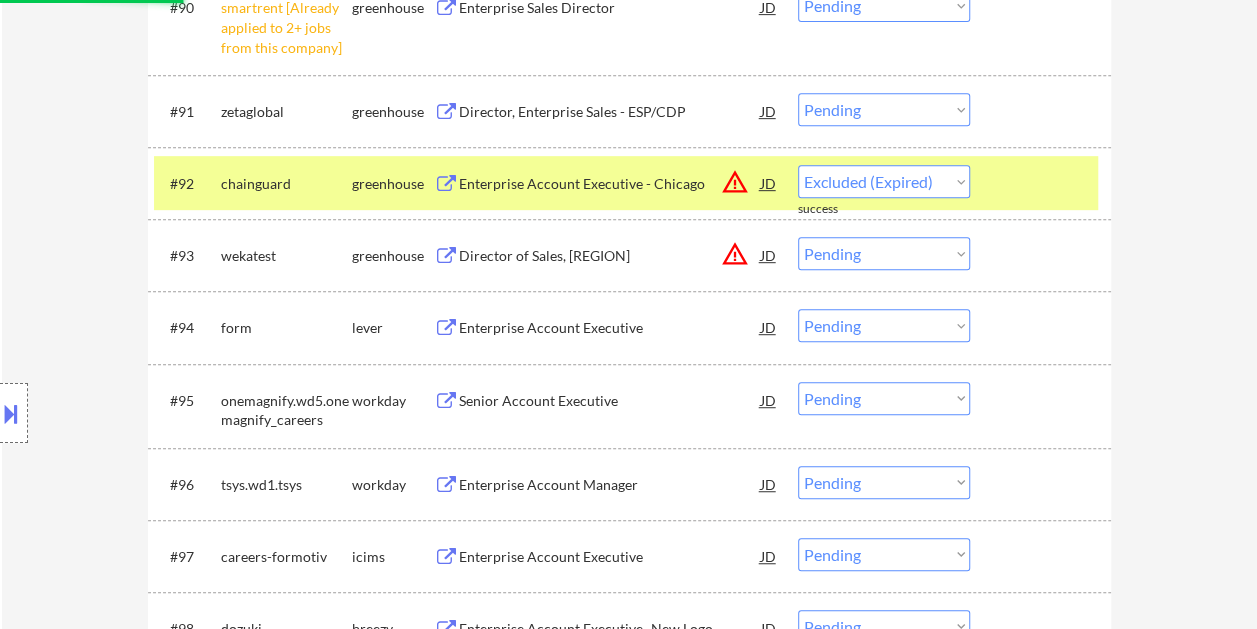 select on ""pending"" 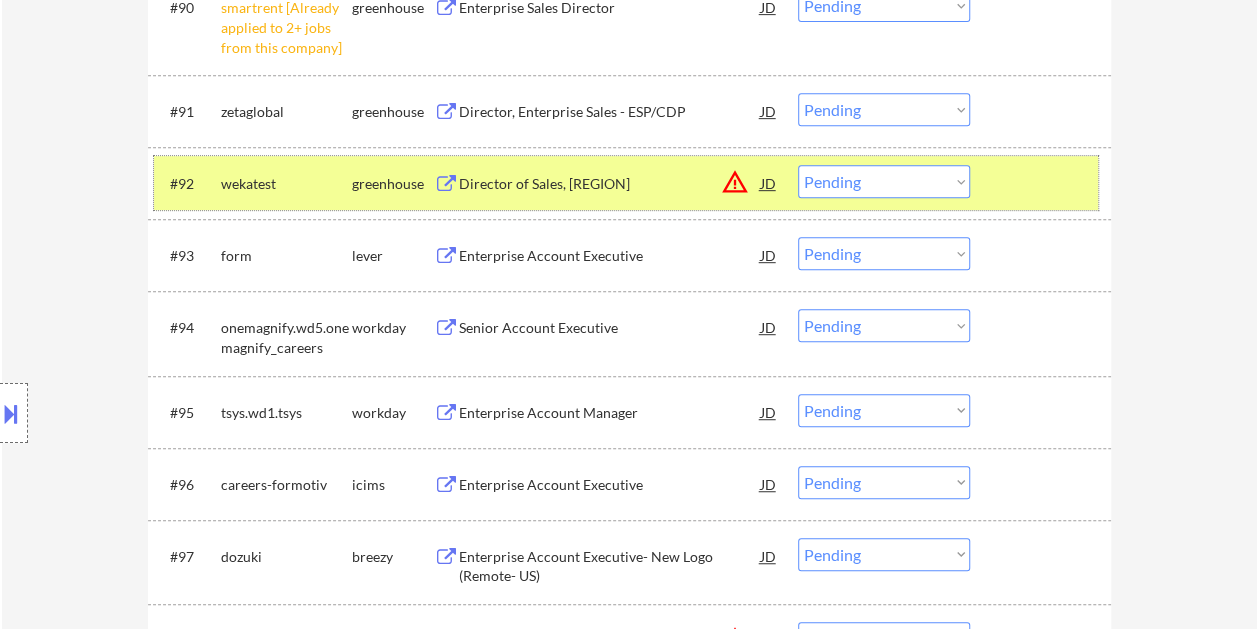 click on "#92 wekatest greenhouse Director of Sales, East JD warning_amber Choose an option... Pending Applied Excluded (Questions) Excluded (Expired) Excluded (Location) Excluded (Bad Match) Excluded (Blocklist) Excluded (Salary) Excluded (Other)" at bounding box center (626, 183) 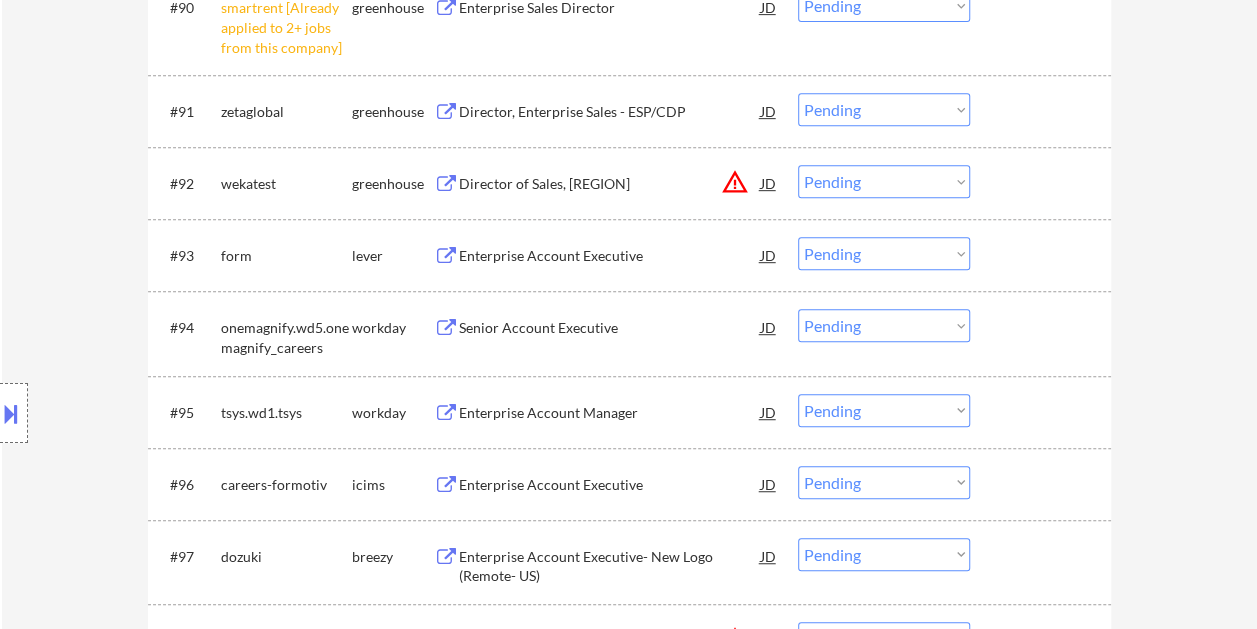 click at bounding box center (1043, 111) 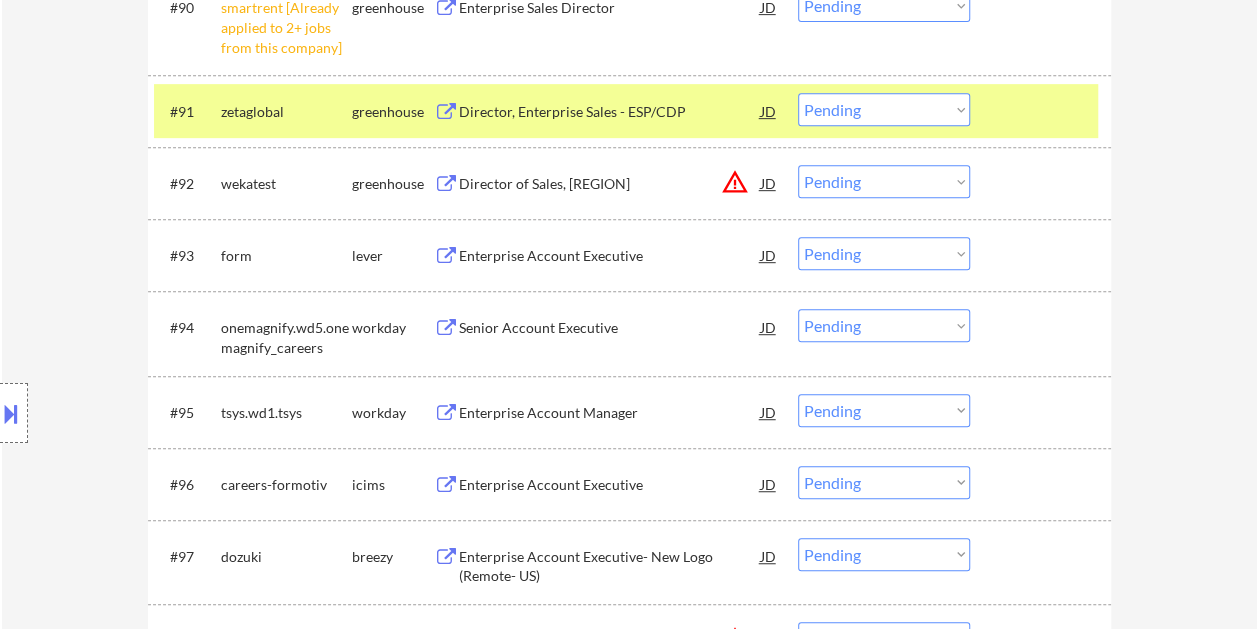 click on "Director, Enterprise Sales - ESP/CDP" at bounding box center [610, 112] 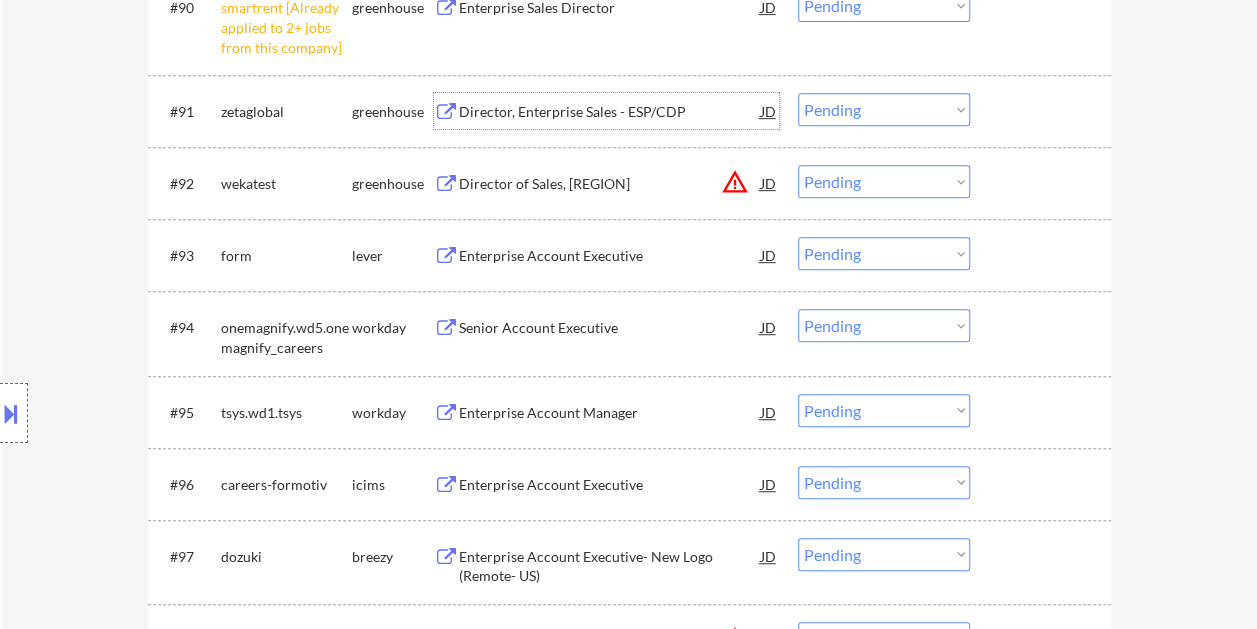 click on "#91 zetaglobal greenhouse Director, Enterprise Sales - ESP/CDP JD warning_amber Choose an option... Pending Applied Excluded (Questions) Excluded (Expired) Excluded (Location) Excluded (Bad Match) Excluded (Blocklist) Excluded (Salary) Excluded (Other)" at bounding box center [626, 111] 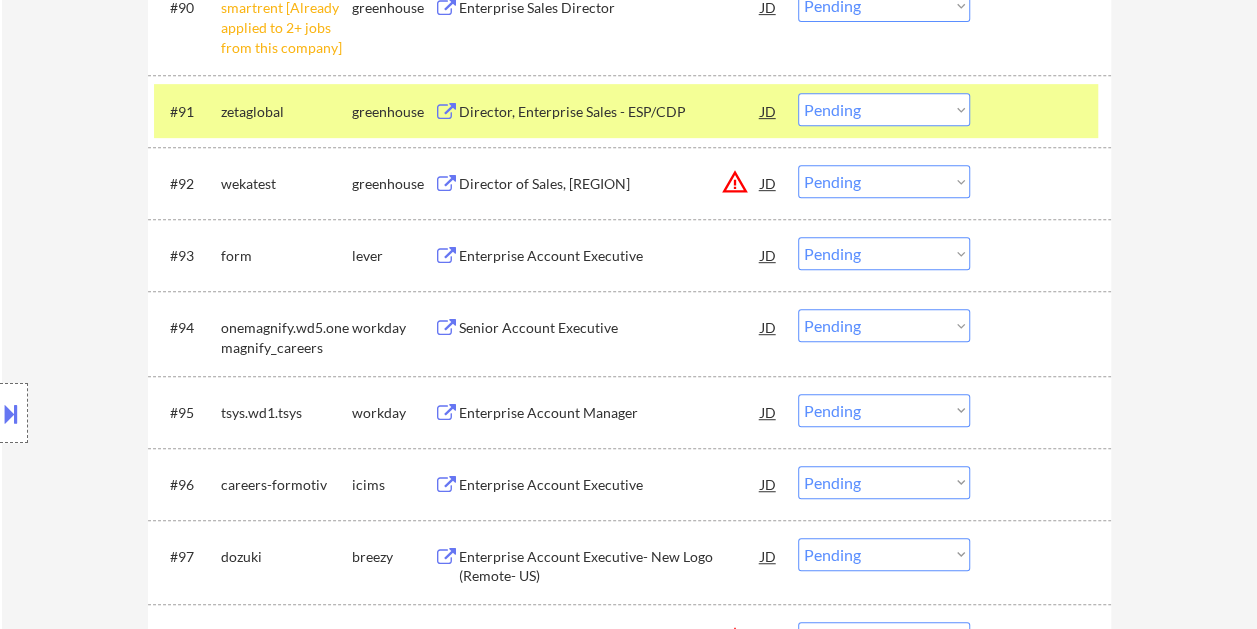 click on "Choose an option... Pending Applied Excluded (Questions) Excluded (Expired) Excluded (Location) Excluded (Bad Match) Excluded (Blocklist) Excluded (Salary) Excluded (Other)" at bounding box center (884, 109) 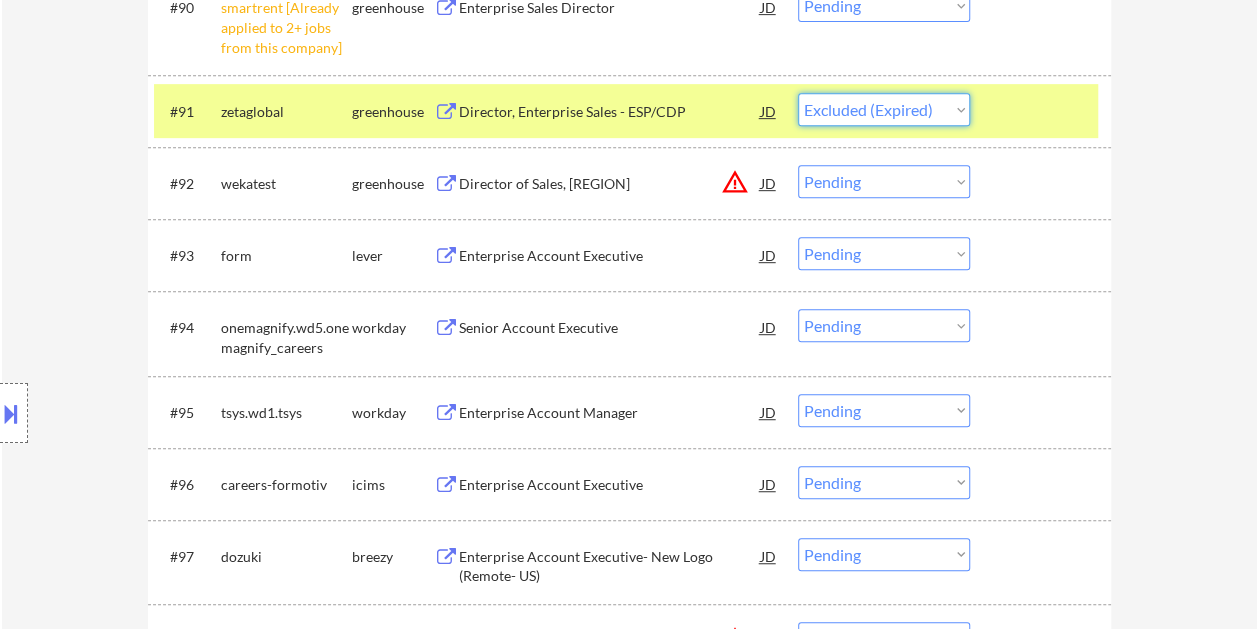 click on "Choose an option... Pending Applied Excluded (Questions) Excluded (Expired) Excluded (Location) Excluded (Bad Match) Excluded (Blocklist) Excluded (Salary) Excluded (Other)" at bounding box center (884, 109) 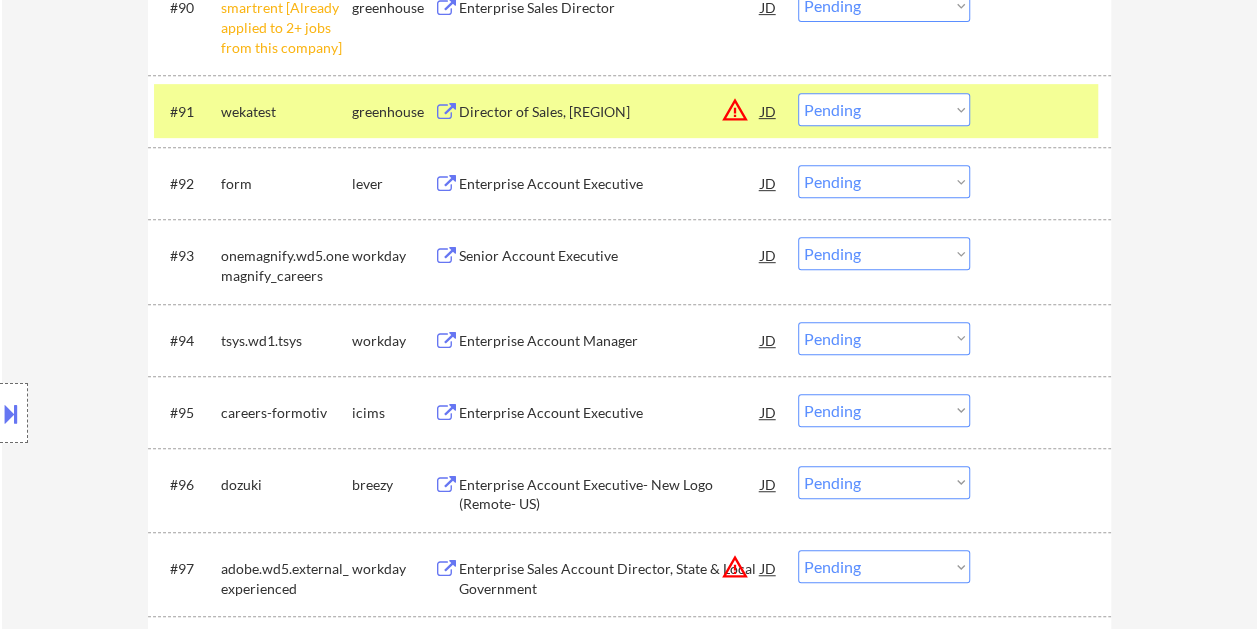 click on "Director of Sales, East" at bounding box center (610, 112) 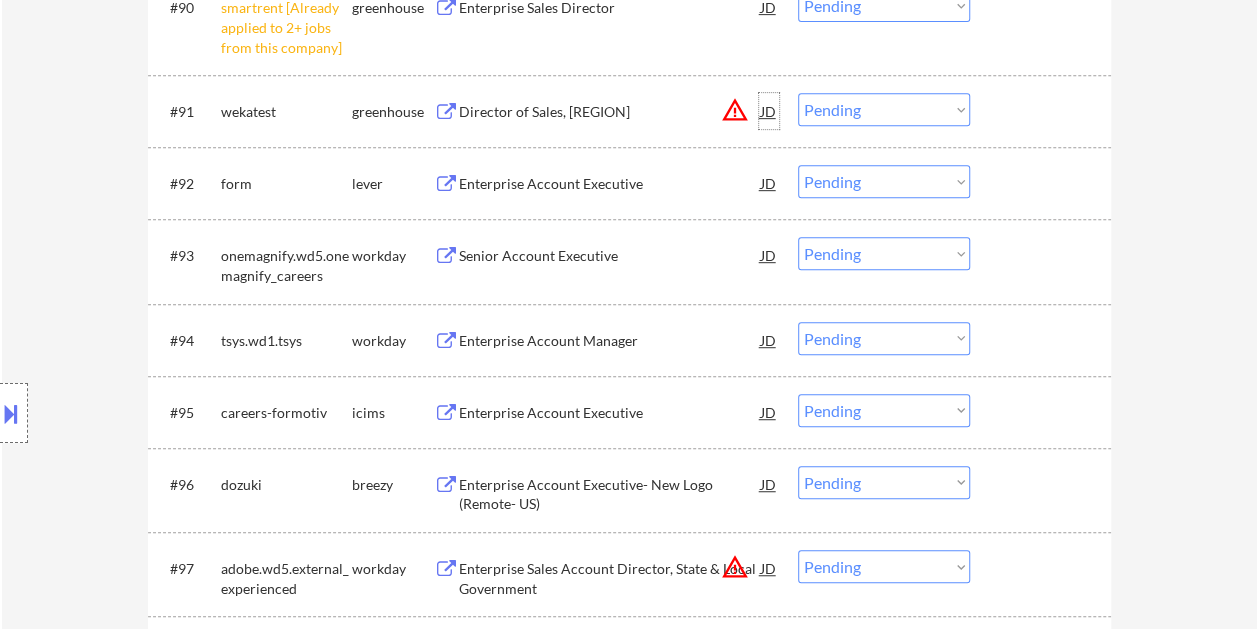 click on "JD" at bounding box center (769, 111) 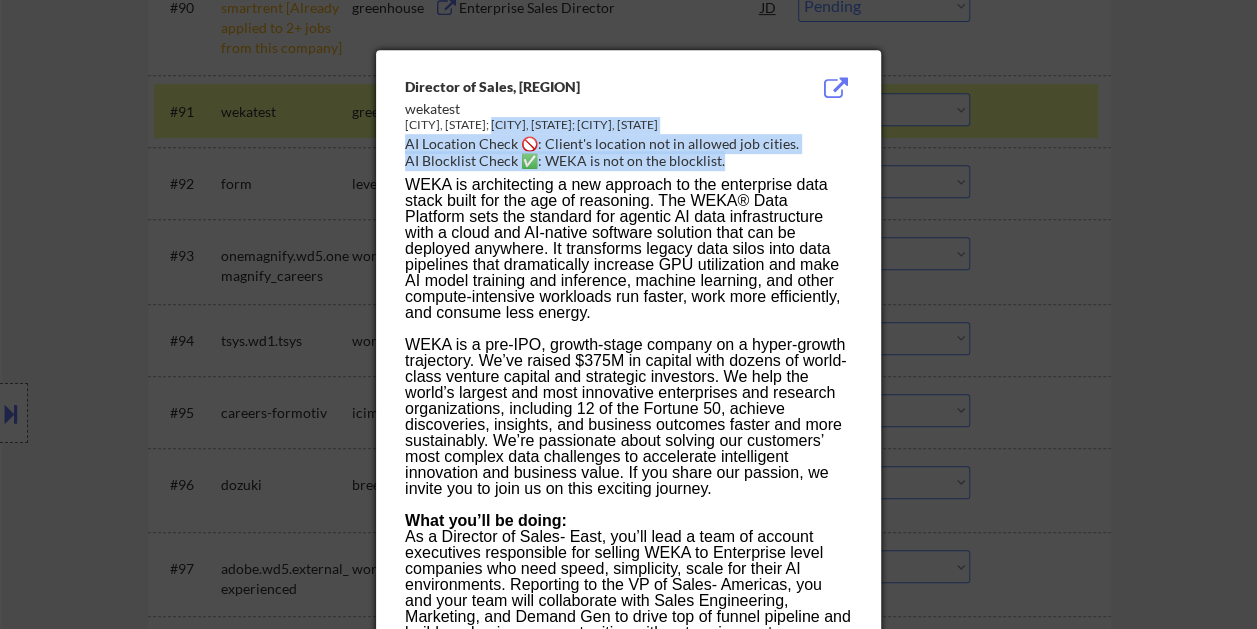 drag, startPoint x: 403, startPoint y: 71, endPoint x: 506, endPoint y: 130, distance: 118.70131 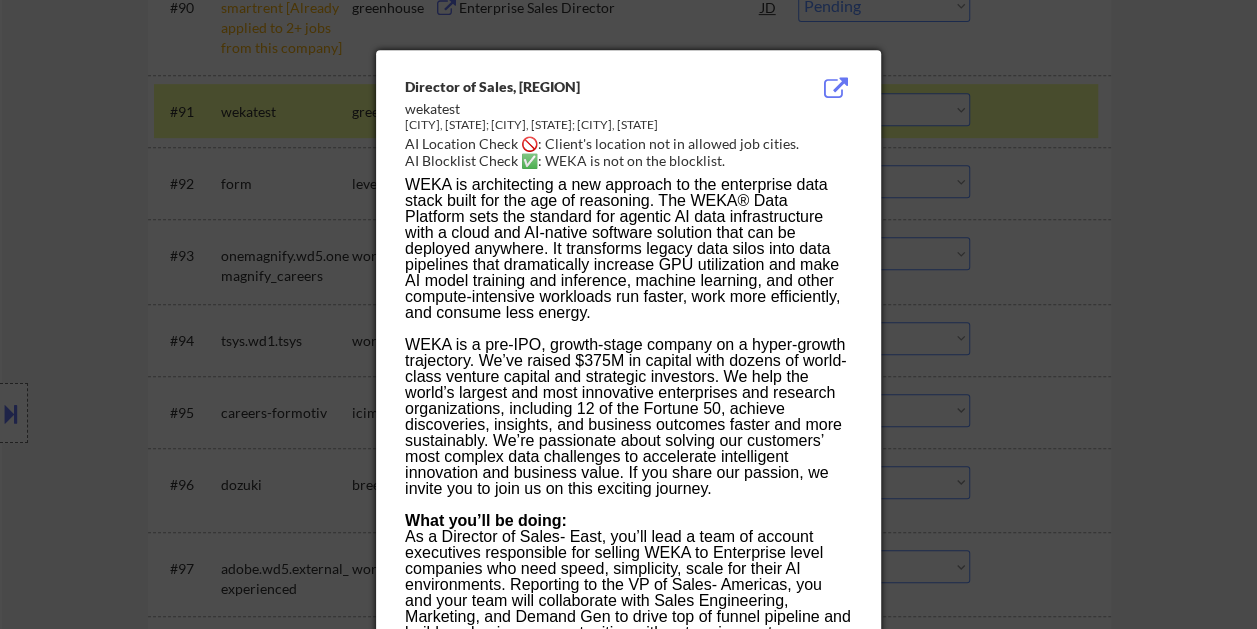 drag, startPoint x: 506, startPoint y: 130, endPoint x: 440, endPoint y: 104, distance: 70.93659 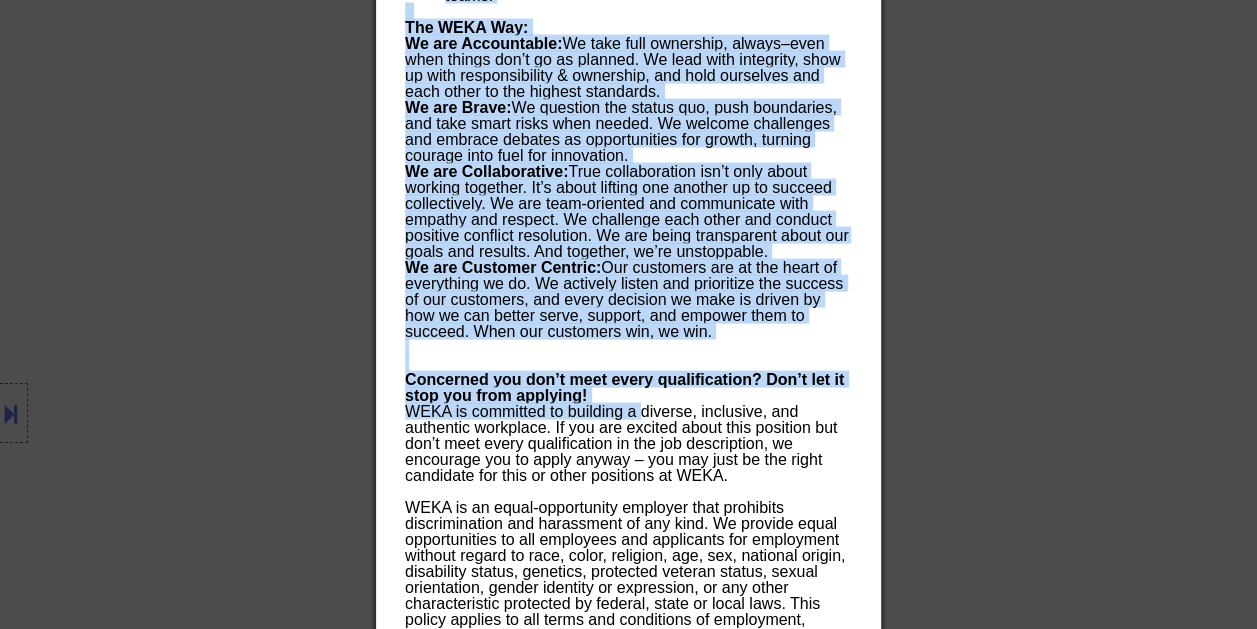 scroll, scrollTop: 9492, scrollLeft: 0, axis: vertical 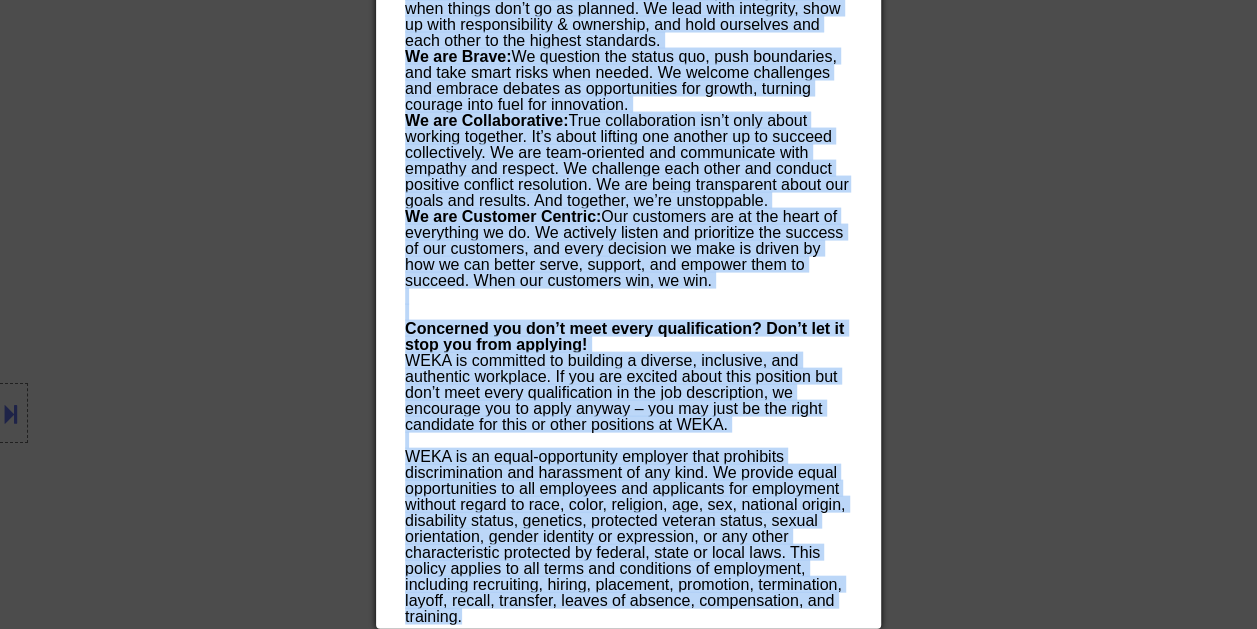 drag, startPoint x: 406, startPoint y: 80, endPoint x: 722, endPoint y: 619, distance: 624.8016 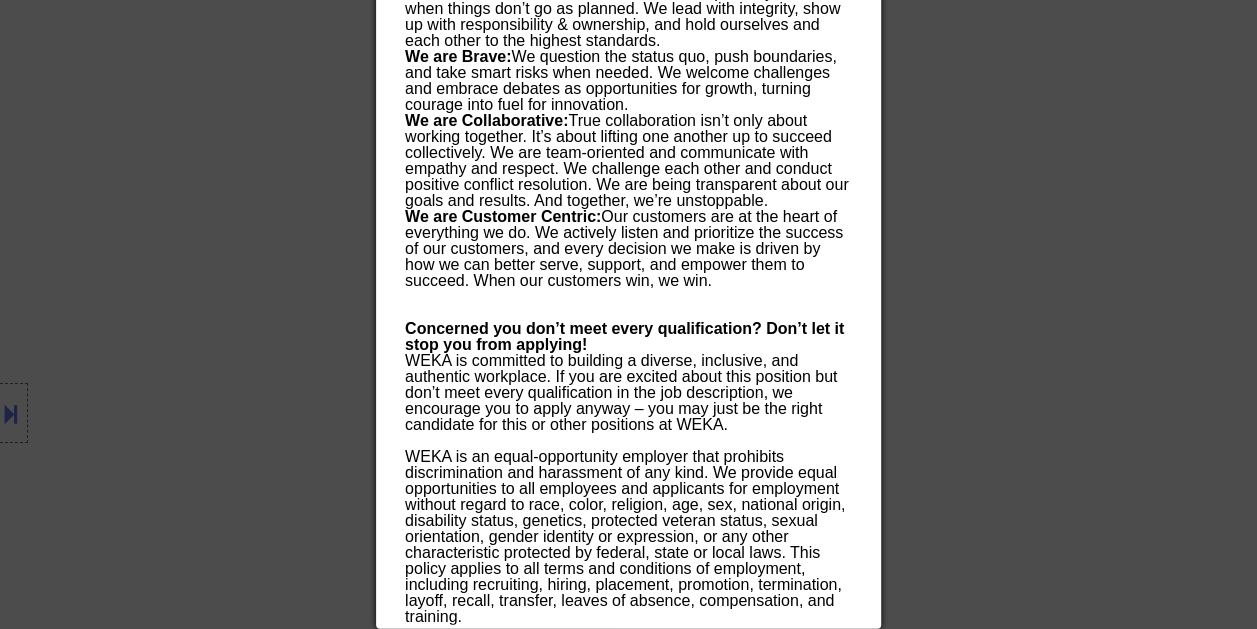 click at bounding box center [628, 314] 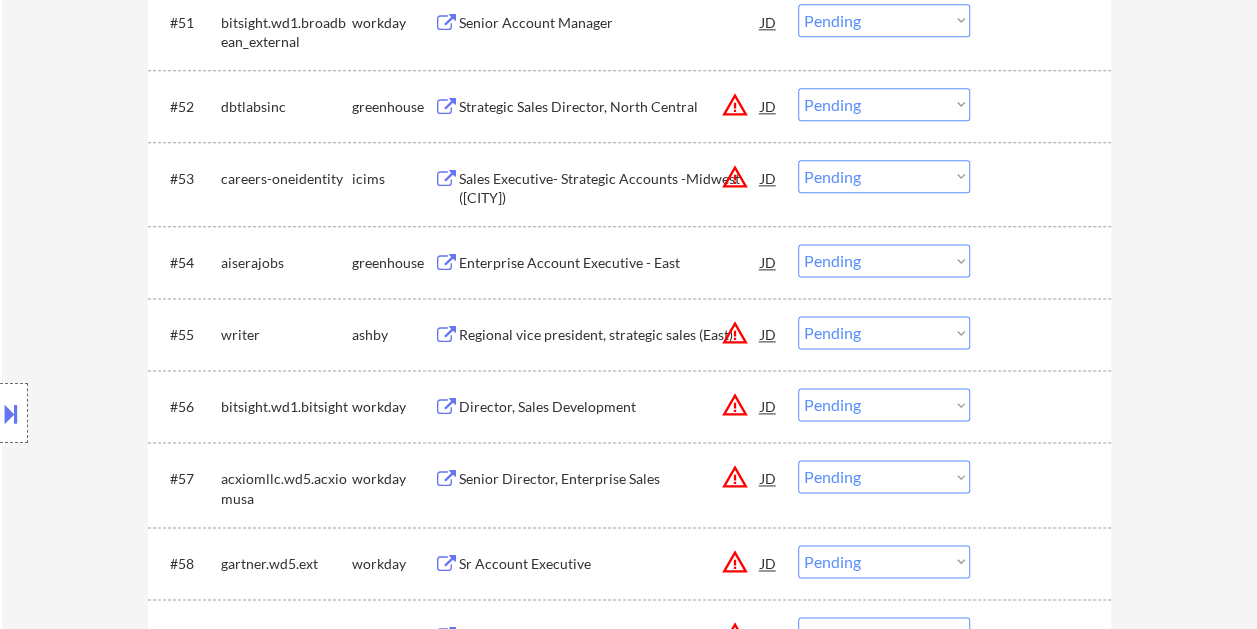 scroll, scrollTop: 7768, scrollLeft: 0, axis: vertical 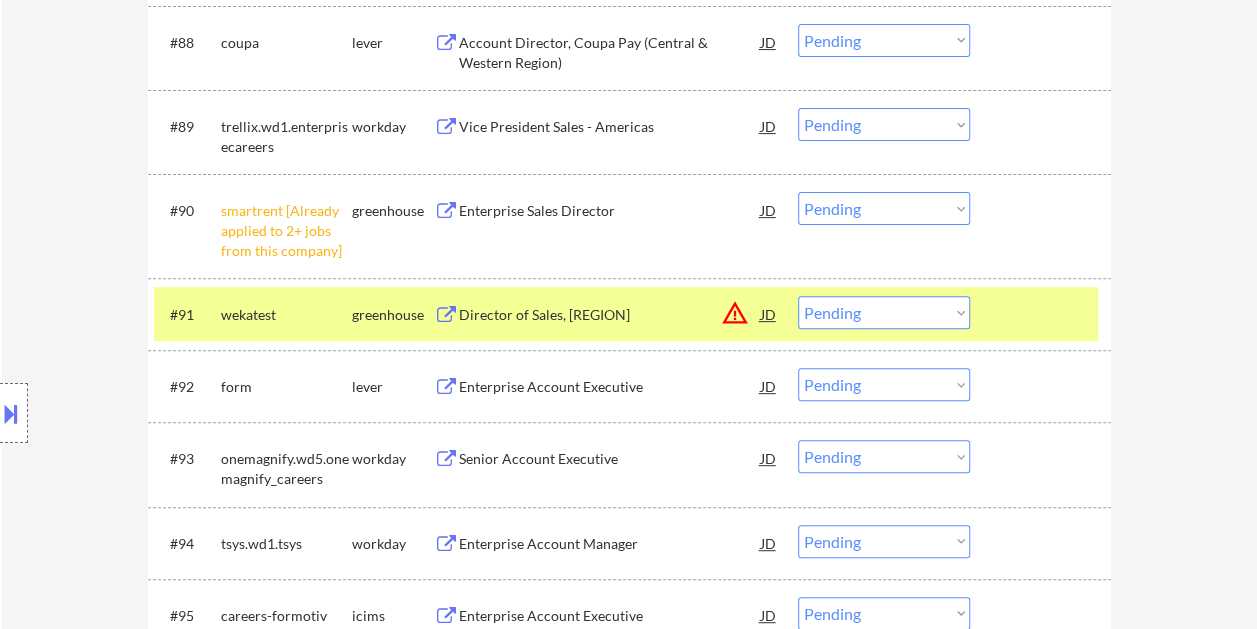 click on "Choose an option... Pending Applied Excluded (Questions) Excluded (Expired) Excluded (Location) Excluded (Bad Match) Excluded (Blocklist) Excluded (Salary) Excluded (Other)" at bounding box center [884, 312] 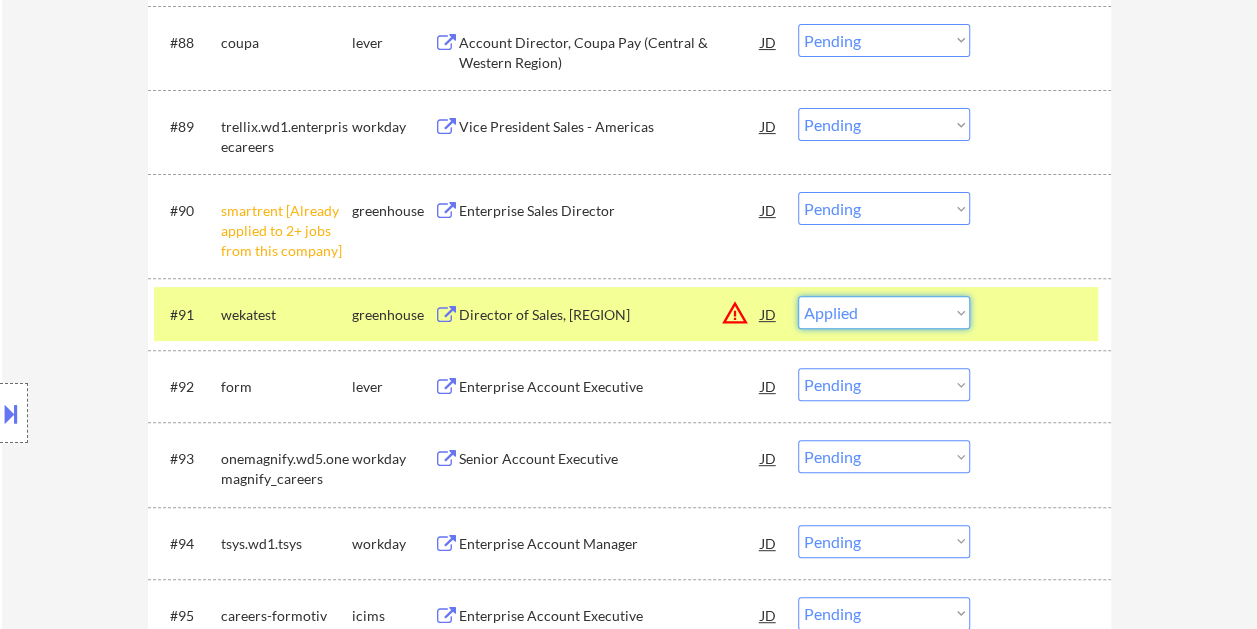 click on "Choose an option... Pending Applied Excluded (Questions) Excluded (Expired) Excluded (Location) Excluded (Bad Match) Excluded (Blocklist) Excluded (Salary) Excluded (Other)" at bounding box center (884, 312) 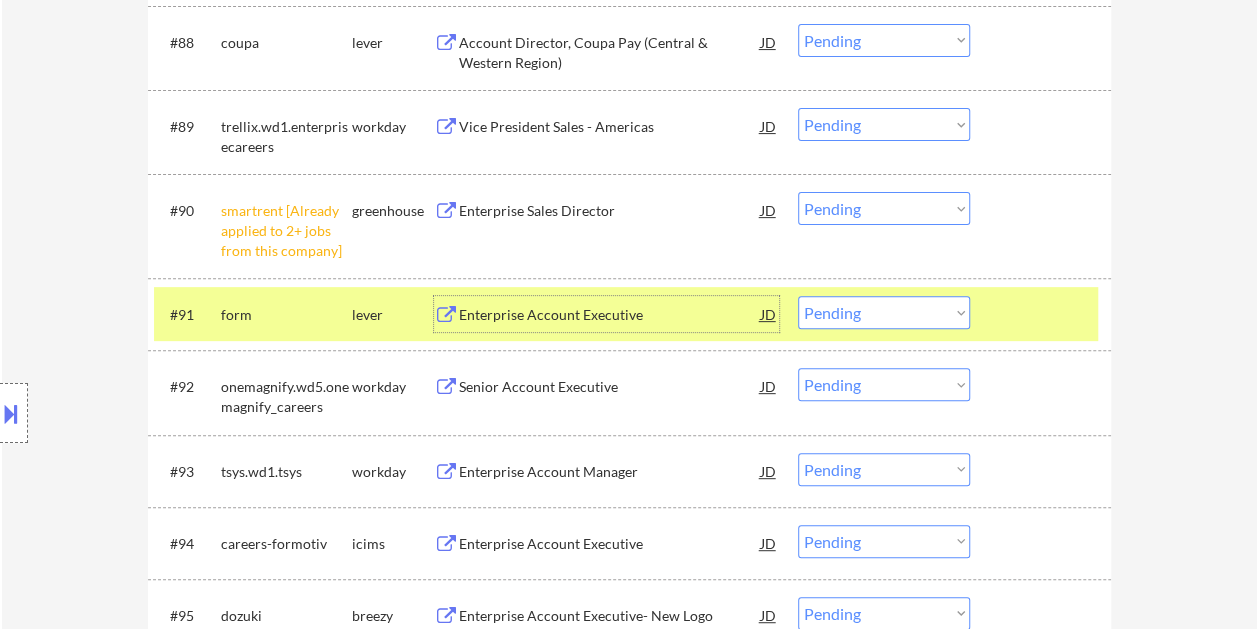 click on "Enterprise Account Executive" at bounding box center [610, 315] 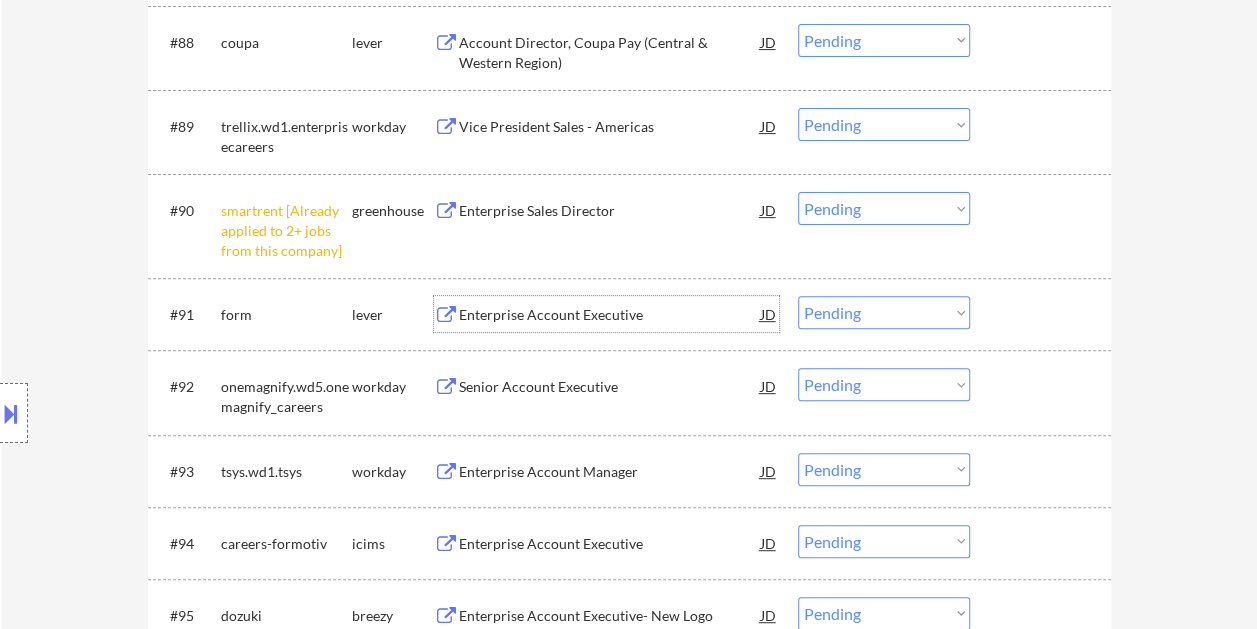 click at bounding box center (1043, 314) 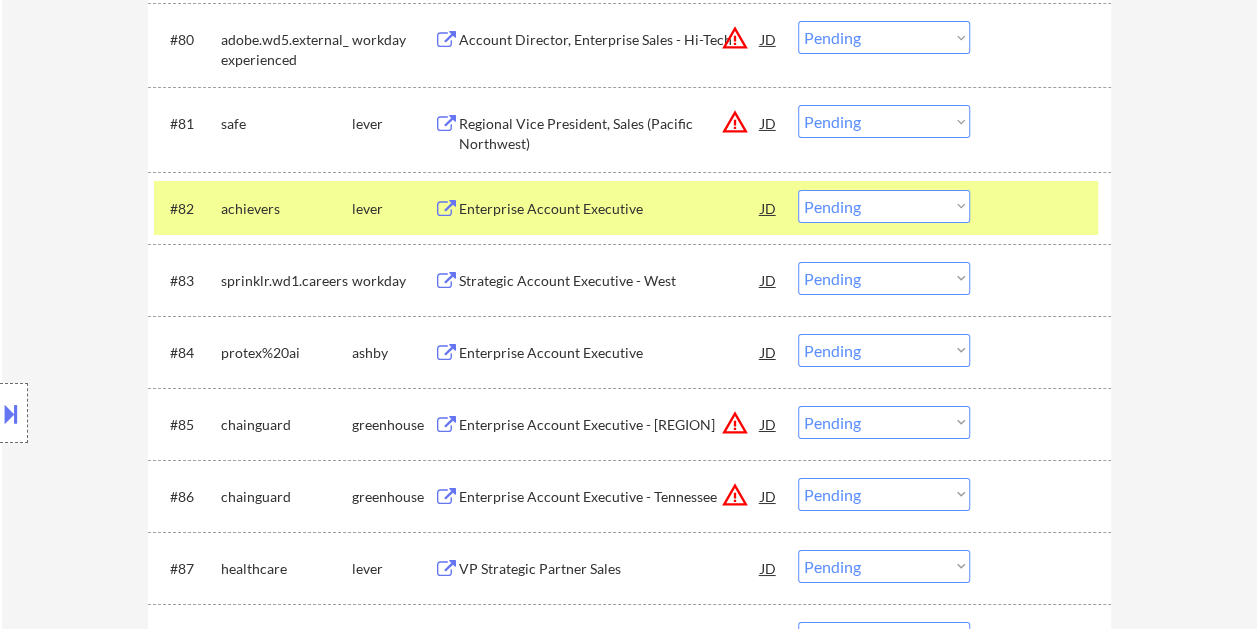 scroll, scrollTop: 6868, scrollLeft: 0, axis: vertical 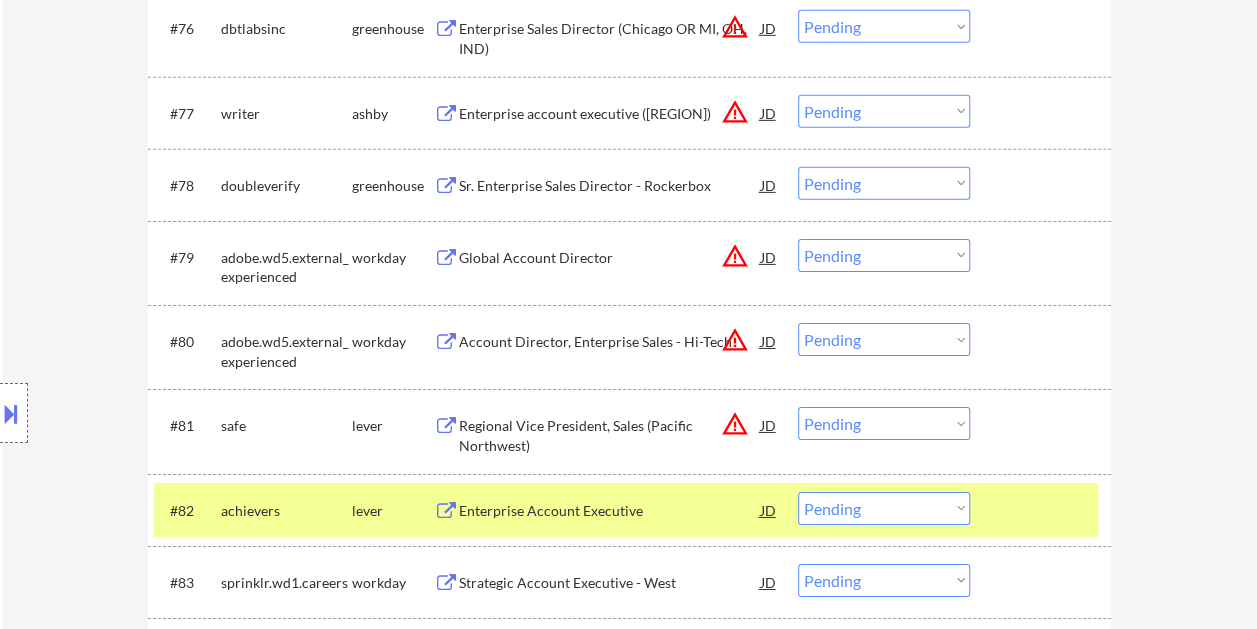 click at bounding box center (1043, 510) 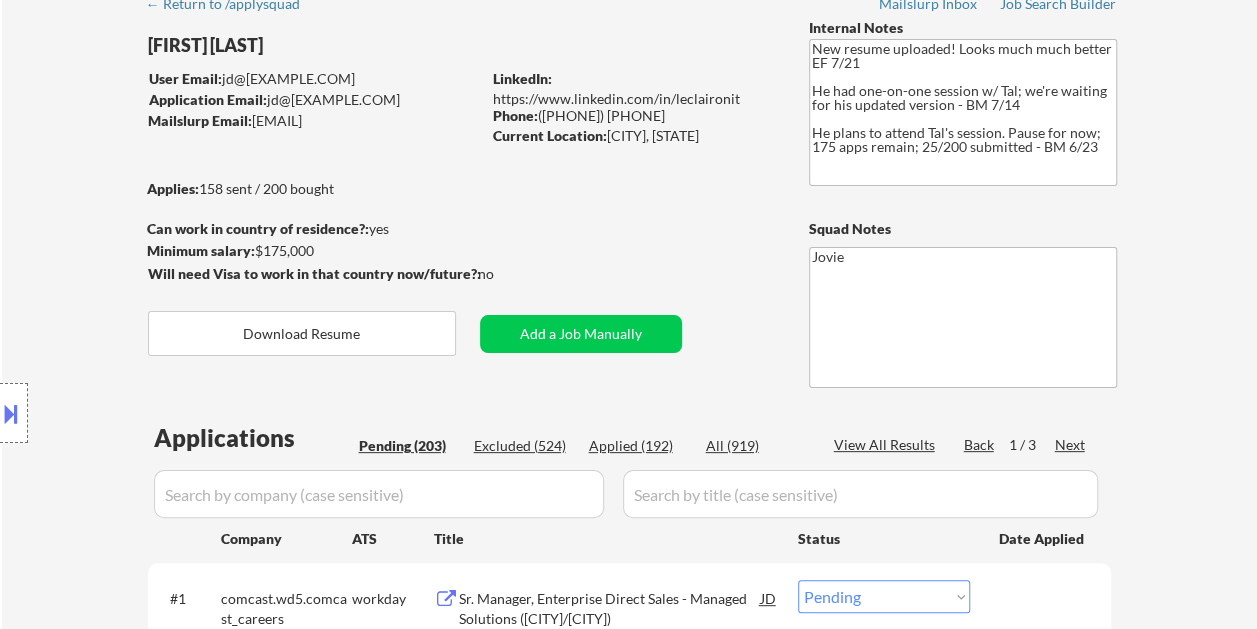 scroll, scrollTop: 0, scrollLeft: 0, axis: both 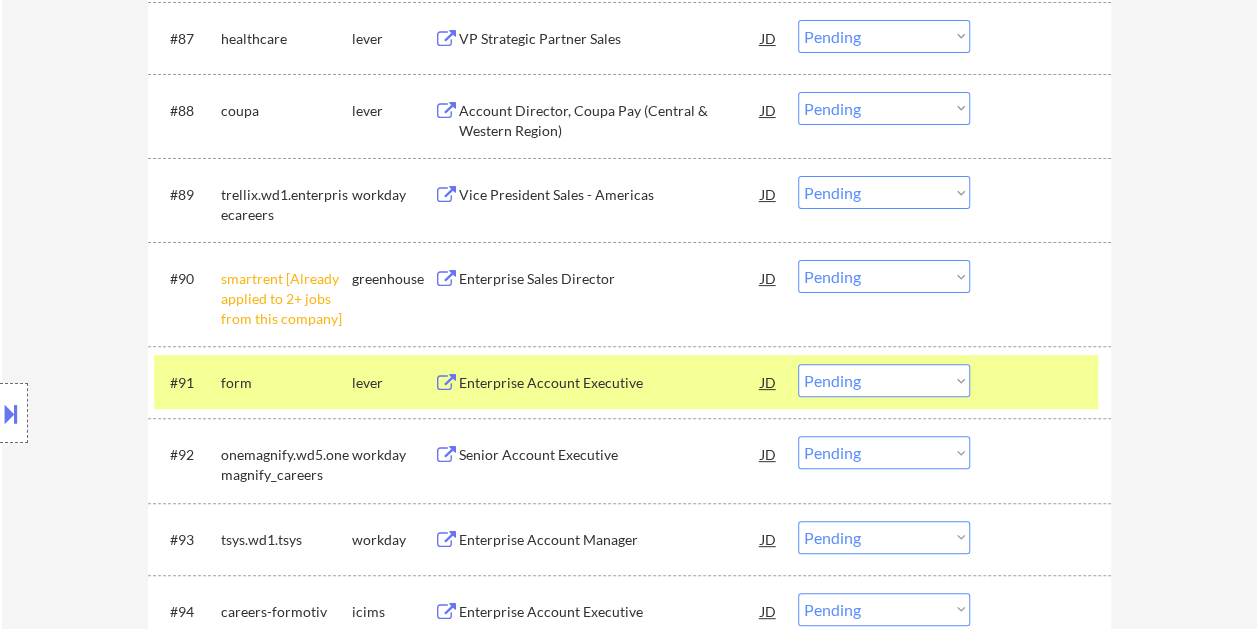 click on "Choose an option... Pending Applied Excluded (Questions) Excluded (Expired) Excluded (Location) Excluded (Bad Match) Excluded (Blocklist) Excluded (Salary) Excluded (Other)" at bounding box center [884, 380] 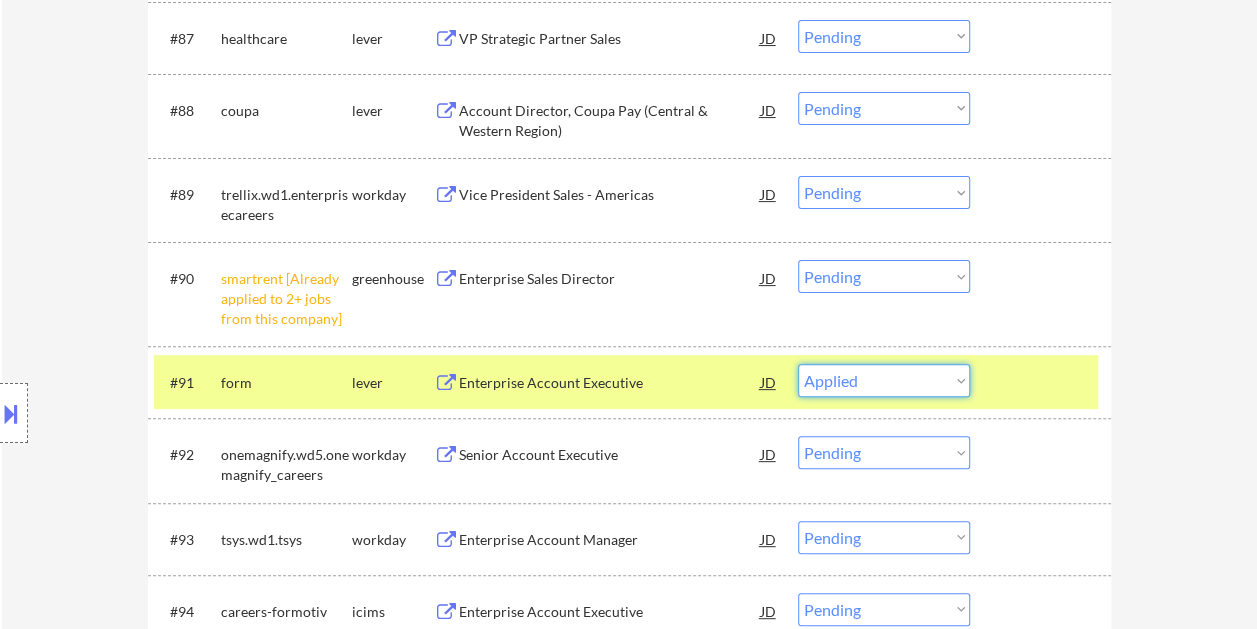 click on "Choose an option... Pending Applied Excluded (Questions) Excluded (Expired) Excluded (Location) Excluded (Bad Match) Excluded (Blocklist) Excluded (Salary) Excluded (Other)" at bounding box center [884, 380] 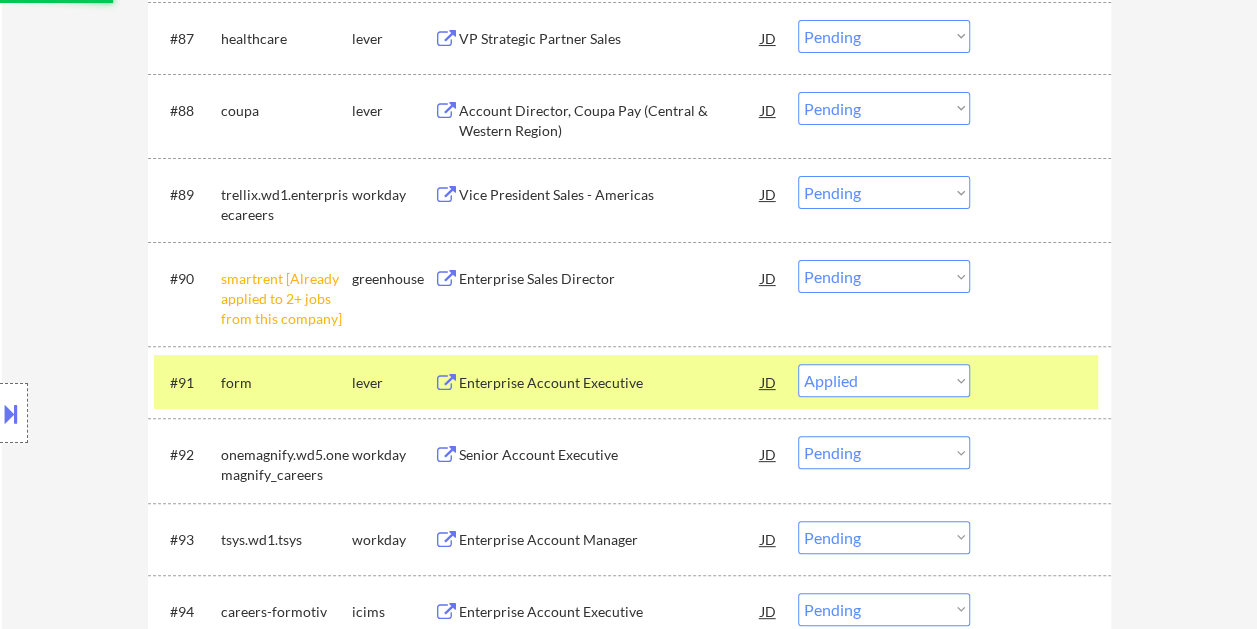 select on ""pending"" 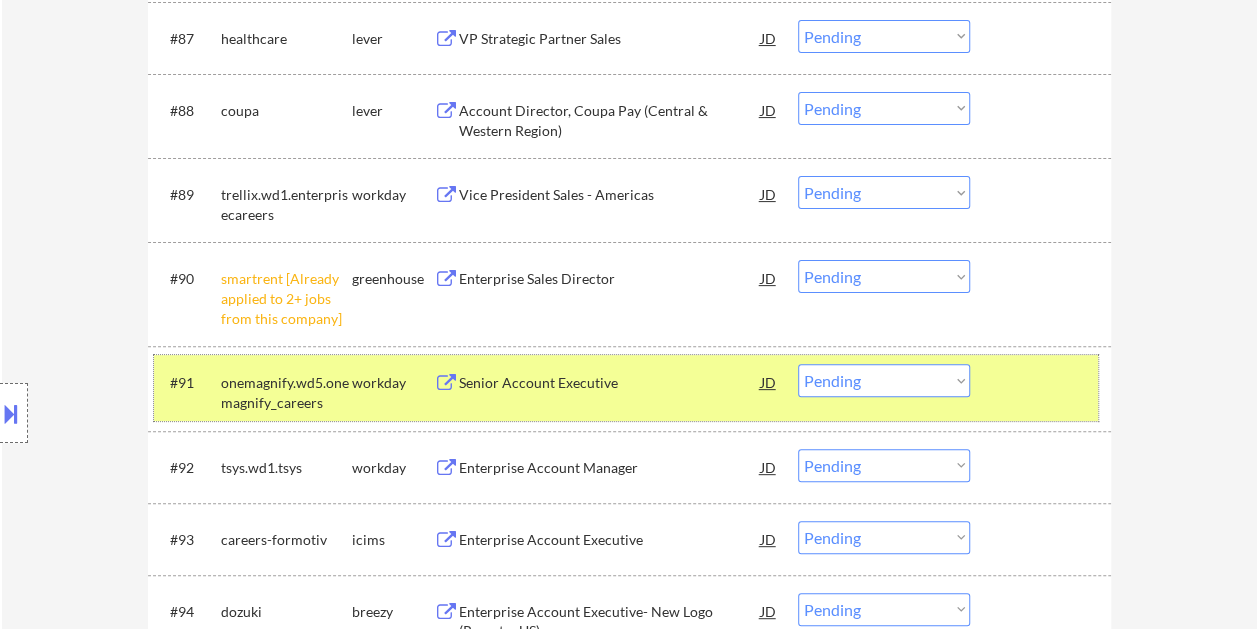click on "#91 onemagnify.wd5.onemagnify_careers workday Senior Account Executive JD warning_amber Choose an option... Pending Applied Excluded (Questions) Excluded (Expired) Excluded (Location) Excluded (Bad Match) Excluded (Blocklist) Excluded (Salary) Excluded (Other)" at bounding box center (626, 388) 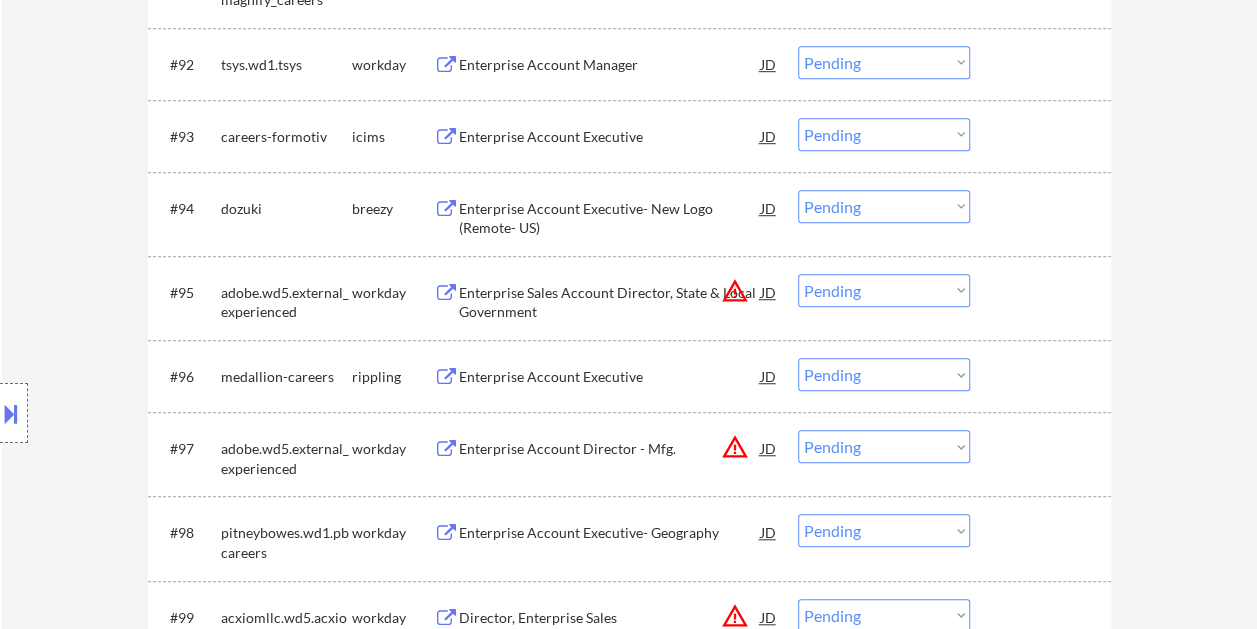 scroll, scrollTop: 8100, scrollLeft: 0, axis: vertical 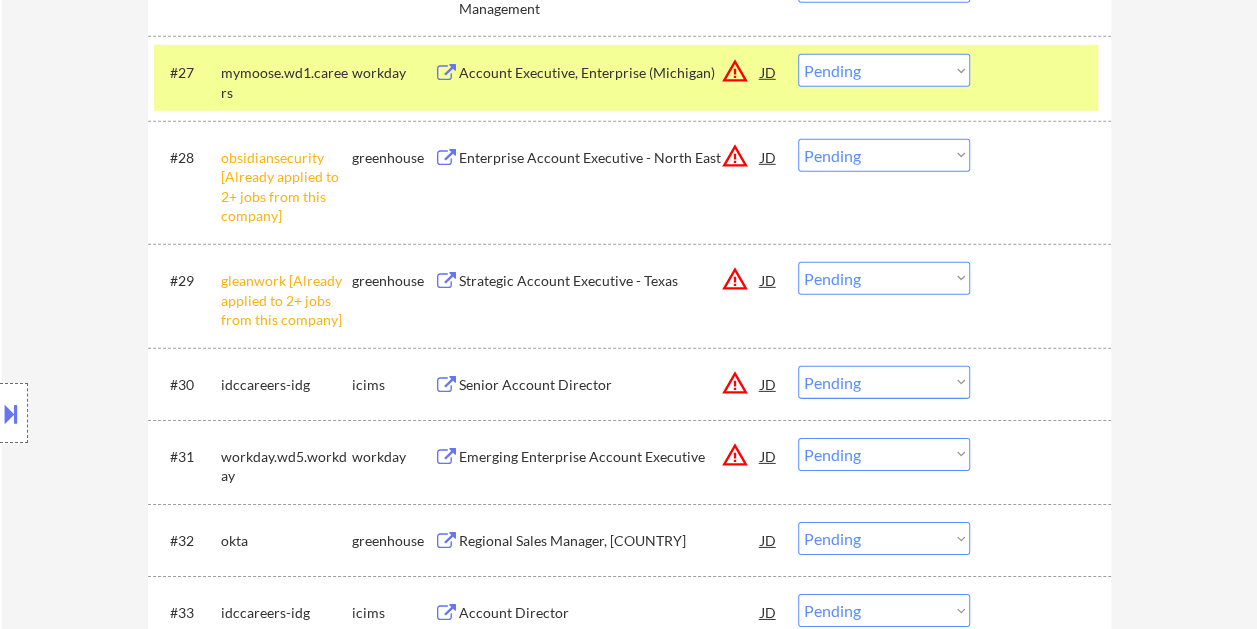 click at bounding box center [1043, 72] 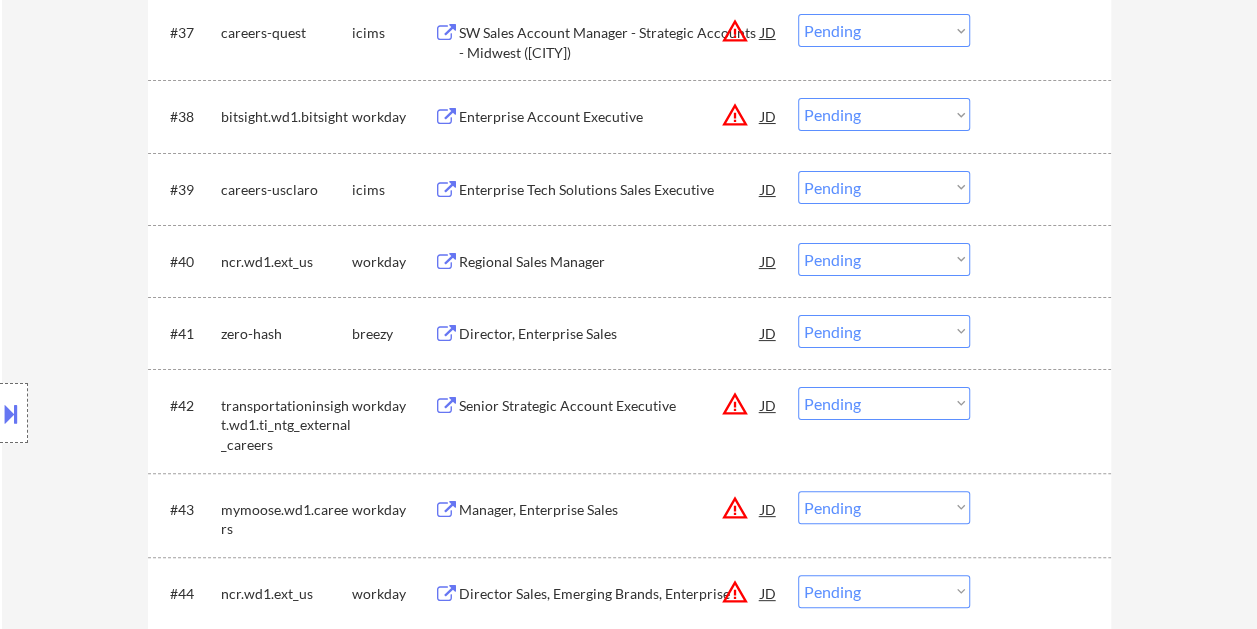 scroll, scrollTop: 3900, scrollLeft: 0, axis: vertical 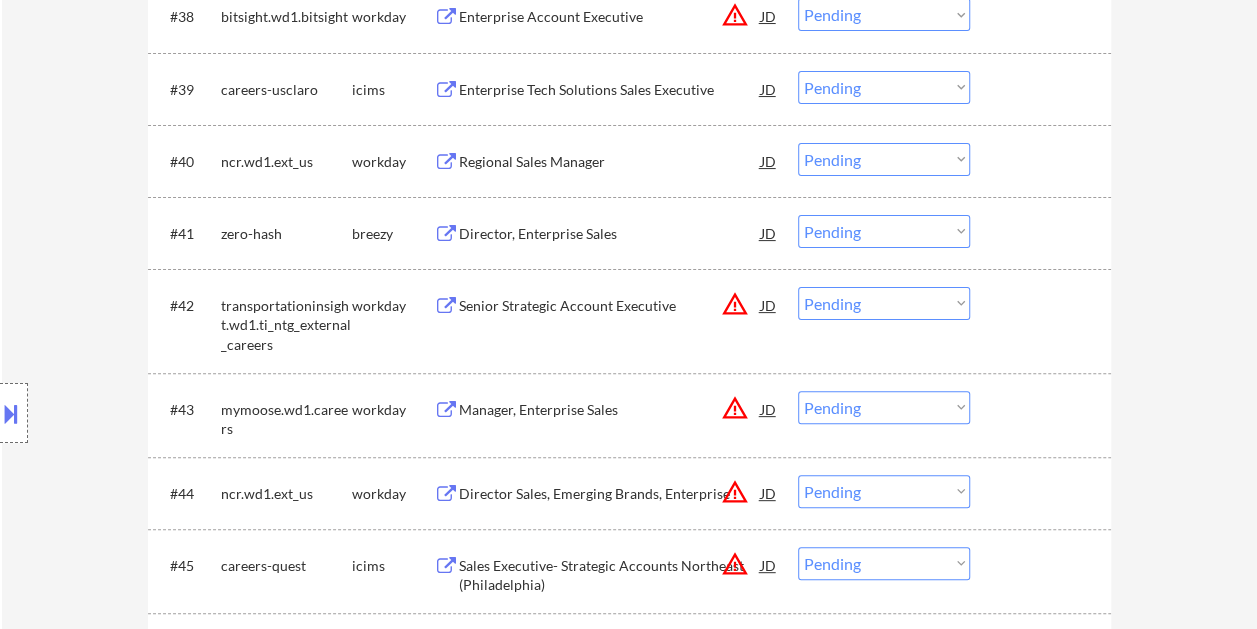 drag, startPoint x: 1042, startPoint y: 219, endPoint x: 1007, endPoint y: 222, distance: 35.128338 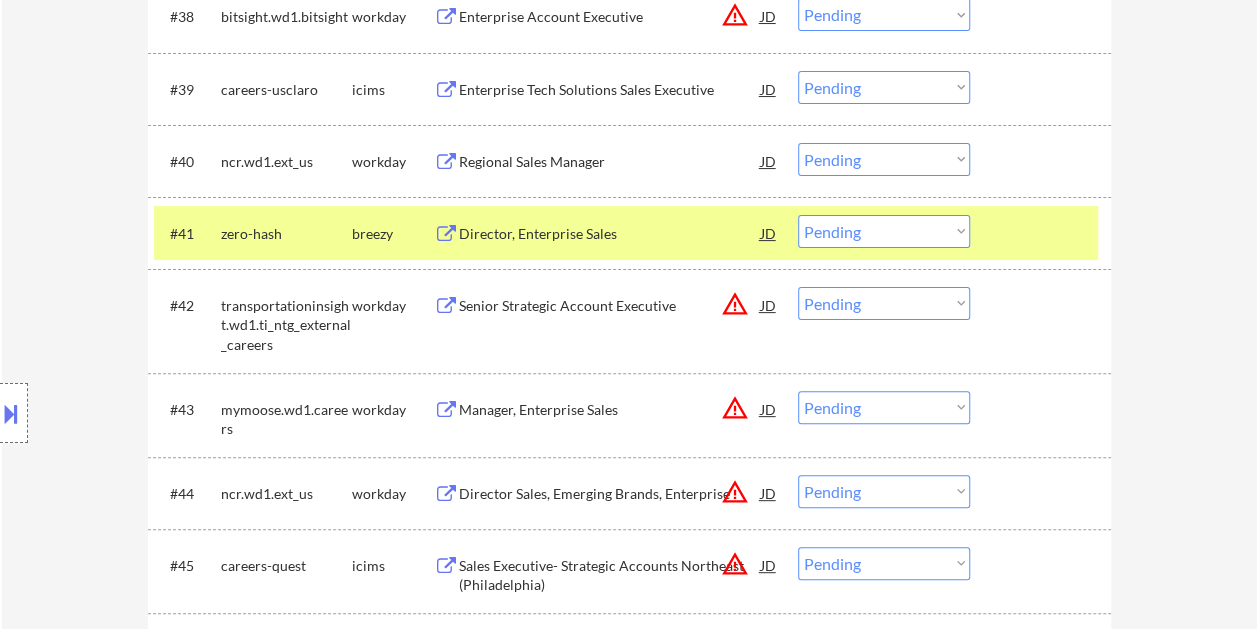 click on "Director, Enterprise Sales" at bounding box center (610, 233) 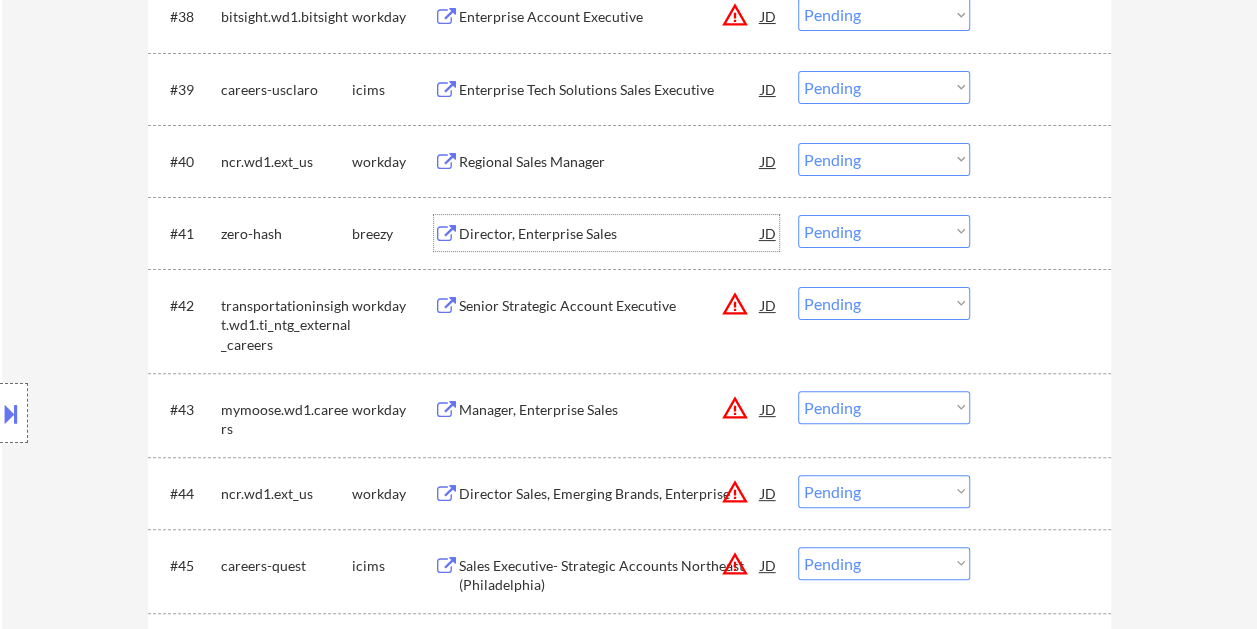 click at bounding box center [1043, 233] 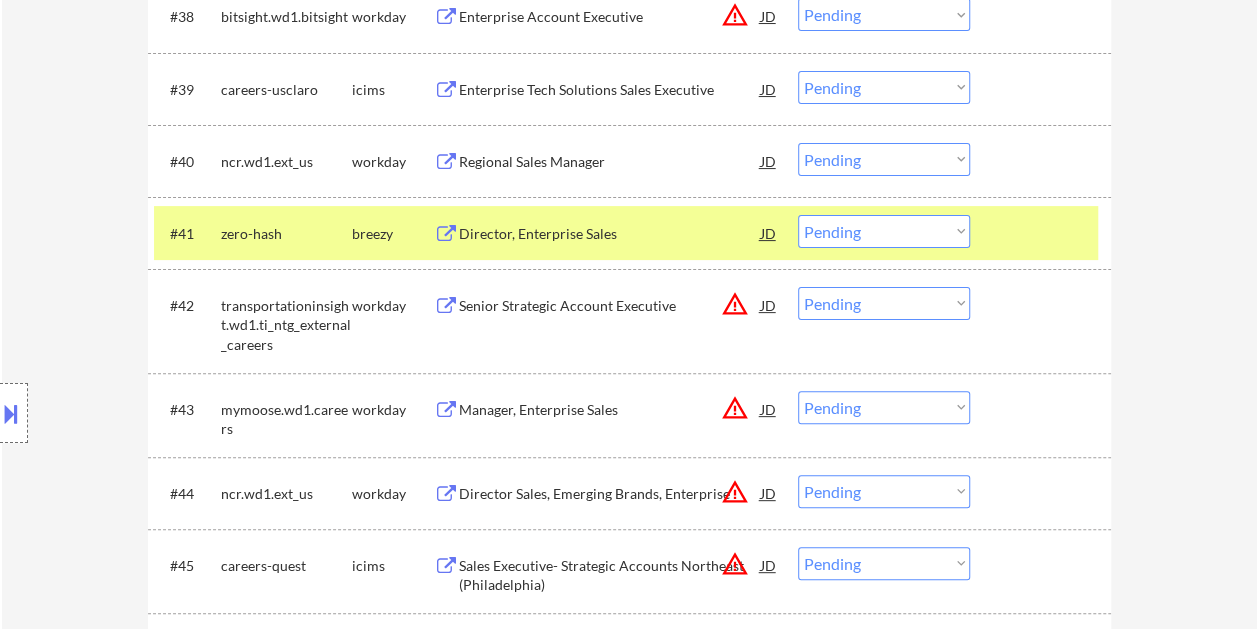 click on "Choose an option... Pending Applied Excluded (Questions) Excluded (Expired) Excluded (Location) Excluded (Bad Match) Excluded (Blocklist) Excluded (Salary) Excluded (Other)" at bounding box center (884, 231) 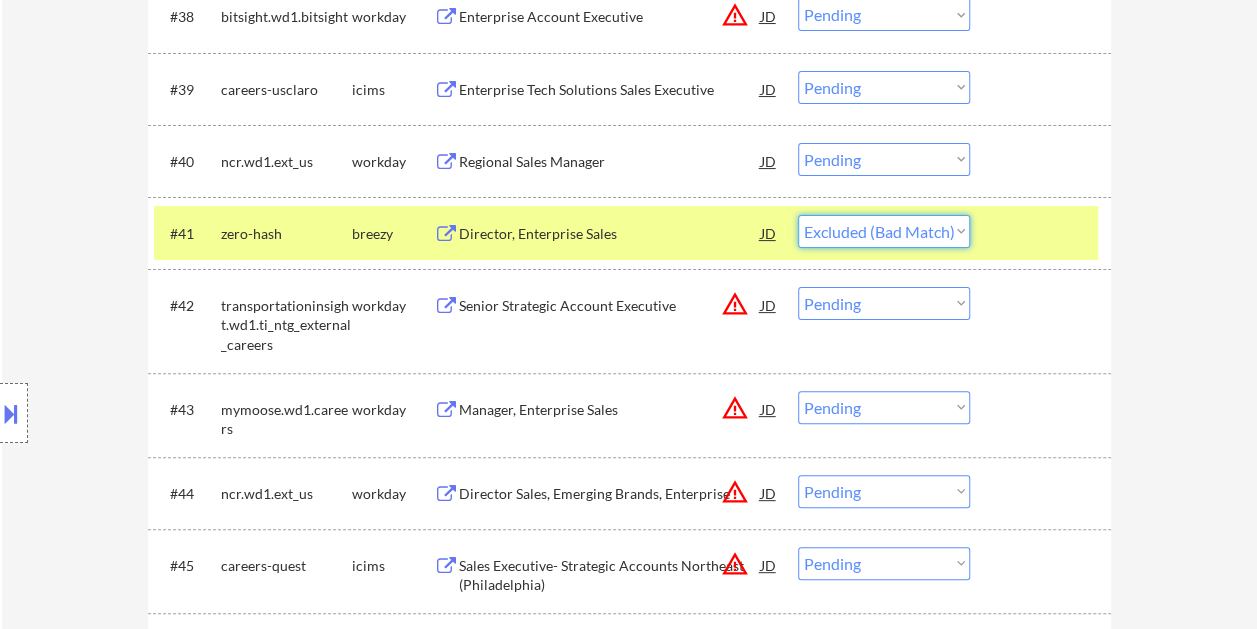 click on "Choose an option... Pending Applied Excluded (Questions) Excluded (Expired) Excluded (Location) Excluded (Bad Match) Excluded (Blocklist) Excluded (Salary) Excluded (Other)" at bounding box center [884, 231] 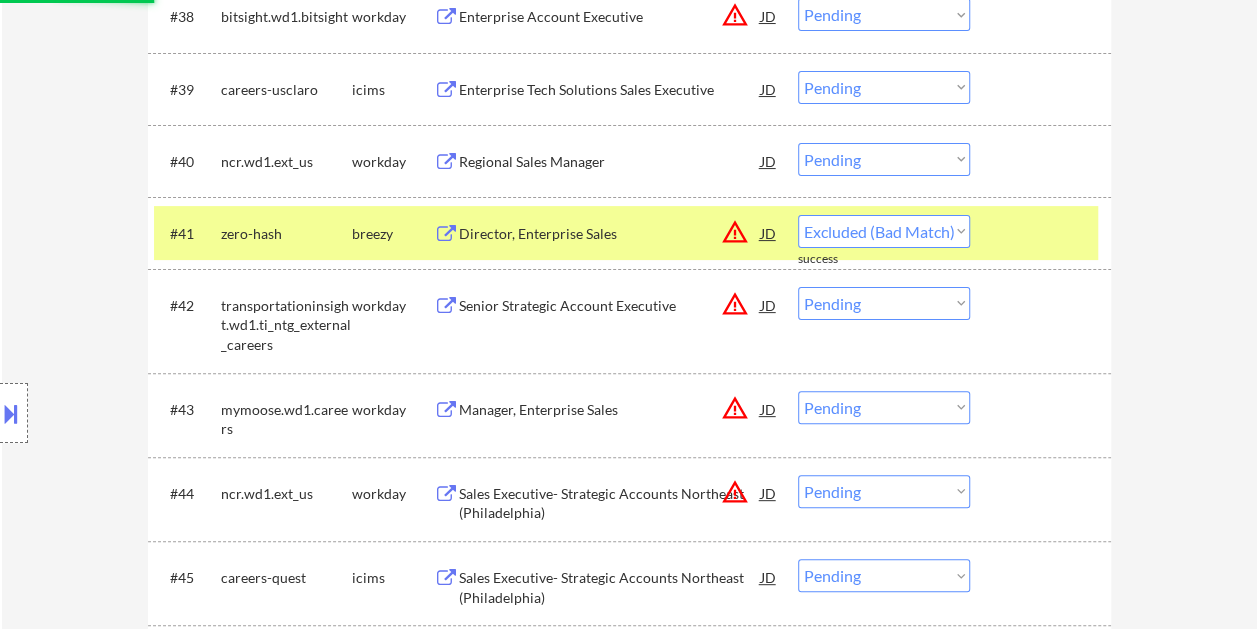 select on ""pending"" 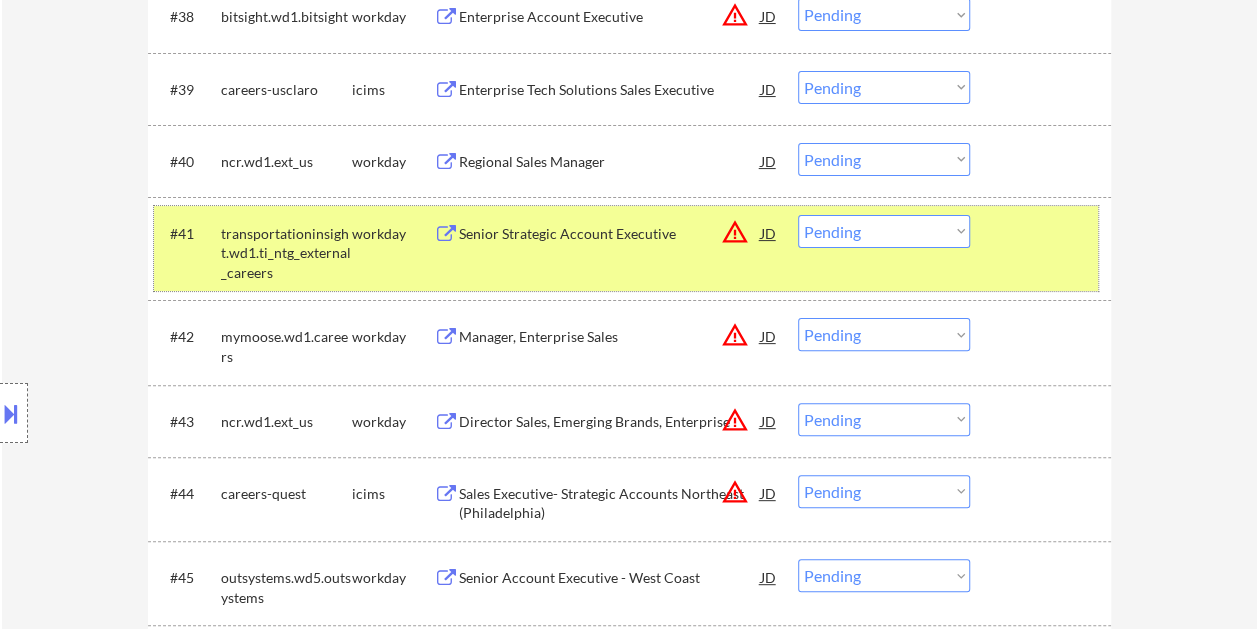 click on "#41 transportationinsight.wd1.ti_ntg_external_careers workday Senior Strategic Account Executive JD warning_amber Choose an option... Pending Applied Excluded (Questions) Excluded (Expired) Excluded (Location) Excluded (Bad Match) Excluded (Blocklist) Excluded (Salary) Excluded (Other)" at bounding box center [626, 249] 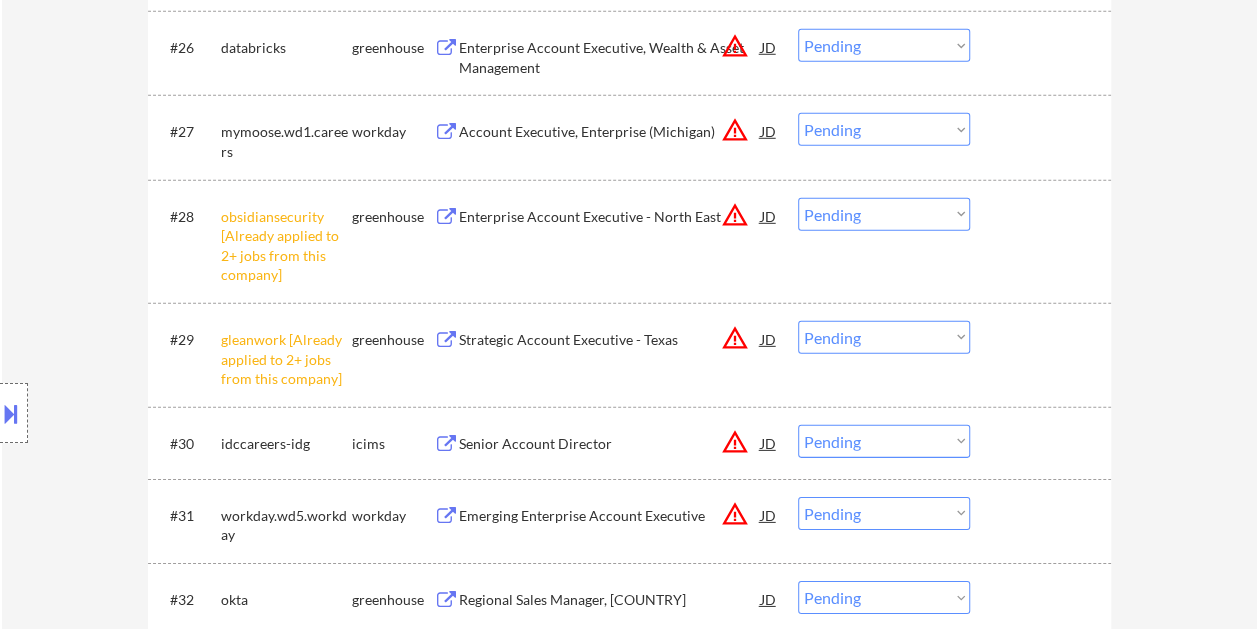 scroll, scrollTop: 2800, scrollLeft: 0, axis: vertical 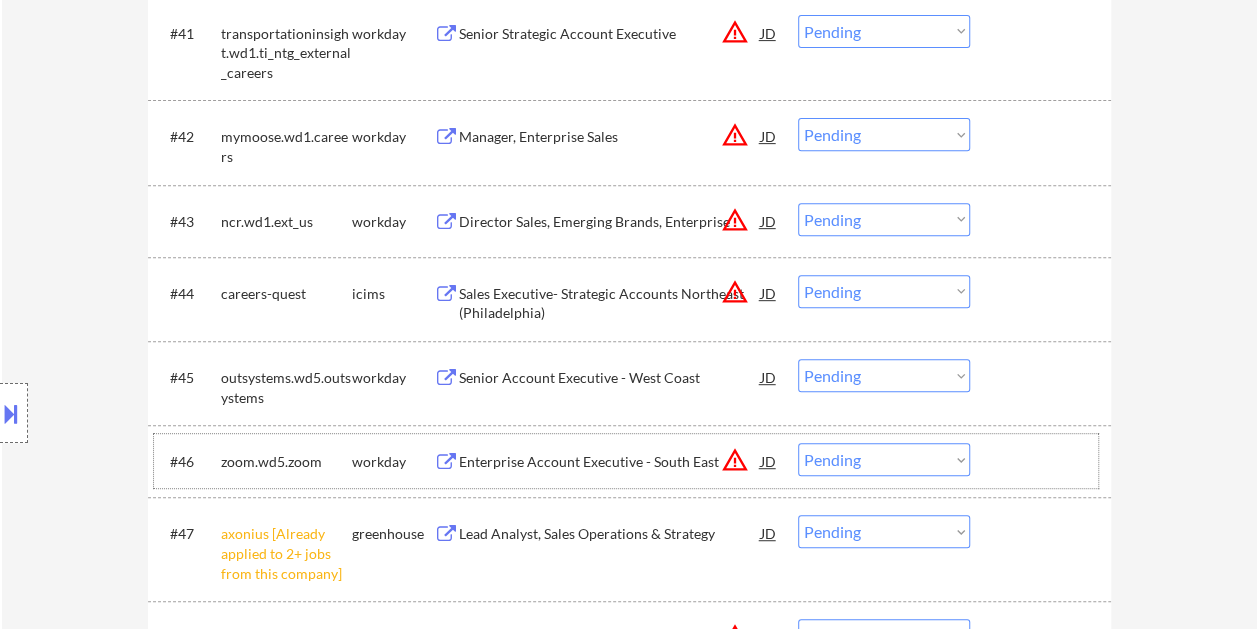 click at bounding box center (1043, 461) 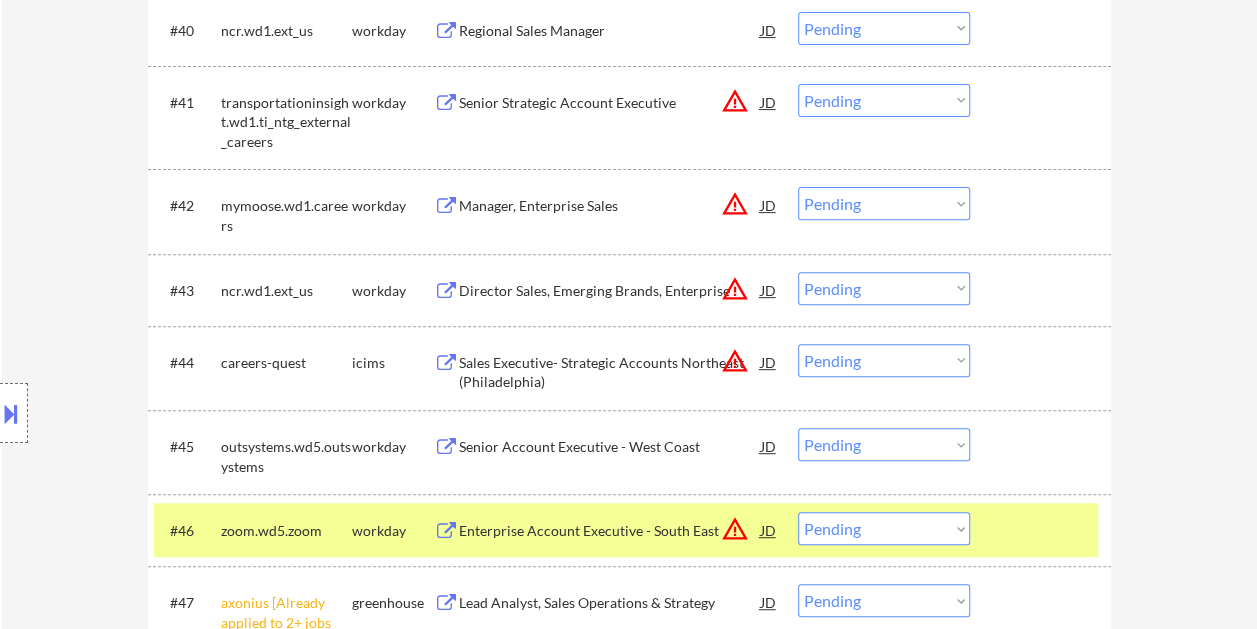 scroll, scrollTop: 4000, scrollLeft: 0, axis: vertical 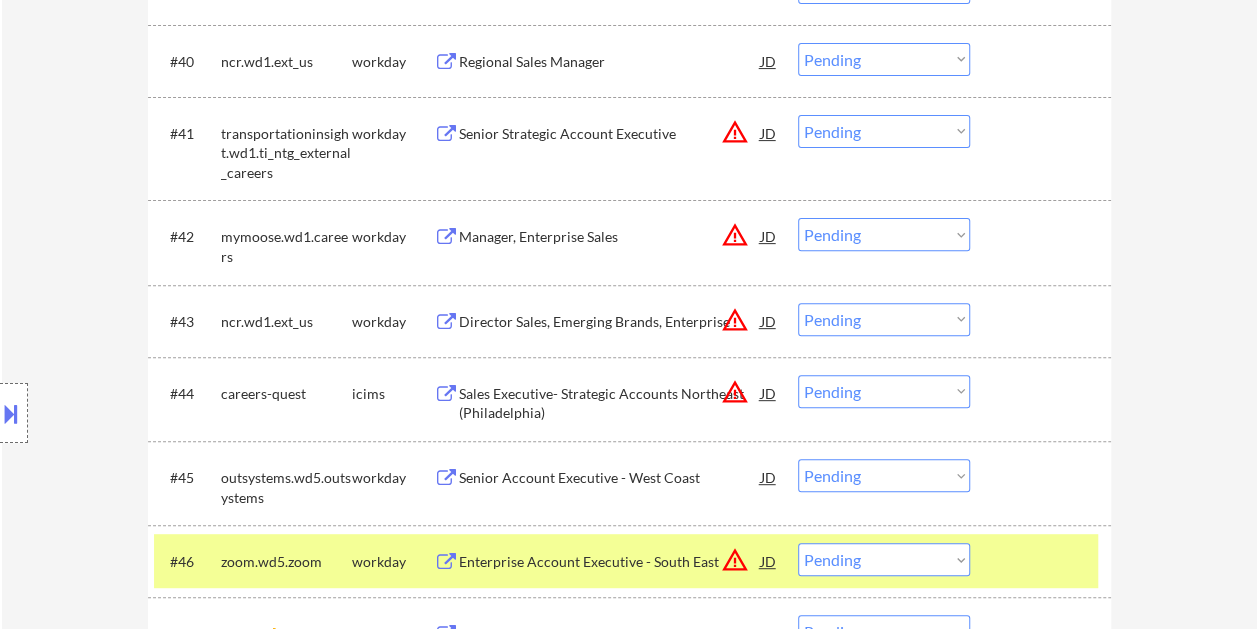 click at bounding box center (1043, 561) 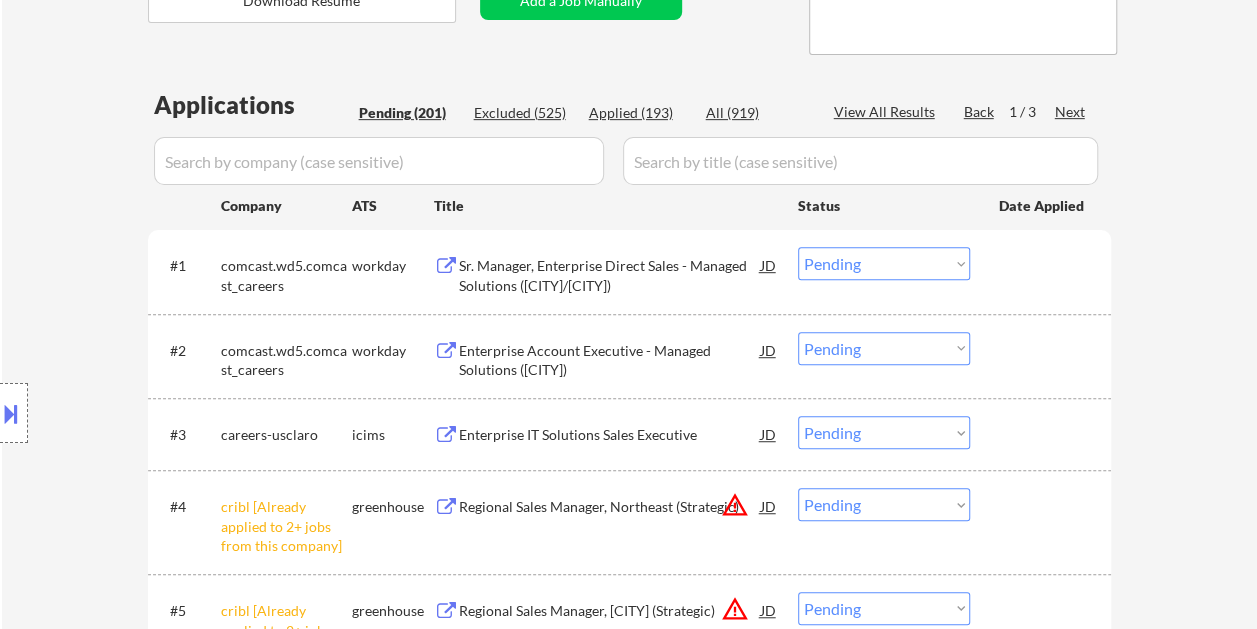 scroll, scrollTop: 0, scrollLeft: 0, axis: both 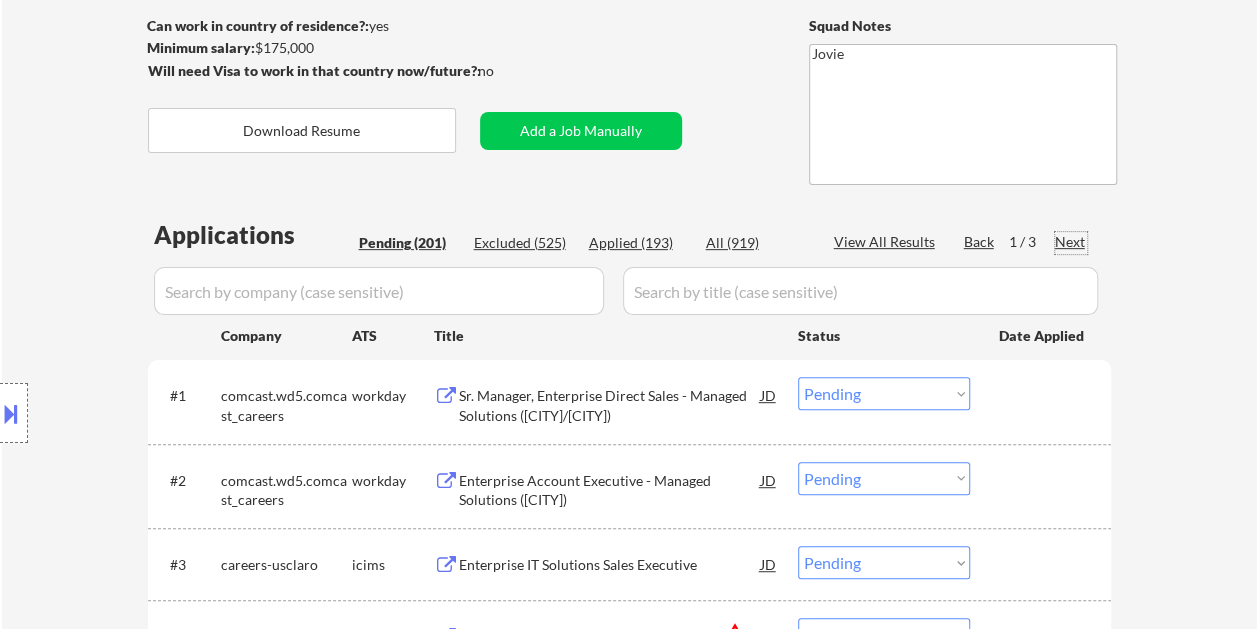 click on "Next" at bounding box center (1071, 242) 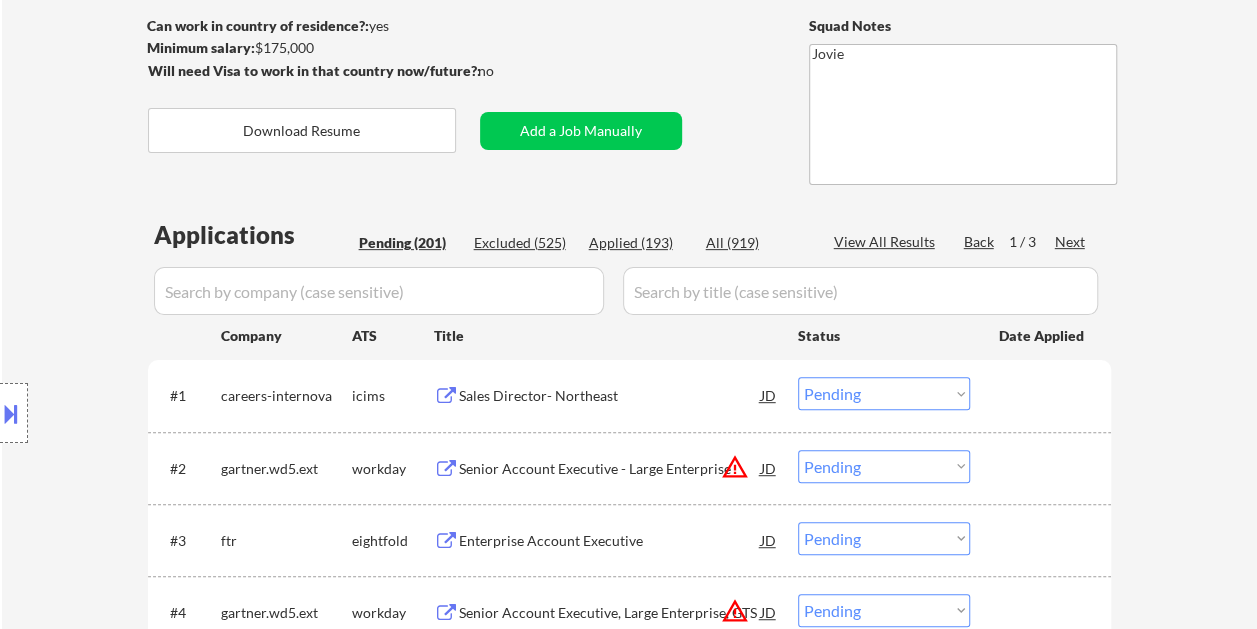 click on "Next" at bounding box center (1071, 242) 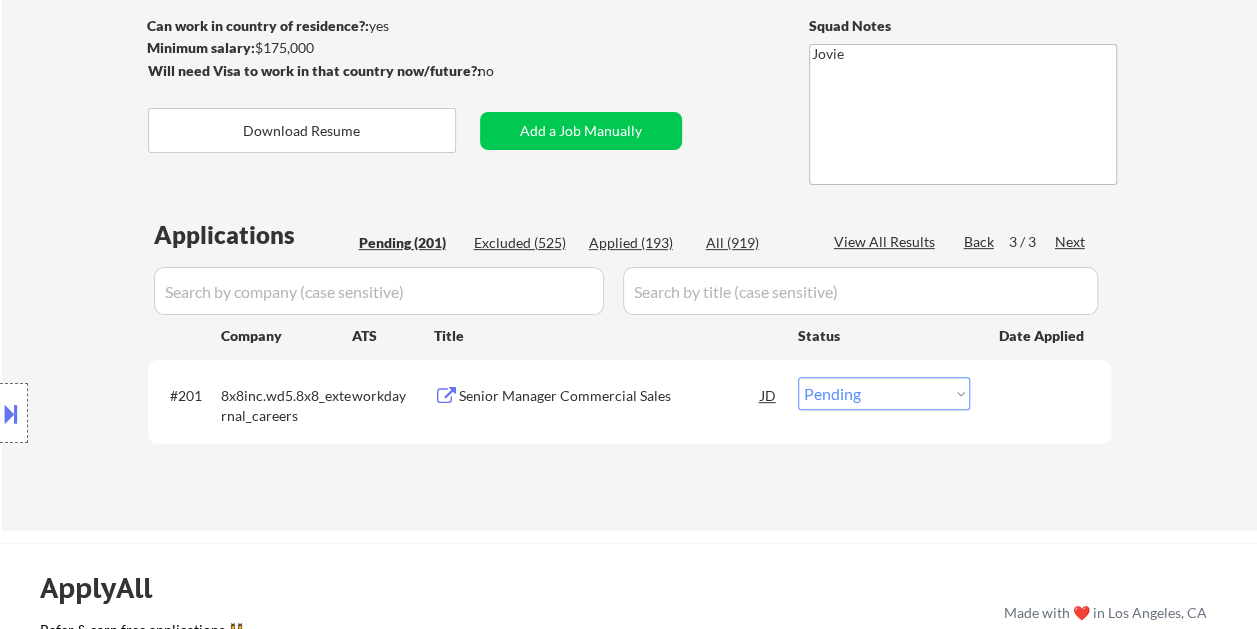 click on "Back" at bounding box center (980, 242) 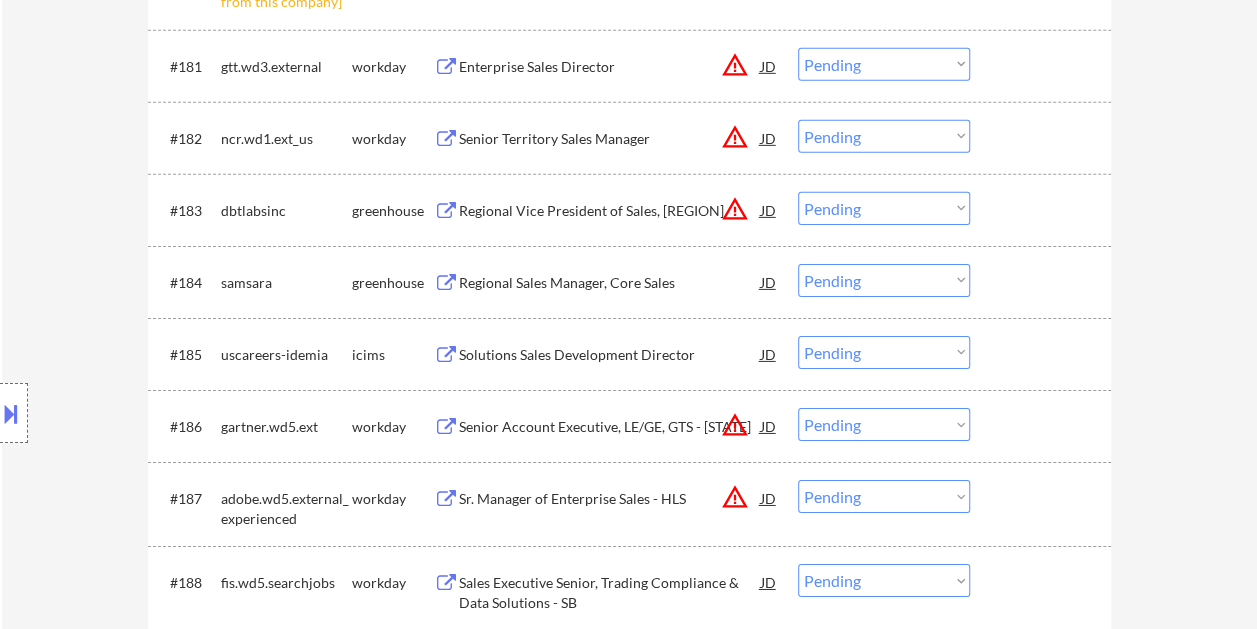 scroll, scrollTop: 6843, scrollLeft: 0, axis: vertical 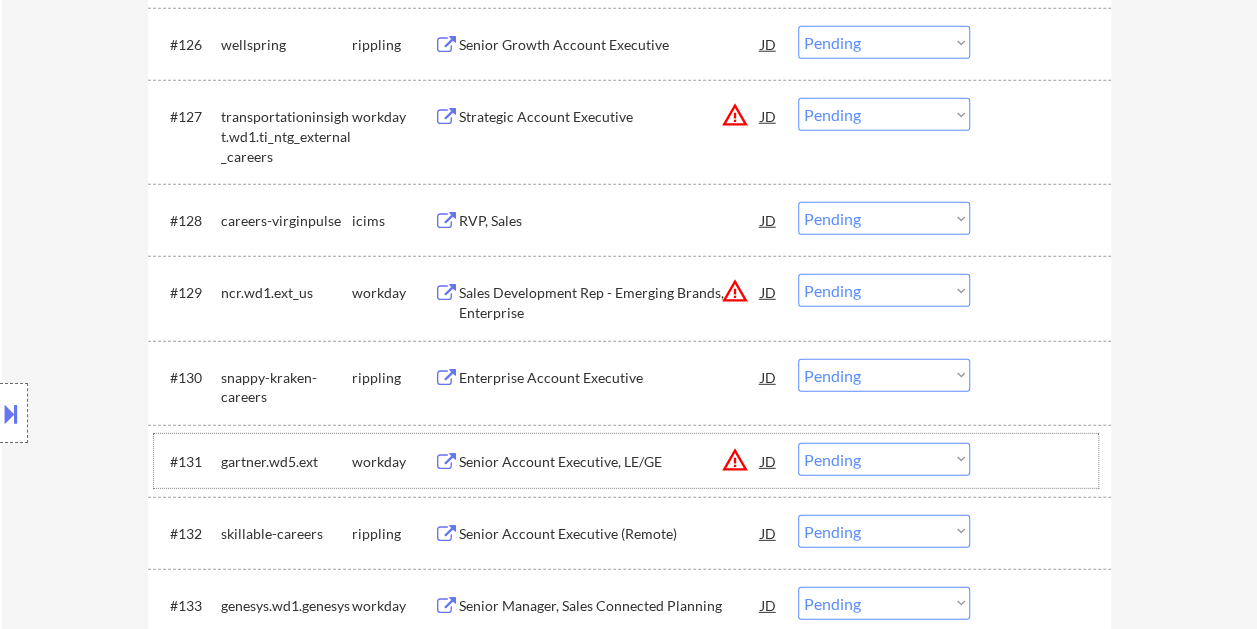 click at bounding box center [1043, 461] 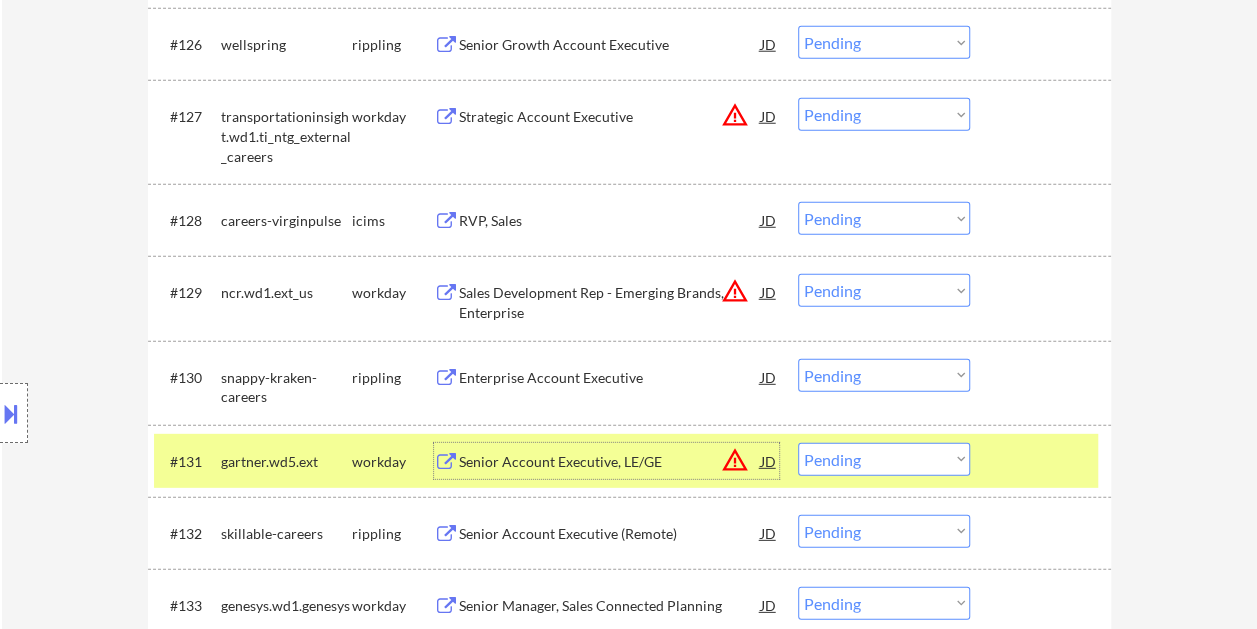 click on "Senior Account Executive, LE/GE" at bounding box center [610, 462] 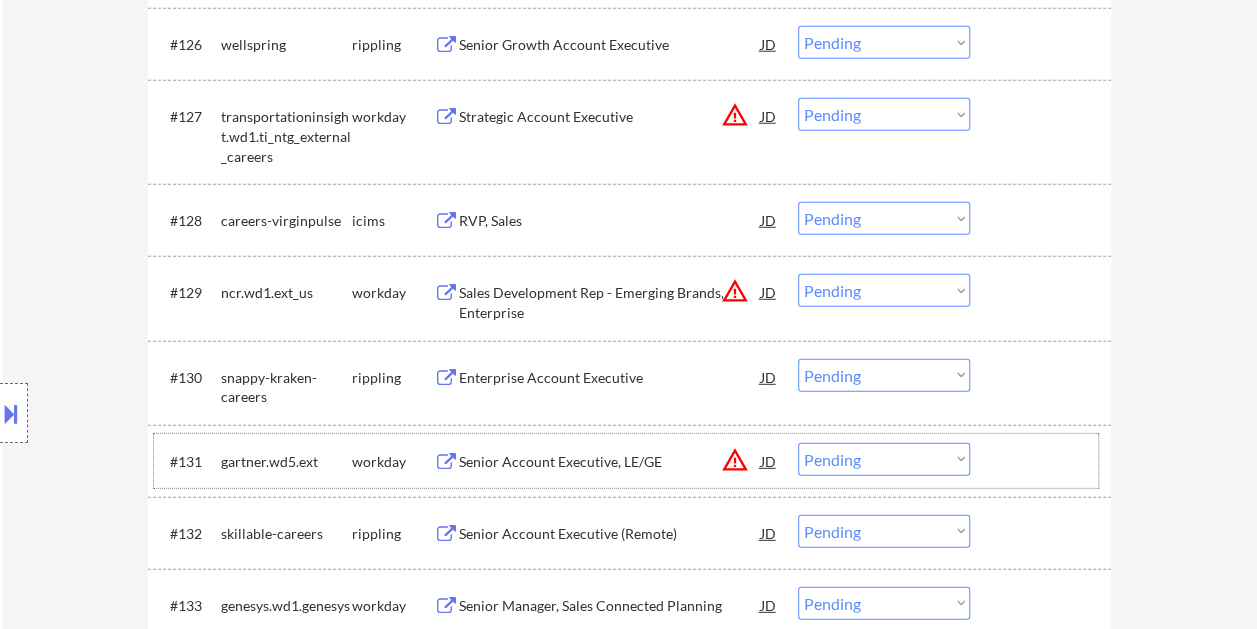 click at bounding box center (1043, 461) 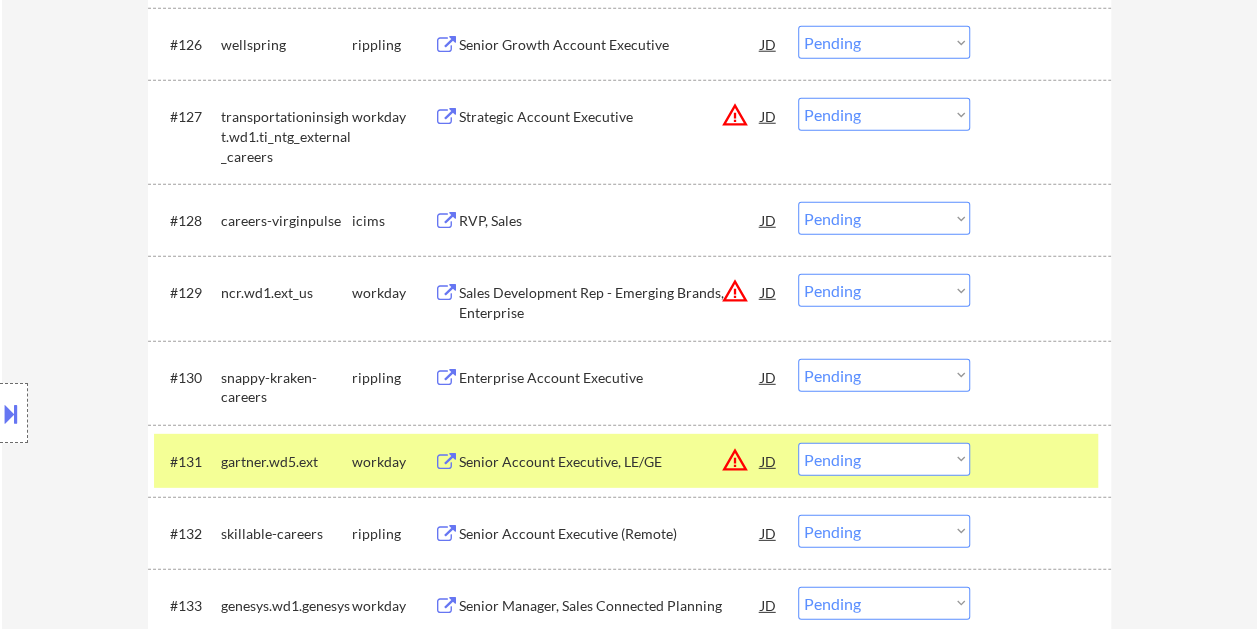 click on "Choose an option... Pending Applied Excluded (Questions) Excluded (Expired) Excluded (Location) Excluded (Bad Match) Excluded (Blocklist) Excluded (Salary) Excluded (Other)" at bounding box center (884, 459) 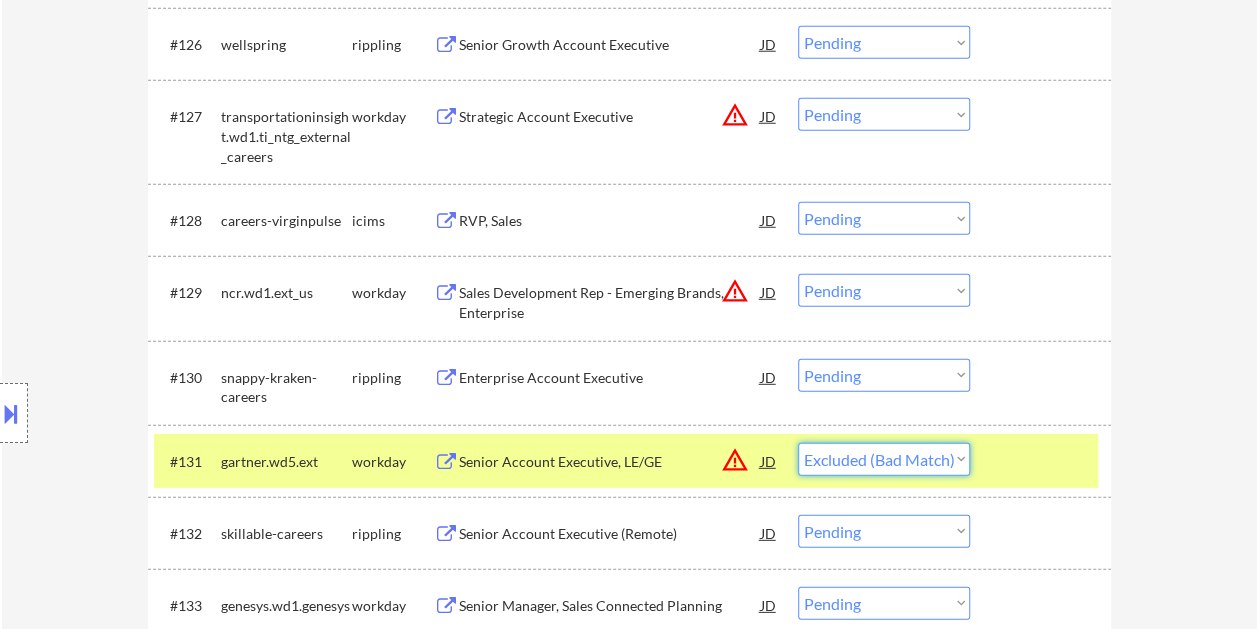 click on "Choose an option... Pending Applied Excluded (Questions) Excluded (Expired) Excluded (Location) Excluded (Bad Match) Excluded (Blocklist) Excluded (Salary) Excluded (Other)" at bounding box center (884, 459) 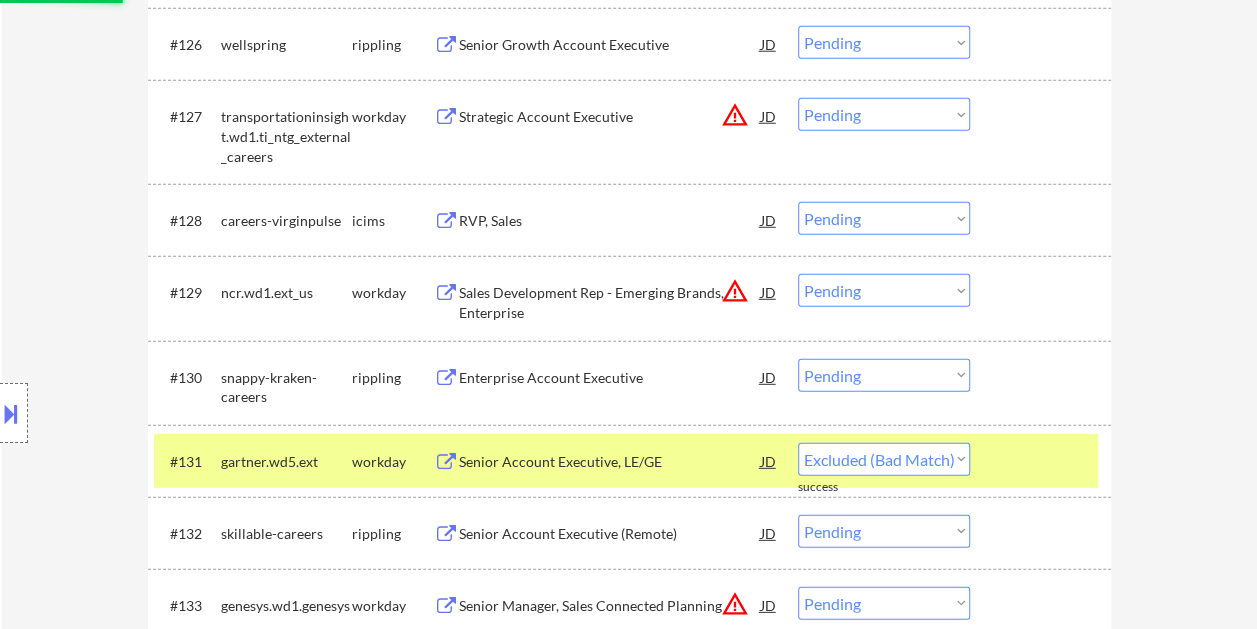 select on ""pending"" 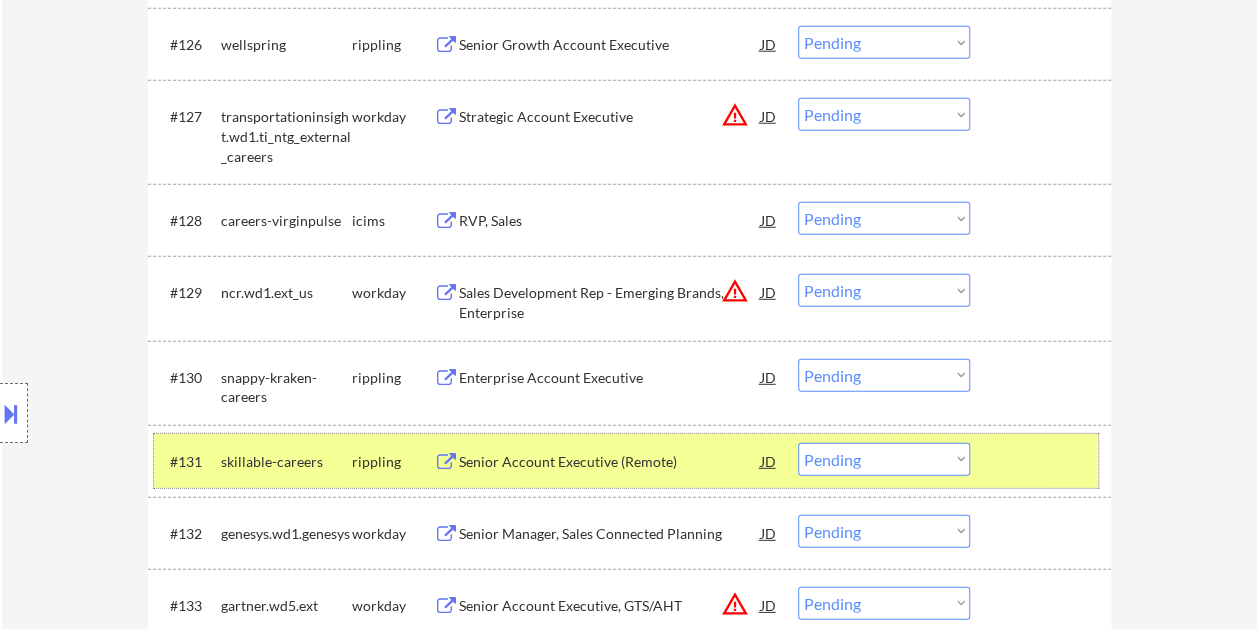 click at bounding box center (1043, 461) 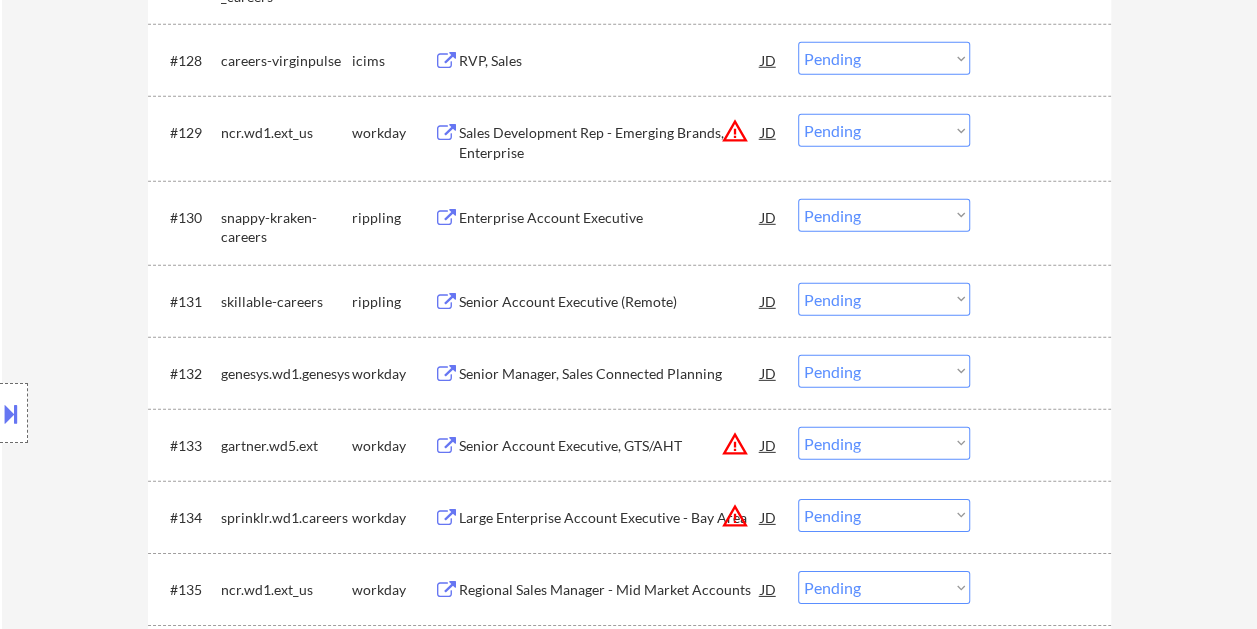 scroll, scrollTop: 2843, scrollLeft: 0, axis: vertical 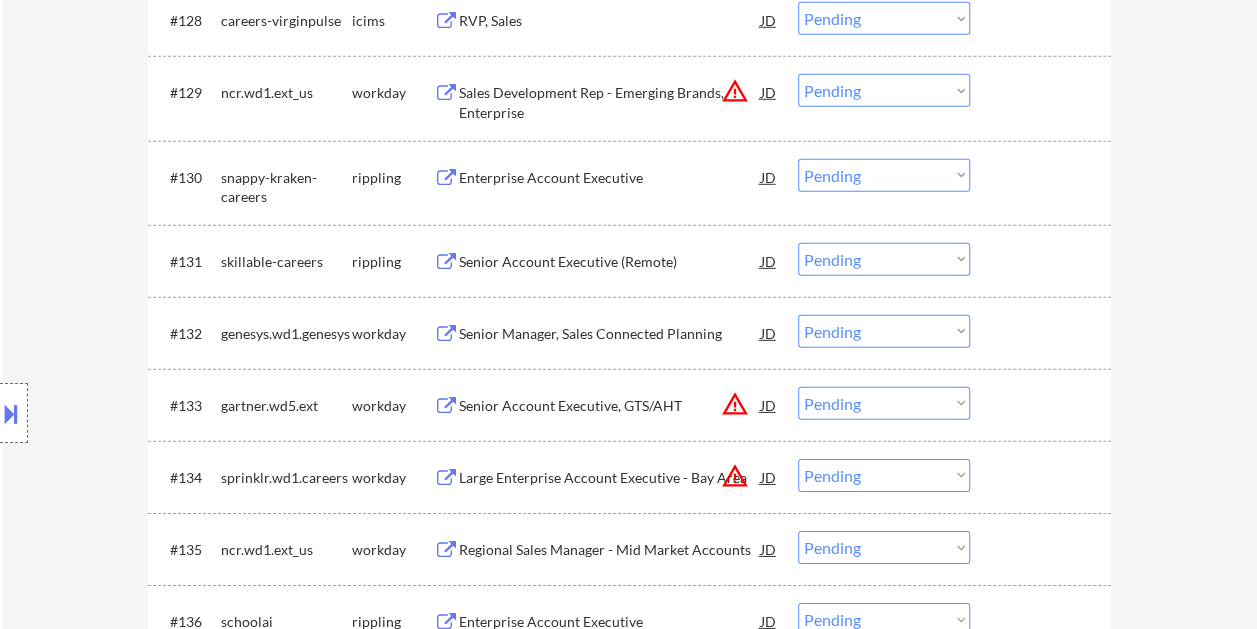 click at bounding box center [1043, 333] 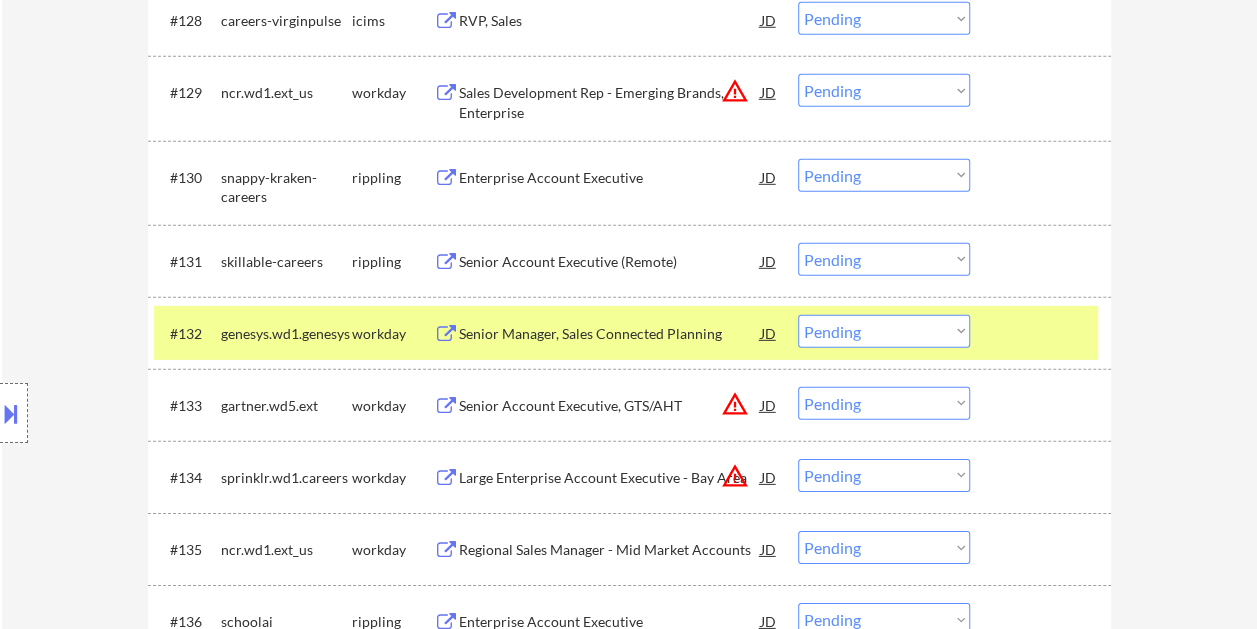 click on "Senior Manager, Sales Connected Planning" at bounding box center (610, 334) 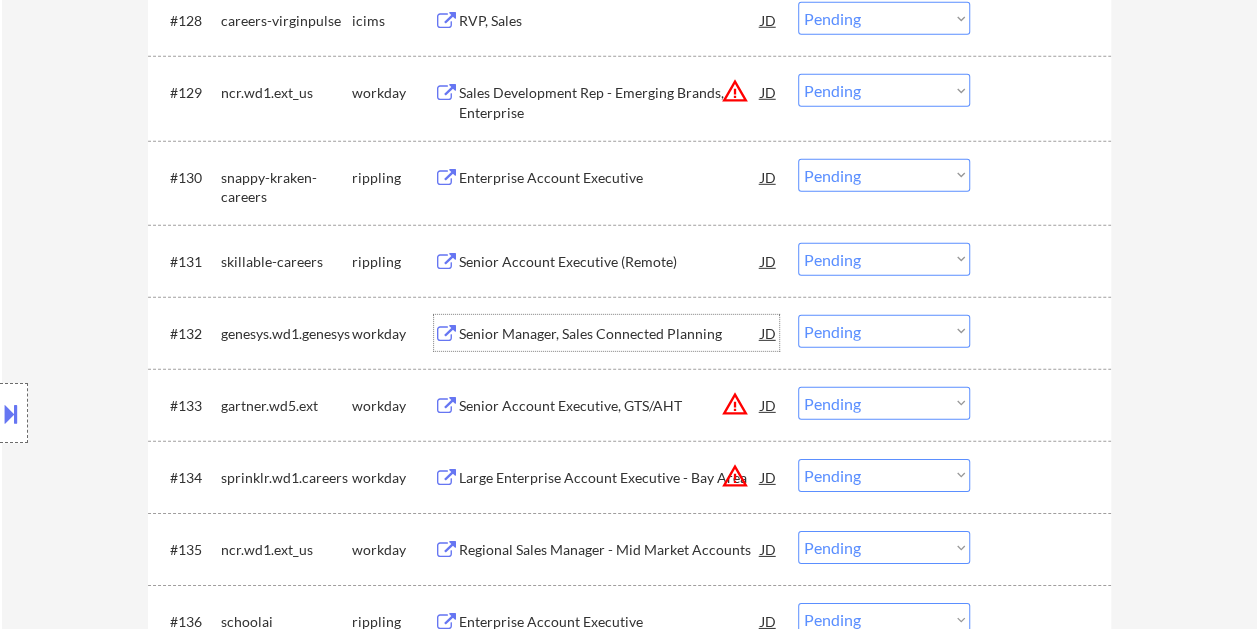 click at bounding box center [1043, 333] 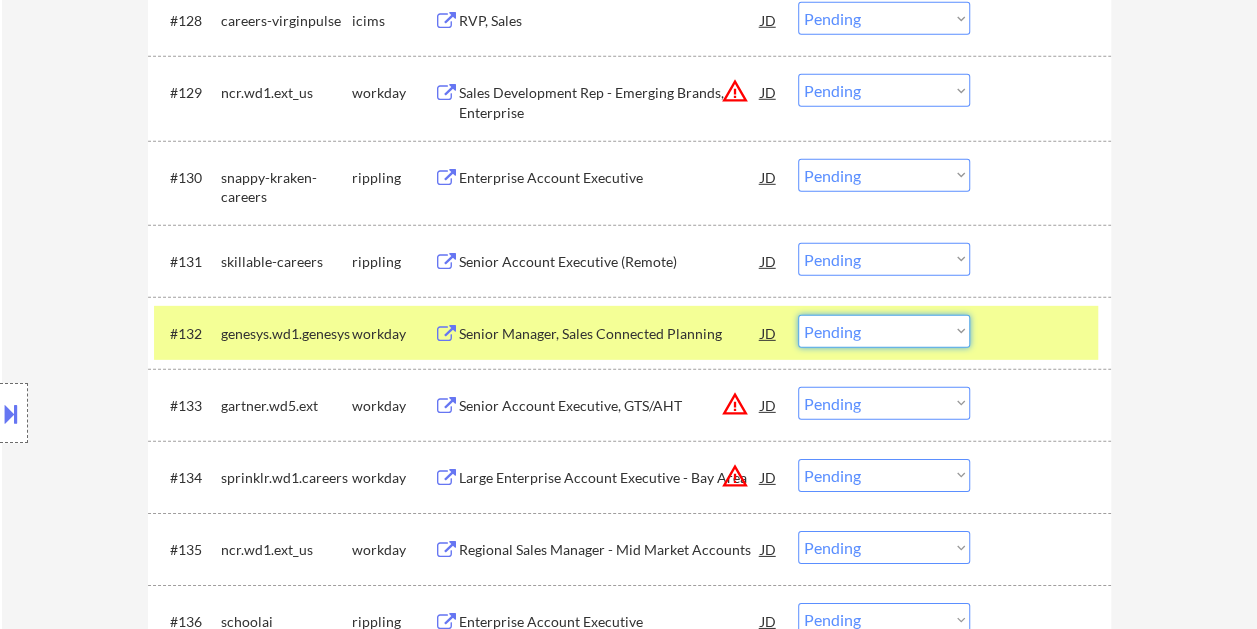 click on "Choose an option... Pending Applied Excluded (Questions) Excluded (Expired) Excluded (Location) Excluded (Bad Match) Excluded (Blocklist) Excluded (Salary) Excluded (Other)" at bounding box center (884, 331) 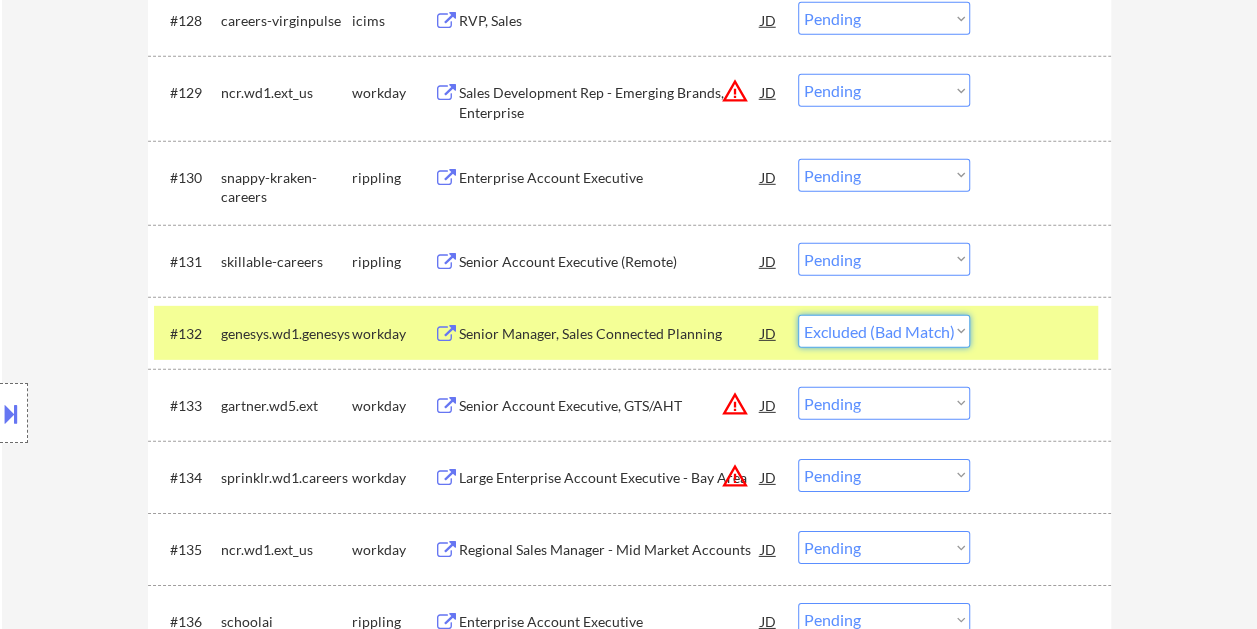 click on "Choose an option... Pending Applied Excluded (Questions) Excluded (Expired) Excluded (Location) Excluded (Bad Match) Excluded (Blocklist) Excluded (Salary) Excluded (Other)" at bounding box center (884, 331) 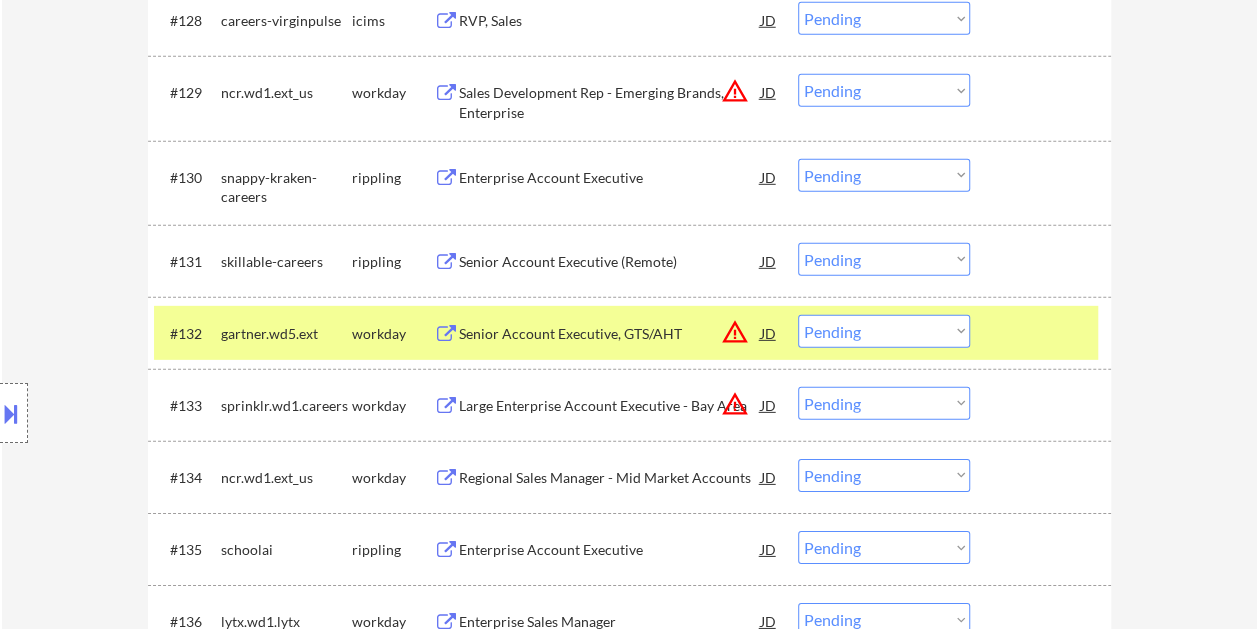 click on "#132 gartner.wd5.ext workday Senior Account Executive, GTS/AHT JD warning_amber Choose an option... Pending Applied Excluded (Questions) Excluded (Expired) Excluded (Location) Excluded (Bad Match) Excluded (Blocklist) Excluded (Salary) Excluded (Other)" at bounding box center [626, 333] 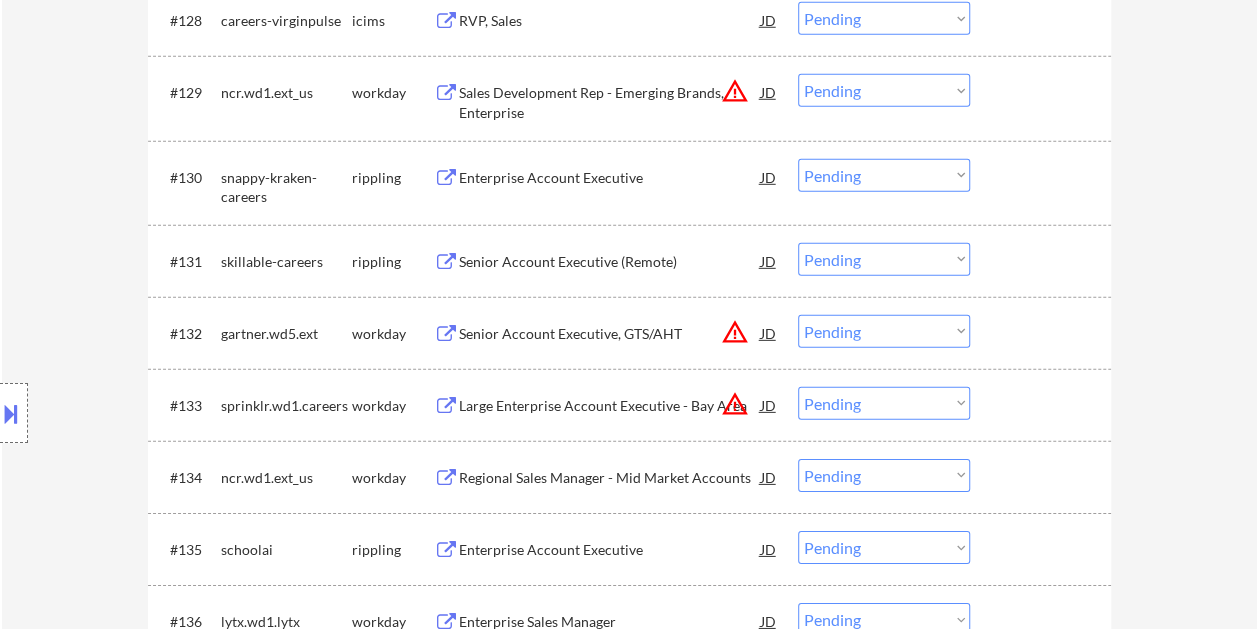 drag, startPoint x: 1008, startPoint y: 344, endPoint x: 772, endPoint y: 321, distance: 237.11812 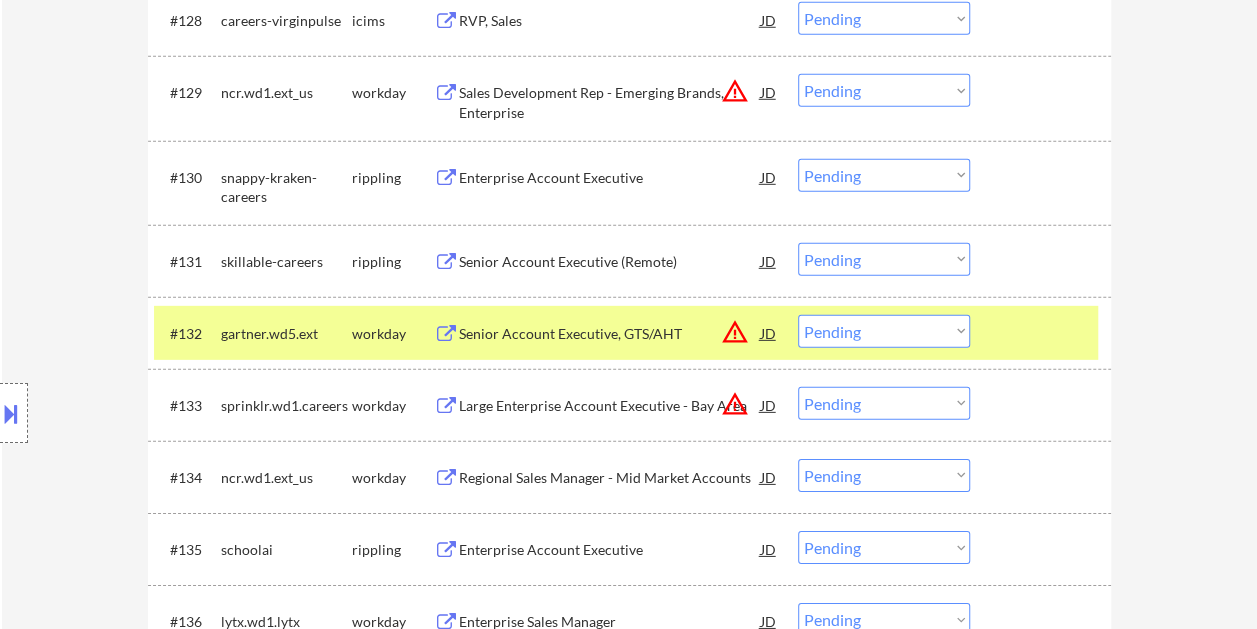 click on "Senior Account Executive, GTS/AHT" at bounding box center [610, 334] 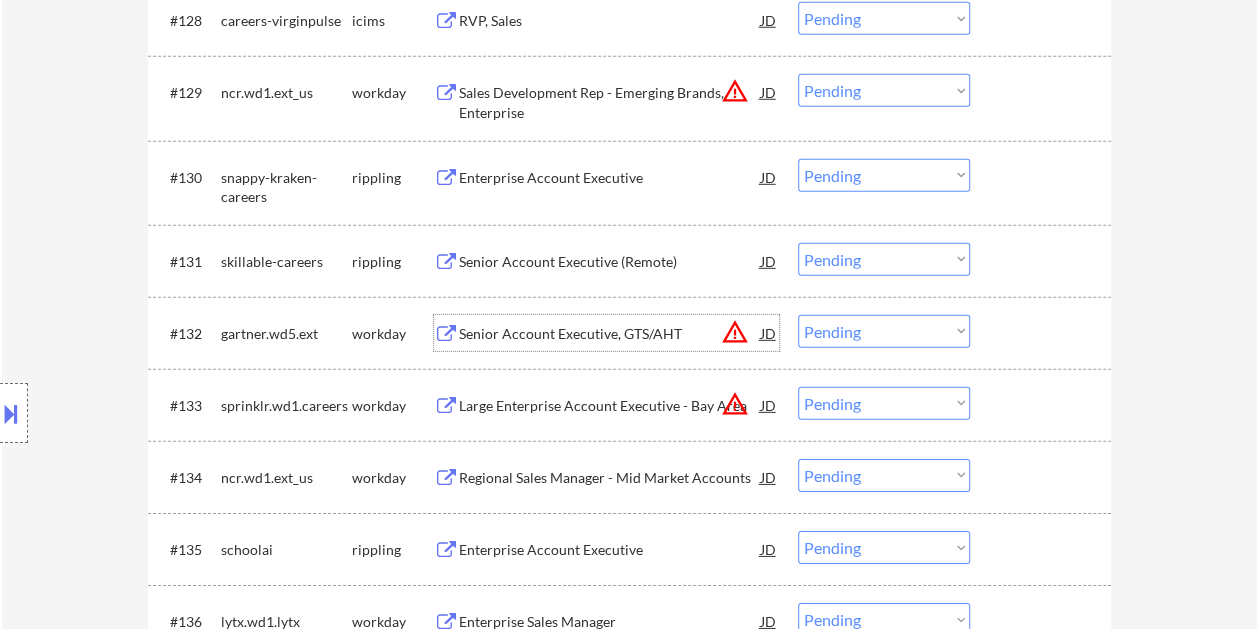 click at bounding box center (1043, 333) 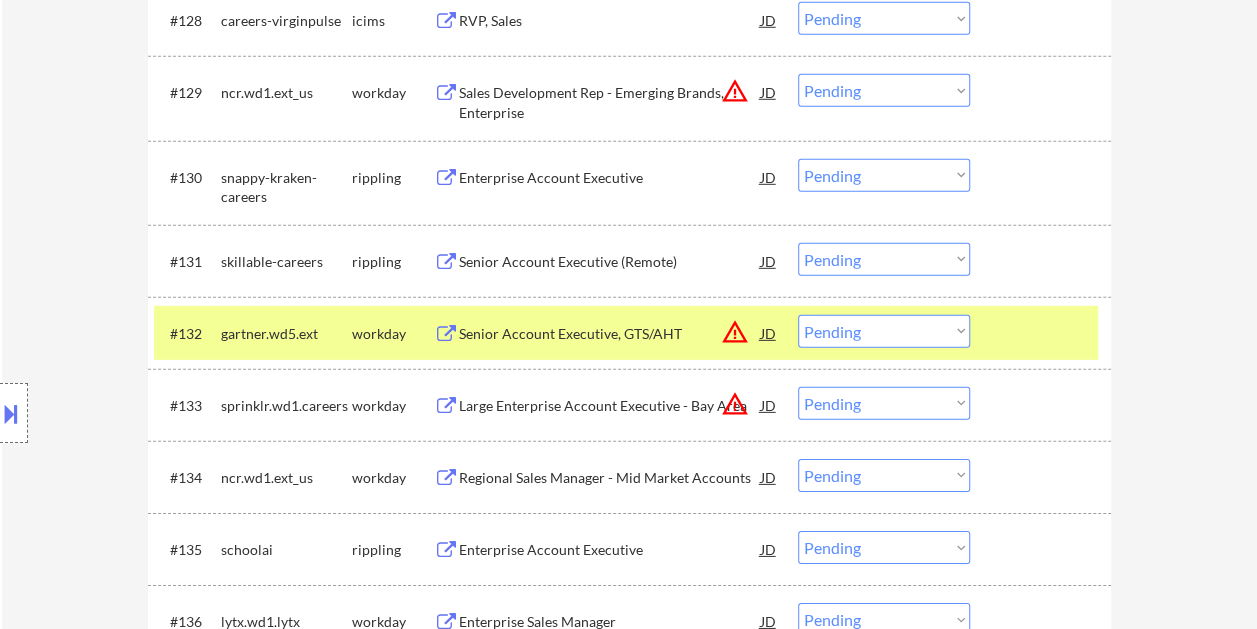 click on "Choose an option... Pending Applied Excluded (Questions) Excluded (Expired) Excluded (Location) Excluded (Bad Match) Excluded (Blocklist) Excluded (Salary) Excluded (Other)" at bounding box center [884, 331] 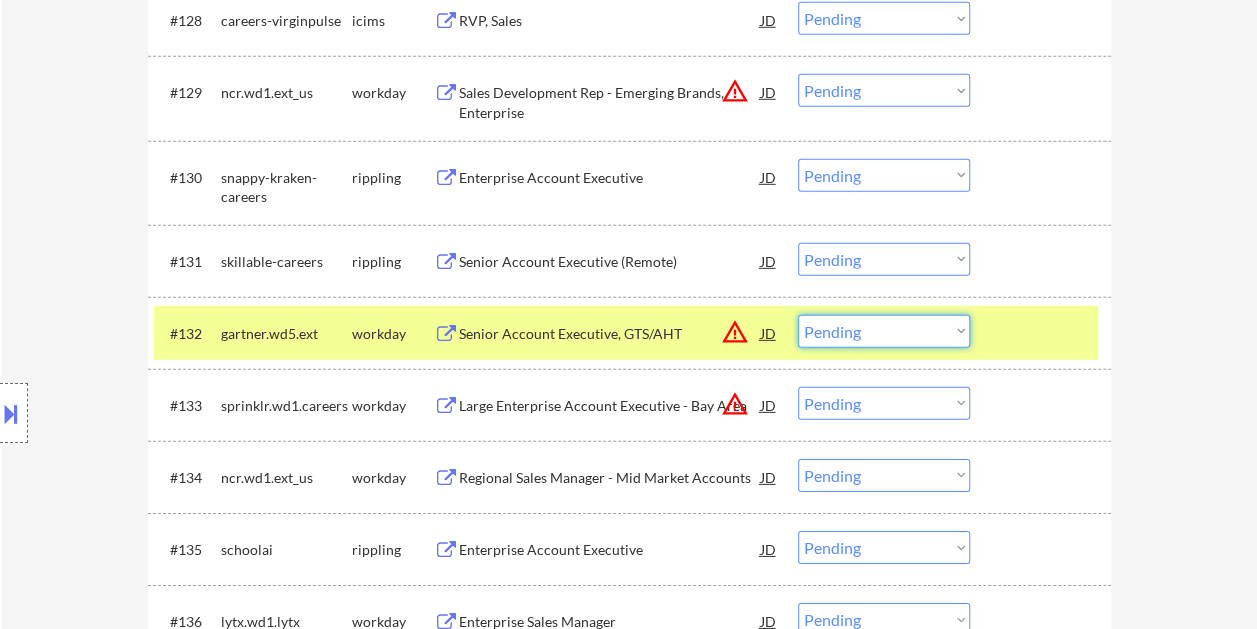 click on "Choose an option... Pending Applied Excluded (Questions) Excluded (Expired) Excluded (Location) Excluded (Bad Match) Excluded (Blocklist) Excluded (Salary) Excluded (Other)" at bounding box center (884, 331) 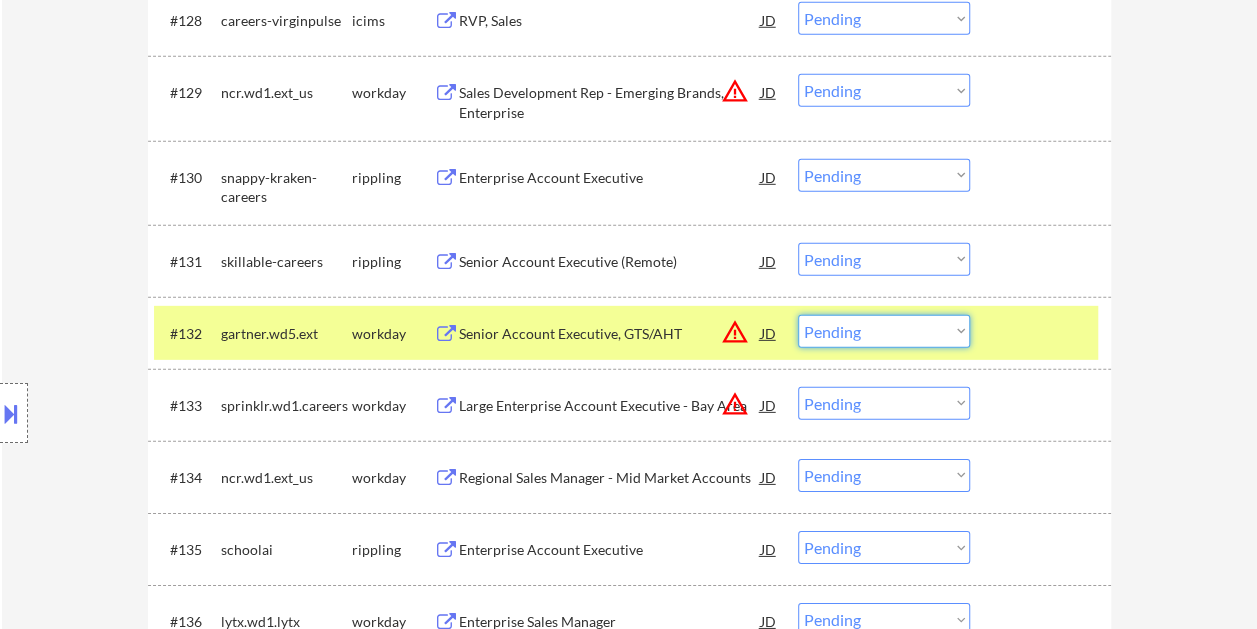 click on "Choose an option... Pending Applied Excluded (Questions) Excluded (Expired) Excluded (Location) Excluded (Bad Match) Excluded (Blocklist) Excluded (Salary) Excluded (Other)" at bounding box center [884, 331] 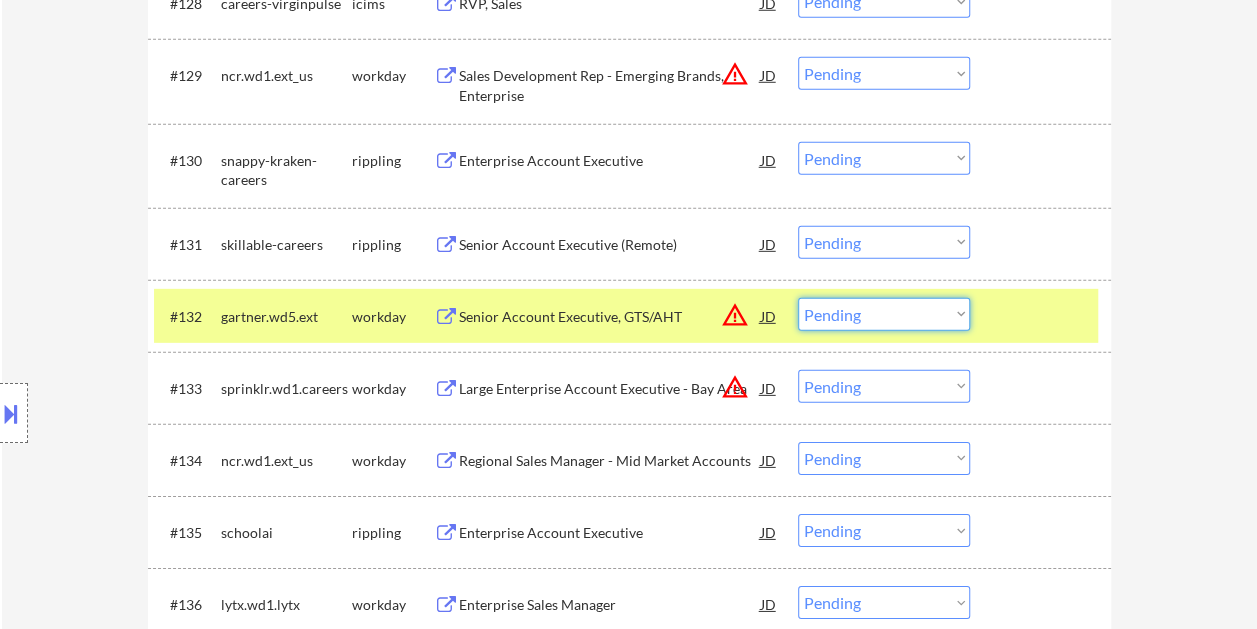 scroll, scrollTop: 2843, scrollLeft: 0, axis: vertical 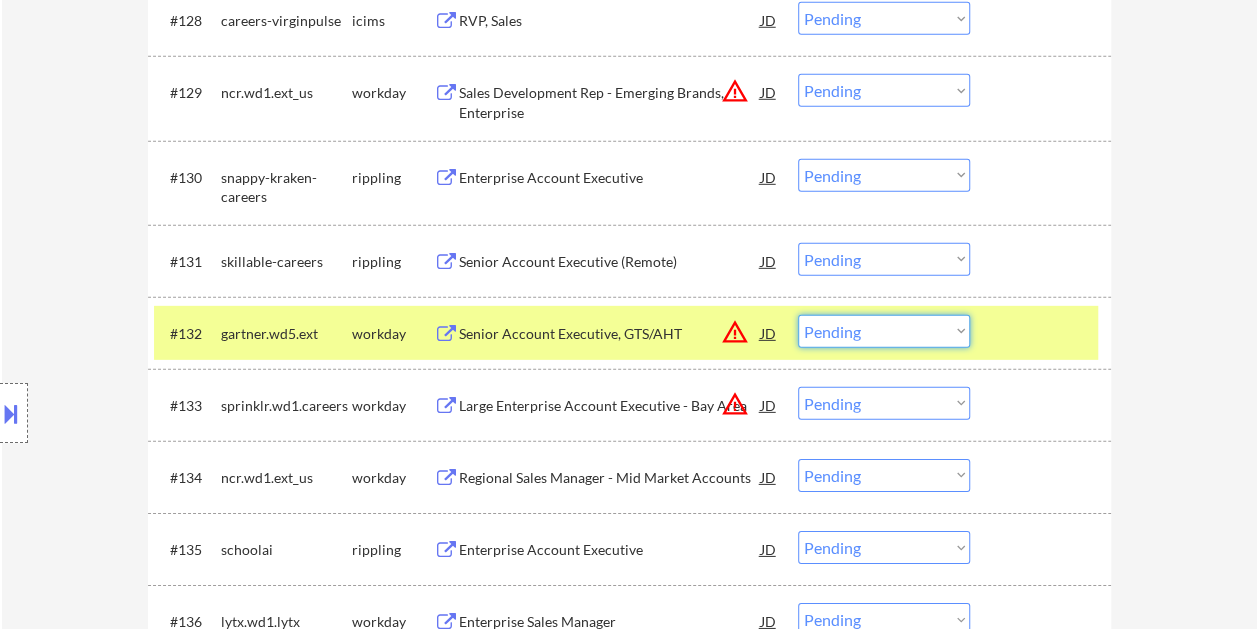 click on "Choose an option... Pending Applied Excluded (Questions) Excluded (Expired) Excluded (Location) Excluded (Bad Match) Excluded (Blocklist) Excluded (Salary) Excluded (Other)" at bounding box center [884, 331] 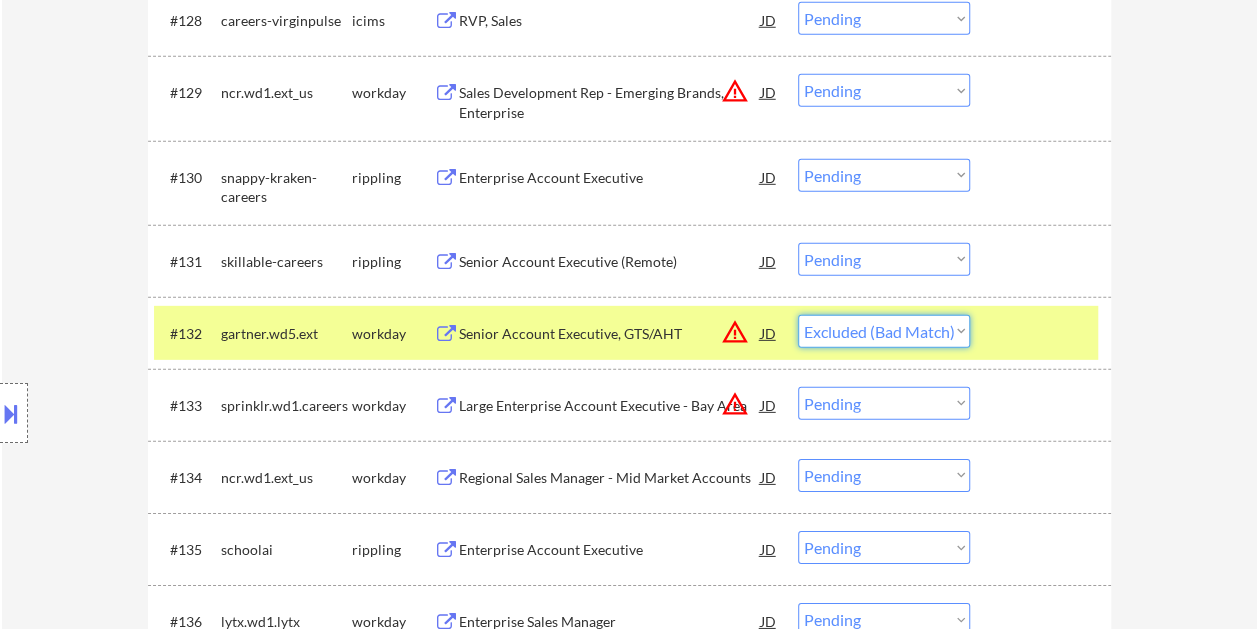 click on "Choose an option... Pending Applied Excluded (Questions) Excluded (Expired) Excluded (Location) Excluded (Bad Match) Excluded (Blocklist) Excluded (Salary) Excluded (Other)" at bounding box center (884, 331) 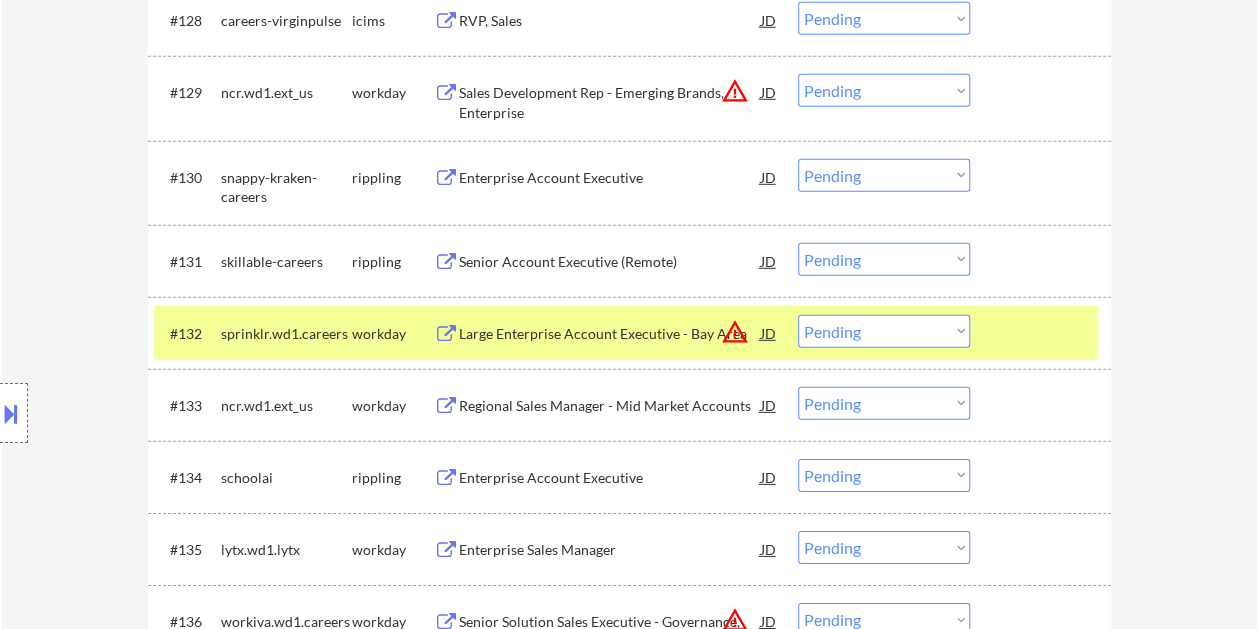 click on "#132 sprinklr.wd1.careers workday Large Enterprise Account Executive - Bay Area JD warning_amber Choose an option... Pending Applied Excluded (Questions) Excluded (Expired) Excluded (Location) Excluded (Bad Match) Excluded (Blocklist) Excluded (Salary) Excluded (Other) success" at bounding box center (629, 333) 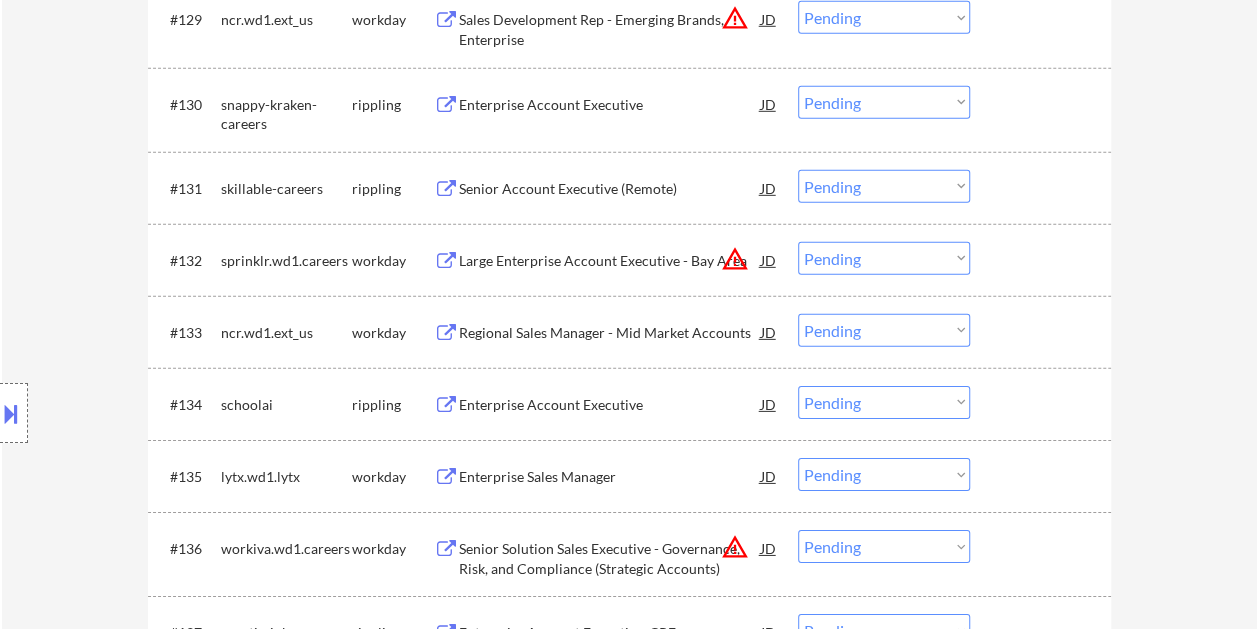 scroll, scrollTop: 2943, scrollLeft: 0, axis: vertical 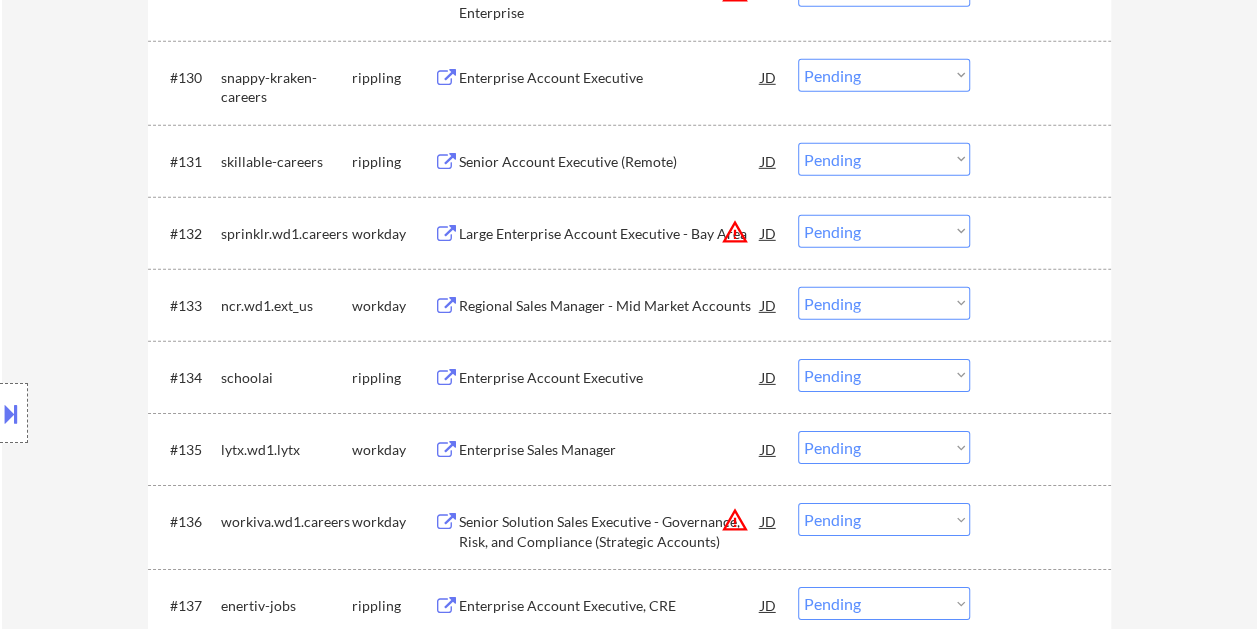 click at bounding box center [1043, 233] 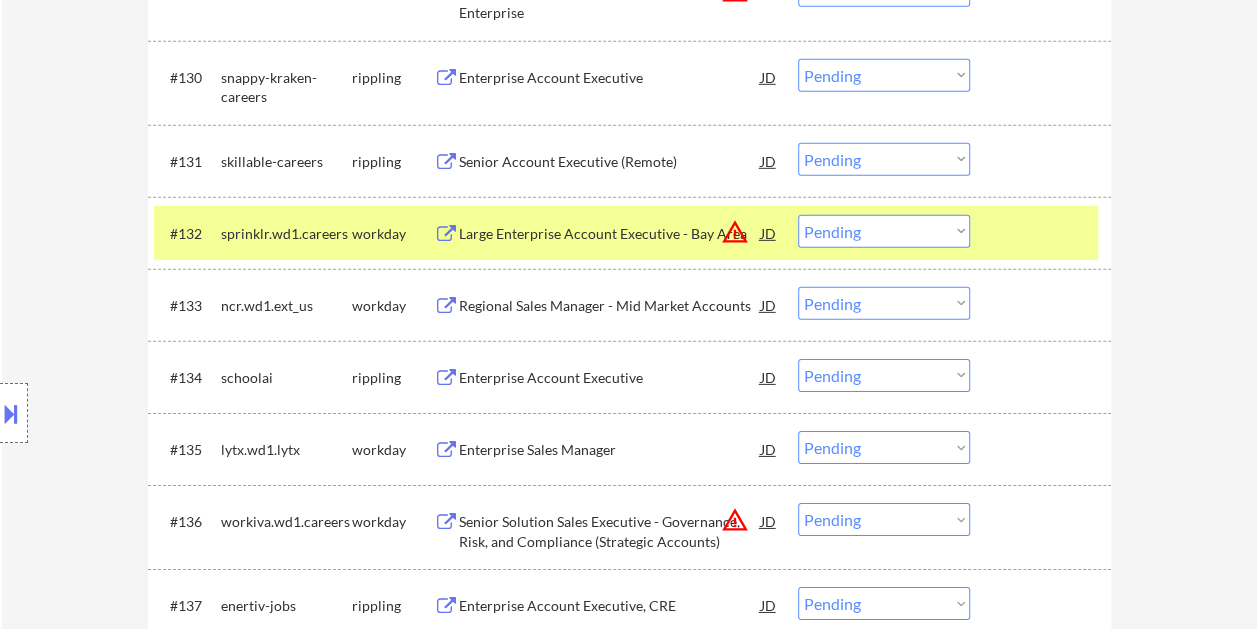 click on "#131 skillable-careers rippling Senior Account Executive (Remote) JD warning_amber Choose an option... Pending Applied Excluded (Questions) Excluded (Expired) Excluded (Location) Excluded (Bad Match) Excluded (Blocklist) Excluded (Salary) Excluded (Other) success" at bounding box center [629, 161] 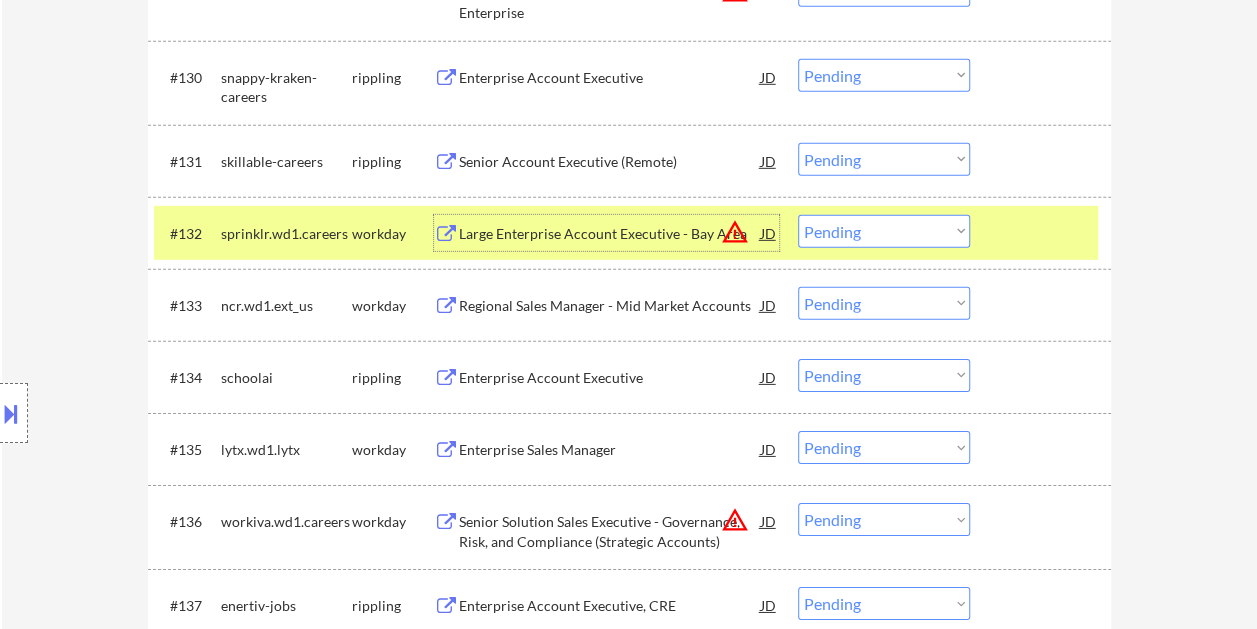 click on "Large Enterprise Account Executive - Bay Area" at bounding box center [610, 234] 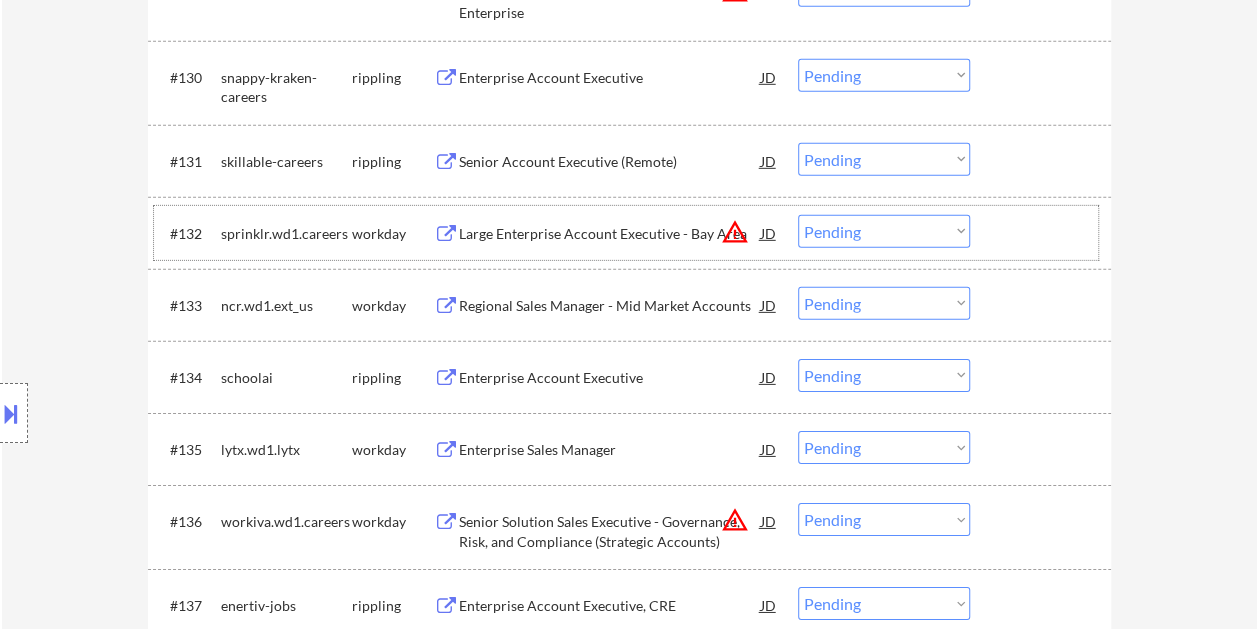 drag, startPoint x: 1004, startPoint y: 216, endPoint x: 984, endPoint y: 234, distance: 26.907248 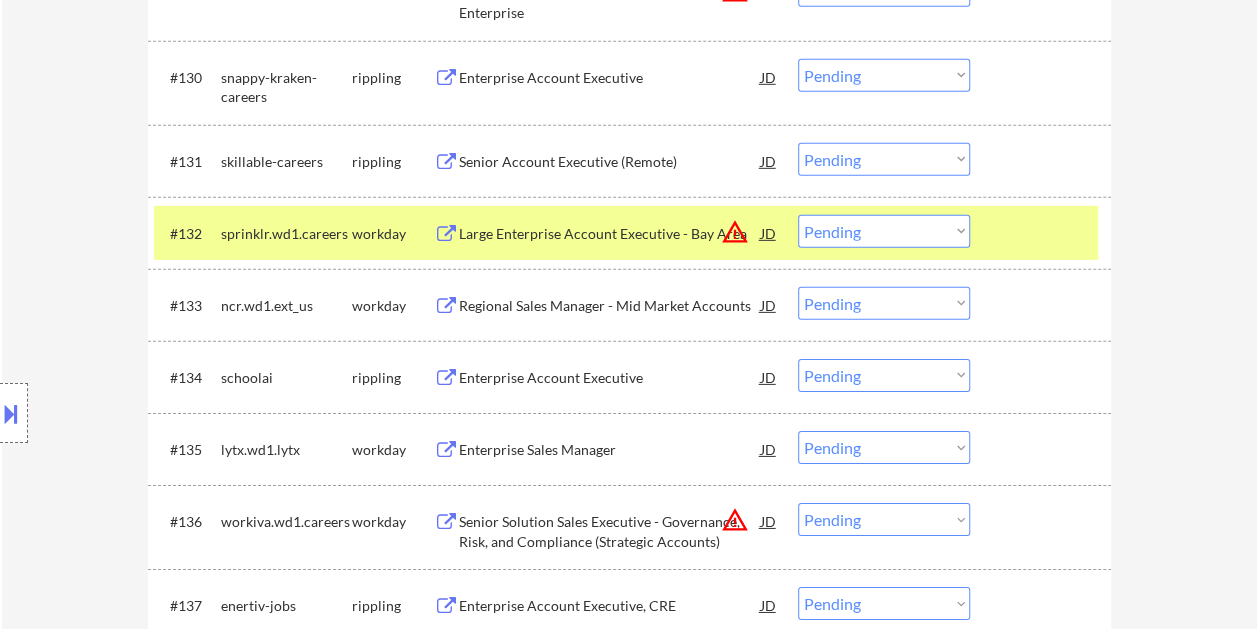 click on "Choose an option... Pending Applied Excluded (Questions) Excluded (Expired) Excluded (Location) Excluded (Bad Match) Excluded (Blocklist) Excluded (Salary) Excluded (Other)" at bounding box center (884, 231) 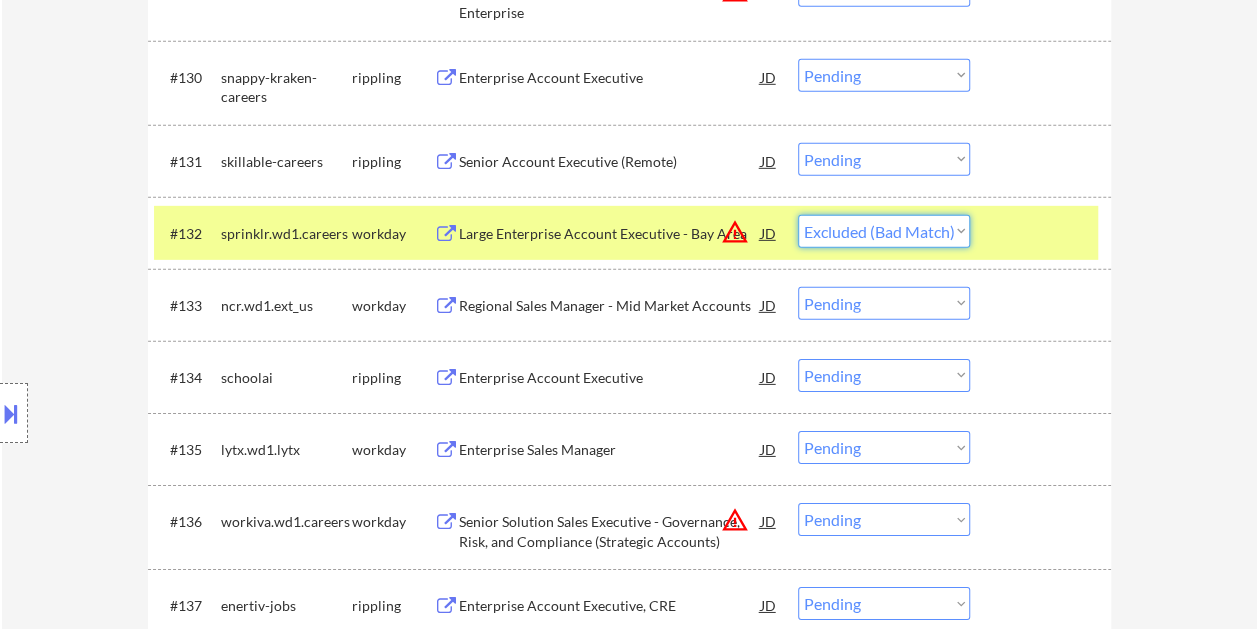 click on "Choose an option... Pending Applied Excluded (Questions) Excluded (Expired) Excluded (Location) Excluded (Bad Match) Excluded (Blocklist) Excluded (Salary) Excluded (Other)" at bounding box center (884, 231) 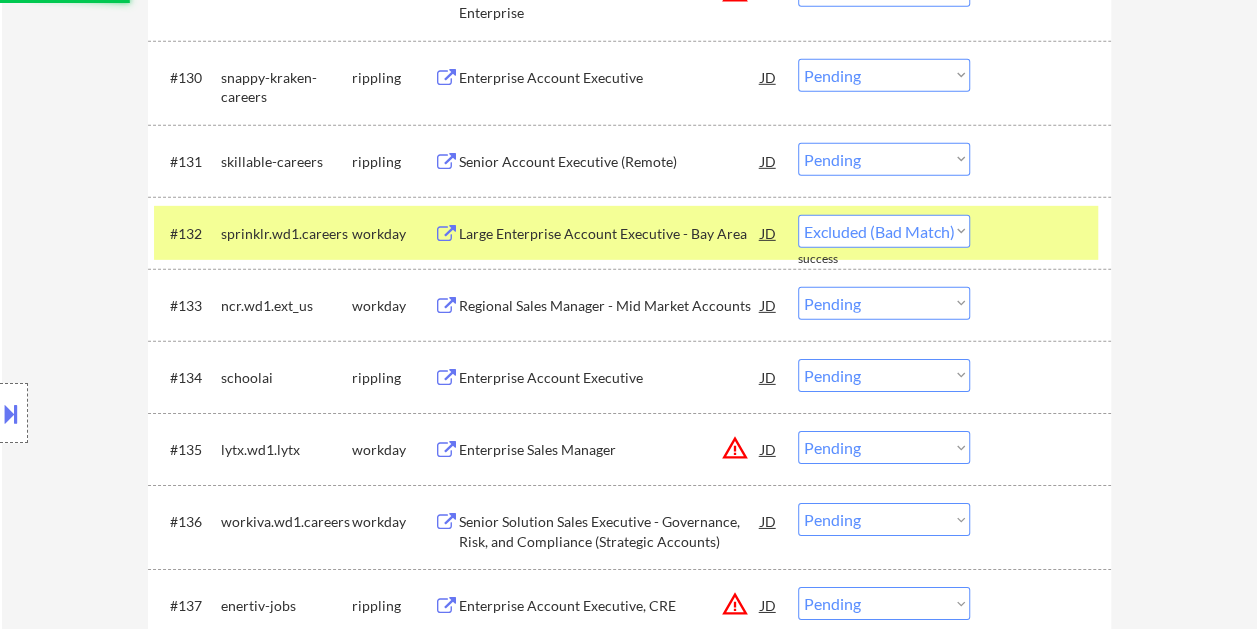 select on ""pending"" 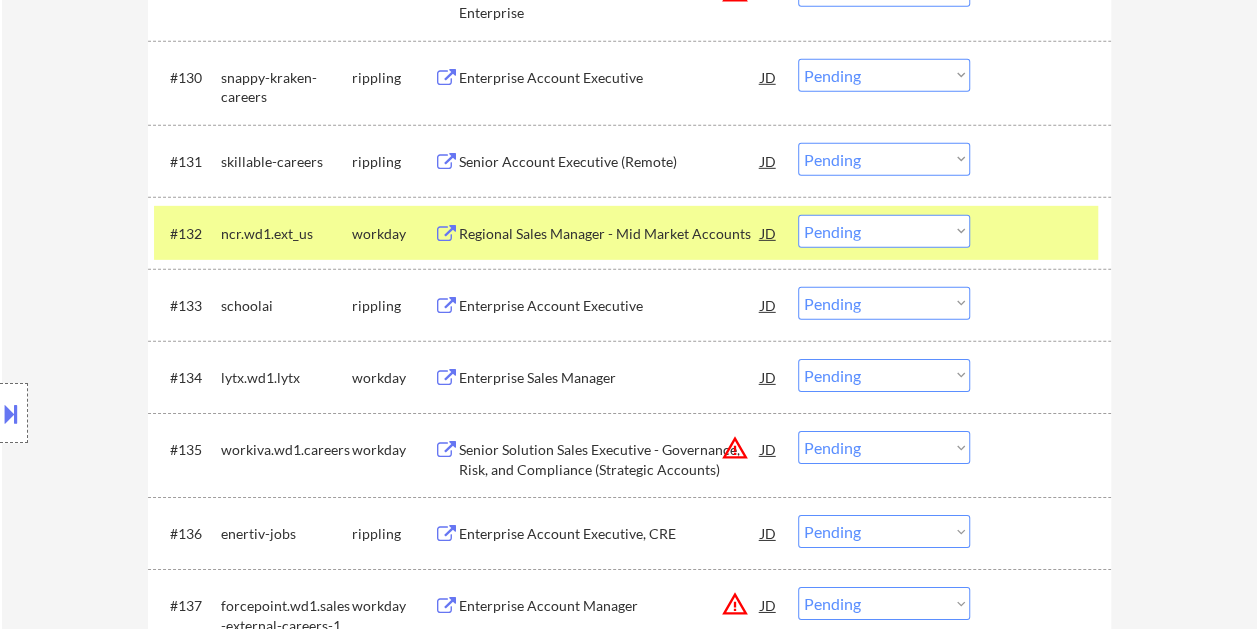 click at bounding box center [1043, 233] 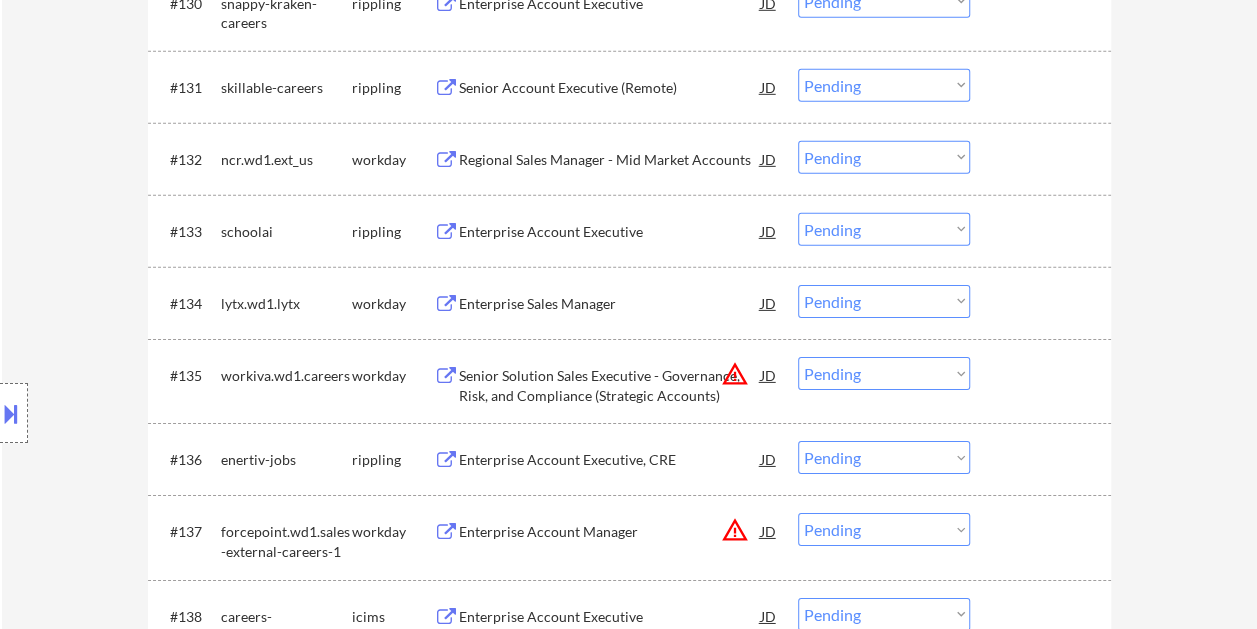 scroll, scrollTop: 3043, scrollLeft: 0, axis: vertical 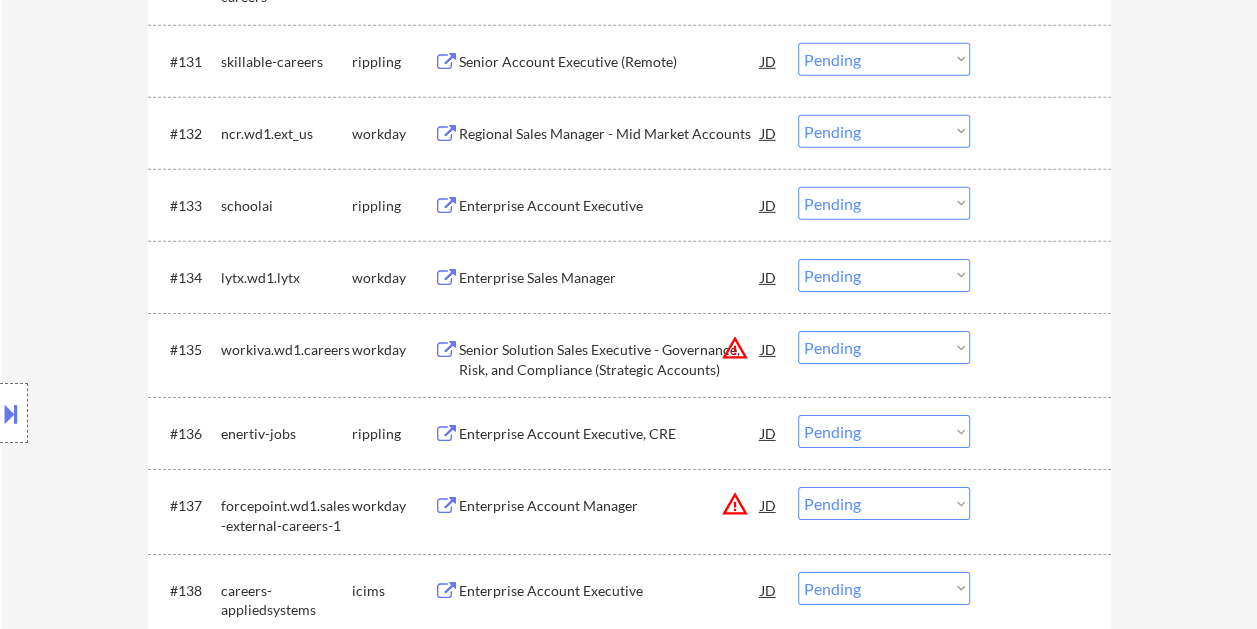 click on "#134 lytx.wd1.lytx workday Enterprise Sales Manager JD warning_amber Choose an option... Pending Applied Excluded (Questions) Excluded (Expired) Excluded (Location) Excluded (Bad Match) Excluded (Blocklist) Excluded (Salary) Excluded (Other)" at bounding box center (626, 277) 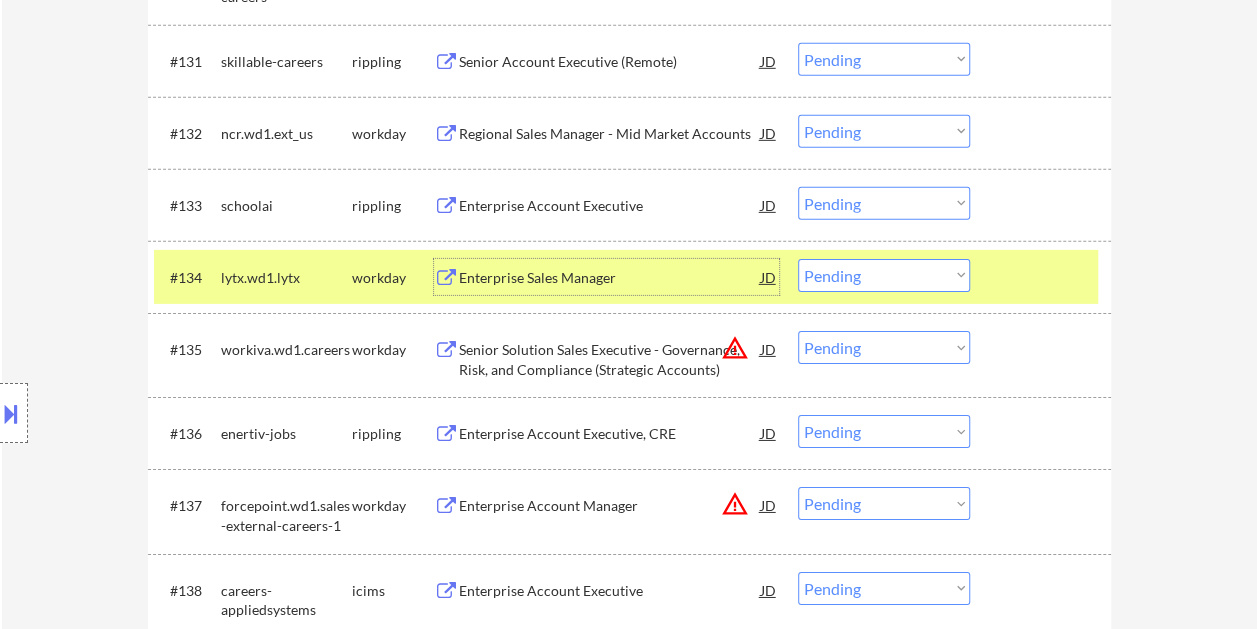 click on "Enterprise Sales Manager" at bounding box center (610, 278) 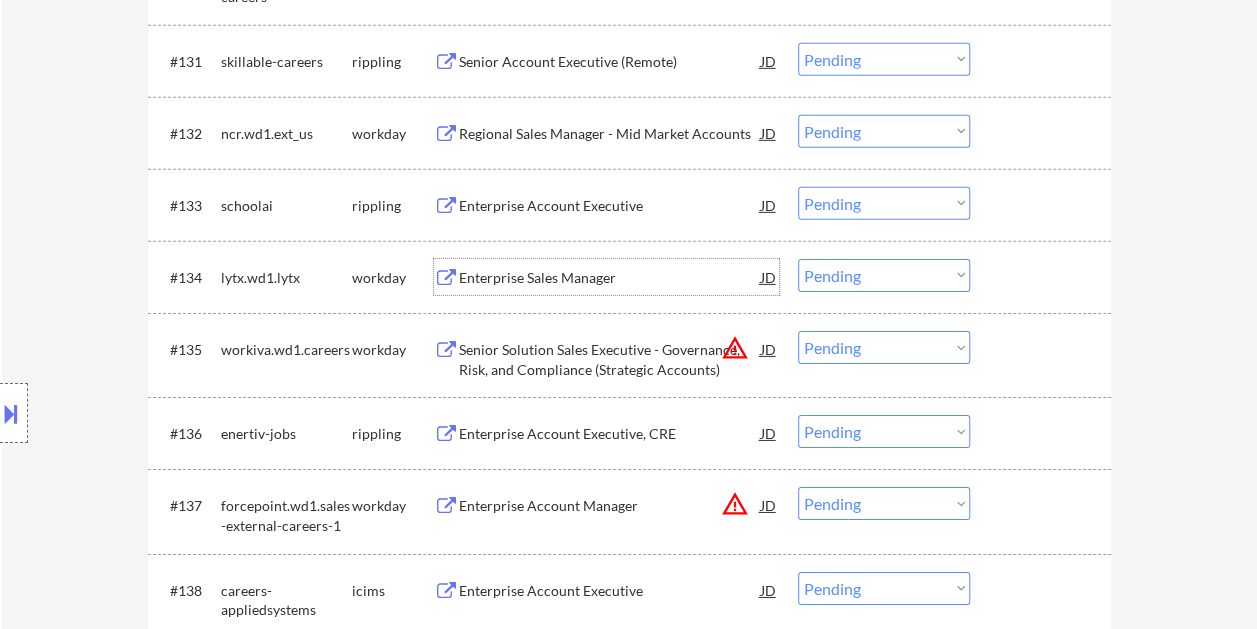 click at bounding box center [1043, 277] 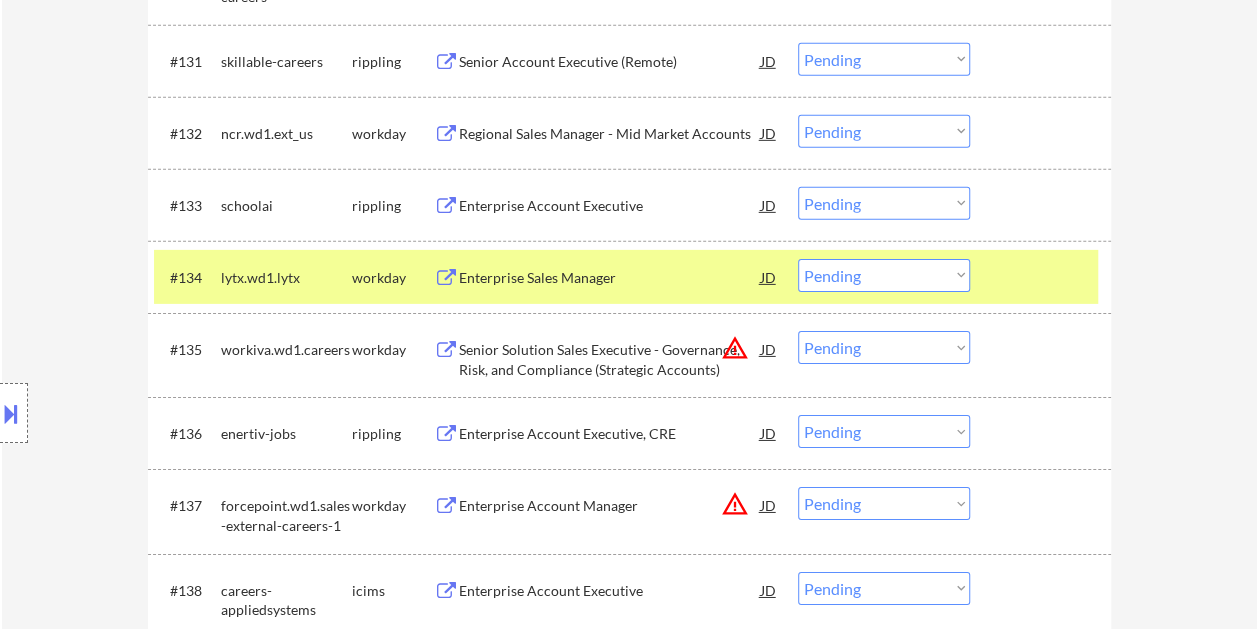 click on "Choose an option... Pending Applied Excluded (Questions) Excluded (Expired) Excluded (Location) Excluded (Bad Match) Excluded (Blocklist) Excluded (Salary) Excluded (Other)" at bounding box center (884, 275) 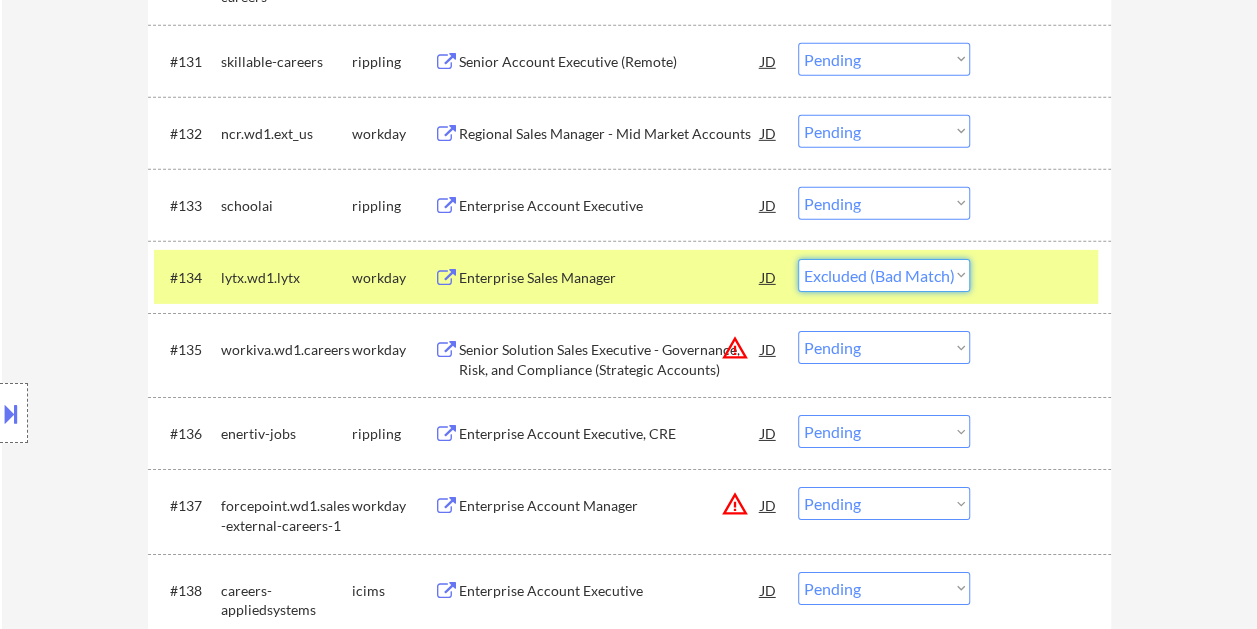 click on "Choose an option... Pending Applied Excluded (Questions) Excluded (Expired) Excluded (Location) Excluded (Bad Match) Excluded (Blocklist) Excluded (Salary) Excluded (Other)" at bounding box center [884, 275] 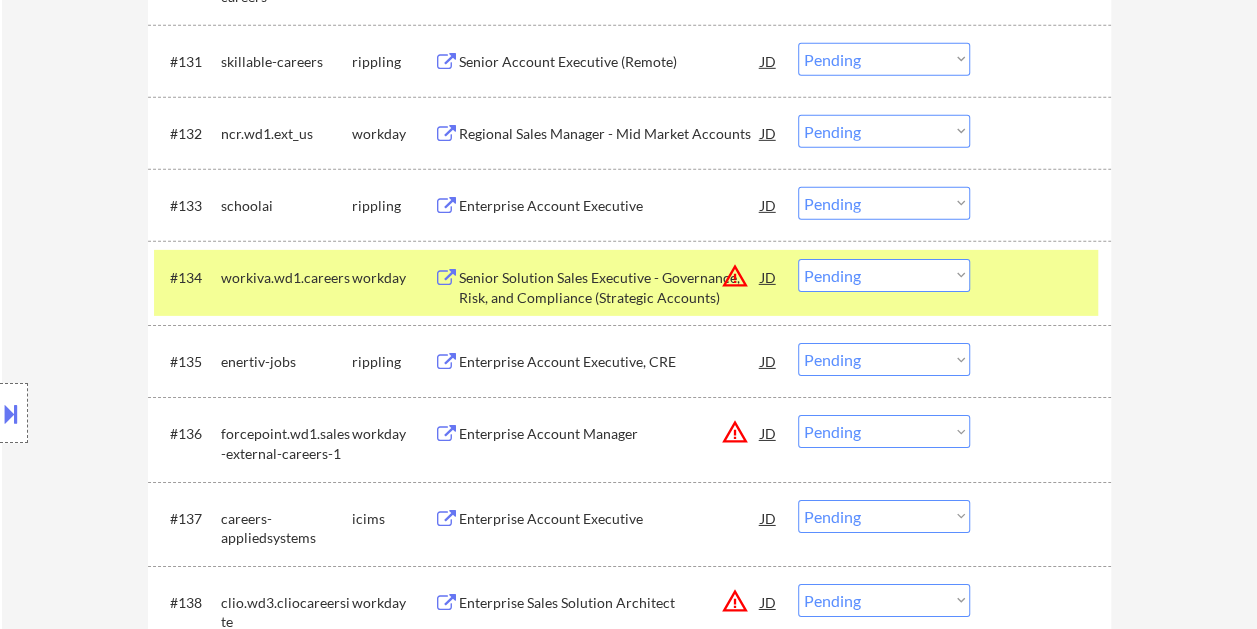 click at bounding box center [1043, 277] 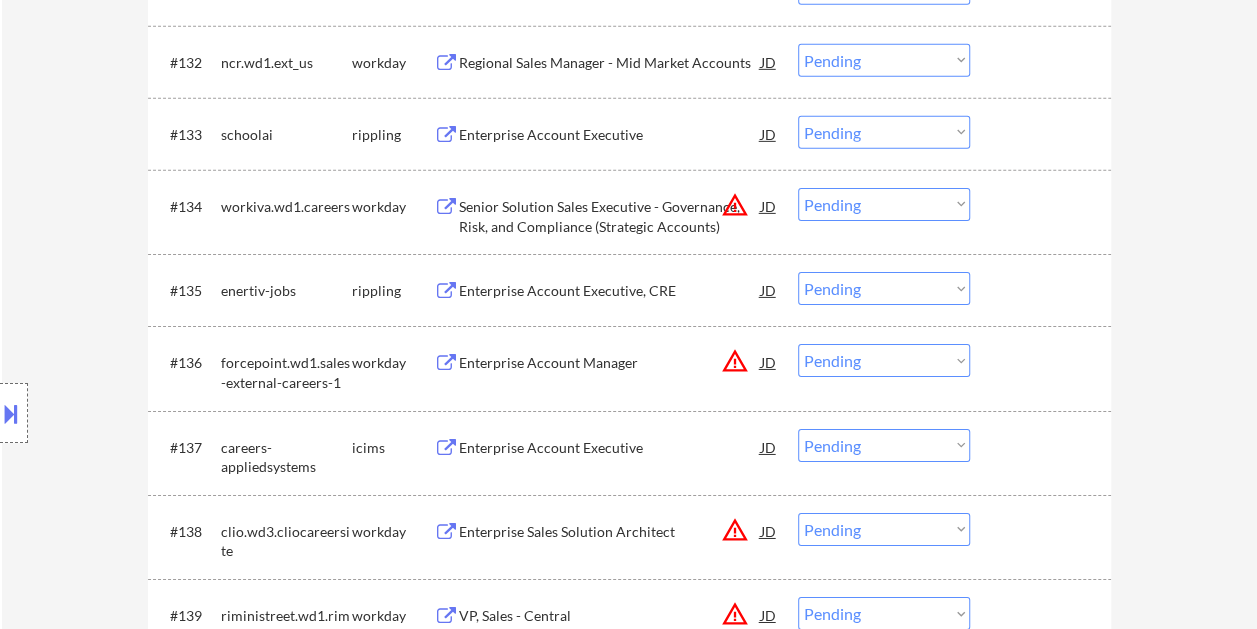 scroll, scrollTop: 3143, scrollLeft: 0, axis: vertical 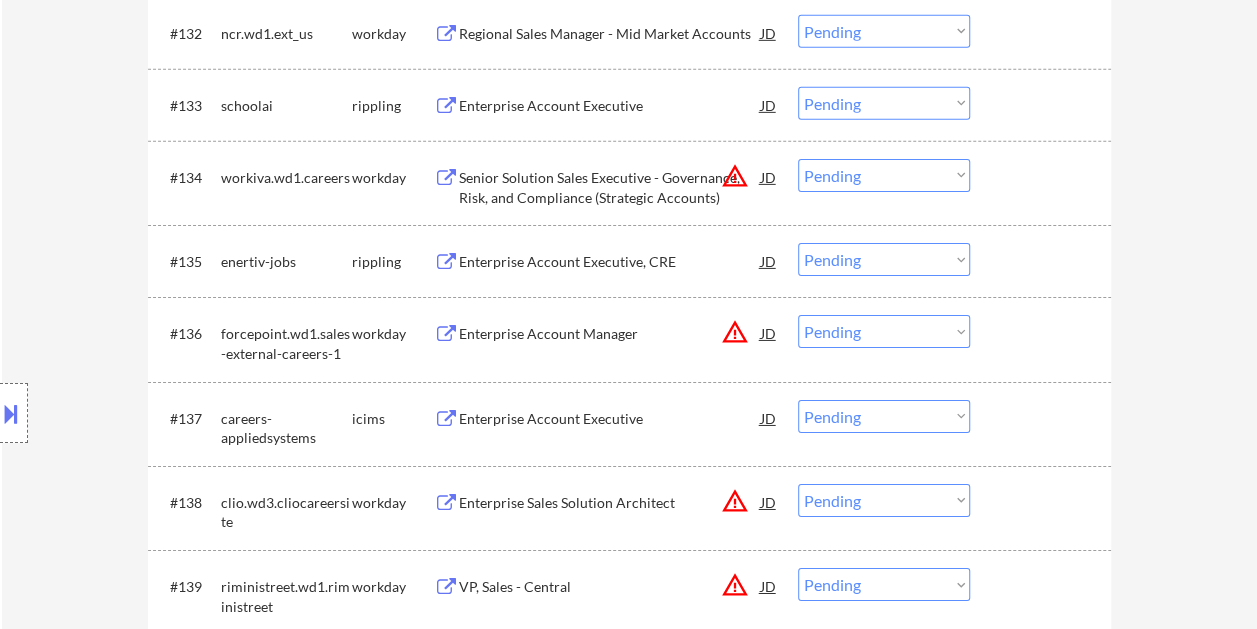 click at bounding box center [1043, 177] 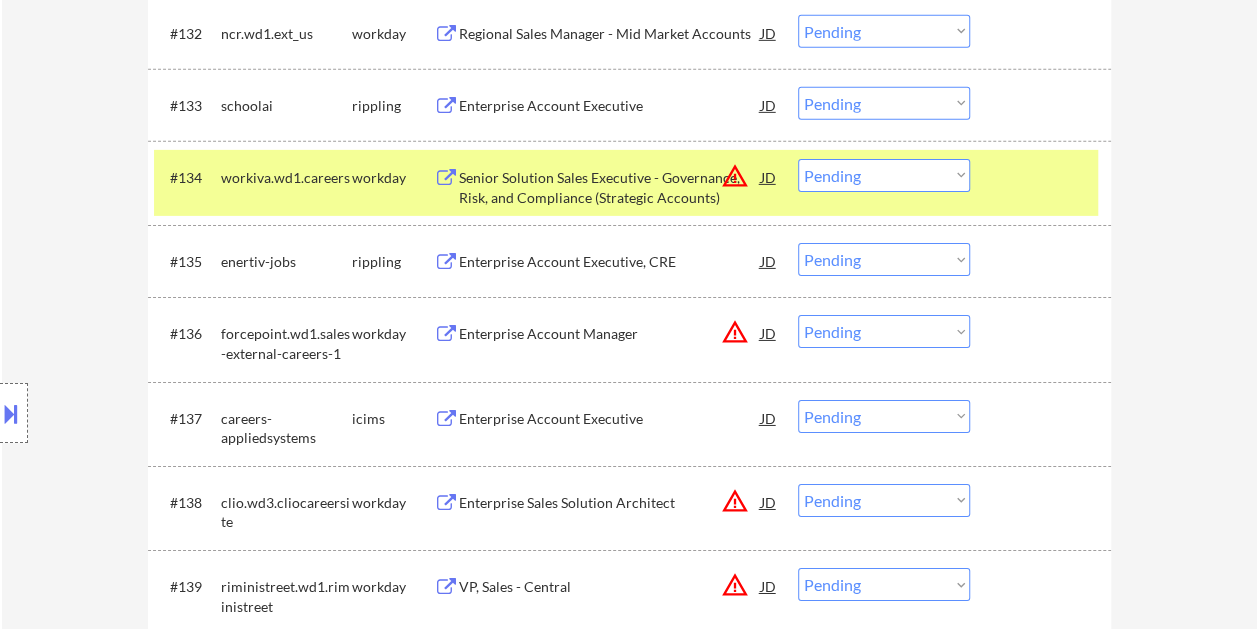 click on "Senior Solution Sales Executive - Governance, Risk, and Compliance (Strategic Accounts)" at bounding box center (610, 183) 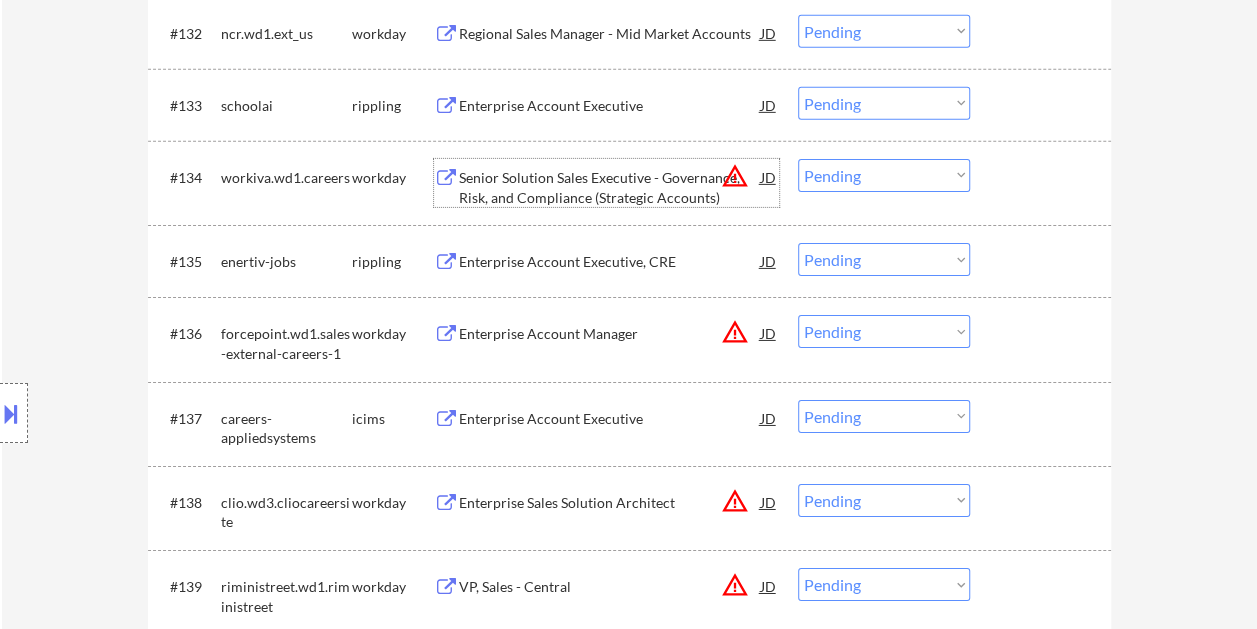 click at bounding box center [1043, 177] 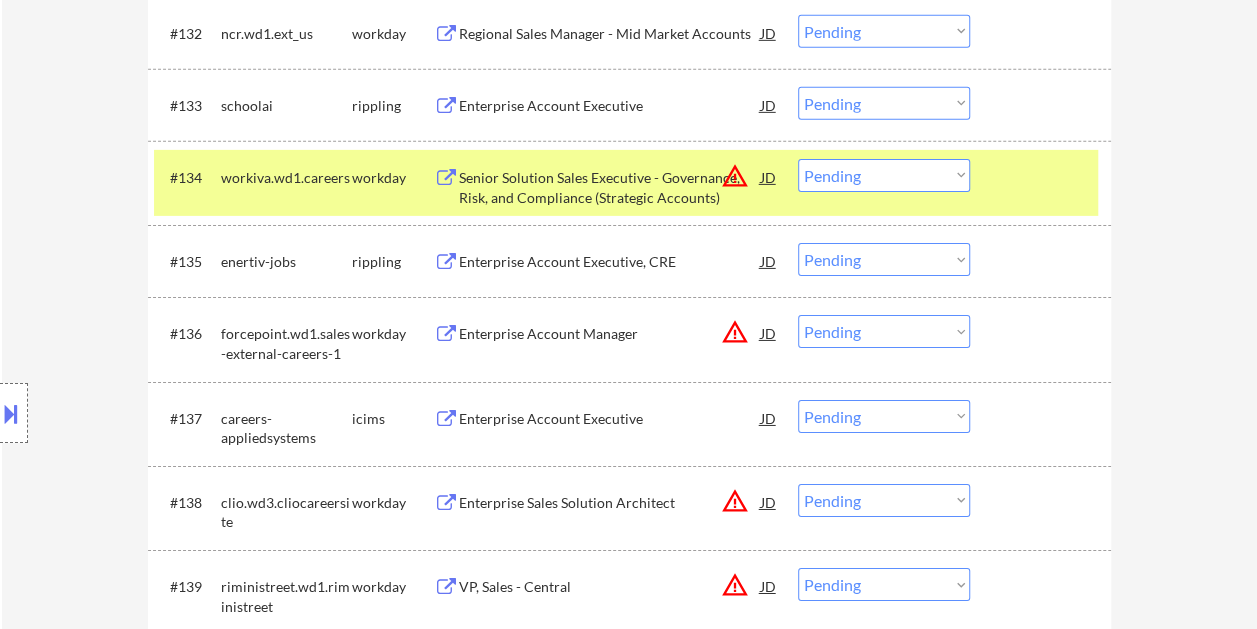 click on "Choose an option... Pending Applied Excluded (Questions) Excluded (Expired) Excluded (Location) Excluded (Bad Match) Excluded (Blocklist) Excluded (Salary) Excluded (Other)" at bounding box center (884, 175) 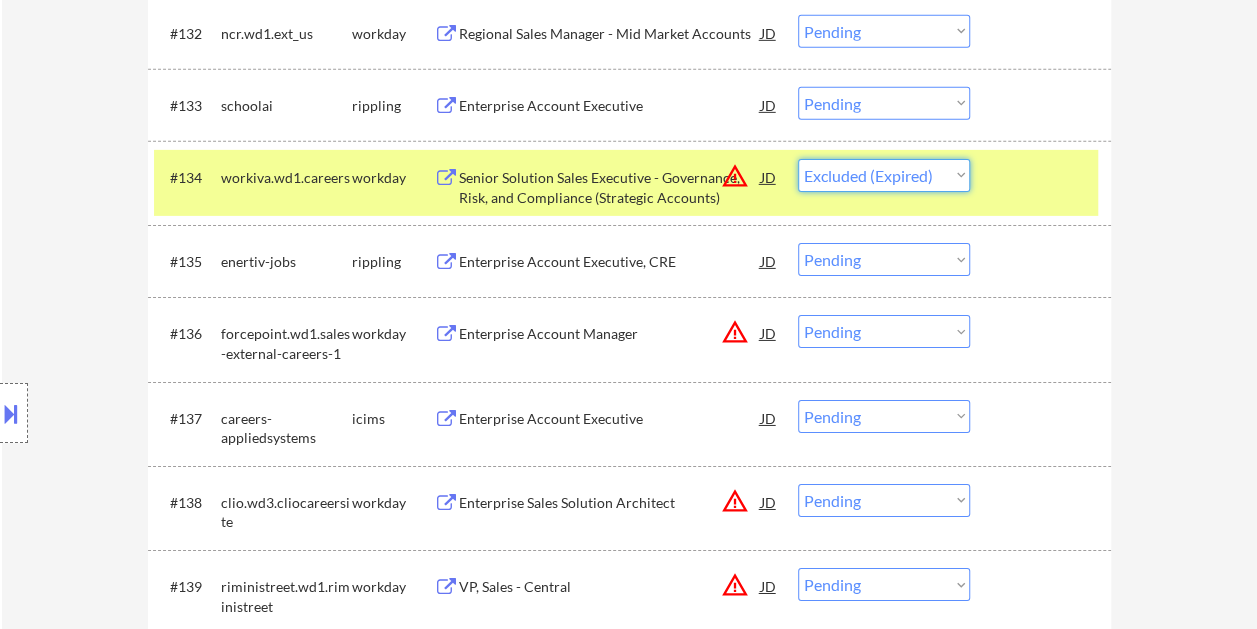 click on "Choose an option... Pending Applied Excluded (Questions) Excluded (Expired) Excluded (Location) Excluded (Bad Match) Excluded (Blocklist) Excluded (Salary) Excluded (Other)" at bounding box center [884, 175] 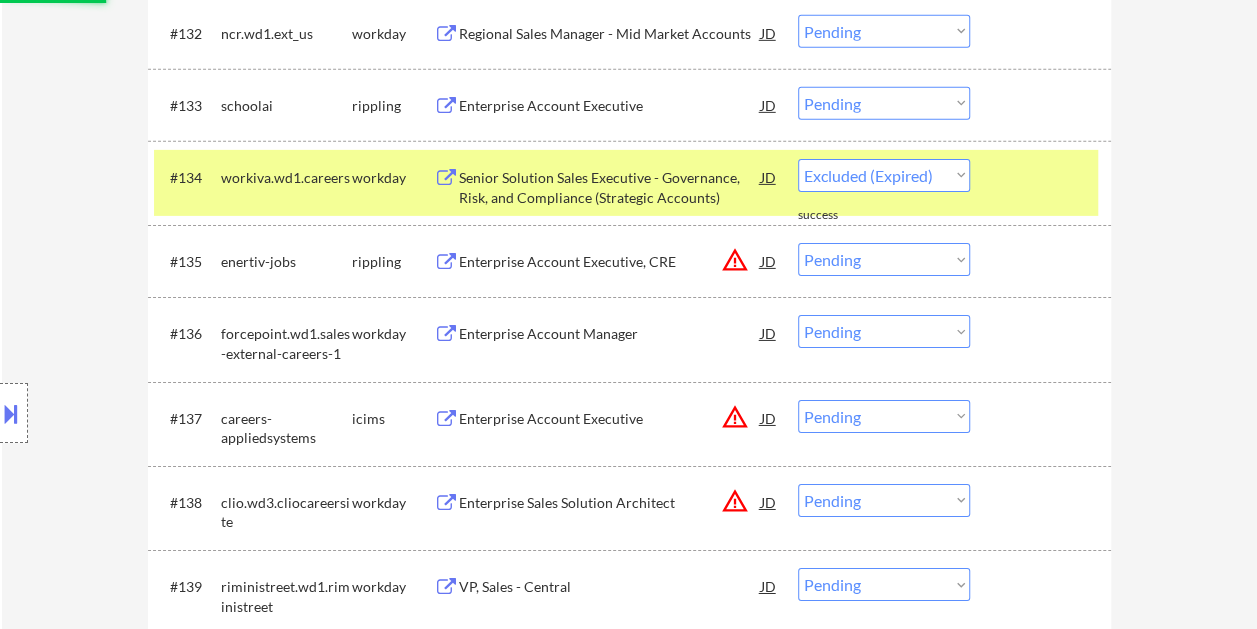 select on ""pending"" 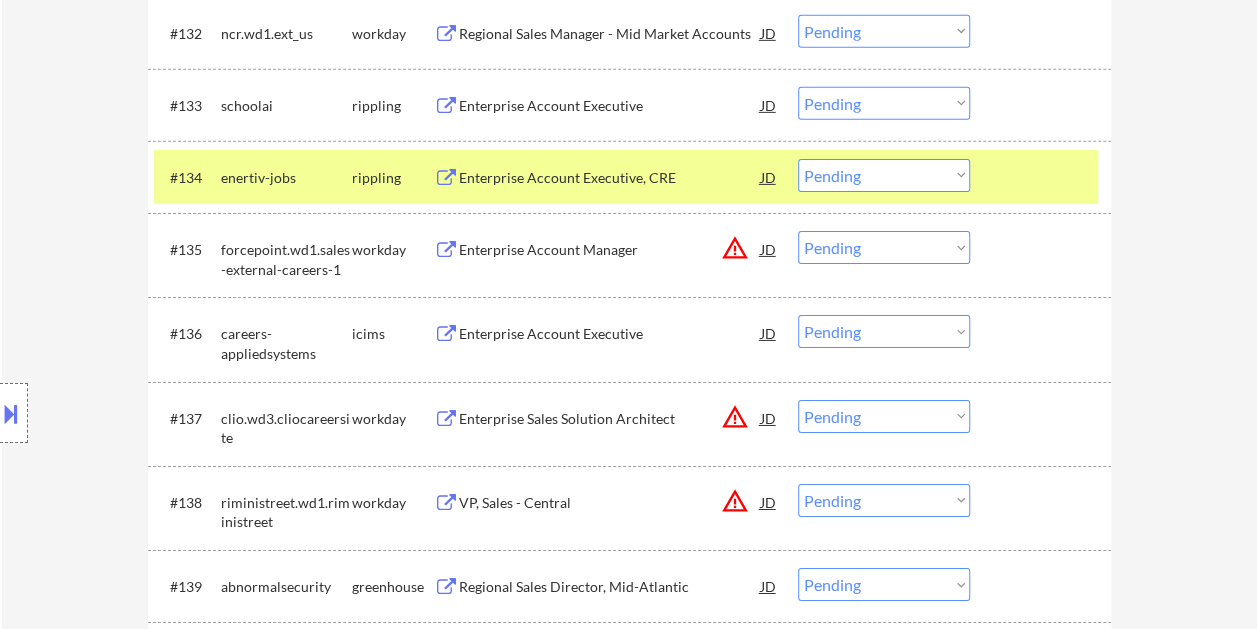 drag, startPoint x: 1049, startPoint y: 182, endPoint x: 1024, endPoint y: 187, distance: 25.495098 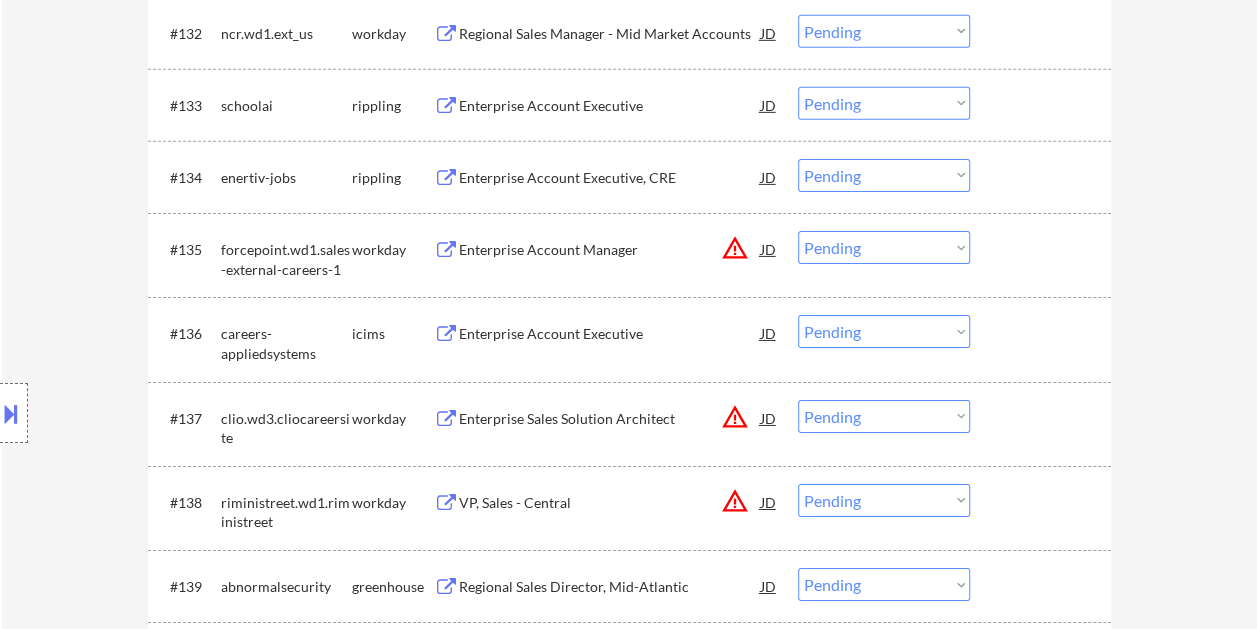 scroll, scrollTop: 3243, scrollLeft: 0, axis: vertical 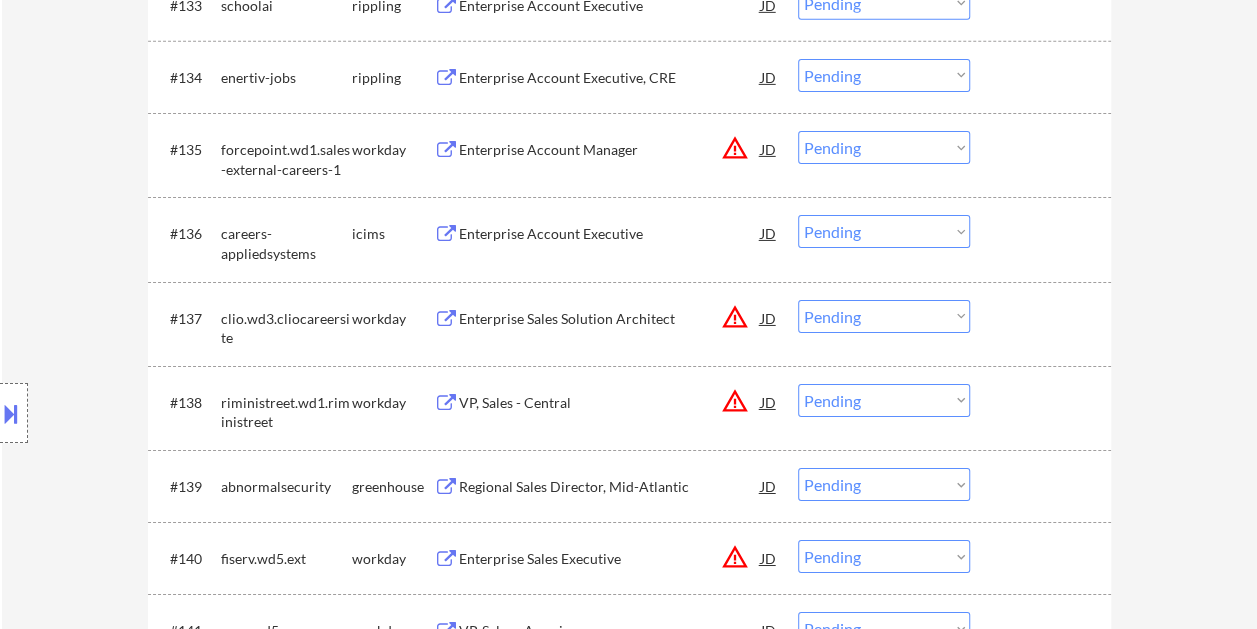 click at bounding box center (1043, 318) 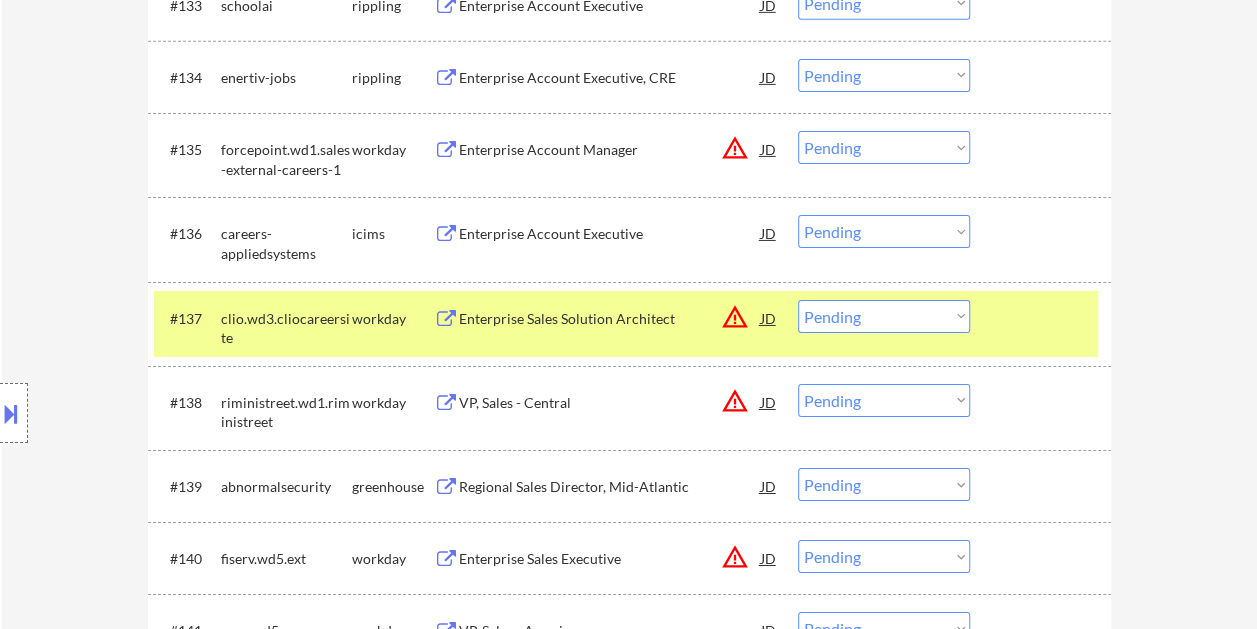 click on "Enterprise Sales Solution Architect" at bounding box center [610, 319] 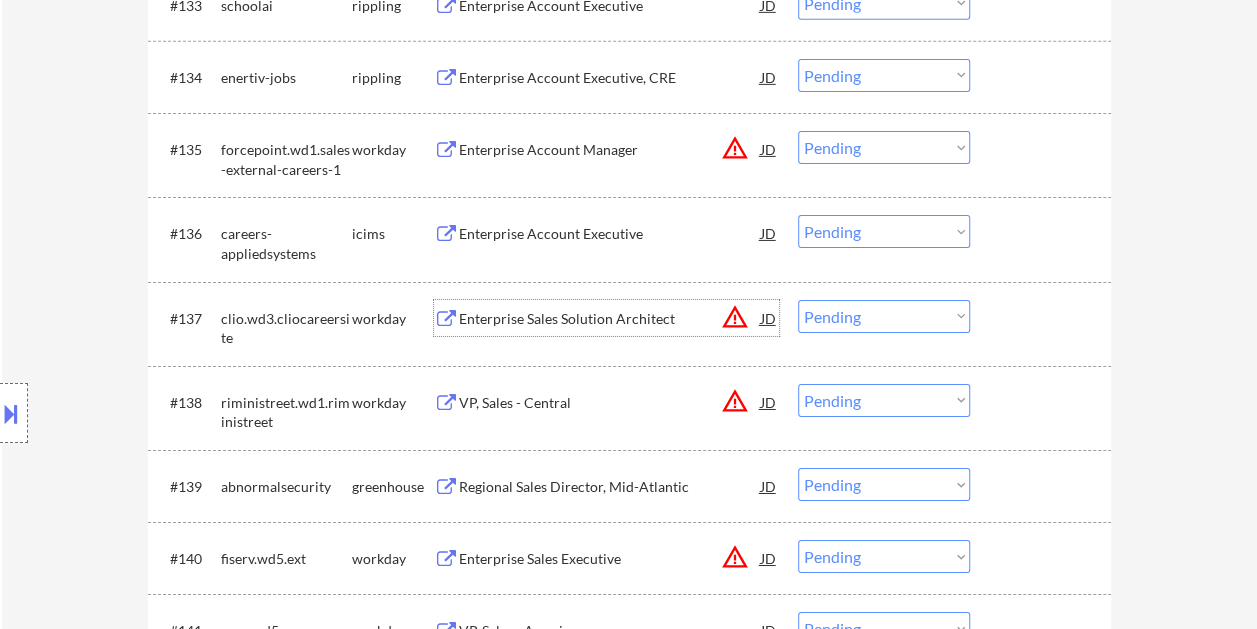 click at bounding box center (1043, 318) 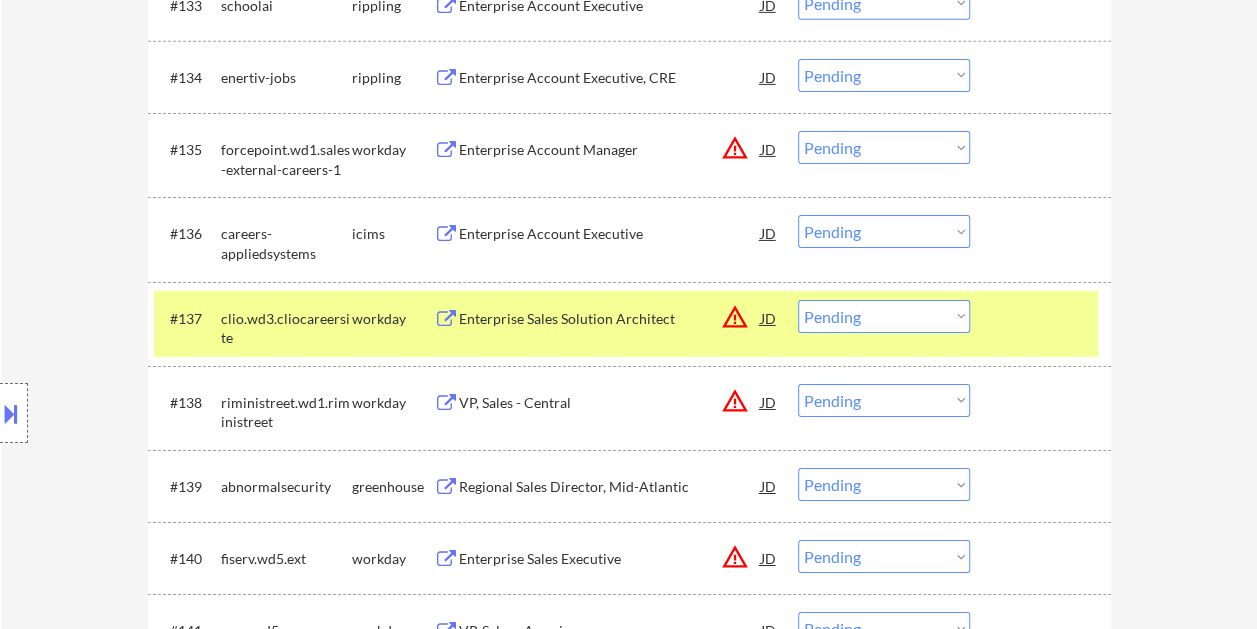 click on "Choose an option... Pending Applied Excluded (Questions) Excluded (Expired) Excluded (Location) Excluded (Bad Match) Excluded (Blocklist) Excluded (Salary) Excluded (Other)" at bounding box center [884, 316] 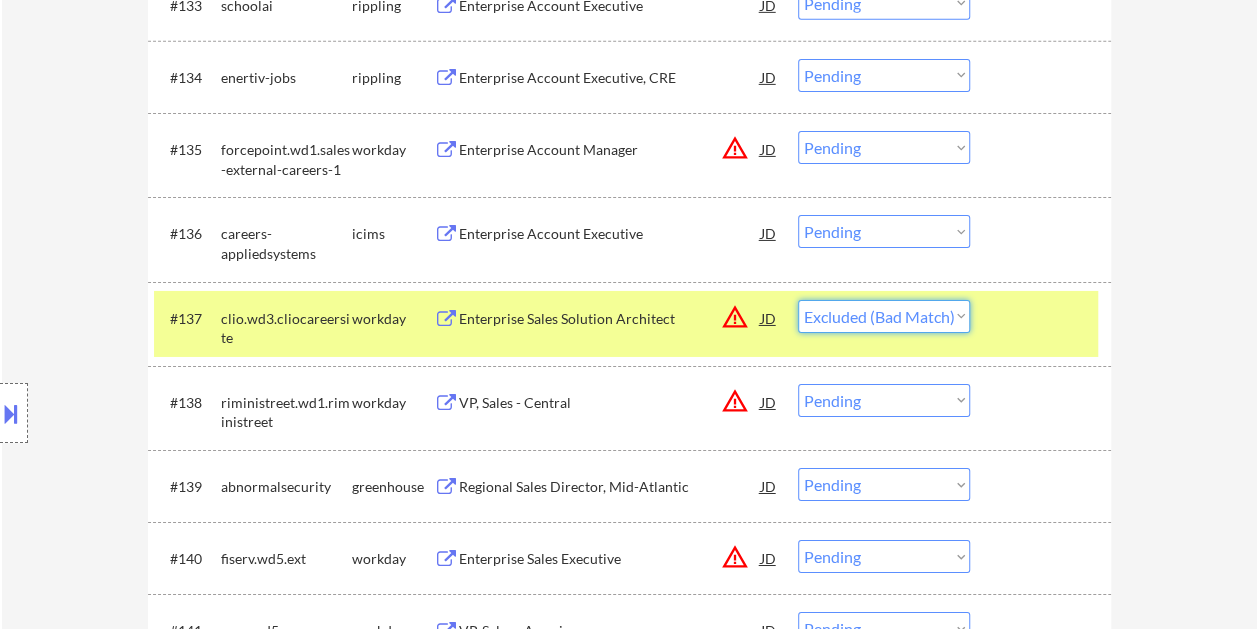click on "Choose an option... Pending Applied Excluded (Questions) Excluded (Expired) Excluded (Location) Excluded (Bad Match) Excluded (Blocklist) Excluded (Salary) Excluded (Other)" at bounding box center (884, 316) 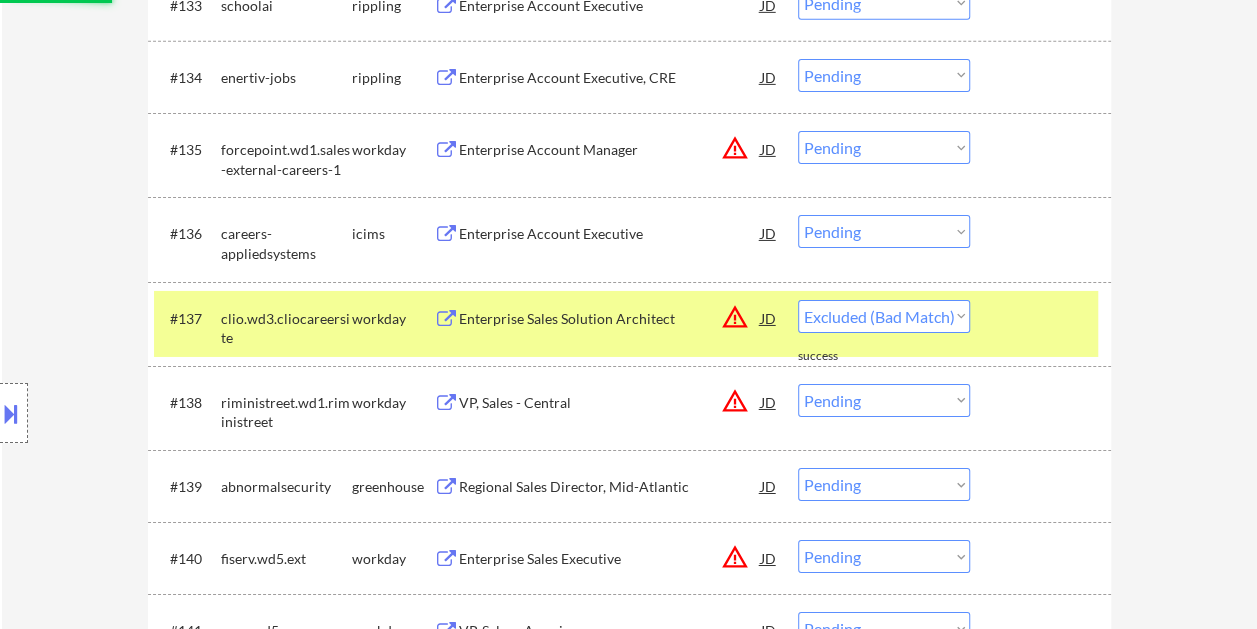 select on ""pending"" 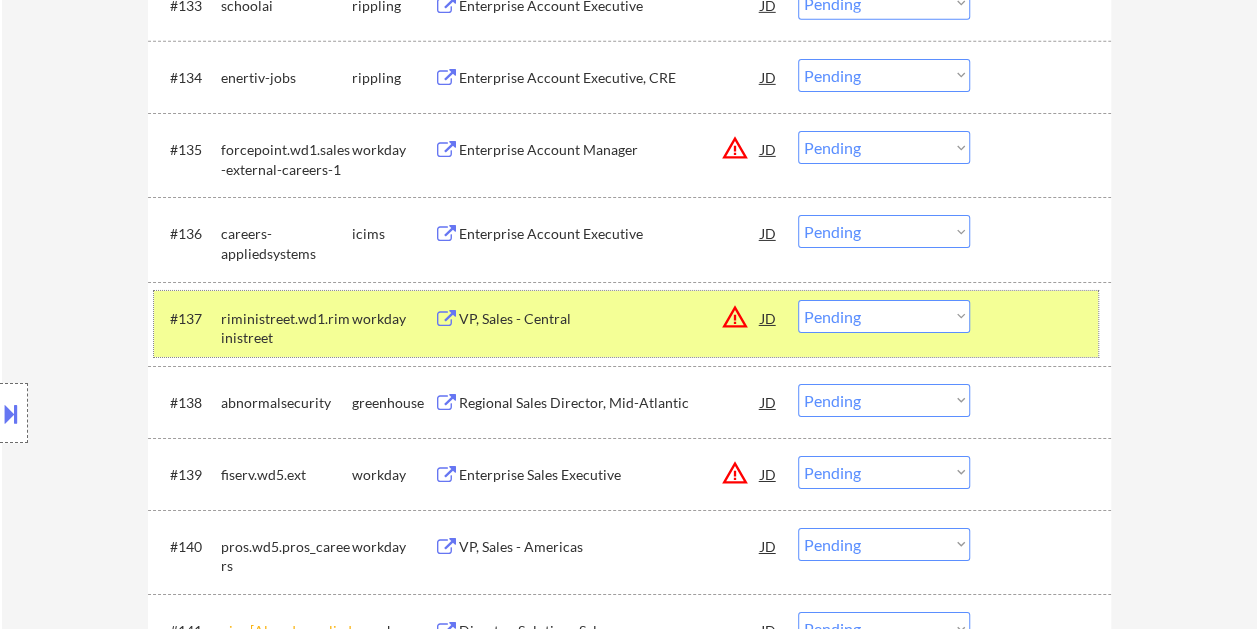 click at bounding box center [1043, 318] 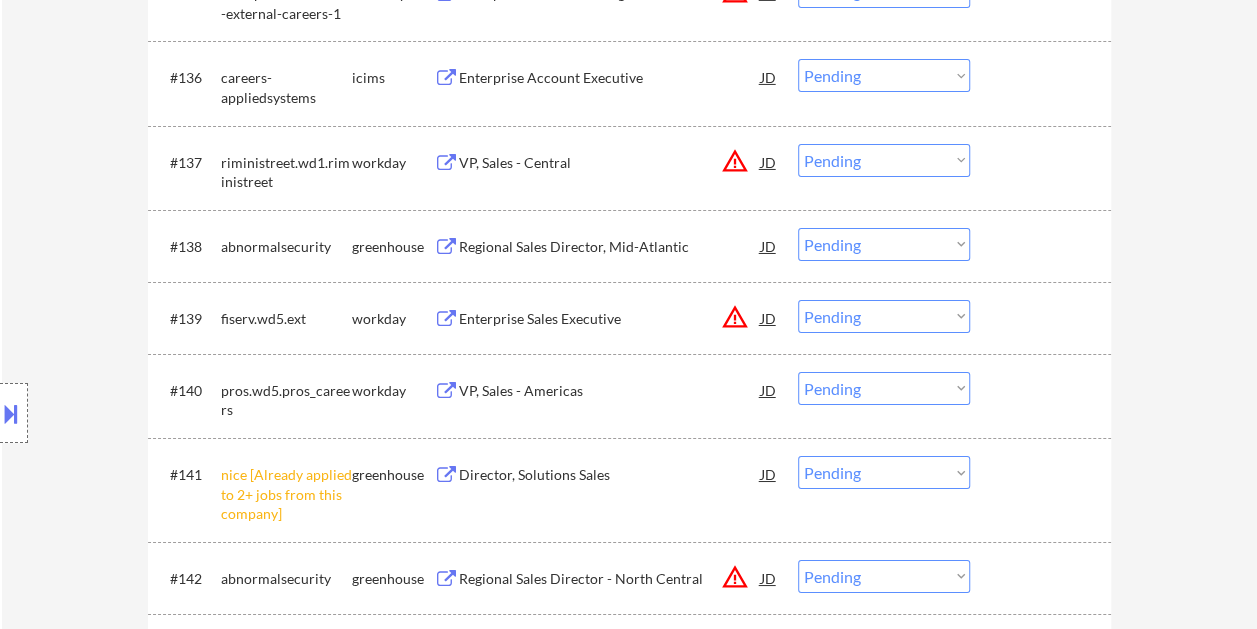 scroll, scrollTop: 3443, scrollLeft: 0, axis: vertical 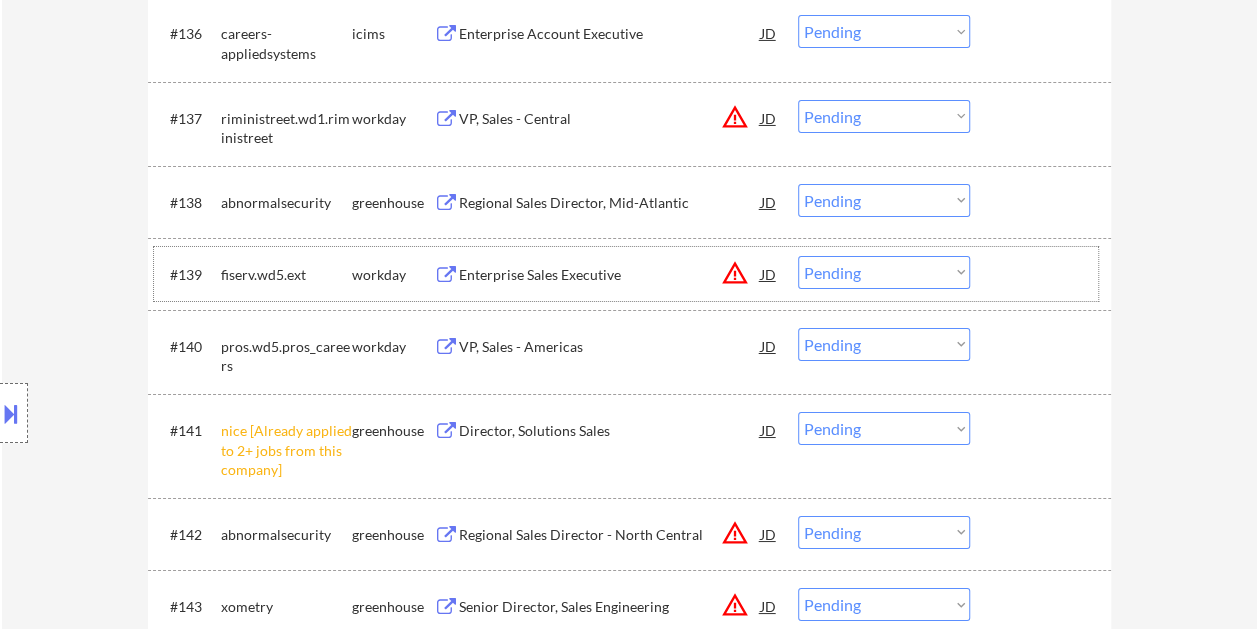drag, startPoint x: 1032, startPoint y: 261, endPoint x: 804, endPoint y: 304, distance: 232.0194 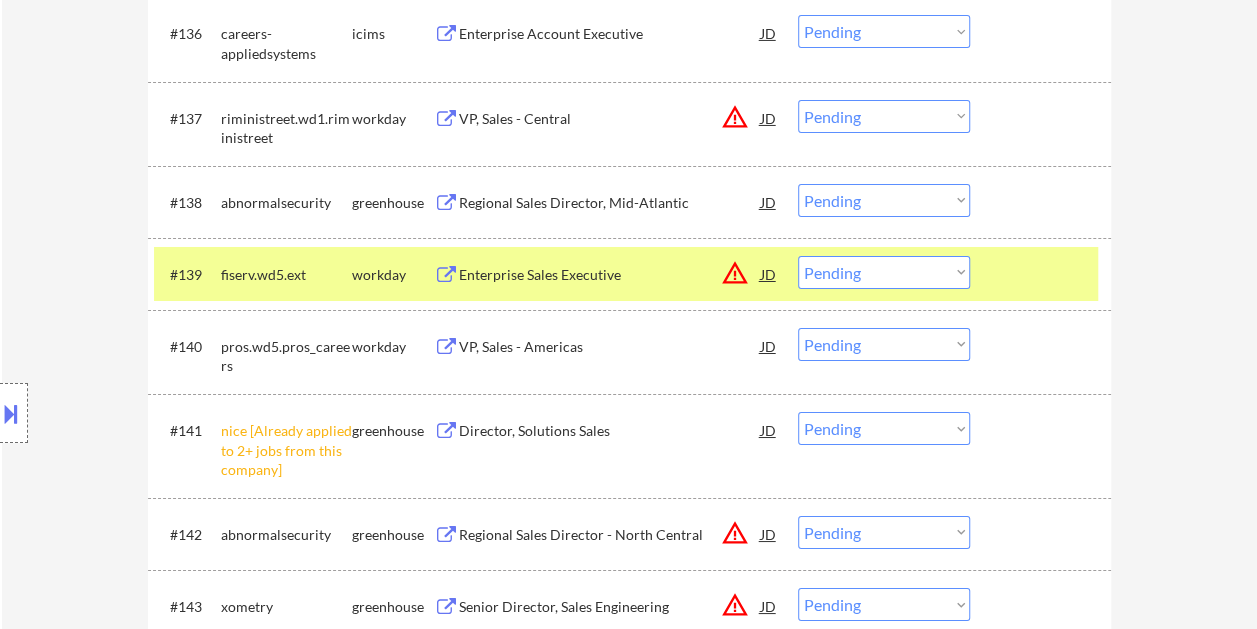 click on "Enterprise Sales Executive" at bounding box center (610, 274) 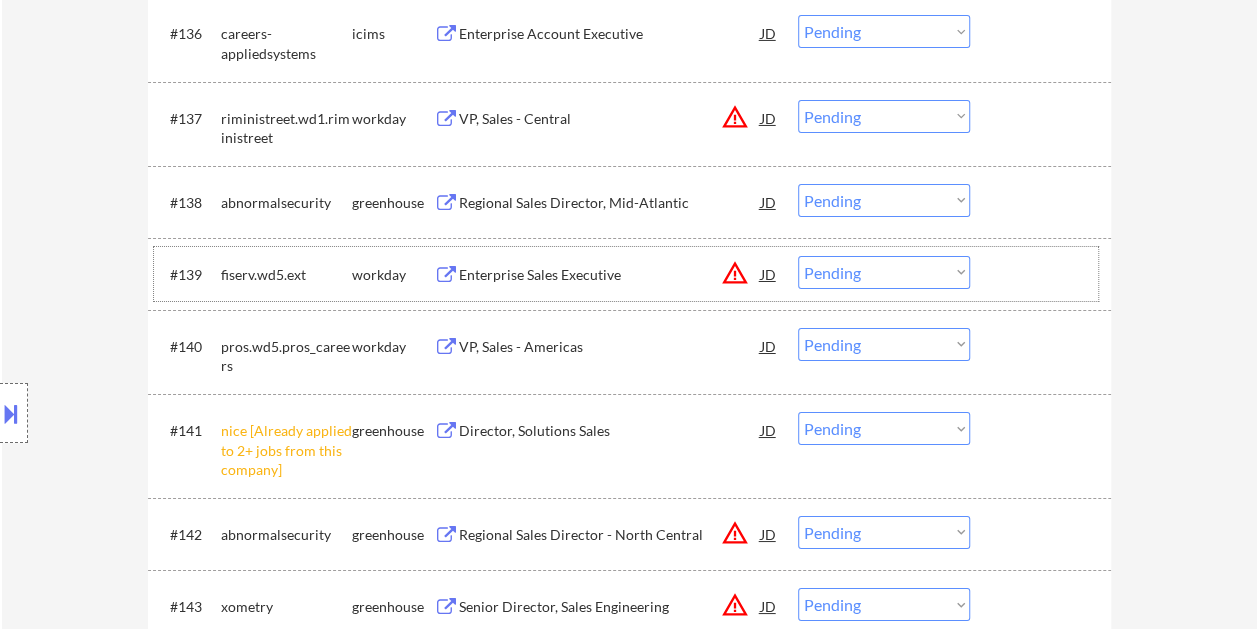 click at bounding box center (1043, 274) 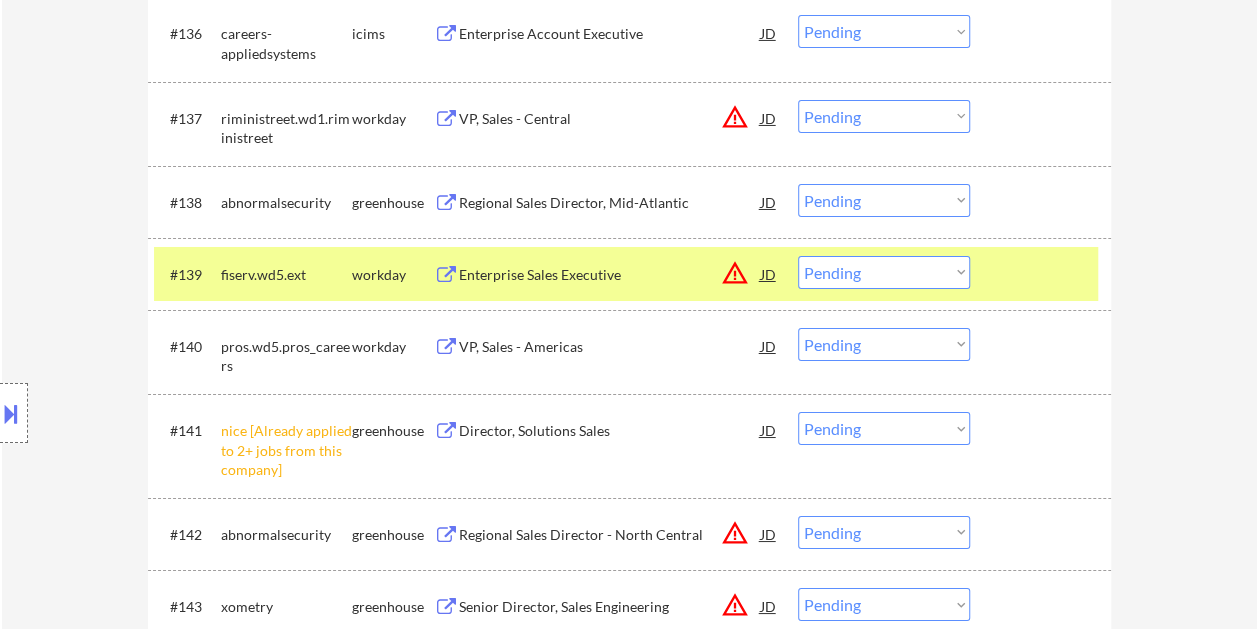 click on "Choose an option... Pending Applied Excluded (Questions) Excluded (Expired) Excluded (Location) Excluded (Bad Match) Excluded (Blocklist) Excluded (Salary) Excluded (Other)" at bounding box center (884, 272) 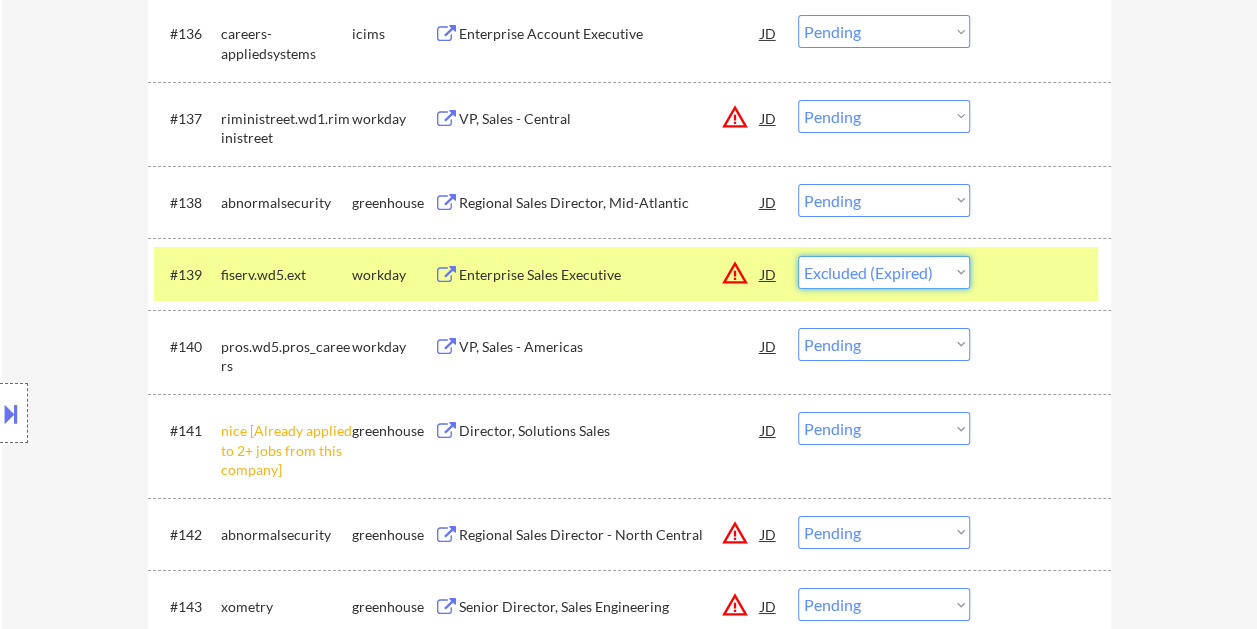 click on "Choose an option... Pending Applied Excluded (Questions) Excluded (Expired) Excluded (Location) Excluded (Bad Match) Excluded (Blocklist) Excluded (Salary) Excluded (Other)" at bounding box center [884, 272] 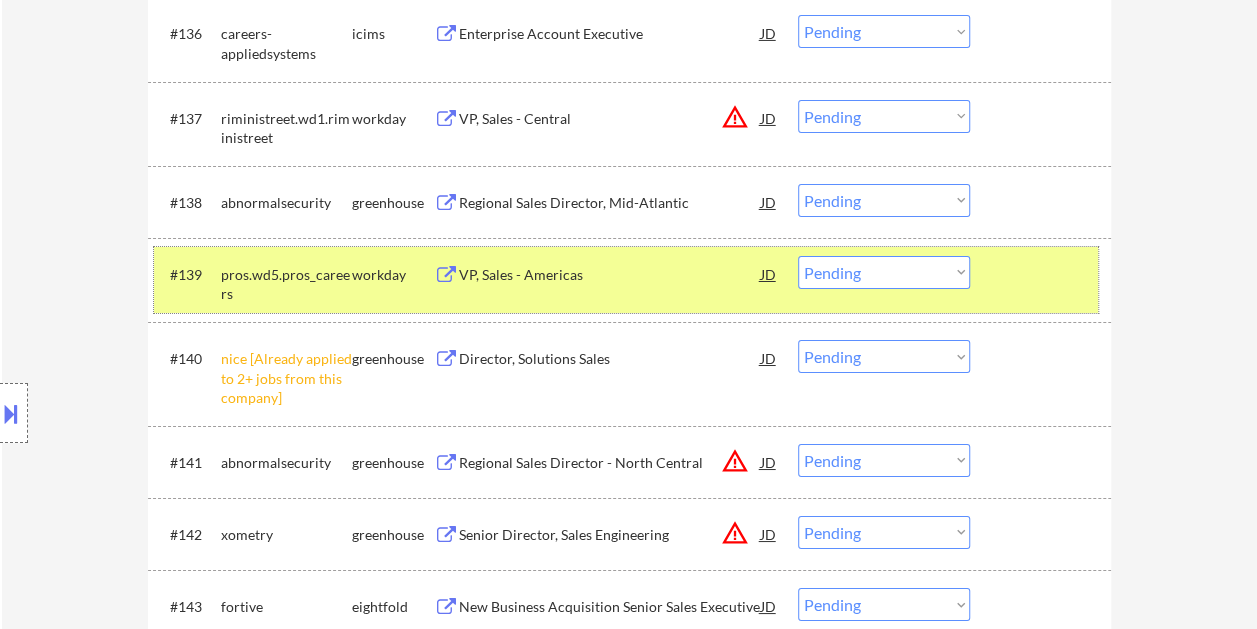 click at bounding box center (1043, 274) 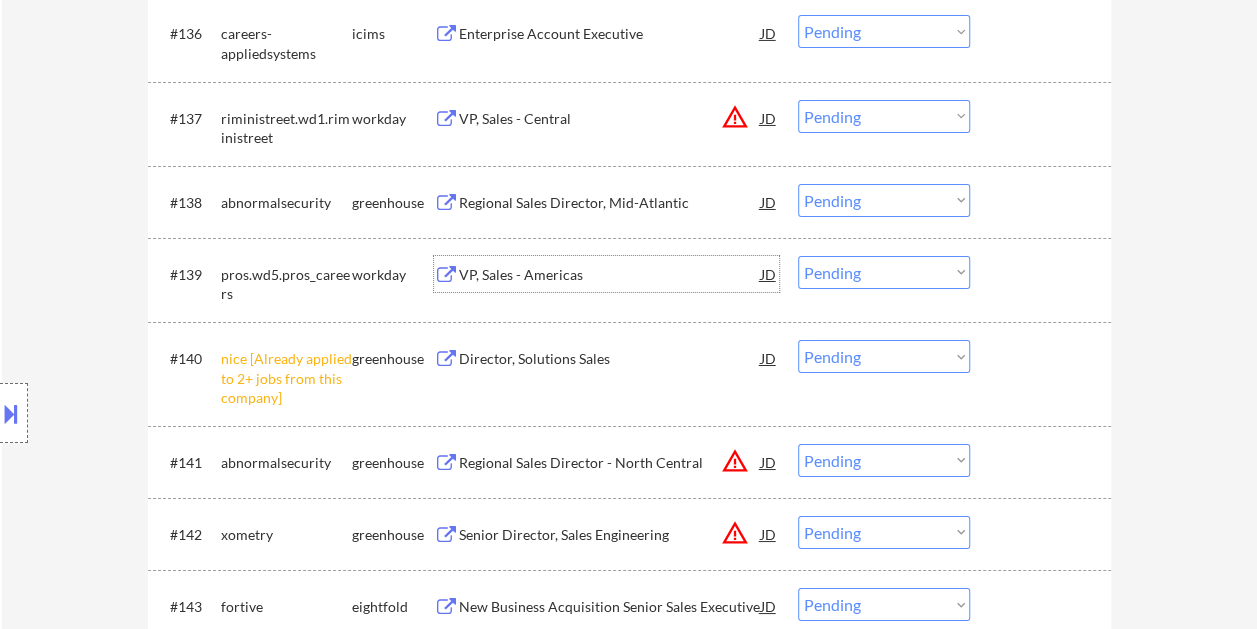click on "VP, Sales - Americas" at bounding box center (610, 275) 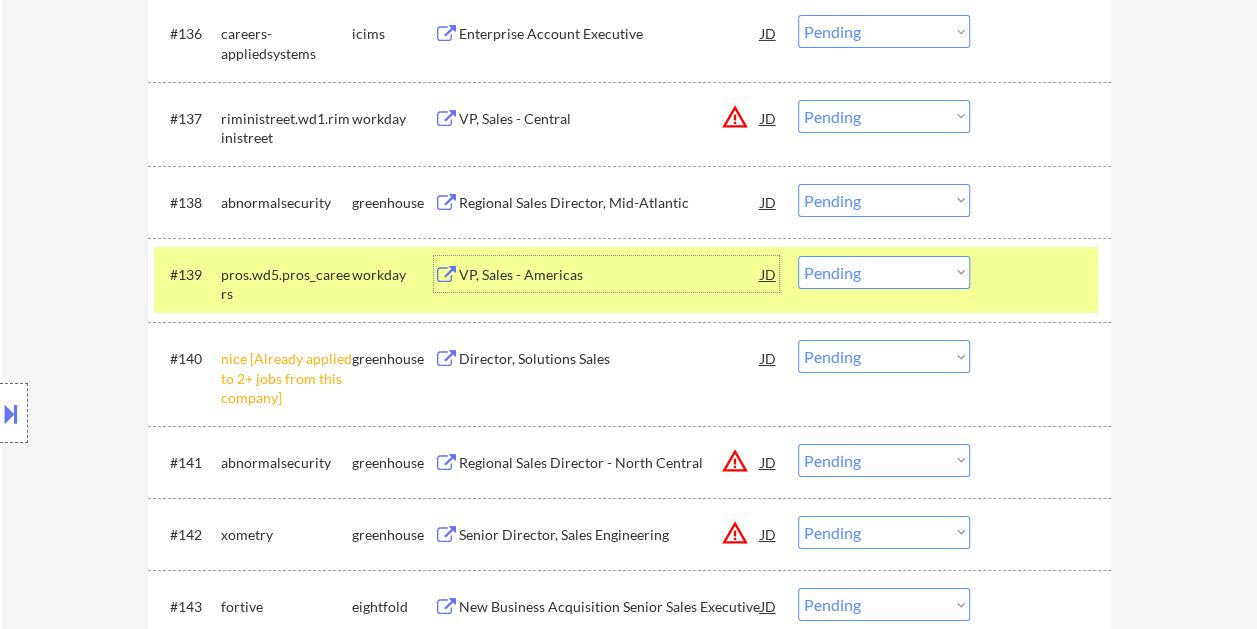 click on "Choose an option... Pending Applied Excluded (Questions) Excluded (Expired) Excluded (Location) Excluded (Bad Match) Excluded (Blocklist) Excluded (Salary) Excluded (Other)" at bounding box center [884, 272] 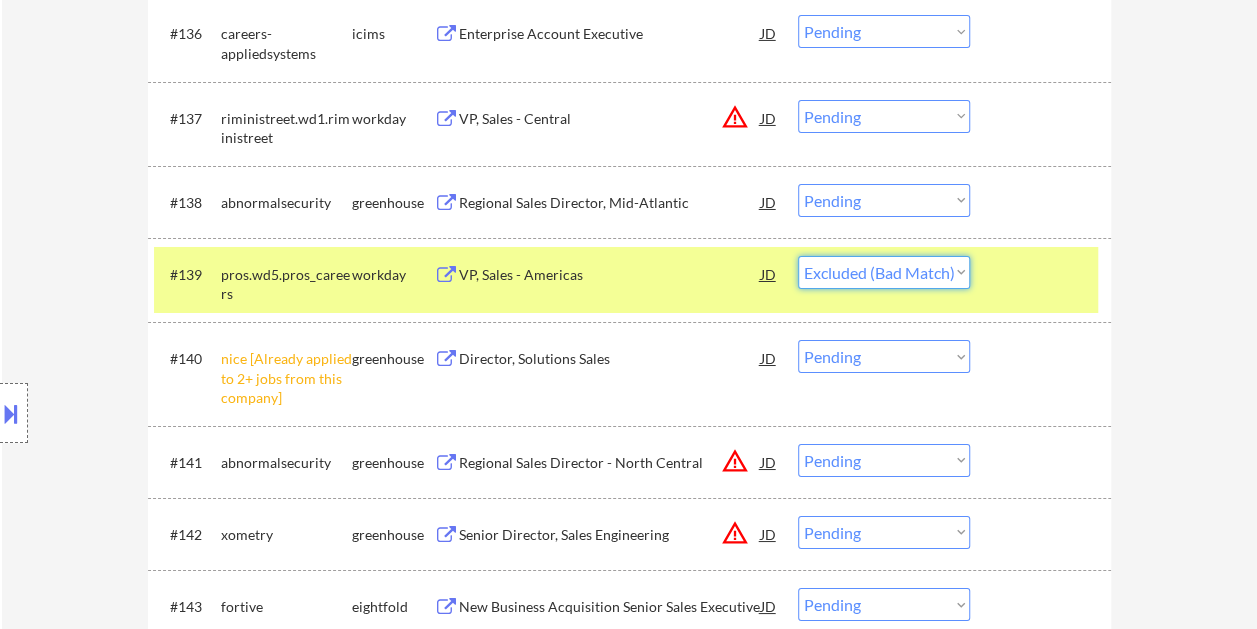 click on "Choose an option... Pending Applied Excluded (Questions) Excluded (Expired) Excluded (Location) Excluded (Bad Match) Excluded (Blocklist) Excluded (Salary) Excluded (Other)" at bounding box center [884, 272] 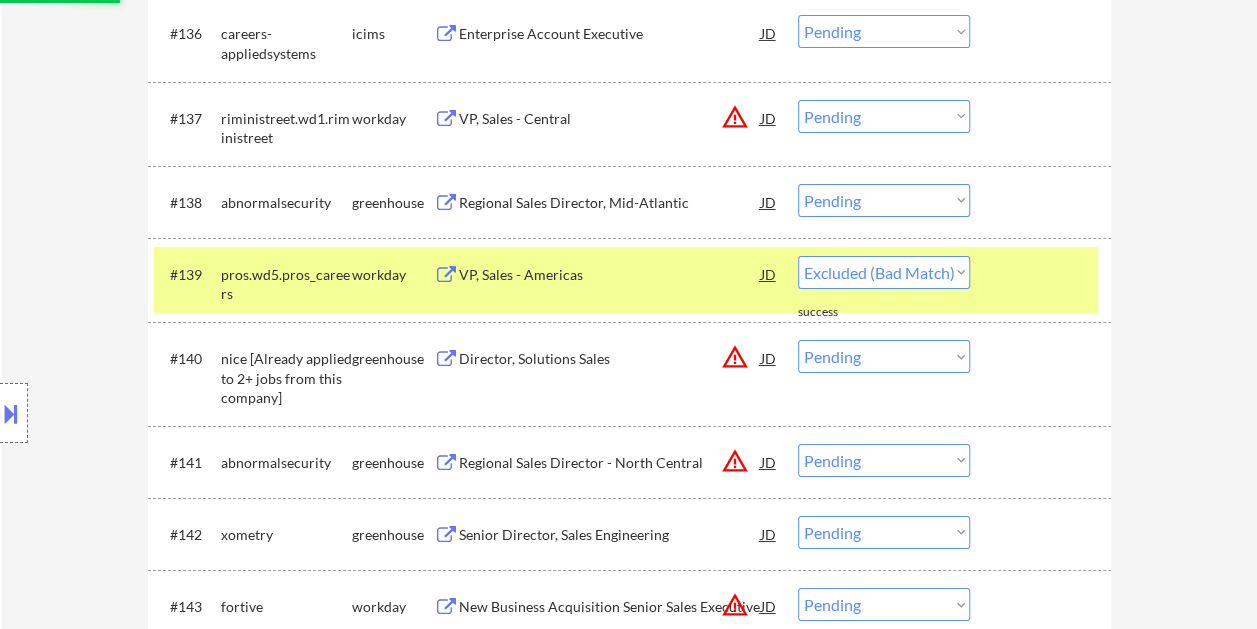 select on ""pending"" 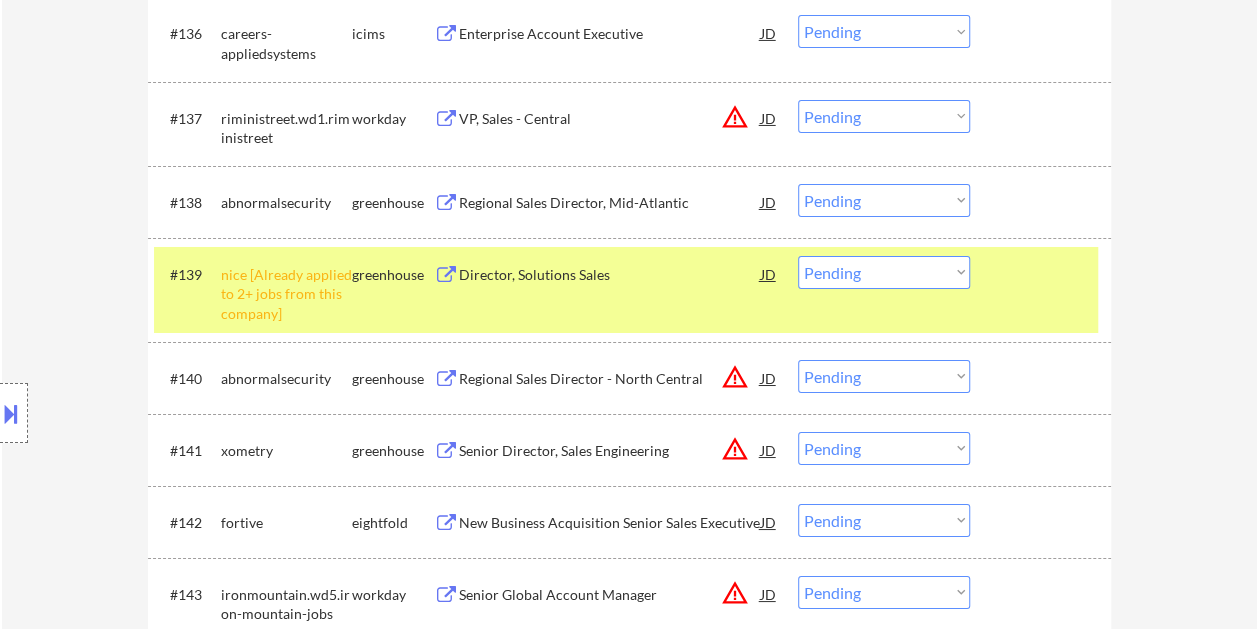 scroll, scrollTop: 3543, scrollLeft: 0, axis: vertical 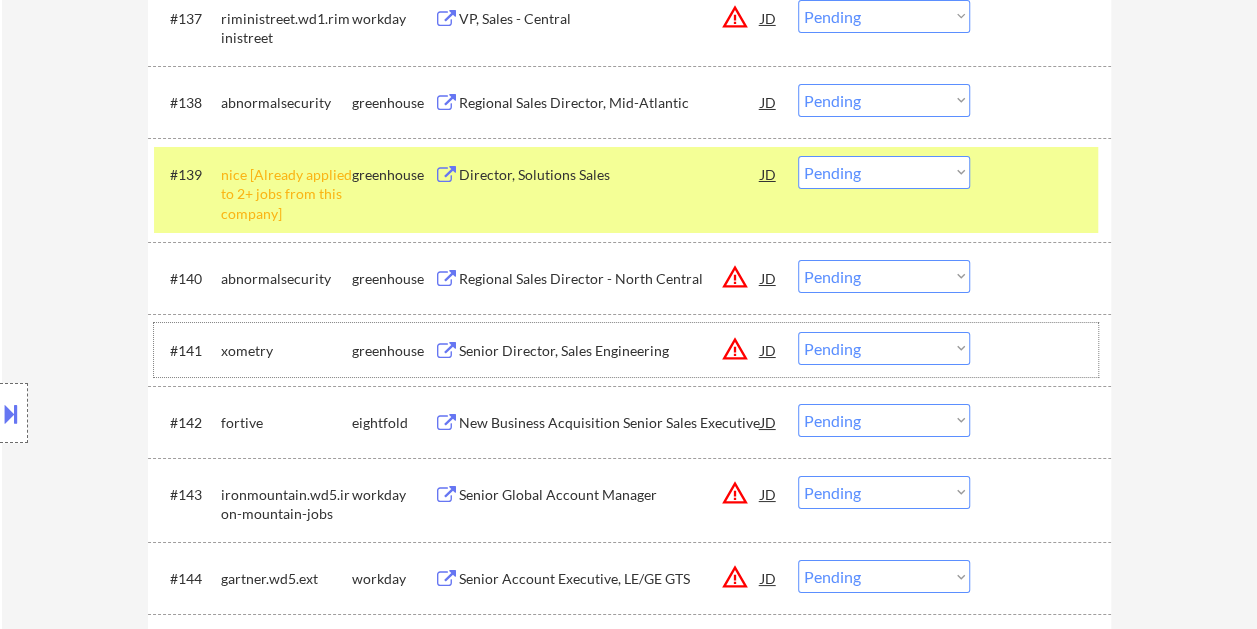 click on "#141 xometry greenhouse Senior Director, Sales Engineering JD warning_amber Choose an option... Pending Applied Excluded (Questions) Excluded (Expired) Excluded (Location) Excluded (Bad Match) Excluded (Blocklist) Excluded (Salary) Excluded (Other)" at bounding box center (626, 350) 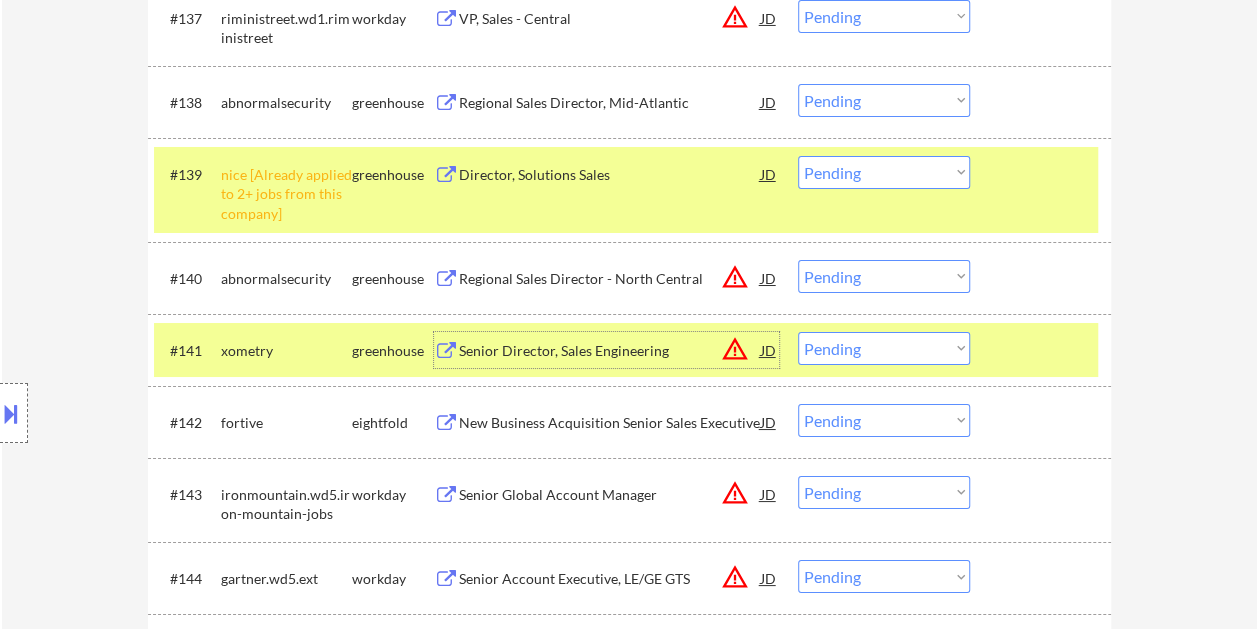 click on "Senior Director, Sales Engineering" at bounding box center (610, 351) 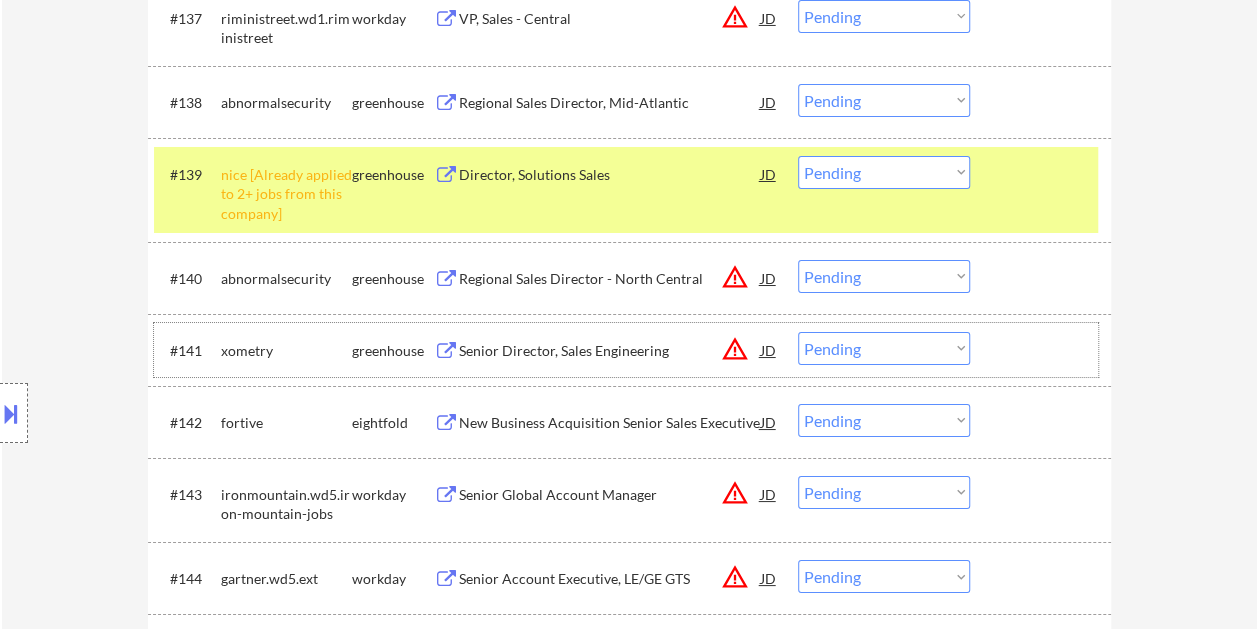drag, startPoint x: 1053, startPoint y: 349, endPoint x: 1028, endPoint y: 352, distance: 25.179358 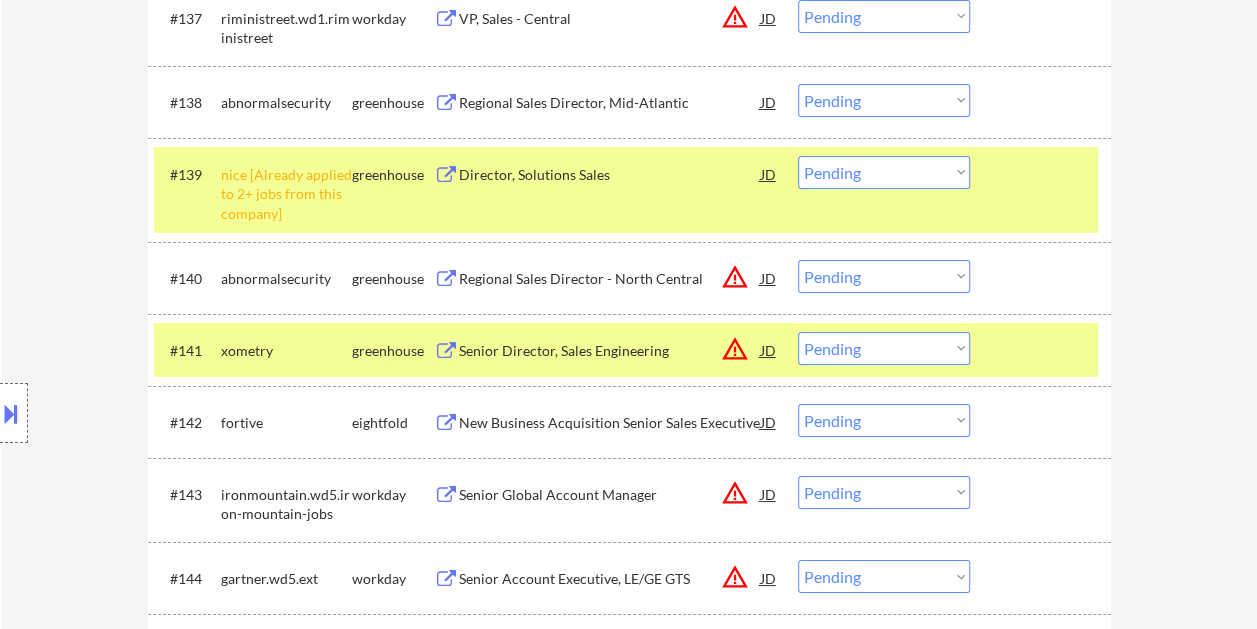 click on "Choose an option... Pending Applied Excluded (Questions) Excluded (Expired) Excluded (Location) Excluded (Bad Match) Excluded (Blocklist) Excluded (Salary) Excluded (Other)" at bounding box center (884, 348) 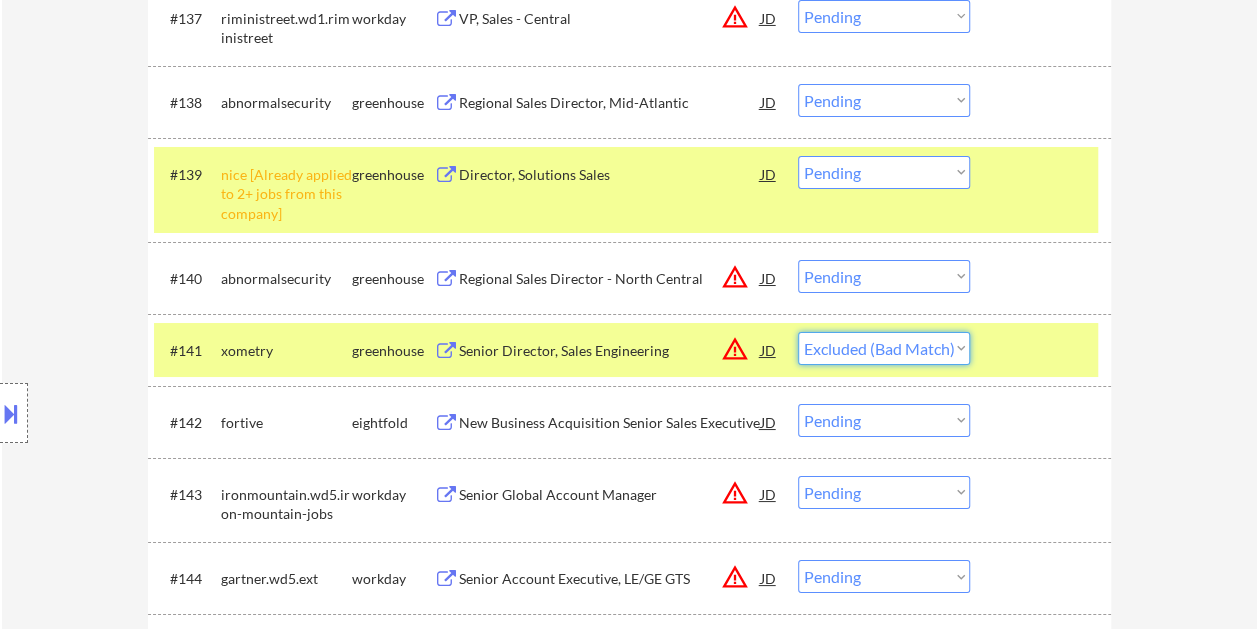 click on "Choose an option... Pending Applied Excluded (Questions) Excluded (Expired) Excluded (Location) Excluded (Bad Match) Excluded (Blocklist) Excluded (Salary) Excluded (Other)" at bounding box center (884, 348) 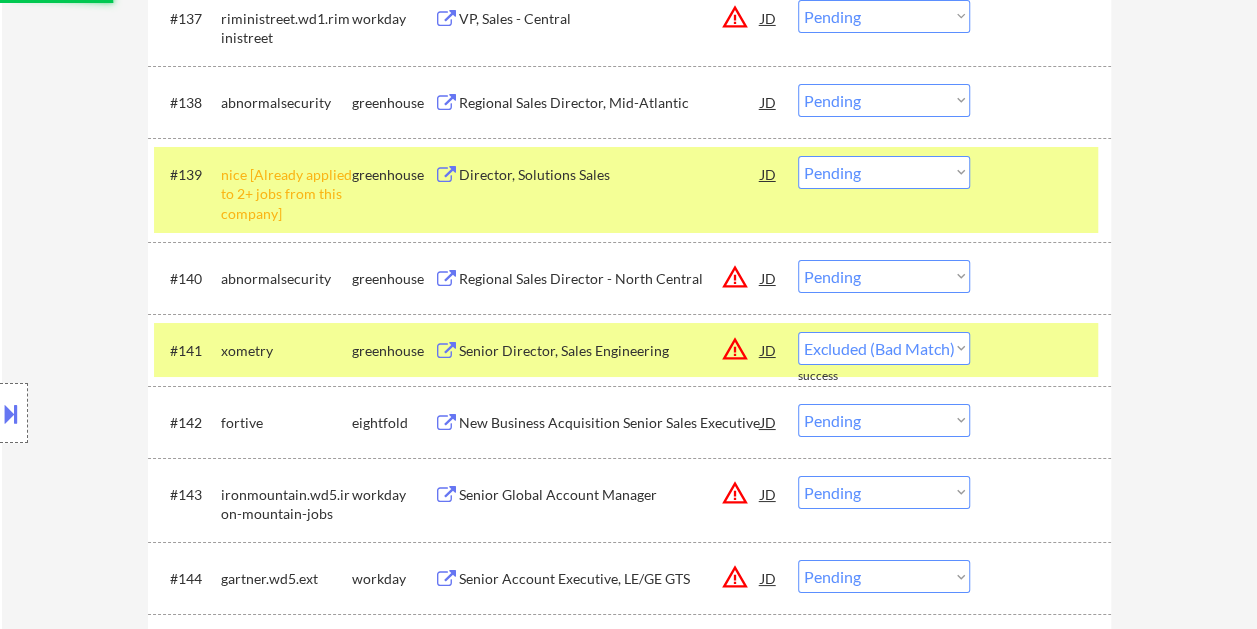 select on ""pending"" 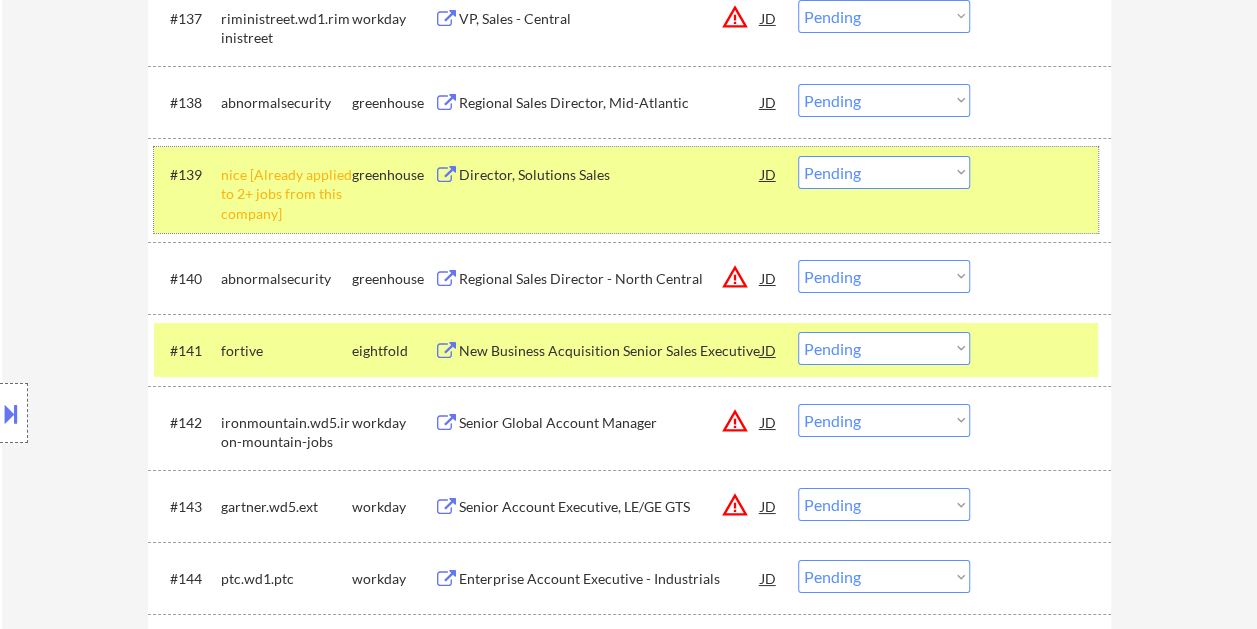 click at bounding box center (1043, 174) 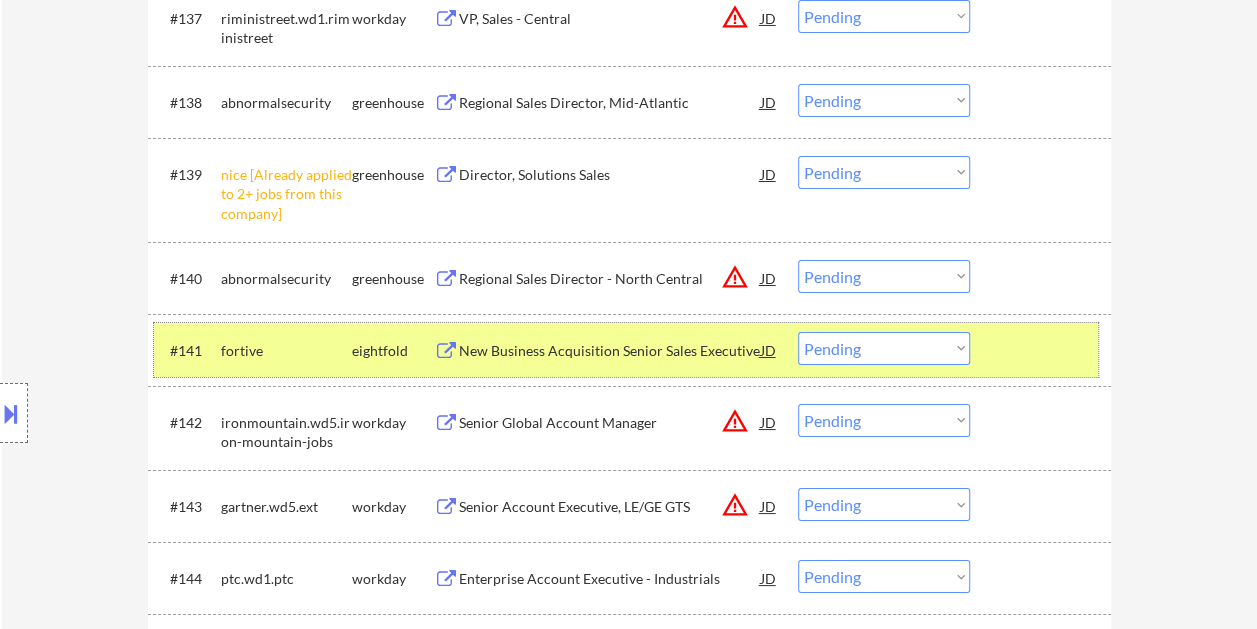 click at bounding box center (1043, 350) 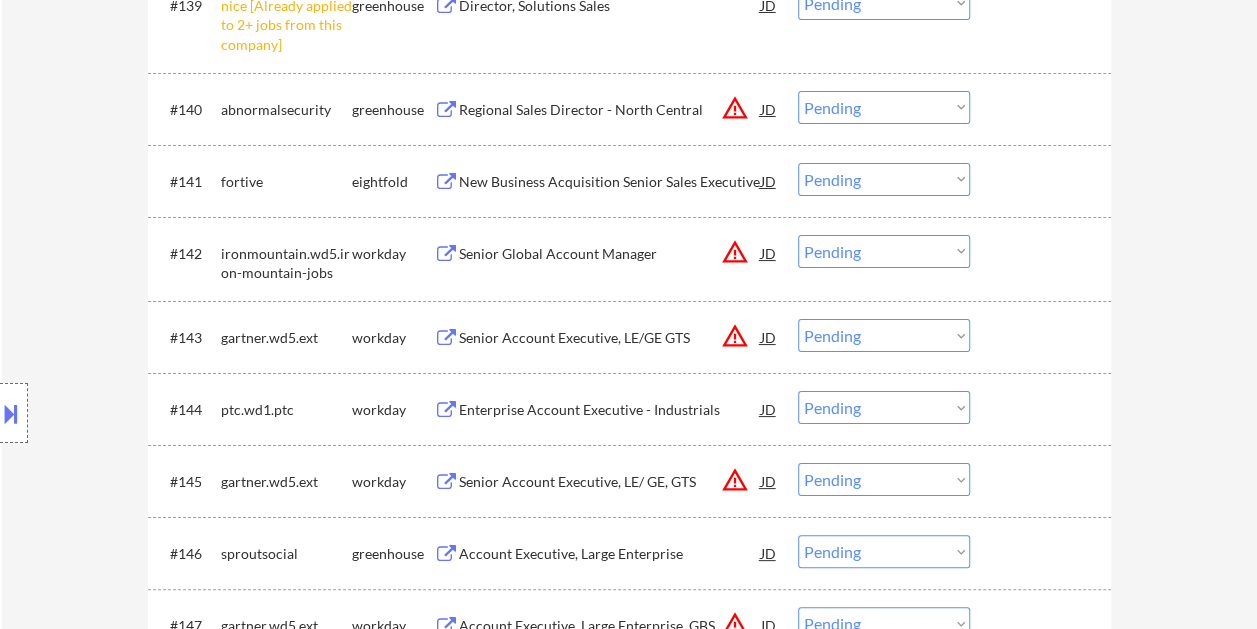 scroll, scrollTop: 3743, scrollLeft: 0, axis: vertical 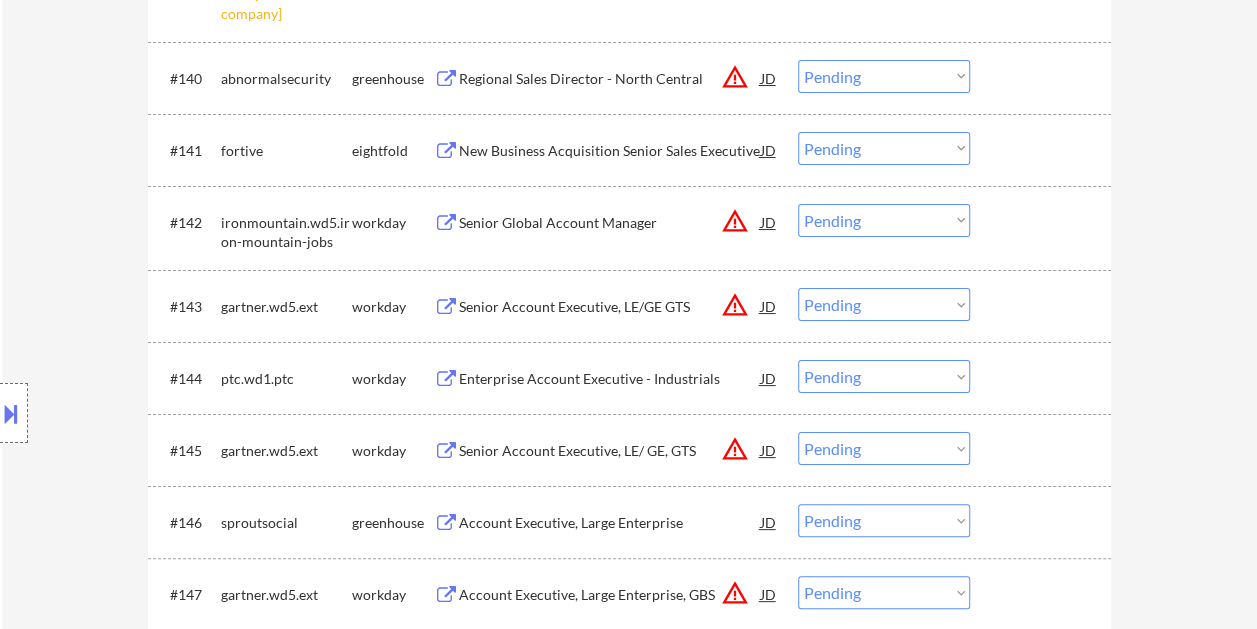 click at bounding box center [1043, 222] 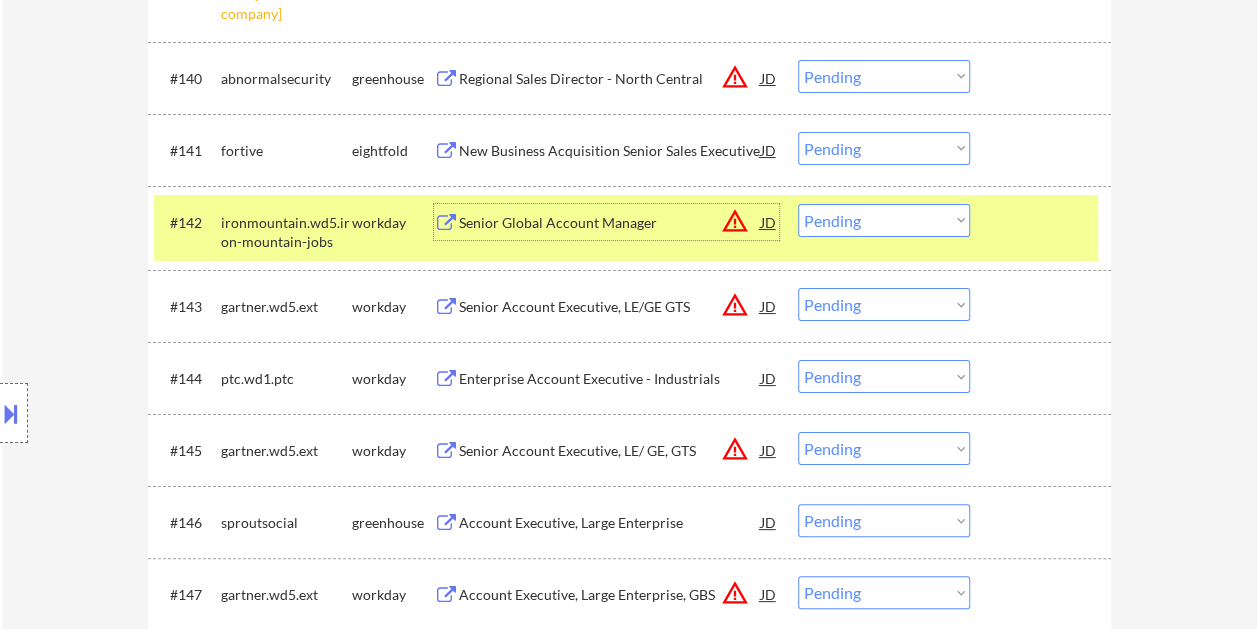 click on "Senior Global Account Manager" at bounding box center [610, 223] 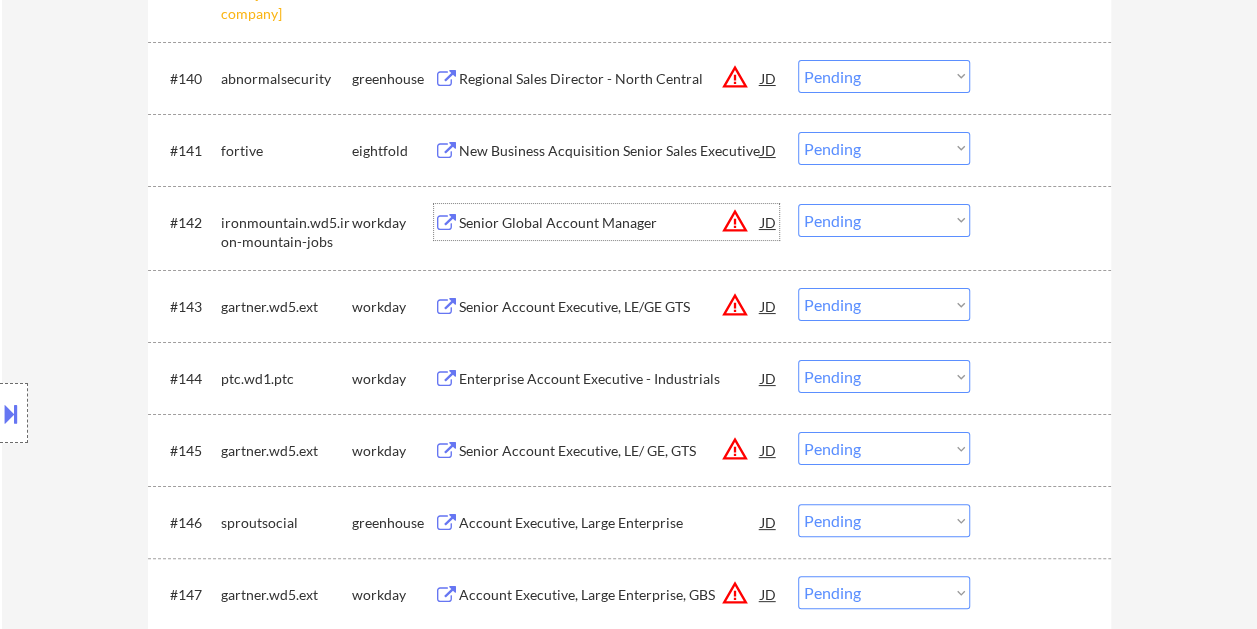 click at bounding box center (1043, 222) 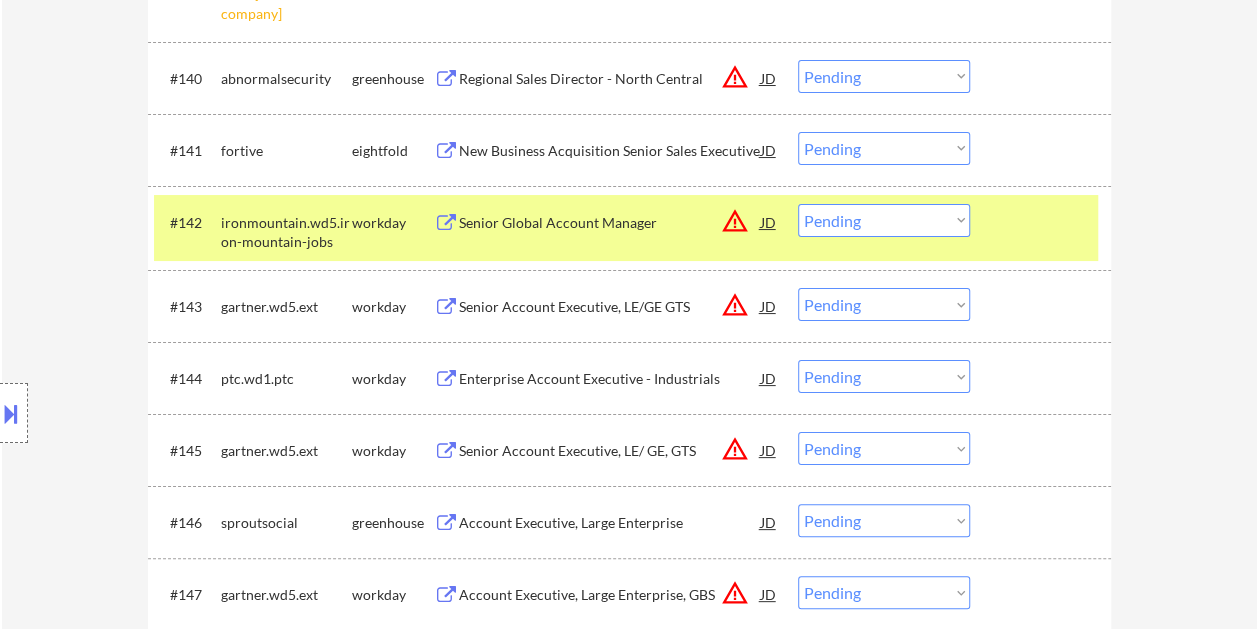 click on "Choose an option... Pending Applied Excluded (Questions) Excluded (Expired) Excluded (Location) Excluded (Bad Match) Excluded (Blocklist) Excluded (Salary) Excluded (Other)" at bounding box center [884, 220] 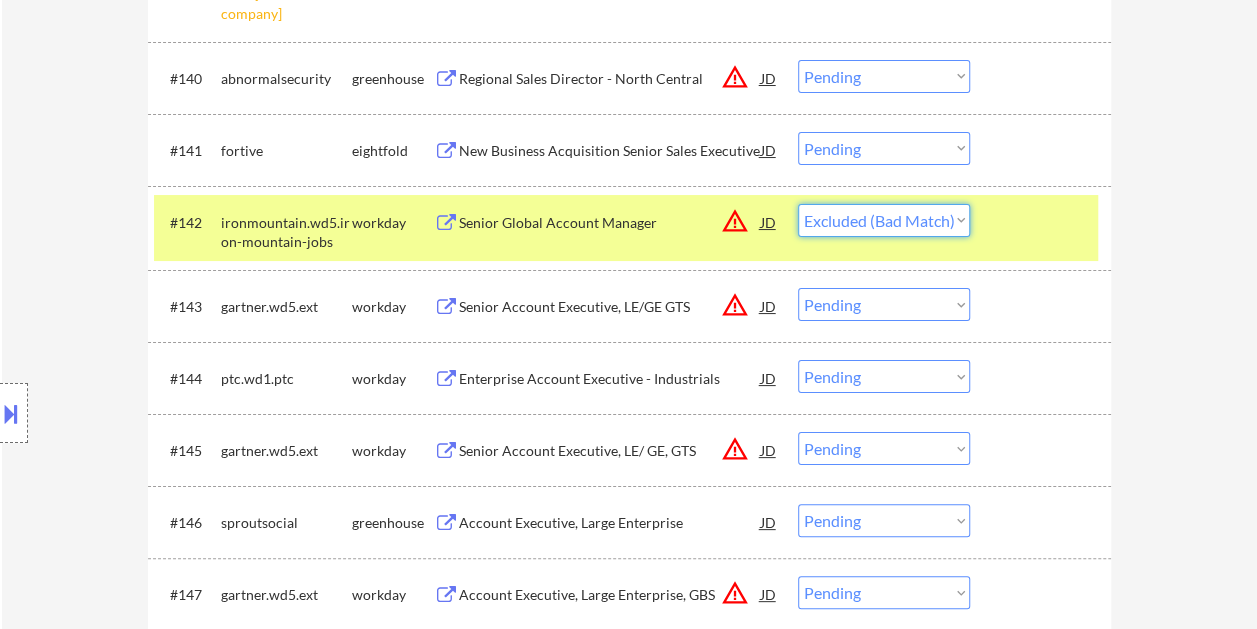 click on "Choose an option... Pending Applied Excluded (Questions) Excluded (Expired) Excluded (Location) Excluded (Bad Match) Excluded (Blocklist) Excluded (Salary) Excluded (Other)" at bounding box center (884, 220) 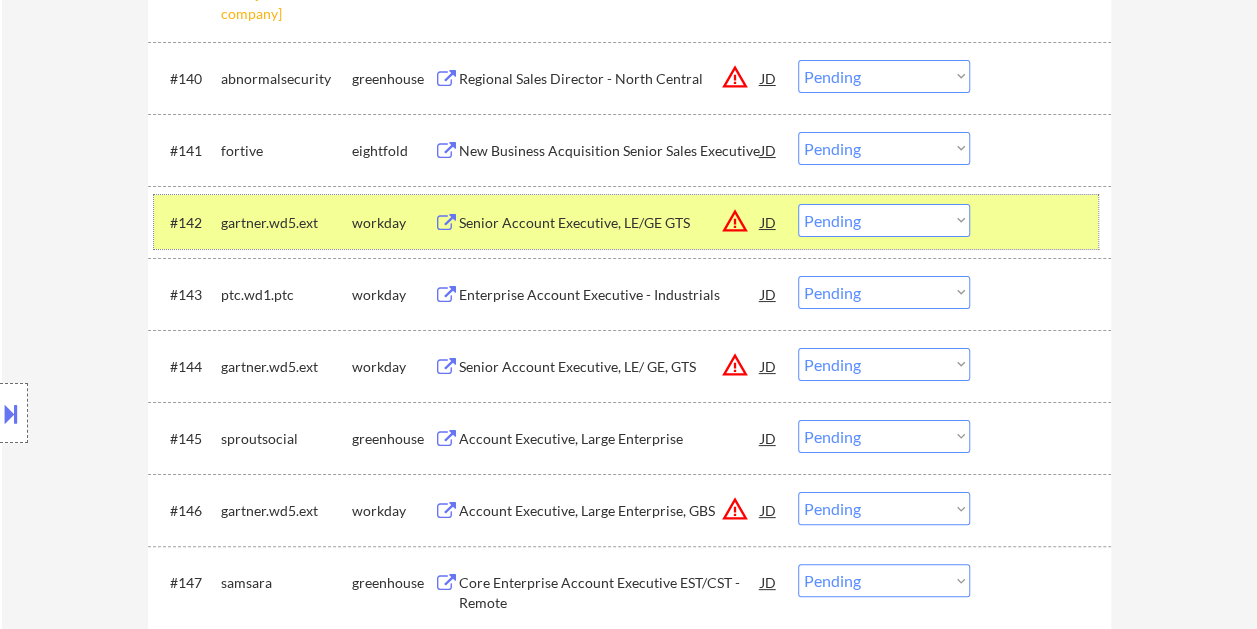 click at bounding box center (1043, 222) 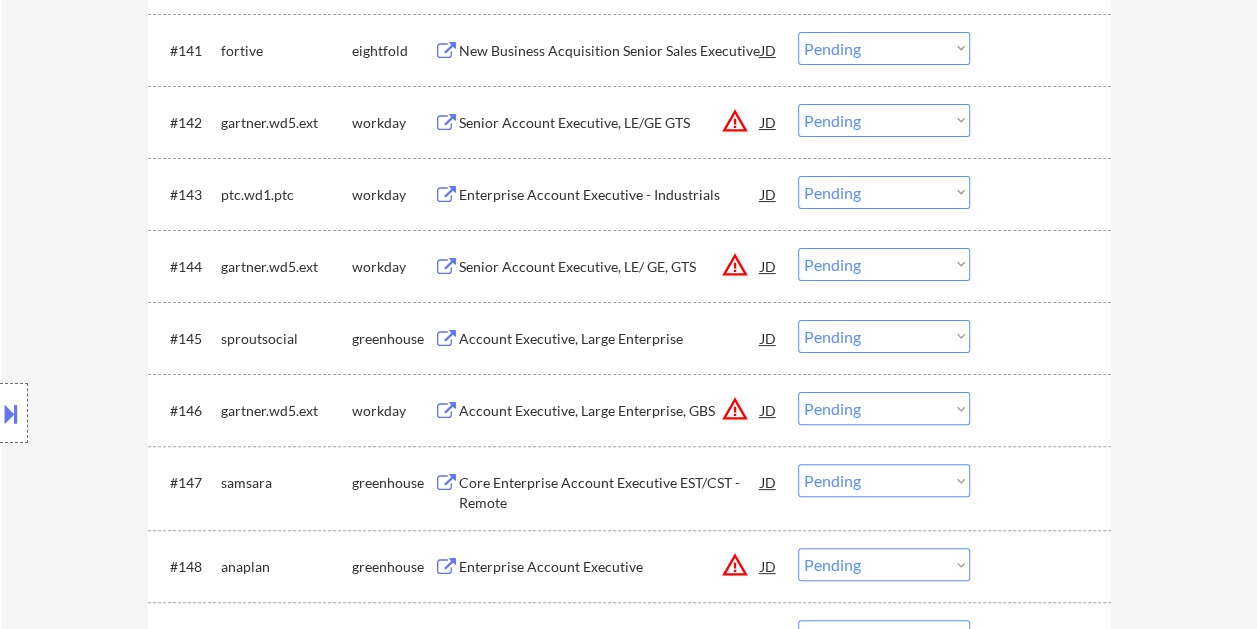 scroll, scrollTop: 3743, scrollLeft: 0, axis: vertical 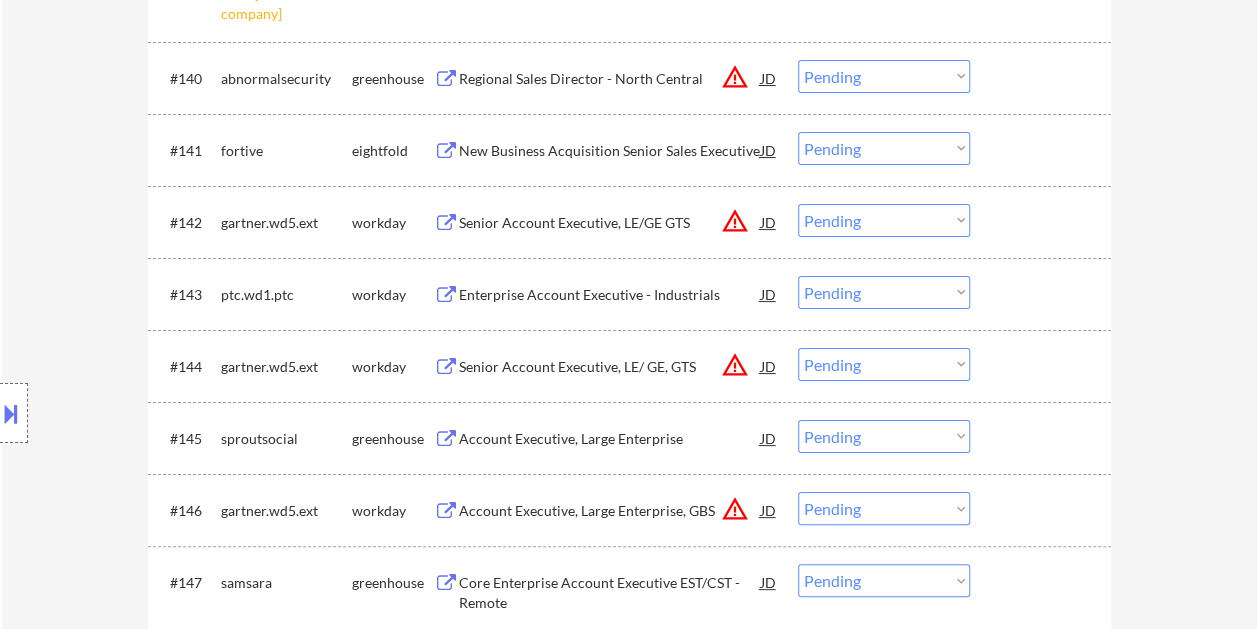 click at bounding box center (1043, 222) 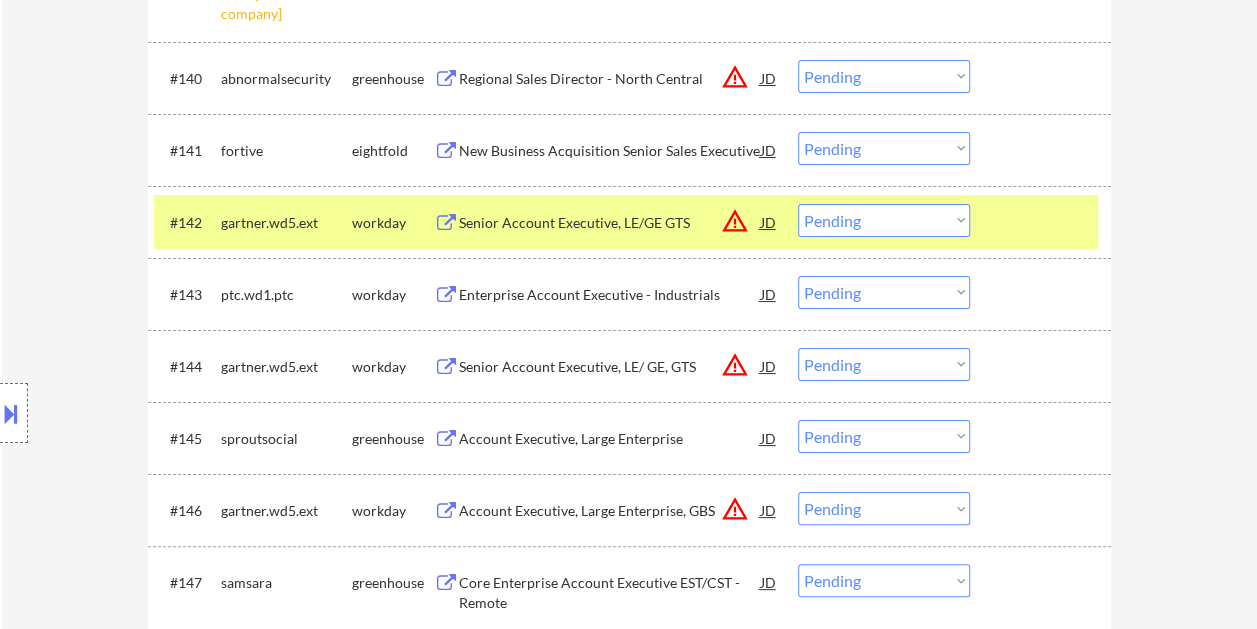 click on "Senior Account Executive, LE/GE GTS" at bounding box center [610, 223] 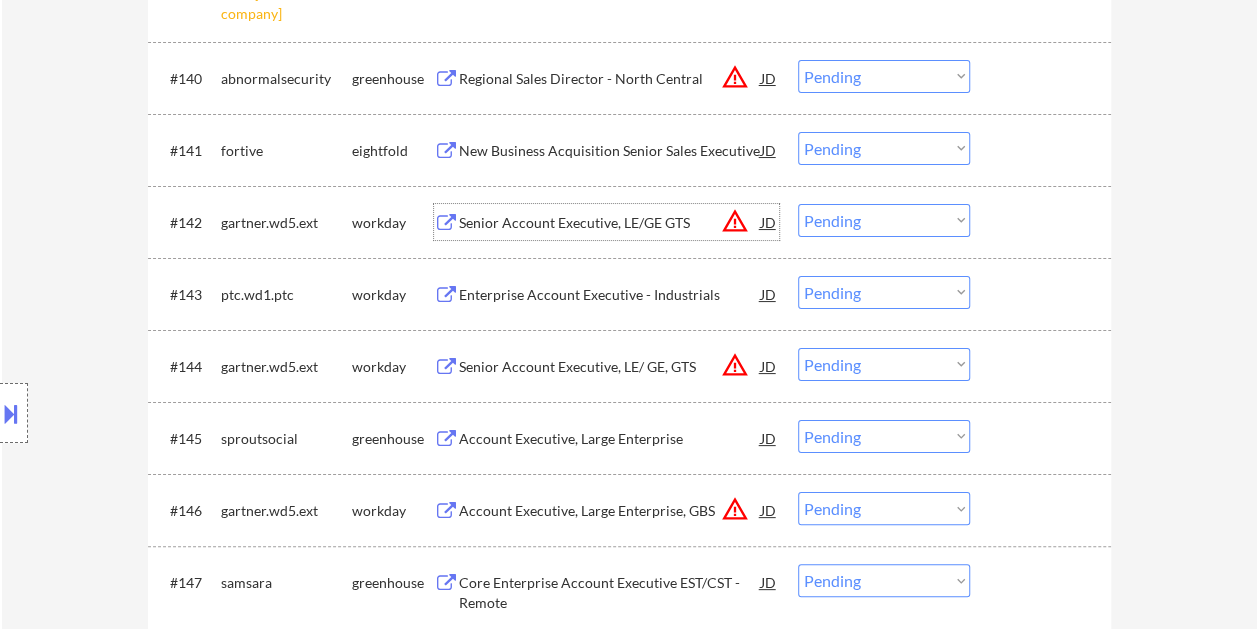 click at bounding box center (1043, 222) 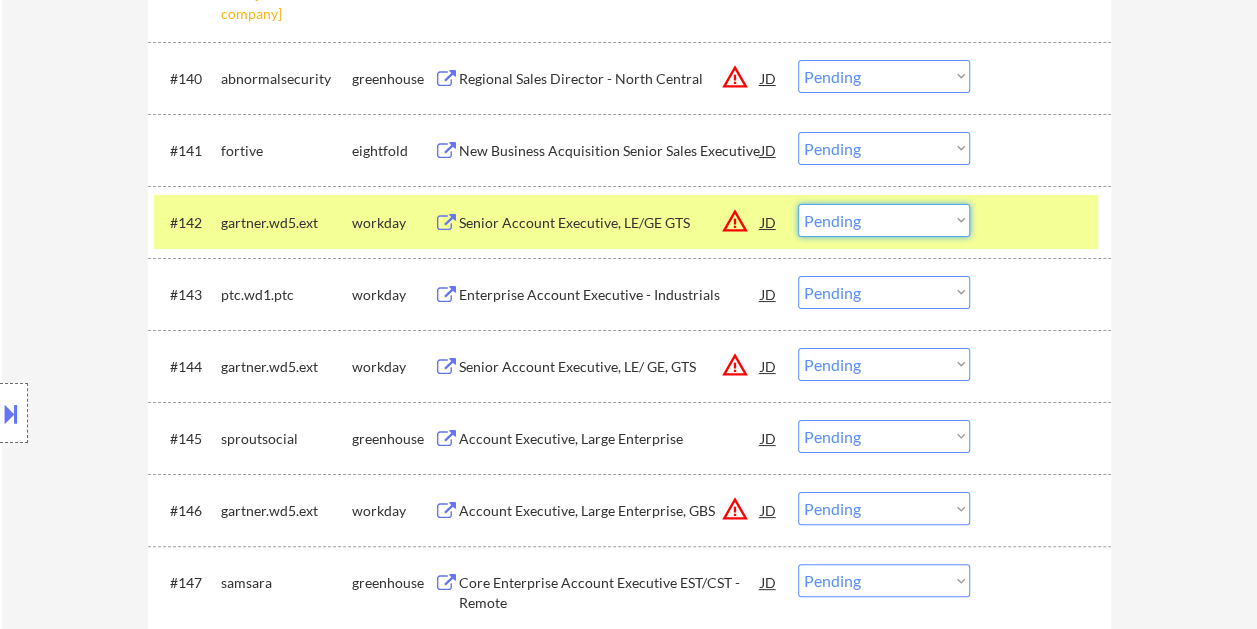 click on "Choose an option... Pending Applied Excluded (Questions) Excluded (Expired) Excluded (Location) Excluded (Bad Match) Excluded (Blocklist) Excluded (Salary) Excluded (Other)" at bounding box center [884, 220] 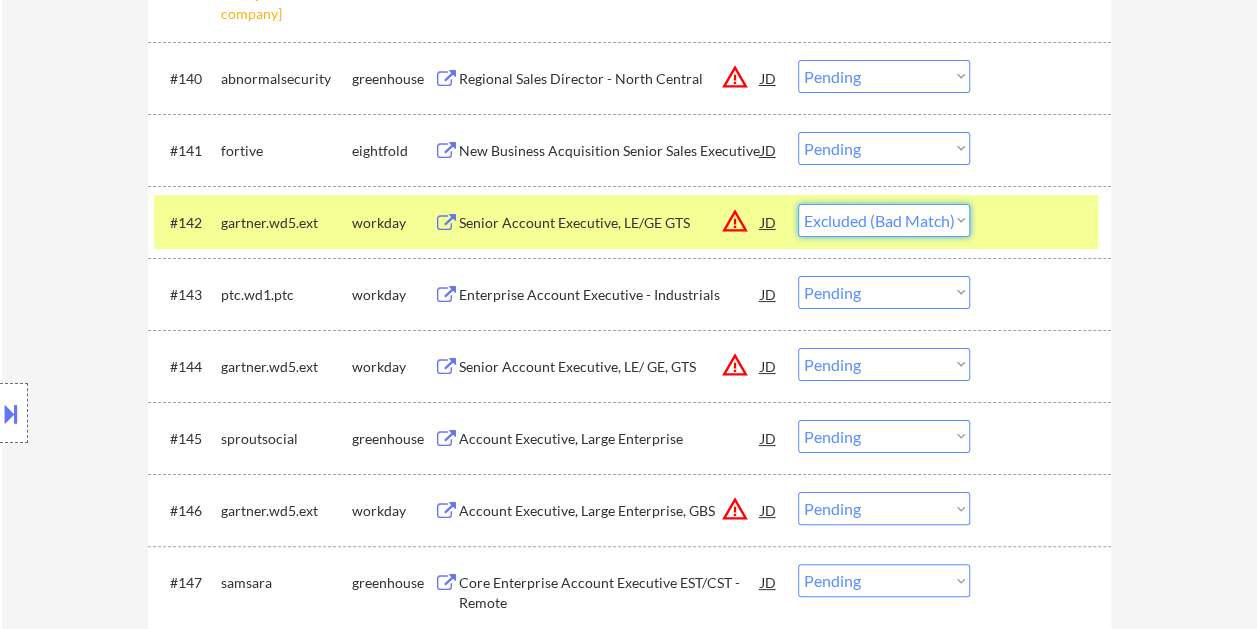 click on "Choose an option... Pending Applied Excluded (Questions) Excluded (Expired) Excluded (Location) Excluded (Bad Match) Excluded (Blocklist) Excluded (Salary) Excluded (Other)" at bounding box center [884, 220] 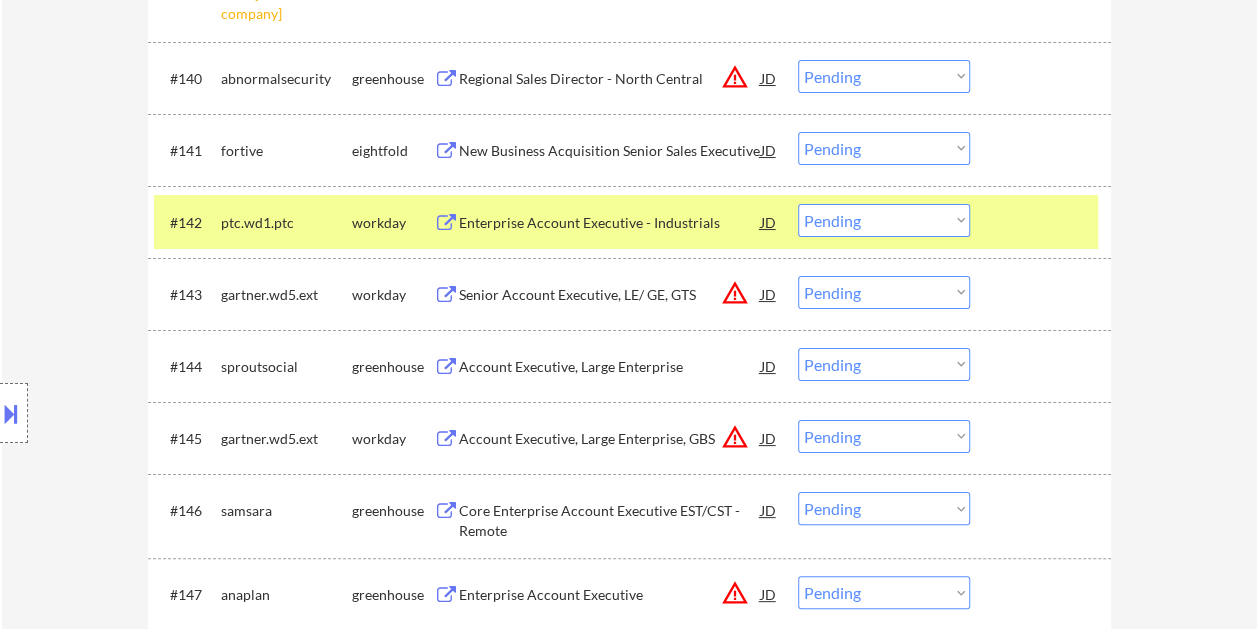 click on "Enterprise Account Executive - Industrials" at bounding box center [610, 222] 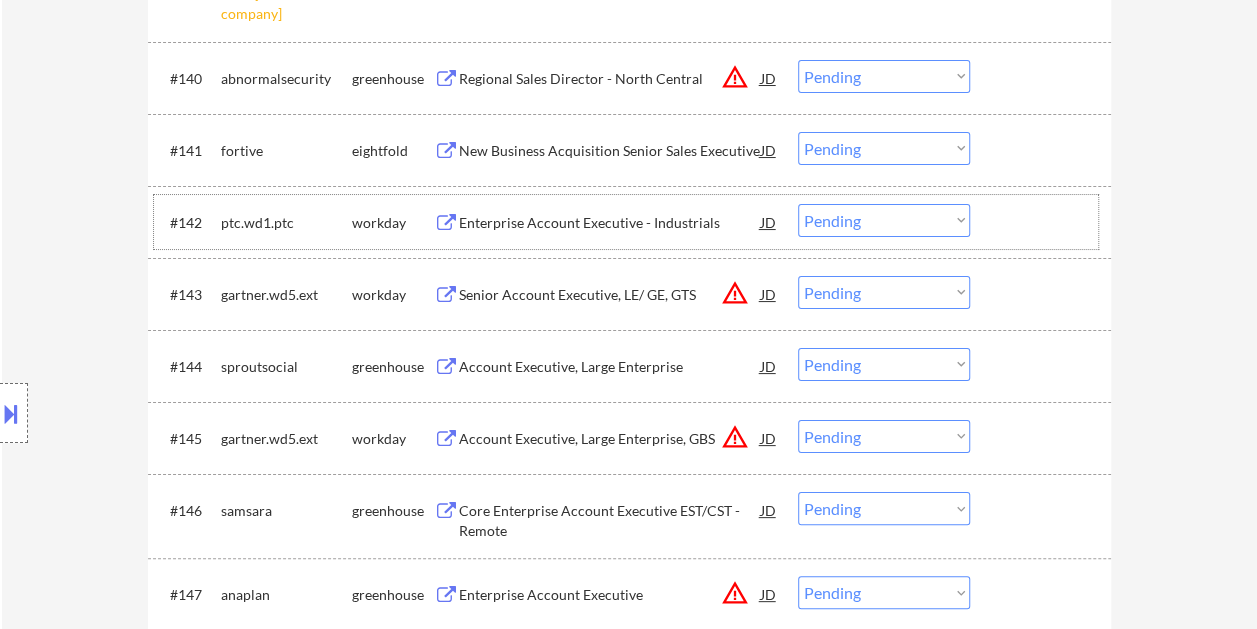 click at bounding box center [1043, 222] 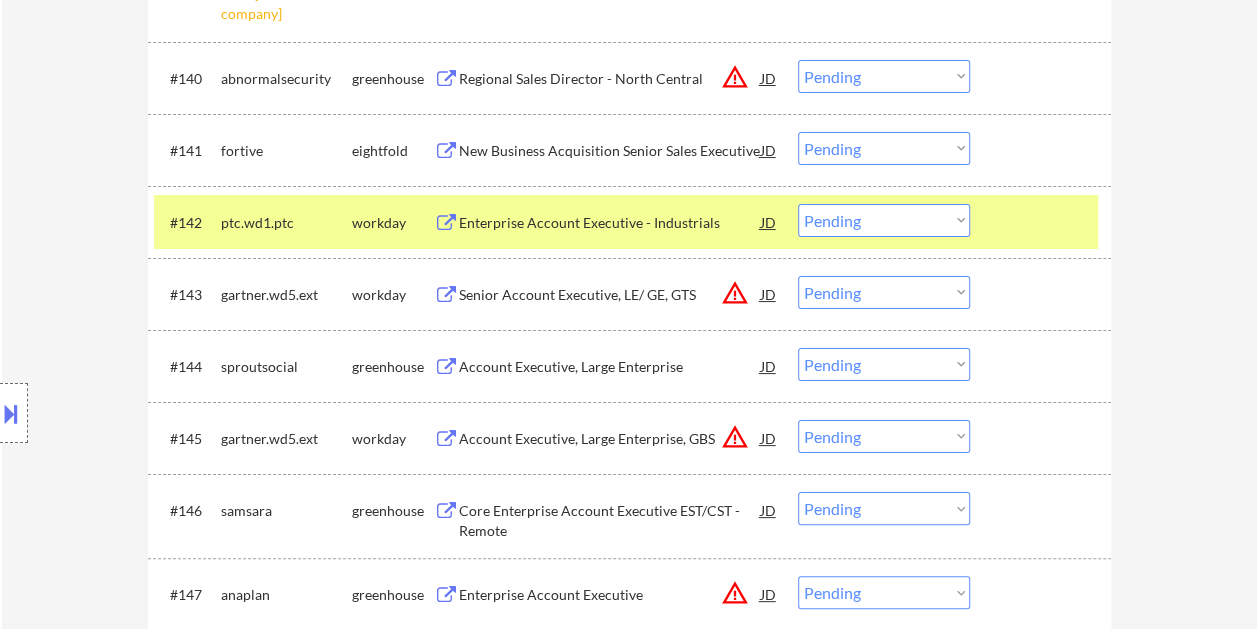 click on "Choose an option... Pending Applied Excluded (Questions) Excluded (Expired) Excluded (Location) Excluded (Bad Match) Excluded (Blocklist) Excluded (Salary) Excluded (Other)" at bounding box center (884, 220) 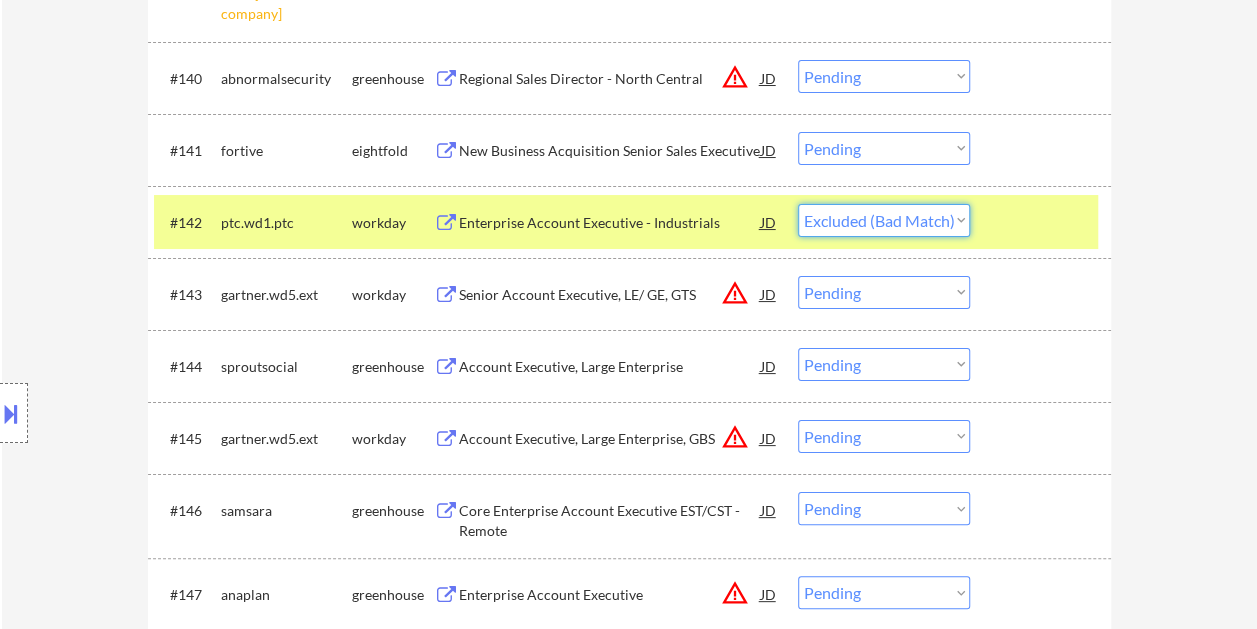 click on "Choose an option... Pending Applied Excluded (Questions) Excluded (Expired) Excluded (Location) Excluded (Bad Match) Excluded (Blocklist) Excluded (Salary) Excluded (Other)" at bounding box center [884, 220] 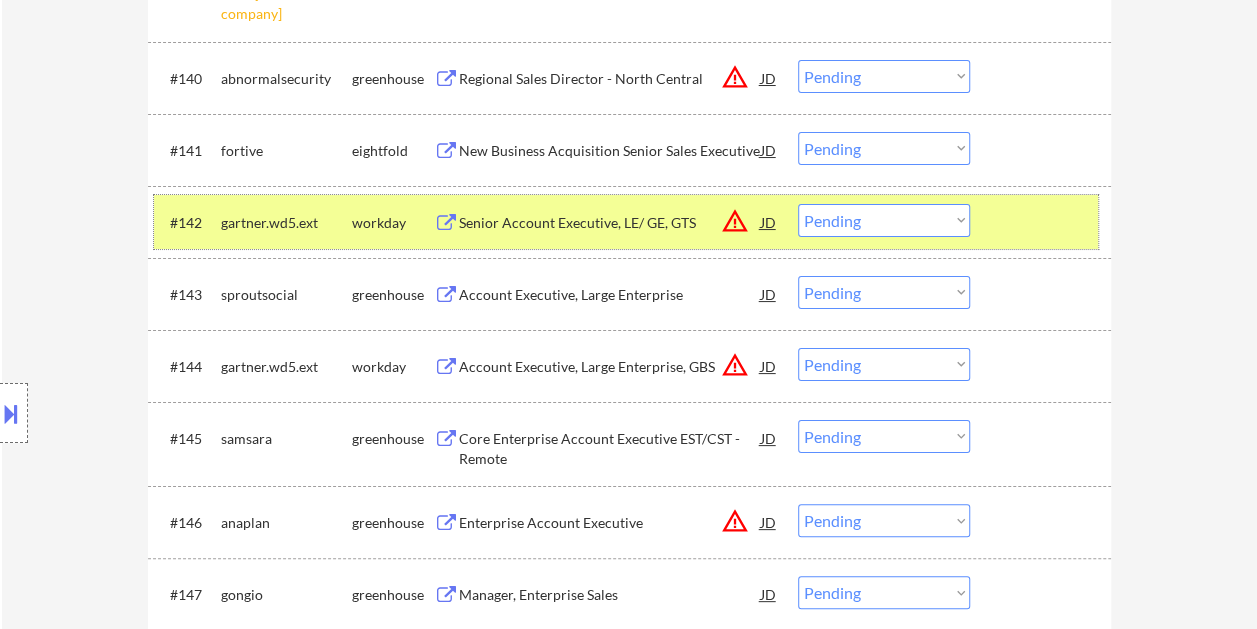 click at bounding box center [1043, 222] 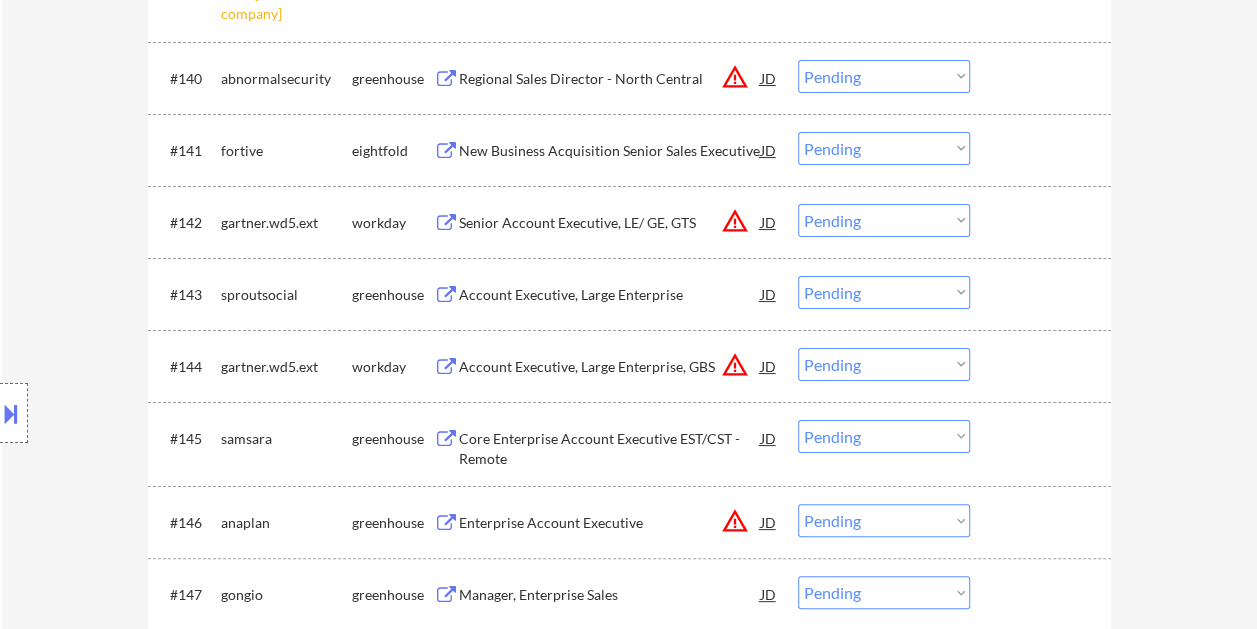 click at bounding box center [1043, 222] 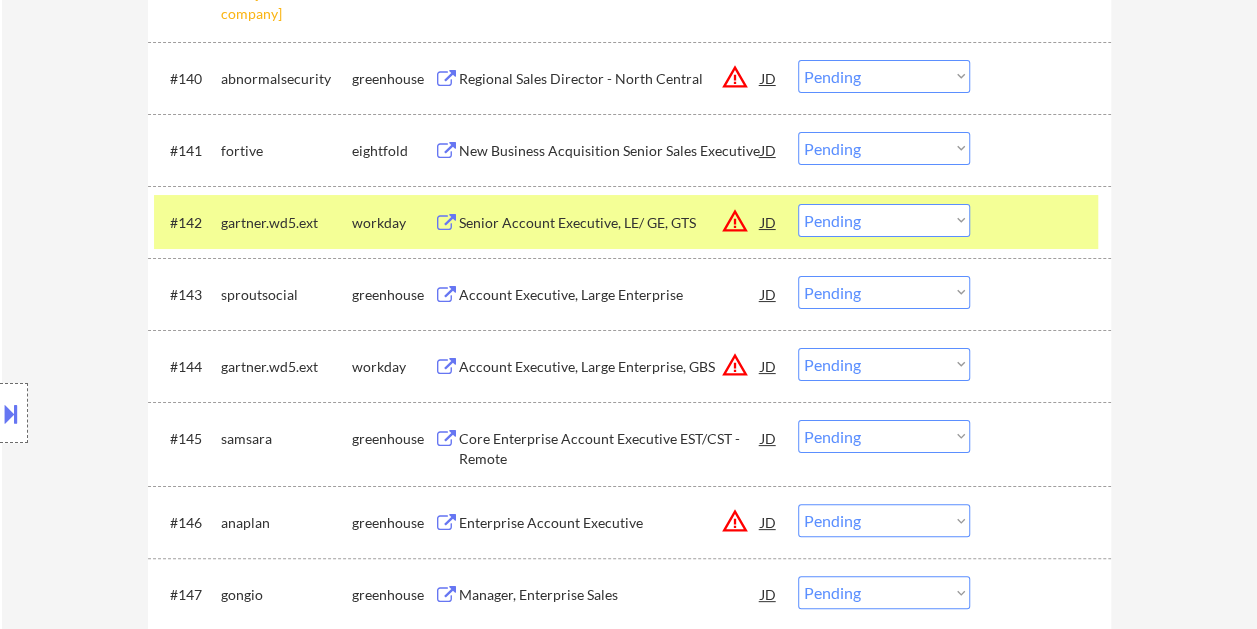 click on "Senior Account Executive, LE/ GE, GTS" at bounding box center [610, 223] 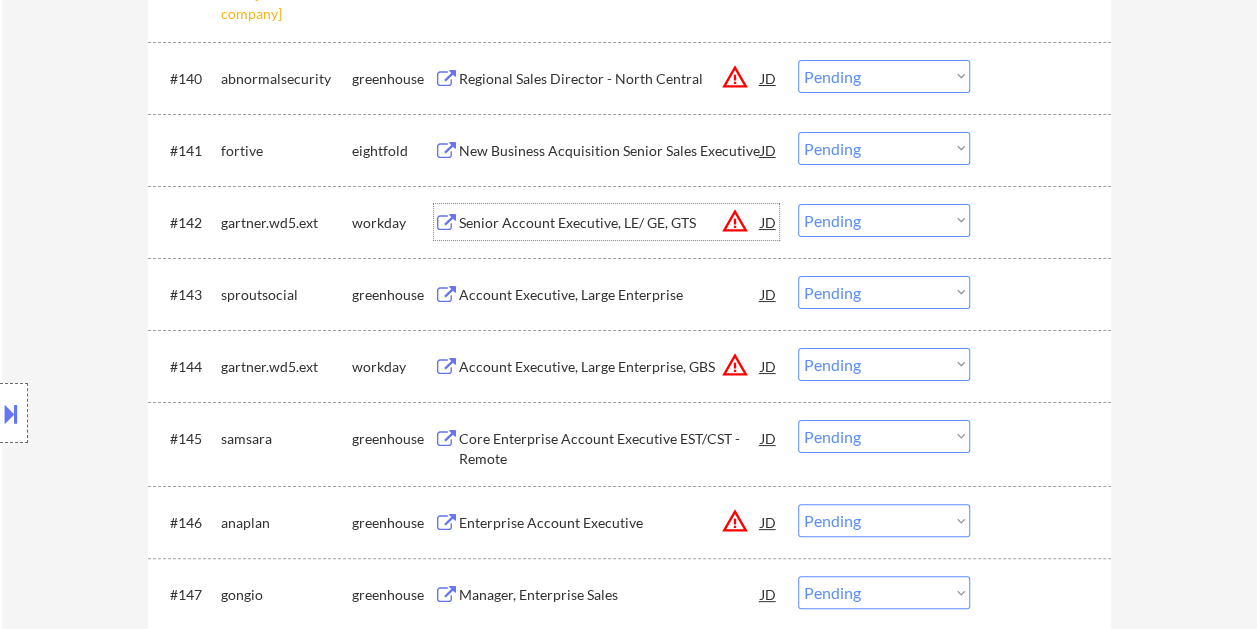click at bounding box center (1043, 222) 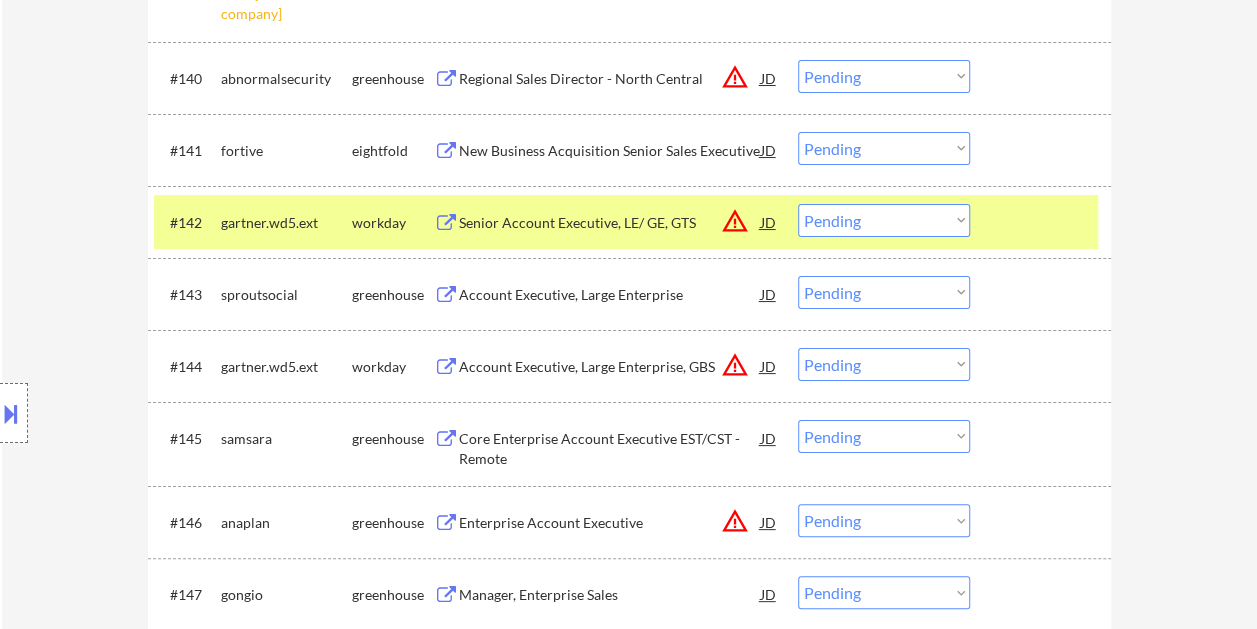click on "Choose an option... Pending Applied Excluded (Questions) Excluded (Expired) Excluded (Location) Excluded (Bad Match) Excluded (Blocklist) Excluded (Salary) Excluded (Other)" at bounding box center (884, 220) 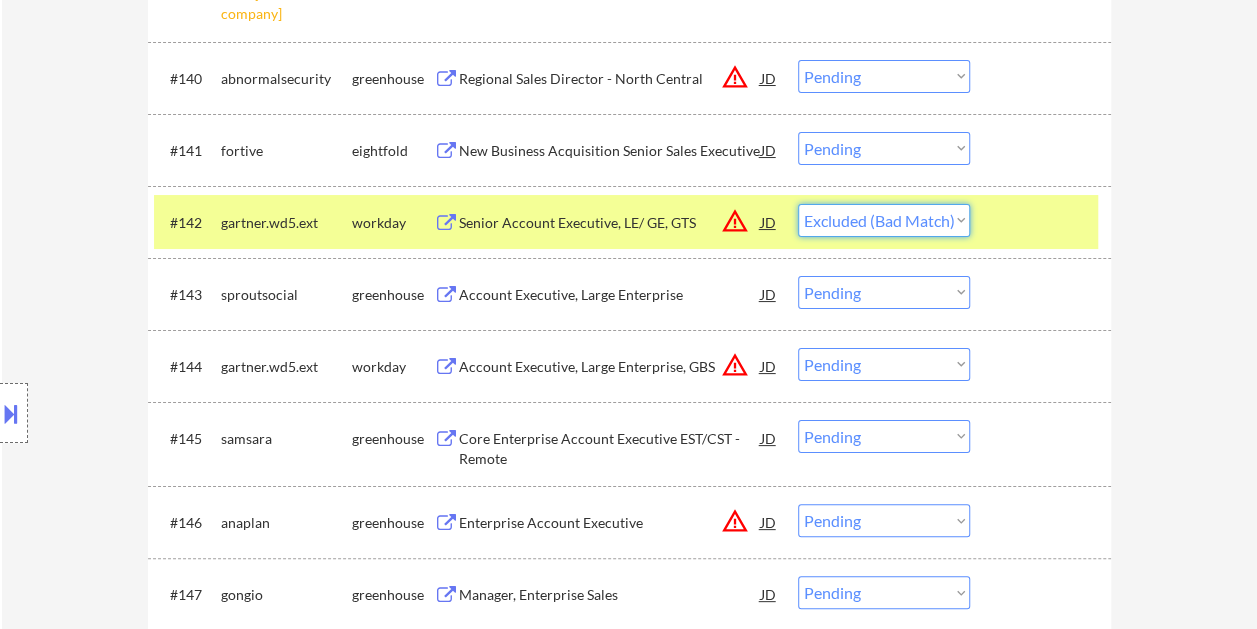 click on "Choose an option... Pending Applied Excluded (Questions) Excluded (Expired) Excluded (Location) Excluded (Bad Match) Excluded (Blocklist) Excluded (Salary) Excluded (Other)" at bounding box center [884, 220] 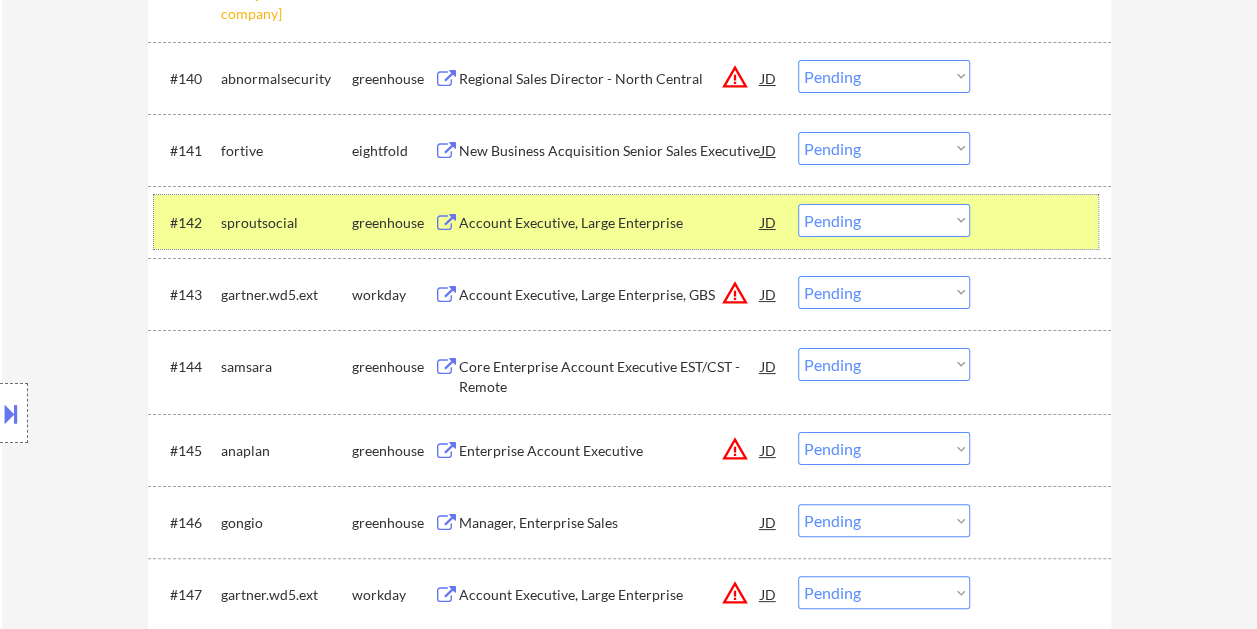 click at bounding box center [1043, 222] 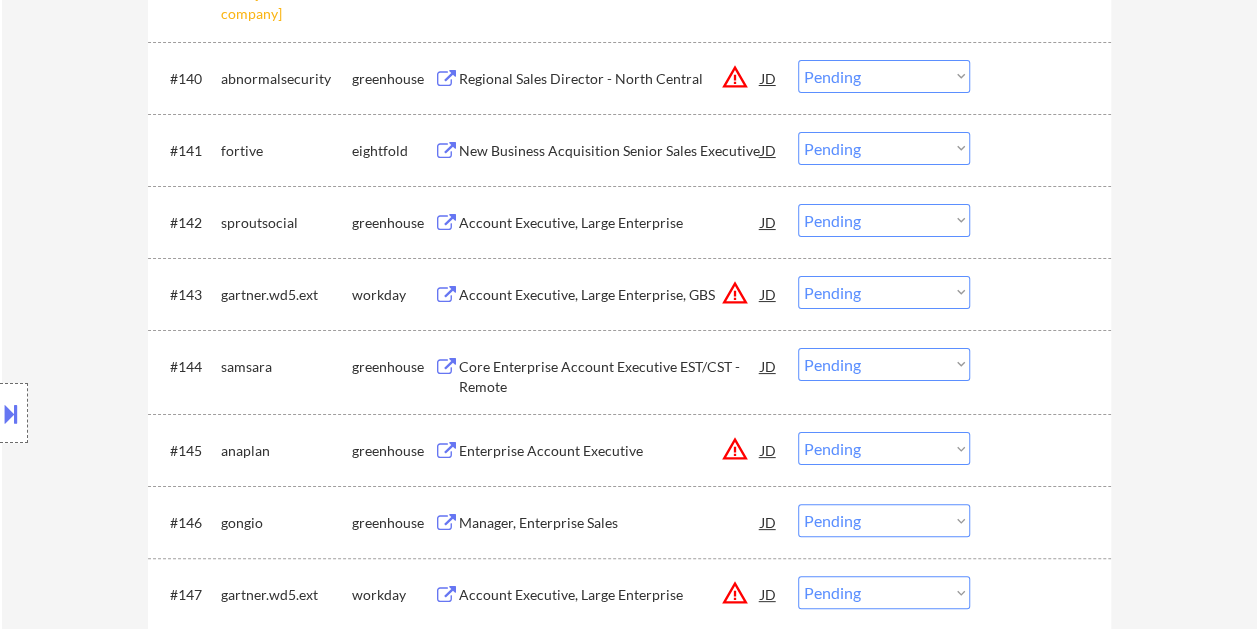 click at bounding box center (1043, 222) 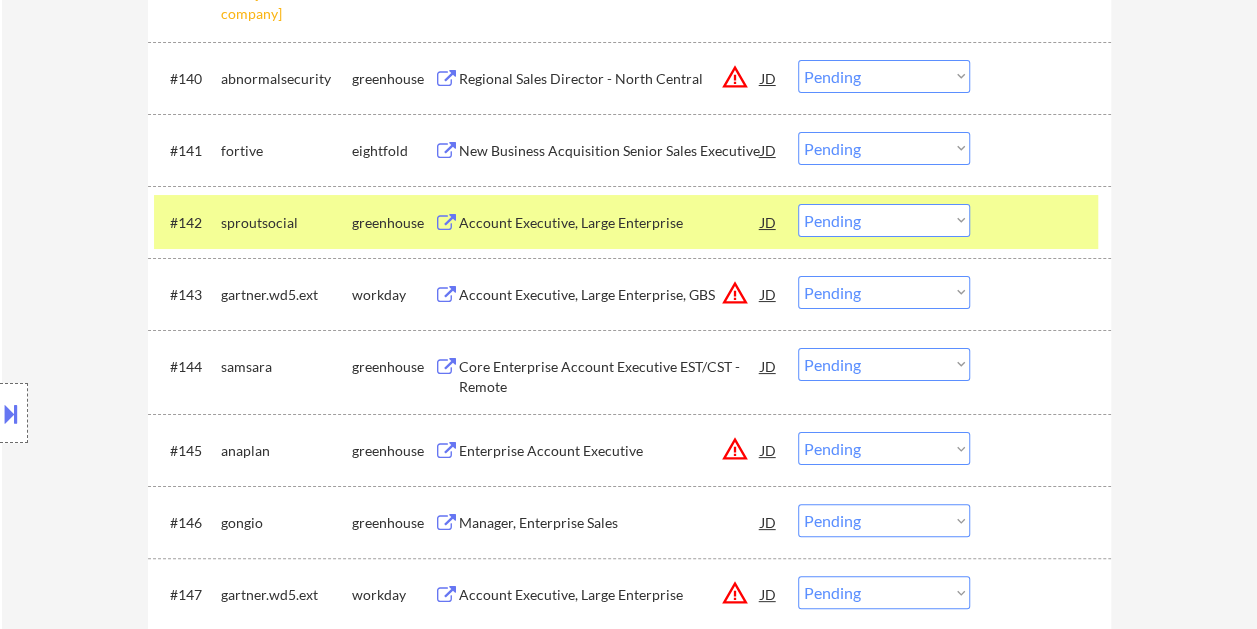 click on "#142 sproutsocial greenhouse Account Executive, Large Enterprise JD warning_amber Choose an option... Pending Applied Excluded (Questions) Excluded (Expired) Excluded (Location) Excluded (Bad Match) Excluded (Blocklist) Excluded (Salary) Excluded (Other)" at bounding box center (626, 222) 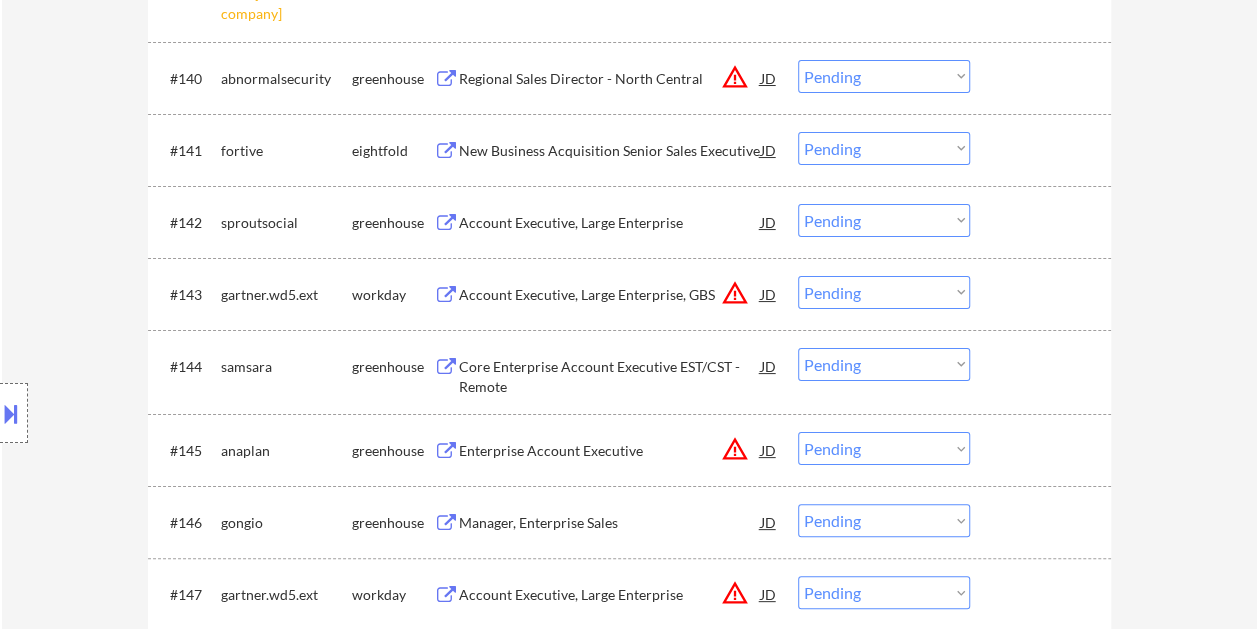 click at bounding box center [1043, 222] 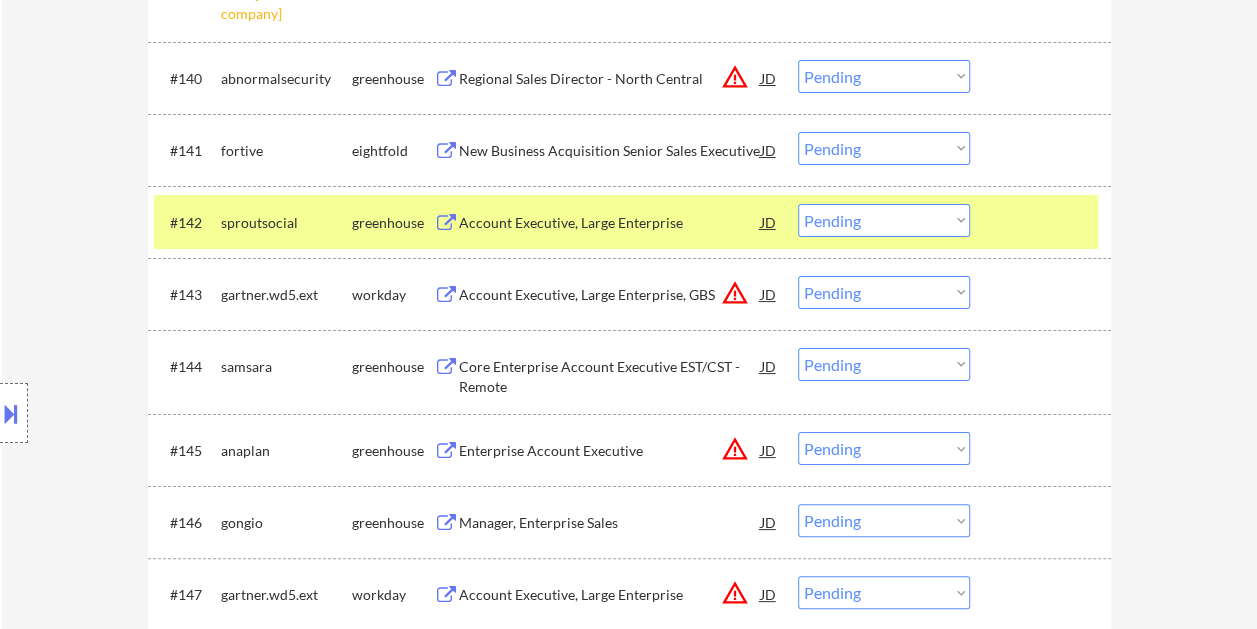click on "Account Executive, Large Enterprise" at bounding box center [610, 223] 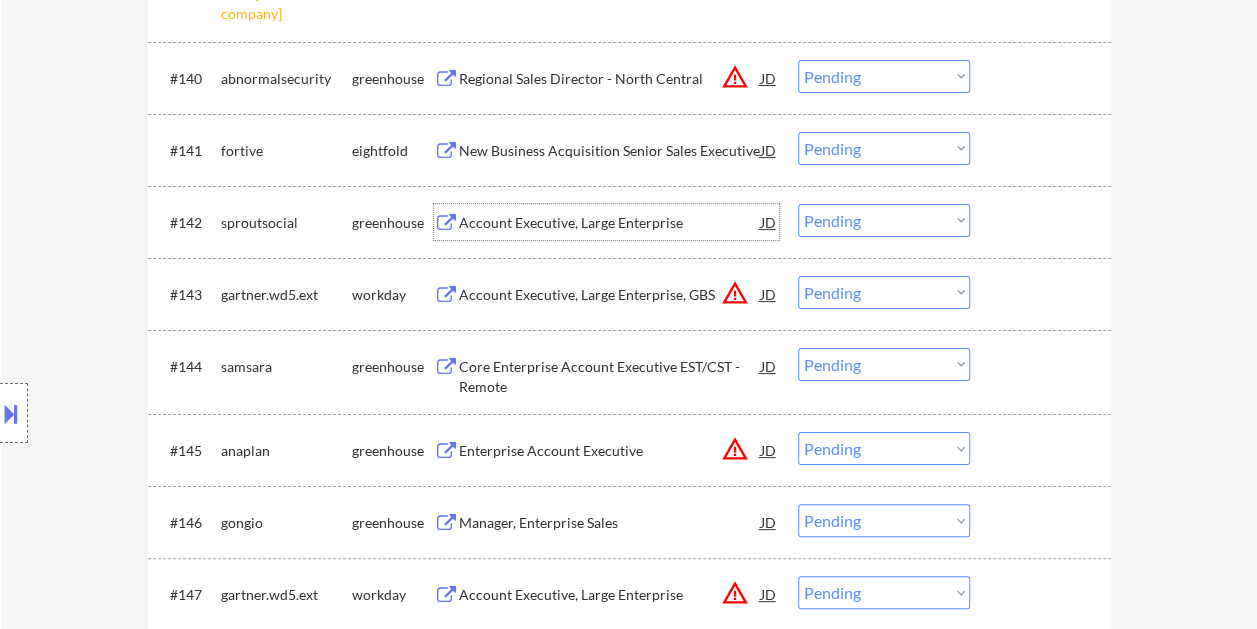 click on "#142 sproutsocial greenhouse Account Executive, Large Enterprise JD warning_amber Choose an option... Pending Applied Excluded (Questions) Excluded (Expired) Excluded (Location) Excluded (Bad Match) Excluded (Blocklist) Excluded (Salary) Excluded (Other)" at bounding box center (626, 222) 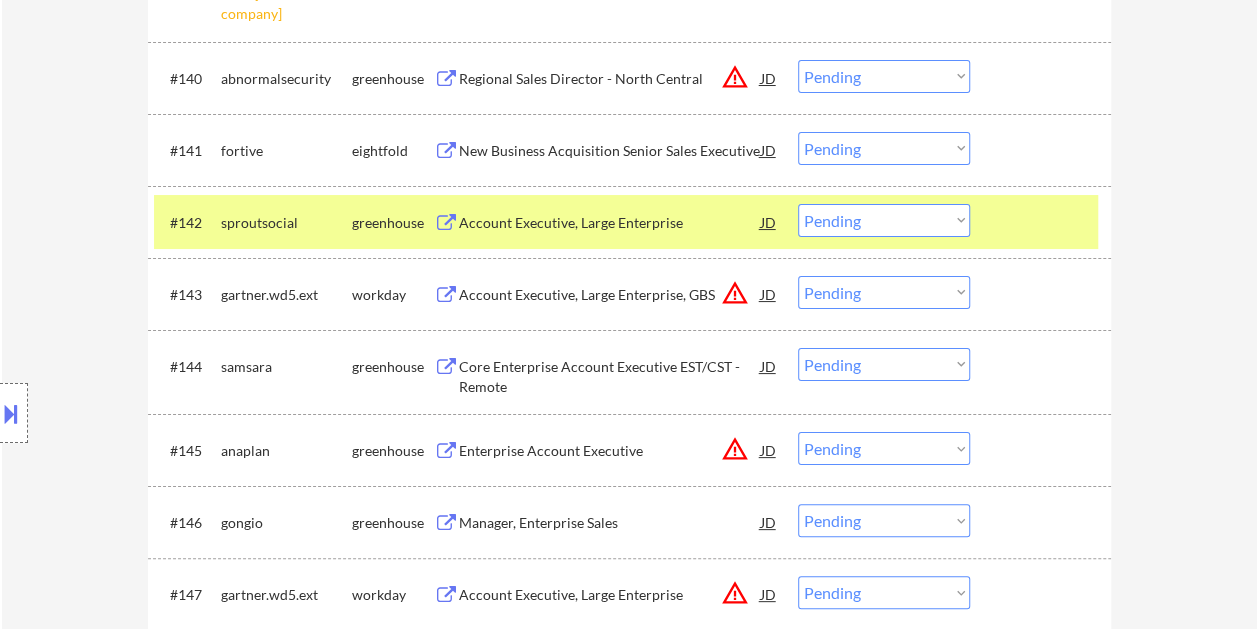 click on "Choose an option... Pending Applied Excluded (Questions) Excluded (Expired) Excluded (Location) Excluded (Bad Match) Excluded (Blocklist) Excluded (Salary) Excluded (Other)" at bounding box center [884, 220] 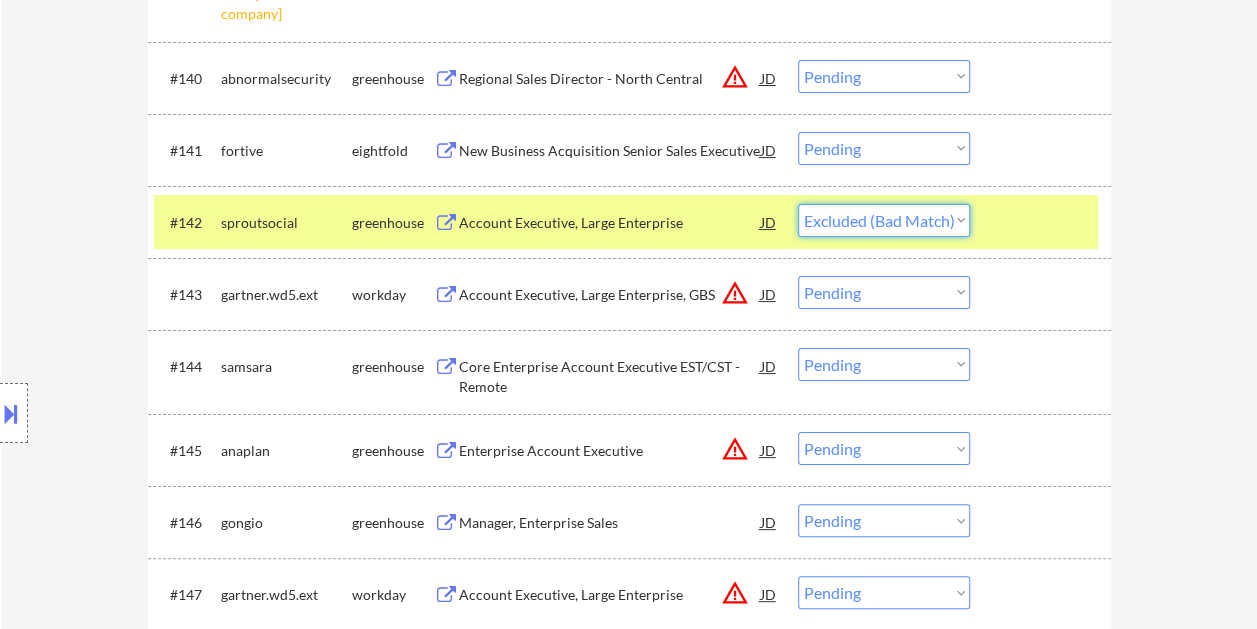 click on "Choose an option... Pending Applied Excluded (Questions) Excluded (Expired) Excluded (Location) Excluded (Bad Match) Excluded (Blocklist) Excluded (Salary) Excluded (Other)" at bounding box center (884, 220) 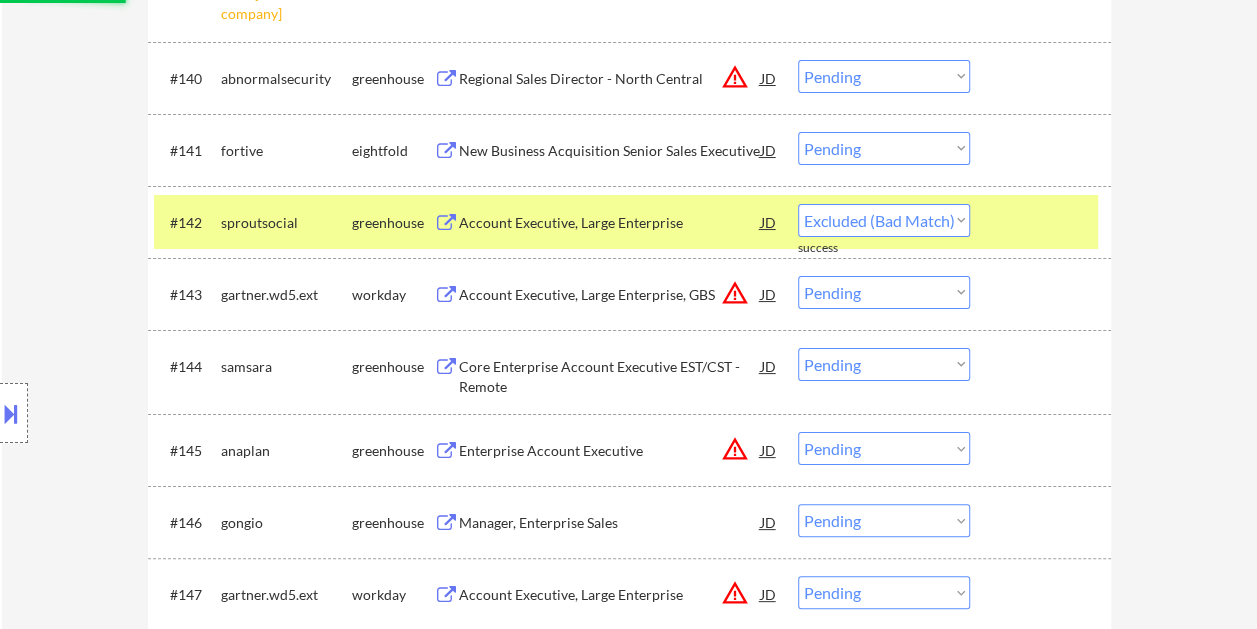 select on ""pending"" 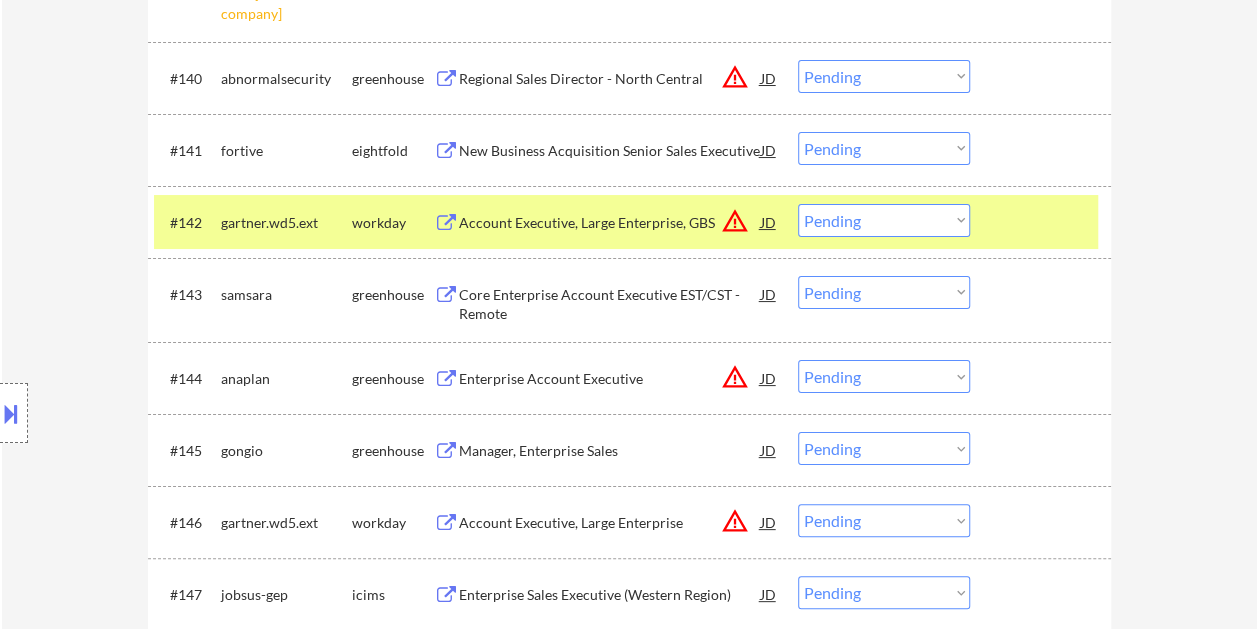 click at bounding box center [1043, 222] 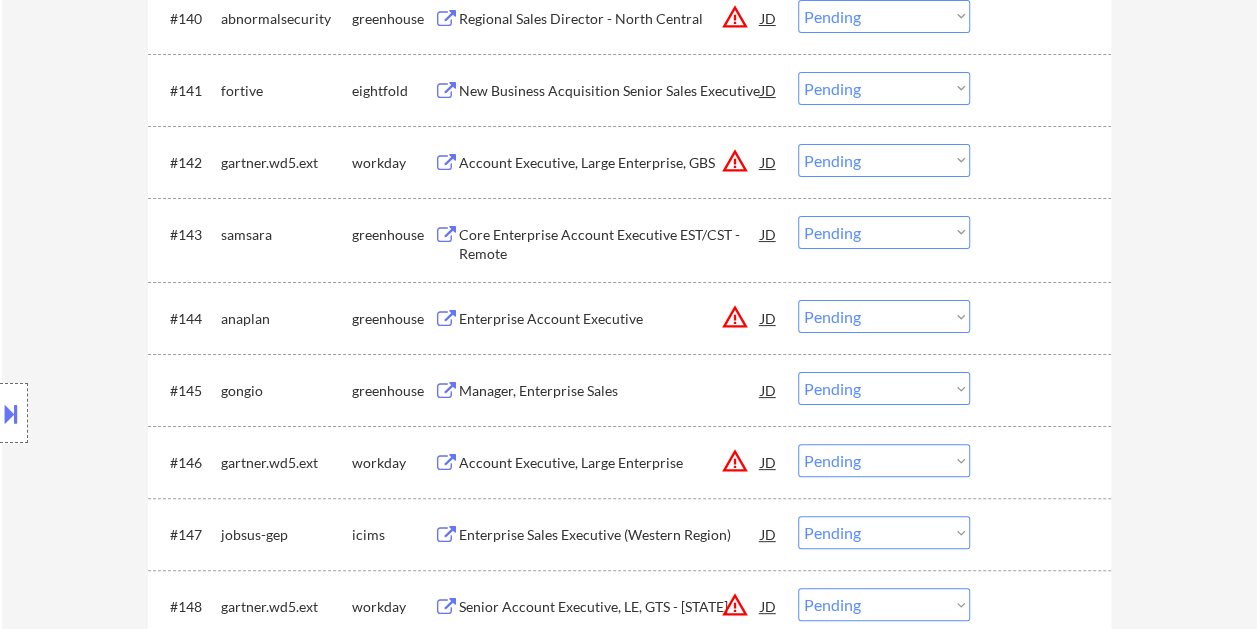 scroll, scrollTop: 3843, scrollLeft: 0, axis: vertical 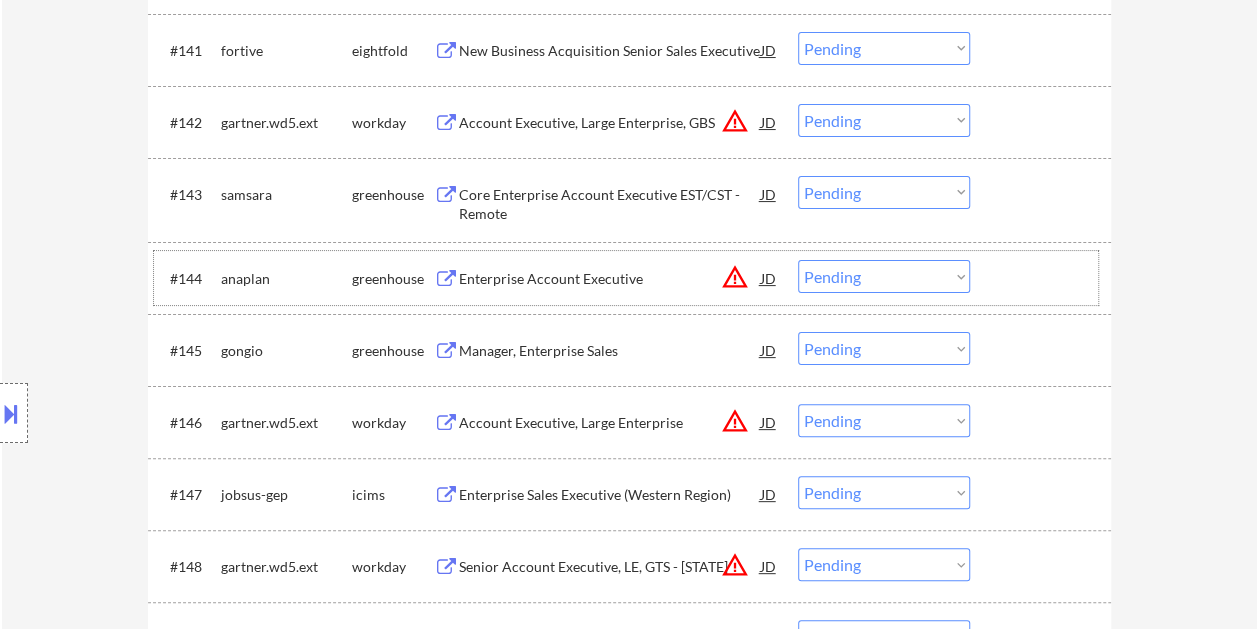 drag, startPoint x: 1015, startPoint y: 274, endPoint x: 891, endPoint y: 293, distance: 125.4472 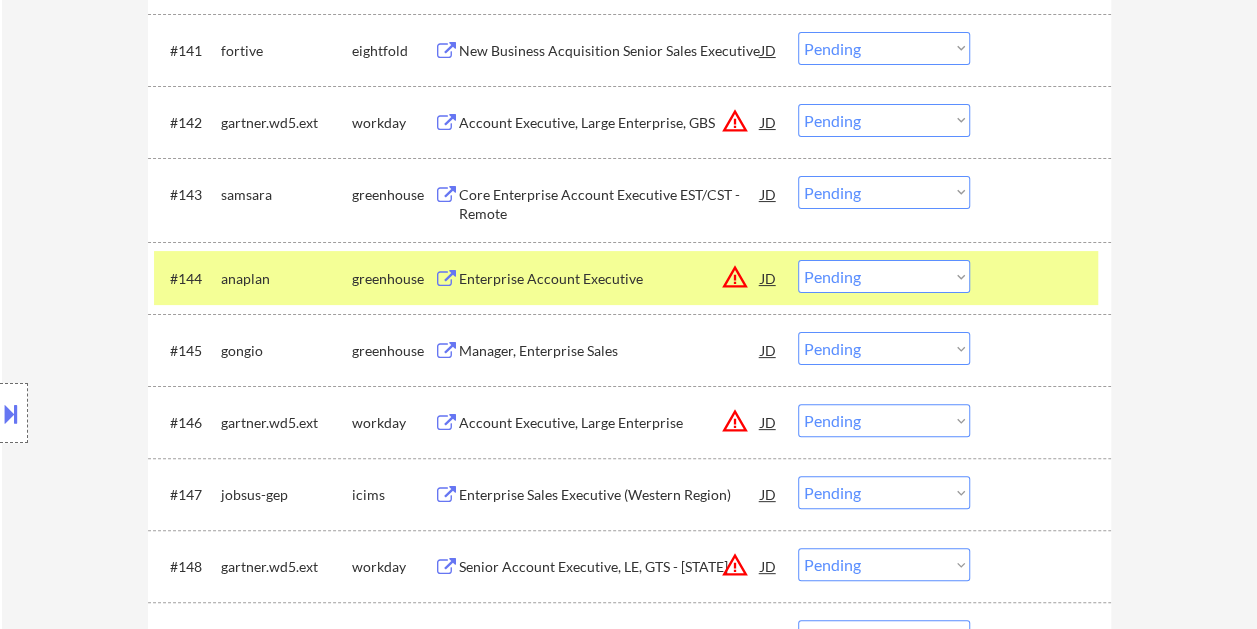 click on "Enterprise Account Executive" at bounding box center (610, 278) 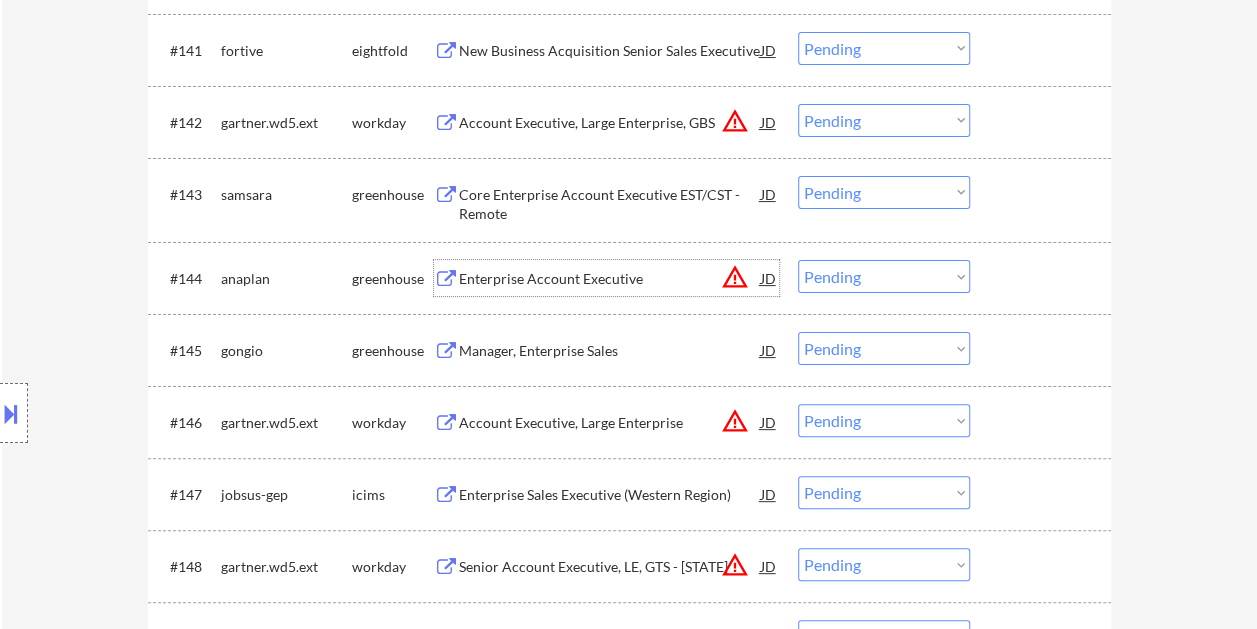 click at bounding box center [1043, 278] 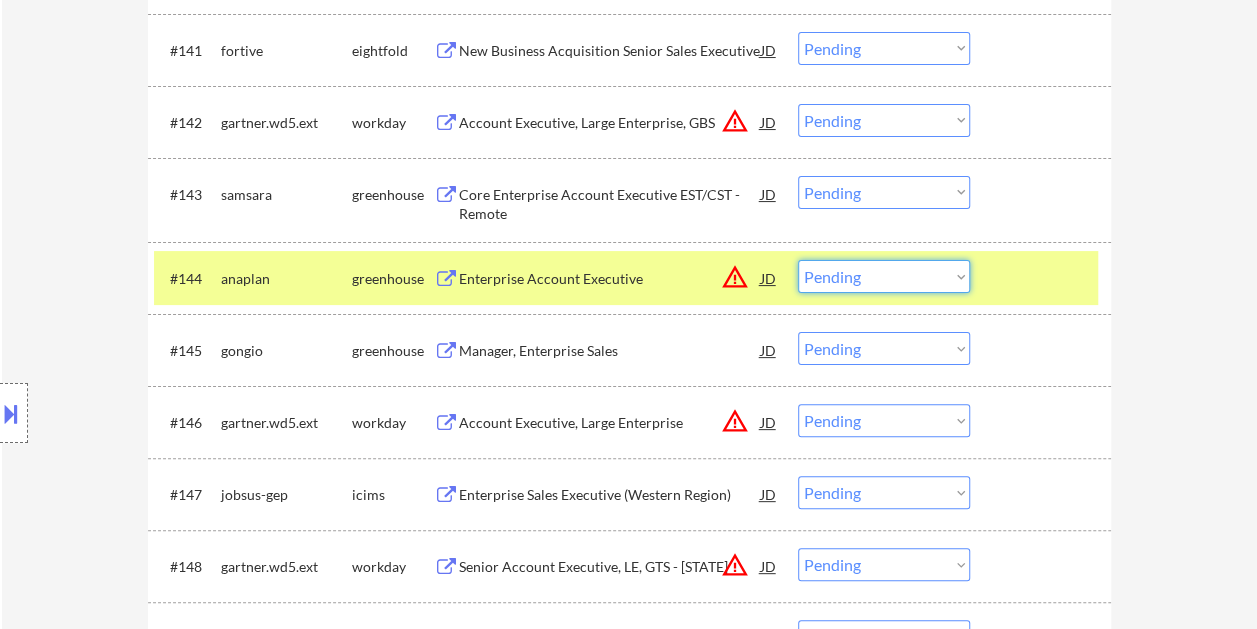 click on "Choose an option... Pending Applied Excluded (Questions) Excluded (Expired) Excluded (Location) Excluded (Bad Match) Excluded (Blocklist) Excluded (Salary) Excluded (Other)" at bounding box center (884, 276) 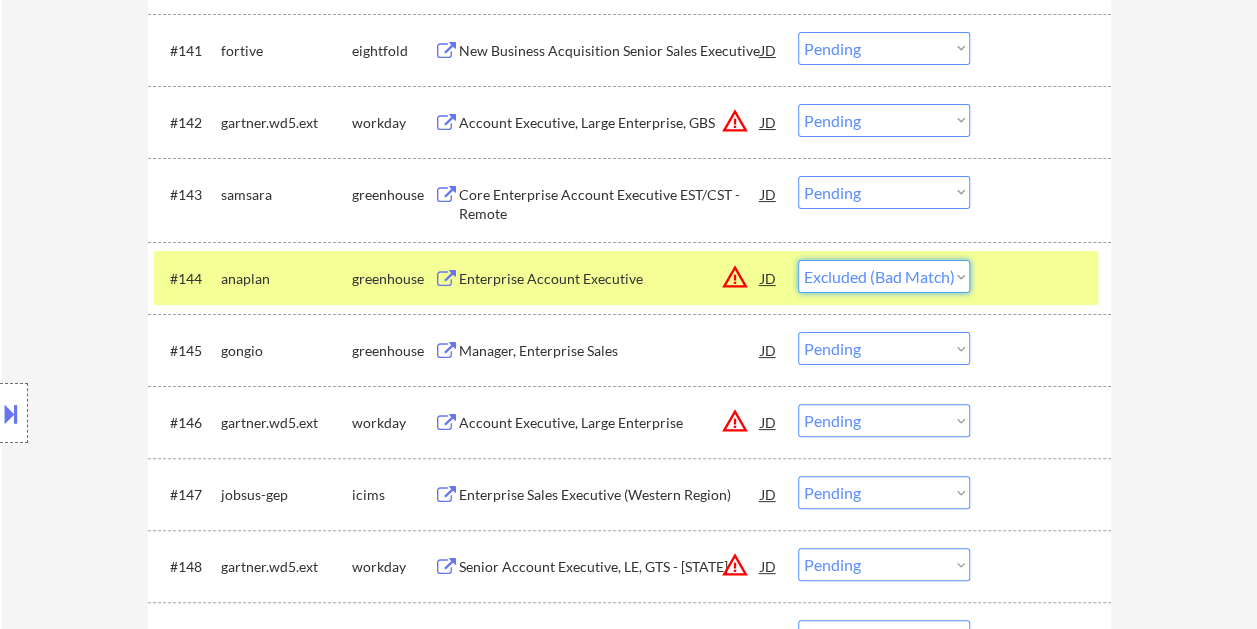 click on "Choose an option... Pending Applied Excluded (Questions) Excluded (Expired) Excluded (Location) Excluded (Bad Match) Excluded (Blocklist) Excluded (Salary) Excluded (Other)" at bounding box center [884, 276] 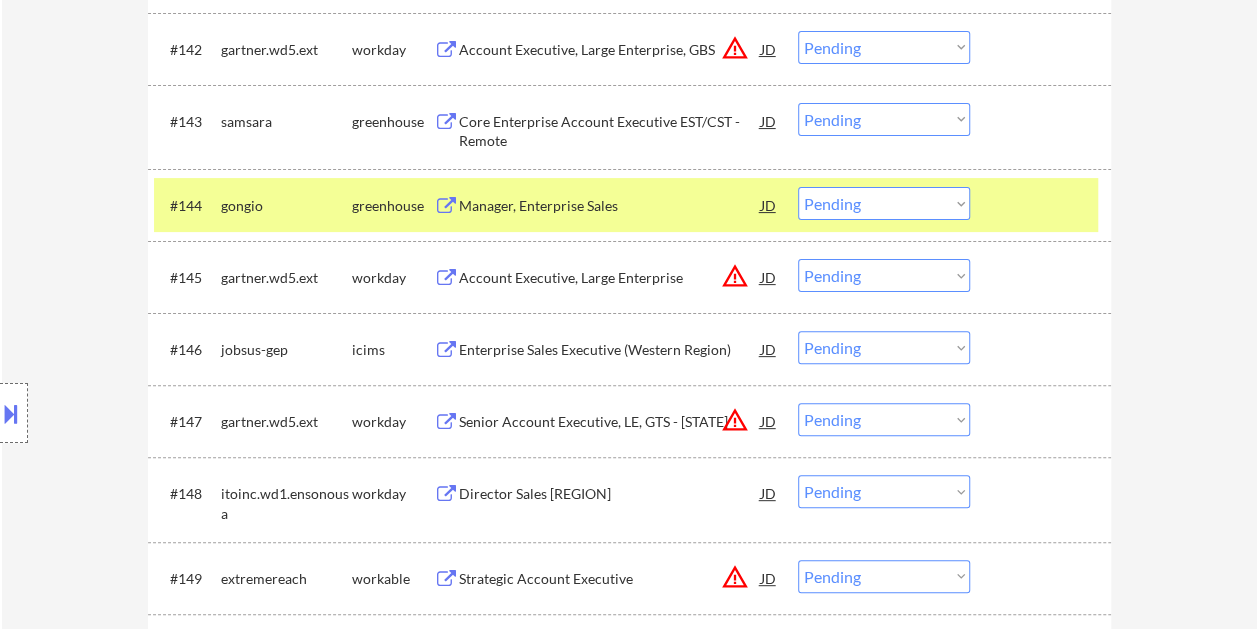 scroll, scrollTop: 3943, scrollLeft: 0, axis: vertical 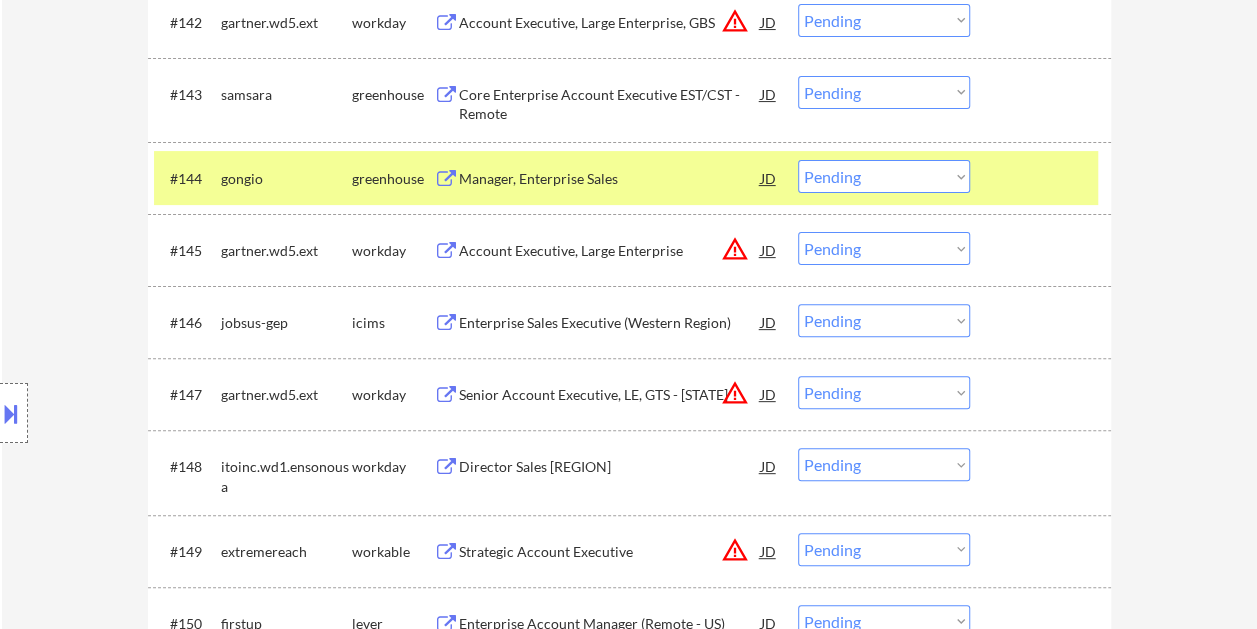 click on "Manager, Enterprise Sales" at bounding box center [610, 179] 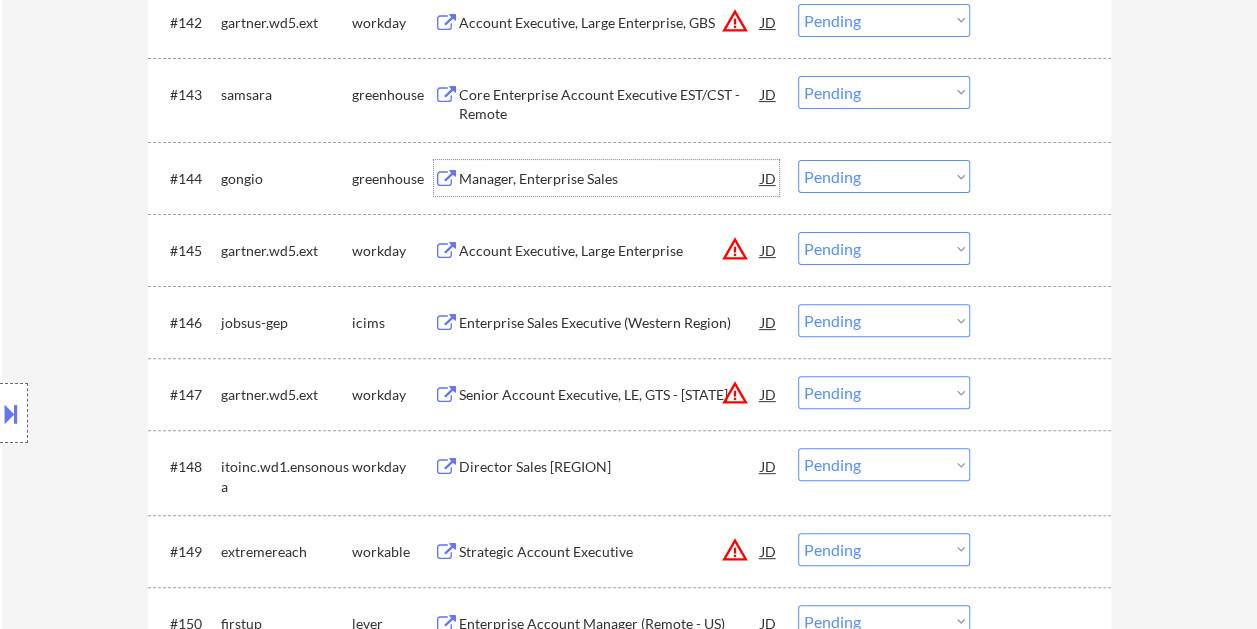 click on "#144 gongio greenhouse Manager, Enterprise Sales JD warning_amber Choose an option... Pending Applied Excluded (Questions) Excluded (Expired) Excluded (Location) Excluded (Bad Match) Excluded (Blocklist) Excluded (Salary) Excluded (Other)" at bounding box center [626, 178] 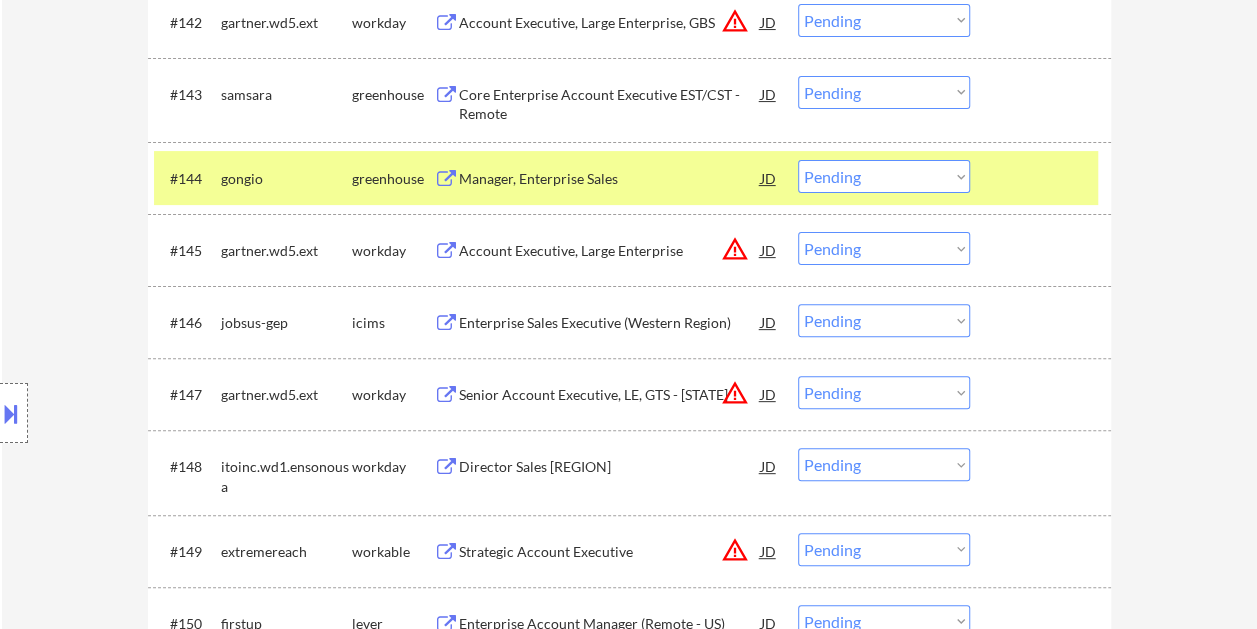 click on "Choose an option... Pending Applied Excluded (Questions) Excluded (Expired) Excluded (Location) Excluded (Bad Match) Excluded (Blocklist) Excluded (Salary) Excluded (Other)" at bounding box center [884, 176] 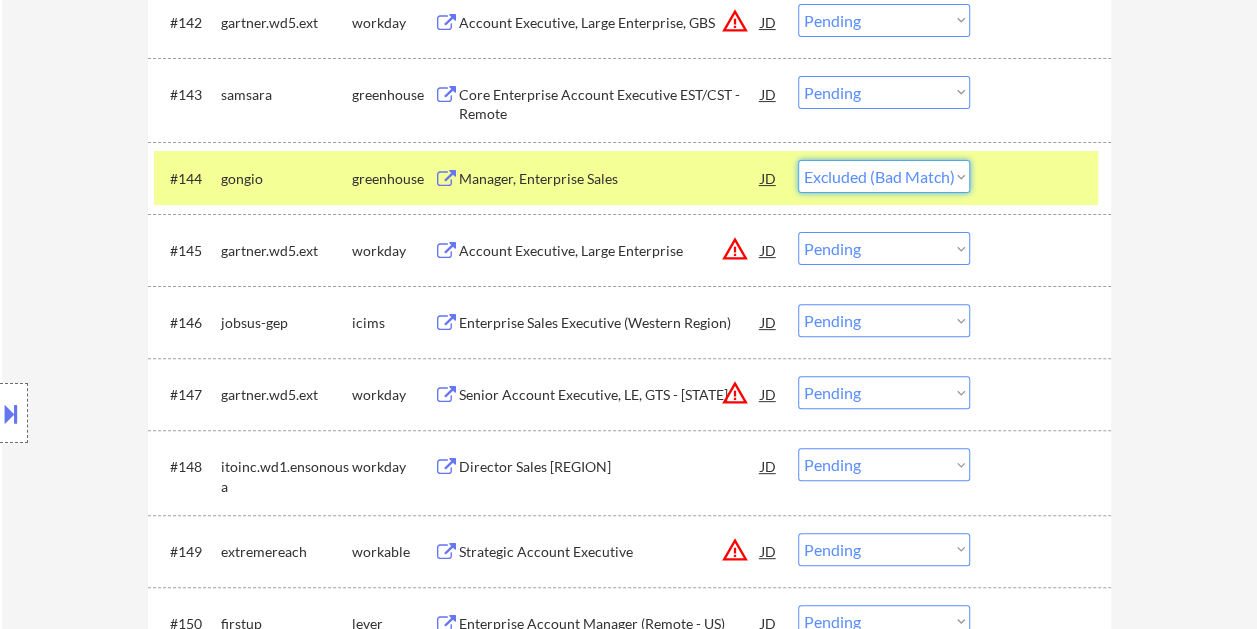click on "Choose an option... Pending Applied Excluded (Questions) Excluded (Expired) Excluded (Location) Excluded (Bad Match) Excluded (Blocklist) Excluded (Salary) Excluded (Other)" at bounding box center (884, 176) 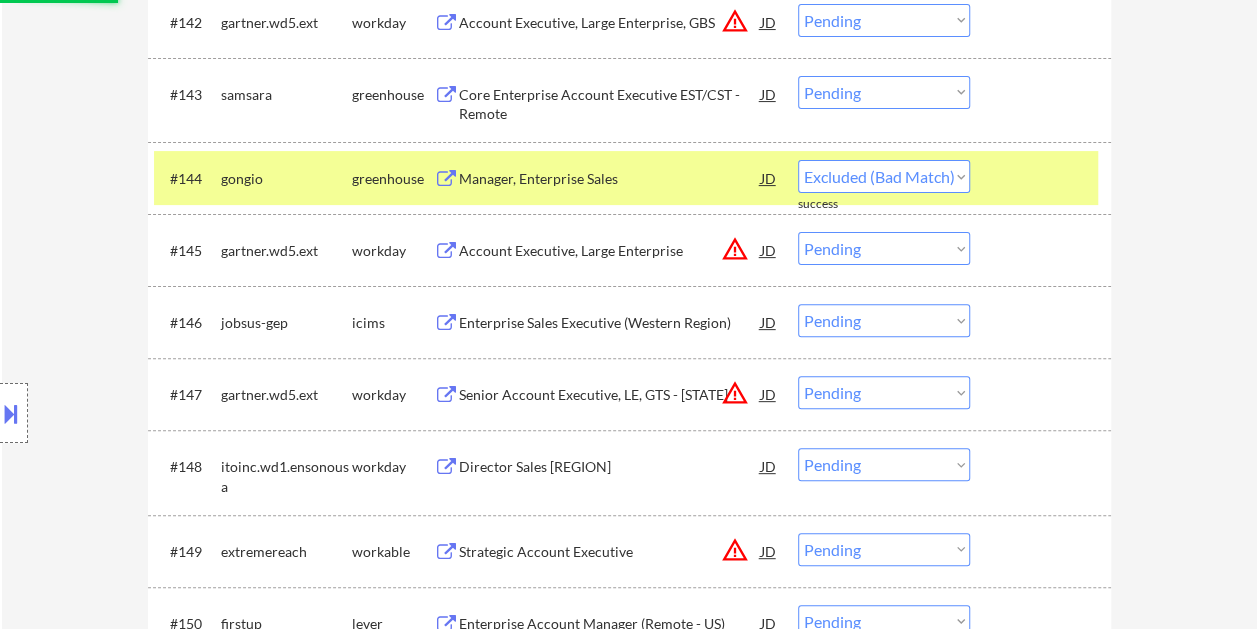 select on ""pending"" 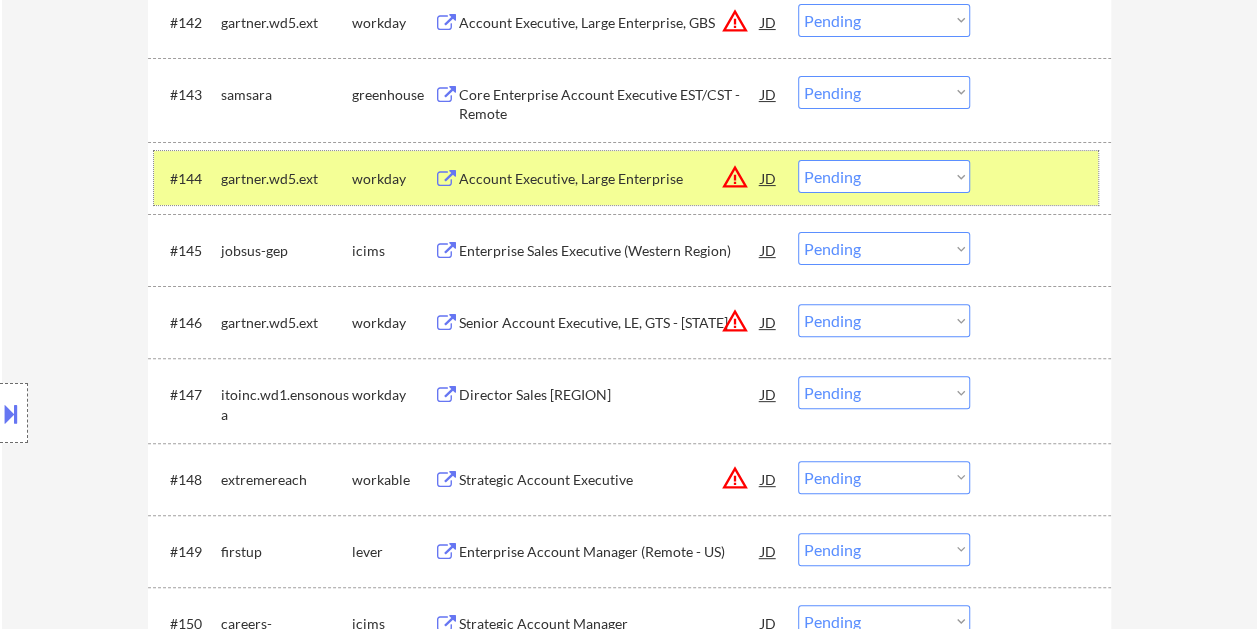 click on "#144 gartner.wd5.ext workday Account Executive, Large Enterprise JD warning_amber Choose an option... Pending Applied Excluded (Questions) Excluded (Expired) Excluded (Location) Excluded (Bad Match) Excluded (Blocklist) Excluded (Salary) Excluded (Other)" at bounding box center (626, 178) 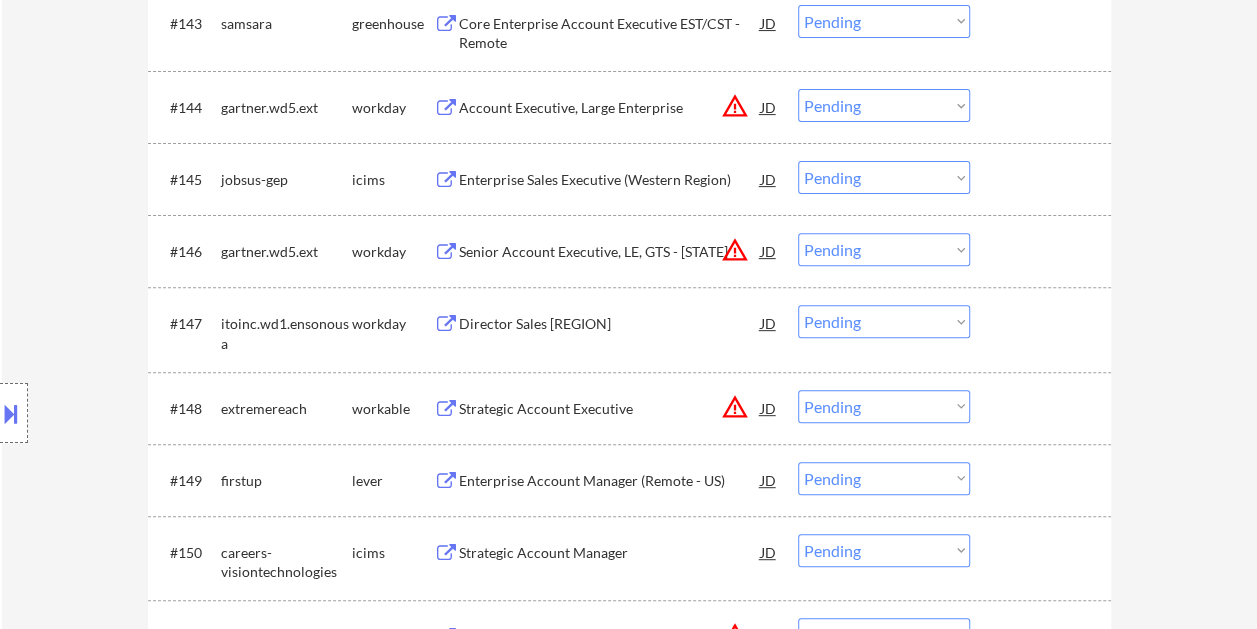 scroll, scrollTop: 4043, scrollLeft: 0, axis: vertical 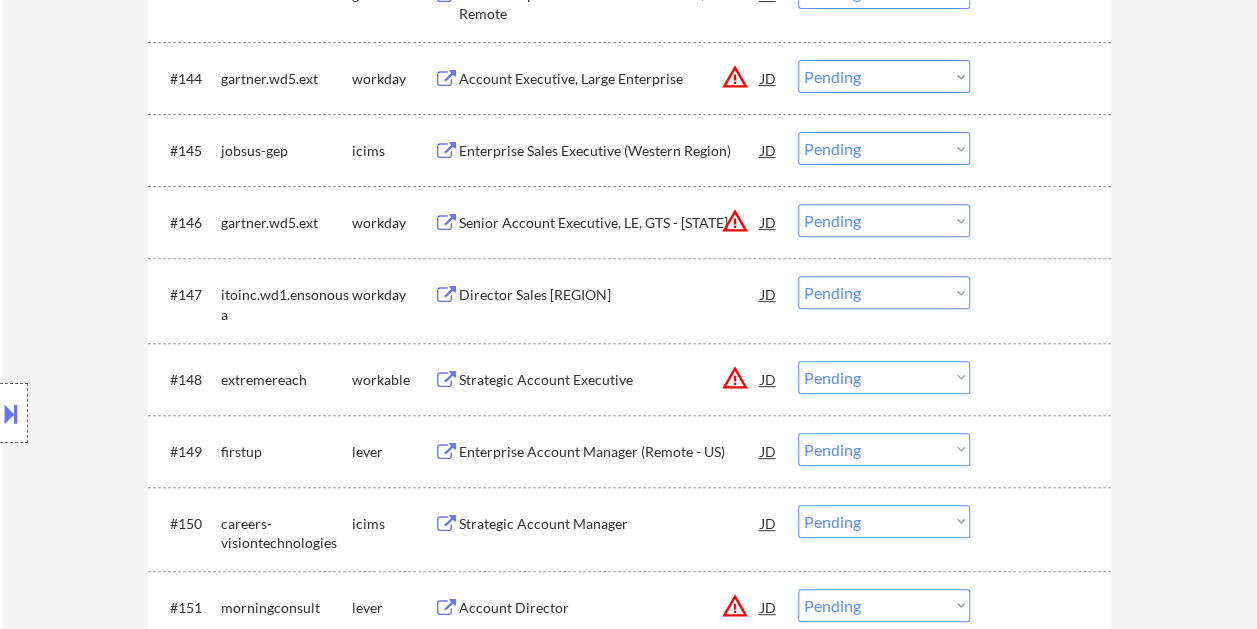 click at bounding box center (1043, 379) 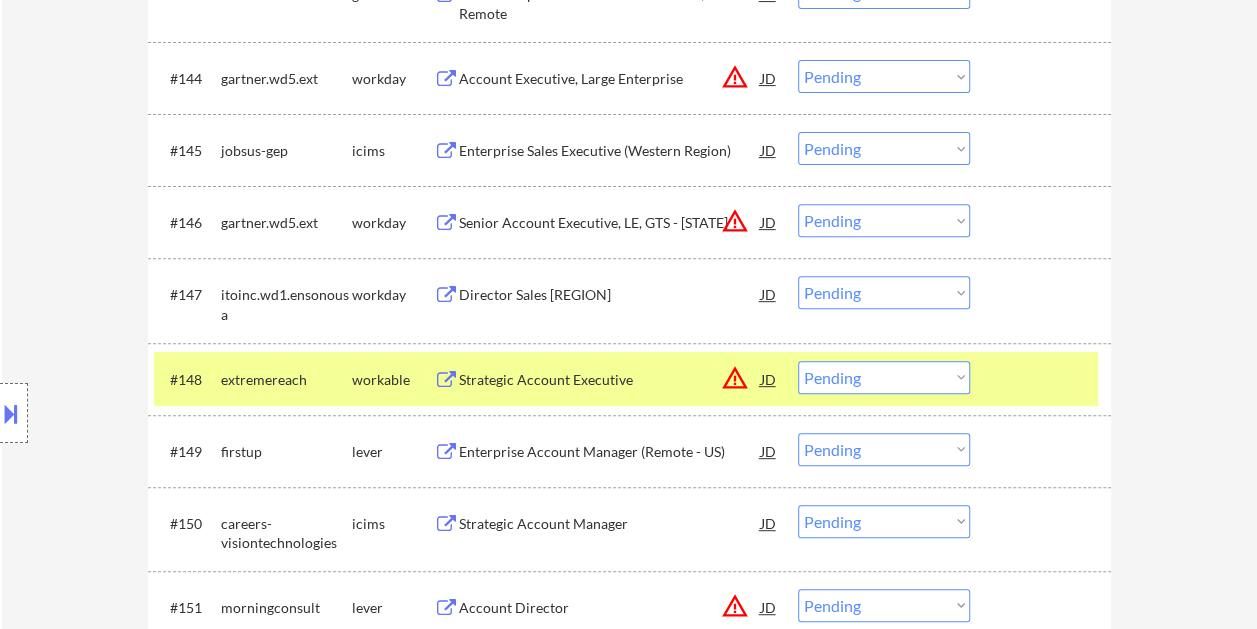 click on "Strategic Account Executive" at bounding box center (610, 380) 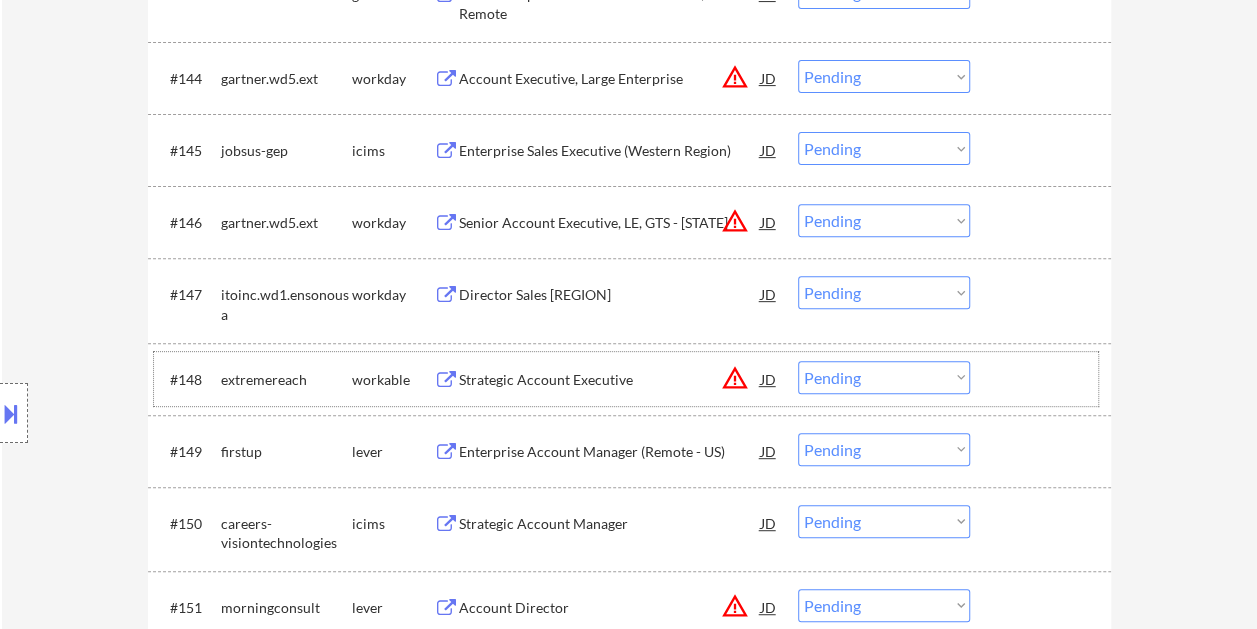 click on "#148 extremereach workable Strategic Account Executive JD warning_amber Choose an option... Pending Applied Excluded (Questions) Excluded (Expired) Excluded (Location) Excluded (Bad Match) Excluded (Blocklist) Excluded (Salary) Excluded (Other)" at bounding box center [629, 379] 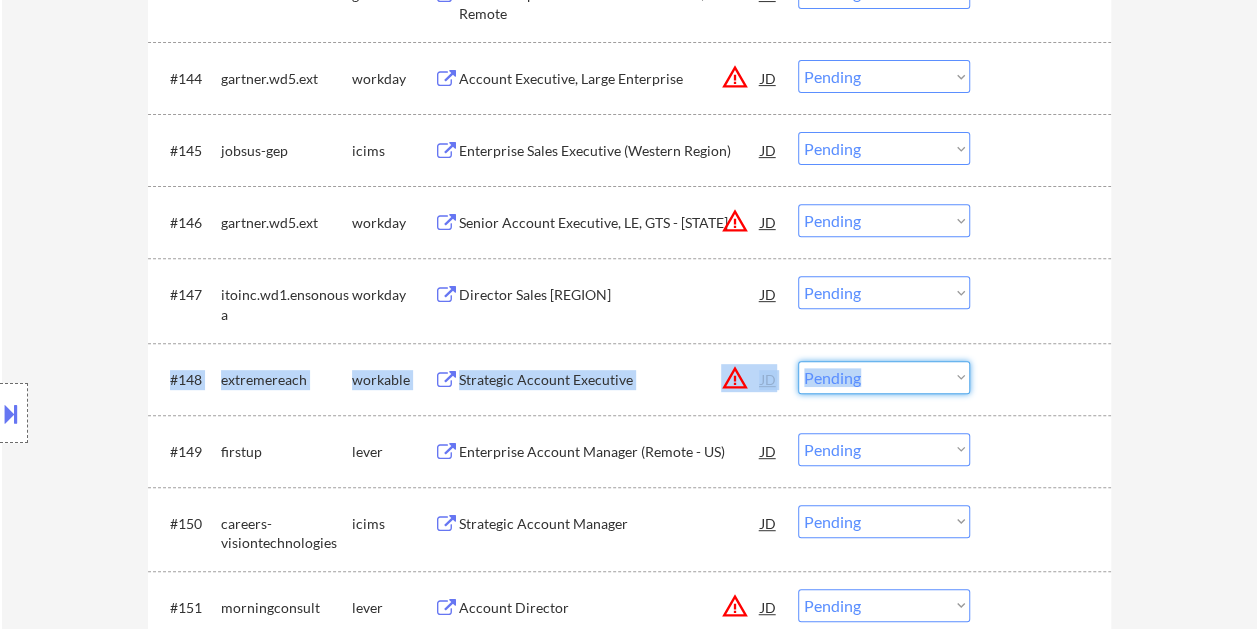 drag, startPoint x: 1012, startPoint y: 406, endPoint x: 944, endPoint y: 376, distance: 74.323616 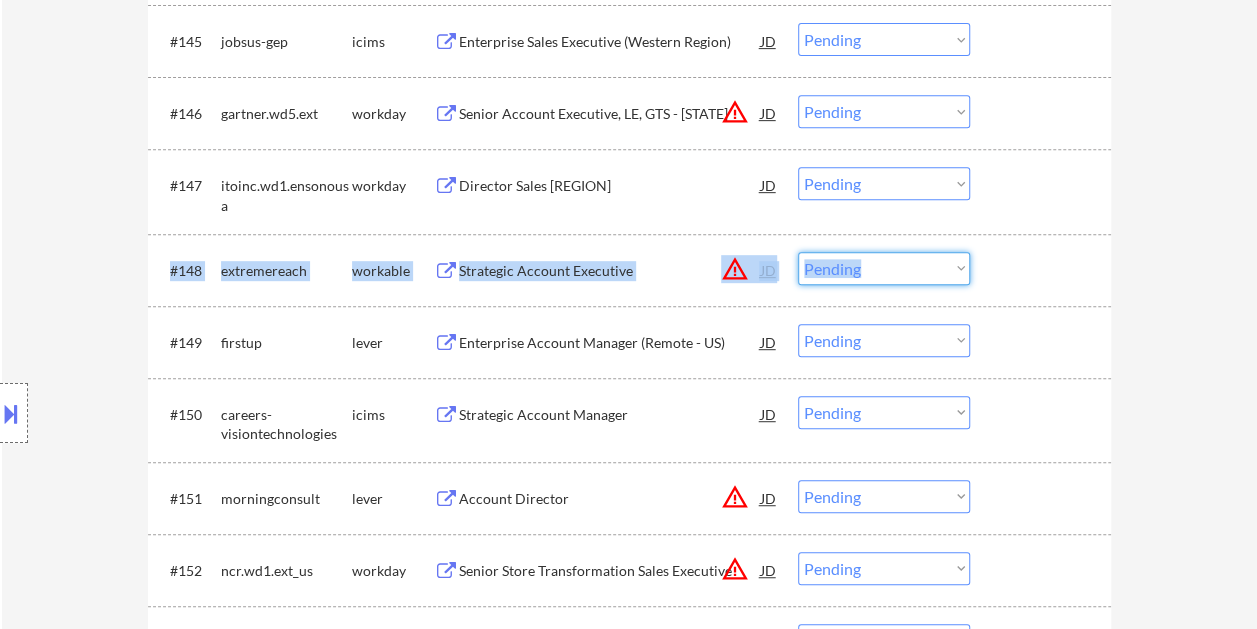 scroll, scrollTop: 4243, scrollLeft: 0, axis: vertical 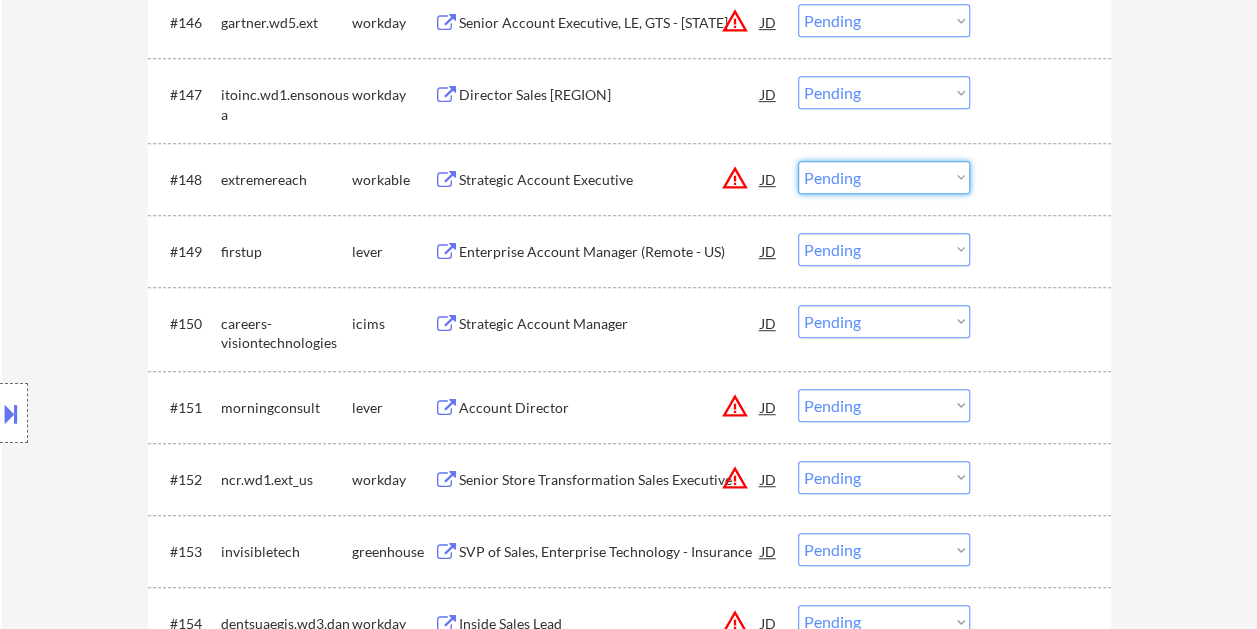 click at bounding box center (1043, 179) 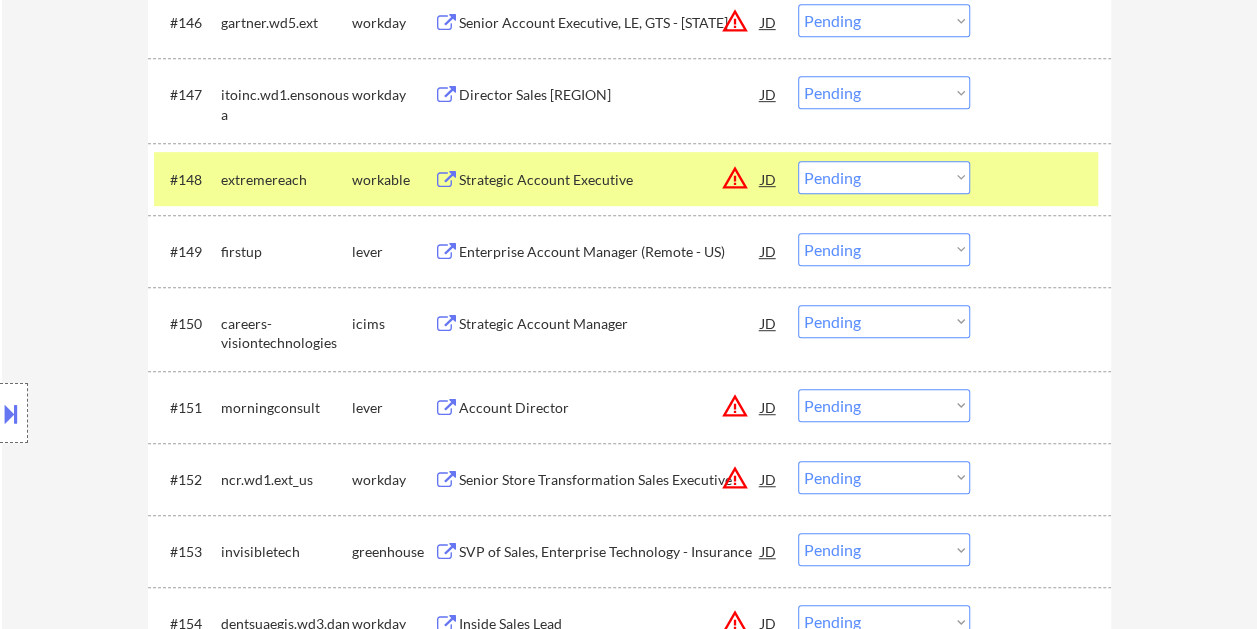 click on "Choose an option... Pending Applied Excluded (Questions) Excluded (Expired) Excluded (Location) Excluded (Bad Match) Excluded (Blocklist) Excluded (Salary) Excluded (Other)" at bounding box center (884, 177) 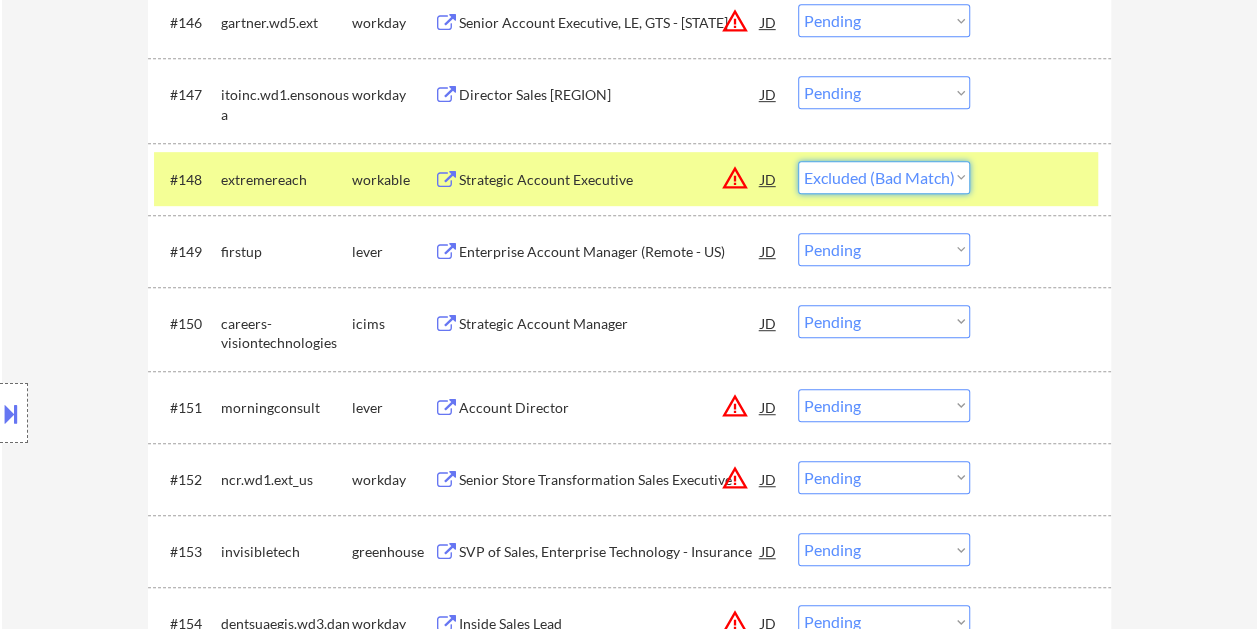 click on "Choose an option... Pending Applied Excluded (Questions) Excluded (Expired) Excluded (Location) Excluded (Bad Match) Excluded (Blocklist) Excluded (Salary) Excluded (Other)" at bounding box center [884, 177] 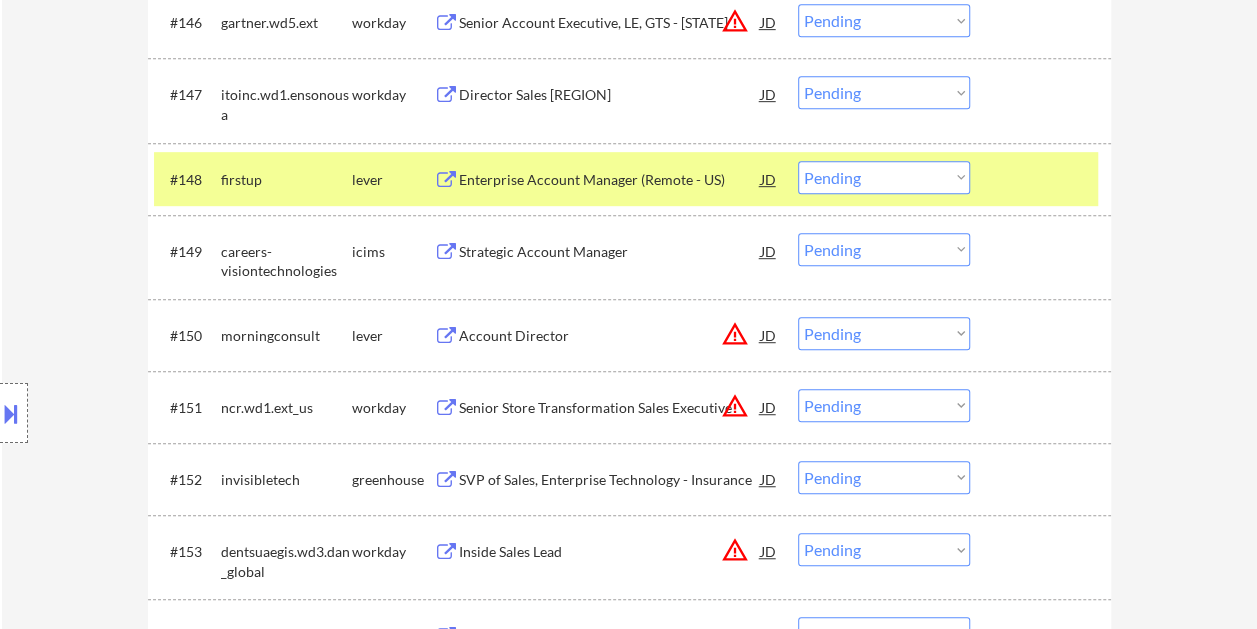 click on "Enterprise Account Manager (Remote - US)" at bounding box center [610, 179] 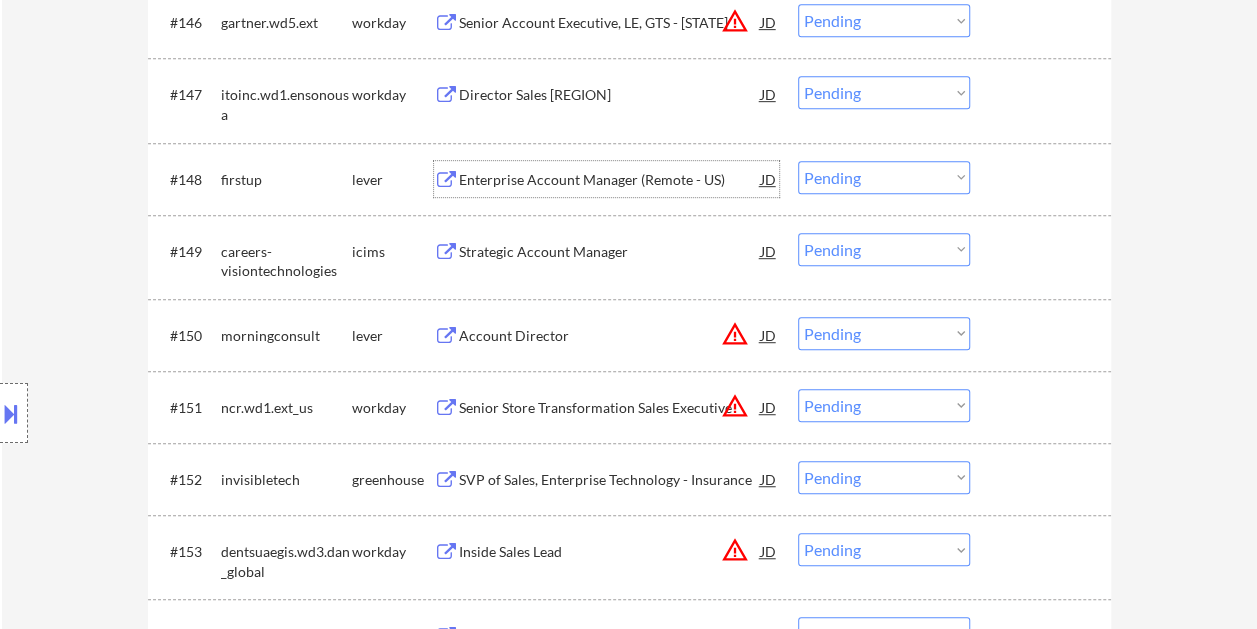 click at bounding box center [1043, 179] 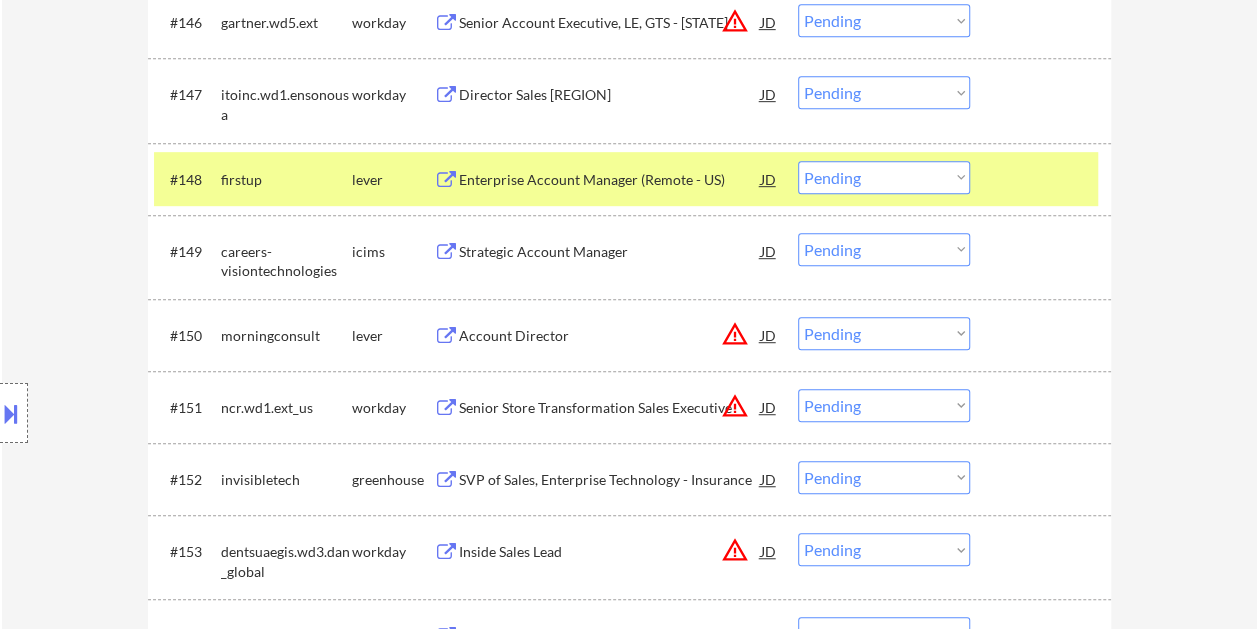 click on "Choose an option... Pending Applied Excluded (Questions) Excluded (Expired) Excluded (Location) Excluded (Bad Match) Excluded (Blocklist) Excluded (Salary) Excluded (Other)" at bounding box center [884, 177] 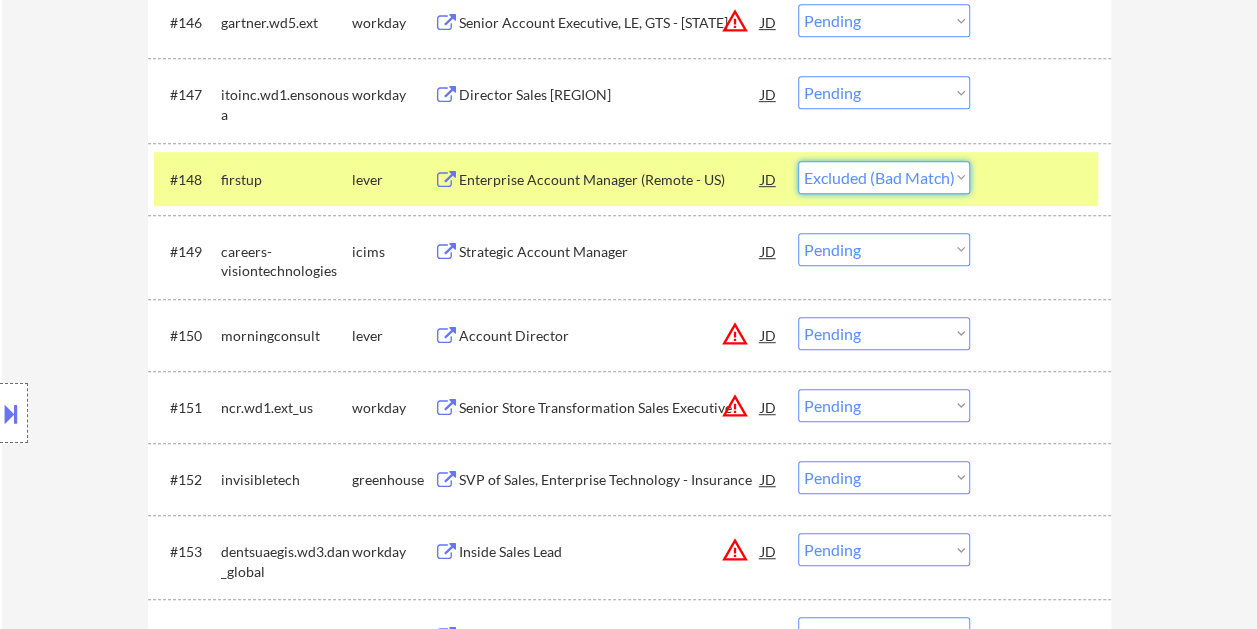 click on "Choose an option... Pending Applied Excluded (Questions) Excluded (Expired) Excluded (Location) Excluded (Bad Match) Excluded (Blocklist) Excluded (Salary) Excluded (Other)" at bounding box center (884, 177) 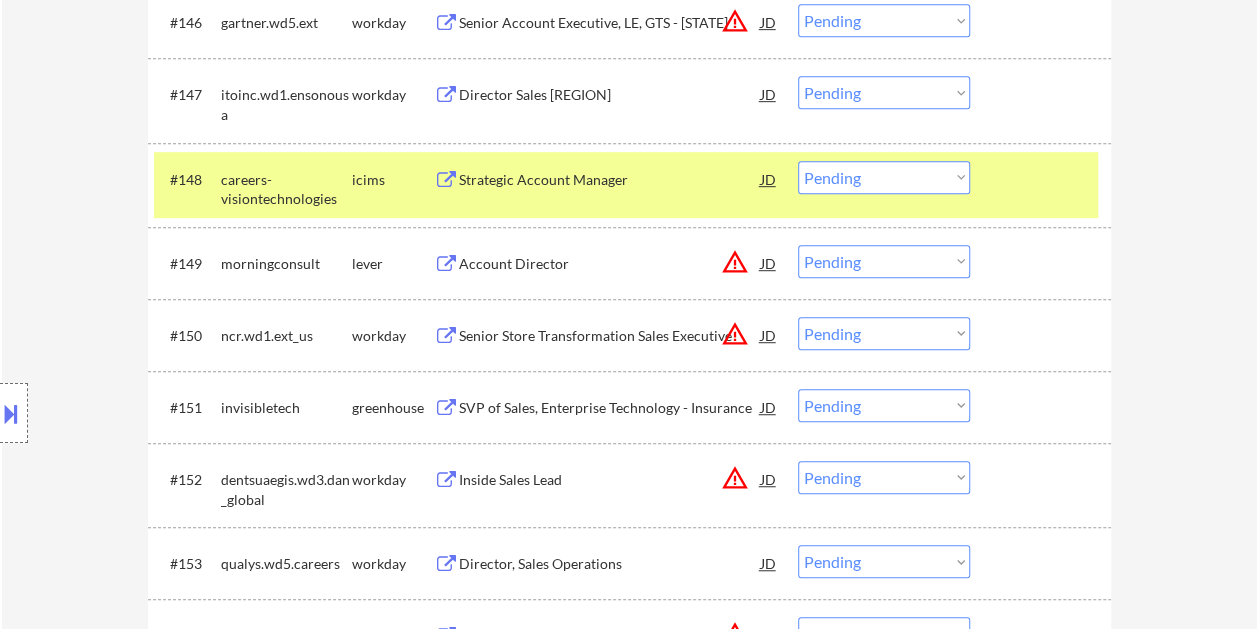 click on "Choose an option... Pending Applied Excluded (Questions) Excluded (Expired) Excluded (Location) Excluded (Bad Match) Excluded (Blocklist) Excluded (Salary) Excluded (Other)" at bounding box center (884, 177) 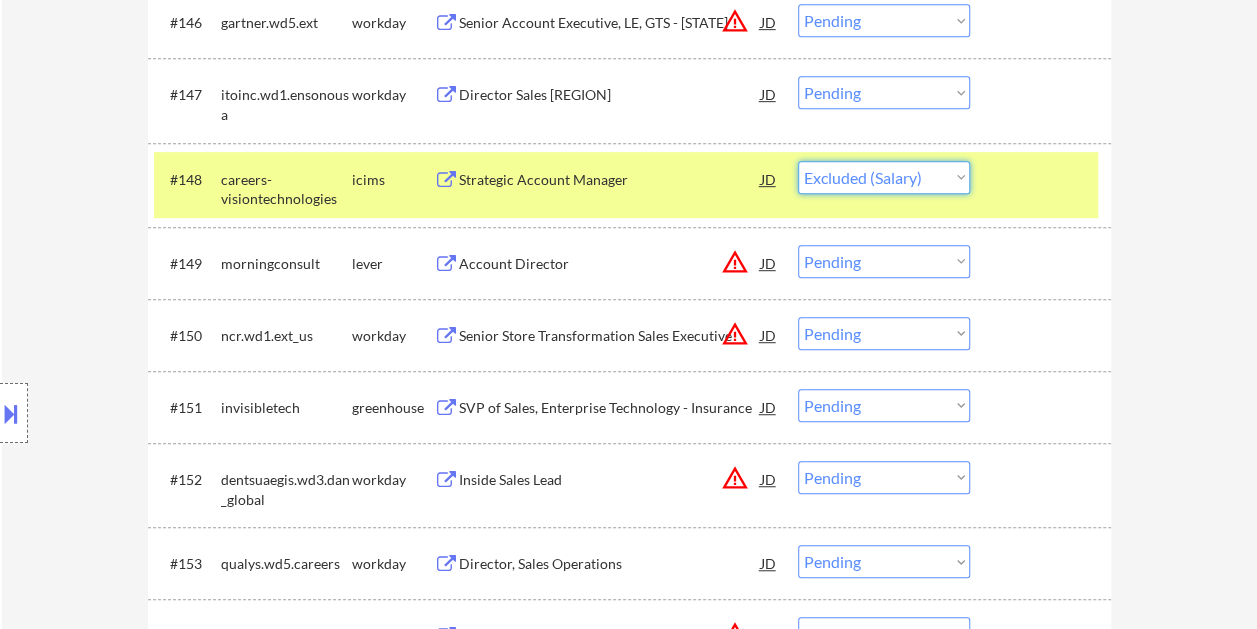 click on "Choose an option... Pending Applied Excluded (Questions) Excluded (Expired) Excluded (Location) Excluded (Bad Match) Excluded (Blocklist) Excluded (Salary) Excluded (Other)" at bounding box center (884, 177) 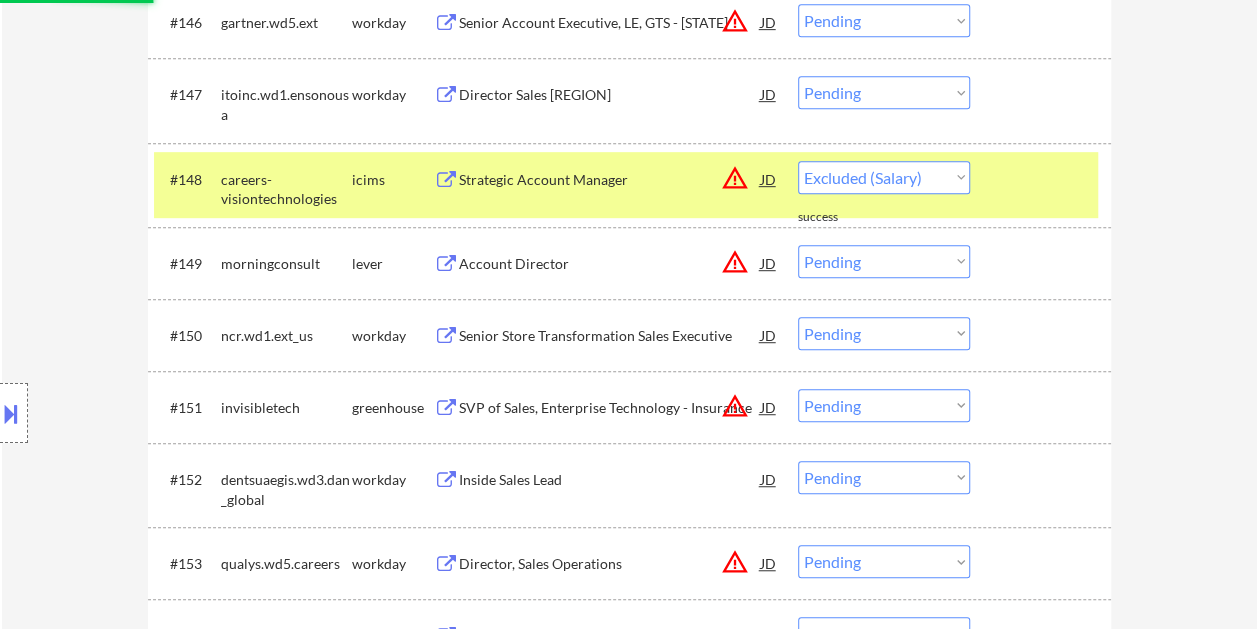 select on ""pending"" 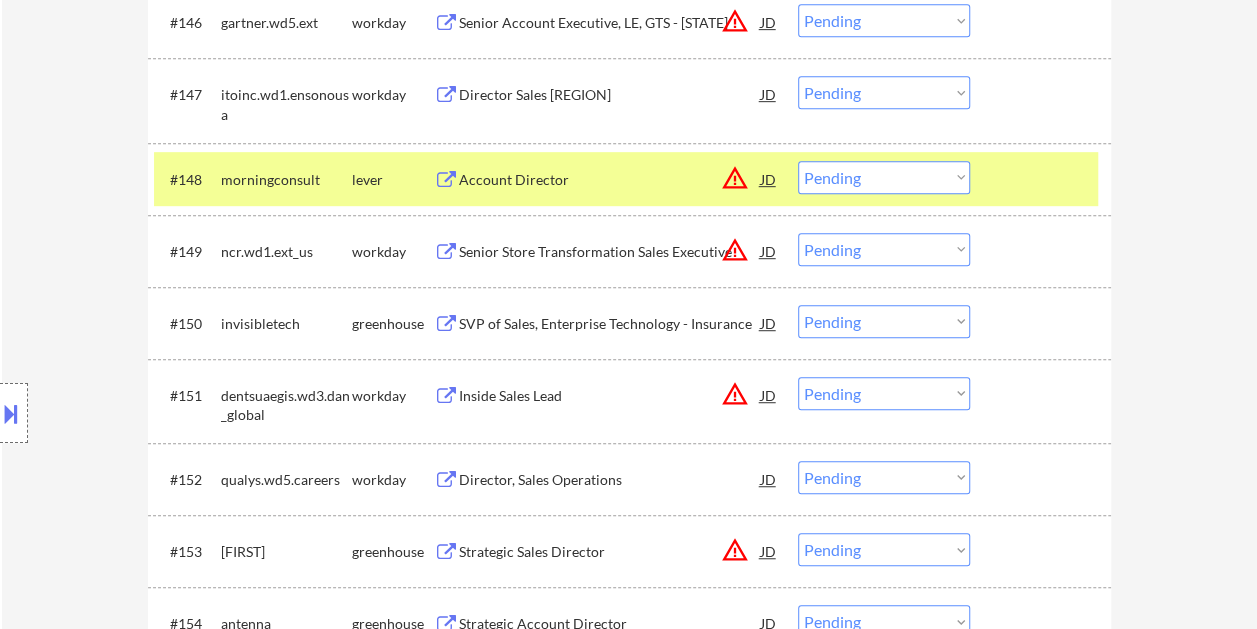 click at bounding box center [1043, 179] 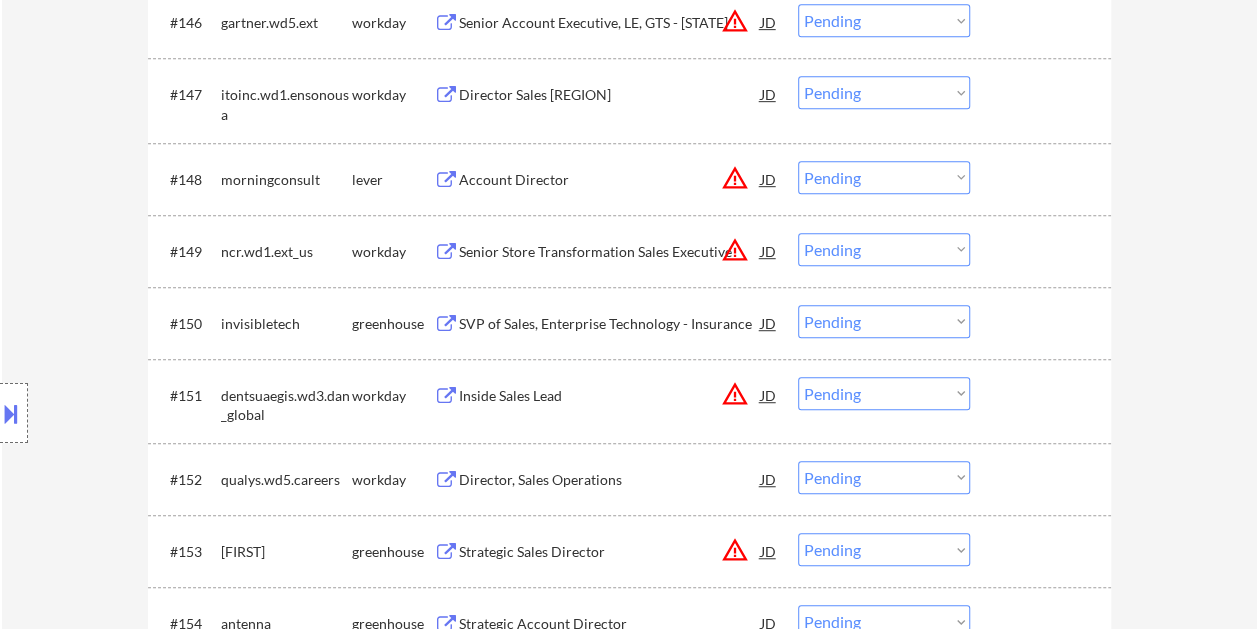 click at bounding box center (1043, 323) 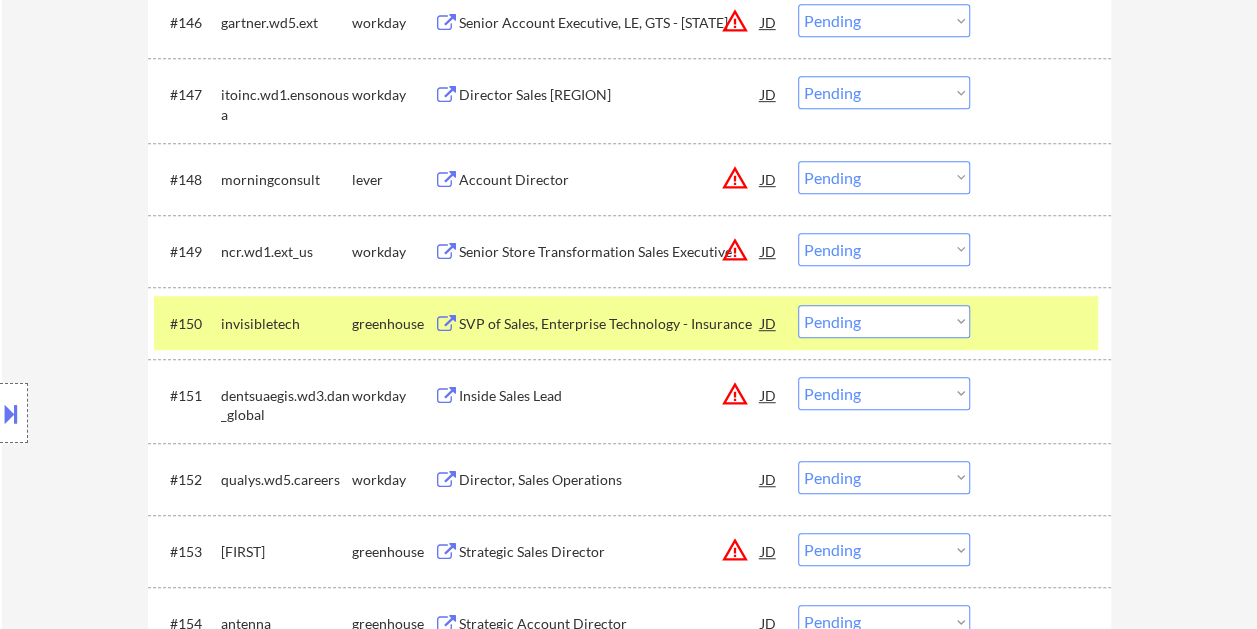 click on "SVP of Sales, Enterprise Technology - Insurance" at bounding box center (610, 323) 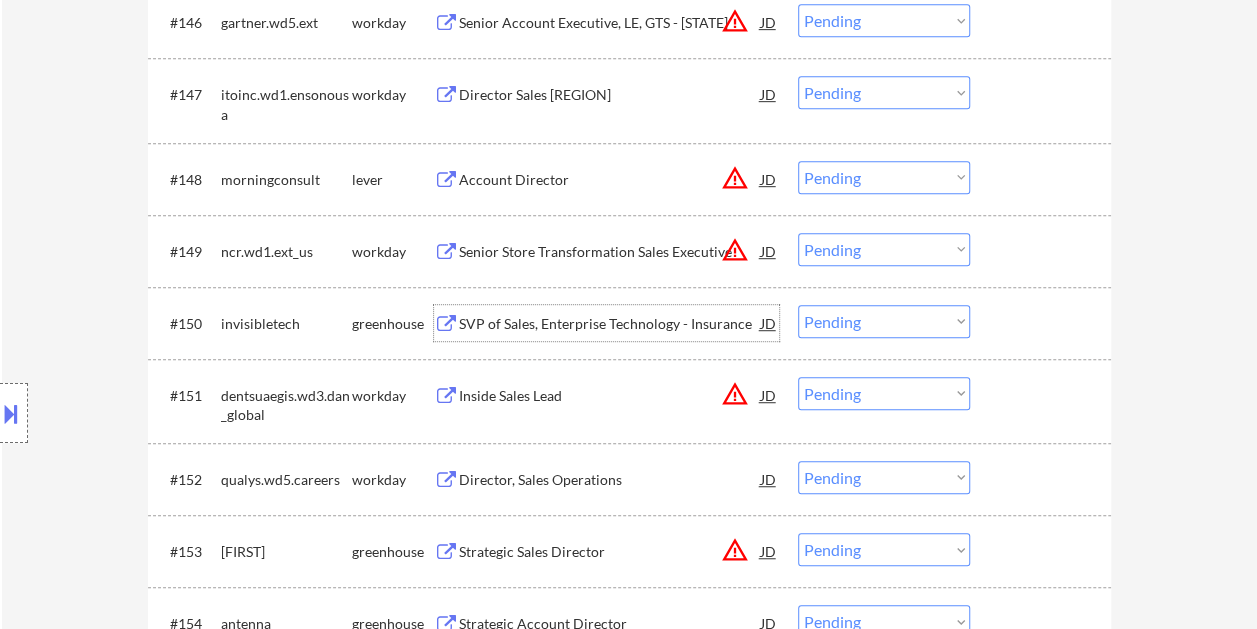 click on "#150 invisibletech greenhouse SVP of Sales, Enterprise Technology - Insurance JD warning_amber Choose an option... Pending Applied Excluded (Questions) Excluded (Expired) Excluded (Location) Excluded (Bad Match) Excluded (Blocklist) Excluded (Salary) Excluded (Other)" at bounding box center (626, 323) 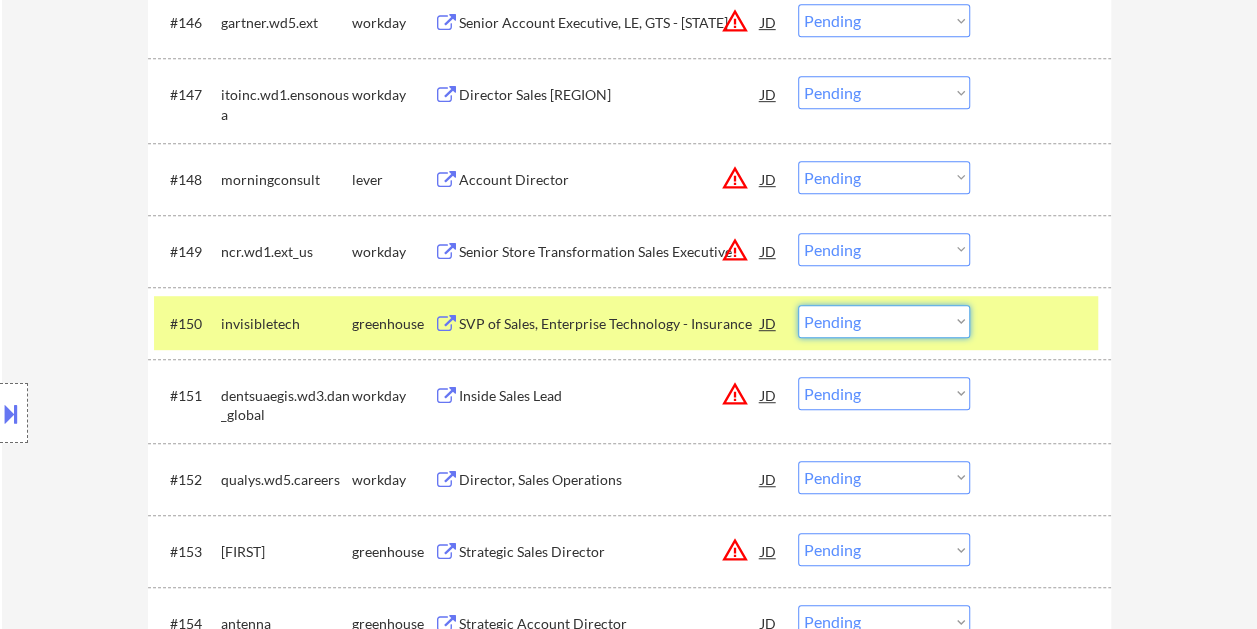click on "Choose an option... Pending Applied Excluded (Questions) Excluded (Expired) Excluded (Location) Excluded (Bad Match) Excluded (Blocklist) Excluded (Salary) Excluded (Other)" at bounding box center (884, 321) 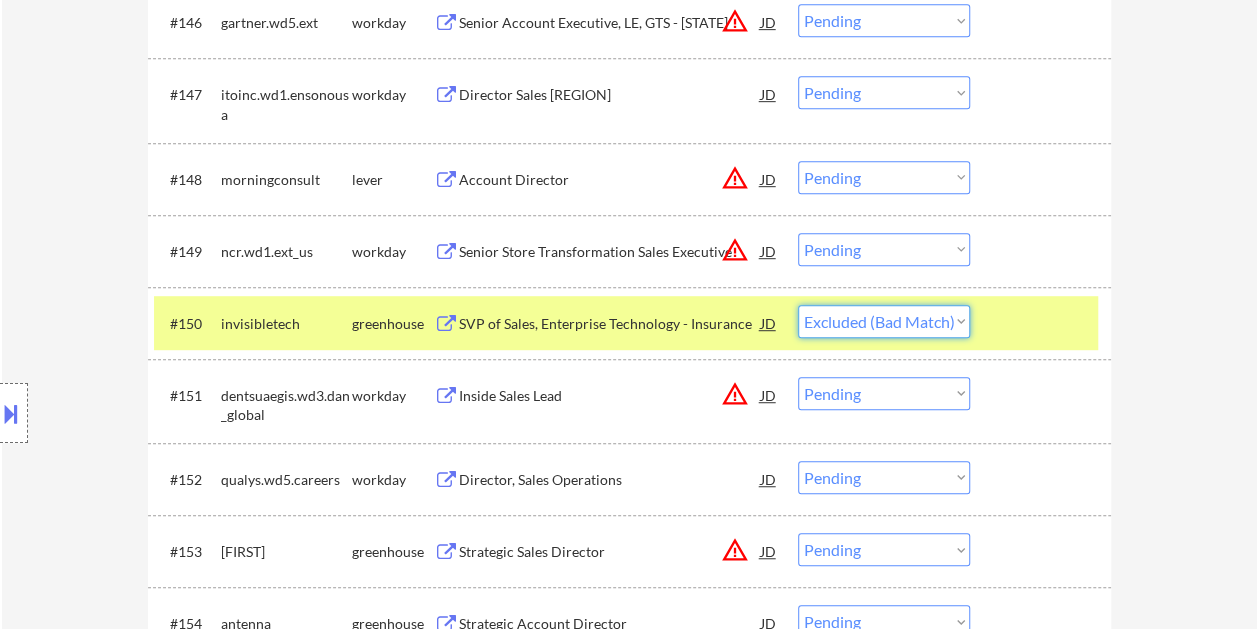 click on "Choose an option... Pending Applied Excluded (Questions) Excluded (Expired) Excluded (Location) Excluded (Bad Match) Excluded (Blocklist) Excluded (Salary) Excluded (Other)" at bounding box center (884, 321) 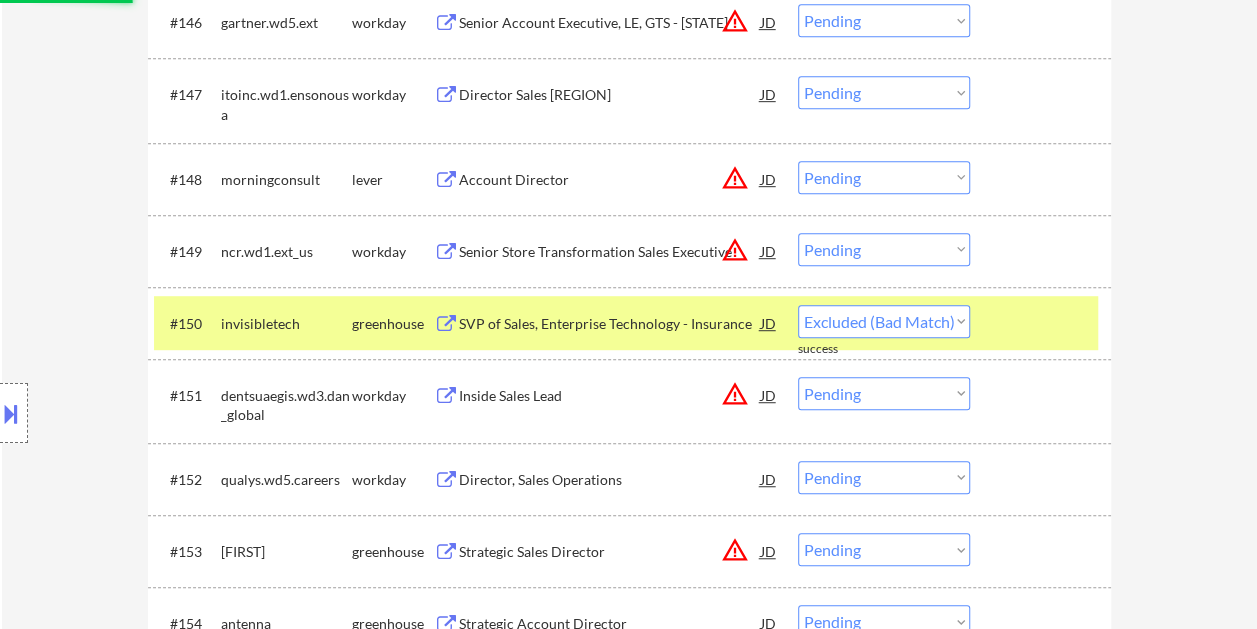 select on ""pending"" 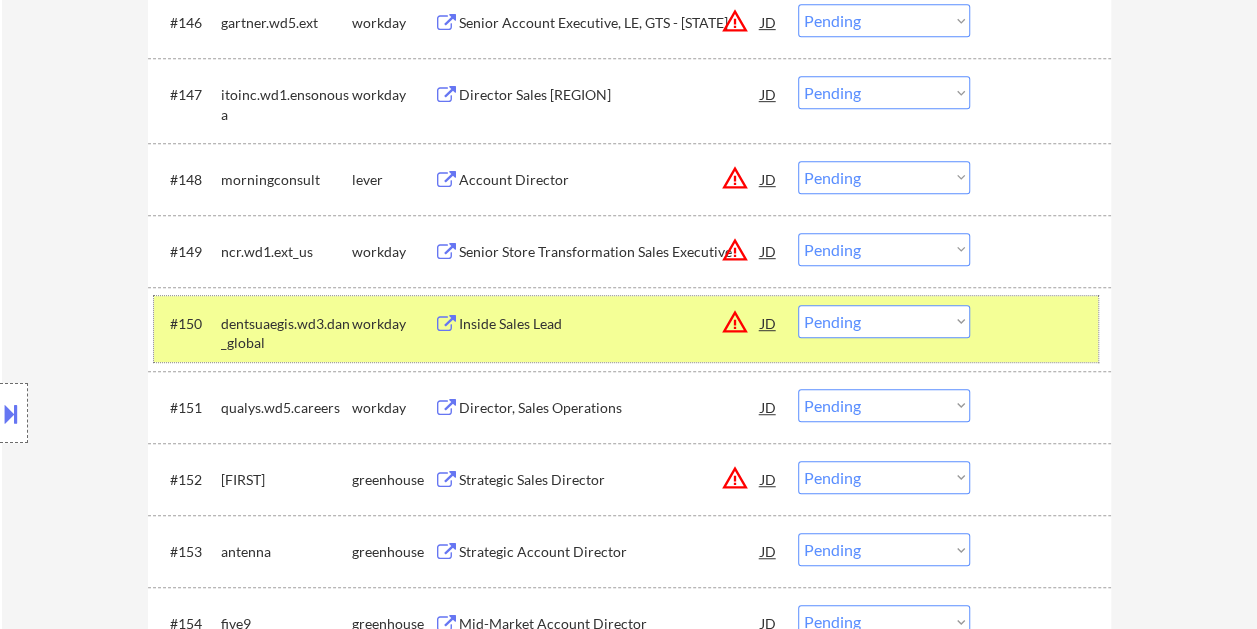 click on "#150 dentsuaegis.wd3.dan_global workday Inside Sales Lead JD warning_amber Choose an option... Pending Applied Excluded (Questions) Excluded (Expired) Excluded (Location) Excluded (Bad Match) Excluded (Blocklist) Excluded (Salary) Excluded (Other)" at bounding box center [626, 329] 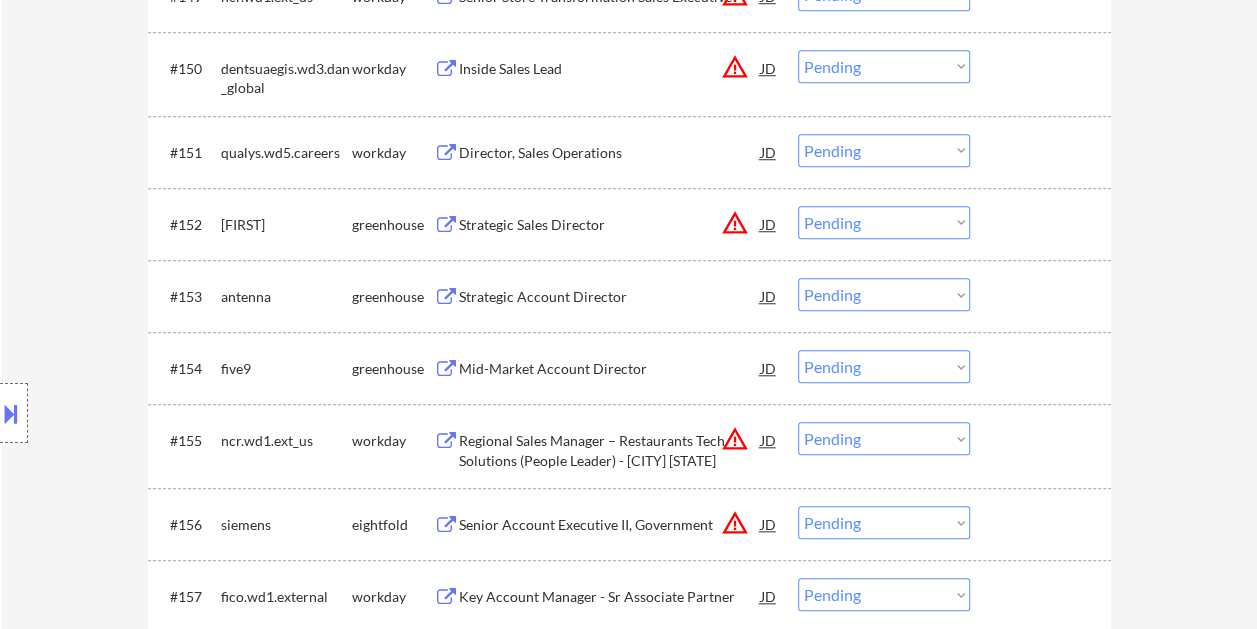 scroll, scrollTop: 4543, scrollLeft: 0, axis: vertical 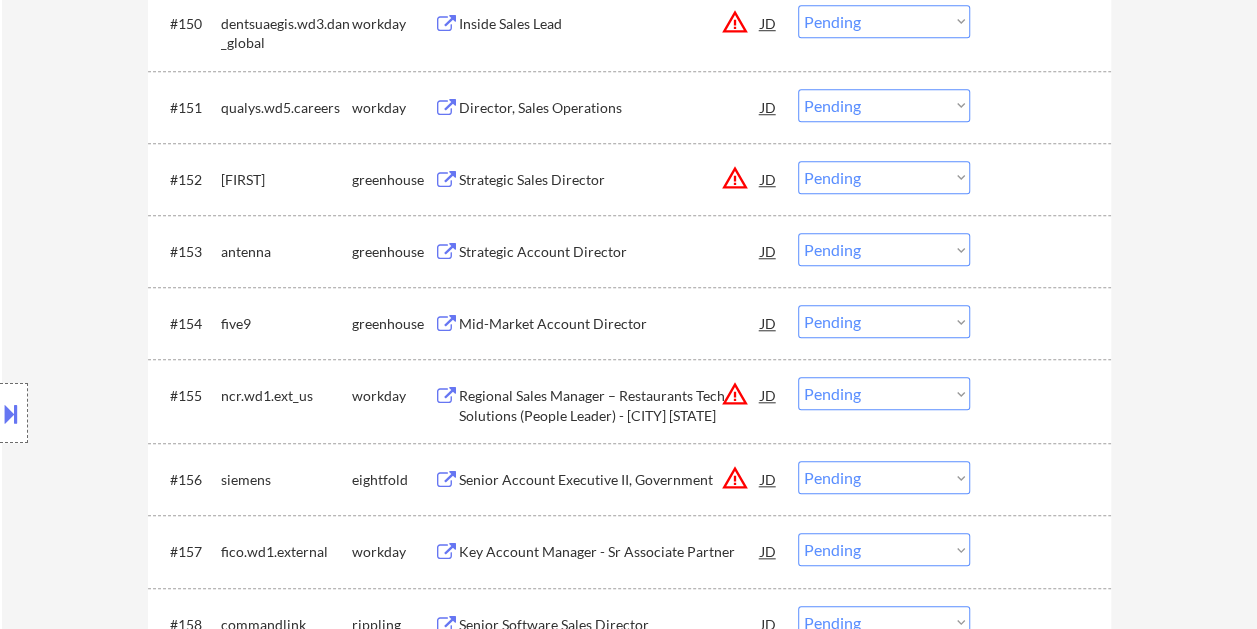 drag, startPoint x: 1030, startPoint y: 318, endPoint x: 703, endPoint y: 332, distance: 327.29956 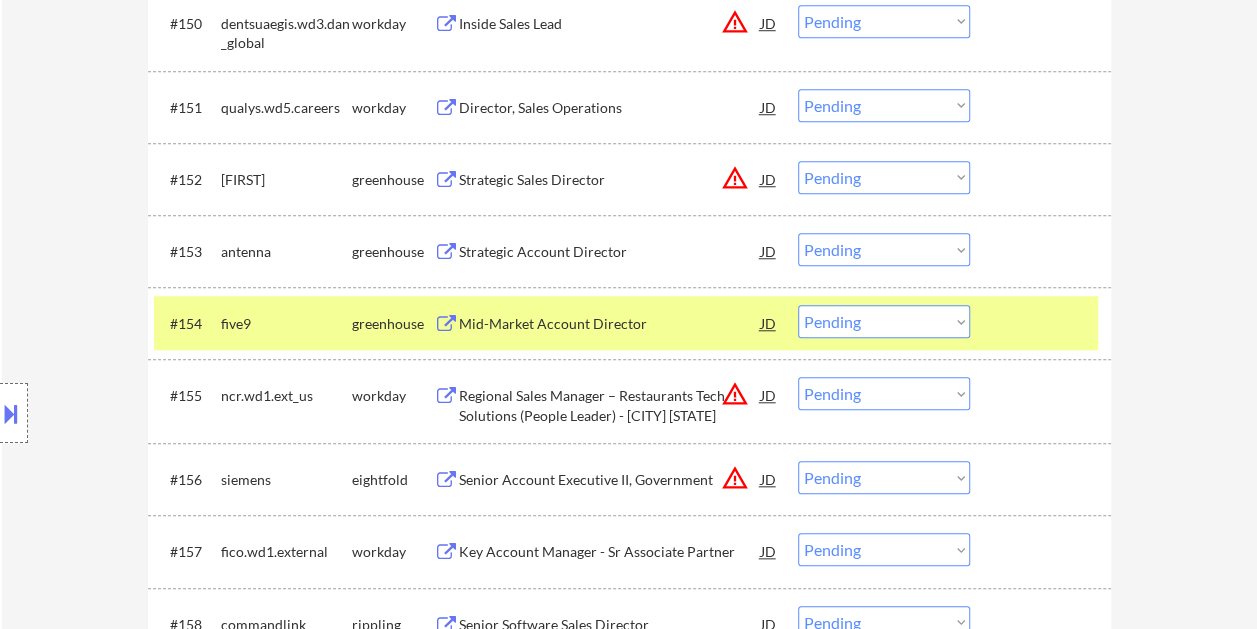click on "Mid-Market Account Director" at bounding box center (610, 324) 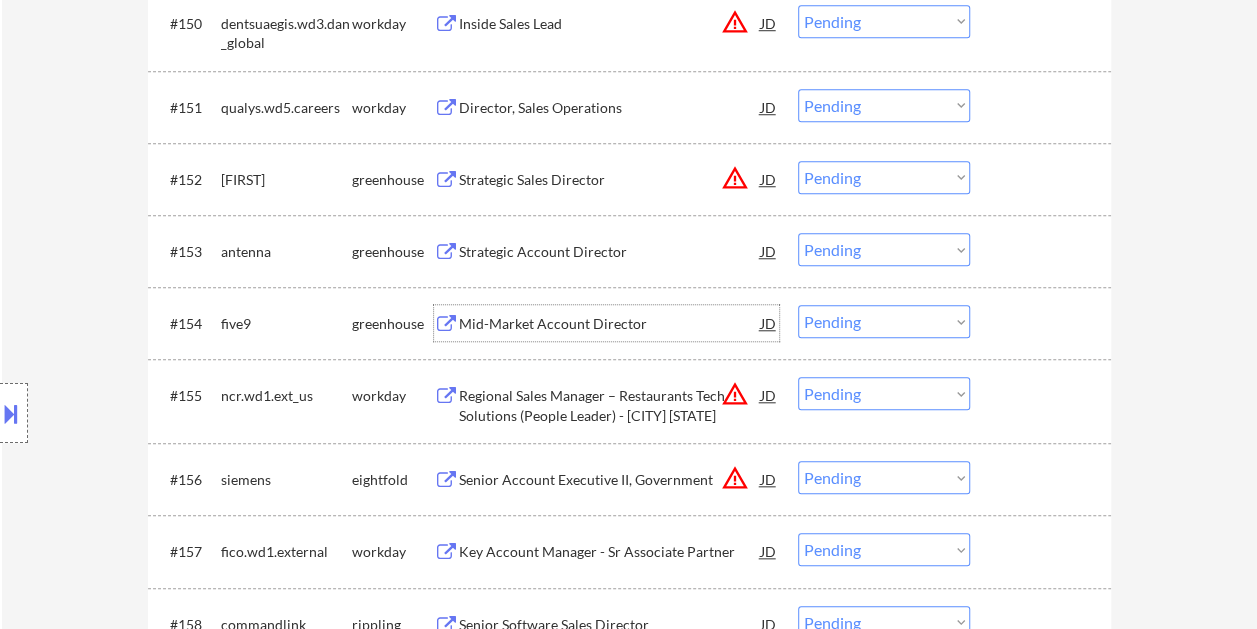 click on "Choose an option... Pending Applied Excluded (Questions) Excluded (Expired) Excluded (Location) Excluded (Bad Match) Excluded (Blocklist) Excluded (Salary) Excluded (Other)" at bounding box center [884, 321] 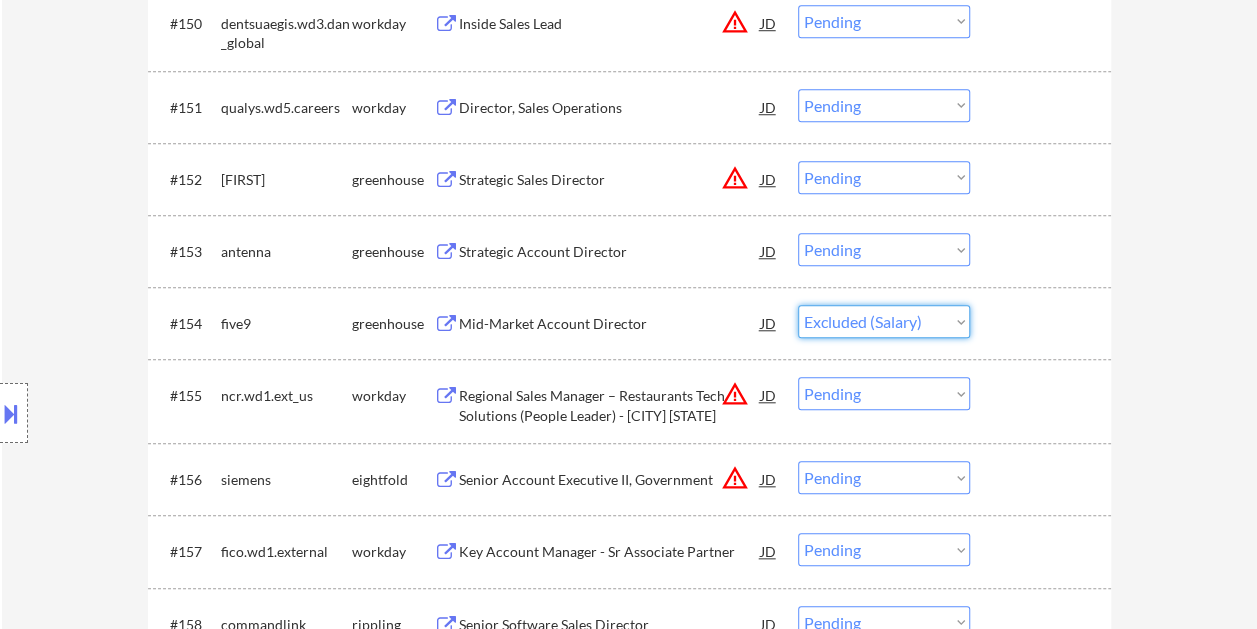 click on "Choose an option... Pending Applied Excluded (Questions) Excluded (Expired) Excluded (Location) Excluded (Bad Match) Excluded (Blocklist) Excluded (Salary) Excluded (Other)" at bounding box center (884, 321) 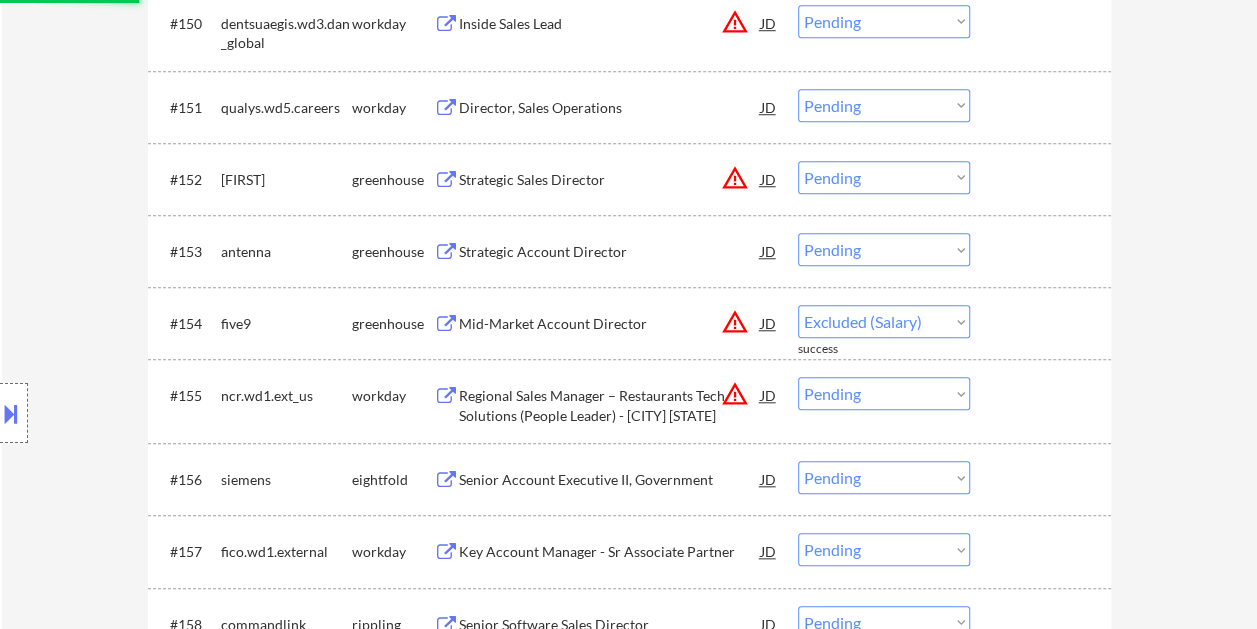 select on ""pending"" 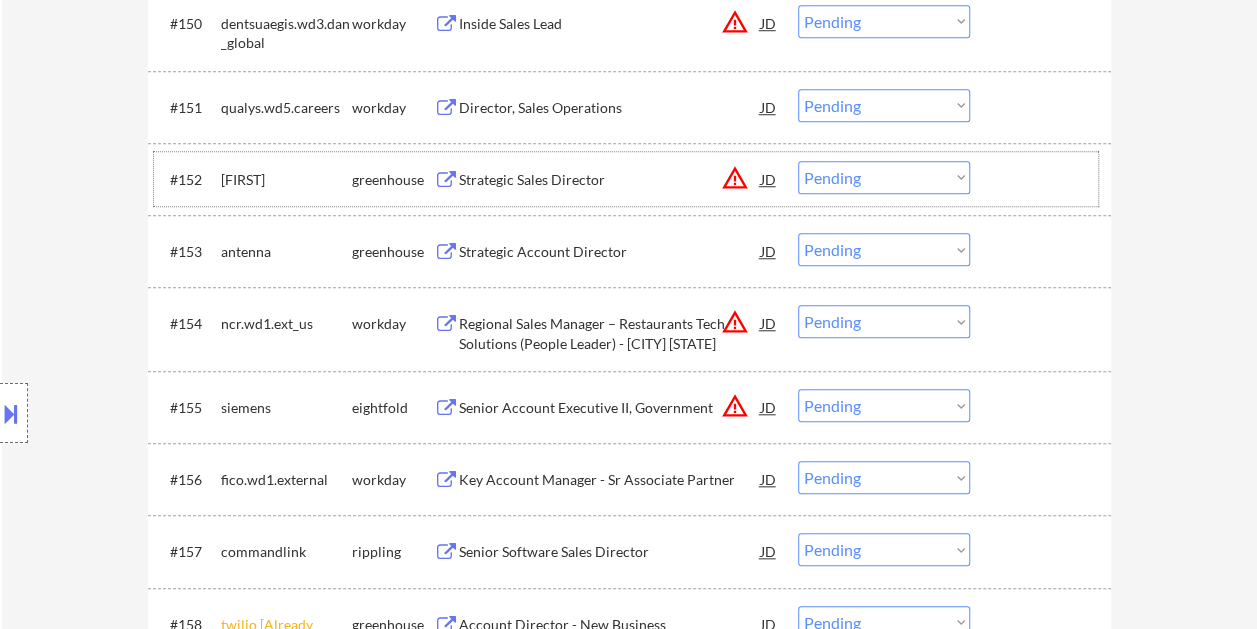 click at bounding box center [1043, 179] 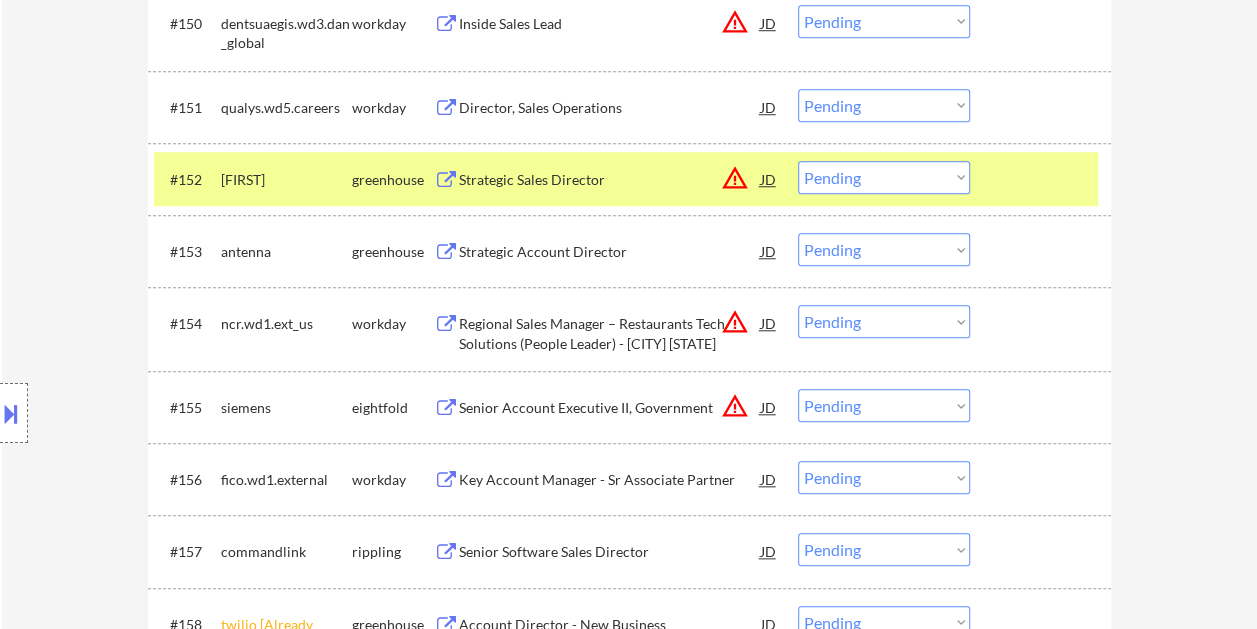 click on "Strategic Sales Director" at bounding box center (610, 180) 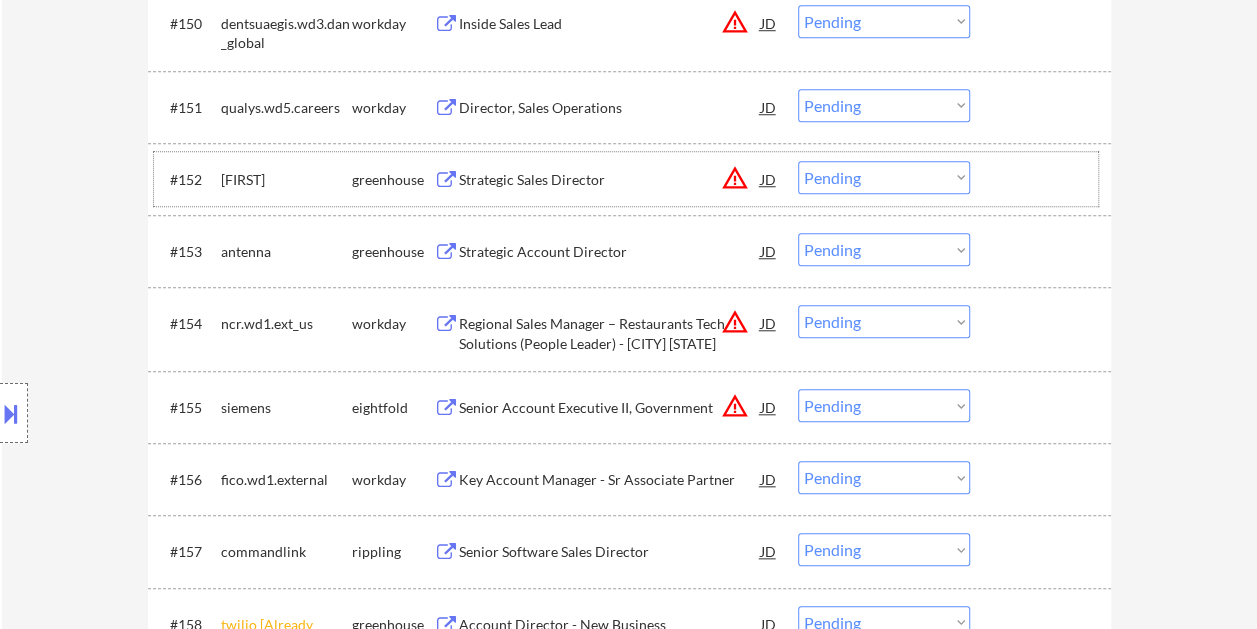 click at bounding box center (1043, 179) 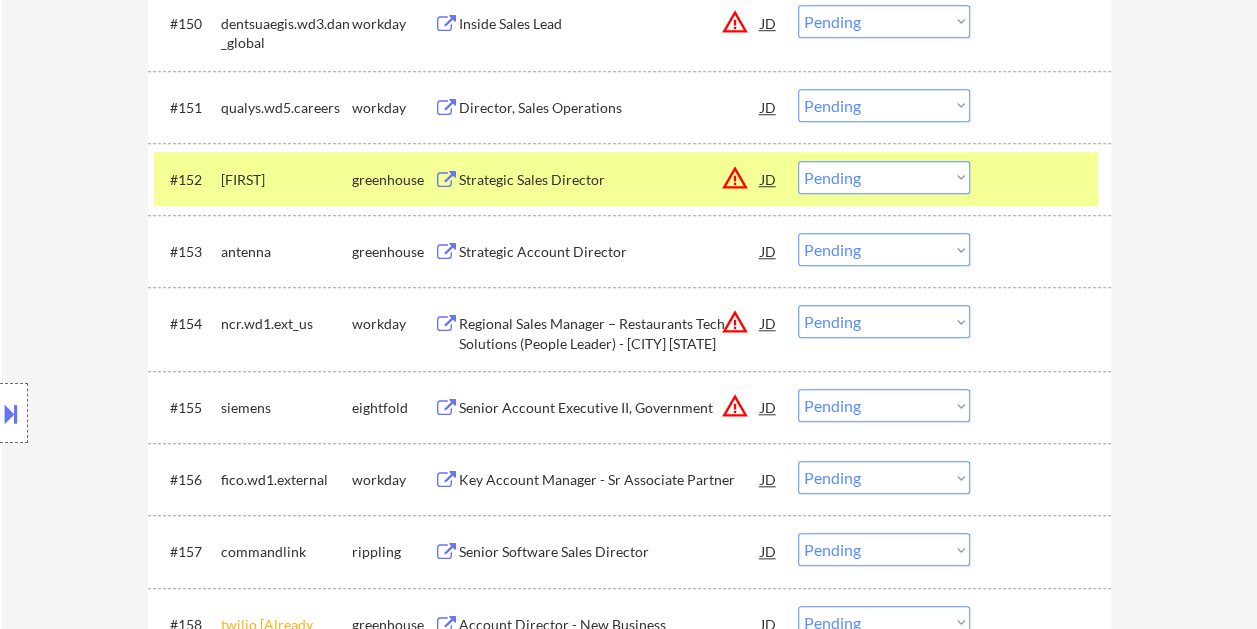 click on "Choose an option... Pending Applied Excluded (Questions) Excluded (Expired) Excluded (Location) Excluded (Bad Match) Excluded (Blocklist) Excluded (Salary) Excluded (Other)" at bounding box center [884, 177] 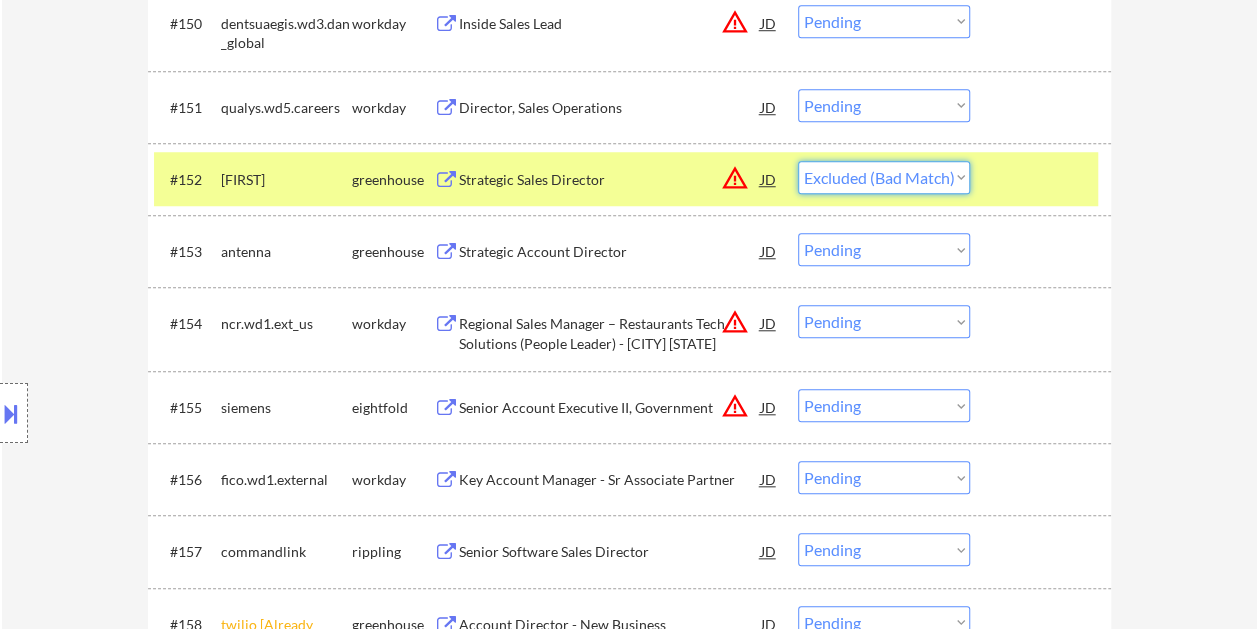 click on "Choose an option... Pending Applied Excluded (Questions) Excluded (Expired) Excluded (Location) Excluded (Bad Match) Excluded (Blocklist) Excluded (Salary) Excluded (Other)" at bounding box center [884, 177] 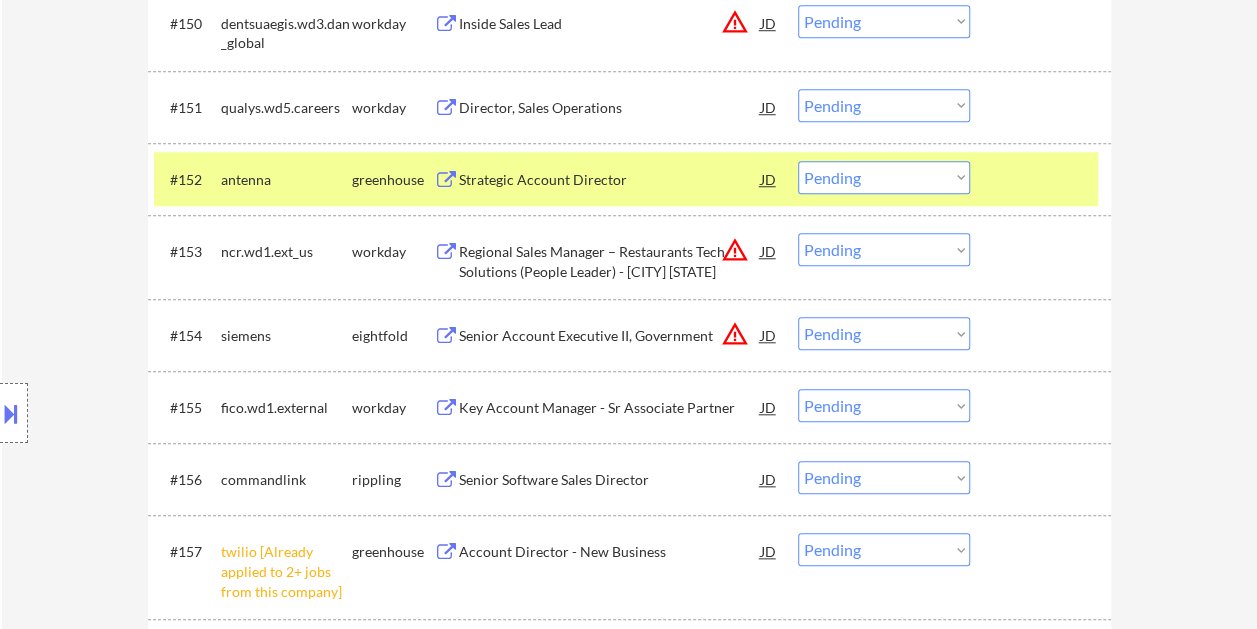click on "Strategic Account Director" at bounding box center [610, 180] 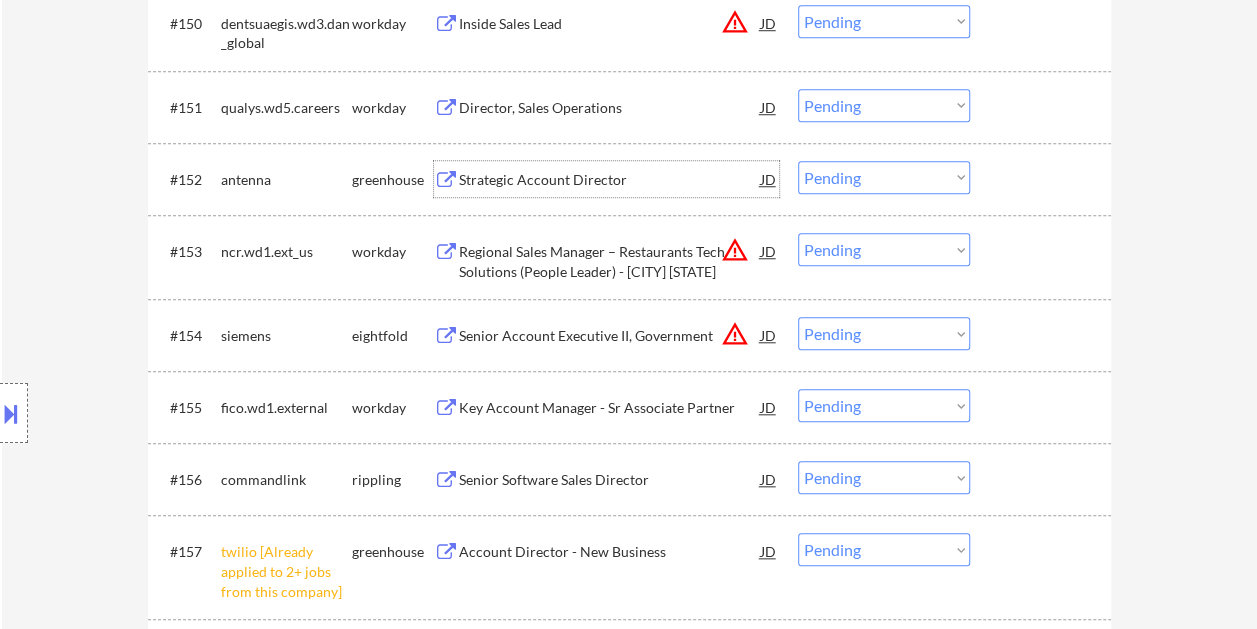 click at bounding box center [1043, 179] 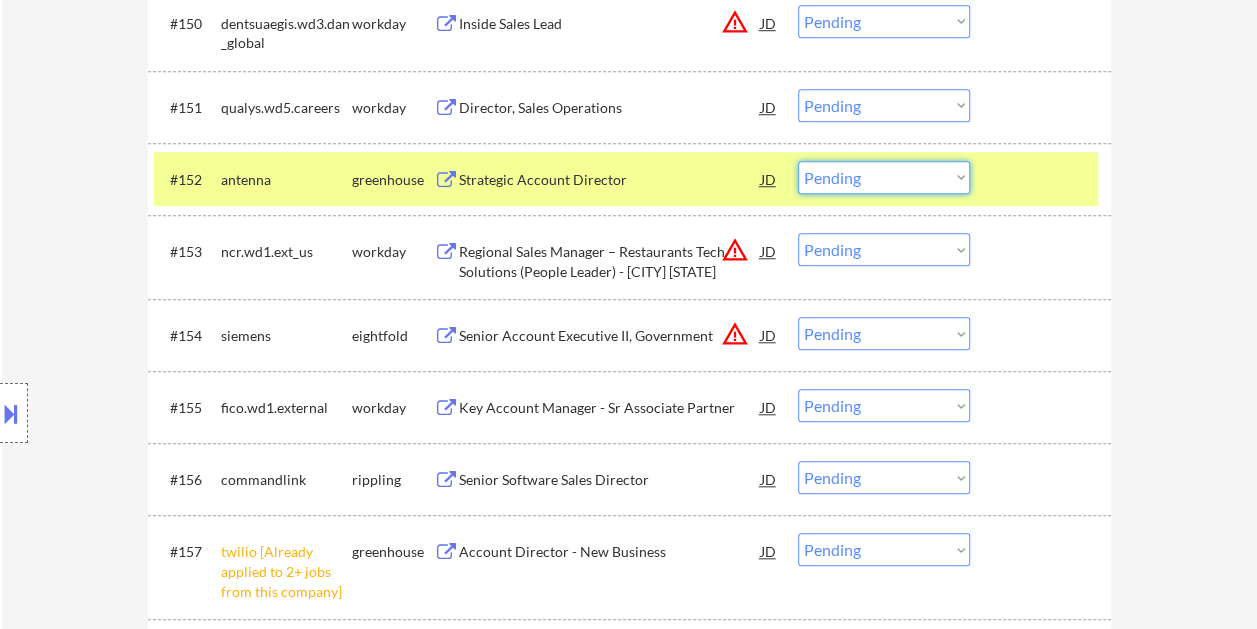 click on "Choose an option... Pending Applied Excluded (Questions) Excluded (Expired) Excluded (Location) Excluded (Bad Match) Excluded (Blocklist) Excluded (Salary) Excluded (Other)" at bounding box center [884, 177] 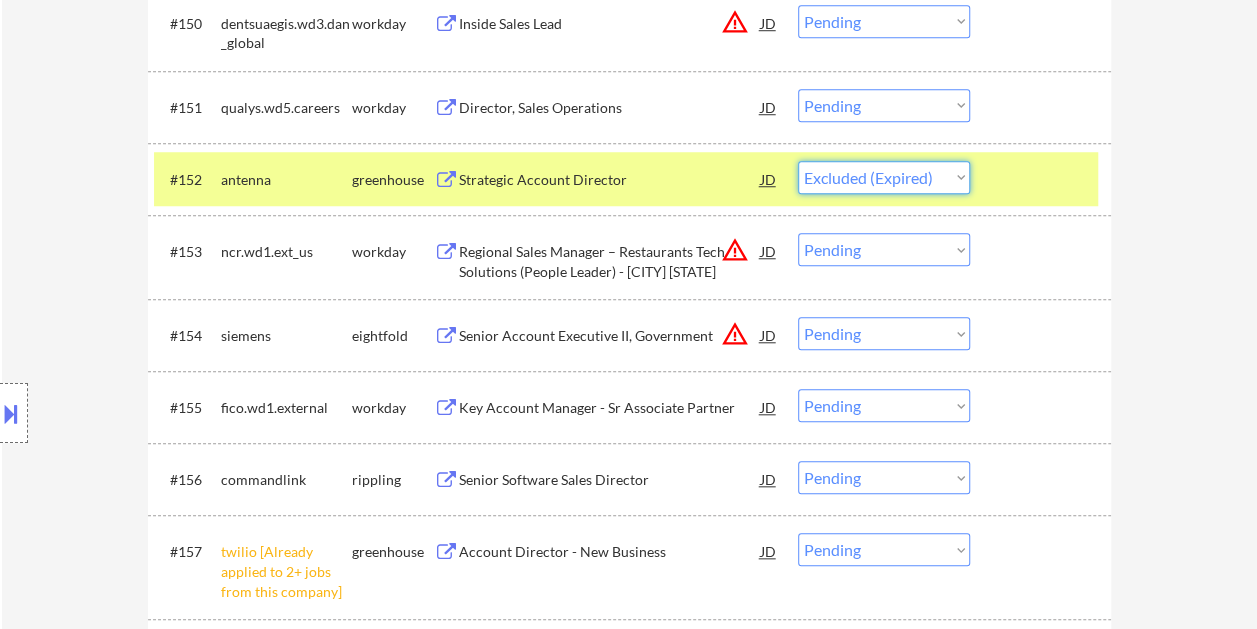 click on "Choose an option... Pending Applied Excluded (Questions) Excluded (Expired) Excluded (Location) Excluded (Bad Match) Excluded (Blocklist) Excluded (Salary) Excluded (Other)" at bounding box center [884, 177] 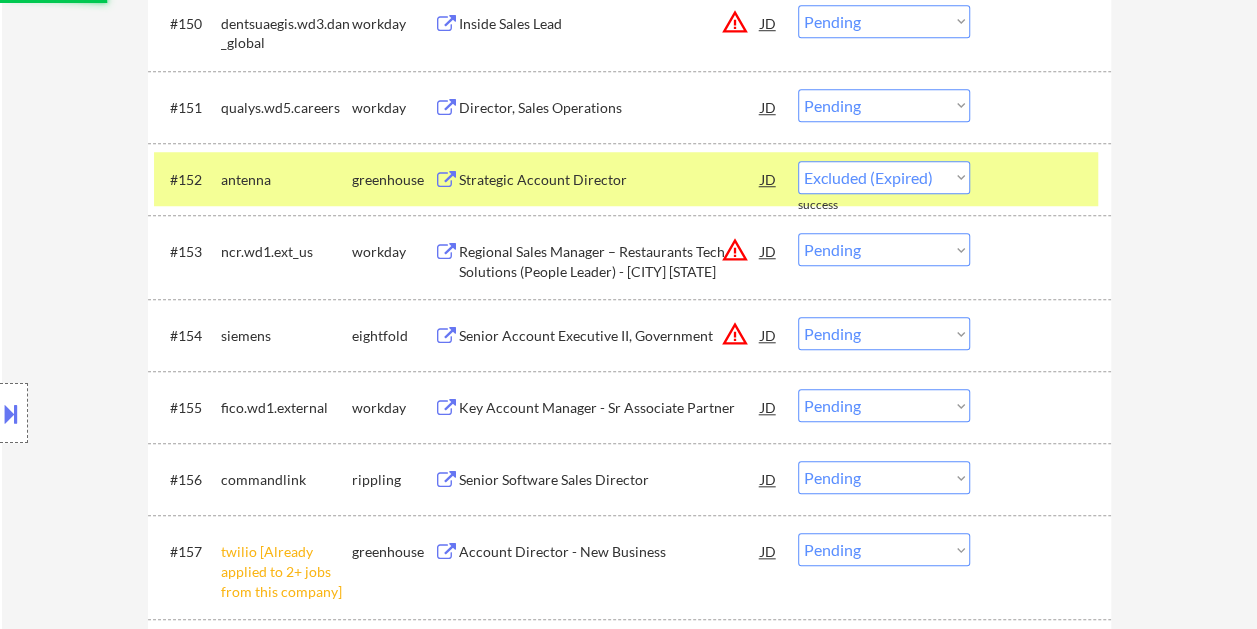 select on ""pending"" 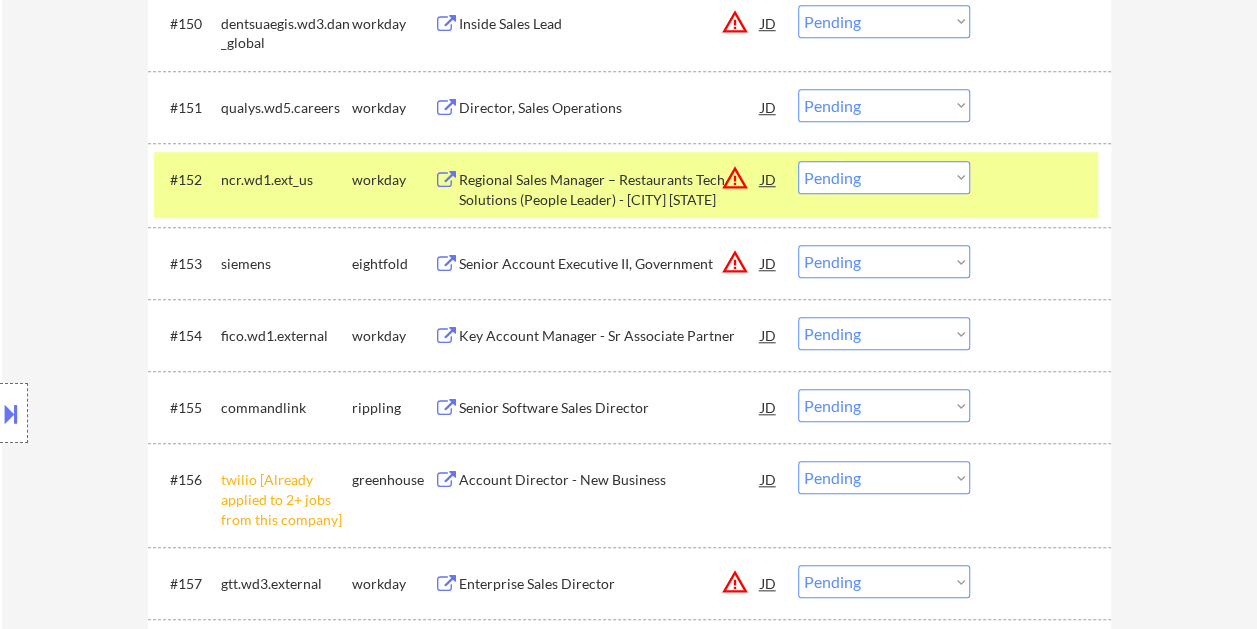 click at bounding box center (1043, 179) 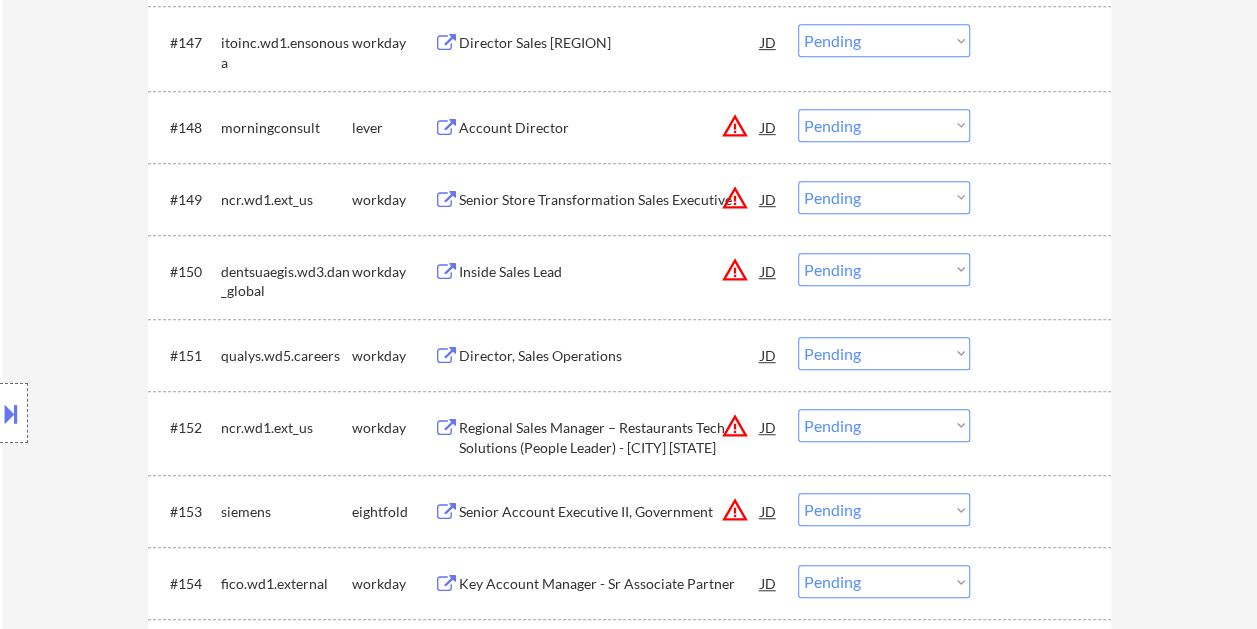 scroll, scrollTop: 4043, scrollLeft: 0, axis: vertical 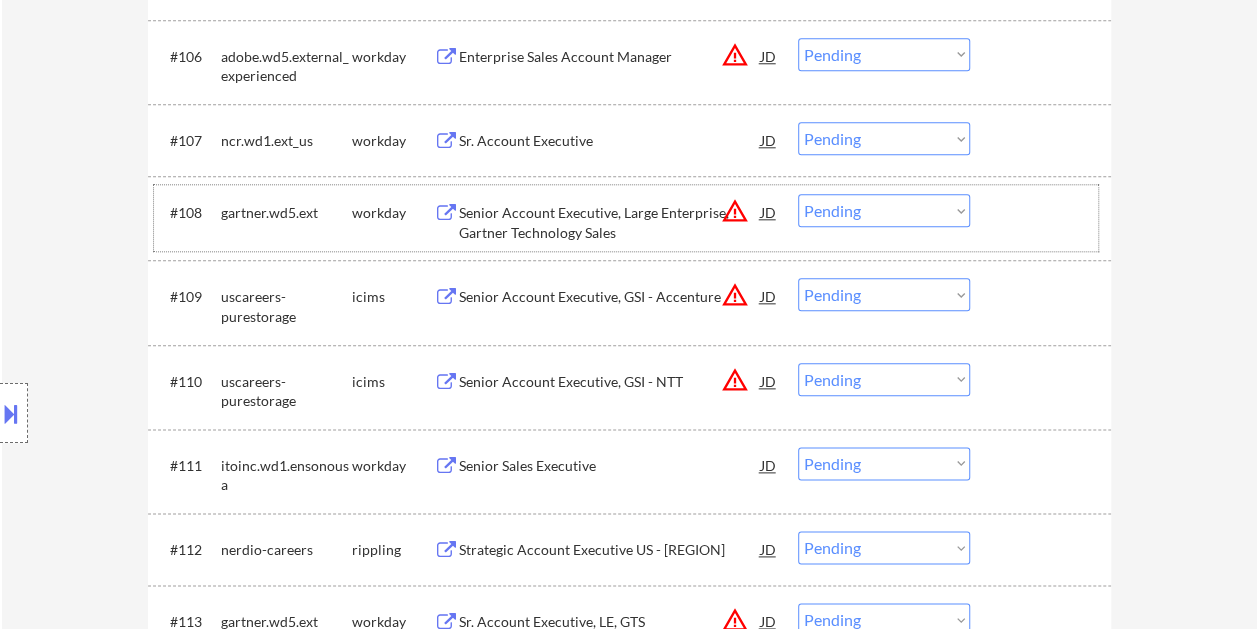 click at bounding box center [1043, 212] 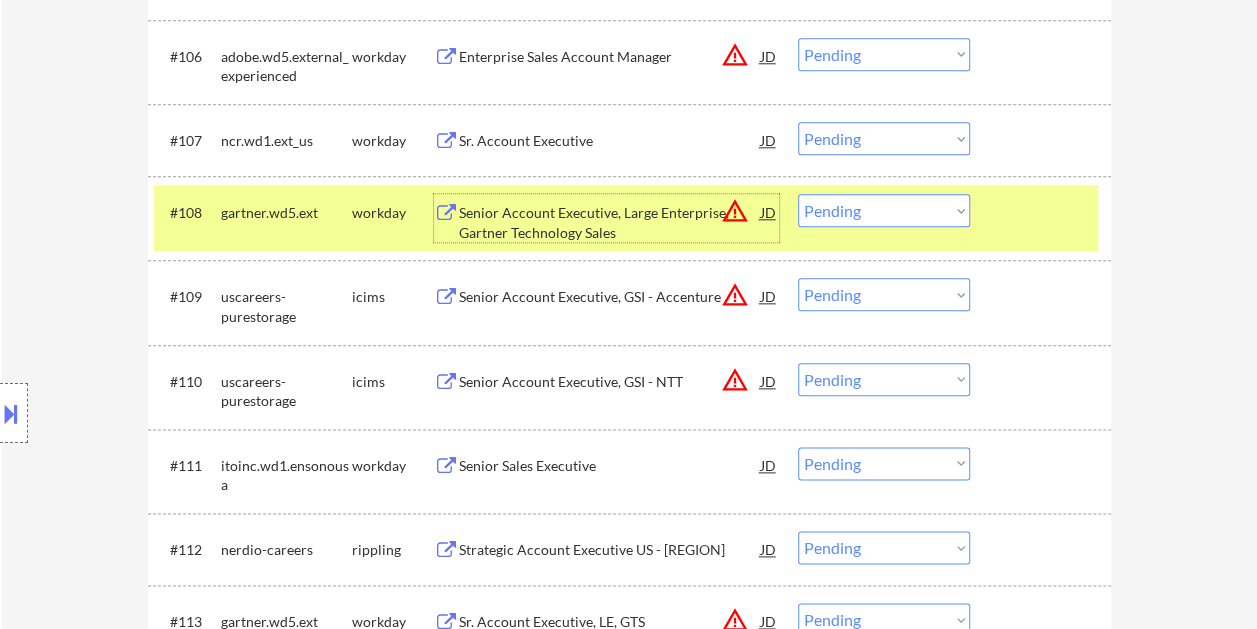 click on "Senior Account Executive, Large Enterprise, Gartner Technology Sales" at bounding box center [610, 222] 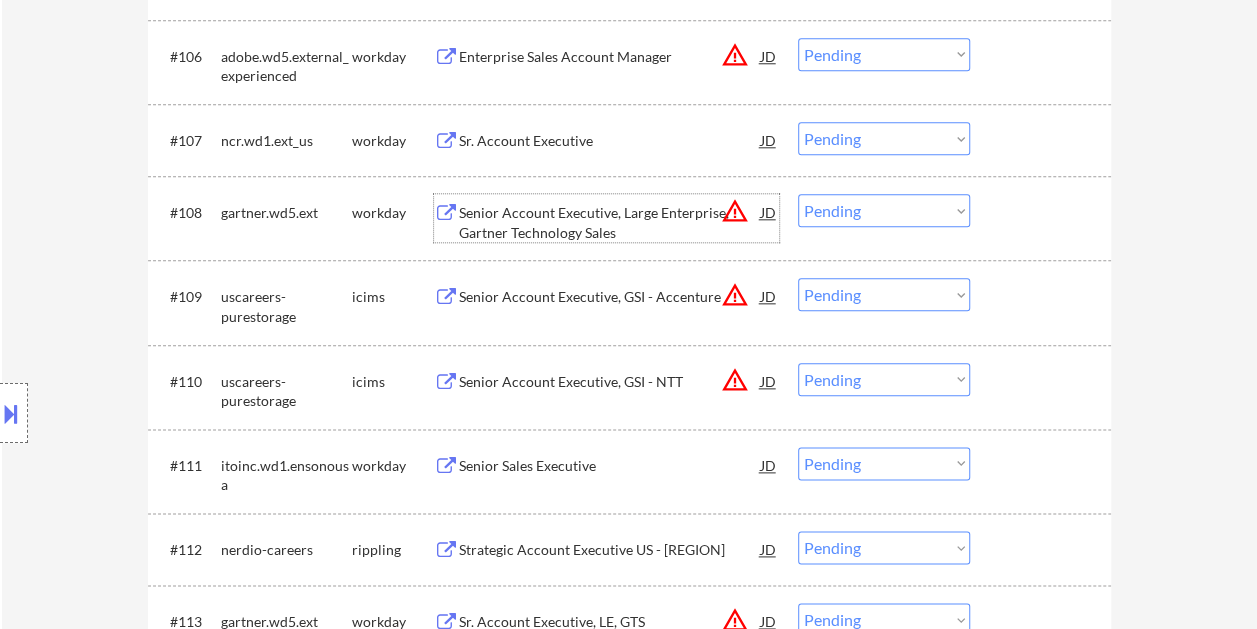 drag, startPoint x: 1032, startPoint y: 202, endPoint x: 930, endPoint y: 224, distance: 104.34558 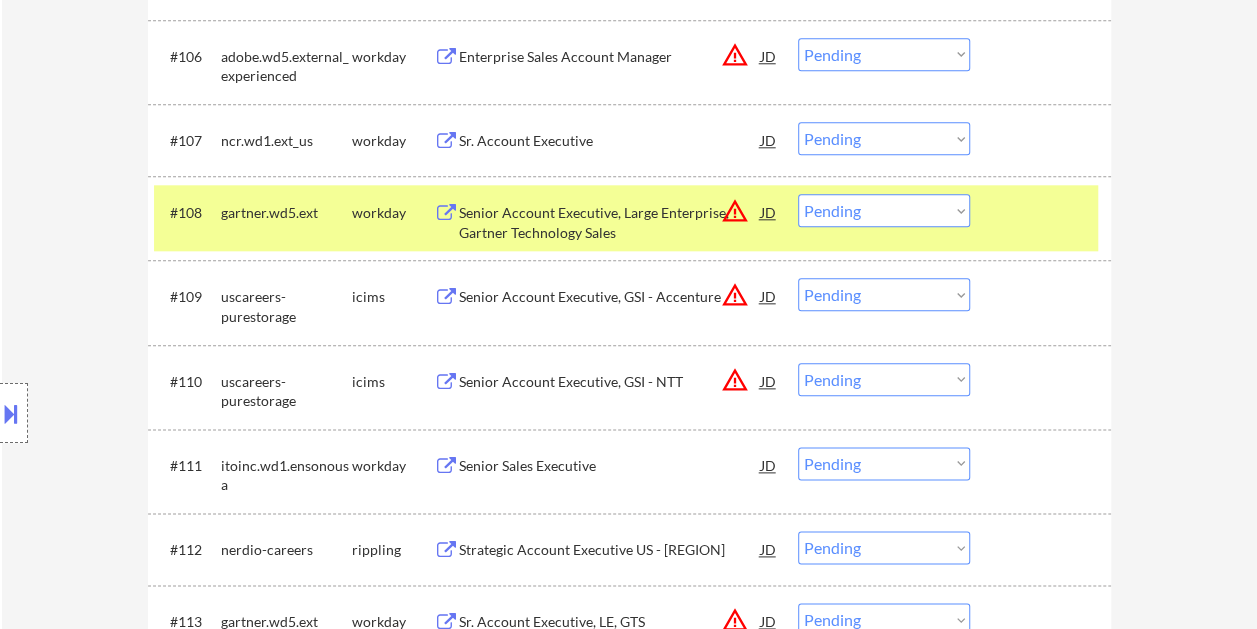 click on "Choose an option... Pending Applied Excluded (Questions) Excluded (Expired) Excluded (Location) Excluded (Bad Match) Excluded (Blocklist) Excluded (Salary) Excluded (Other)" at bounding box center (884, 210) 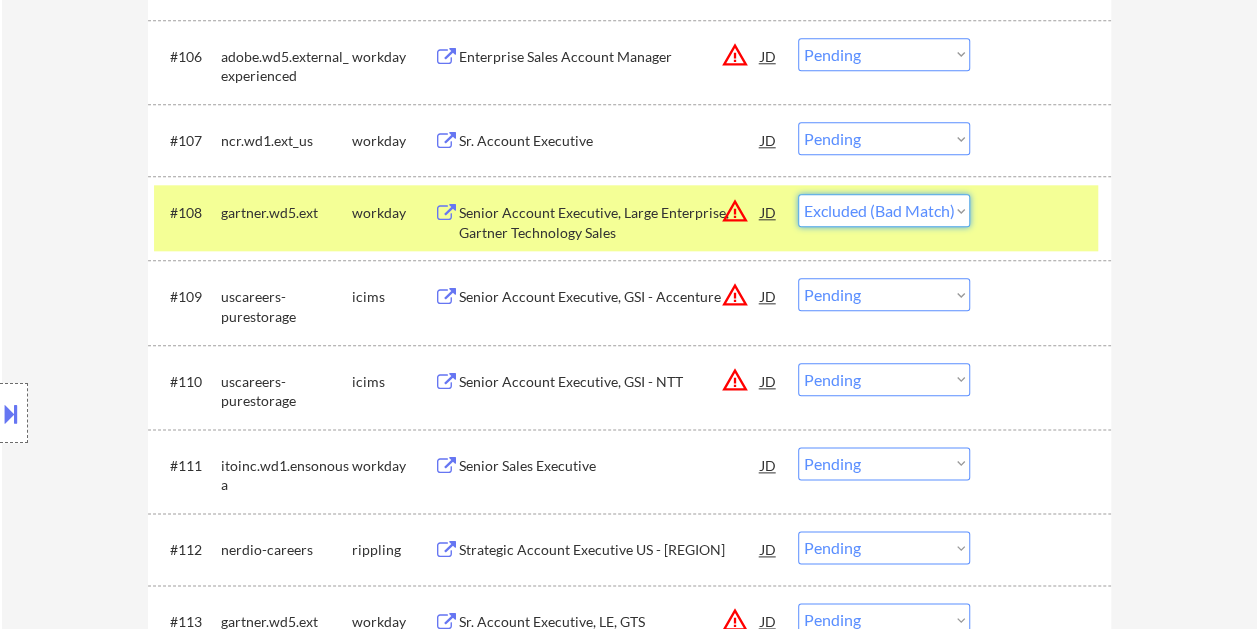 click on "Choose an option... Pending Applied Excluded (Questions) Excluded (Expired) Excluded (Location) Excluded (Bad Match) Excluded (Blocklist) Excluded (Salary) Excluded (Other)" at bounding box center [884, 210] 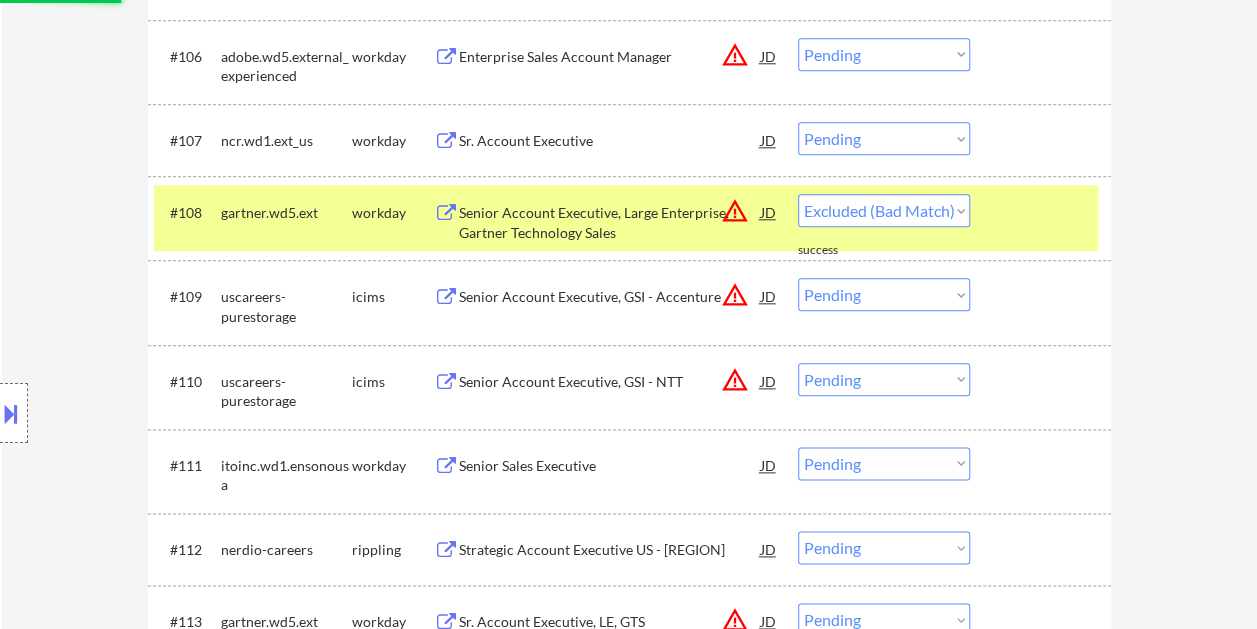 select on ""pending"" 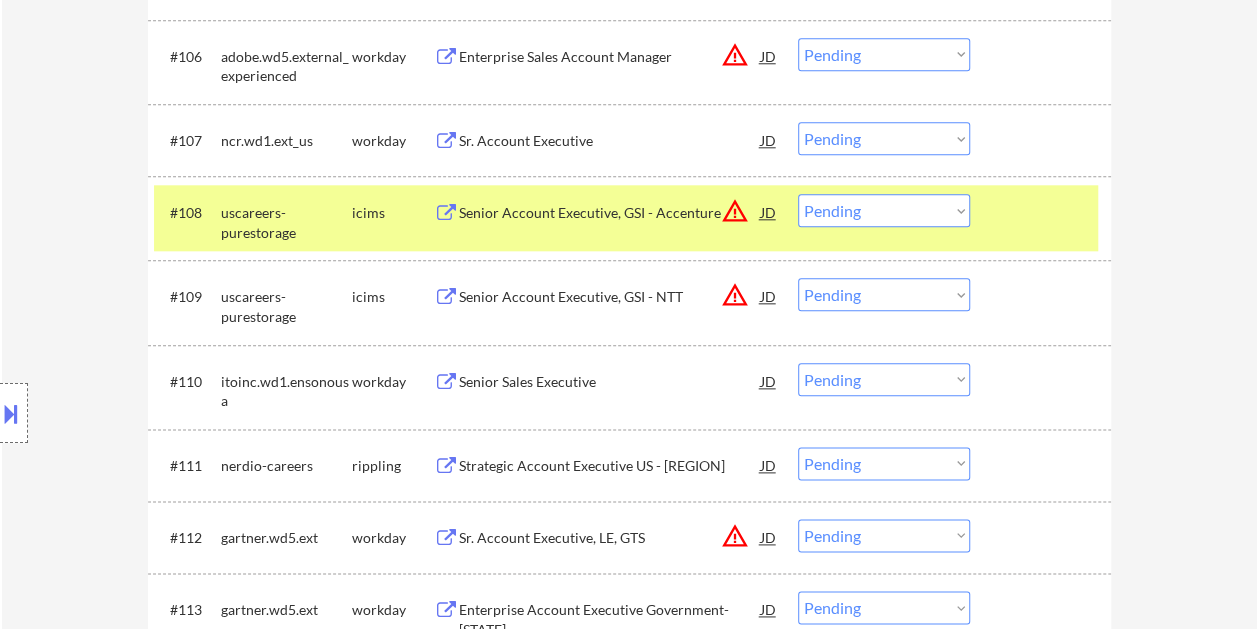 click at bounding box center [1043, 212] 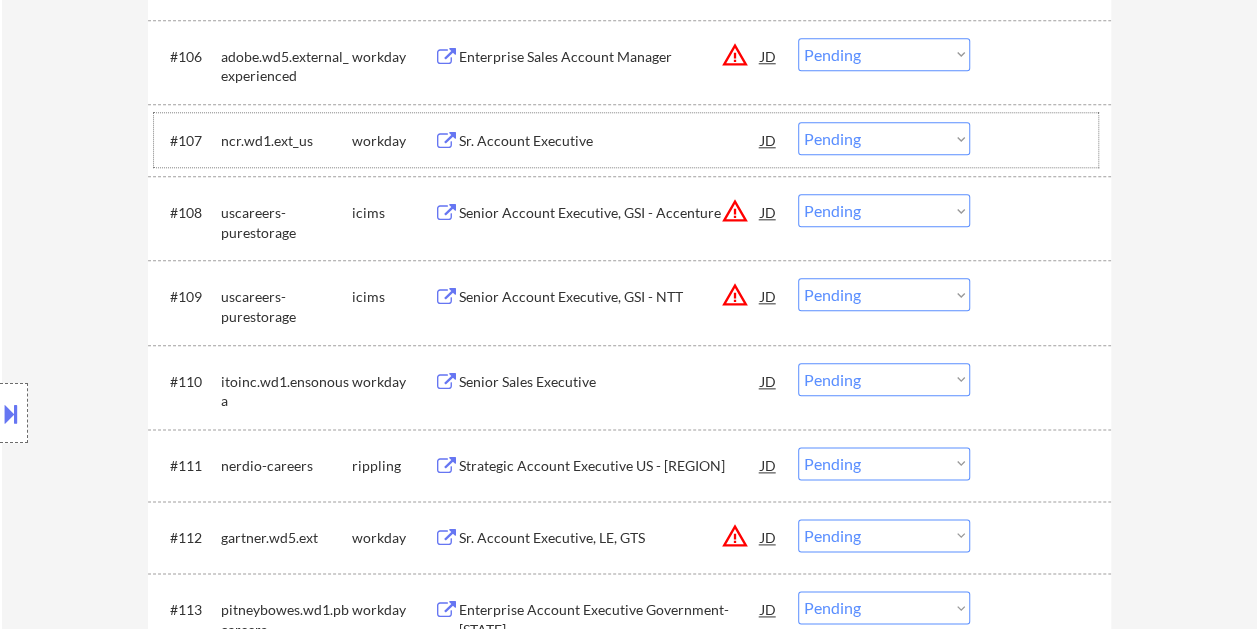 click on "#107 ncr.wd1.ext_us workday Sr. Account Executive JD warning_amber Choose an option... Pending Applied Excluded (Questions) Excluded (Expired) Excluded (Location) Excluded (Bad Match) Excluded (Blocklist) Excluded (Salary) Excluded (Other)" at bounding box center (626, 140) 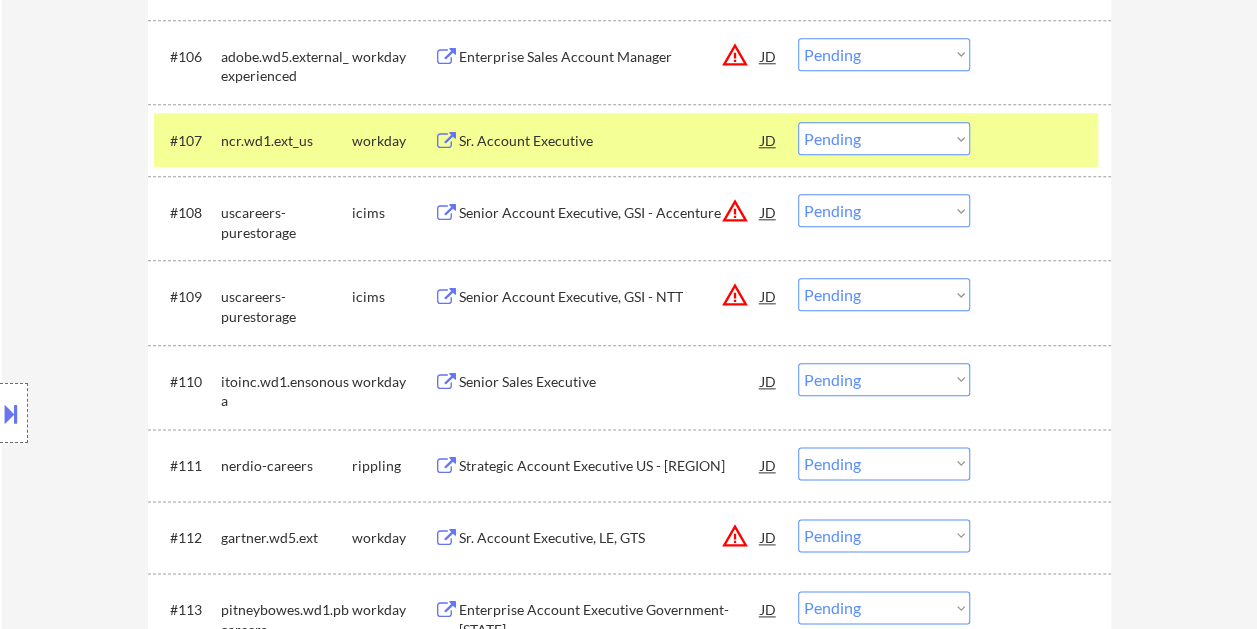 click on "Sr. Account Executive" at bounding box center [610, 140] 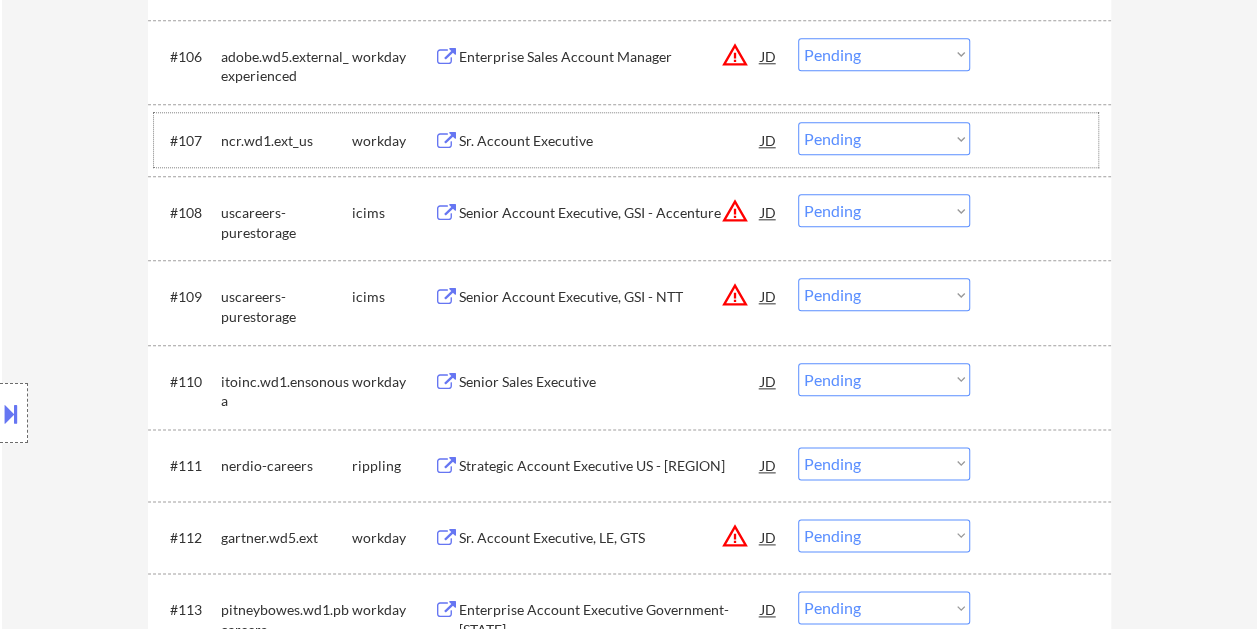 click at bounding box center [1043, 140] 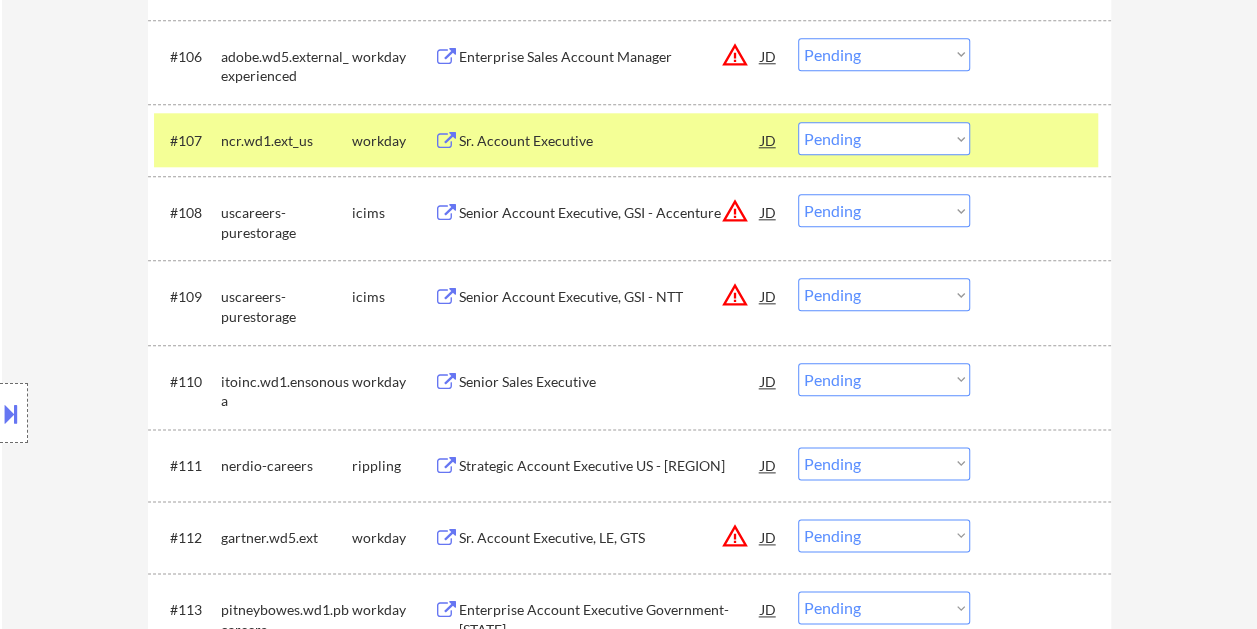click on "Choose an option... Pending Applied Excluded (Questions) Excluded (Expired) Excluded (Location) Excluded (Bad Match) Excluded (Blocklist) Excluded (Salary) Excluded (Other)" at bounding box center (884, 138) 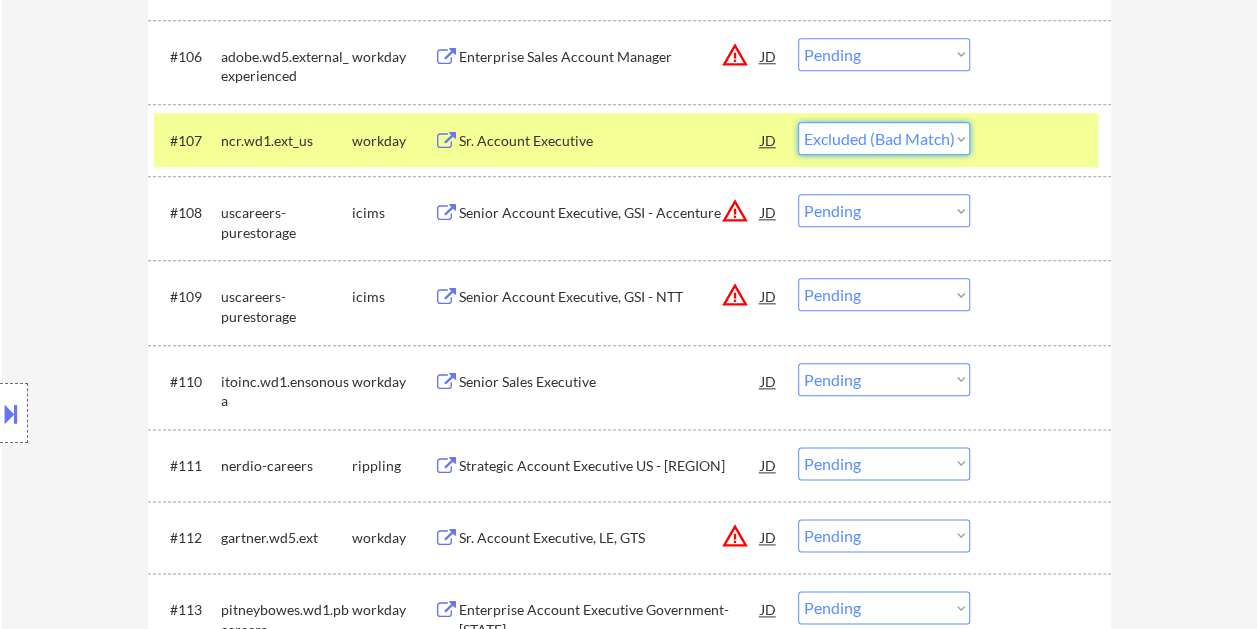 click on "Choose an option... Pending Applied Excluded (Questions) Excluded (Expired) Excluded (Location) Excluded (Bad Match) Excluded (Blocklist) Excluded (Salary) Excluded (Other)" at bounding box center [884, 138] 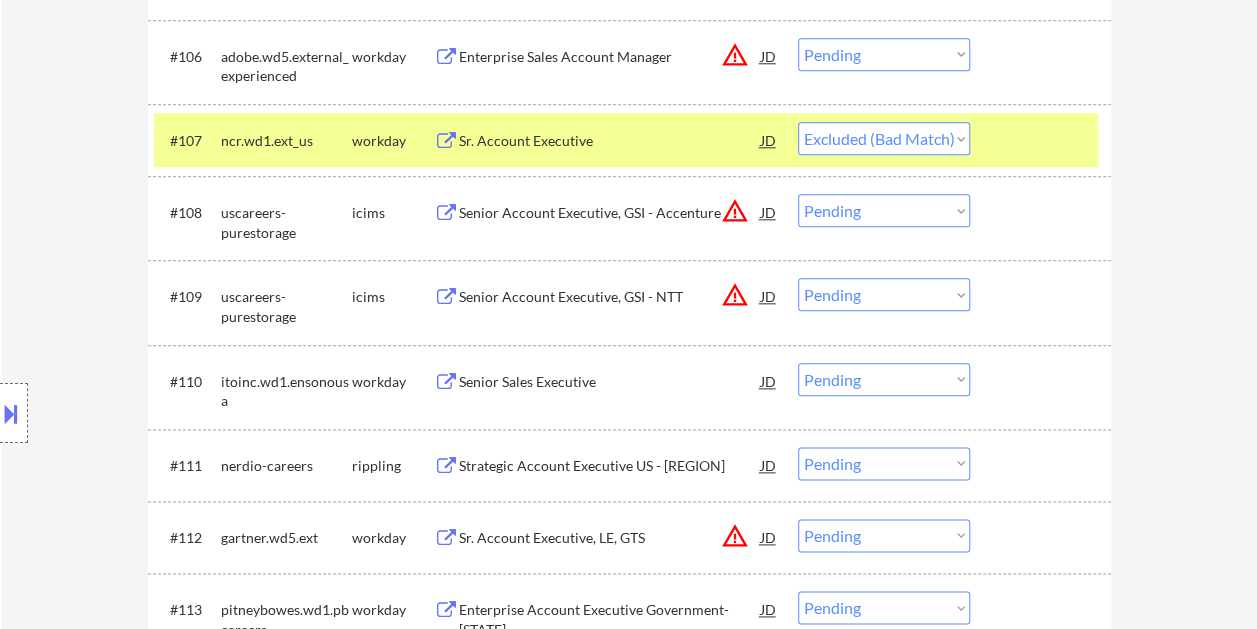 select on ""pending"" 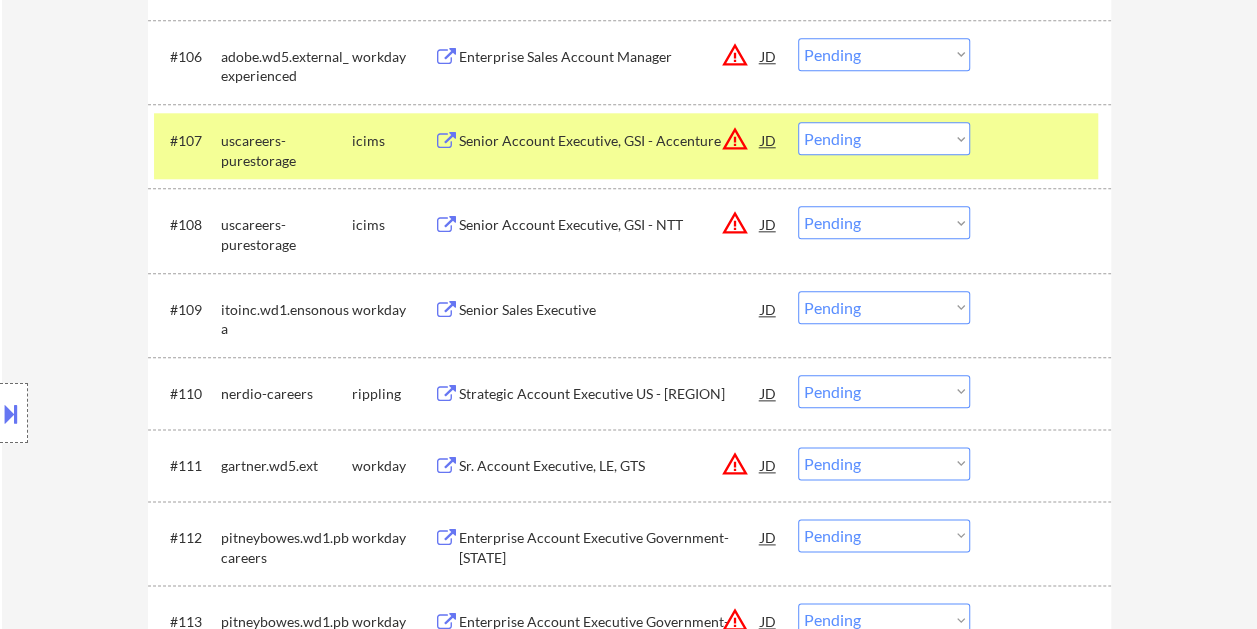 click at bounding box center (1043, 140) 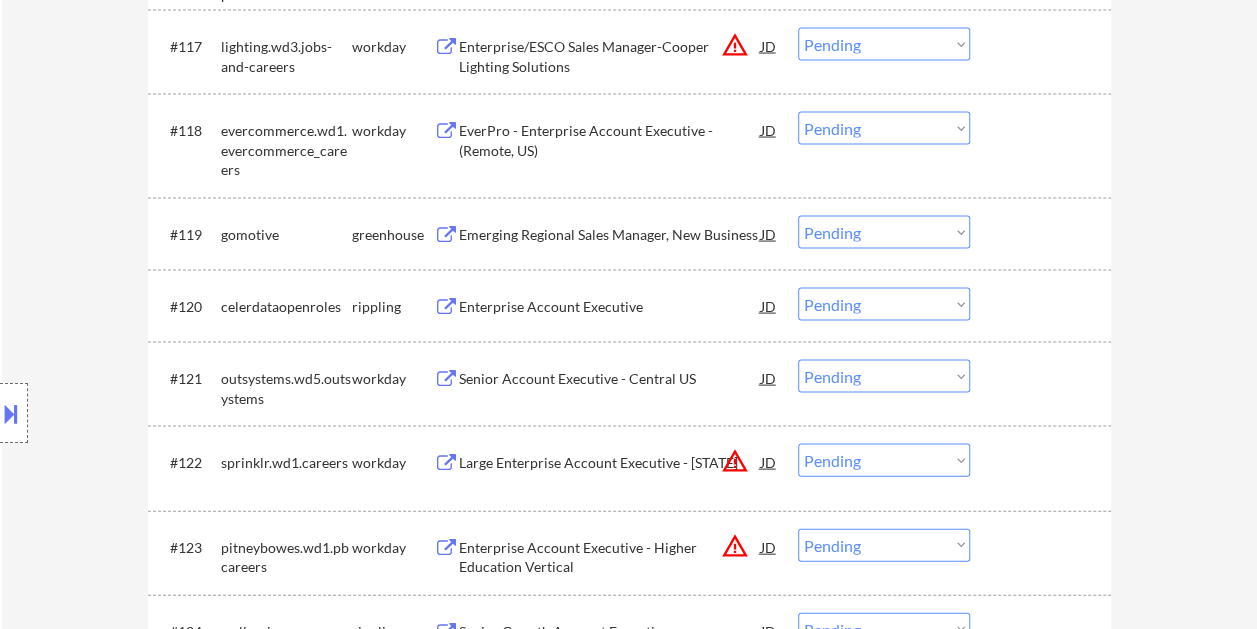 scroll, scrollTop: 2000, scrollLeft: 0, axis: vertical 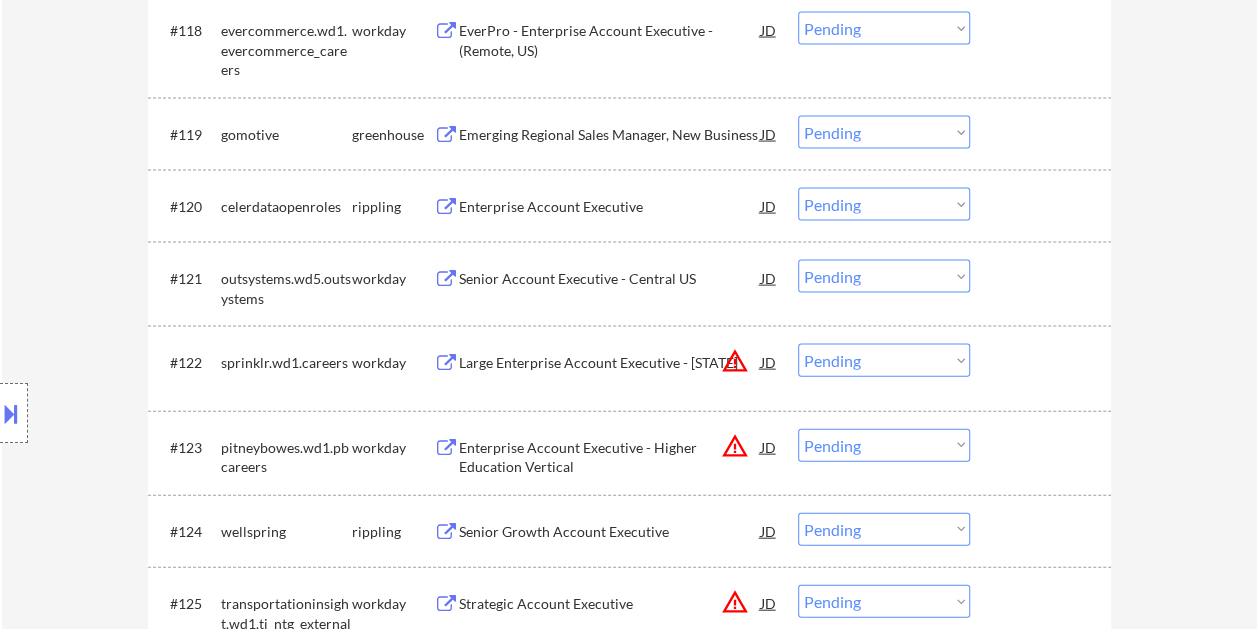 click at bounding box center (1043, 447) 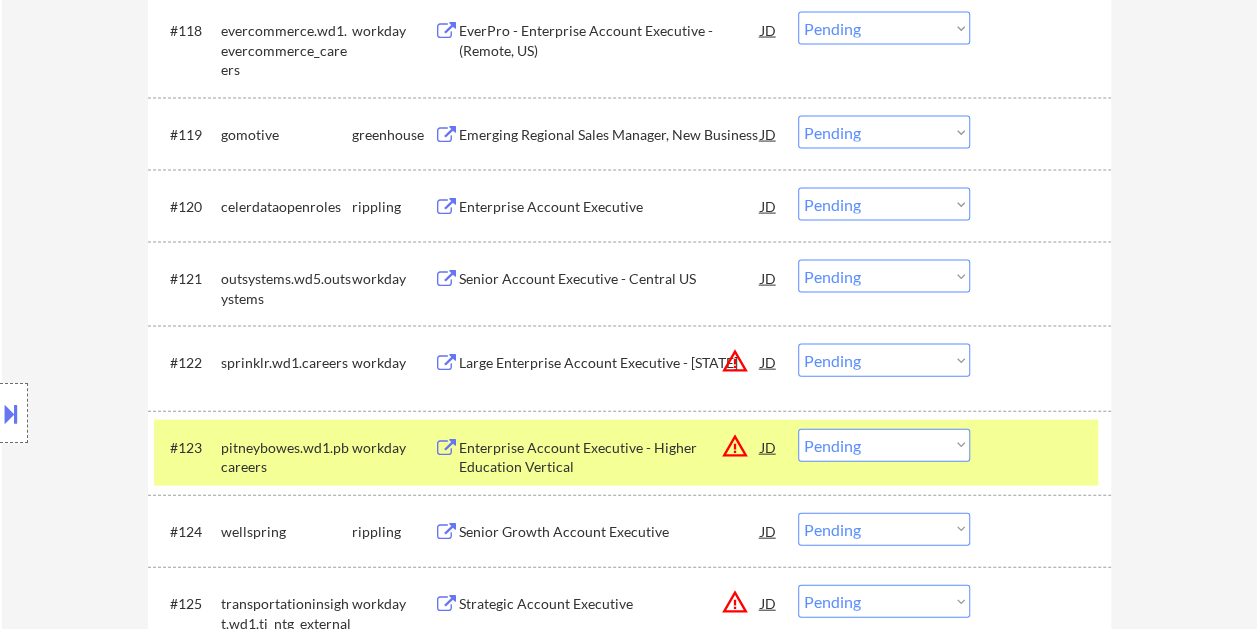 click on "Enterprise Account Executive - Higher Education Vertical" at bounding box center [610, 457] 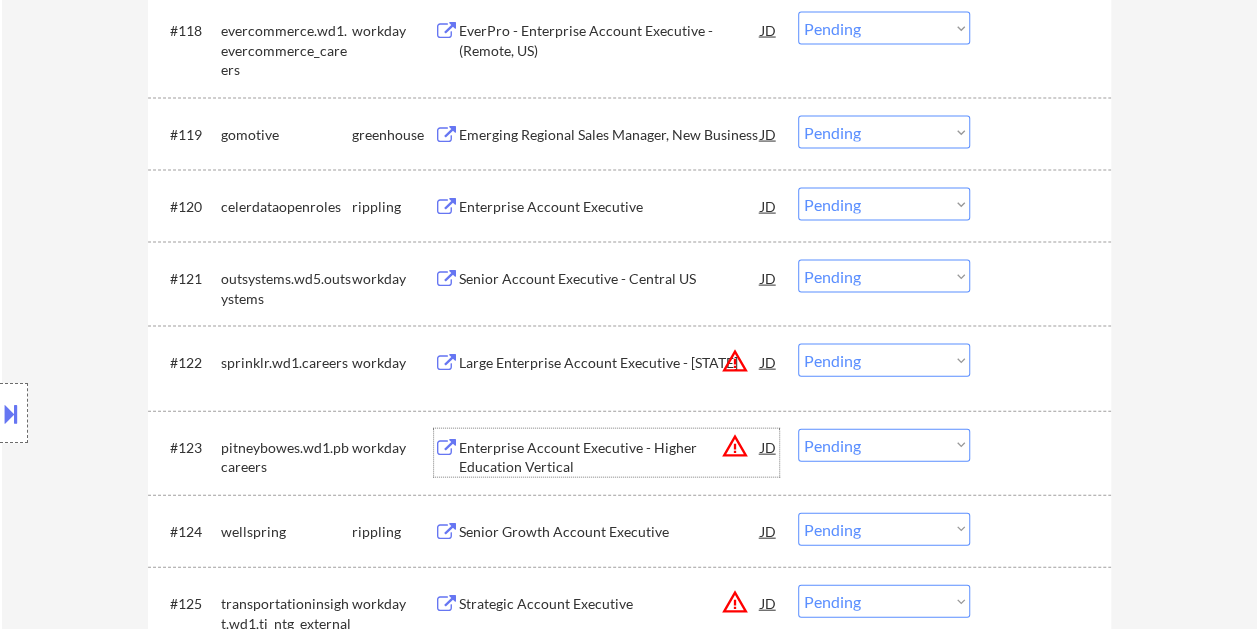 click on "#123 pitneybowes.wd1.pbcareers workday Enterprise Account Executive - Higher Education Vertical JD warning_amber Choose an option... Pending Applied Excluded (Questions) Excluded (Expired) Excluded (Location) Excluded (Bad Match) Excluded (Blocklist) Excluded (Salary) Excluded (Other)" at bounding box center [626, 453] 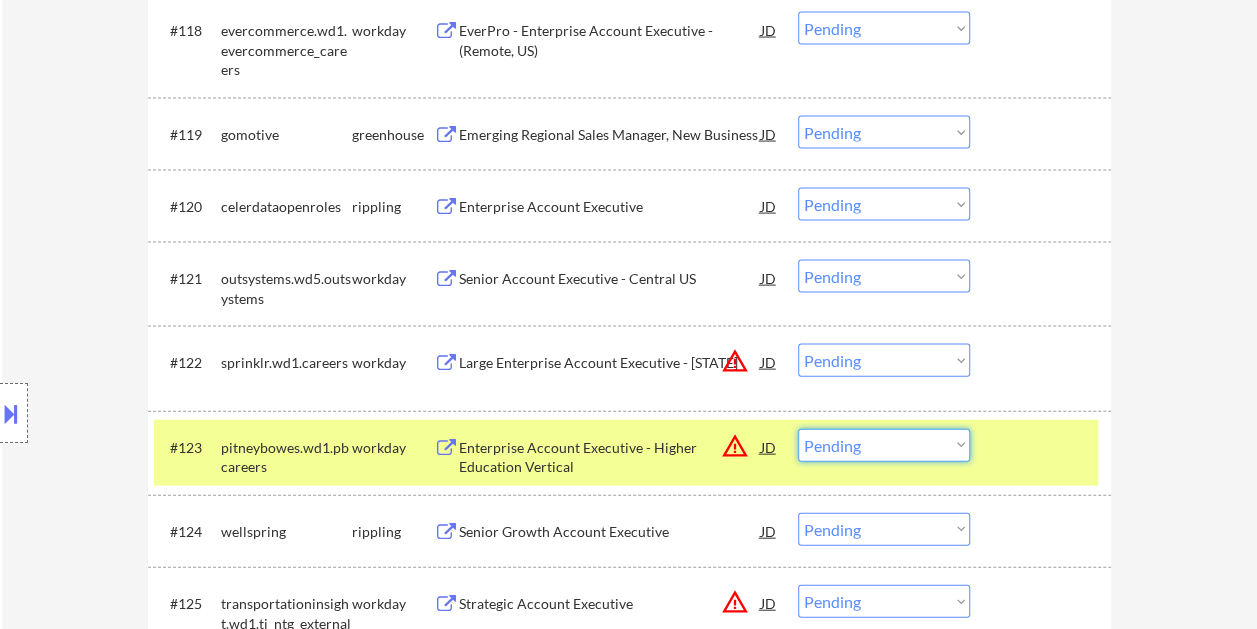 click on "Choose an option... Pending Applied Excluded (Questions) Excluded (Expired) Excluded (Location) Excluded (Bad Match) Excluded (Blocklist) Excluded (Salary) Excluded (Other)" at bounding box center (884, 445) 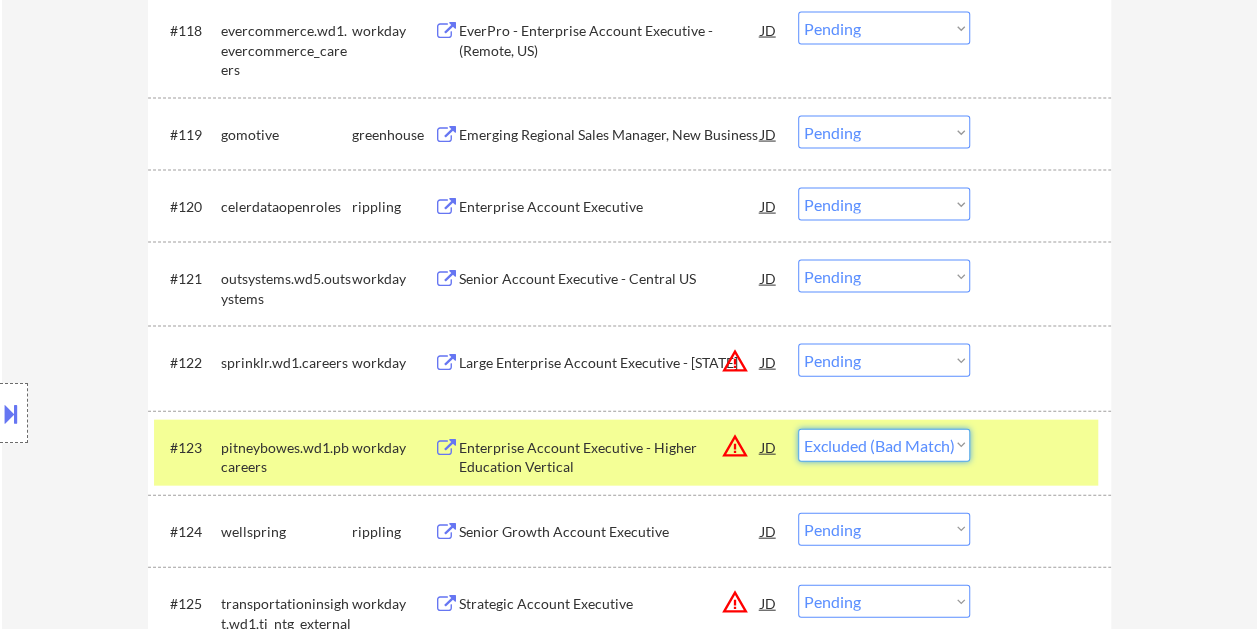 click on "Choose an option... Pending Applied Excluded (Questions) Excluded (Expired) Excluded (Location) Excluded (Bad Match) Excluded (Blocklist) Excluded (Salary) Excluded (Other)" at bounding box center (884, 445) 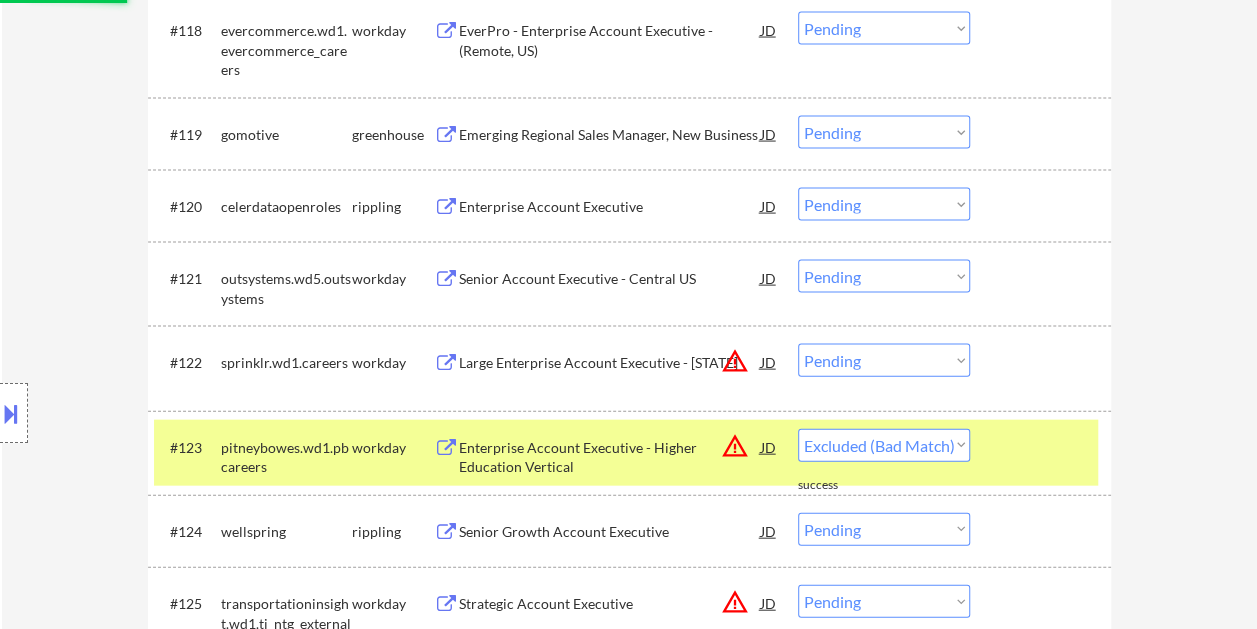 select on ""pending"" 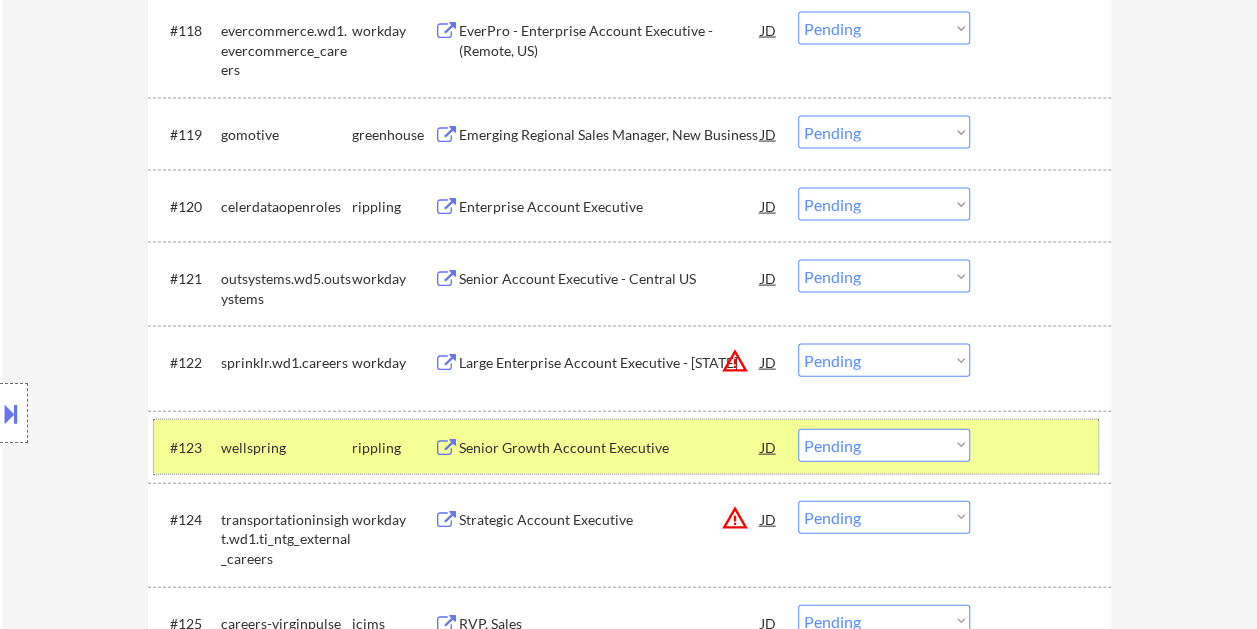 click at bounding box center [1043, 447] 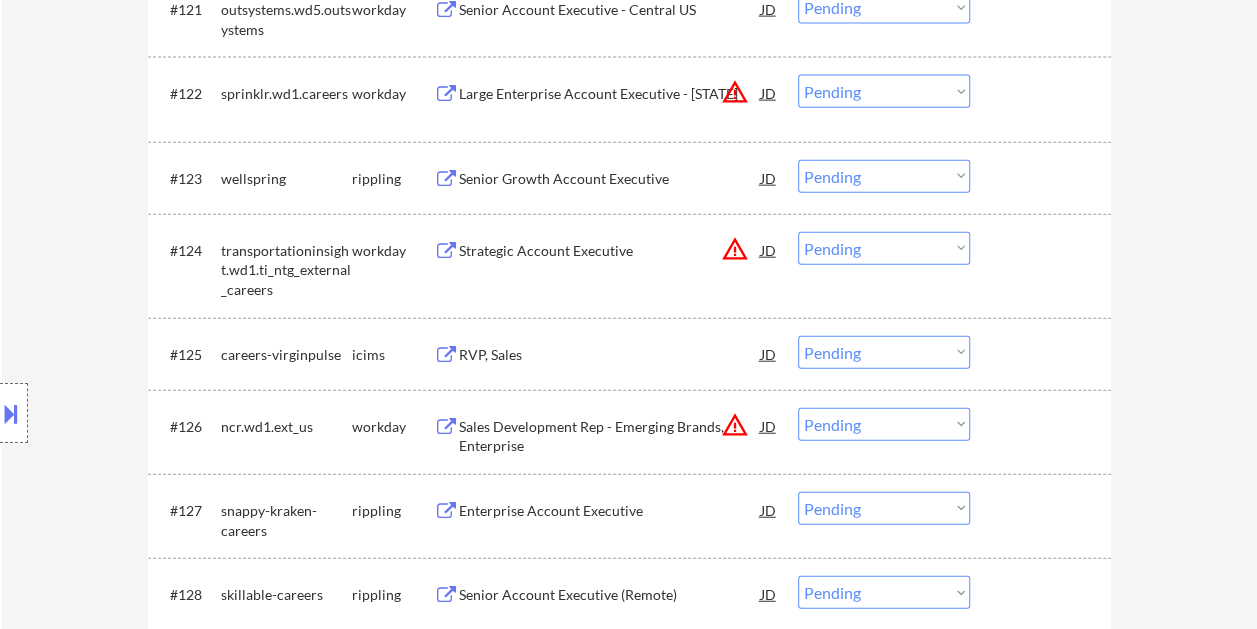 scroll, scrollTop: 2300, scrollLeft: 0, axis: vertical 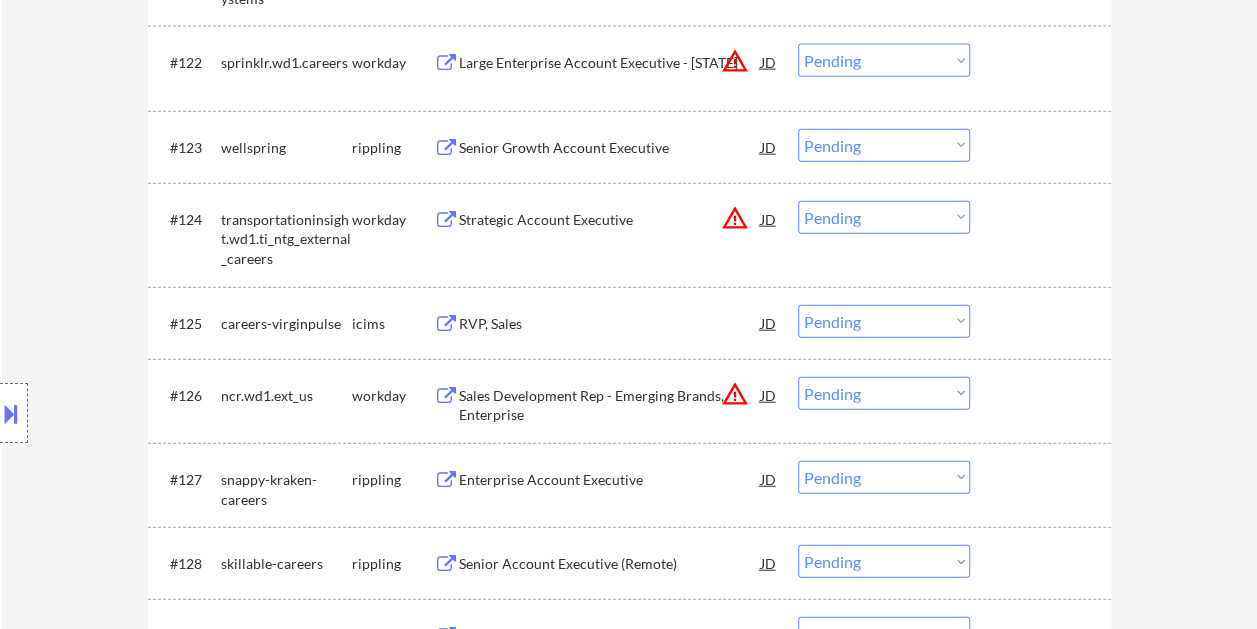 click at bounding box center (1043, 395) 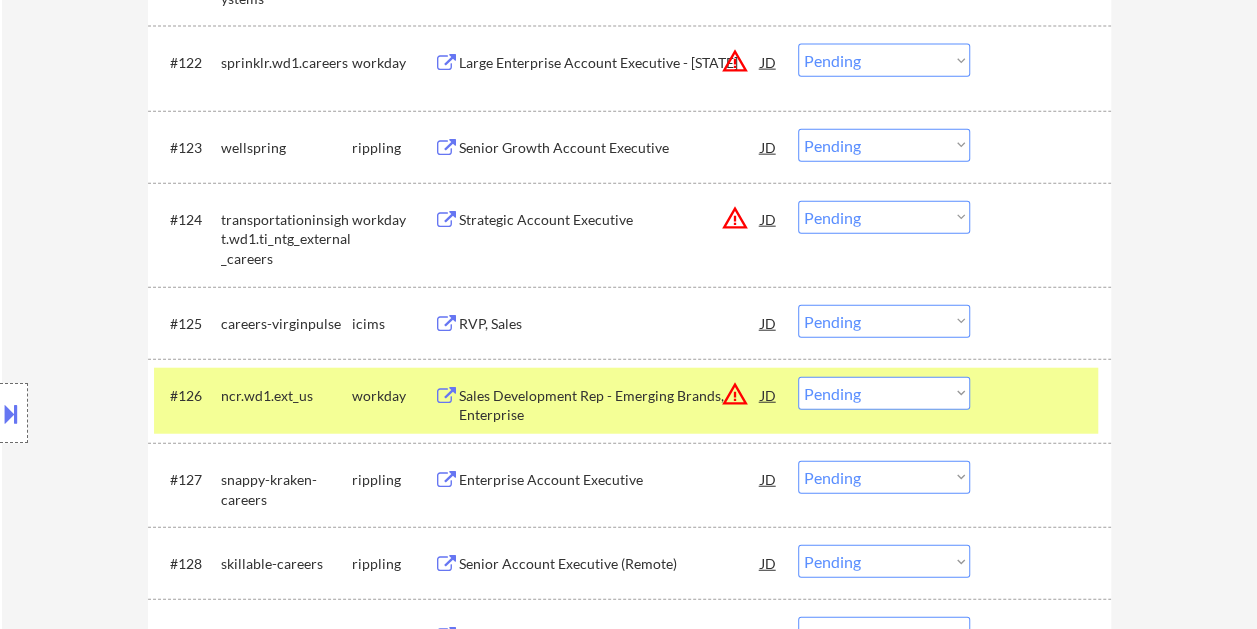 click on "Sales Development Rep - Emerging Brands, Enterprise" at bounding box center [610, 405] 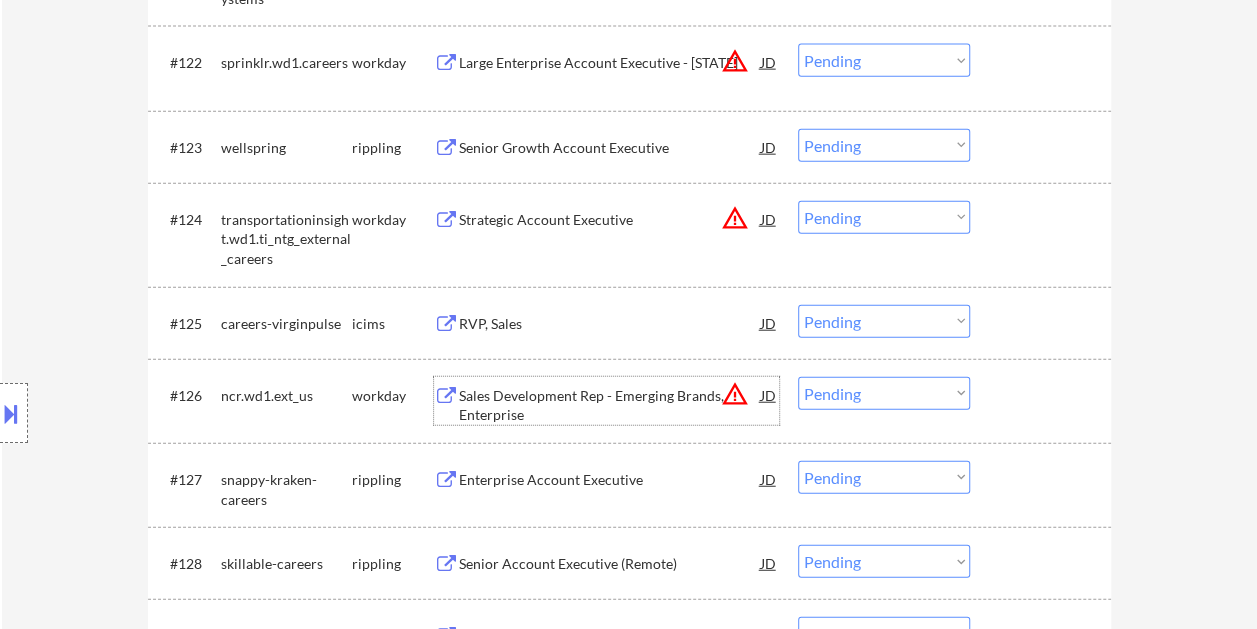 click on "#126 ncr.wd1.ext_us workday Sales Development Rep - Emerging Brands, Enterprise JD warning_amber Choose an option... Pending Applied Excluded (Questions) Excluded (Expired) Excluded (Location) Excluded (Bad Match) Excluded (Blocklist) Excluded (Salary) Excluded (Other)" at bounding box center (629, 401) 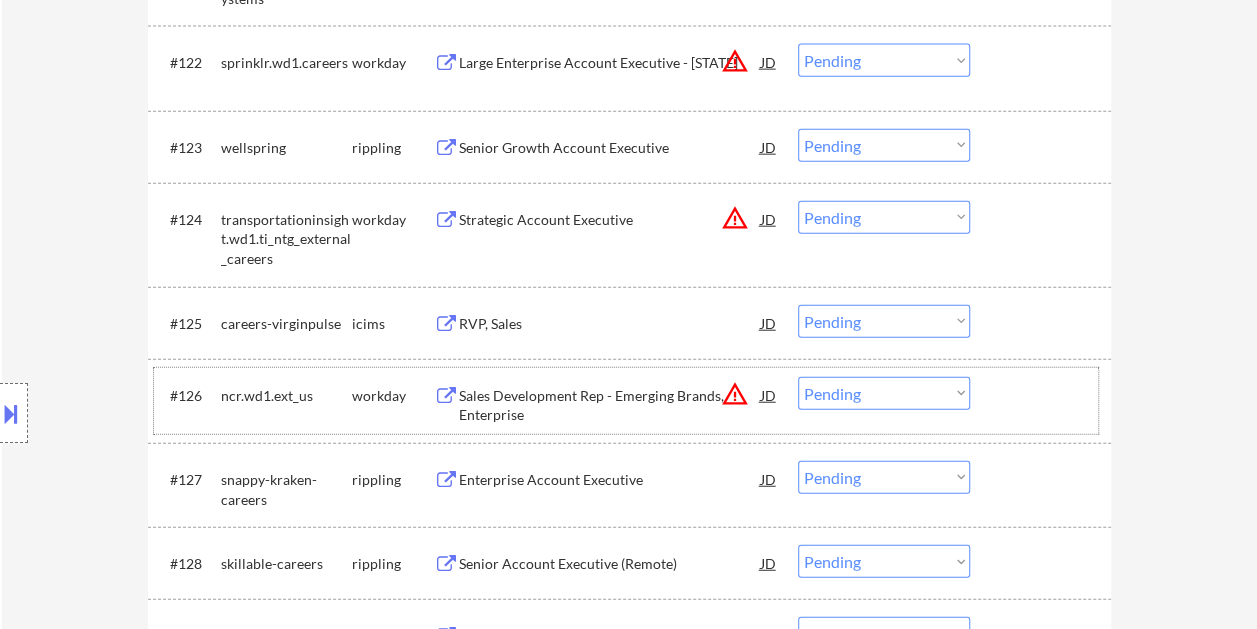 click at bounding box center [1043, 395] 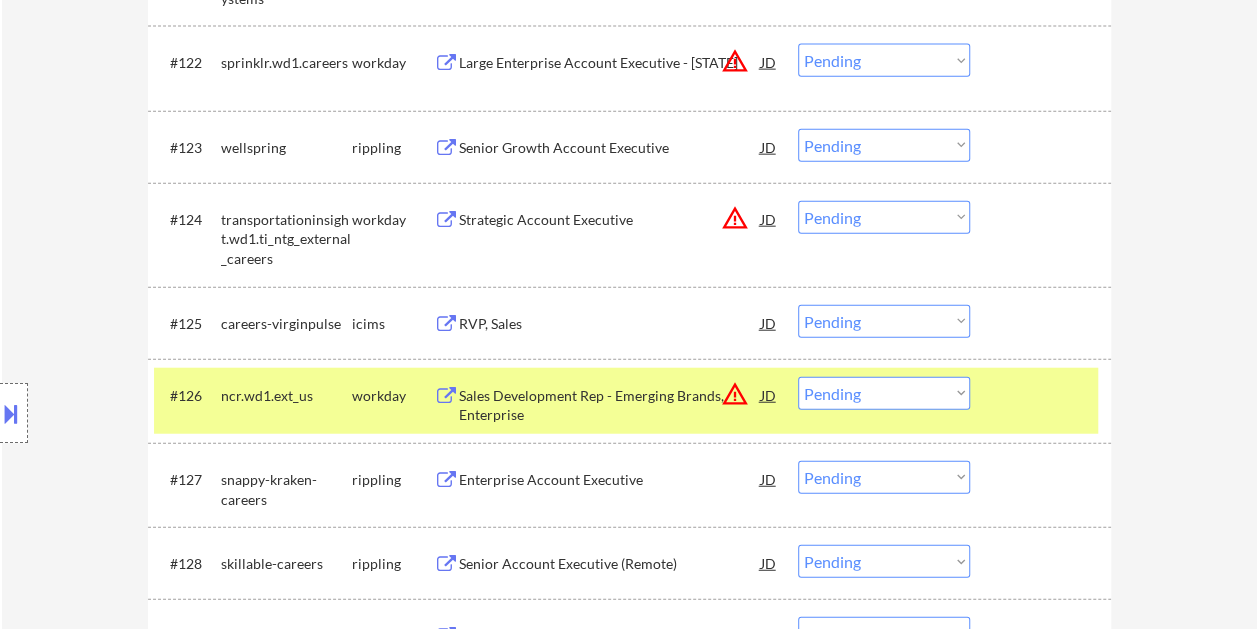 click on "Choose an option... Pending Applied Excluded (Questions) Excluded (Expired) Excluded (Location) Excluded (Bad Match) Excluded (Blocklist) Excluded (Salary) Excluded (Other)" at bounding box center (884, 393) 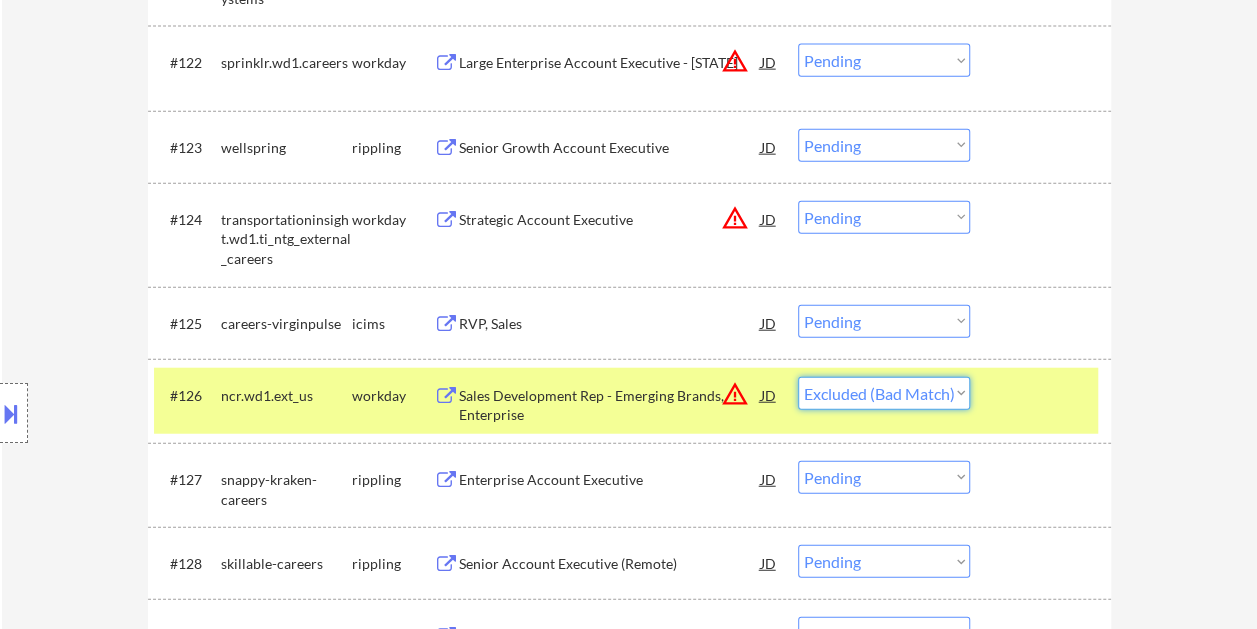 click on "Choose an option... Pending Applied Excluded (Questions) Excluded (Expired) Excluded (Location) Excluded (Bad Match) Excluded (Blocklist) Excluded (Salary) Excluded (Other)" at bounding box center (884, 393) 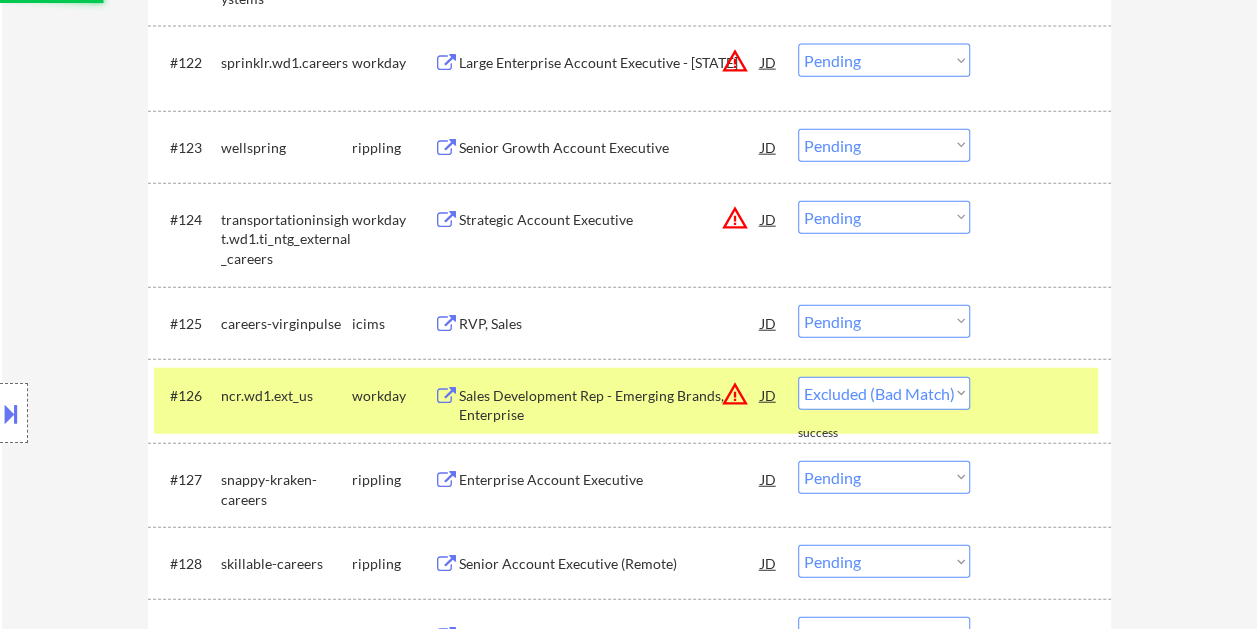 select on ""pending"" 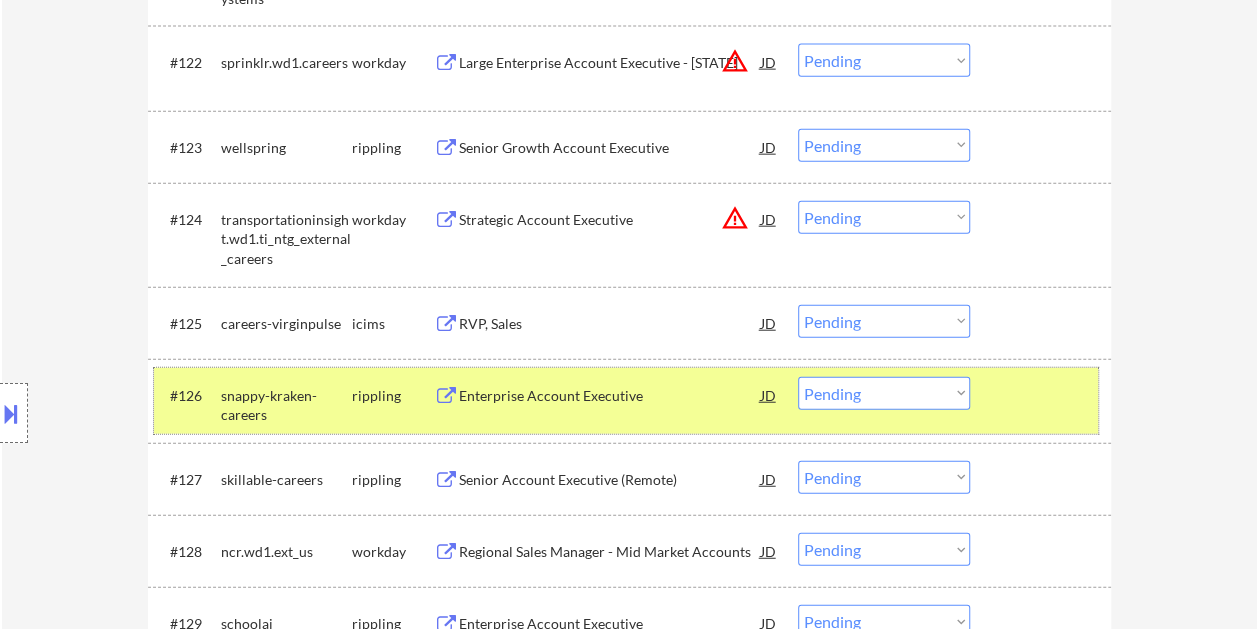 click at bounding box center [1043, 395] 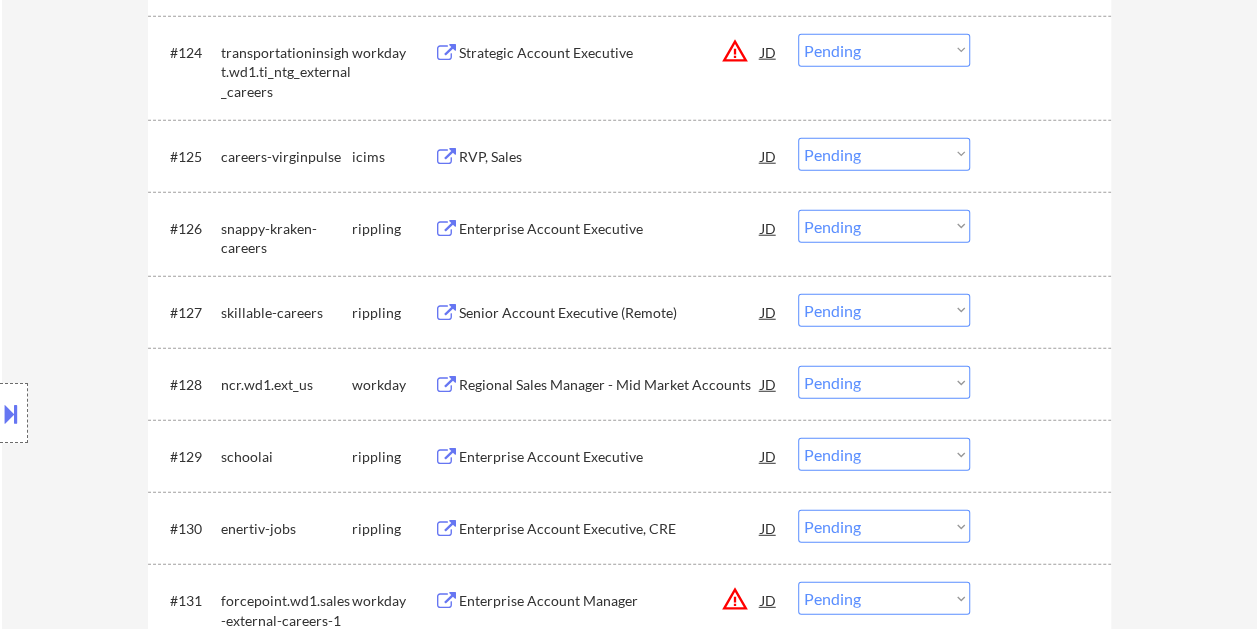 scroll, scrollTop: 2500, scrollLeft: 0, axis: vertical 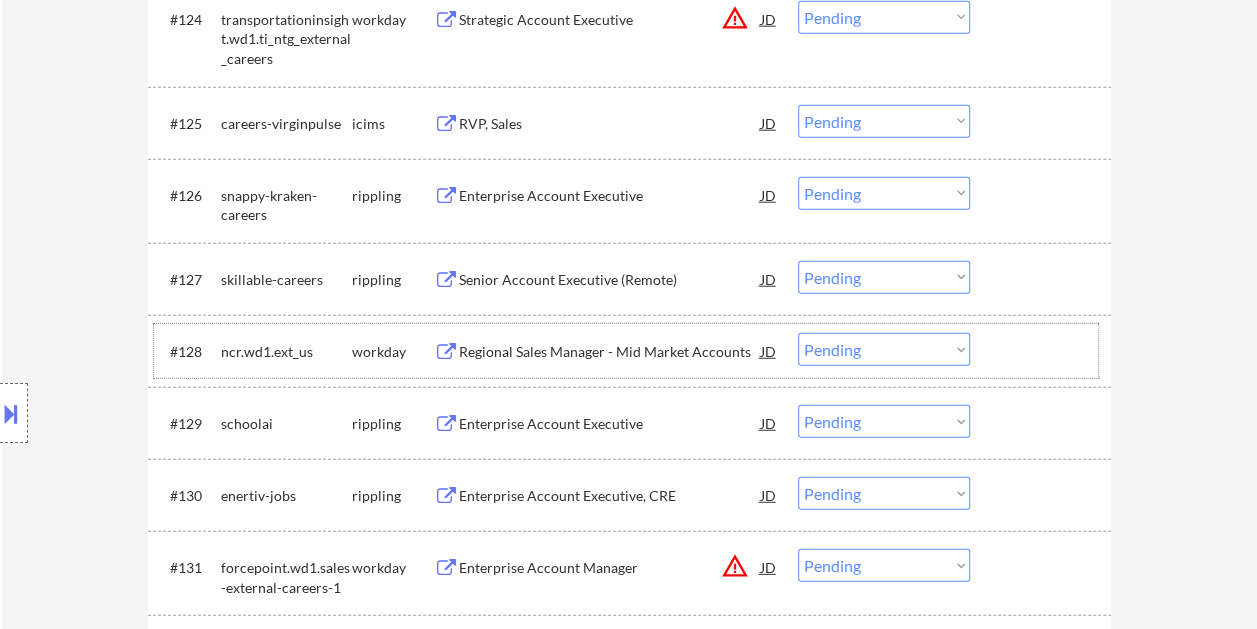 drag, startPoint x: 1043, startPoint y: 348, endPoint x: 654, endPoint y: 329, distance: 389.46375 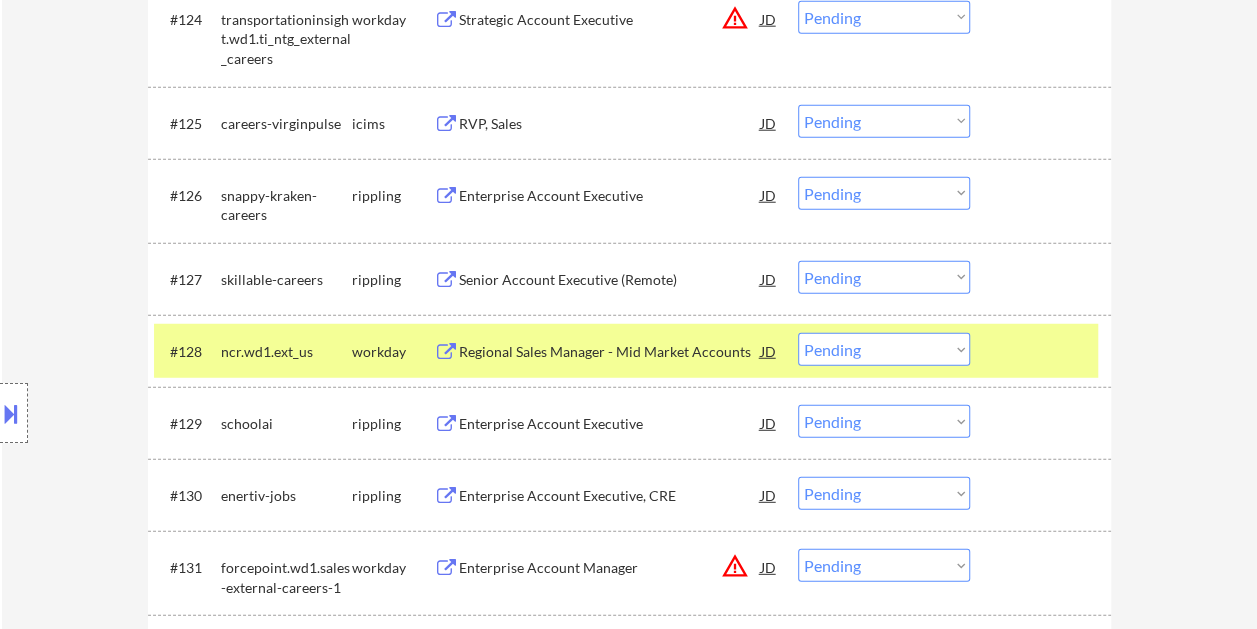 click on "Regional Sales Manager - Mid Market Accounts" at bounding box center [610, 351] 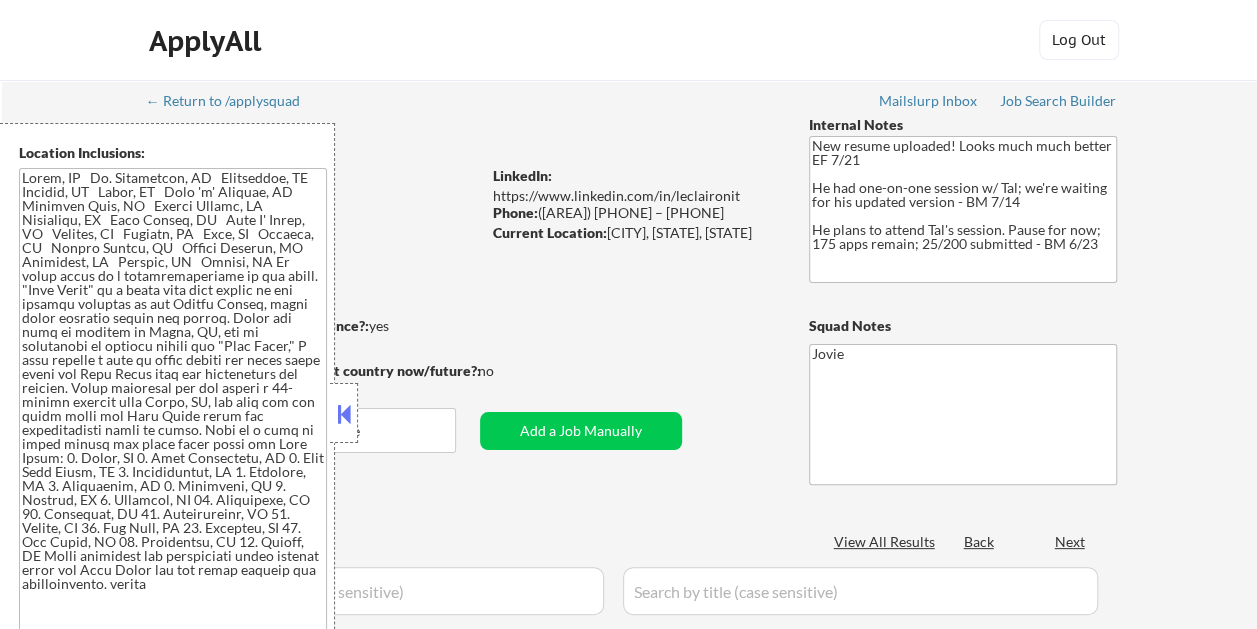 scroll, scrollTop: 2228, scrollLeft: 0, axis: vertical 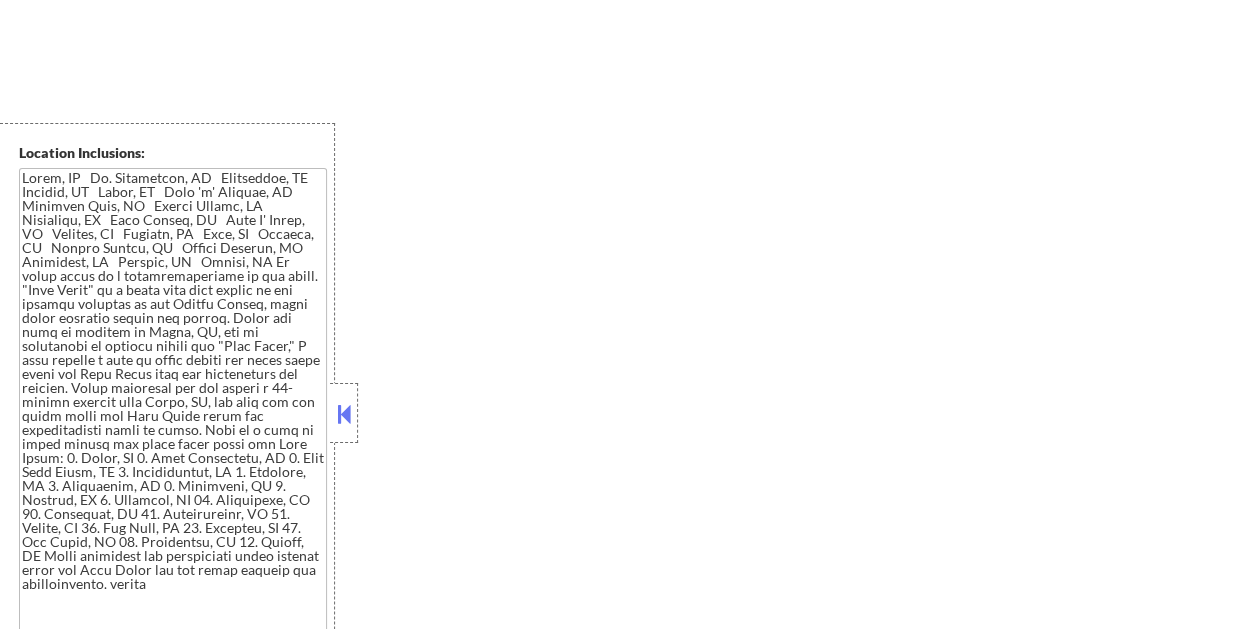 click at bounding box center (344, 414) 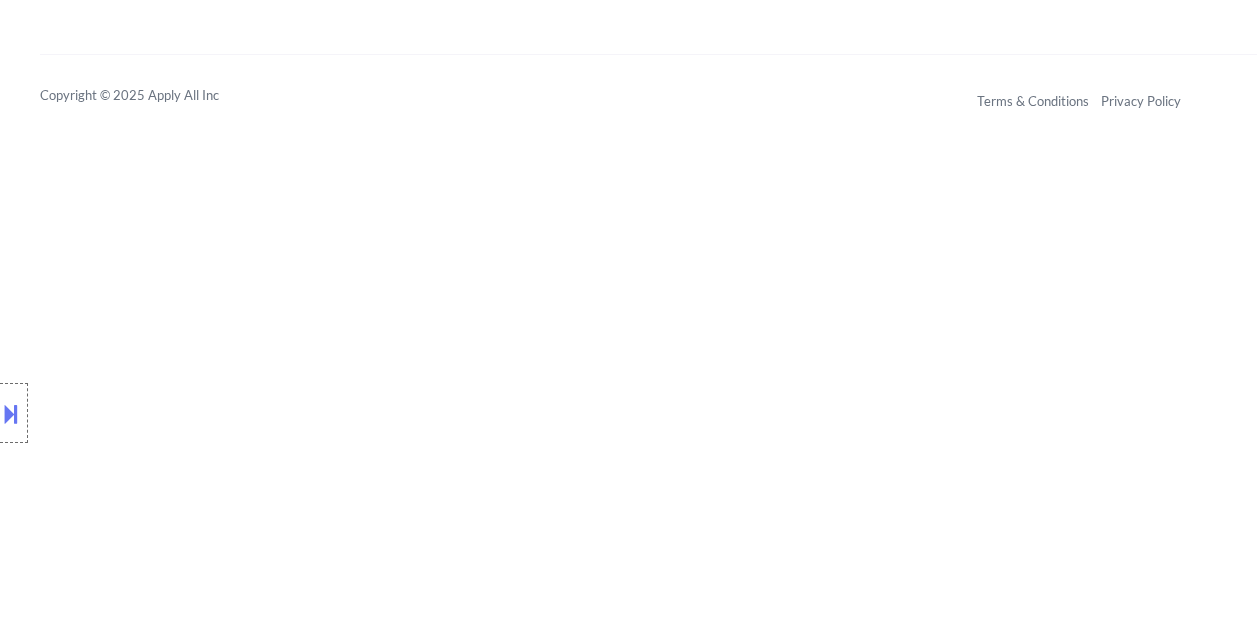 scroll, scrollTop: 2196, scrollLeft: 0, axis: vertical 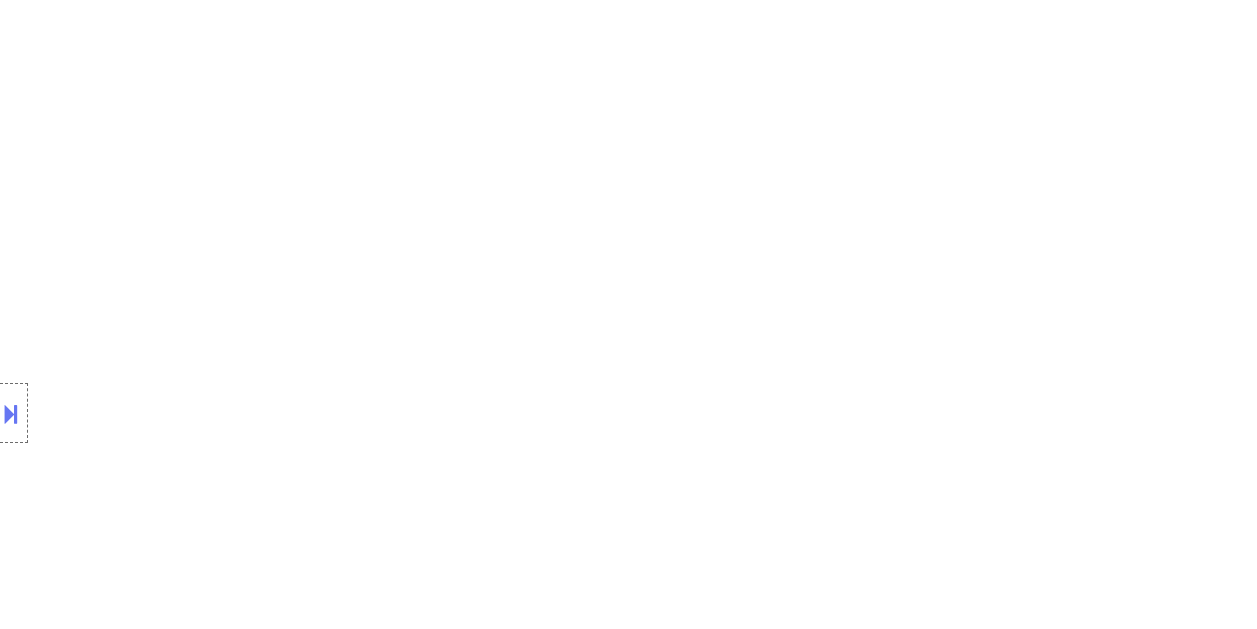 select on ""pending"" 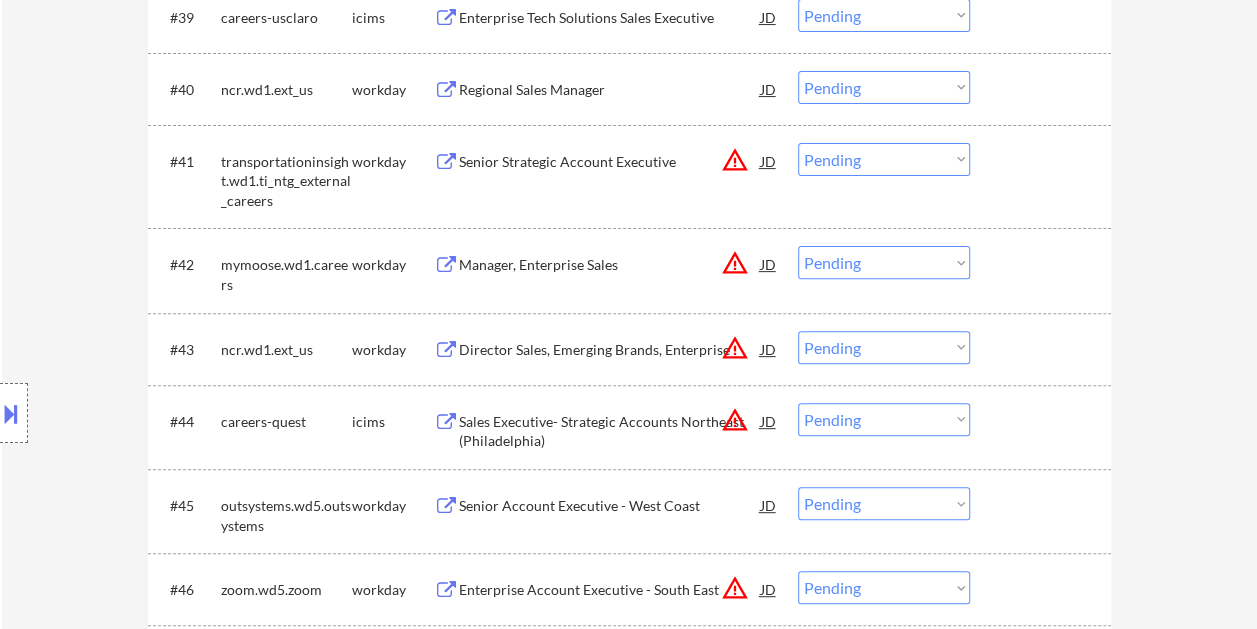 scroll, scrollTop: 3946, scrollLeft: 0, axis: vertical 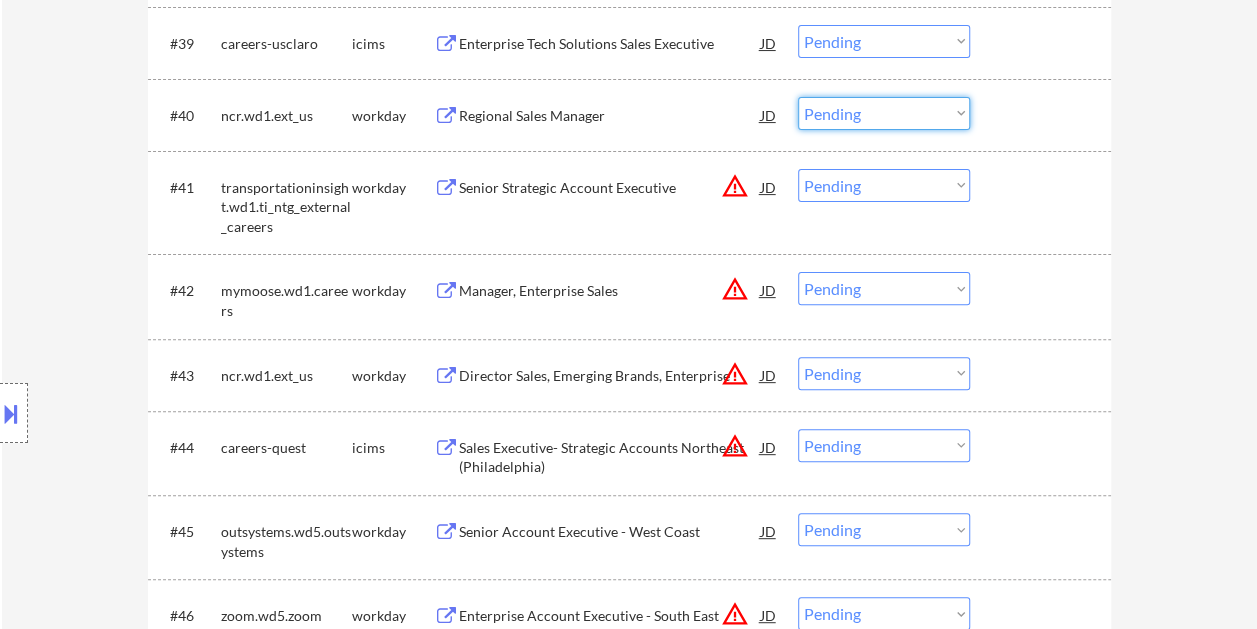 click on "Choose an option... Pending Applied Excluded (Questions) Excluded (Expired) Excluded (Location) Excluded (Bad Match) Excluded (Blocklist) Excluded (Salary) Excluded (Other)" at bounding box center [884, 113] 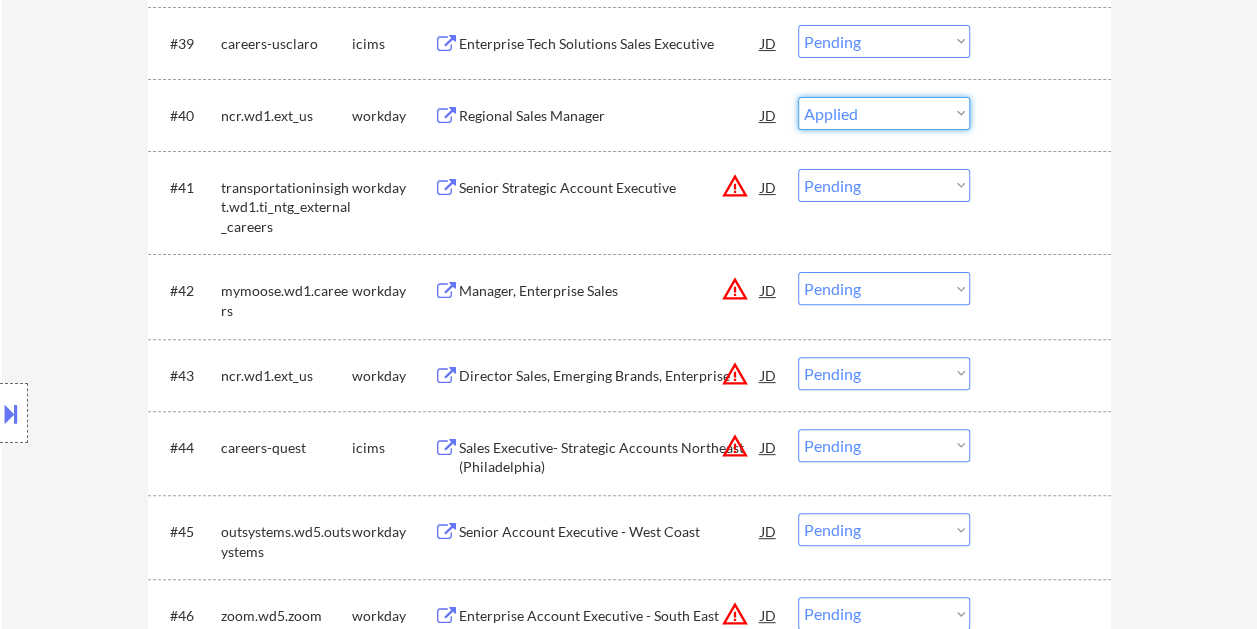 click on "Choose an option... Pending Applied Excluded (Questions) Excluded (Expired) Excluded (Location) Excluded (Bad Match) Excluded (Blocklist) Excluded (Salary) Excluded (Other)" at bounding box center (884, 113) 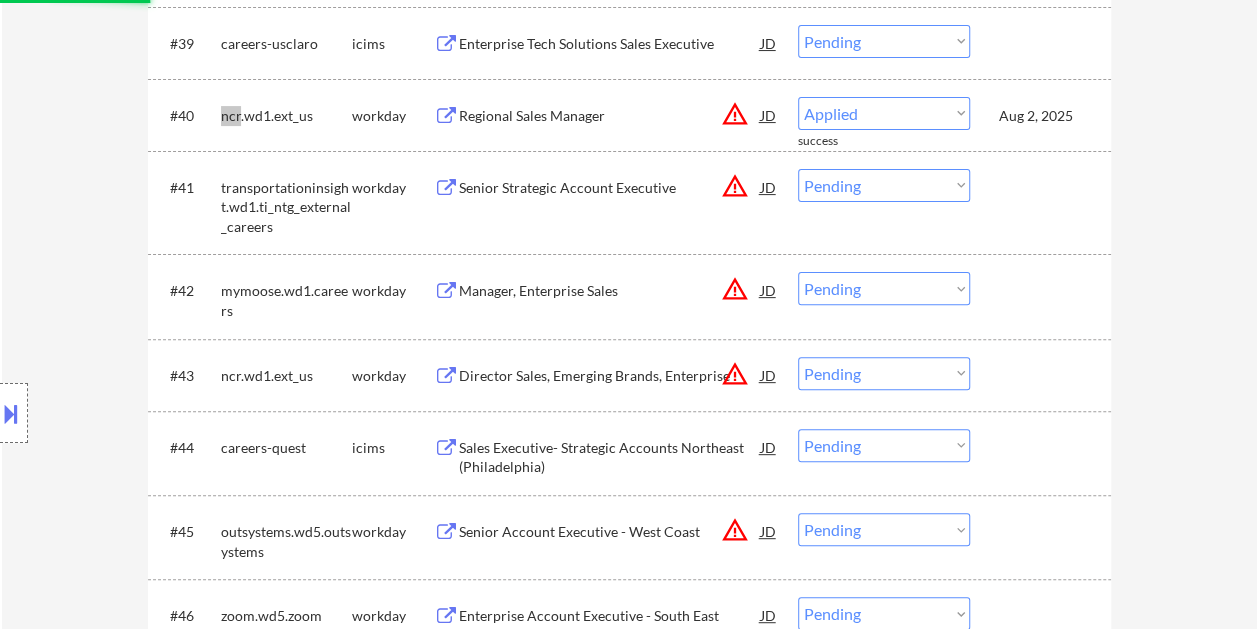 select on ""pending"" 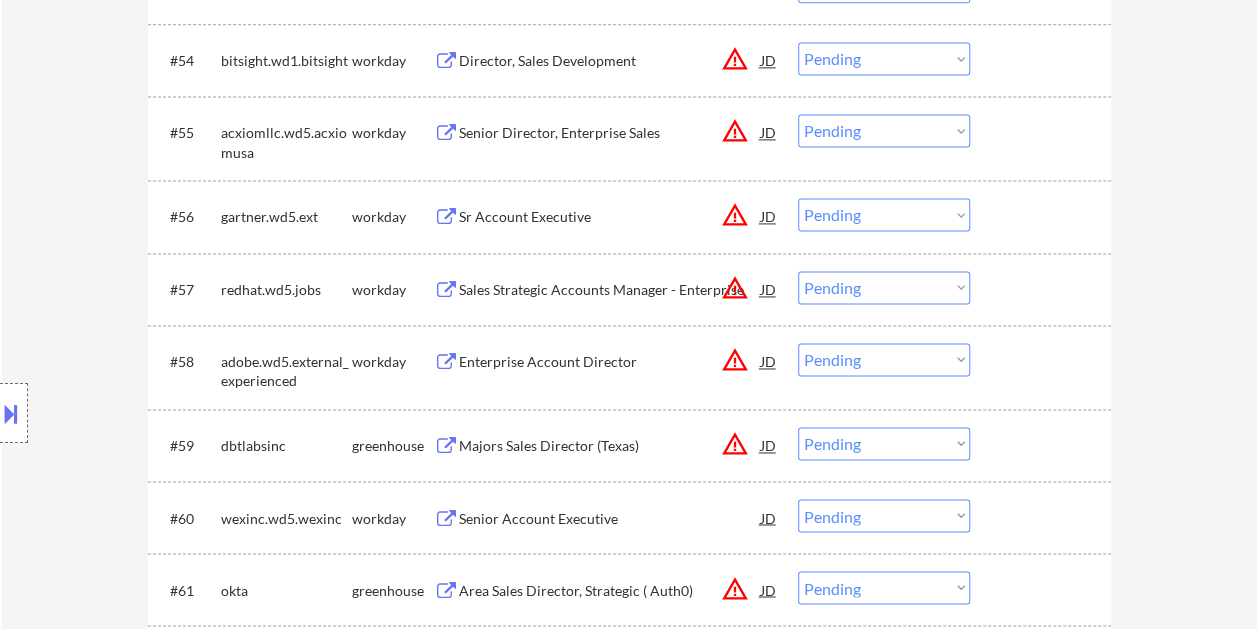 scroll, scrollTop: 5246, scrollLeft: 0, axis: vertical 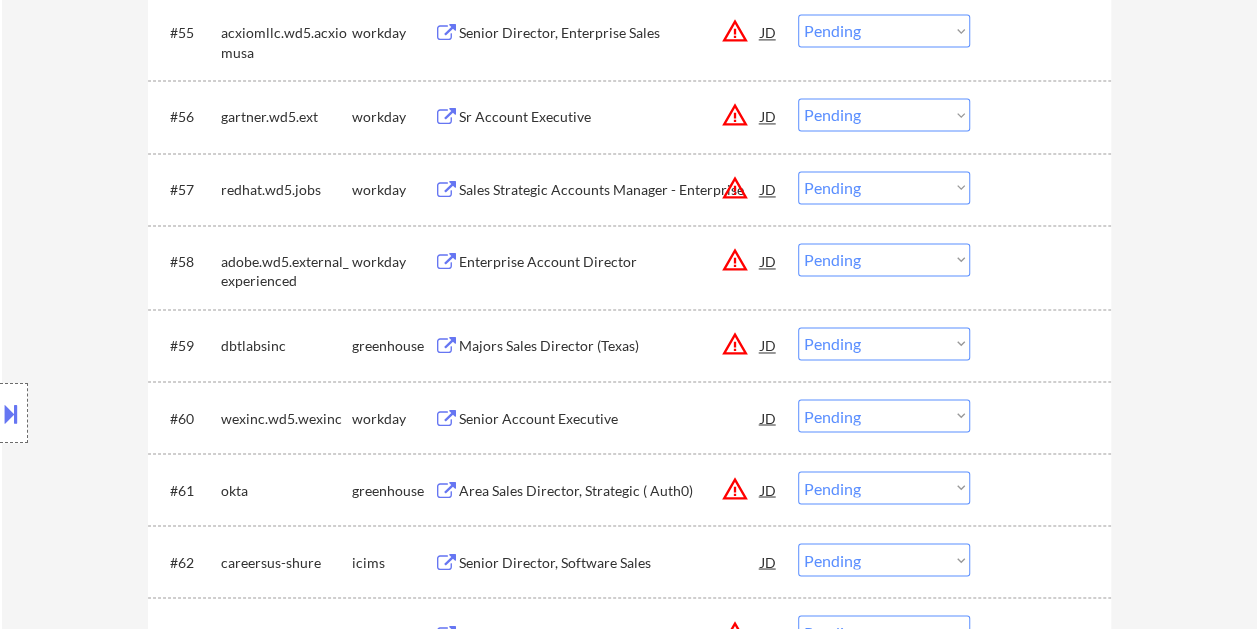 drag, startPoint x: 1016, startPoint y: 340, endPoint x: 968, endPoint y: 342, distance: 48.04165 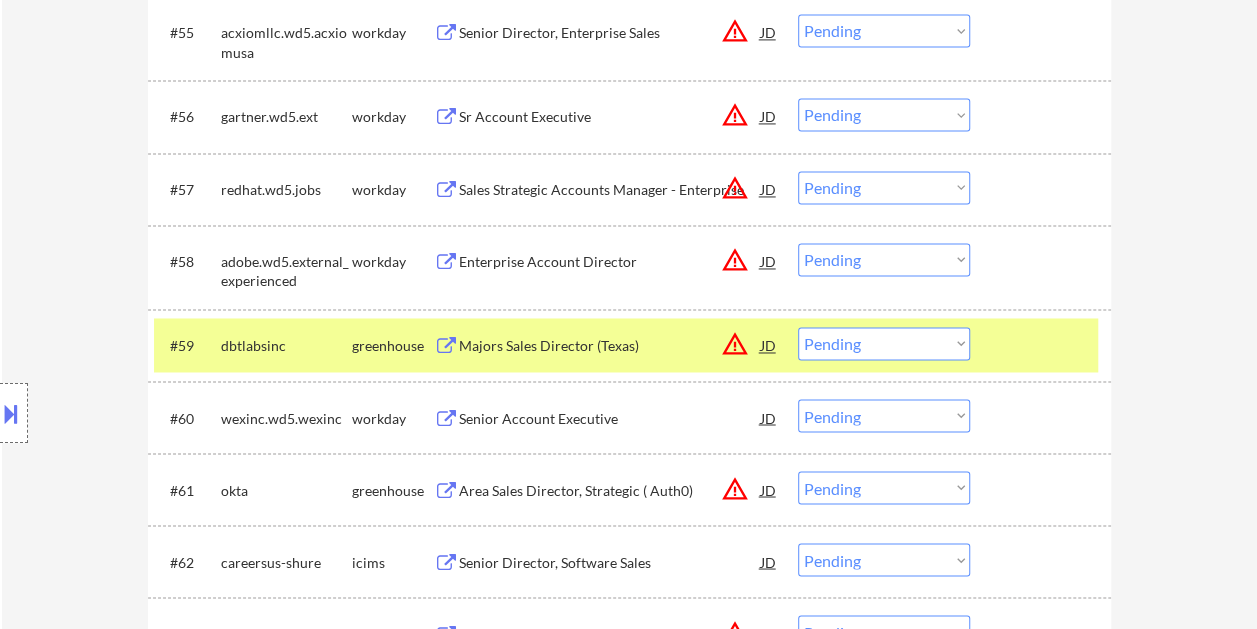 click on "Majors Sales Director (Texas)" at bounding box center [610, 346] 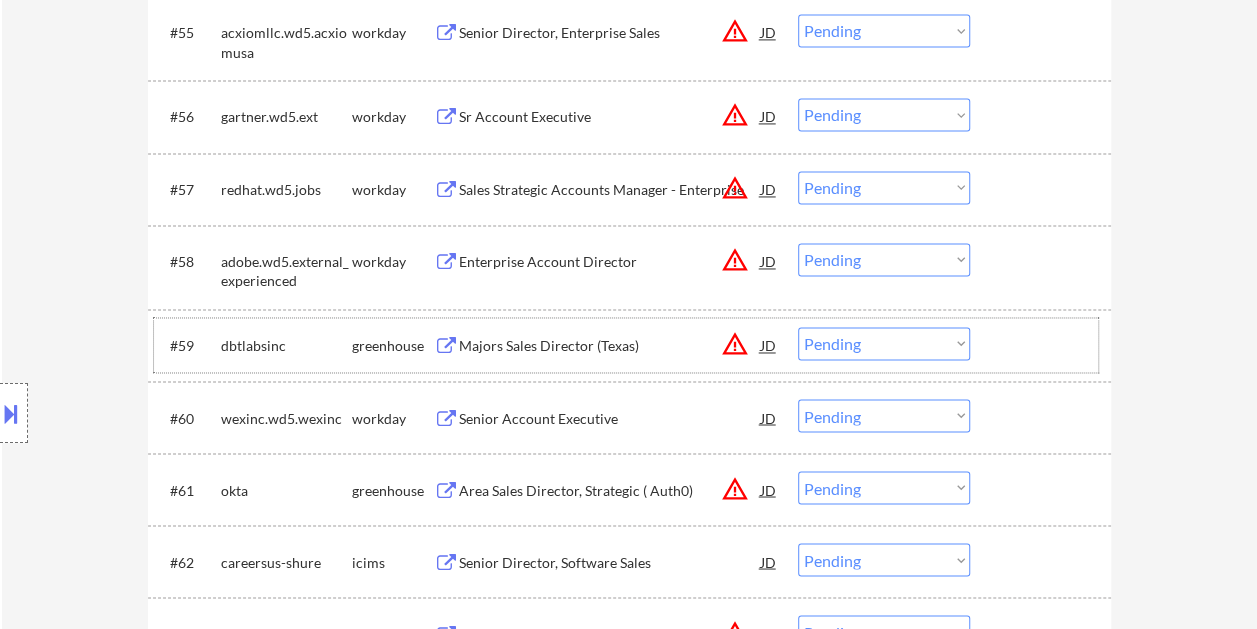 drag, startPoint x: 998, startPoint y: 334, endPoint x: 979, endPoint y: 338, distance: 19.416489 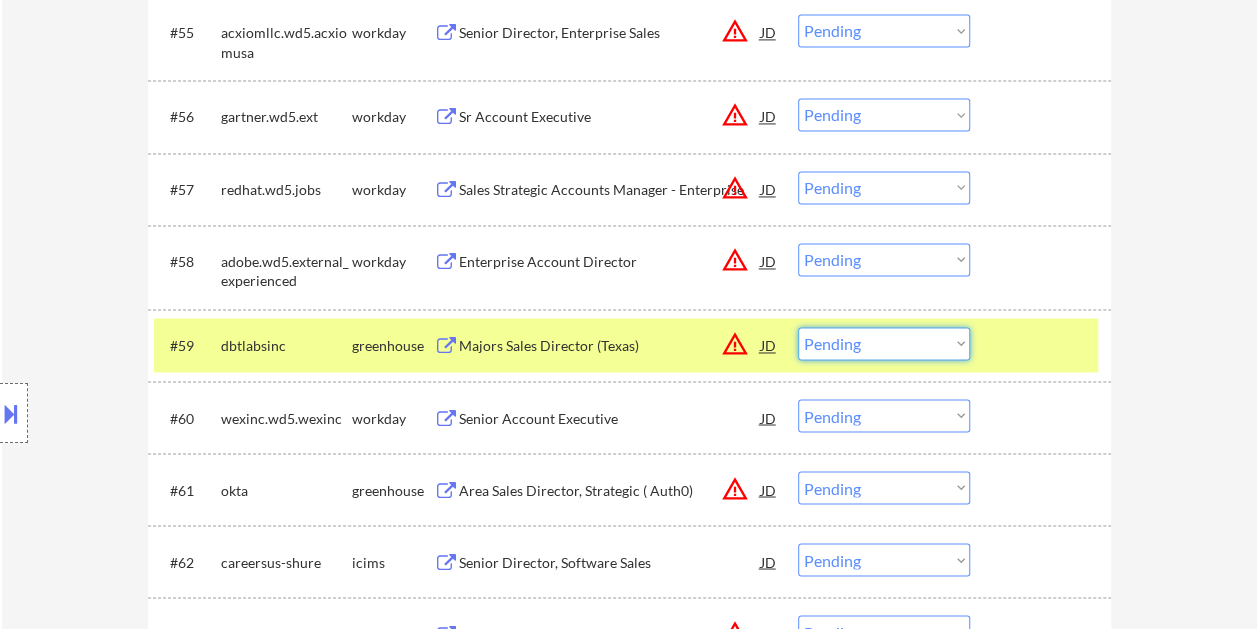 click on "Choose an option... Pending Applied Excluded (Questions) Excluded (Expired) Excluded (Location) Excluded (Bad Match) Excluded (Blocklist) Excluded (Salary) Excluded (Other)" at bounding box center [884, 343] 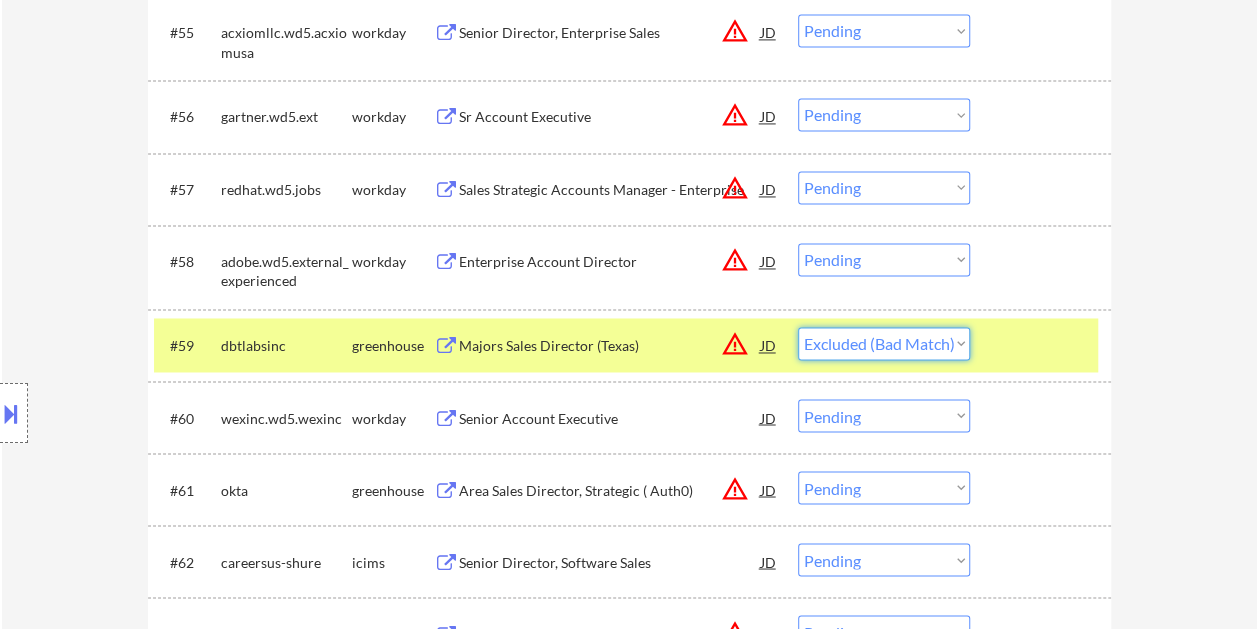 click on "Choose an option... Pending Applied Excluded (Questions) Excluded (Expired) Excluded (Location) Excluded (Bad Match) Excluded (Blocklist) Excluded (Salary) Excluded (Other)" at bounding box center [884, 343] 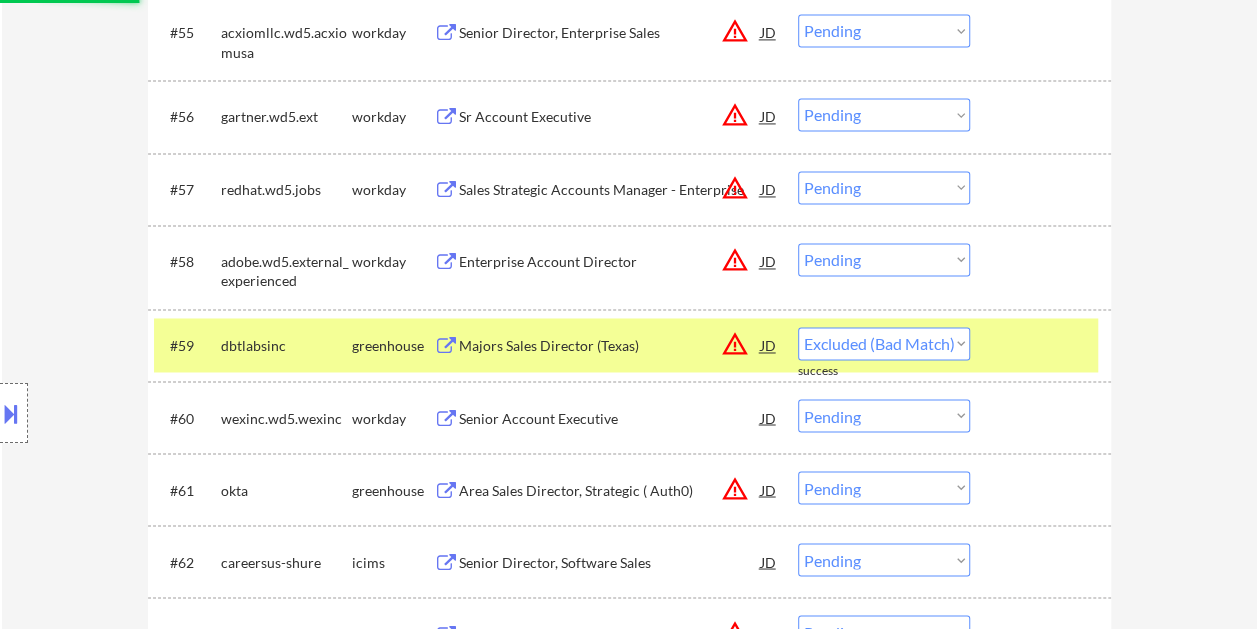 select on ""pending"" 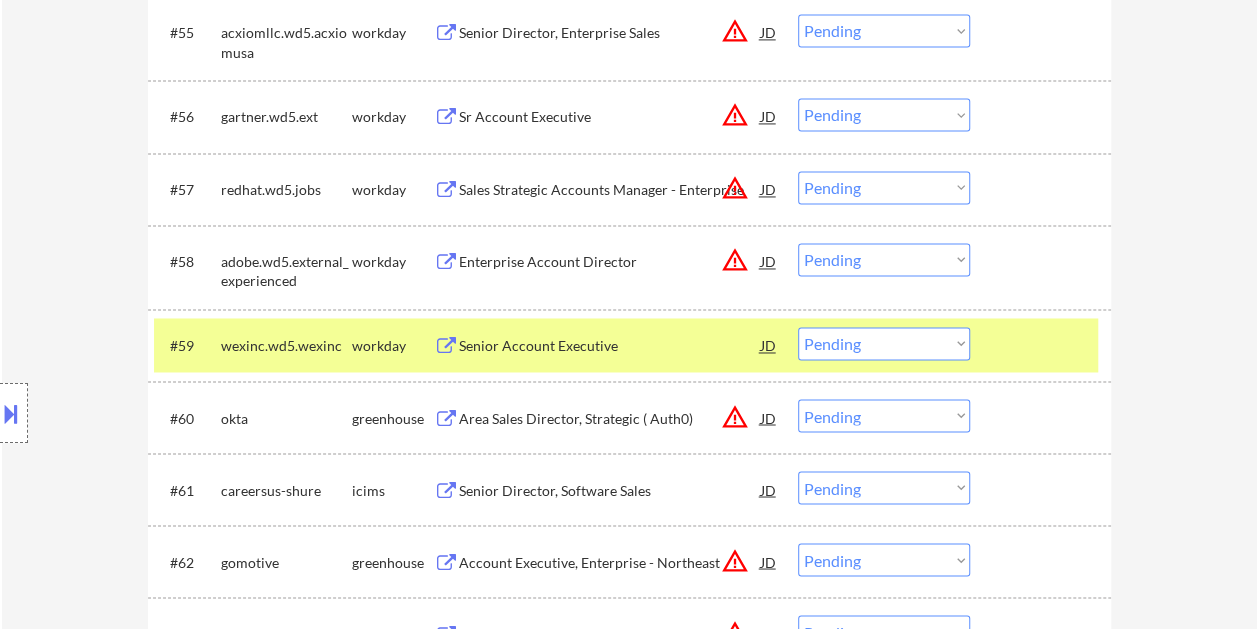 click at bounding box center [1043, 345] 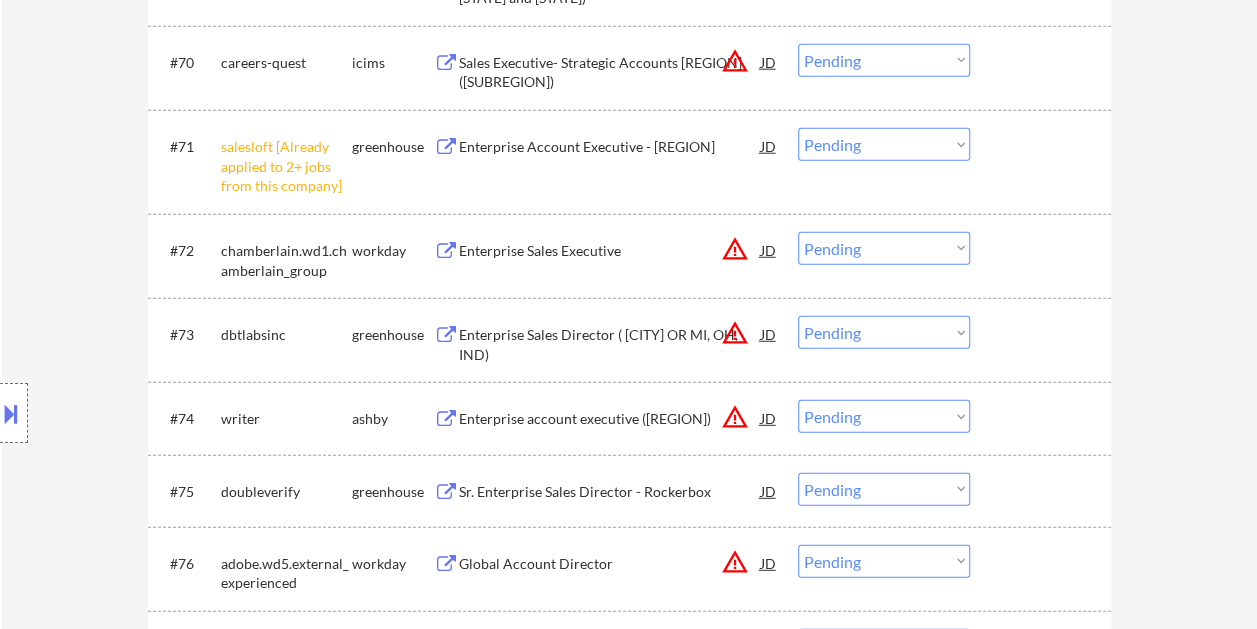 scroll, scrollTop: 6446, scrollLeft: 0, axis: vertical 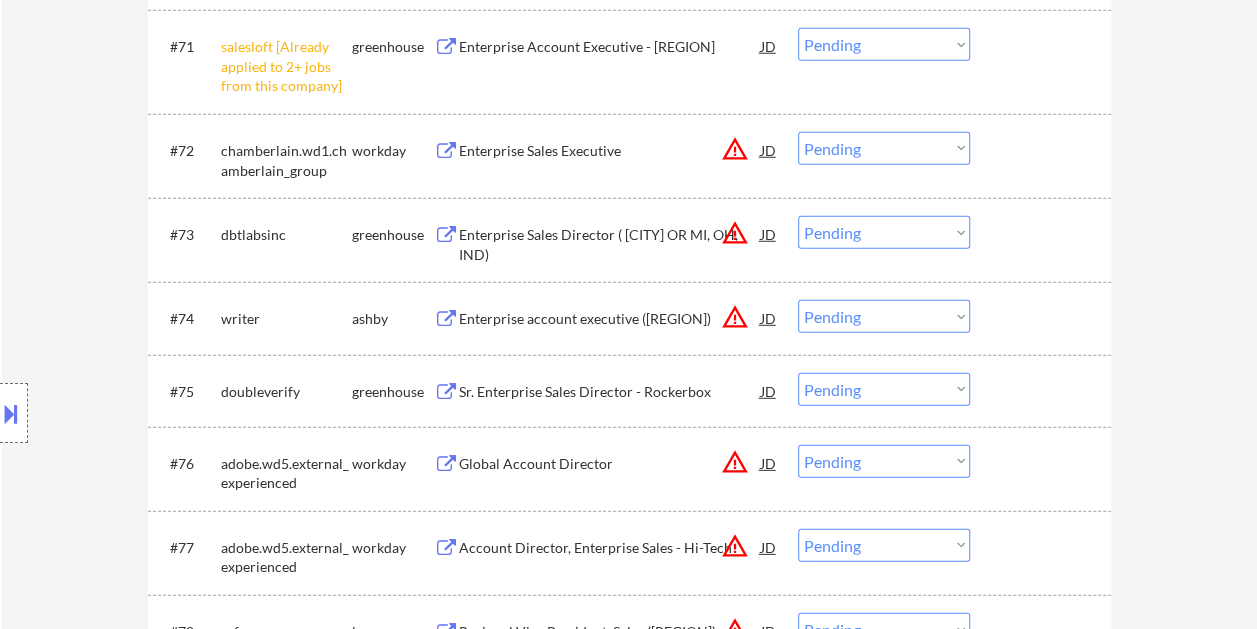 click on "#75 doubleverify greenhouse Sr. Enterprise Sales Director - Rockerbox JD warning_amber Choose an option... Pending Applied Excluded (Questions) Excluded (Expired) Excluded (Location) Excluded (Bad Match) Excluded (Blocklist) Excluded (Salary) Excluded (Other)" at bounding box center (626, 391) 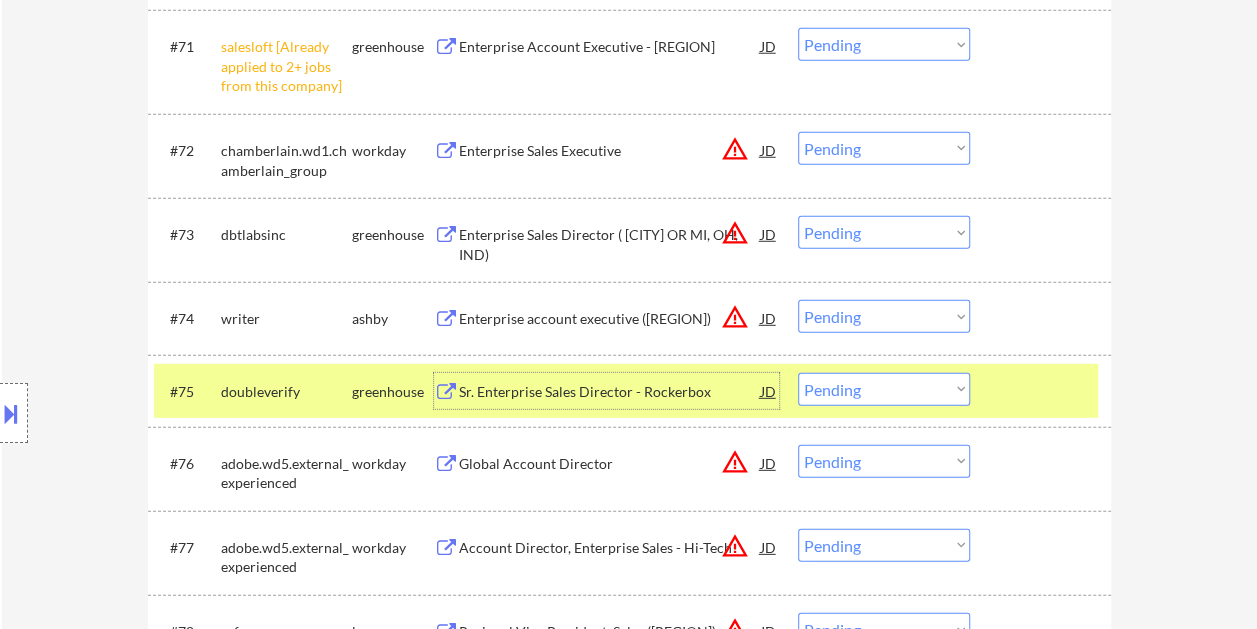 click on "Sr. Enterprise Sales Director - Rockerbox" at bounding box center [610, 391] 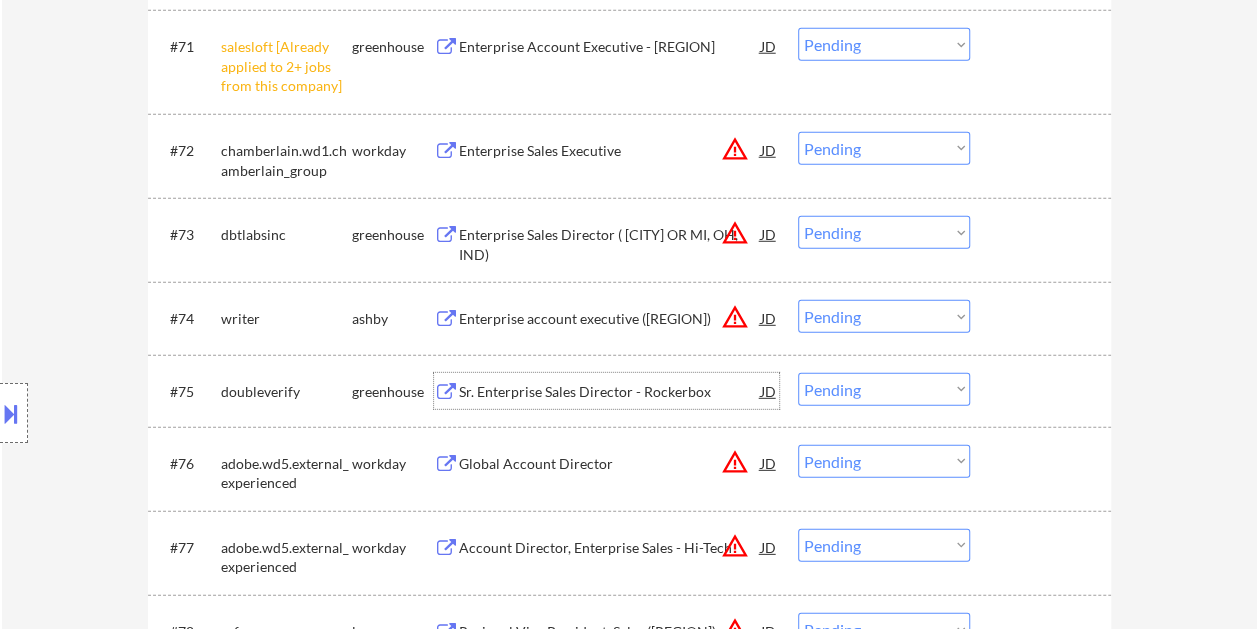 drag, startPoint x: 1028, startPoint y: 376, endPoint x: 965, endPoint y: 390, distance: 64.53681 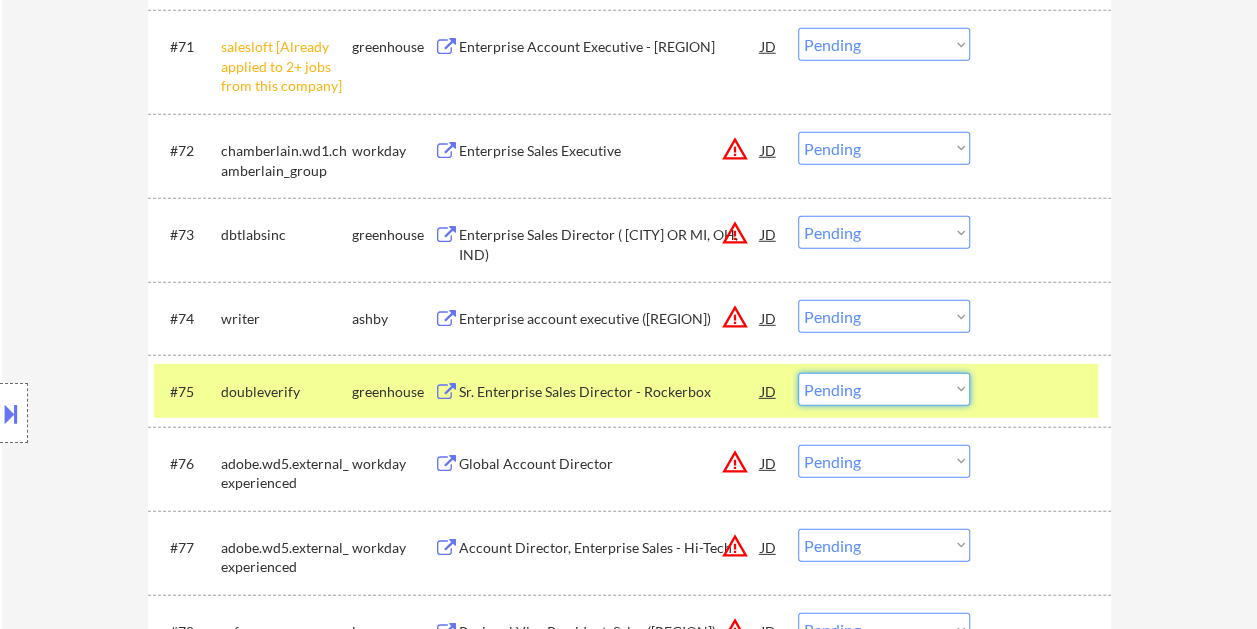 click on "Choose an option... Pending Applied Excluded (Questions) Excluded (Expired) Excluded (Location) Excluded (Bad Match) Excluded (Blocklist) Excluded (Salary) Excluded (Other)" at bounding box center [884, 389] 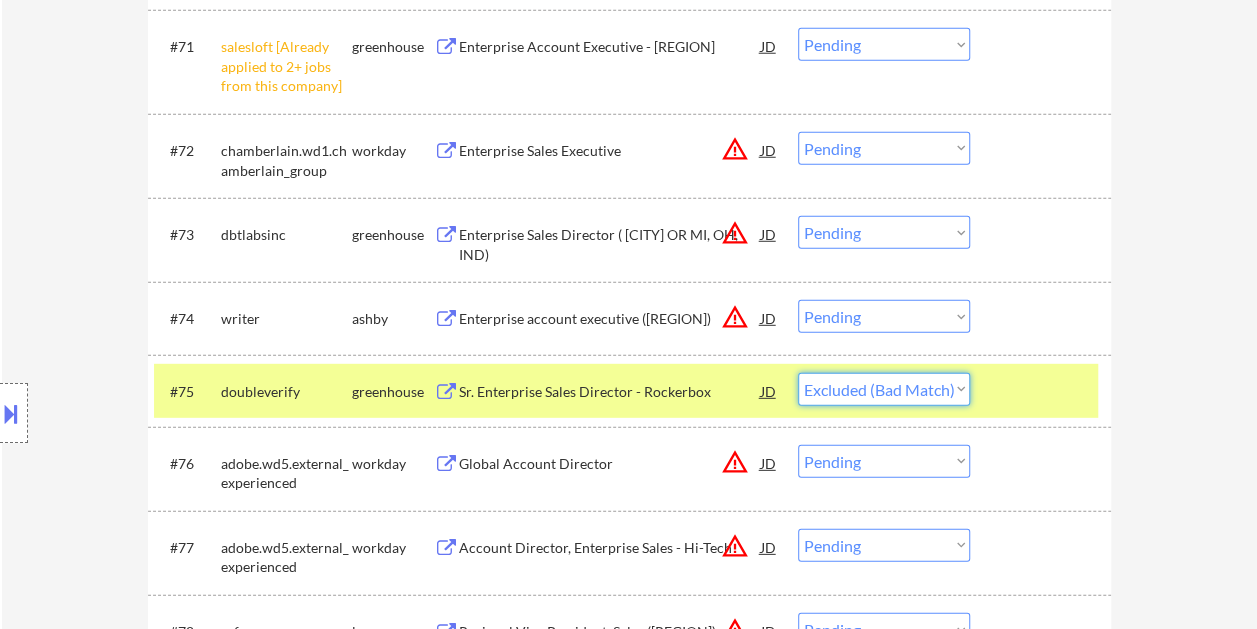 click on "Choose an option... Pending Applied Excluded (Questions) Excluded (Expired) Excluded (Location) Excluded (Bad Match) Excluded (Blocklist) Excluded (Salary) Excluded (Other)" at bounding box center (884, 389) 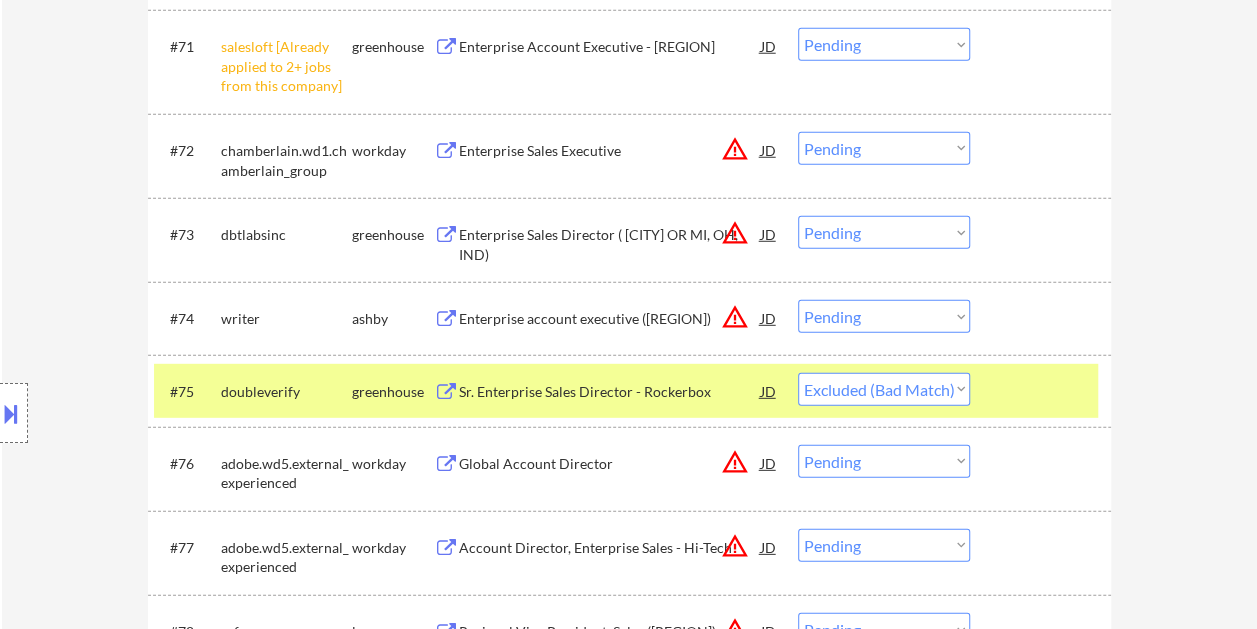 select on ""pending"" 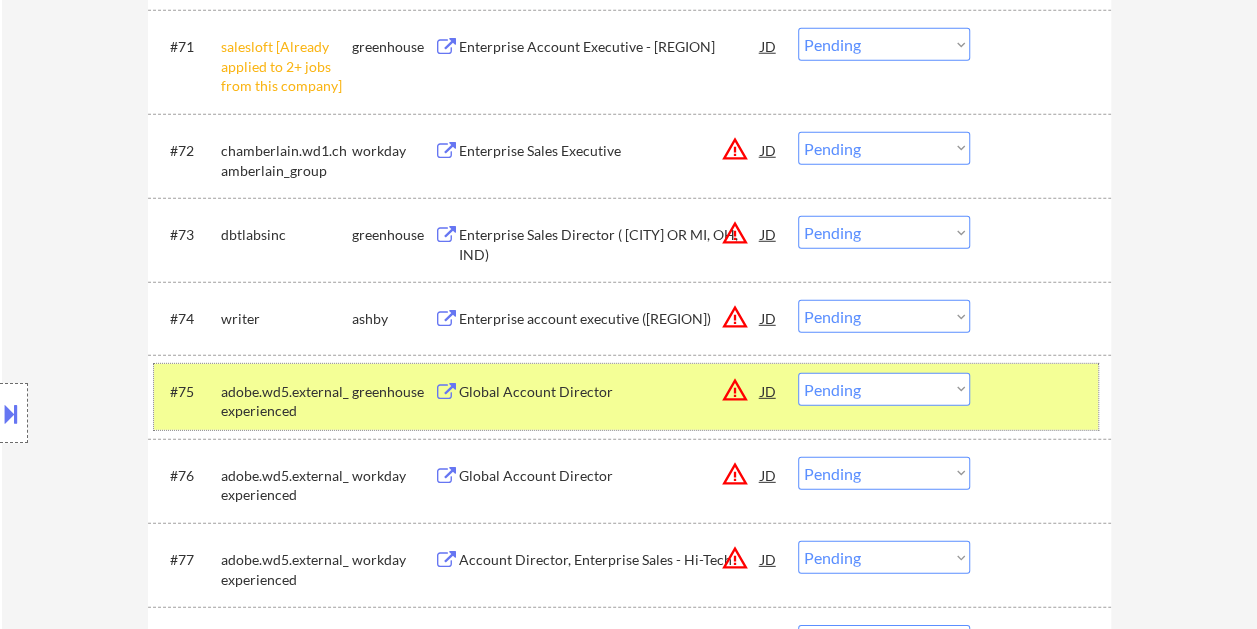 click at bounding box center [1043, 391] 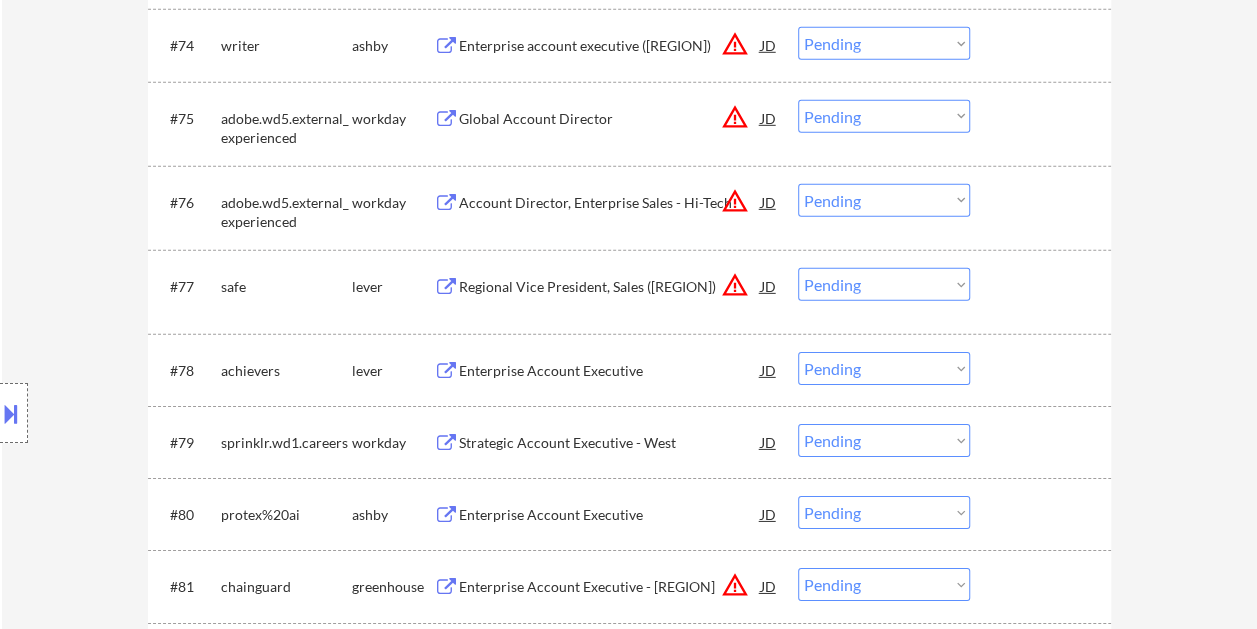 scroll, scrollTop: 6746, scrollLeft: 0, axis: vertical 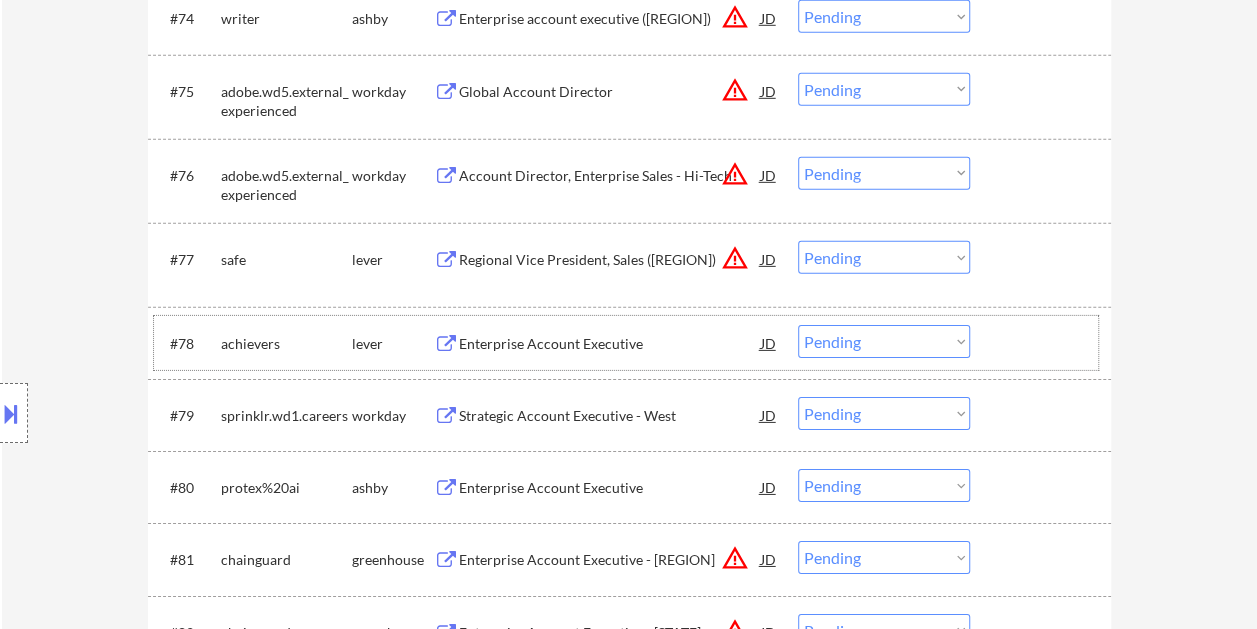 drag, startPoint x: 1040, startPoint y: 332, endPoint x: 794, endPoint y: 359, distance: 247.47726 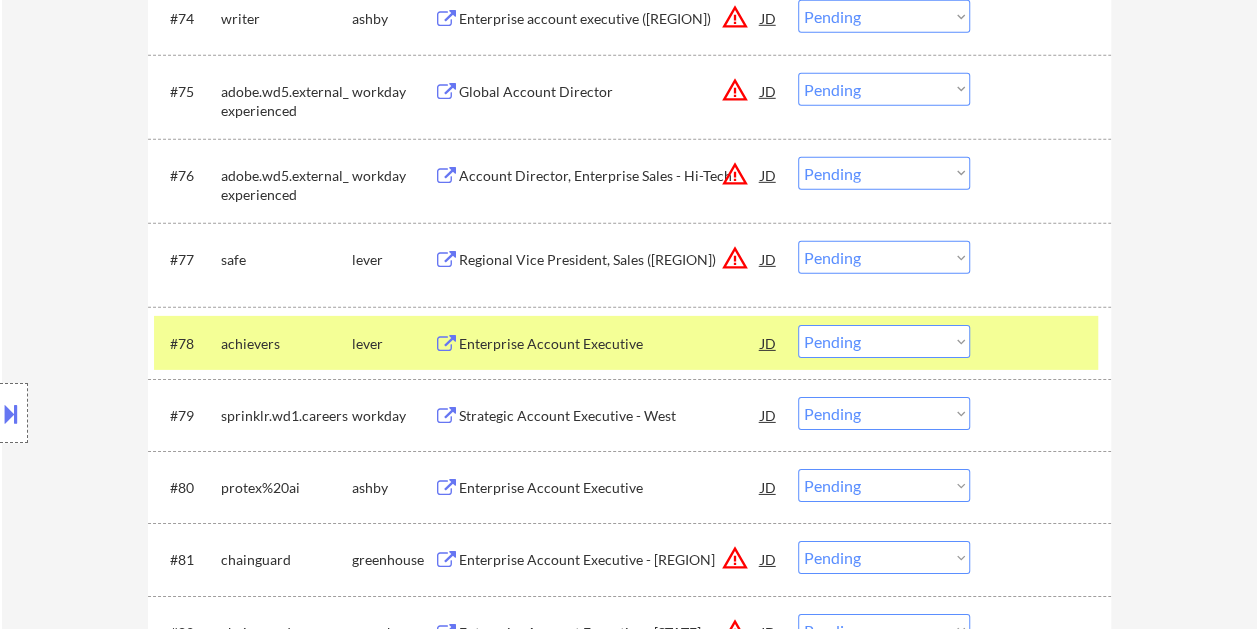 click on "Enterprise Account Executive" at bounding box center [610, 344] 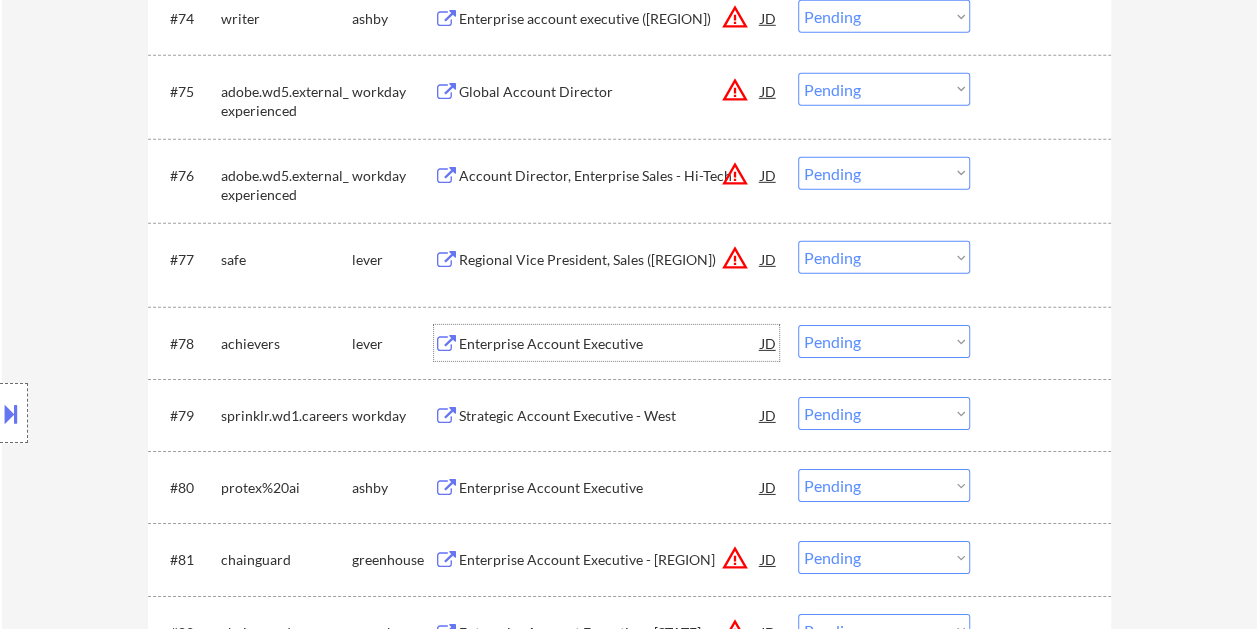drag, startPoint x: 998, startPoint y: 336, endPoint x: 979, endPoint y: 338, distance: 19.104973 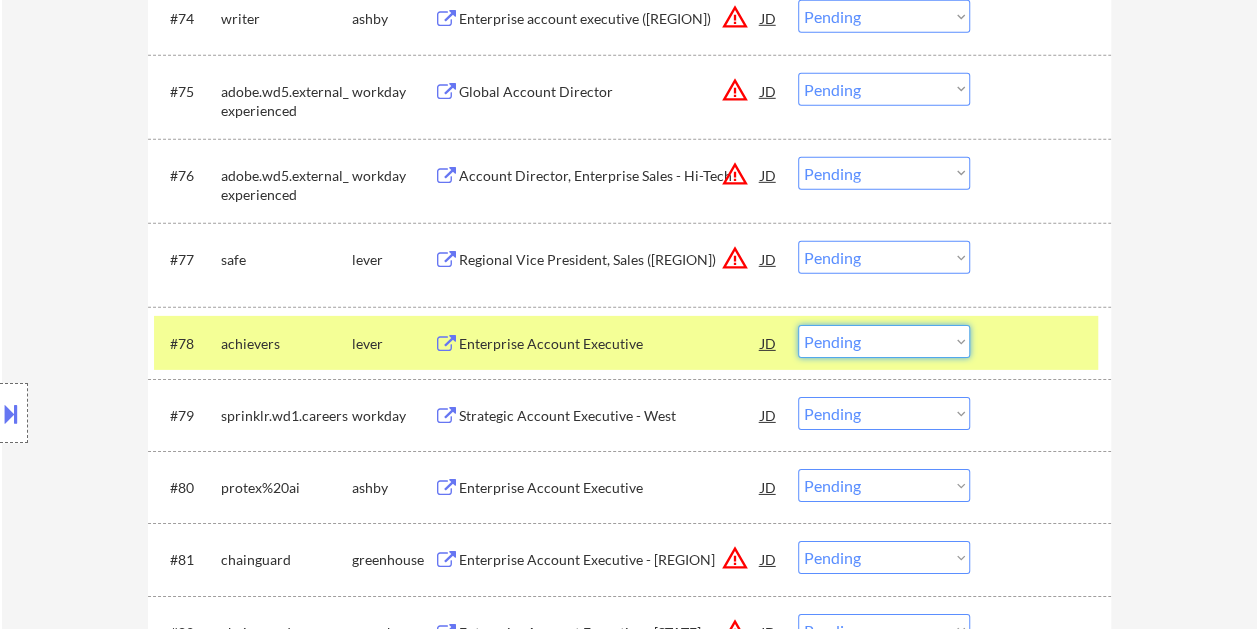 click on "Choose an option... Pending Applied Excluded (Questions) Excluded (Expired) Excluded (Location) Excluded (Bad Match) Excluded (Blocklist) Excluded (Salary) Excluded (Other)" at bounding box center (884, 341) 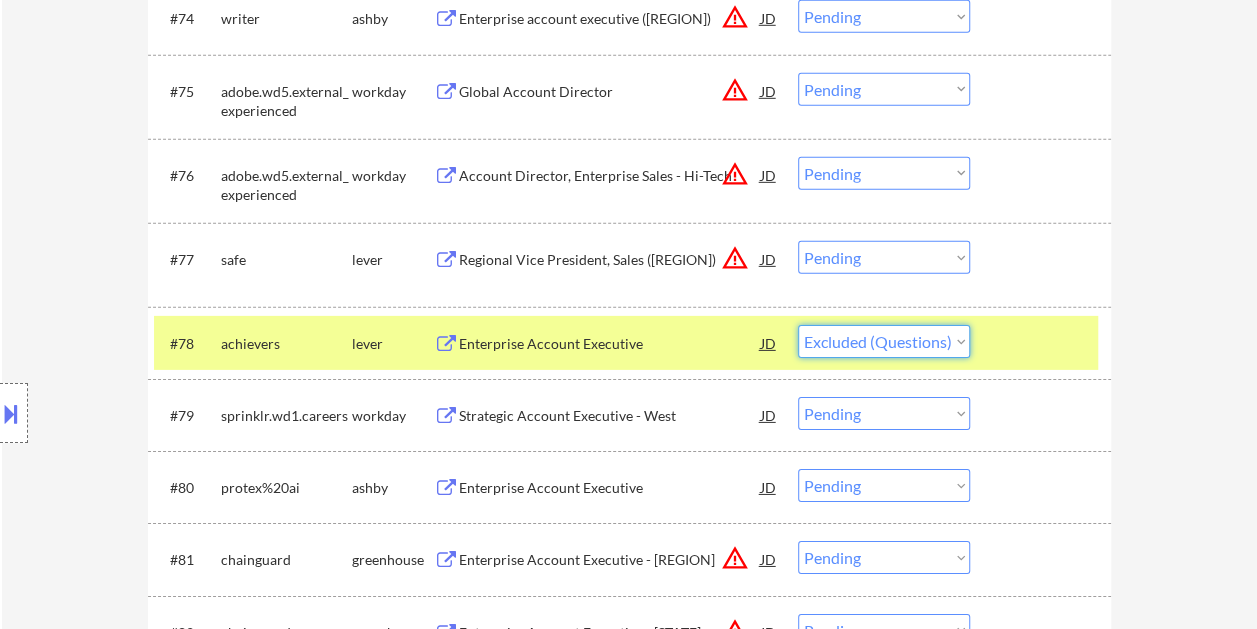 click on "Choose an option... Pending Applied Excluded (Questions) Excluded (Expired) Excluded (Location) Excluded (Bad Match) Excluded (Blocklist) Excluded (Salary) Excluded (Other)" at bounding box center (884, 341) 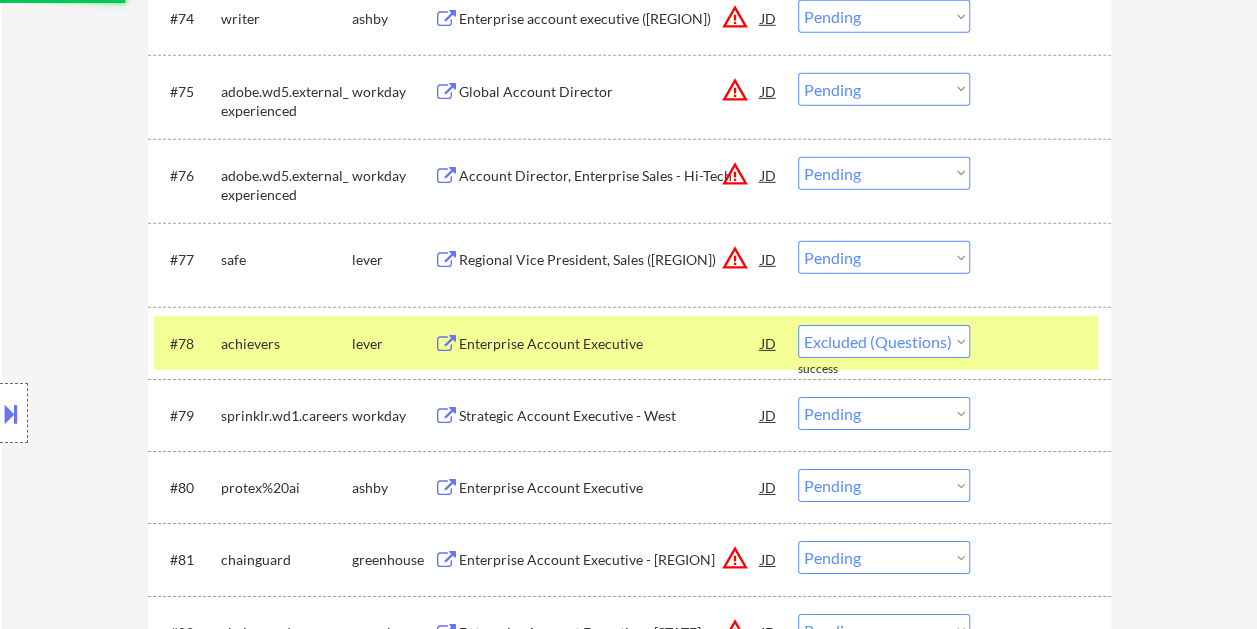select on ""pending"" 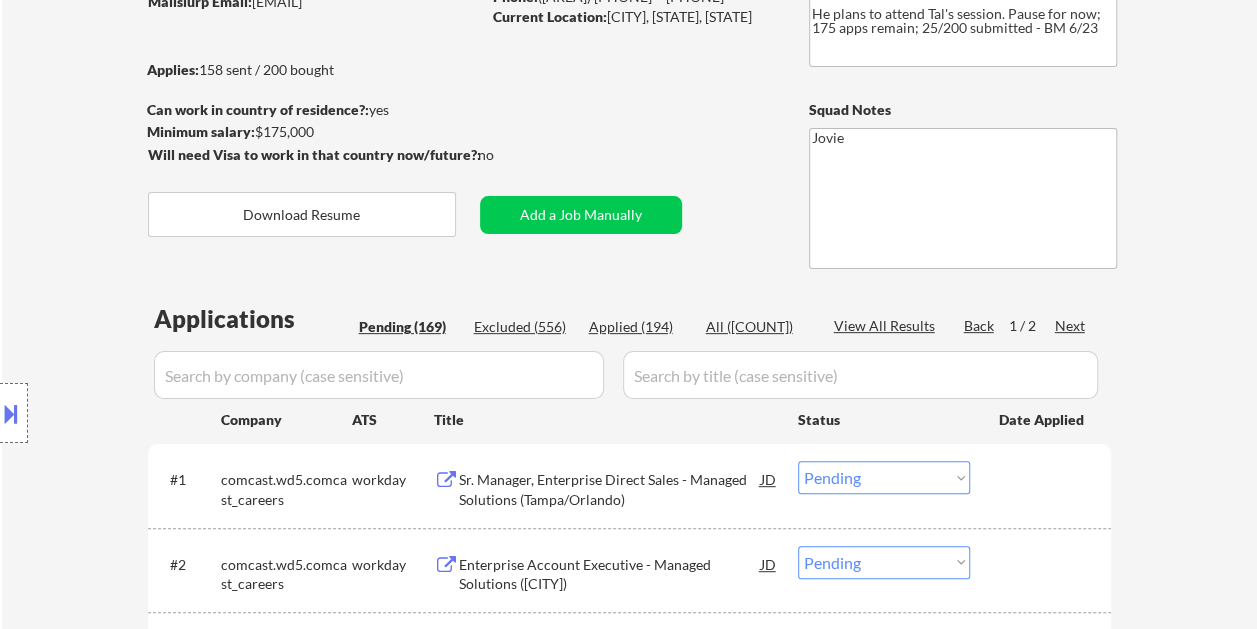 scroll, scrollTop: 0, scrollLeft: 0, axis: both 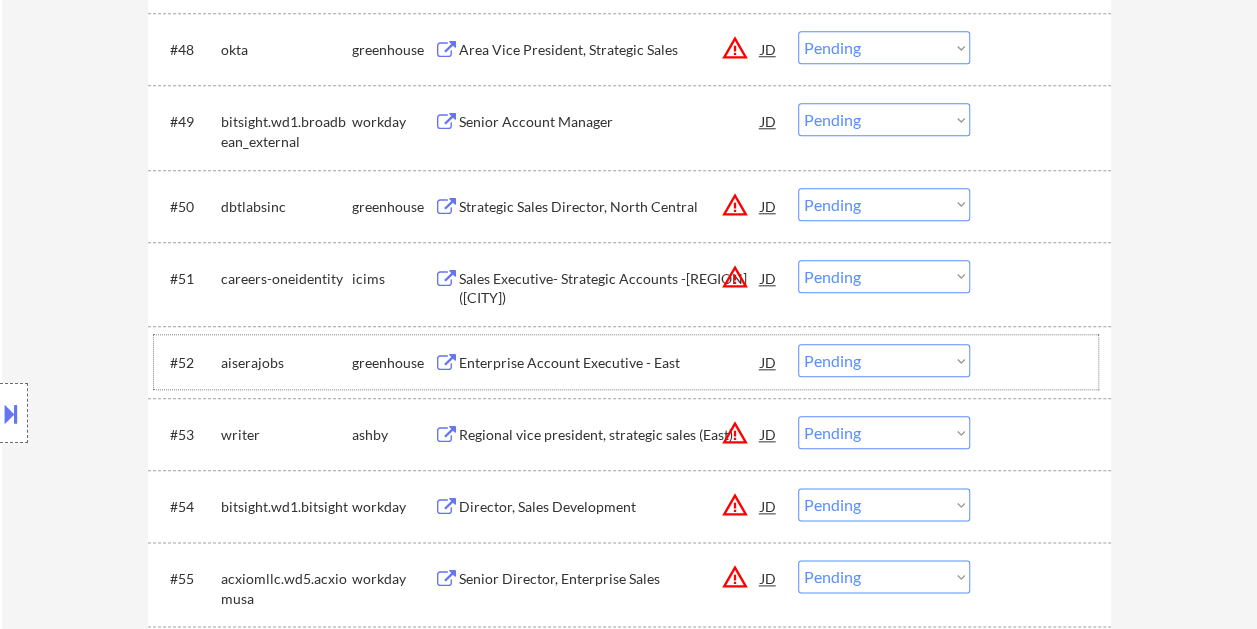 click at bounding box center (1043, 362) 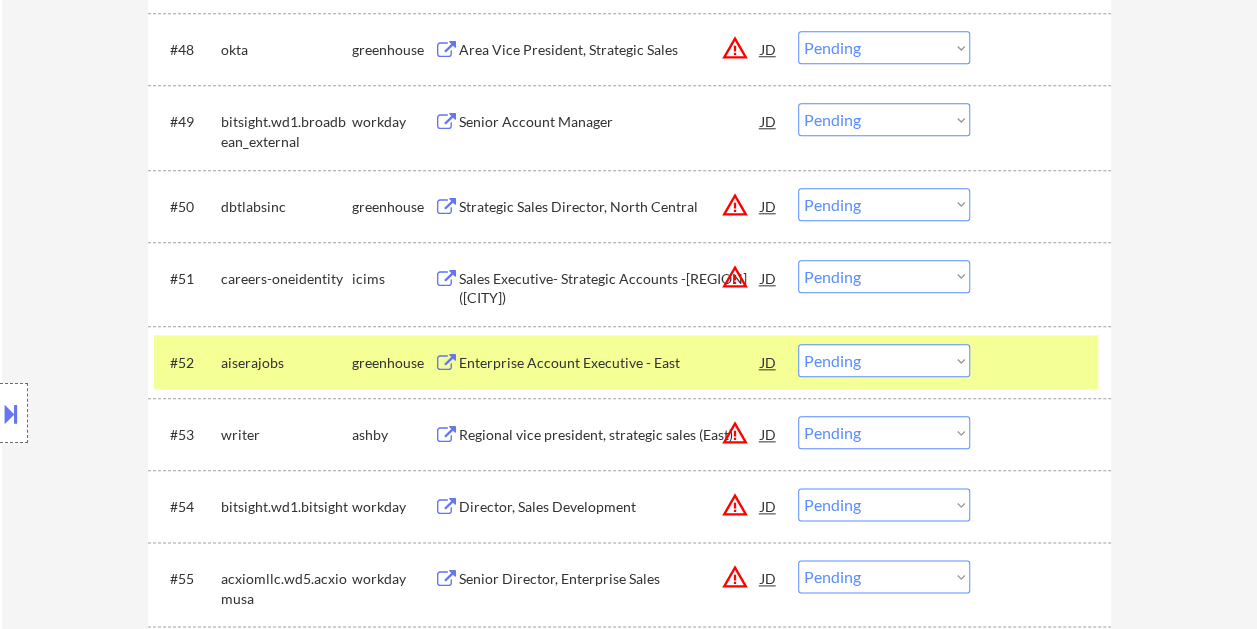 click on "Enterprise Account Executive - East" at bounding box center (610, 363) 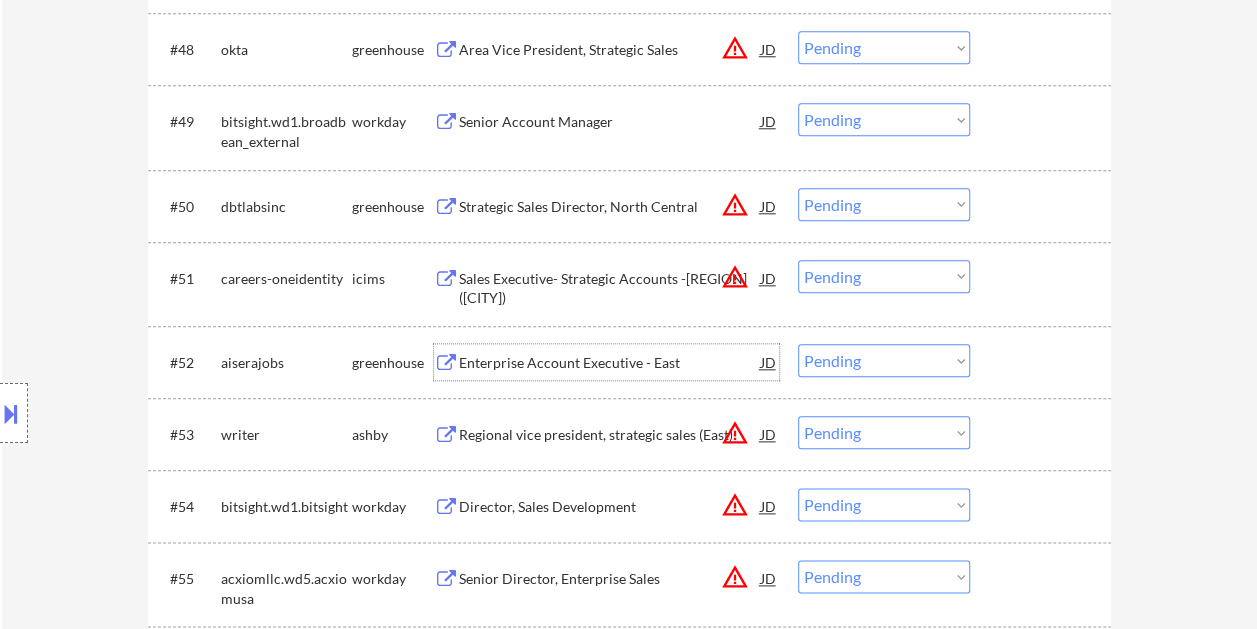 click at bounding box center (1043, 362) 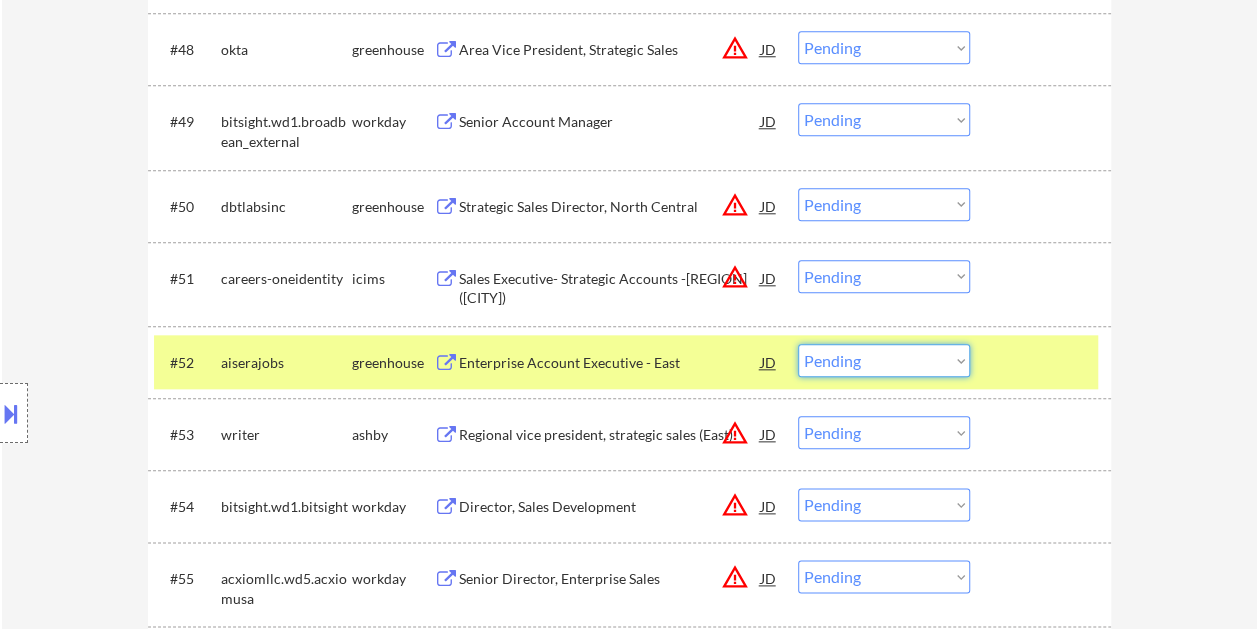 click on "Choose an option... Pending Applied Excluded (Questions) Excluded (Expired) Excluded (Location) Excluded (Bad Match) Excluded (Blocklist) Excluded (Salary) Excluded (Other)" at bounding box center [884, 360] 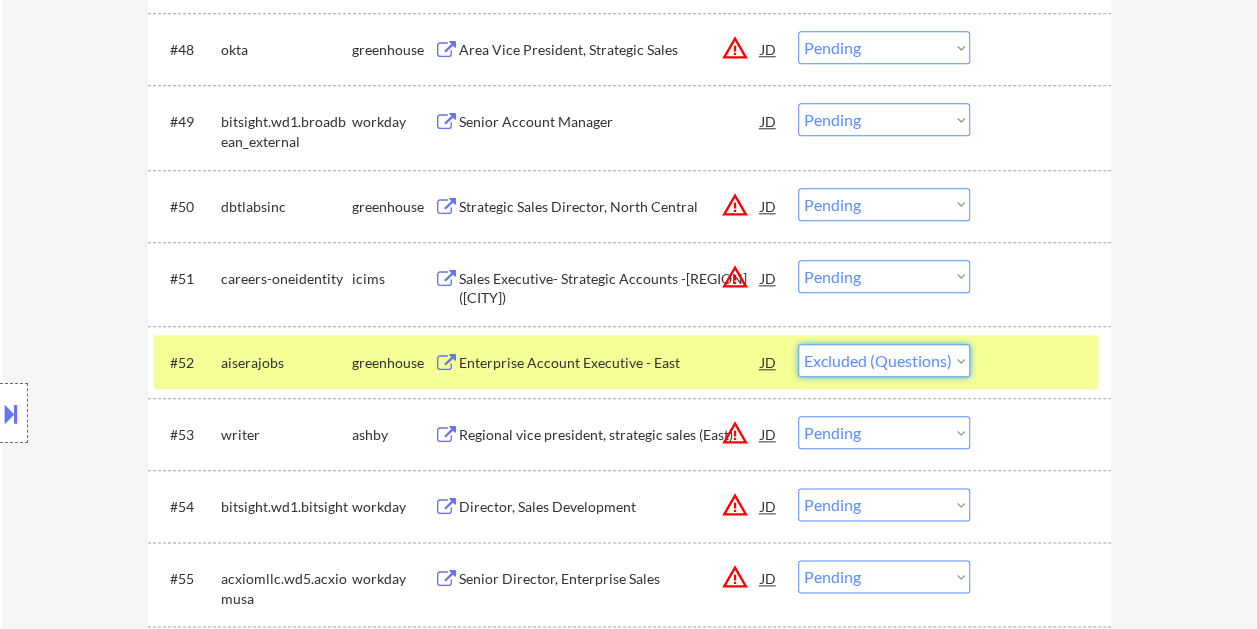 click on "Choose an option... Pending Applied Excluded (Questions) Excluded (Expired) Excluded (Location) Excluded (Bad Match) Excluded (Blocklist) Excluded (Salary) Excluded (Other)" at bounding box center [884, 360] 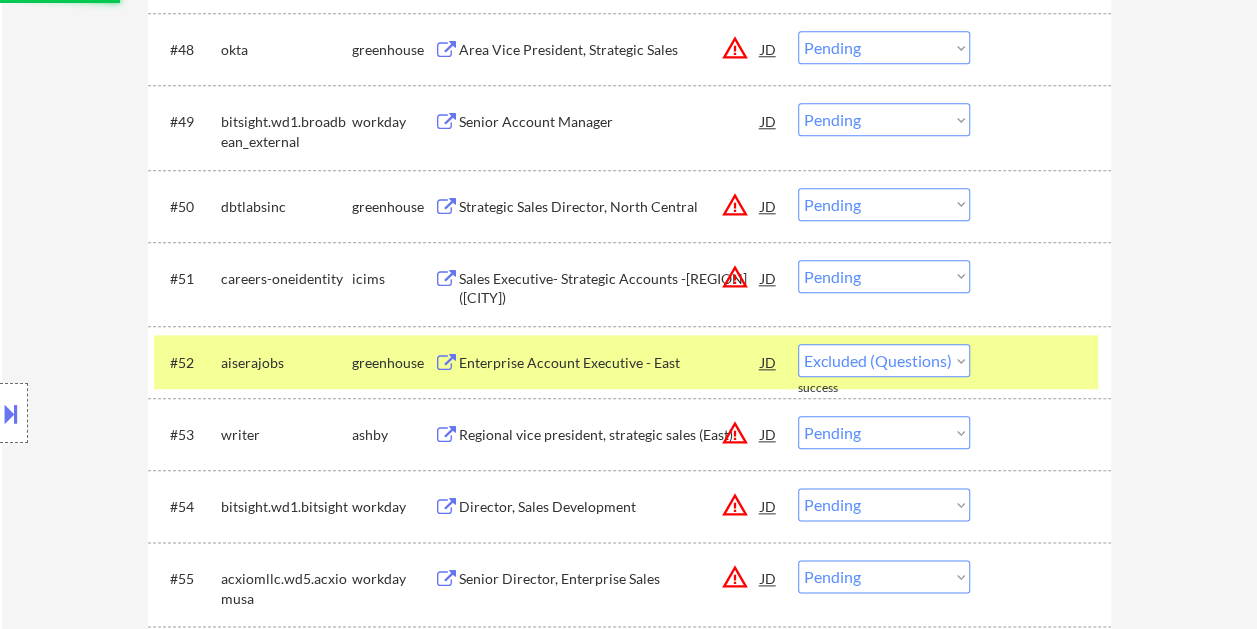 select on ""pending"" 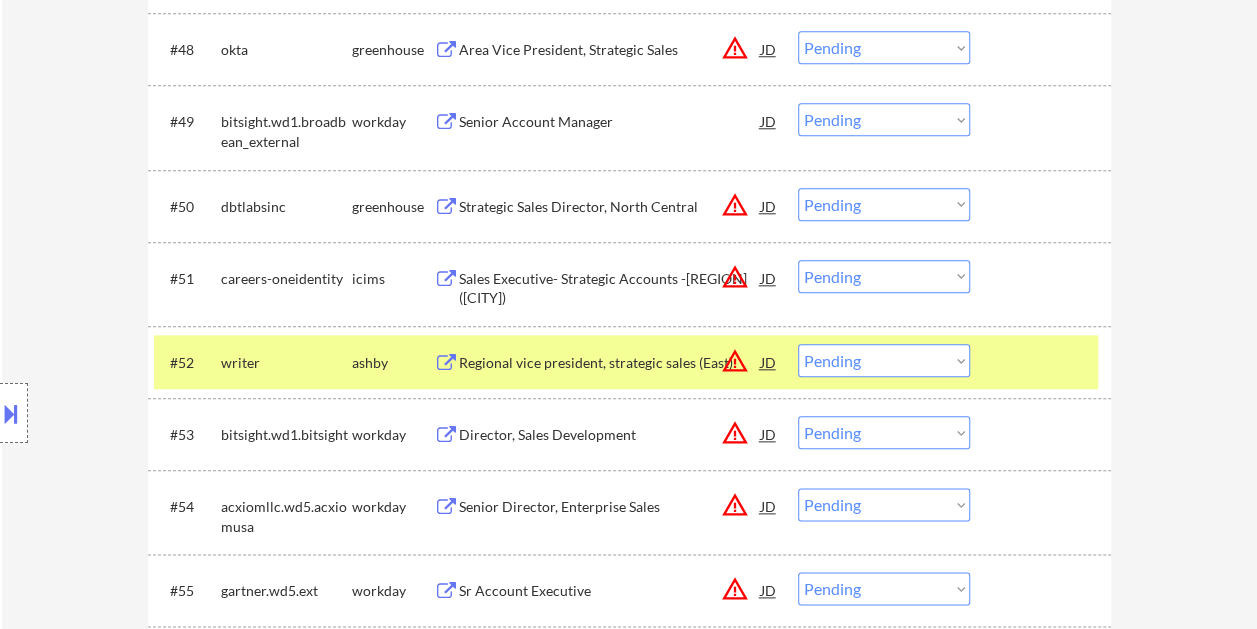 click at bounding box center [1043, 362] 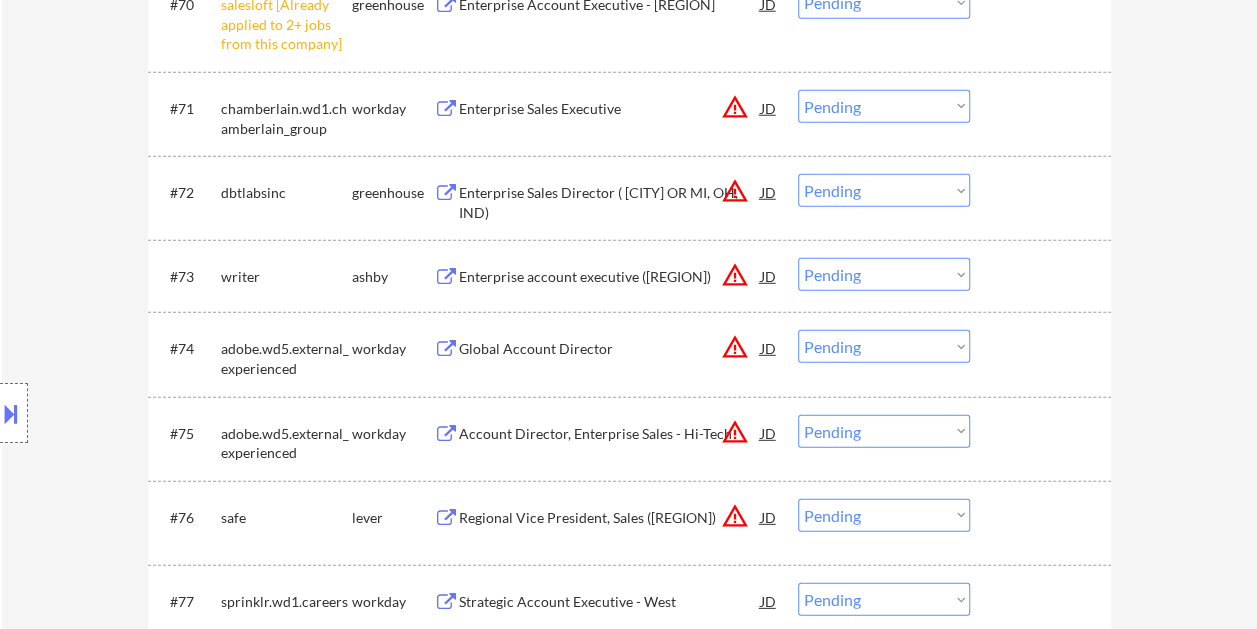 scroll, scrollTop: 6500, scrollLeft: 0, axis: vertical 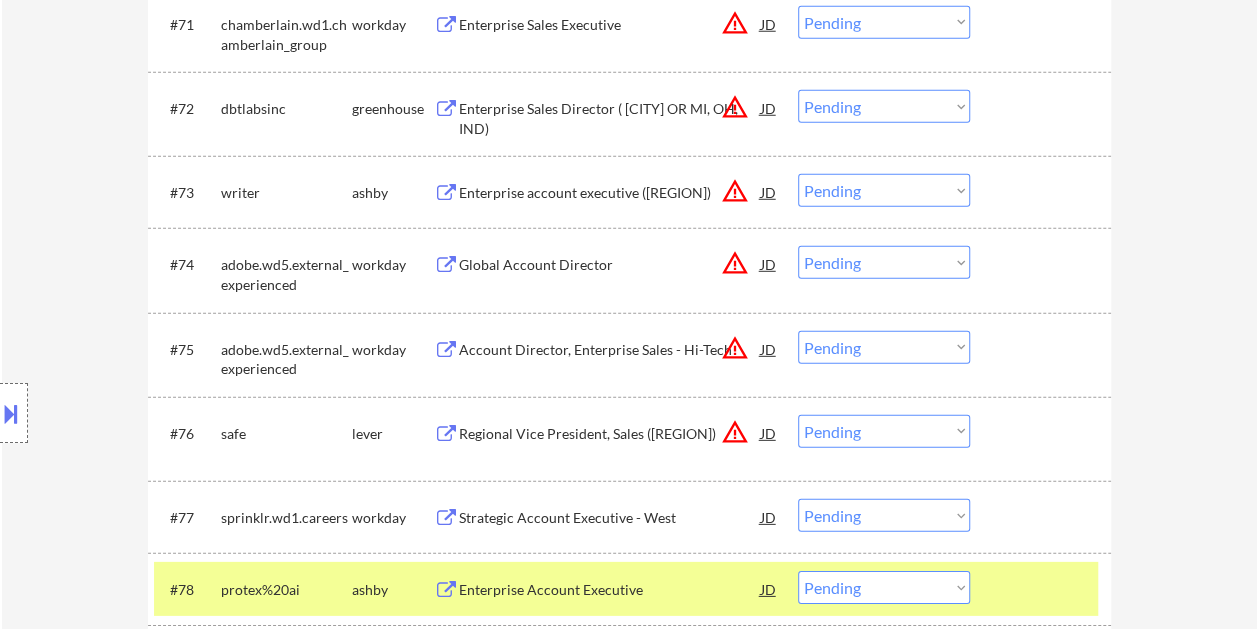 click at bounding box center (1043, 589) 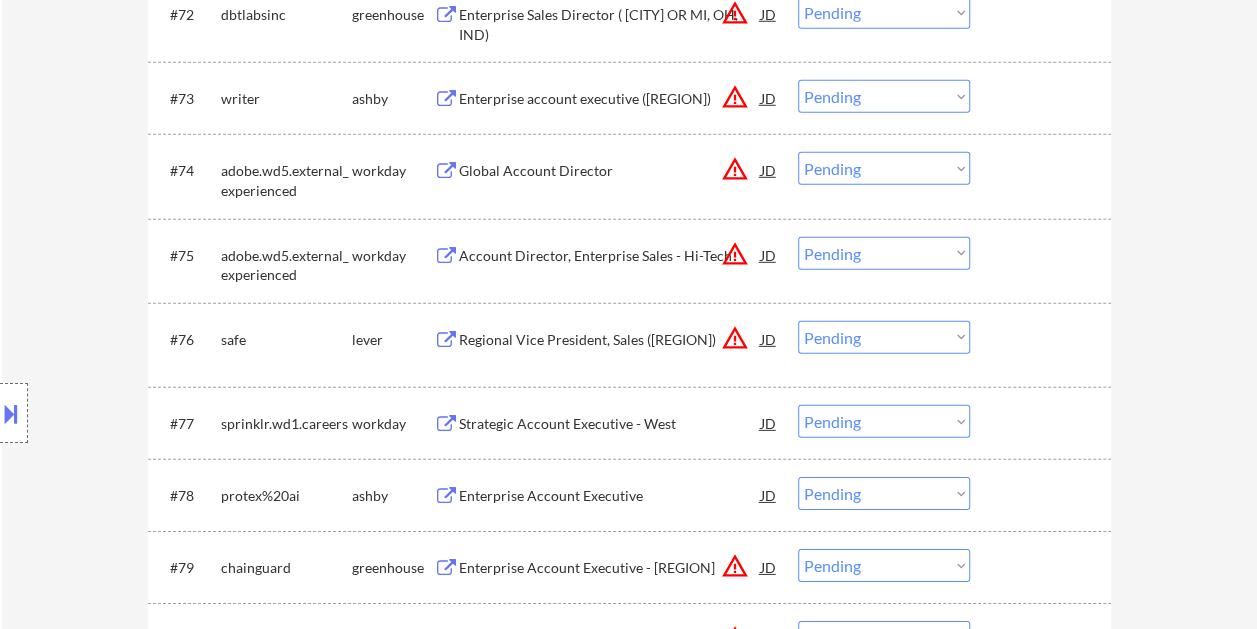 scroll, scrollTop: 6700, scrollLeft: 0, axis: vertical 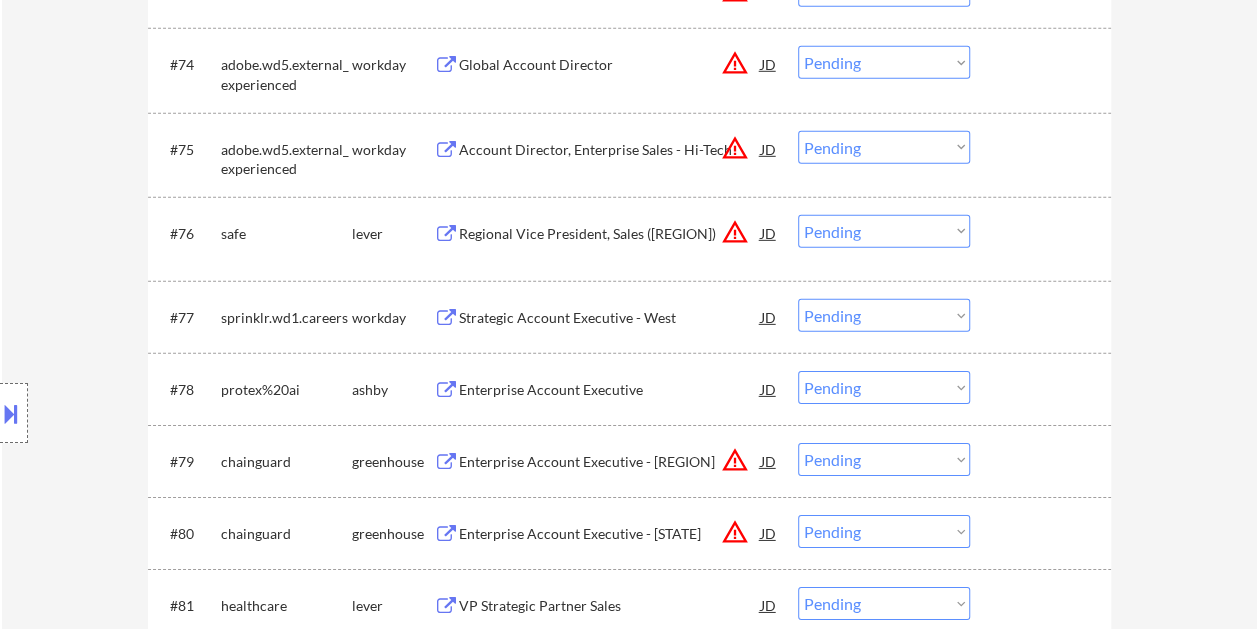 drag, startPoint x: 1029, startPoint y: 383, endPoint x: 853, endPoint y: 401, distance: 176.91806 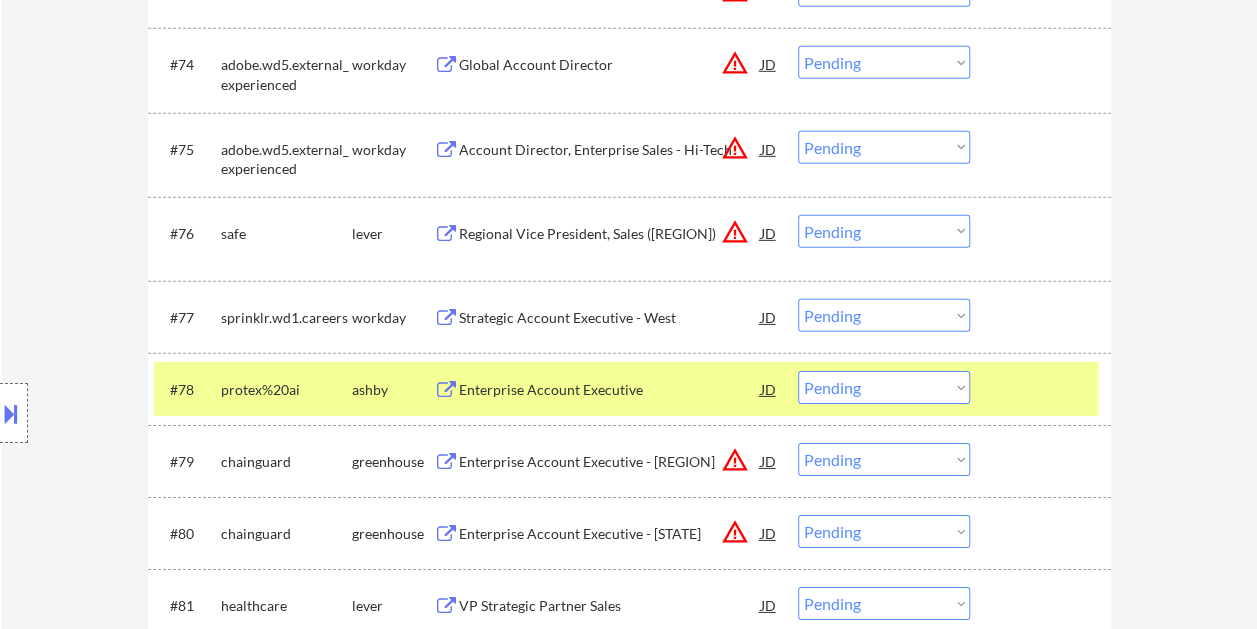 click on "Enterprise Account Executive" at bounding box center [610, 390] 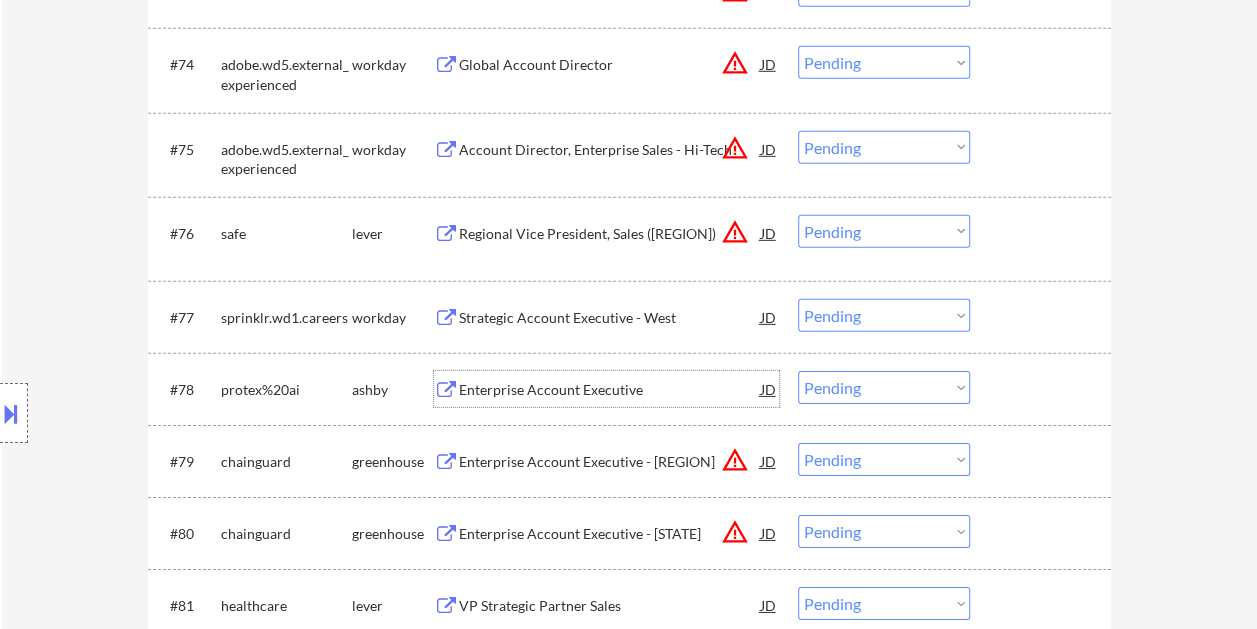click at bounding box center (1043, 389) 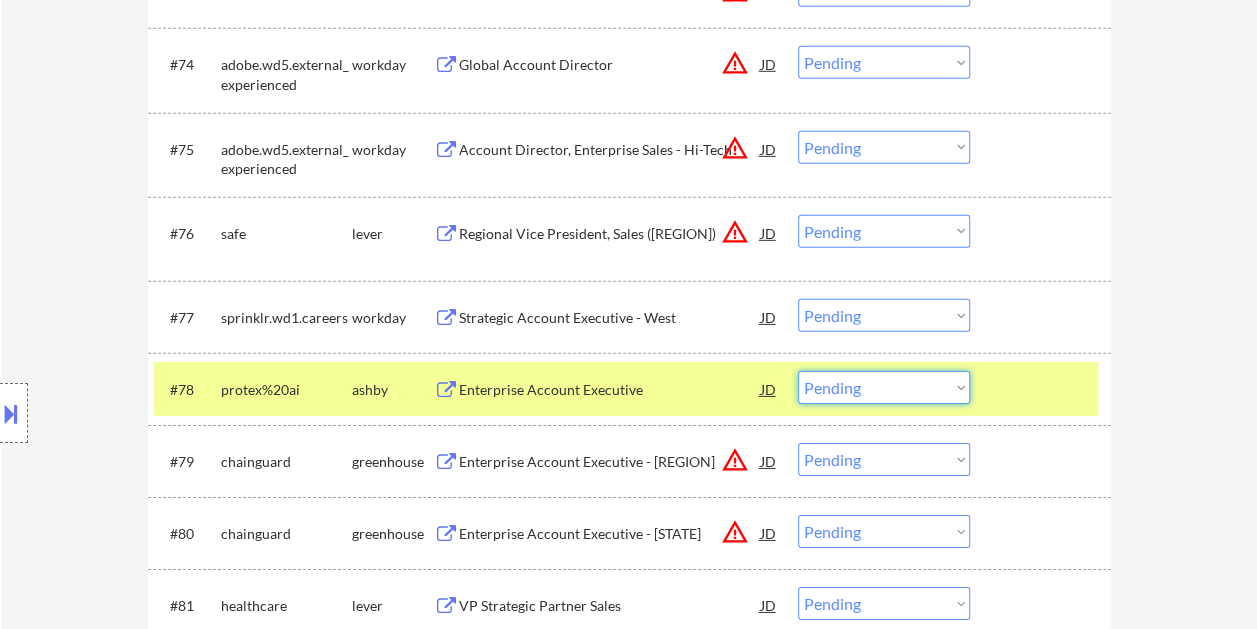 click on "Choose an option... Pending Applied Excluded (Questions) Excluded (Expired) Excluded (Location) Excluded (Bad Match) Excluded (Blocklist) Excluded (Salary) Excluded (Other)" at bounding box center [884, 387] 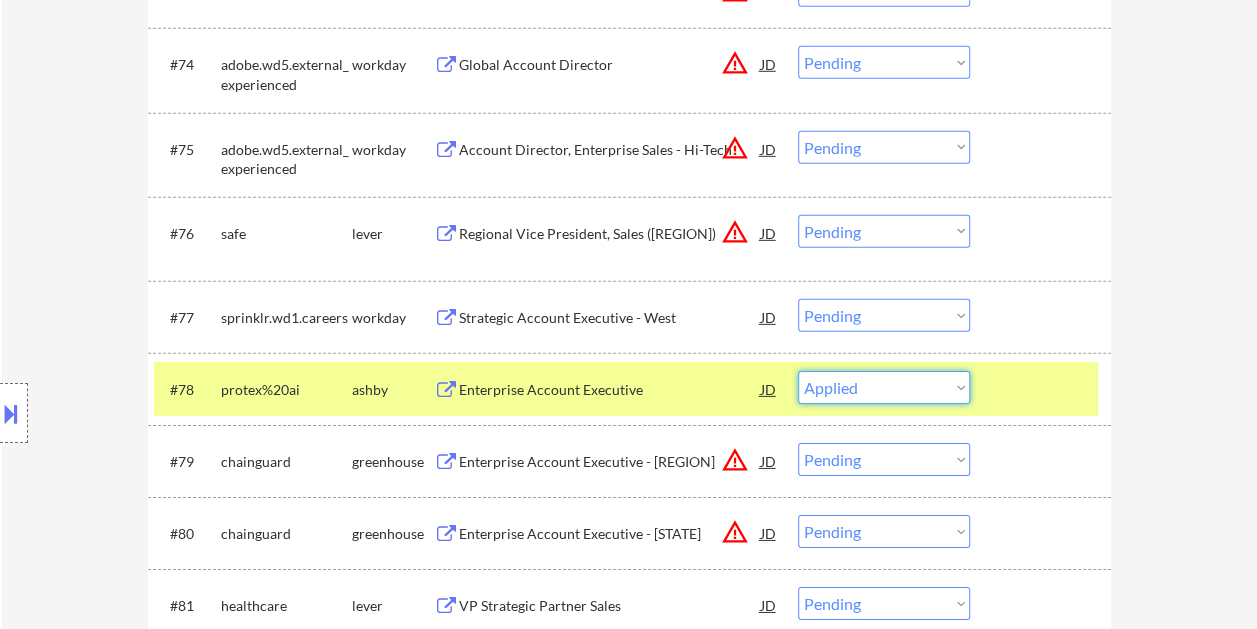 click on "Choose an option... Pending Applied Excluded (Questions) Excluded (Expired) Excluded (Location) Excluded (Bad Match) Excluded (Blocklist) Excluded (Salary) Excluded (Other)" at bounding box center [884, 387] 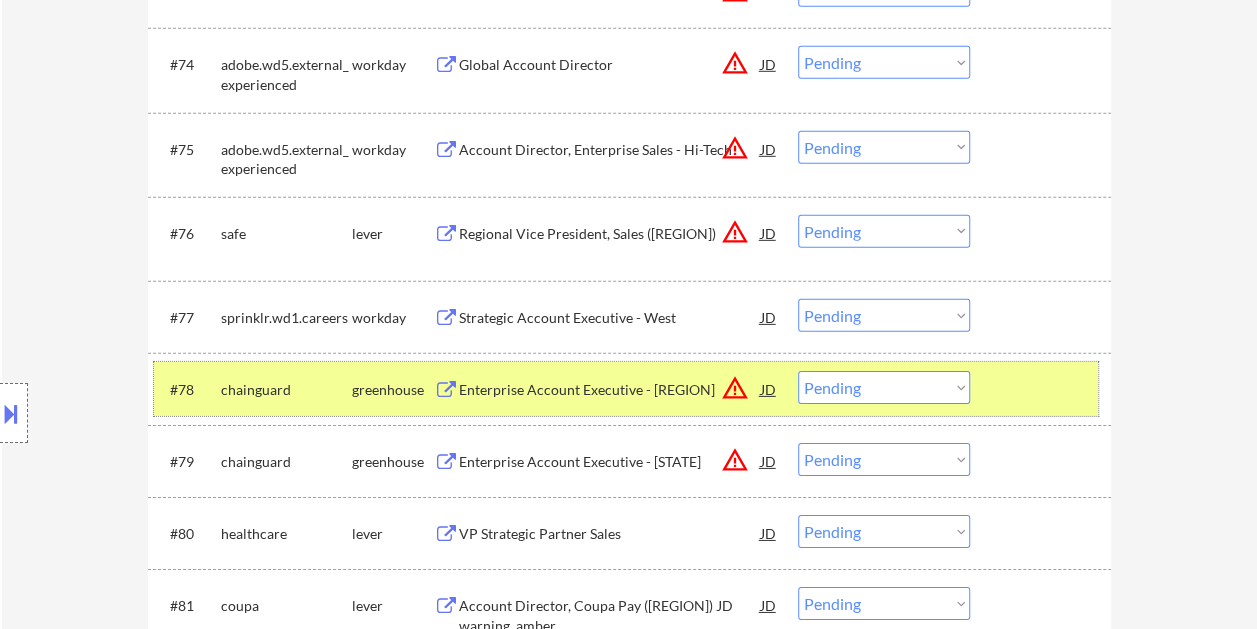 click at bounding box center [1043, 389] 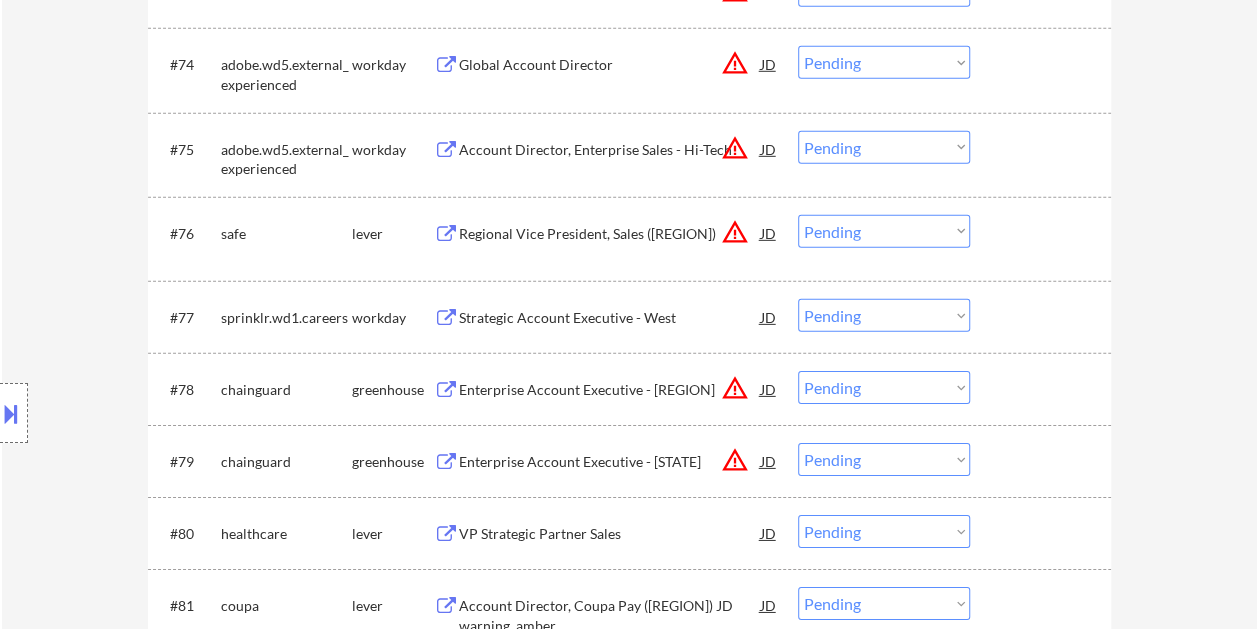click at bounding box center (1043, 389) 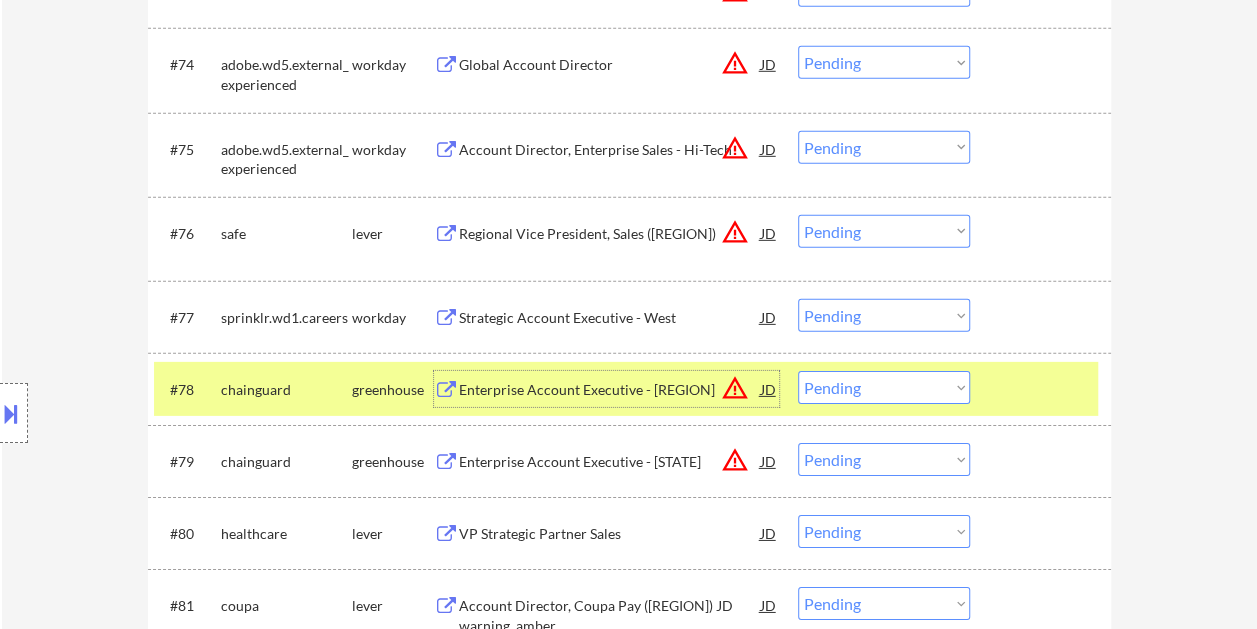 click on "Enterprise Account Executive - NorthEast" at bounding box center (610, 390) 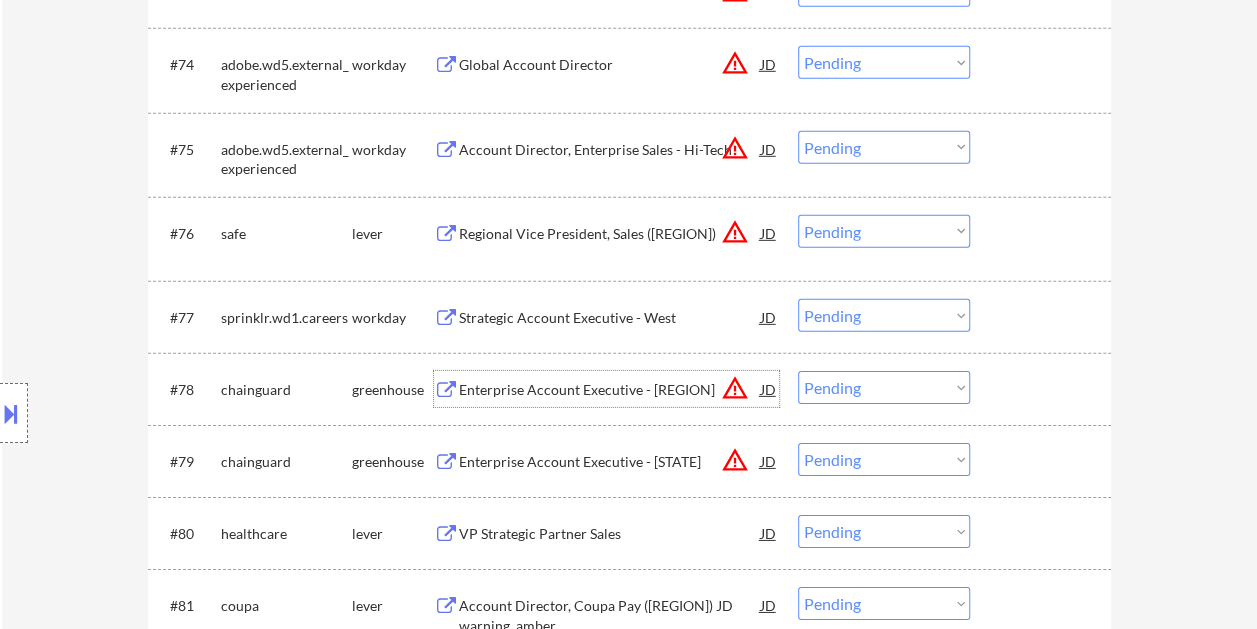 click at bounding box center [1043, 389] 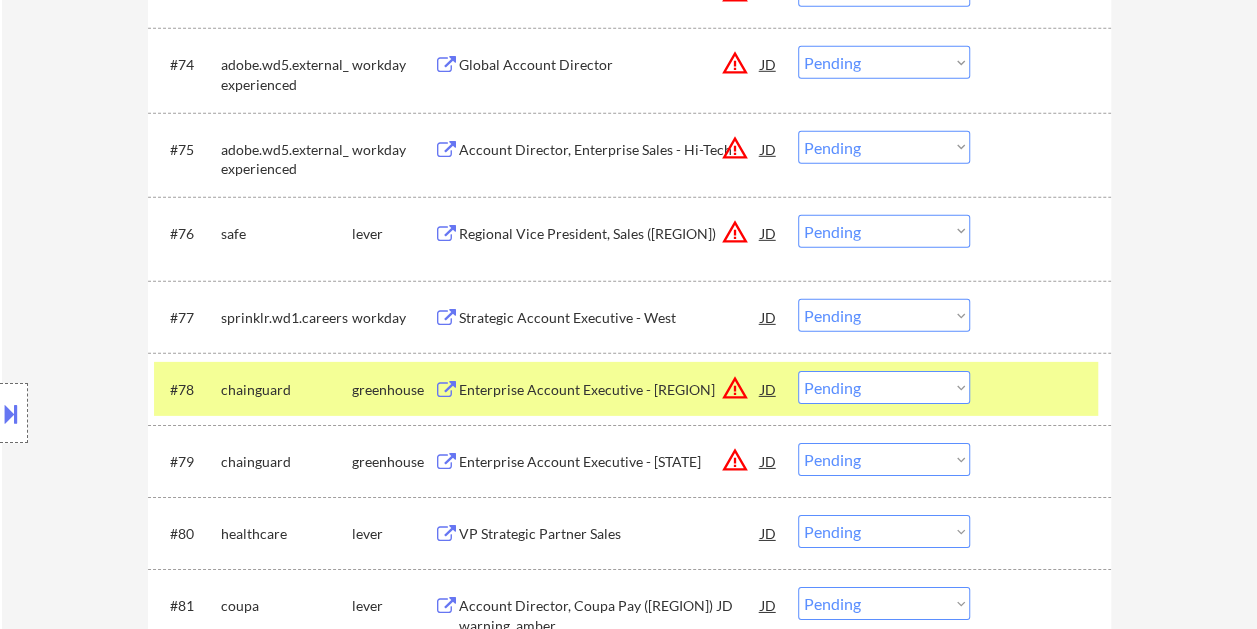 click on "#78 chainguard greenhouse Enterprise Account Executive - NorthEast JD warning_amber Choose an option... Pending Applied Excluded (Questions) Excluded (Expired) Excluded (Location) Excluded (Bad Match) Excluded (Blocklist) Excluded (Salary) Excluded (Other)" at bounding box center (626, 389) 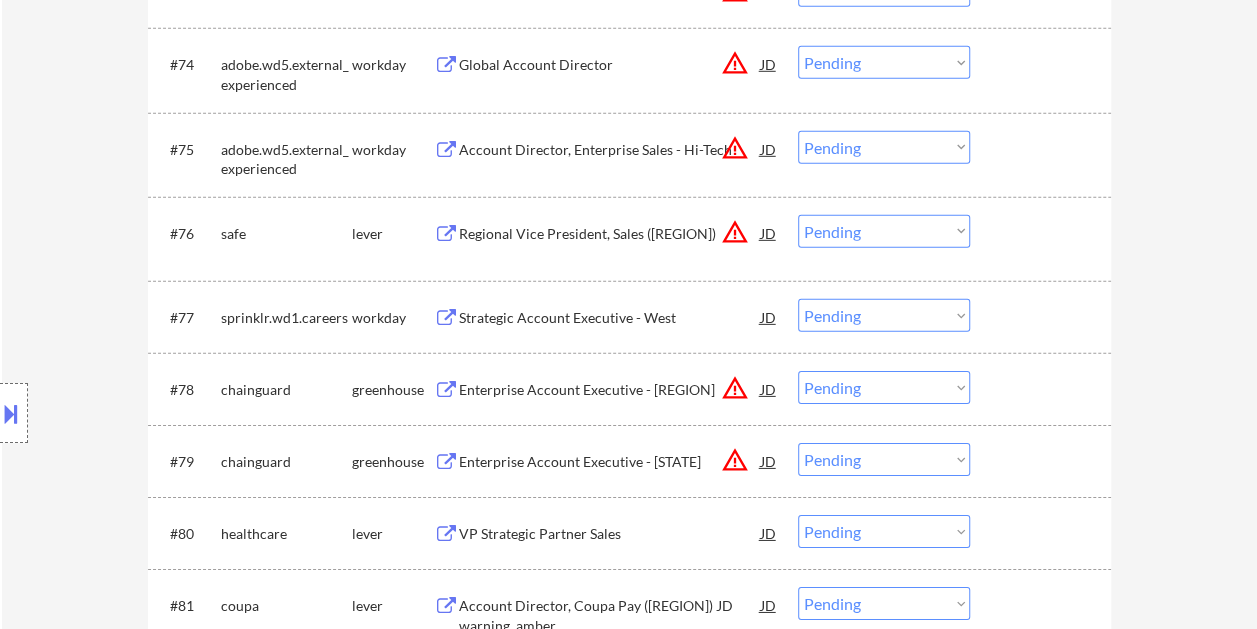 click on "#78 chainguard greenhouse Enterprise Account Executive - NorthEast JD warning_amber Choose an option... Pending Applied Excluded (Questions) Excluded (Expired) Excluded (Location) Excluded (Bad Match) Excluded (Blocklist) Excluded (Salary) Excluded (Other)" at bounding box center (626, 389) 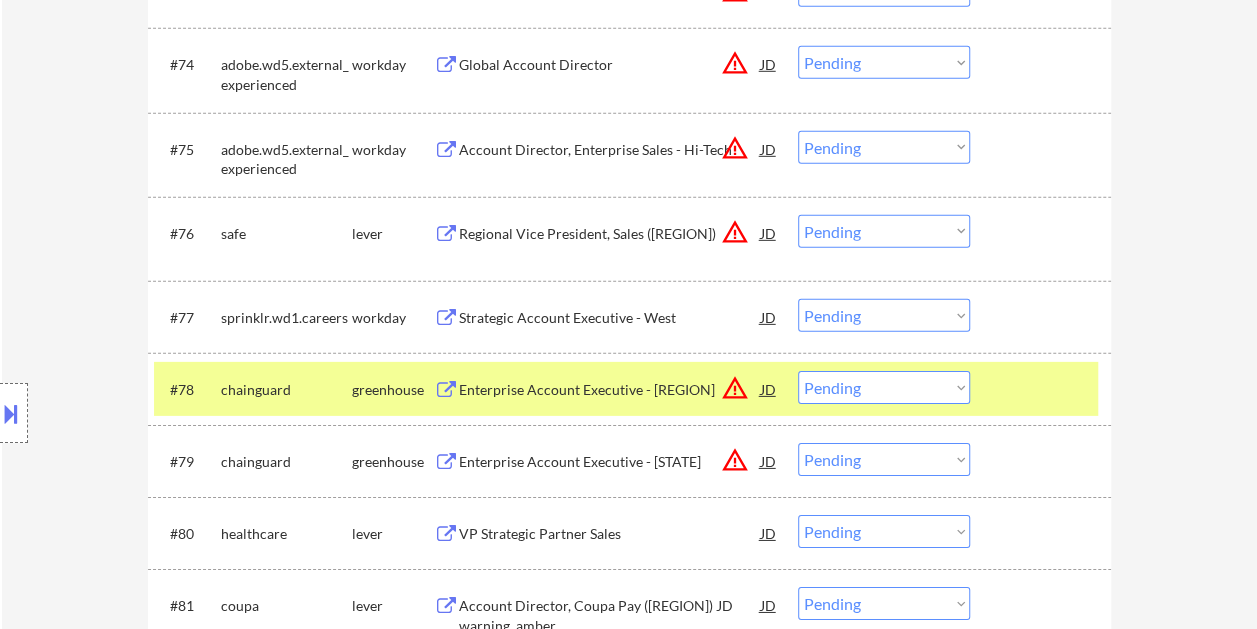 click on "Choose an option... Pending Applied Excluded (Questions) Excluded (Expired) Excluded (Location) Excluded (Bad Match) Excluded (Blocklist) Excluded (Salary) Excluded (Other)" at bounding box center (884, 387) 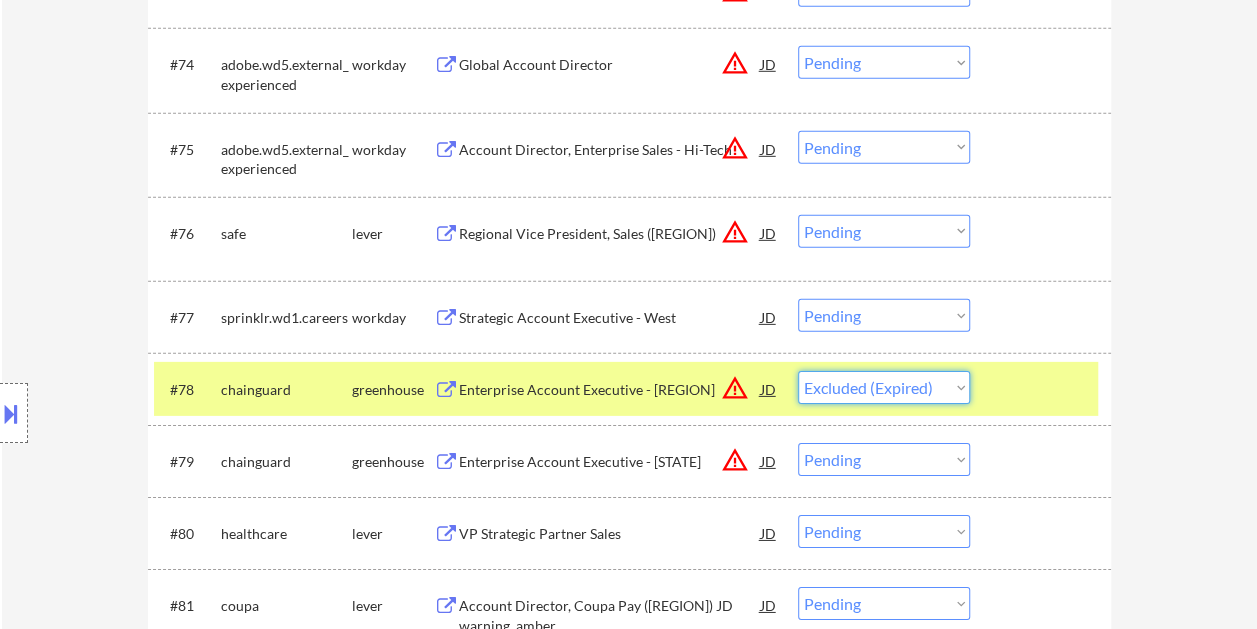 click on "Choose an option... Pending Applied Excluded (Questions) Excluded (Expired) Excluded (Location) Excluded (Bad Match) Excluded (Blocklist) Excluded (Salary) Excluded (Other)" at bounding box center (884, 387) 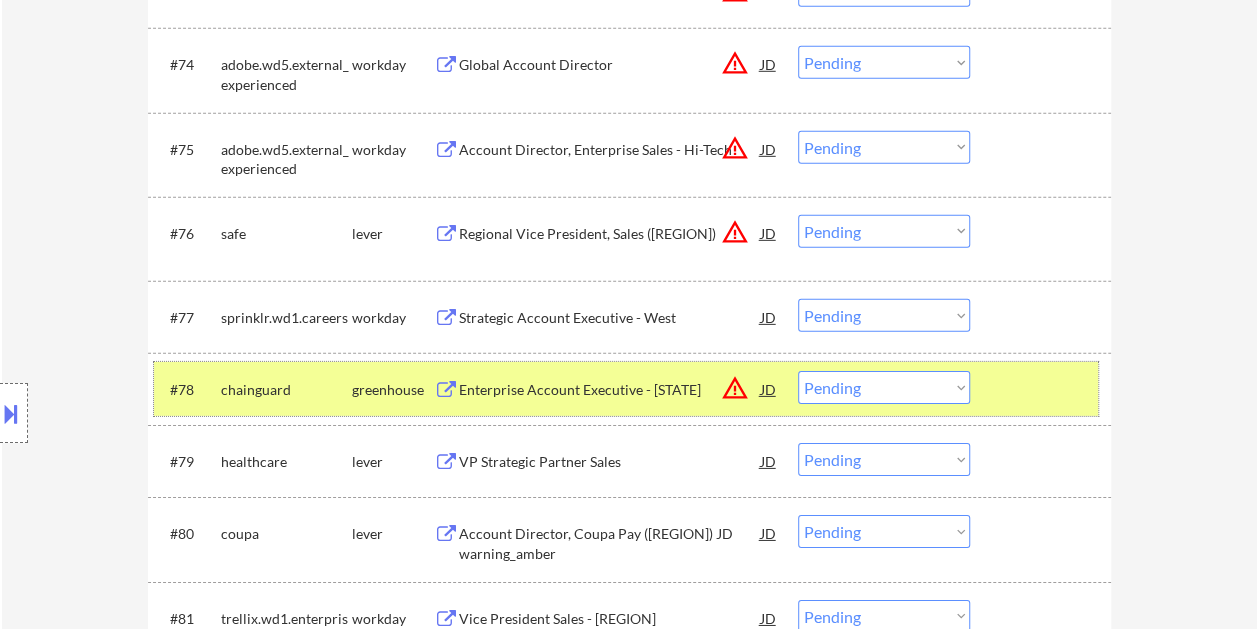 click at bounding box center (1043, 389) 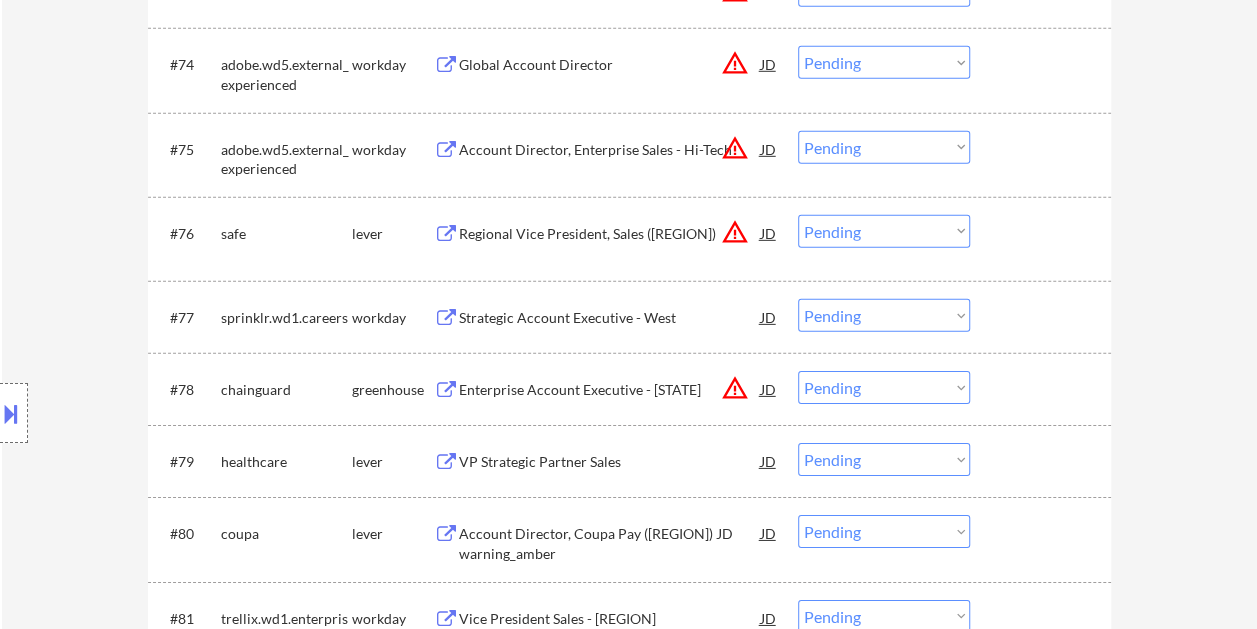 click on "#78 chainguard greenhouse Enterprise Account Executive - Tennessee  JD warning_amber Choose an option... Pending Applied Excluded (Questions) Excluded (Expired) Excluded (Location) Excluded (Bad Match) Excluded (Blocklist) Excluded (Salary) Excluded (Other)" at bounding box center (626, 389) 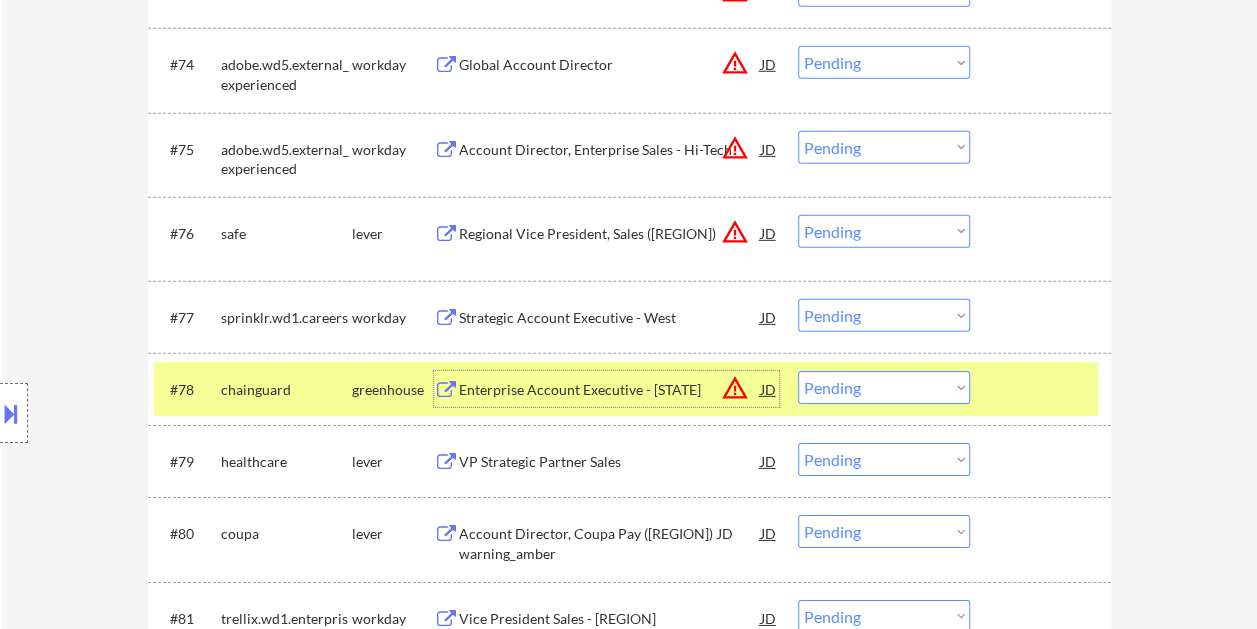 click on "Enterprise Account Executive - Tennessee" at bounding box center (610, 389) 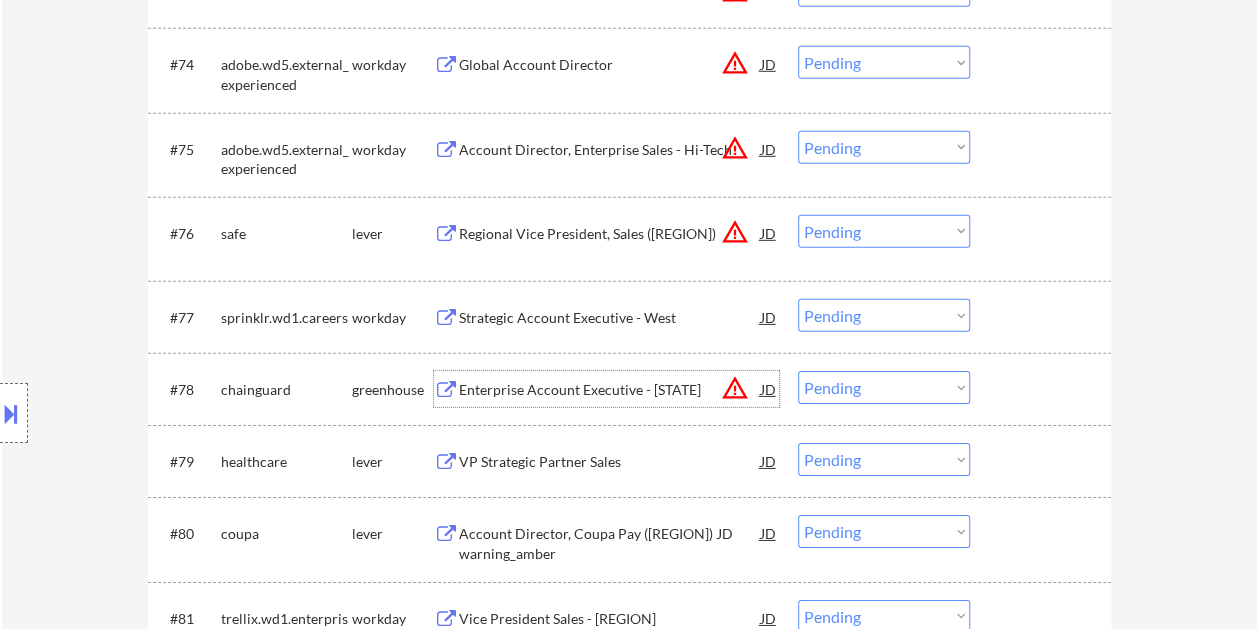 drag, startPoint x: 1058, startPoint y: 386, endPoint x: 1006, endPoint y: 394, distance: 52.611786 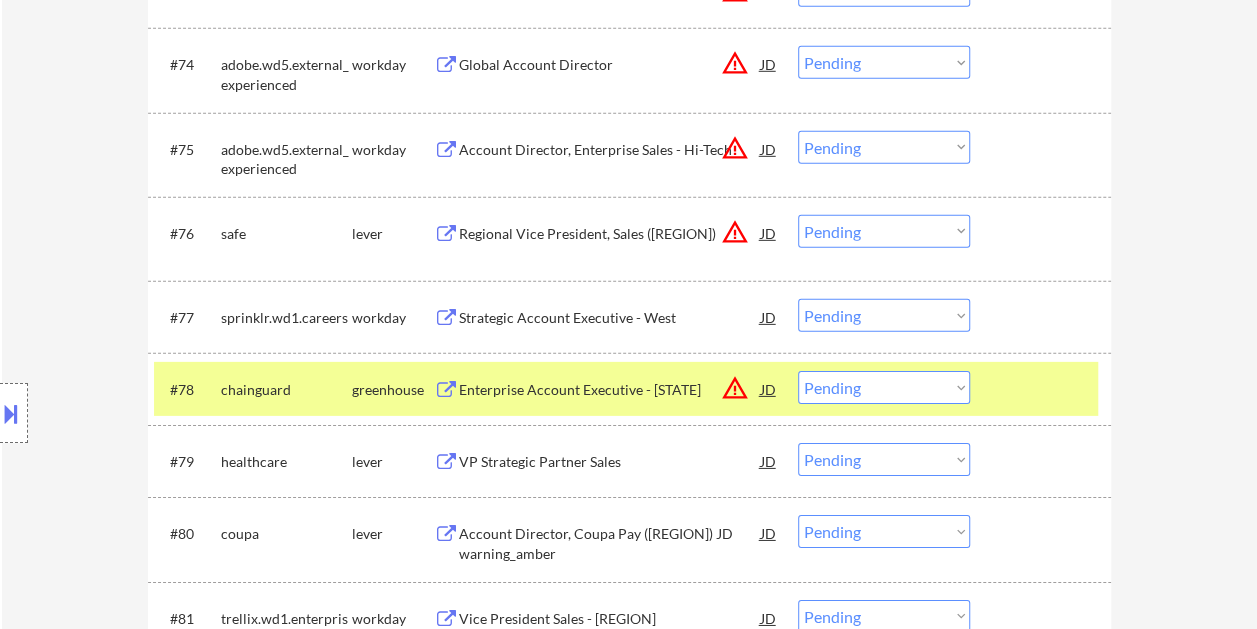 click on "#78 chainguard greenhouse Enterprise Account Executive - Tennessee  JD warning_amber Choose an option... Pending Applied Excluded (Questions) Excluded (Expired) Excluded (Location) Excluded (Bad Match) Excluded (Blocklist) Excluded (Salary) Excluded (Other)" at bounding box center [626, 389] 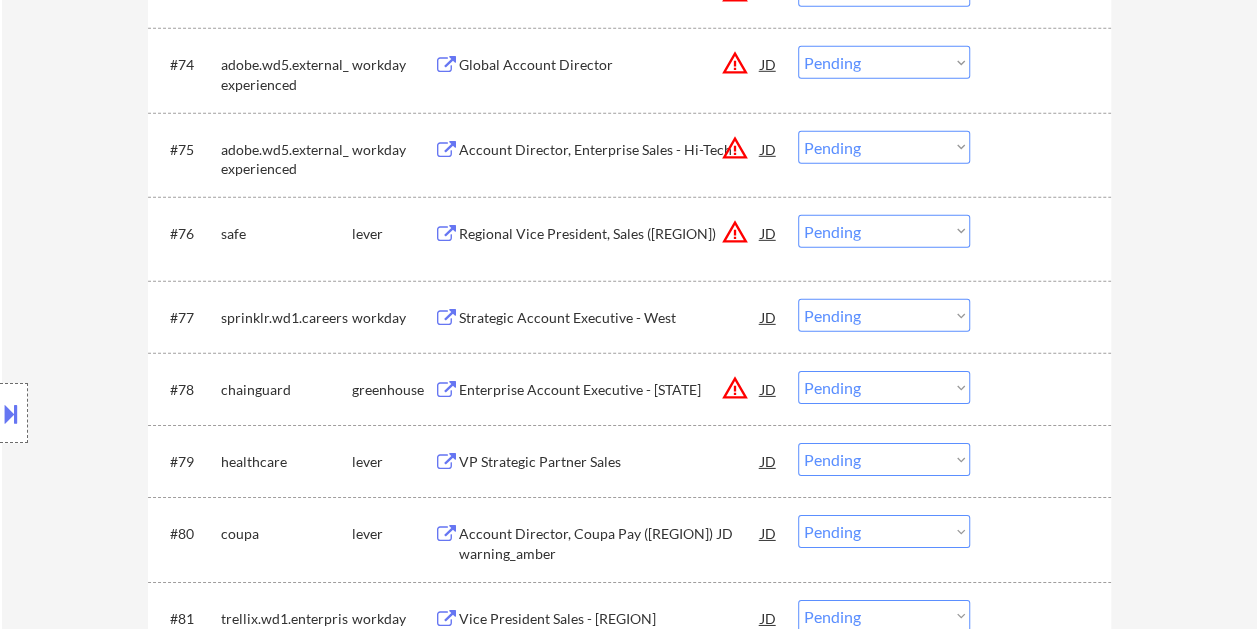 drag, startPoint x: 1042, startPoint y: 394, endPoint x: 1032, endPoint y: 395, distance: 10.049875 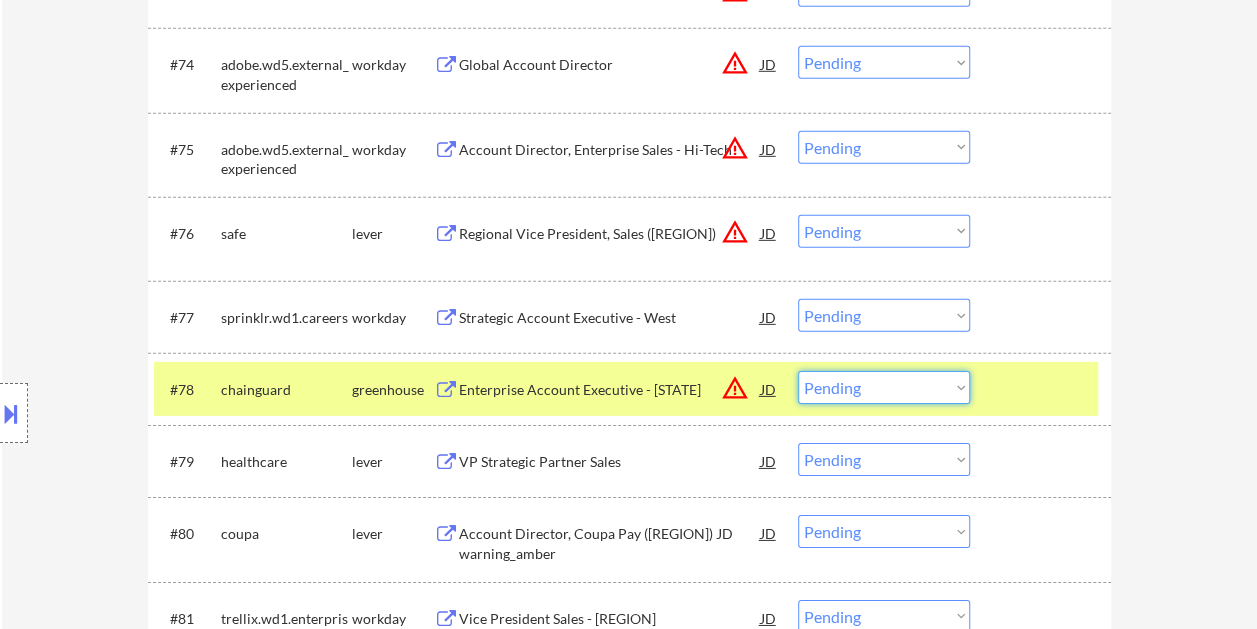 click on "Choose an option... Pending Applied Excluded (Questions) Excluded (Expired) Excluded (Location) Excluded (Bad Match) Excluded (Blocklist) Excluded (Salary) Excluded (Other)" at bounding box center [884, 387] 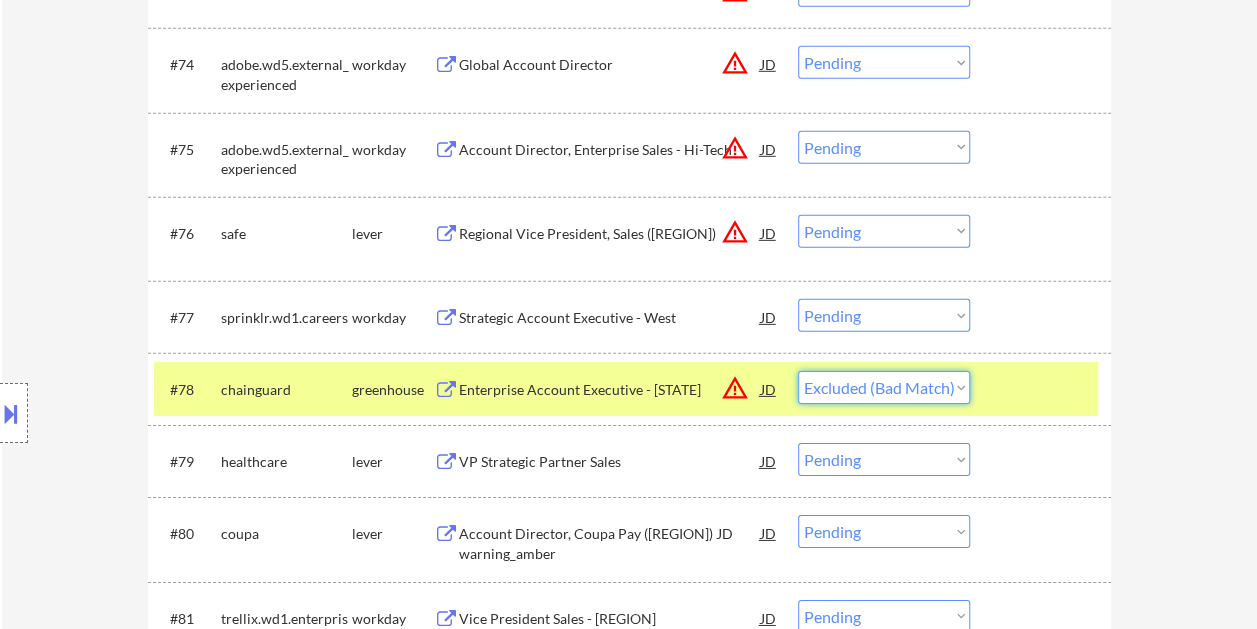 click on "Choose an option... Pending Applied Excluded (Questions) Excluded (Expired) Excluded (Location) Excluded (Bad Match) Excluded (Blocklist) Excluded (Salary) Excluded (Other)" at bounding box center [884, 387] 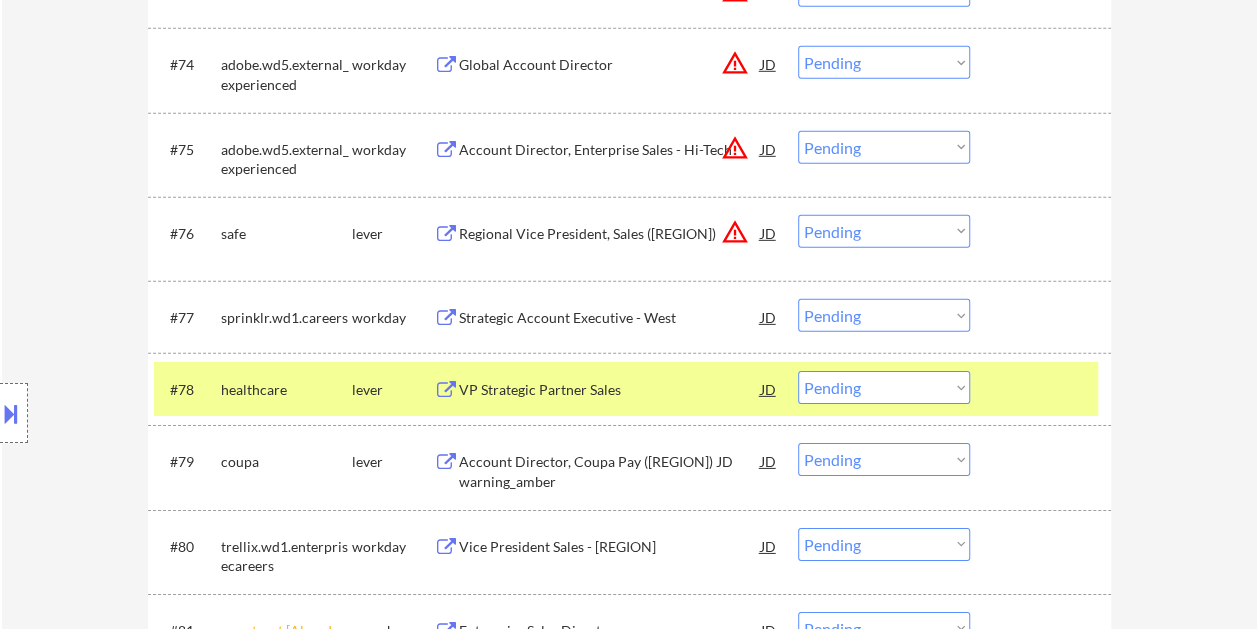 click at bounding box center (1043, 389) 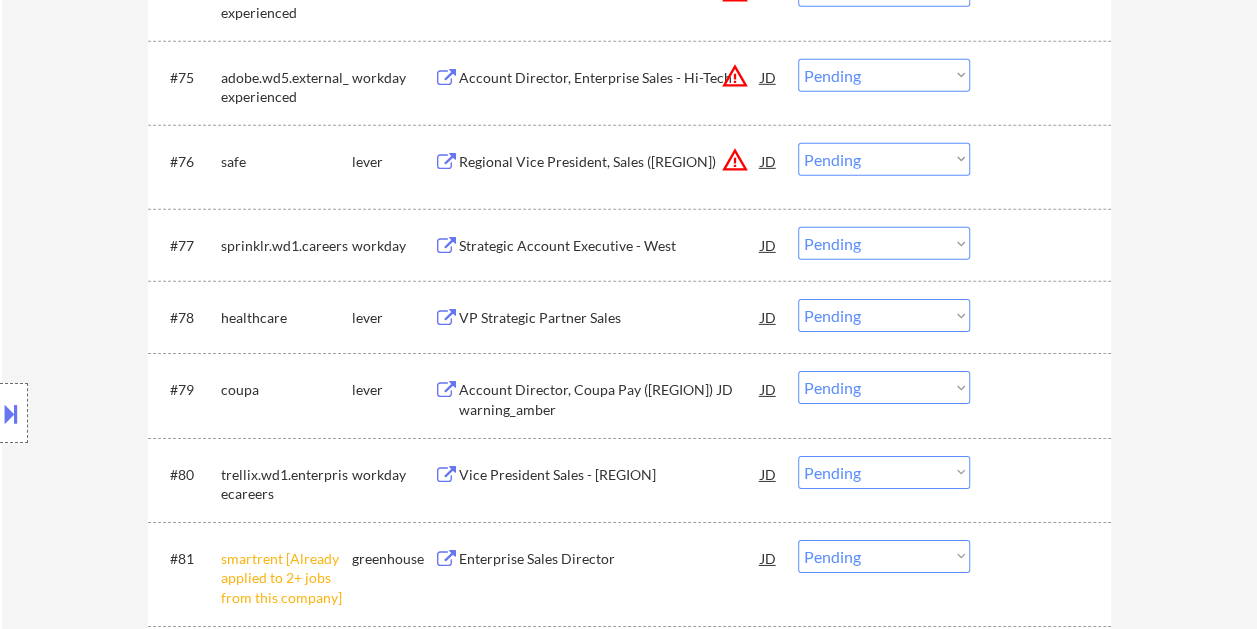scroll, scrollTop: 6800, scrollLeft: 0, axis: vertical 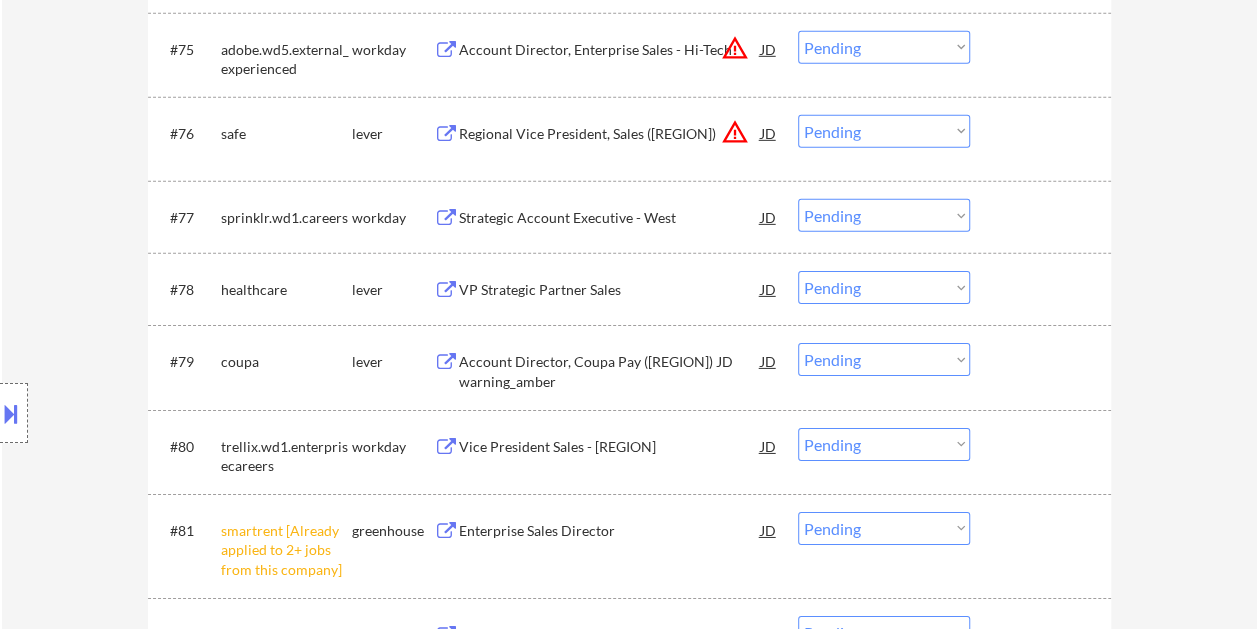 click at bounding box center [1043, 289] 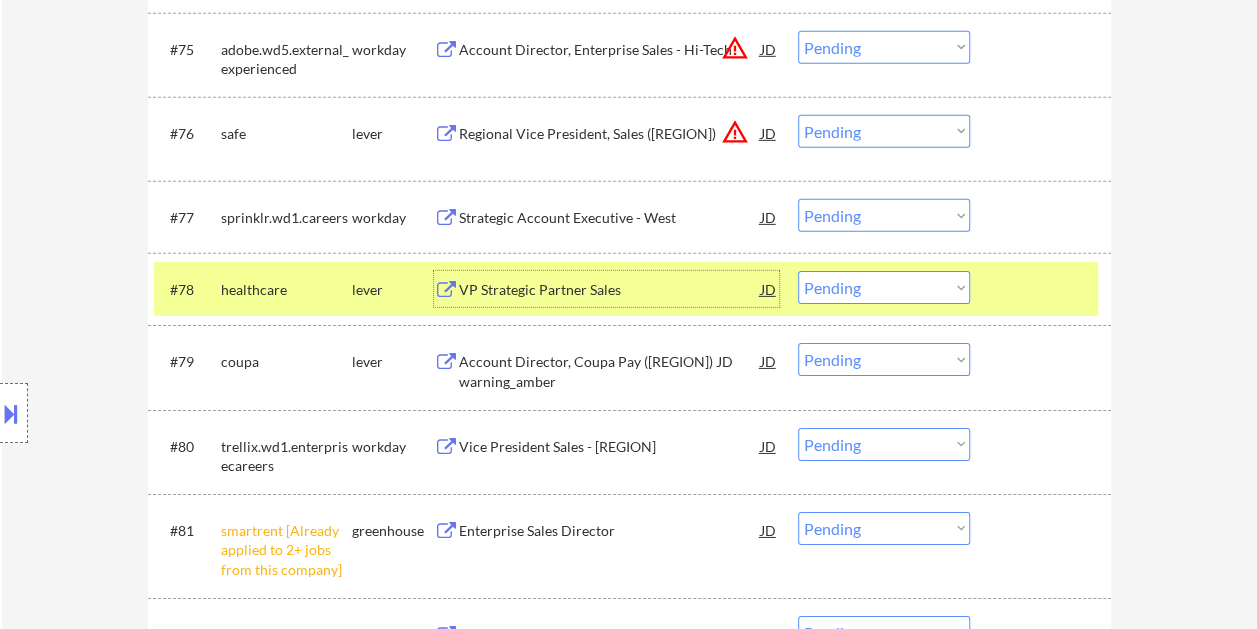 click on "VP Strategic Partner Sales" at bounding box center (610, 290) 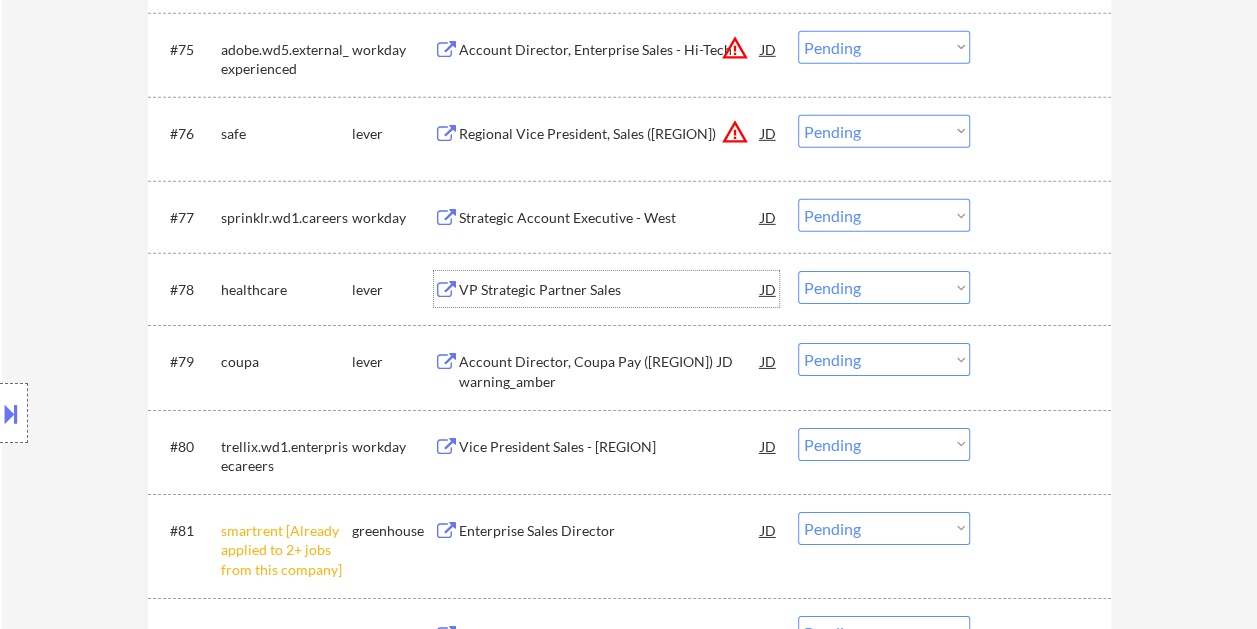 click at bounding box center (1043, 289) 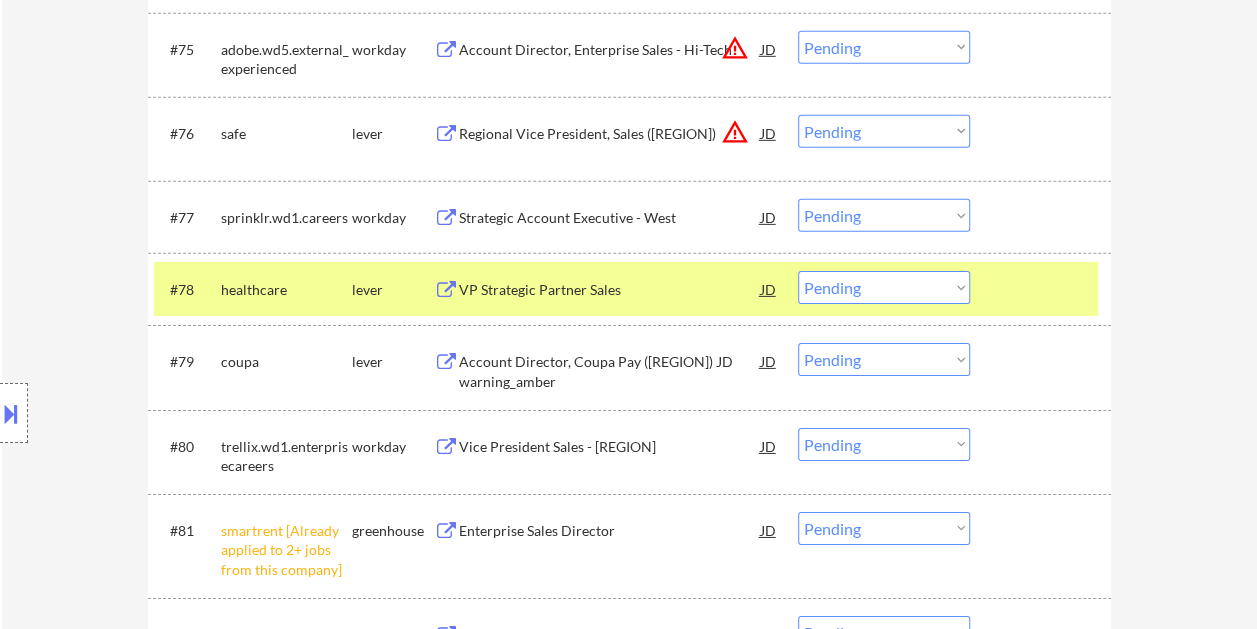 click on "Choose an option... Pending Applied Excluded (Questions) Excluded (Expired) Excluded (Location) Excluded (Bad Match) Excluded (Blocklist) Excluded (Salary) Excluded (Other)" at bounding box center [884, 287] 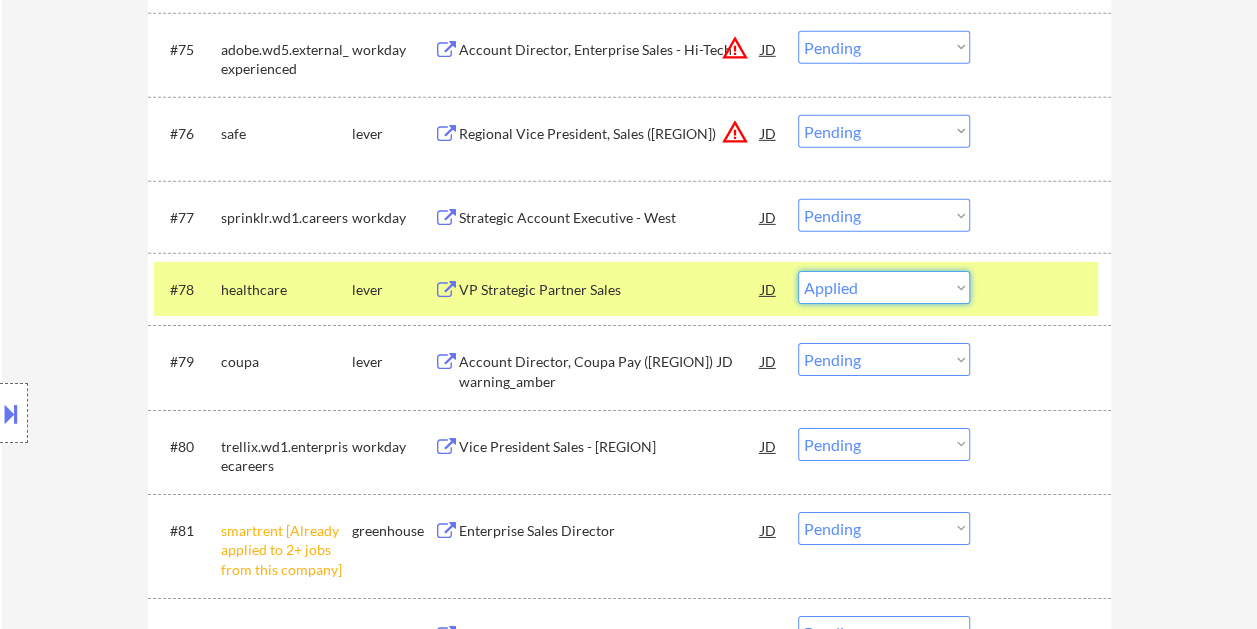 click on "Choose an option... Pending Applied Excluded (Questions) Excluded (Expired) Excluded (Location) Excluded (Bad Match) Excluded (Blocklist) Excluded (Salary) Excluded (Other)" at bounding box center (884, 287) 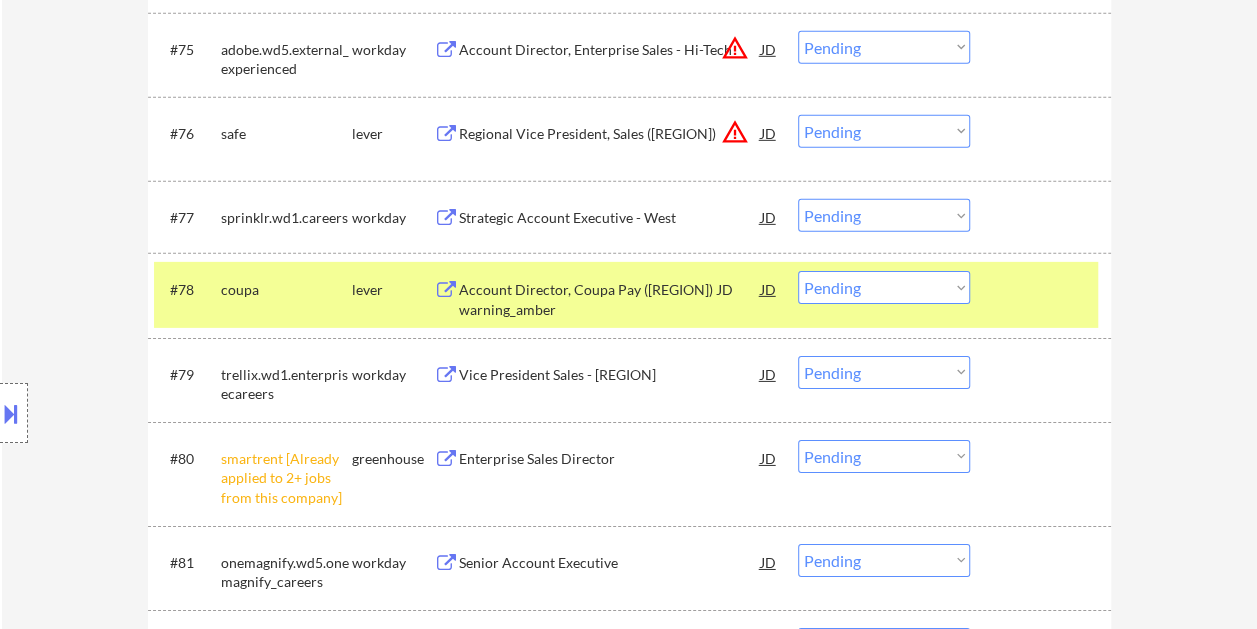 click at bounding box center (1043, 289) 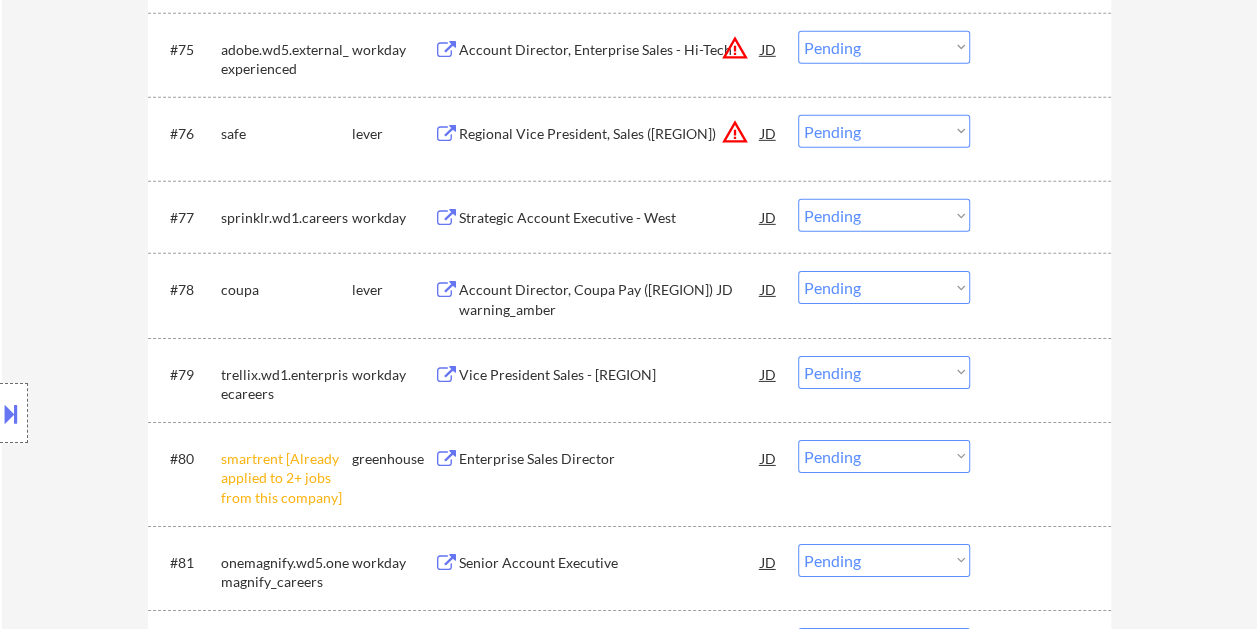 click on "#78 coupa lever Account Director, Coupa Pay (Central & Western Region) JD warning_amber Choose an option... Pending Applied Excluded (Questions) Excluded (Expired) Excluded (Location) Excluded (Bad Match) Excluded (Blocklist) Excluded (Salary) Excluded (Other)" at bounding box center (626, 295) 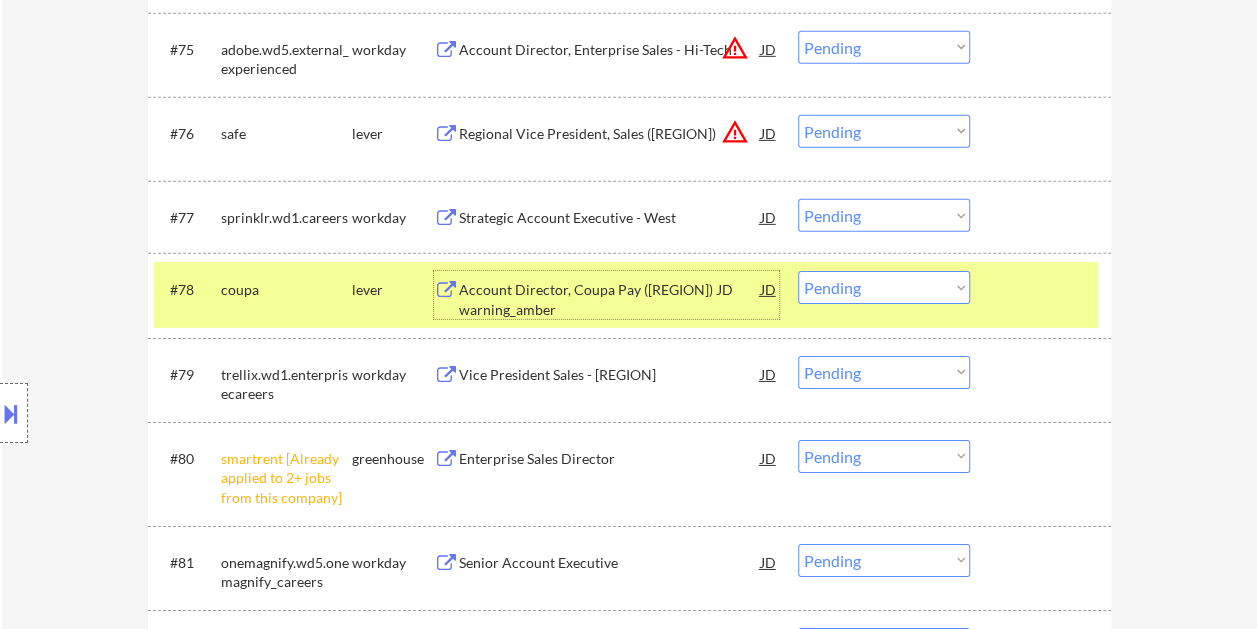 click on "Account Director, Coupa Pay (Central & Western Region)" at bounding box center (610, 299) 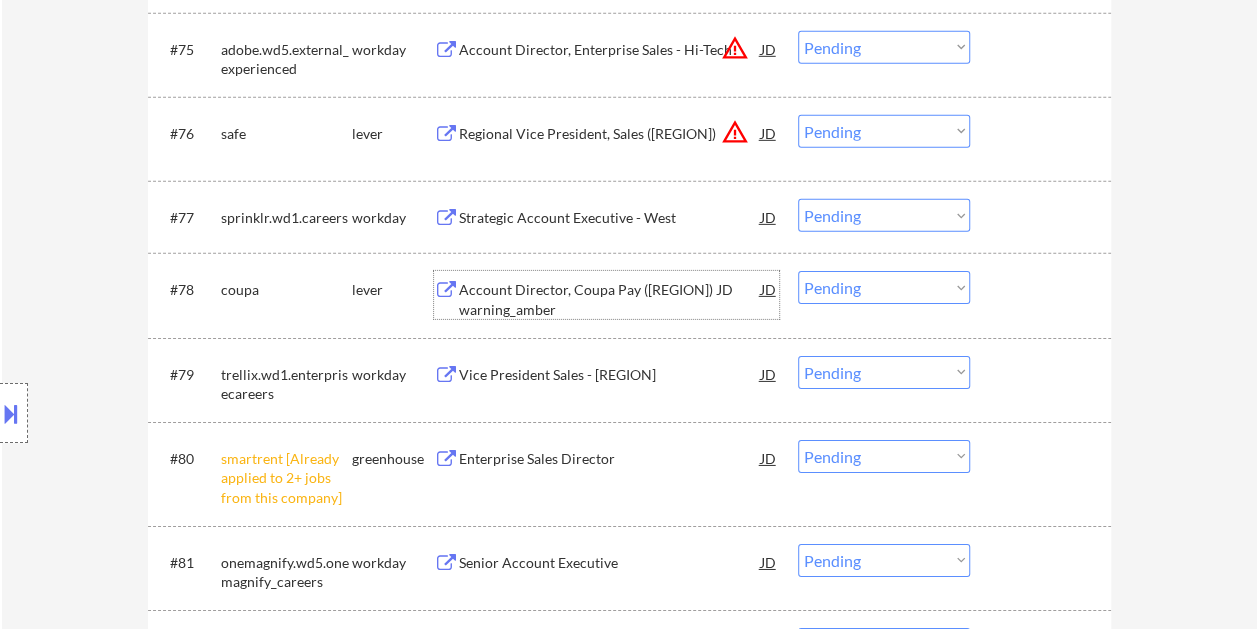 click on "#78 coupa lever Account Director, Coupa Pay (Central & Western Region) JD warning_amber Choose an option... Pending Applied Excluded (Questions) Excluded (Expired) Excluded (Location) Excluded (Bad Match) Excluded (Blocklist) Excluded (Salary) Excluded (Other)" at bounding box center (626, 295) 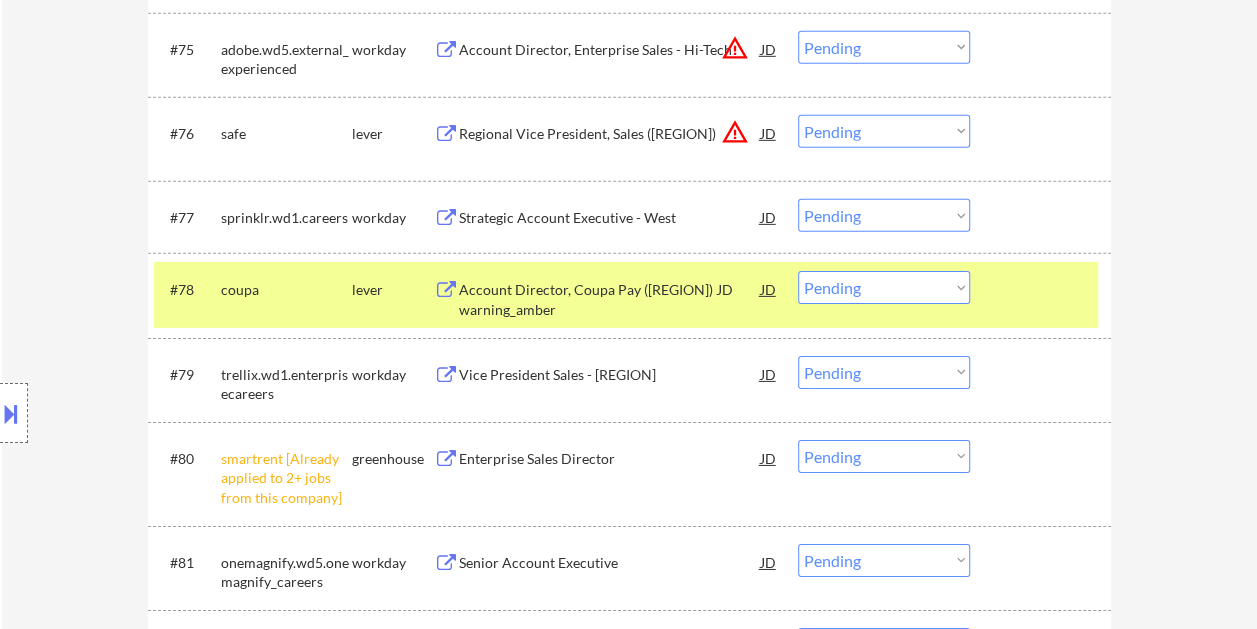 click on "Choose an option... Pending Applied Excluded (Questions) Excluded (Expired) Excluded (Location) Excluded (Bad Match) Excluded (Blocklist) Excluded (Salary) Excluded (Other)" at bounding box center (884, 287) 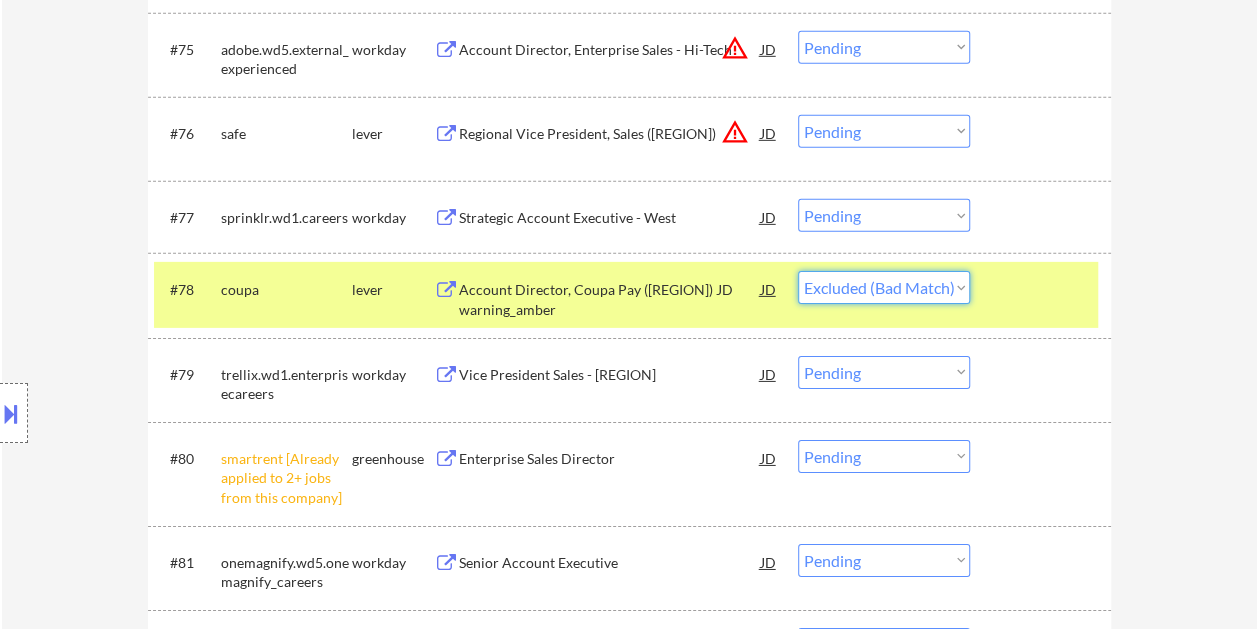 click on "Choose an option... Pending Applied Excluded (Questions) Excluded (Expired) Excluded (Location) Excluded (Bad Match) Excluded (Blocklist) Excluded (Salary) Excluded (Other)" at bounding box center (884, 287) 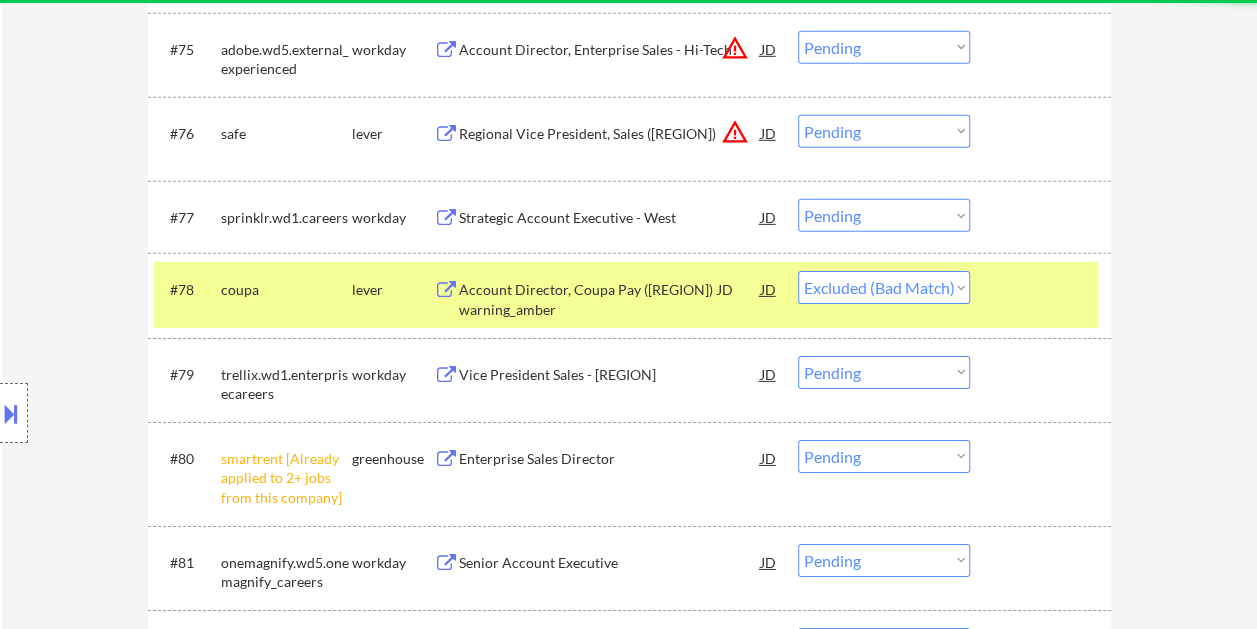 select on ""pending"" 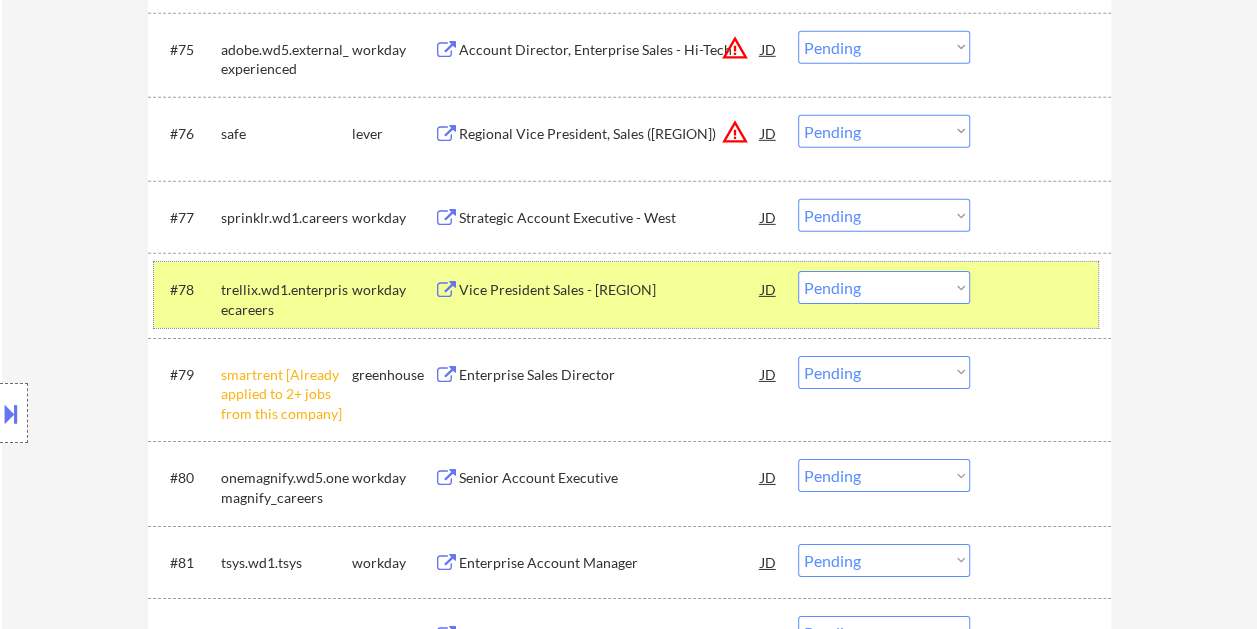 click at bounding box center [1043, 289] 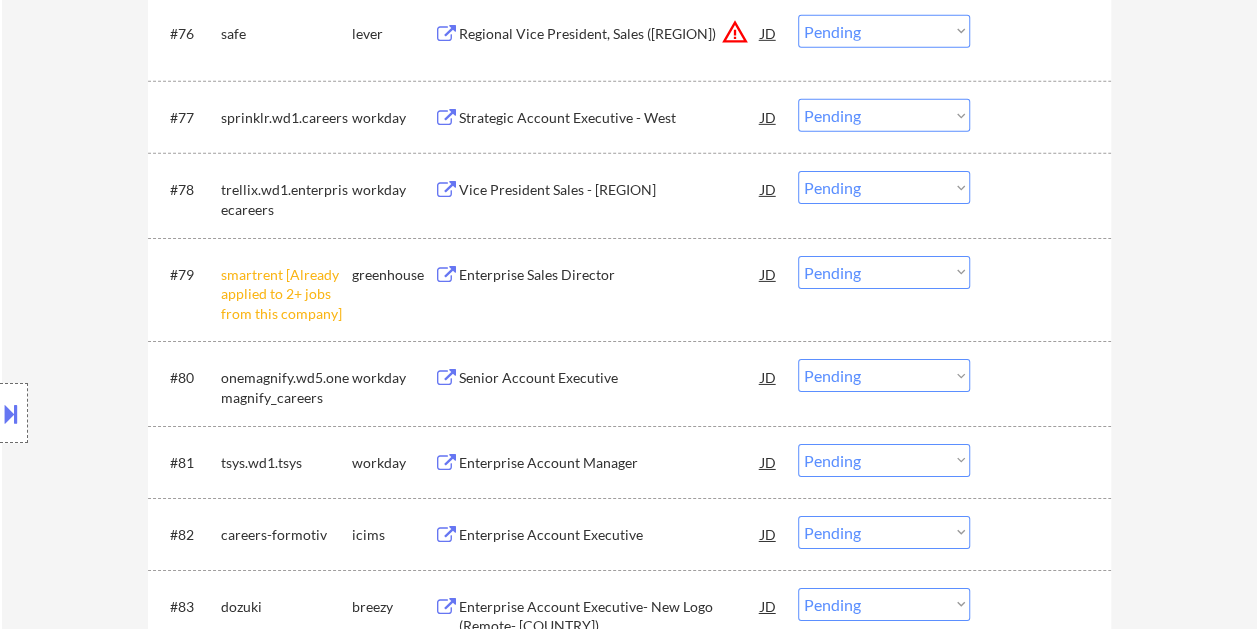 scroll, scrollTop: 7000, scrollLeft: 0, axis: vertical 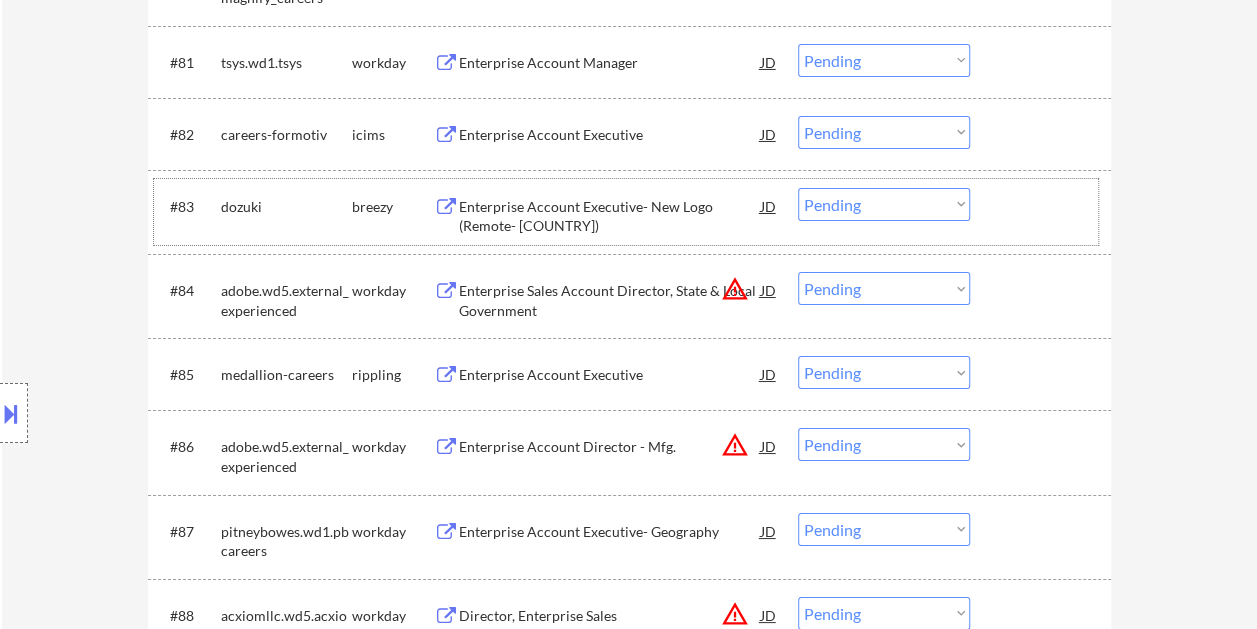 click on "#83 dozuki breezy Enterprise Account Executive- New Logo (Remote- USA) JD warning_amber Choose an option... Pending Applied Excluded (Questions) Excluded (Expired) Excluded (Location) Excluded (Bad Match) Excluded (Blocklist) Excluded (Salary) Excluded (Other)" at bounding box center [626, 212] 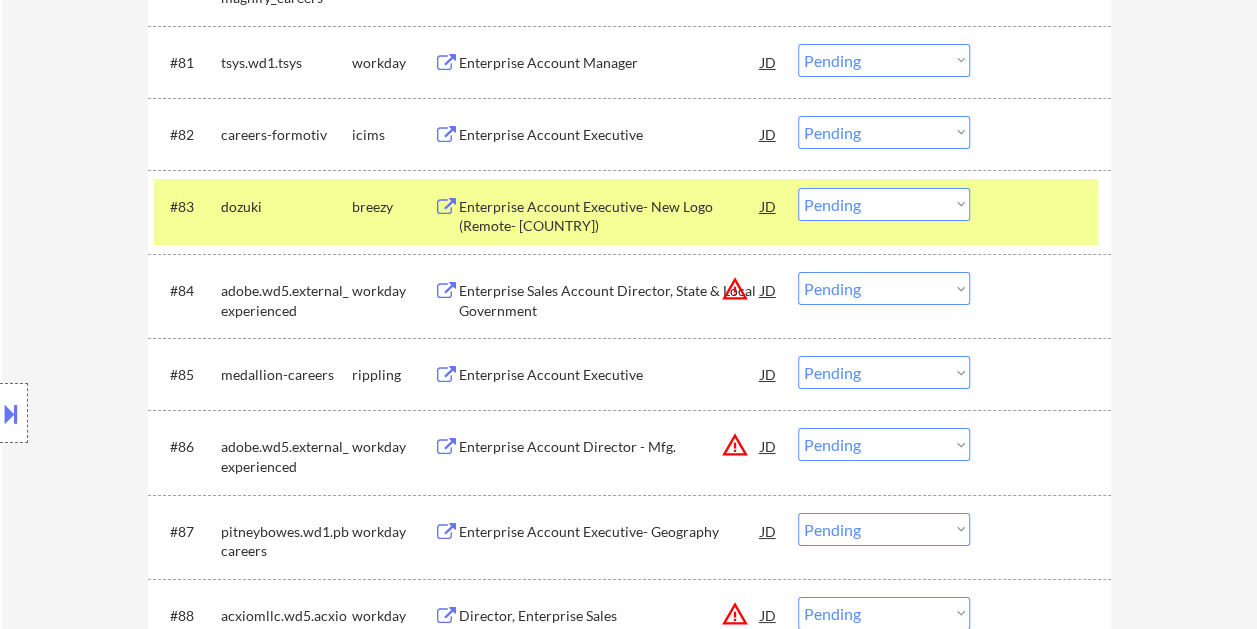 click on "Enterprise Account Executive- New Logo (Remote- USA)" at bounding box center (610, 216) 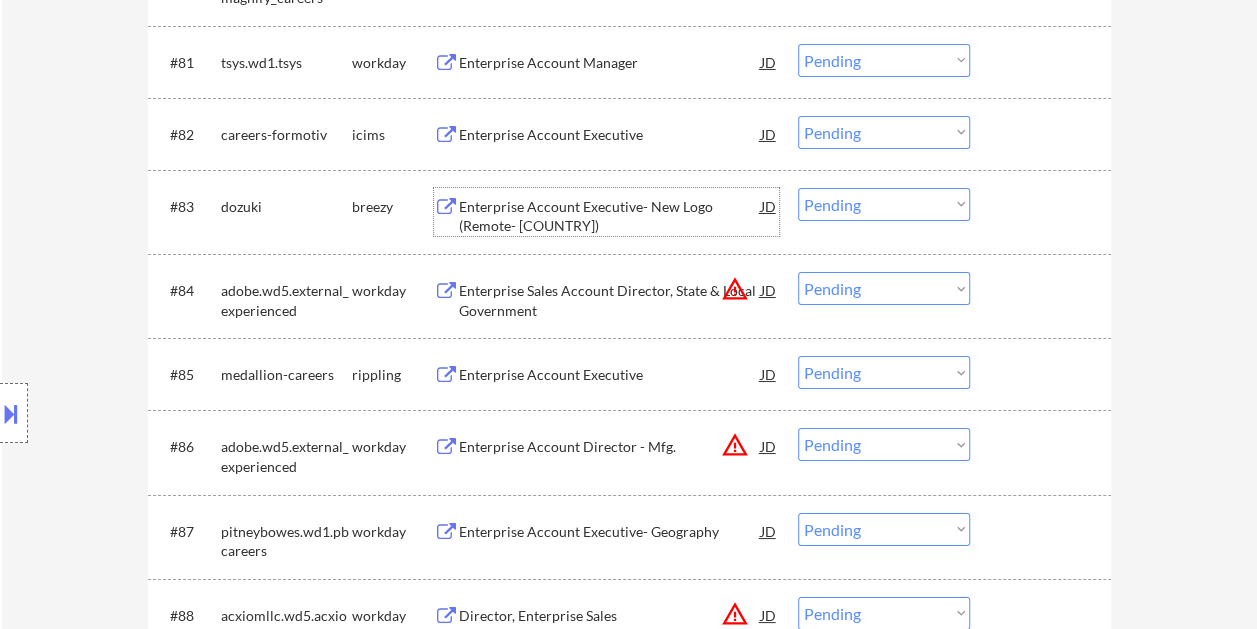 click at bounding box center [1043, 206] 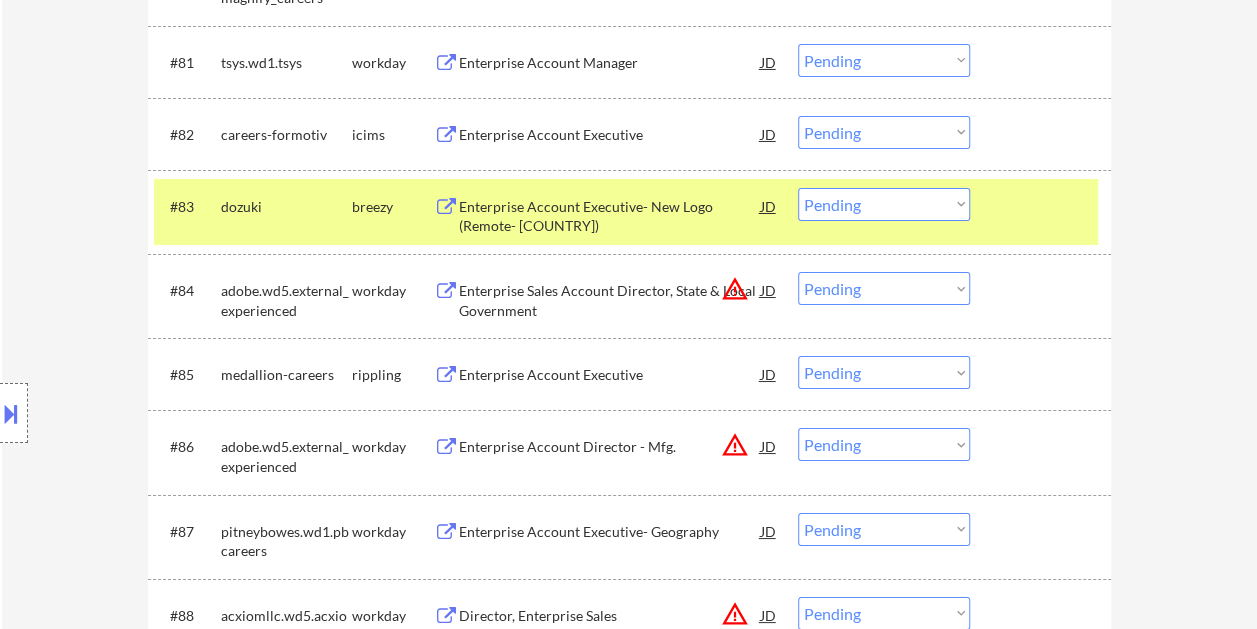 click on "Choose an option... Pending Applied Excluded (Questions) Excluded (Expired) Excluded (Location) Excluded (Bad Match) Excluded (Blocklist) Excluded (Salary) Excluded (Other)" at bounding box center (884, 204) 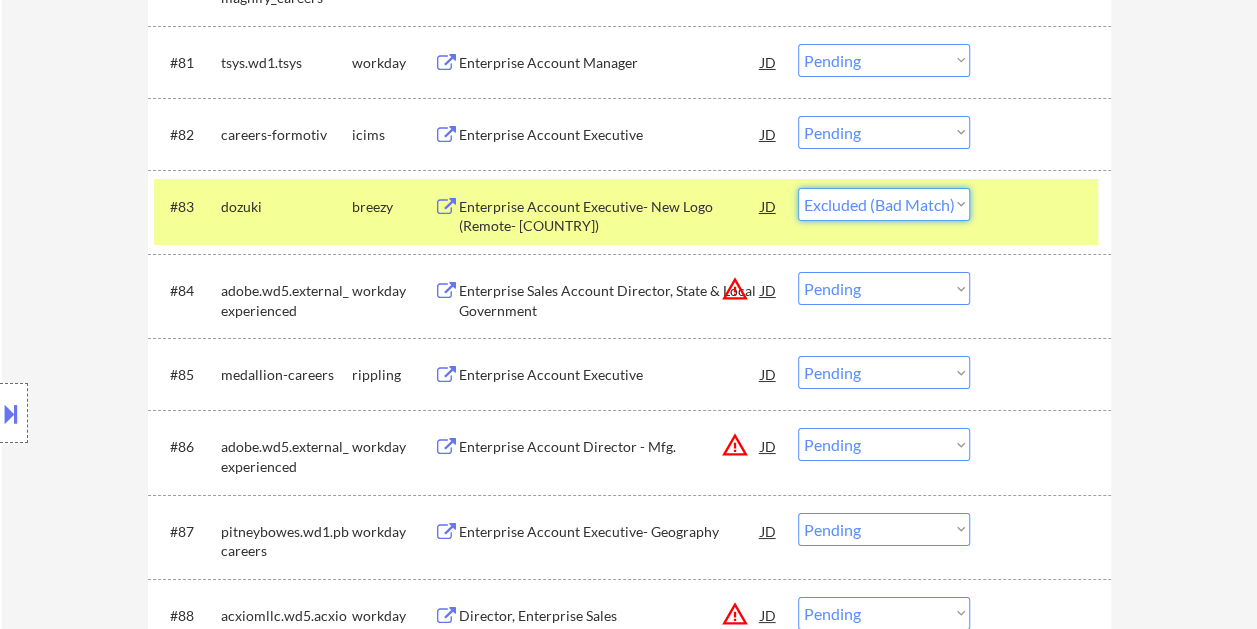 click on "Choose an option... Pending Applied Excluded (Questions) Excluded (Expired) Excluded (Location) Excluded (Bad Match) Excluded (Blocklist) Excluded (Salary) Excluded (Other)" at bounding box center (884, 204) 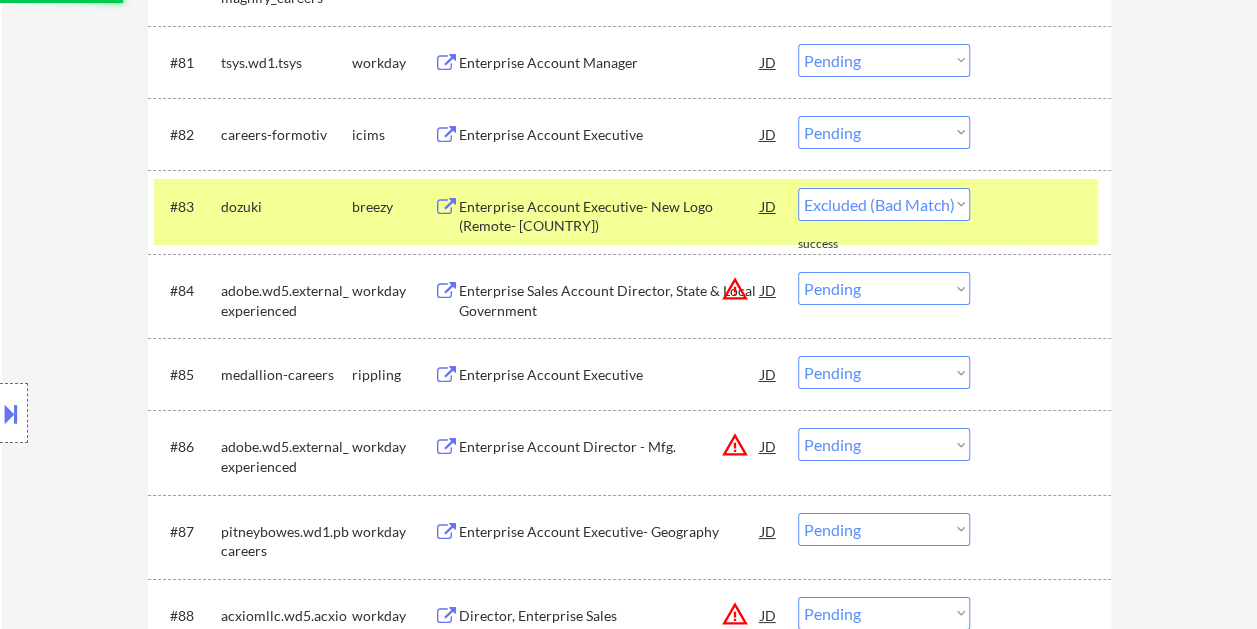 select on ""pending"" 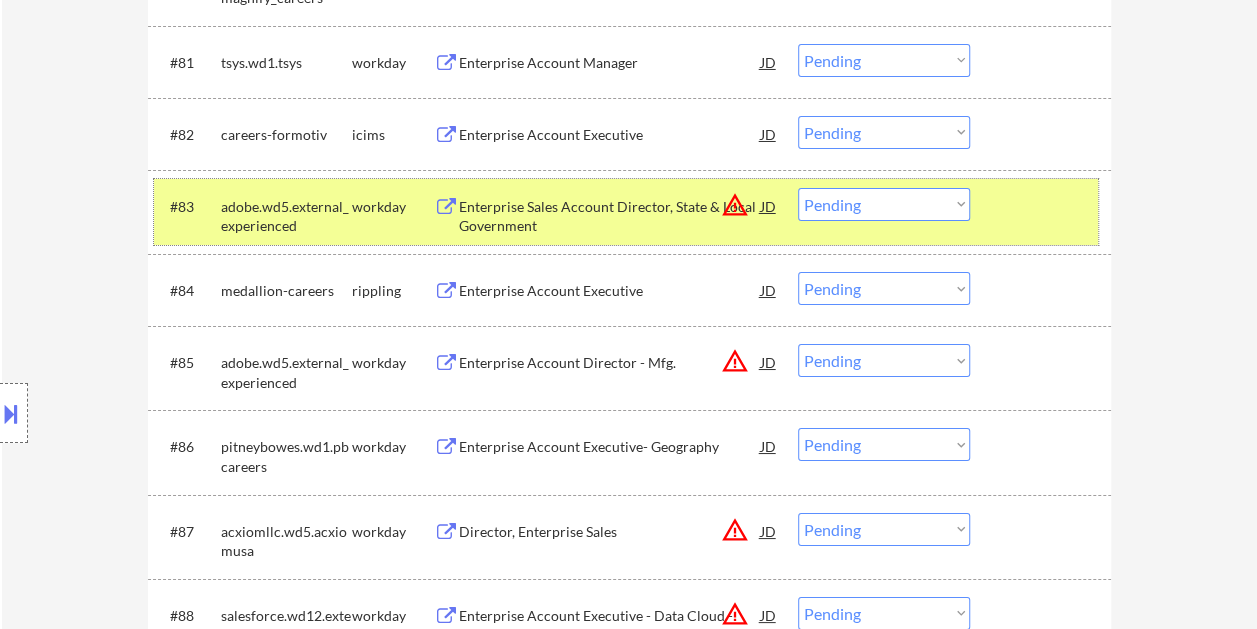 click at bounding box center [1043, 206] 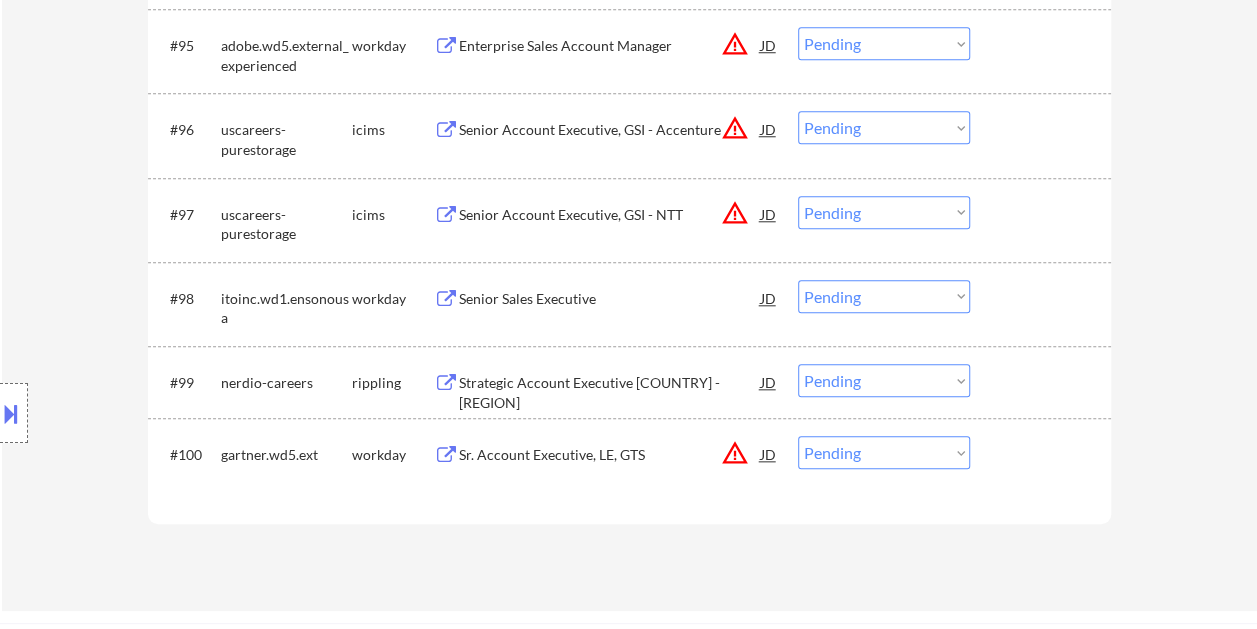 scroll, scrollTop: 8300, scrollLeft: 0, axis: vertical 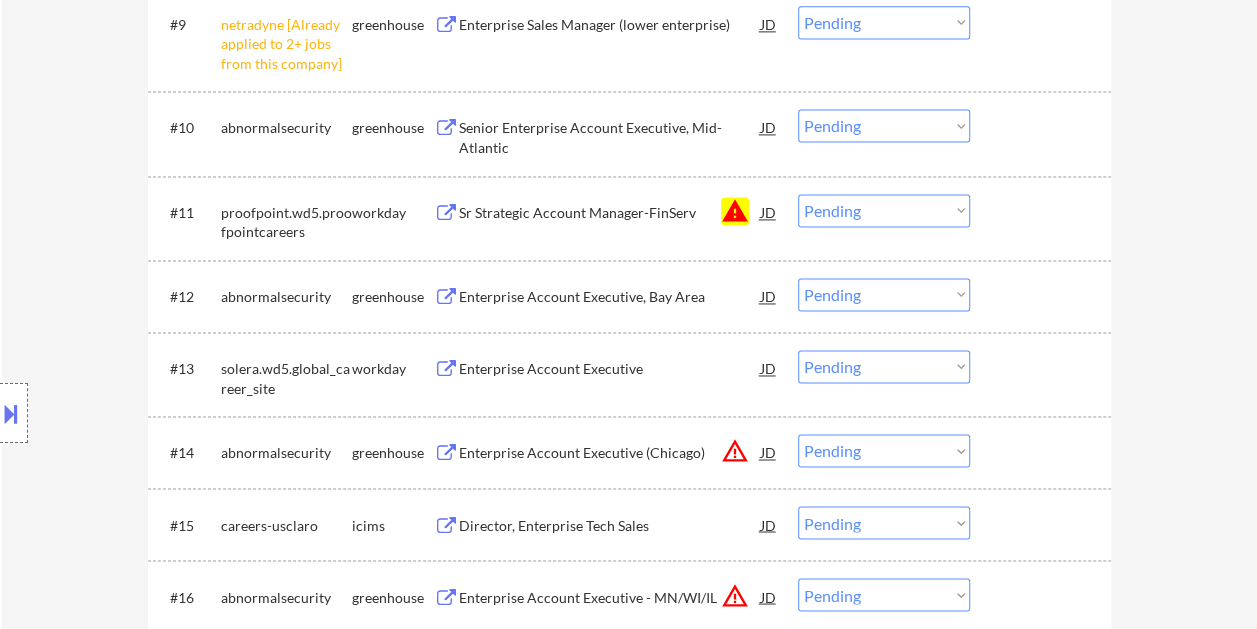 click at bounding box center (1043, 212) 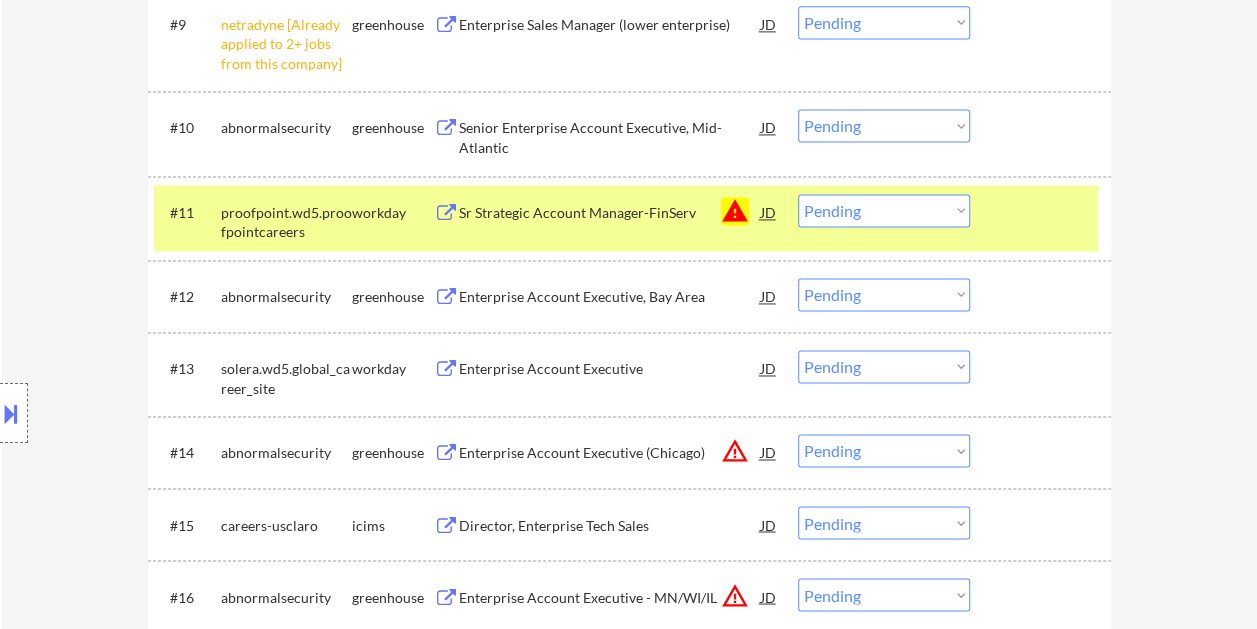 click at bounding box center (1043, 212) 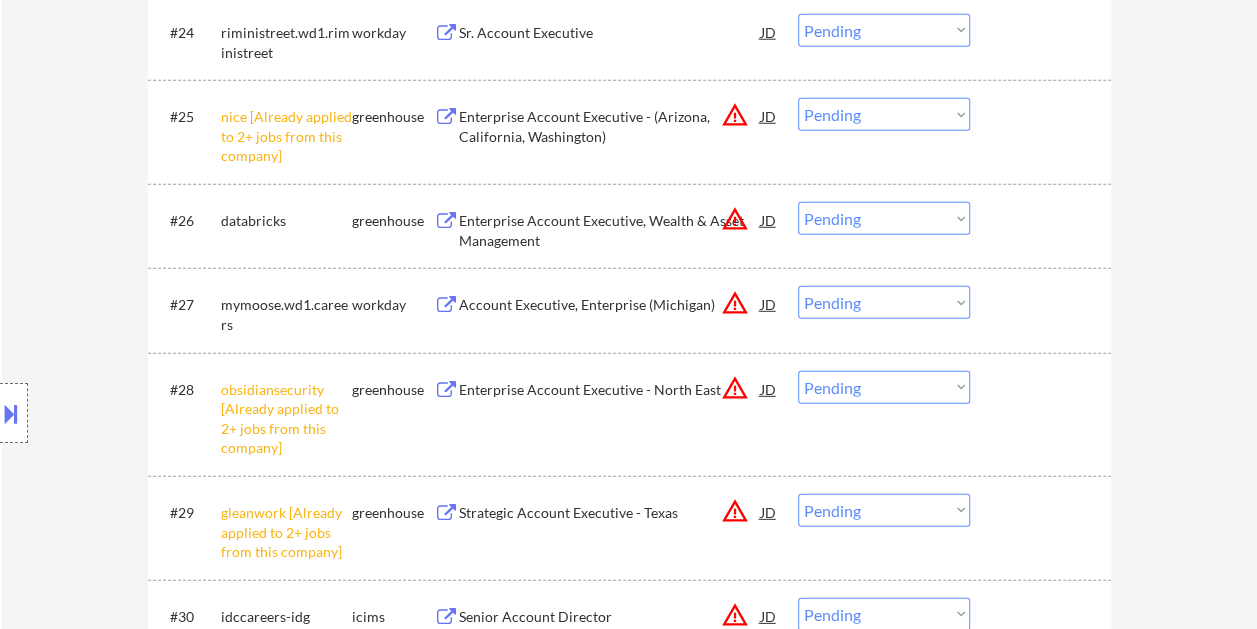 scroll, scrollTop: 2700, scrollLeft: 0, axis: vertical 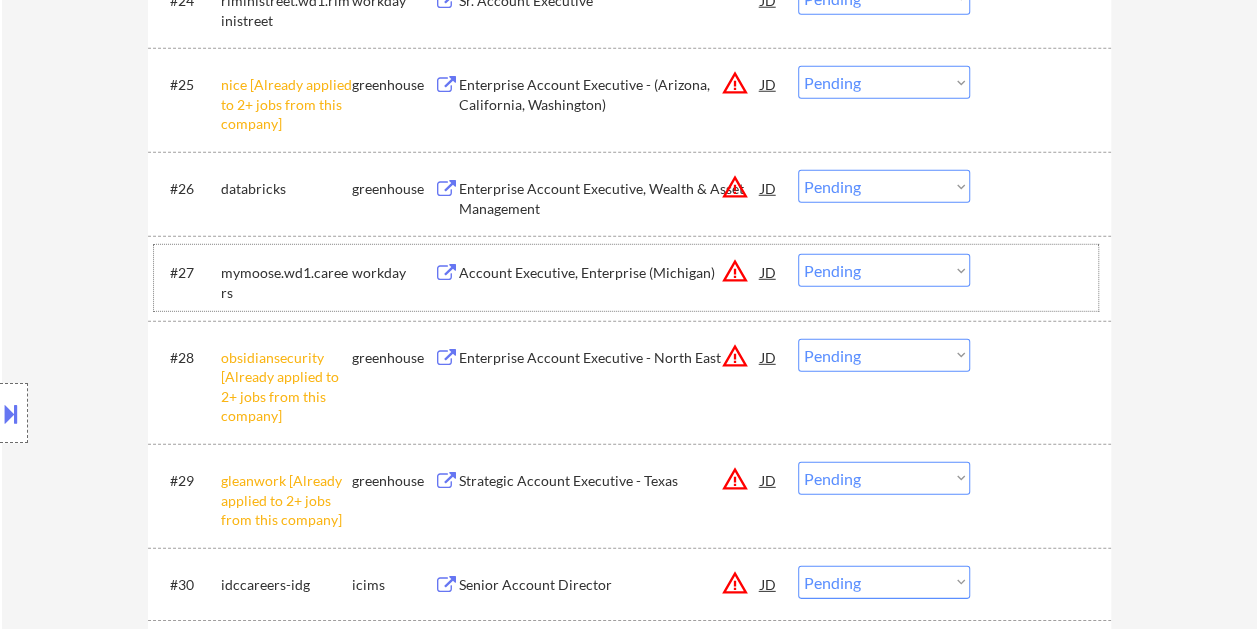 click on "#27 mymoose.wd1.careers workday Account Executive, Enterprise (Michigan) JD warning_amber Choose an option... Pending Applied Excluded (Questions) Excluded (Expired) Excluded (Location) Excluded (Bad Match) Excluded (Blocklist) Excluded (Salary) Excluded (Other)" at bounding box center [626, 278] 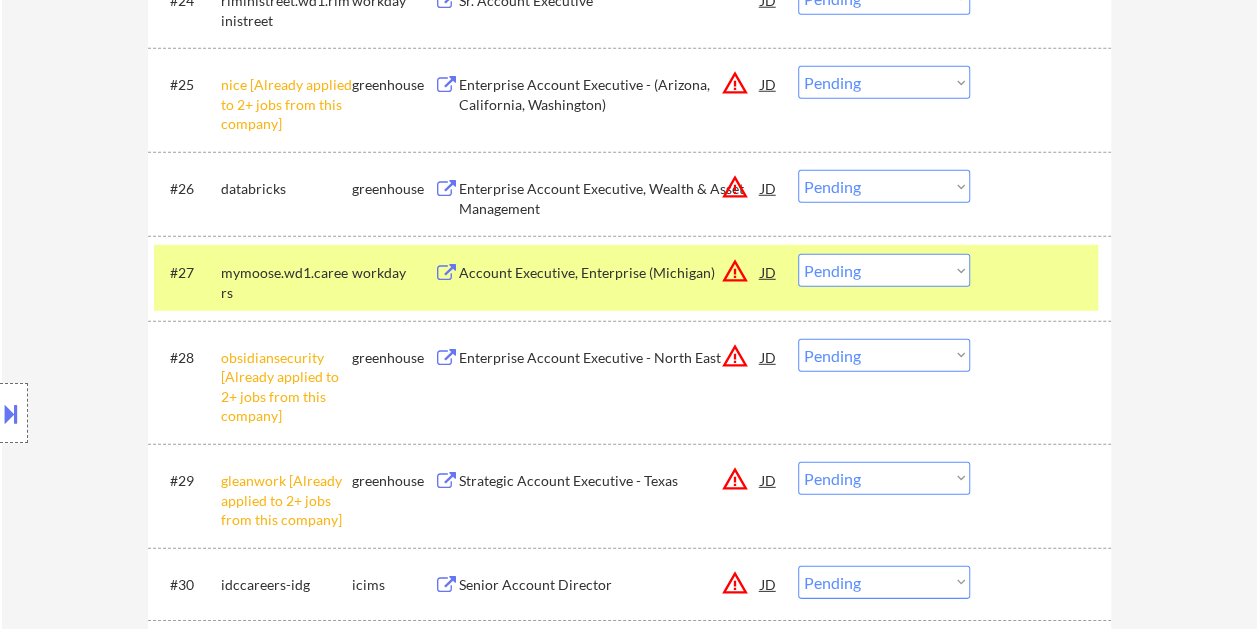 click at bounding box center [1043, 272] 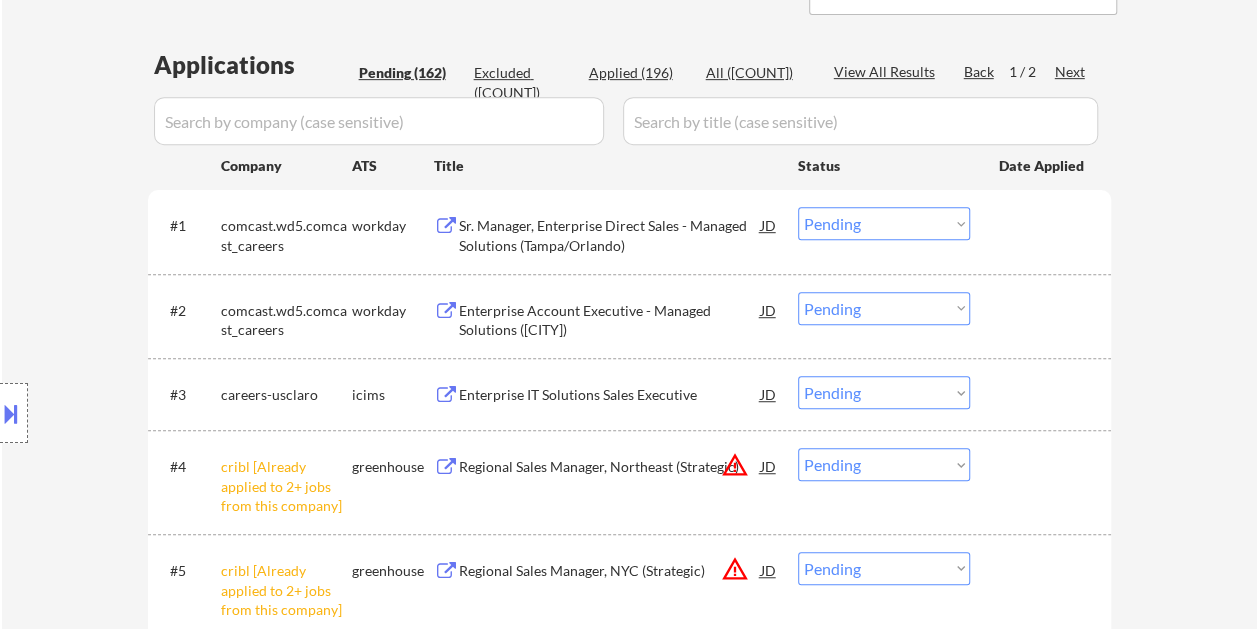 scroll, scrollTop: 300, scrollLeft: 0, axis: vertical 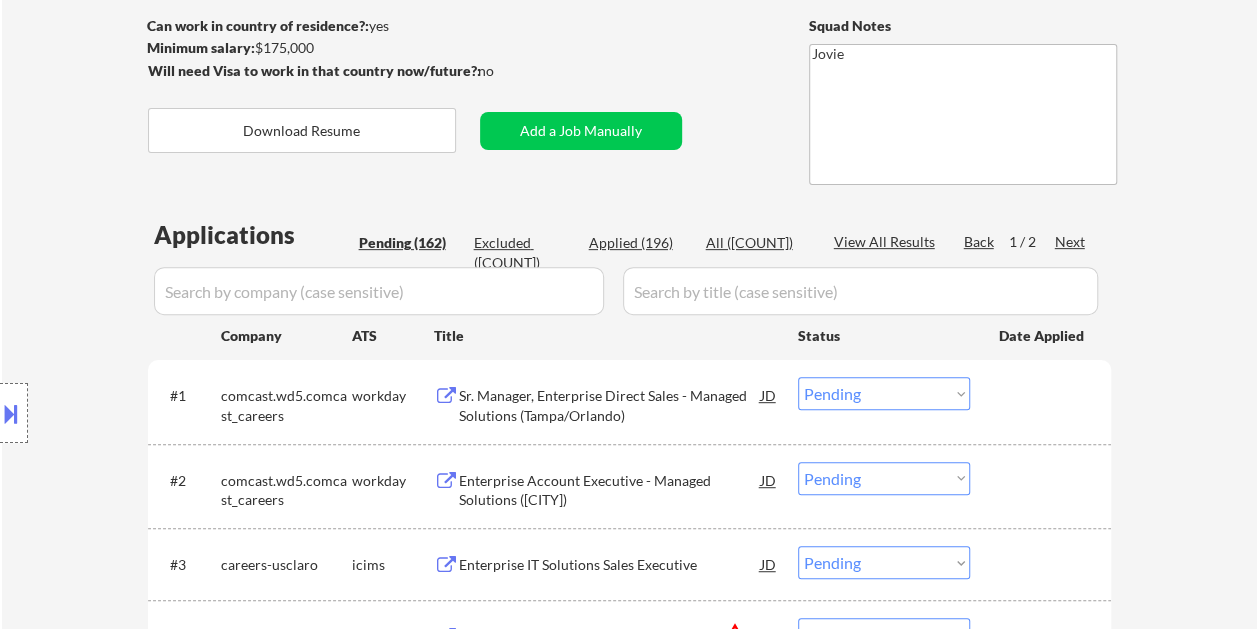 click on "Next" at bounding box center [1071, 242] 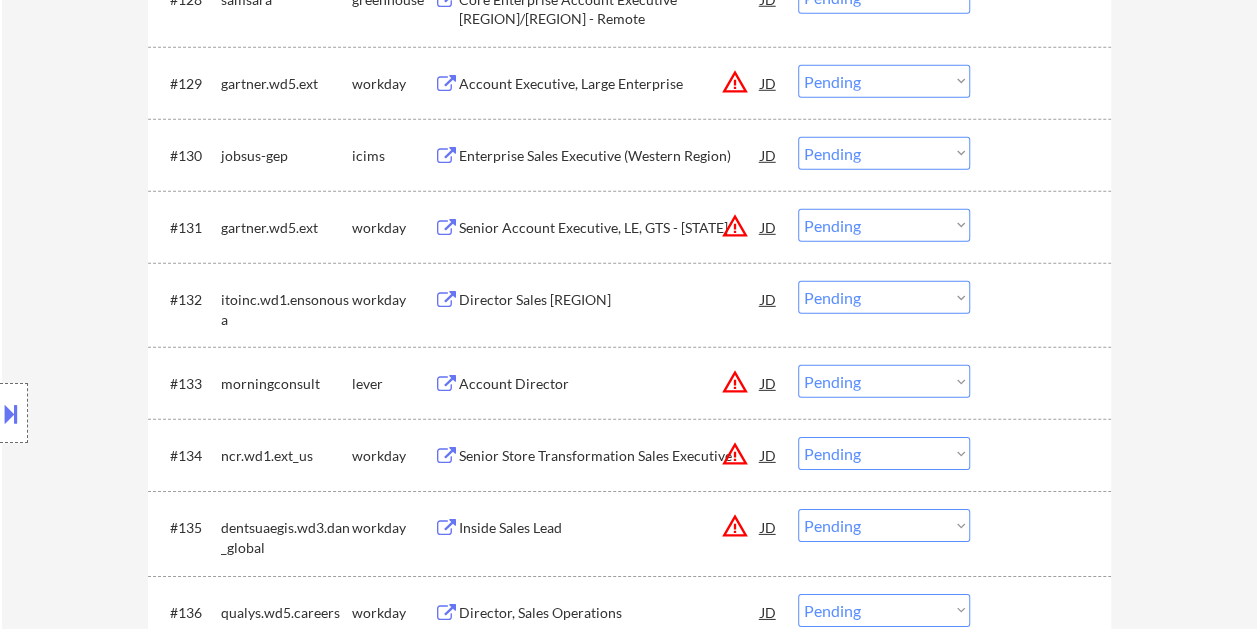 scroll, scrollTop: 2900, scrollLeft: 0, axis: vertical 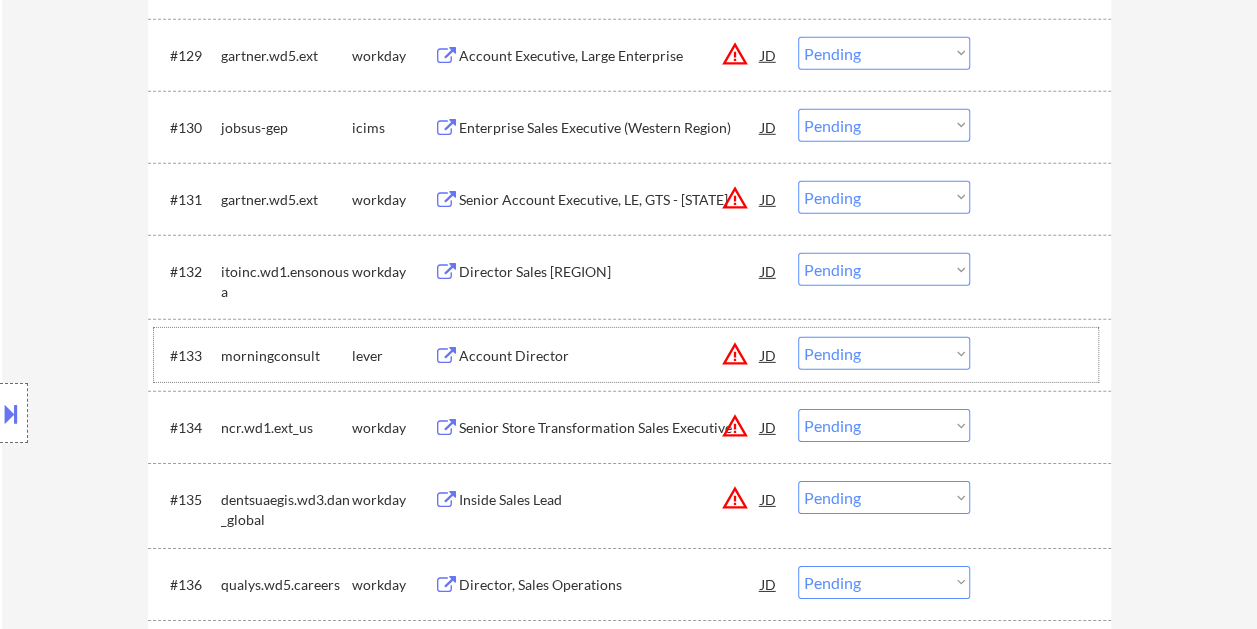 click at bounding box center [1043, 355] 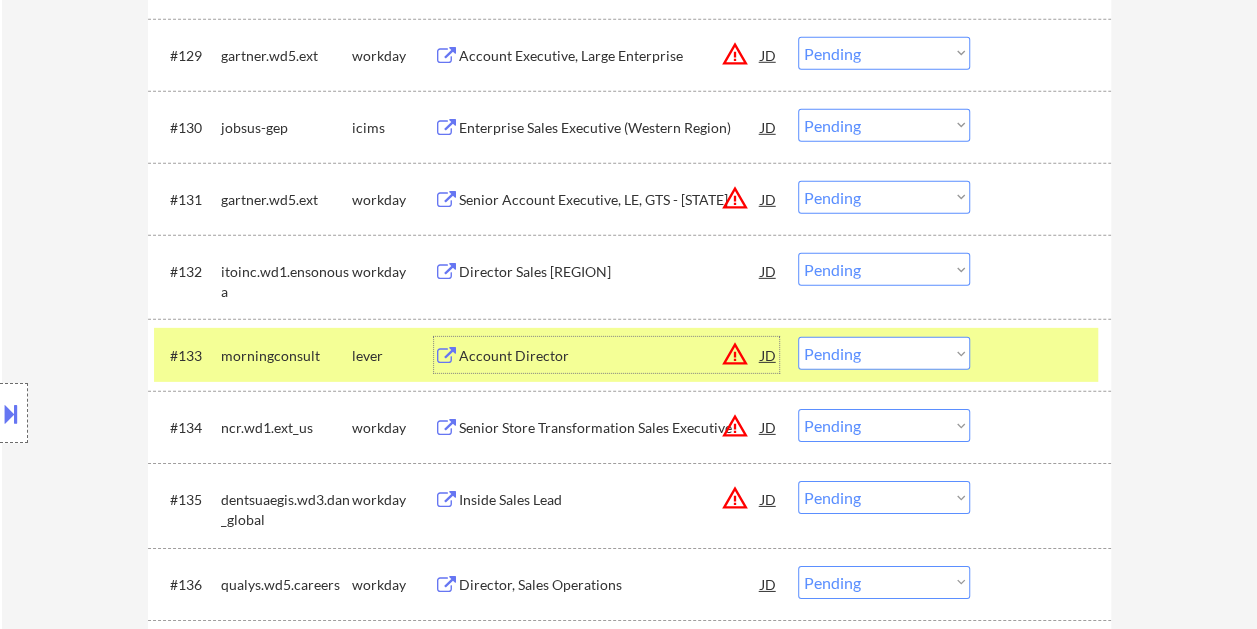 click on "Account Director" at bounding box center [610, 356] 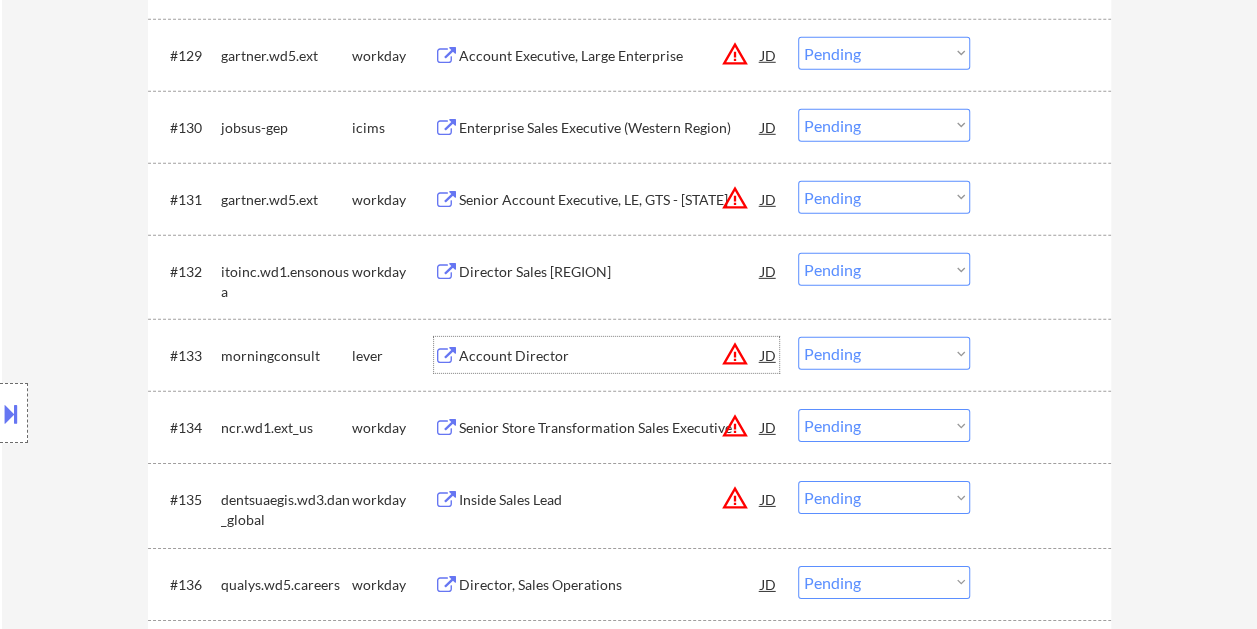 click at bounding box center (1043, 355) 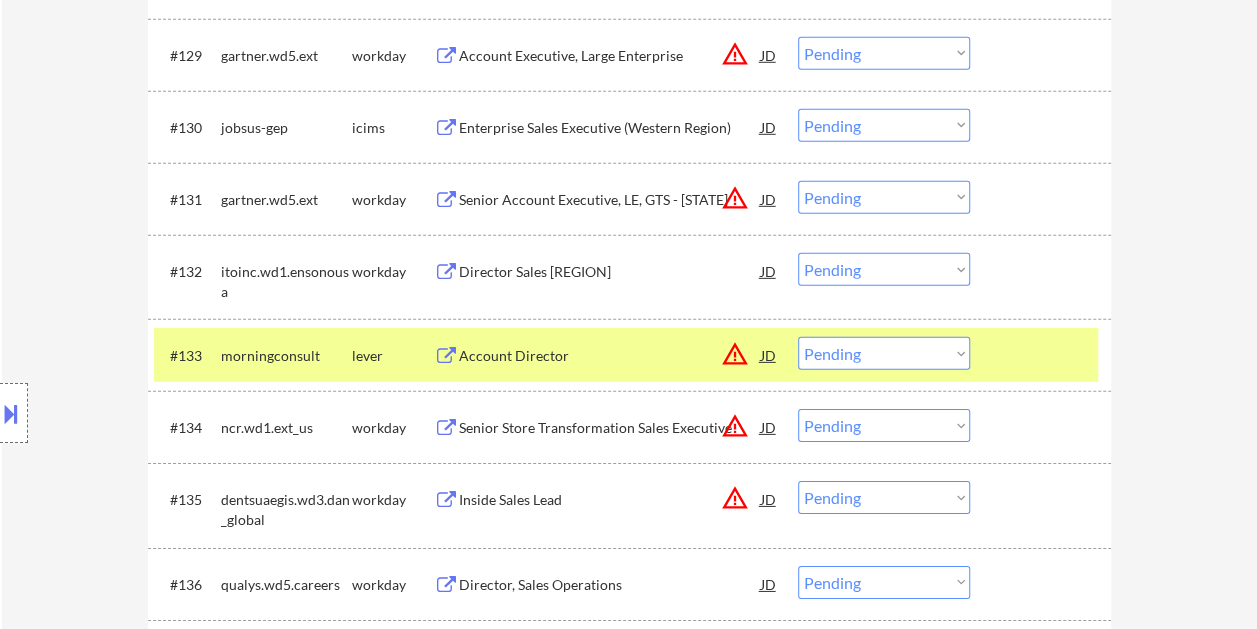 click on "Choose an option... Pending Applied Excluded (Questions) Excluded (Expired) Excluded (Location) Excluded (Bad Match) Excluded (Blocklist) Excluded (Salary) Excluded (Other)" at bounding box center (884, 353) 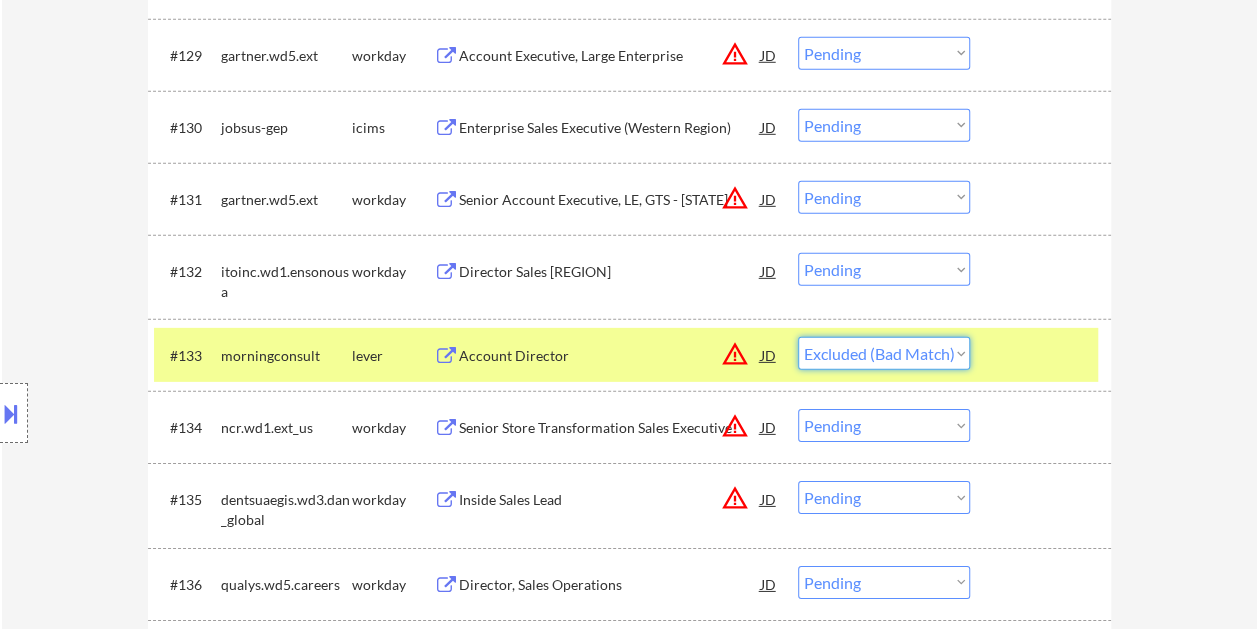 click on "Choose an option... Pending Applied Excluded (Questions) Excluded (Expired) Excluded (Location) Excluded (Bad Match) Excluded (Blocklist) Excluded (Salary) Excluded (Other)" at bounding box center (884, 353) 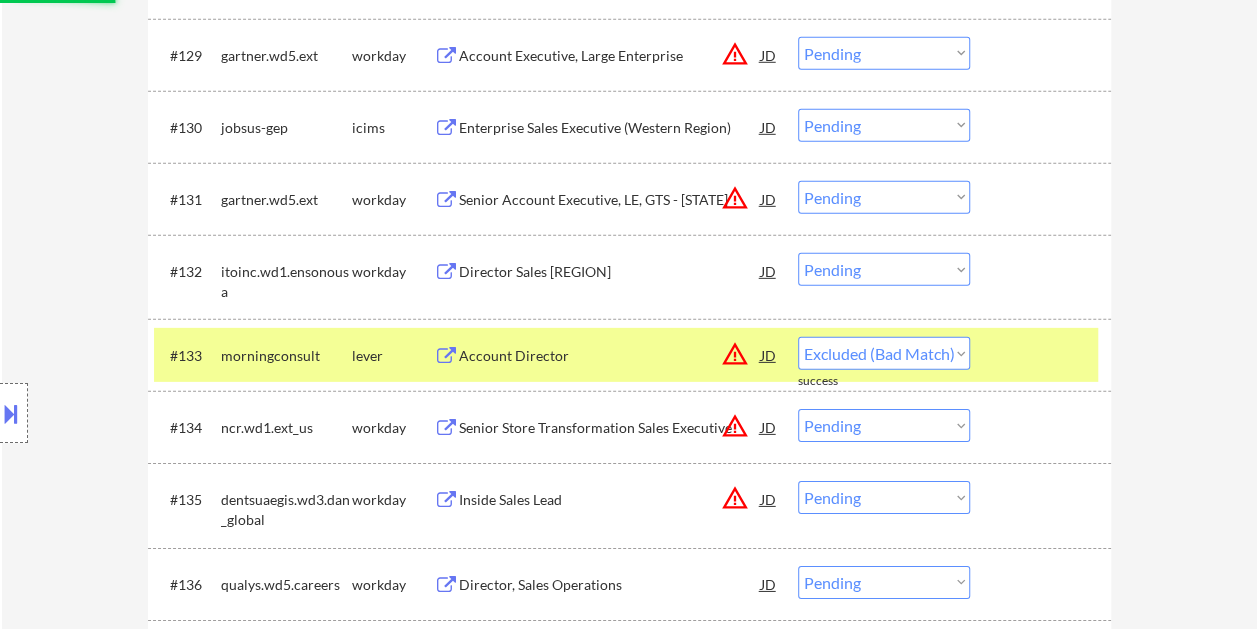 select on ""pending"" 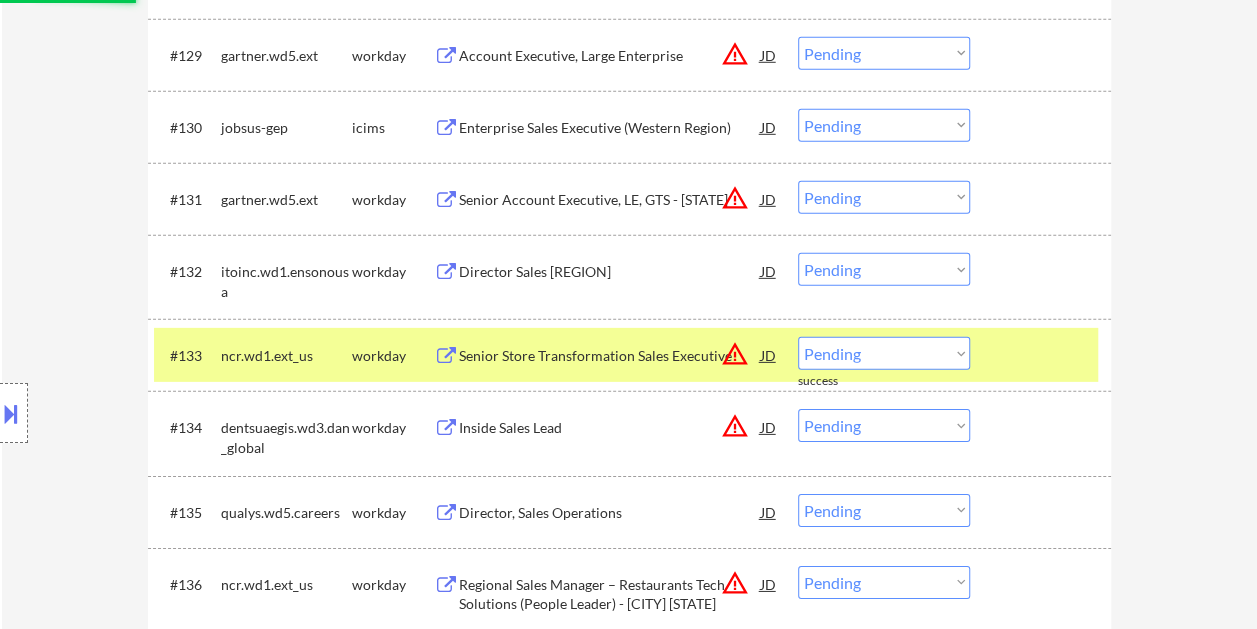 click at bounding box center [1043, 355] 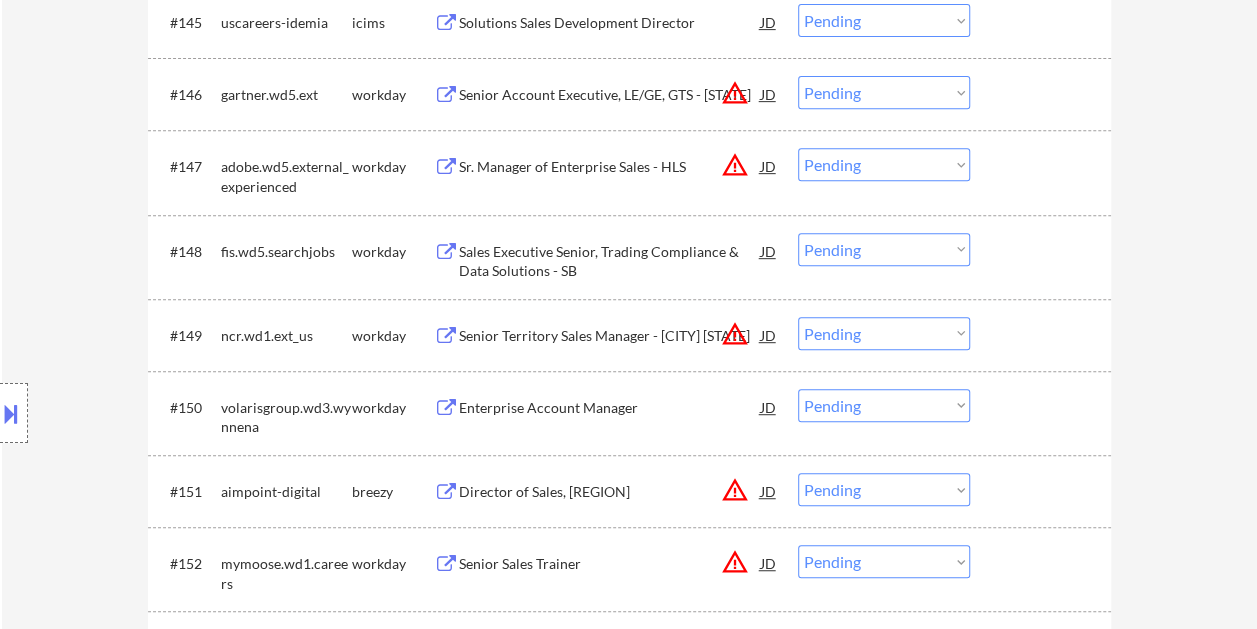 scroll, scrollTop: 4200, scrollLeft: 0, axis: vertical 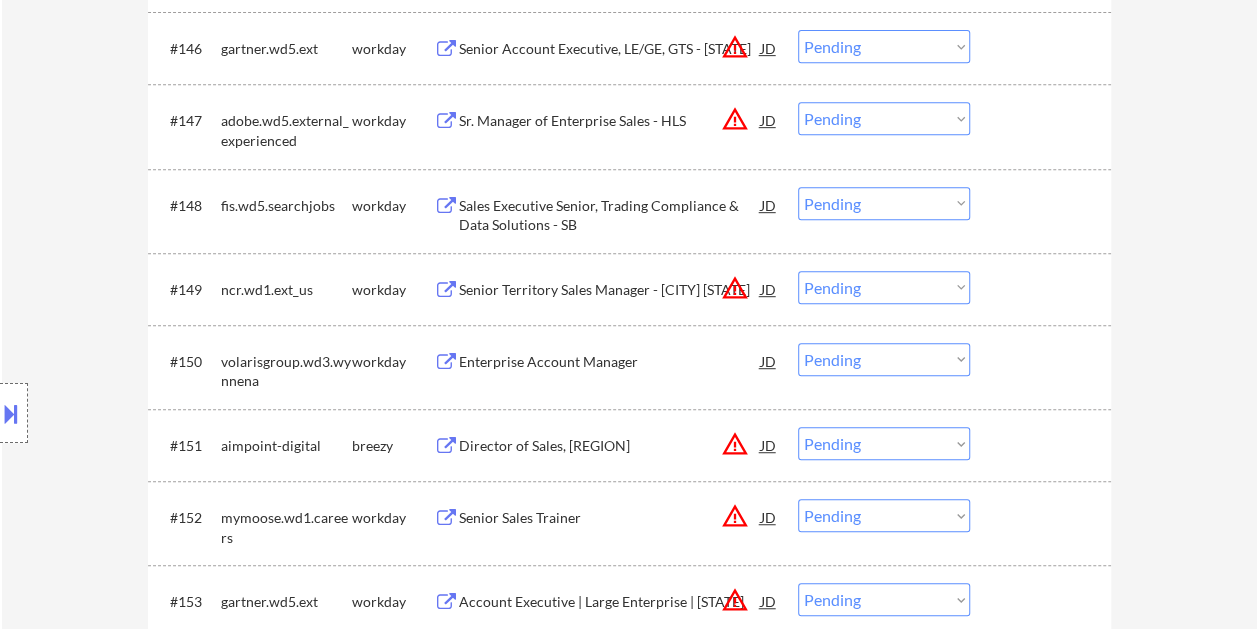 click at bounding box center [1043, 289] 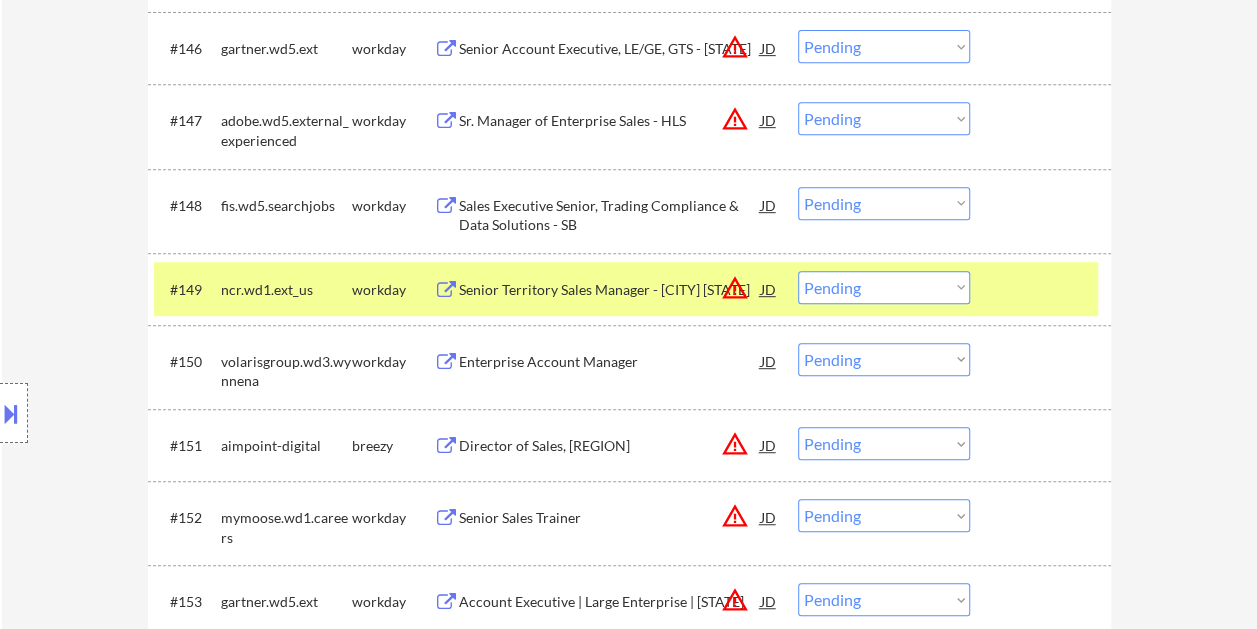 click on "Senior Territory Sales Manager - Miami FL" at bounding box center [610, 289] 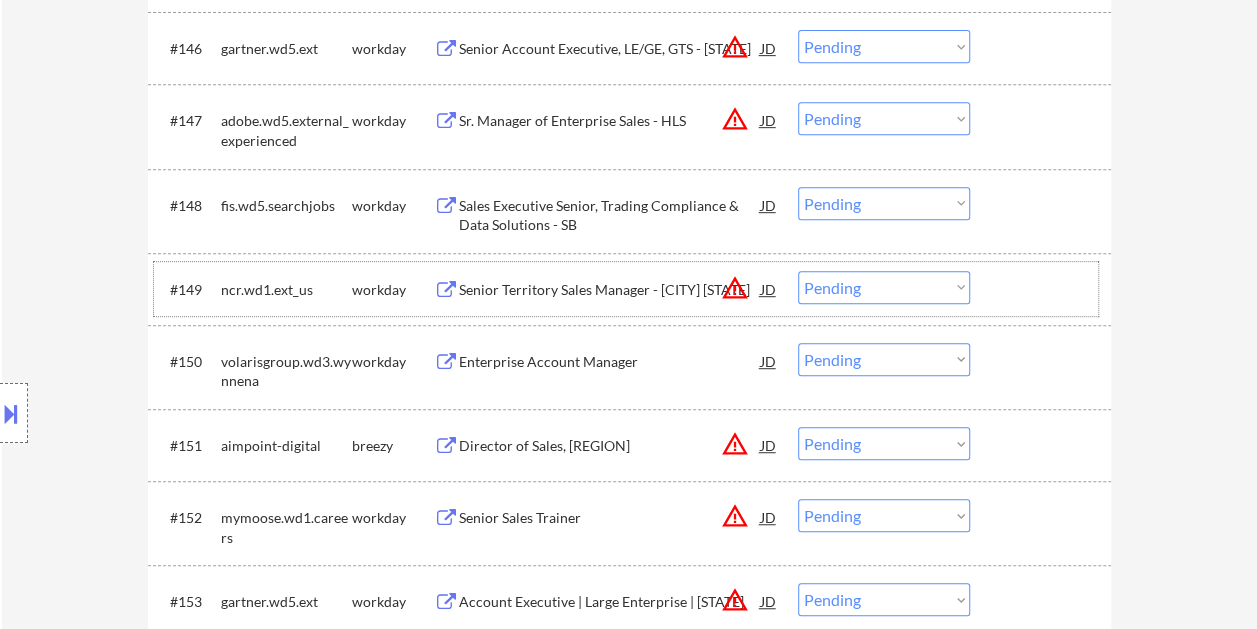 click at bounding box center [1043, 289] 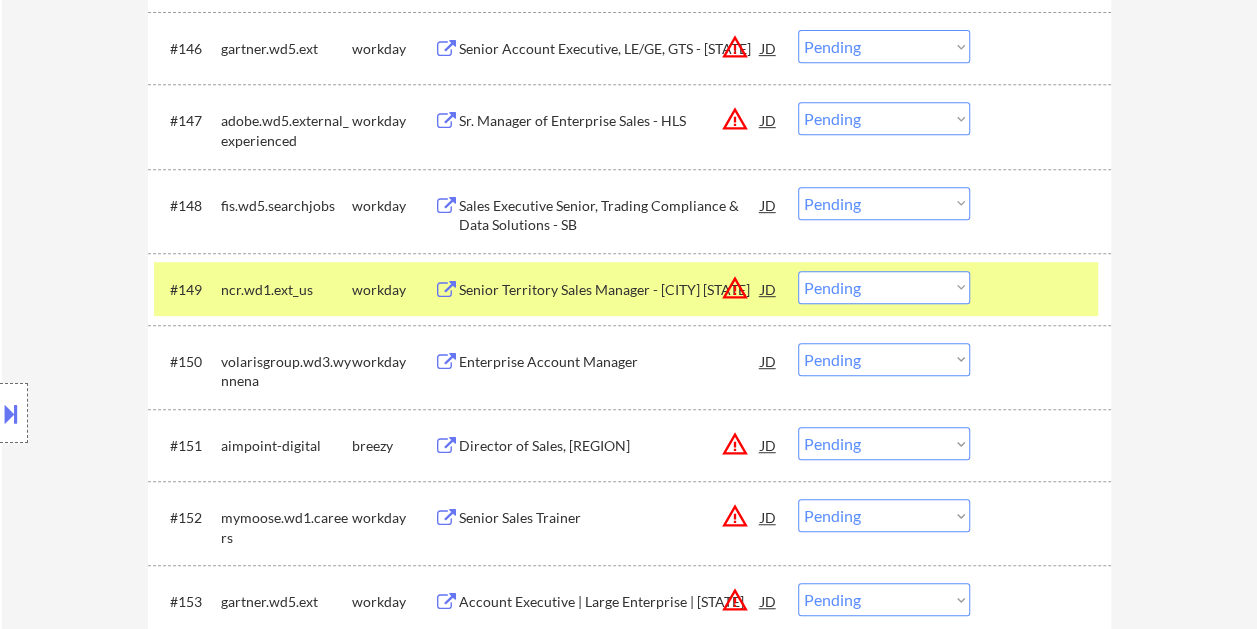 click on "Choose an option... Pending Applied Excluded (Questions) Excluded (Expired) Excluded (Location) Excluded (Bad Match) Excluded (Blocklist) Excluded (Salary) Excluded (Other)" at bounding box center [884, 287] 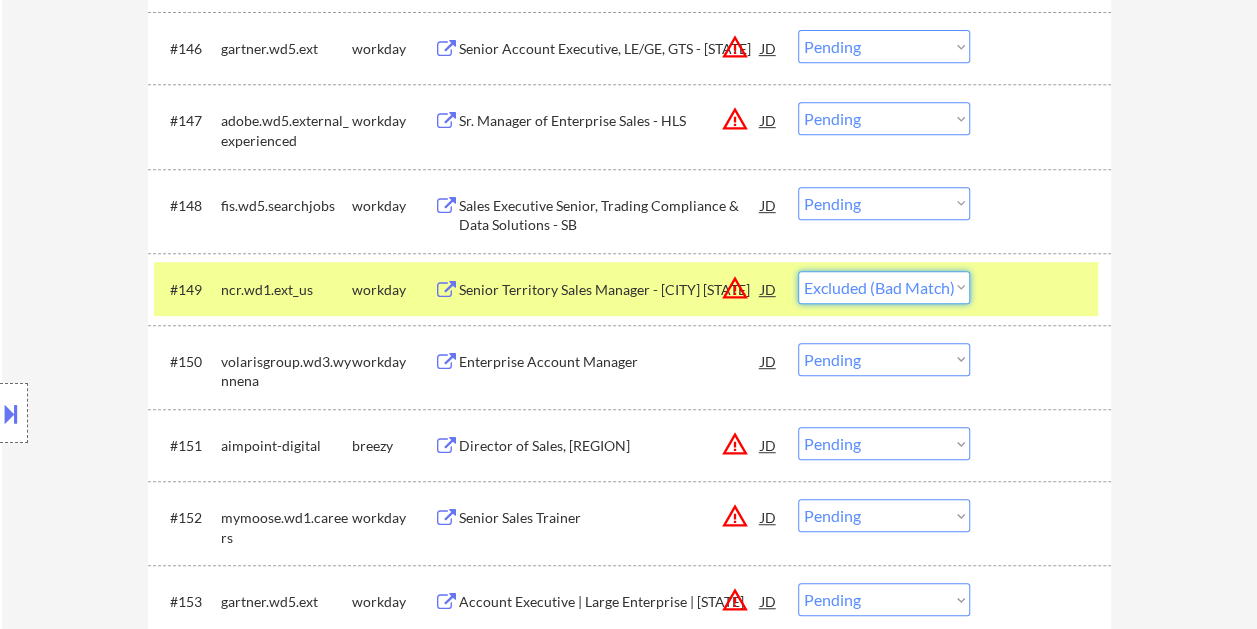 click on "Choose an option... Pending Applied Excluded (Questions) Excluded (Expired) Excluded (Location) Excluded (Bad Match) Excluded (Blocklist) Excluded (Salary) Excluded (Other)" at bounding box center (884, 287) 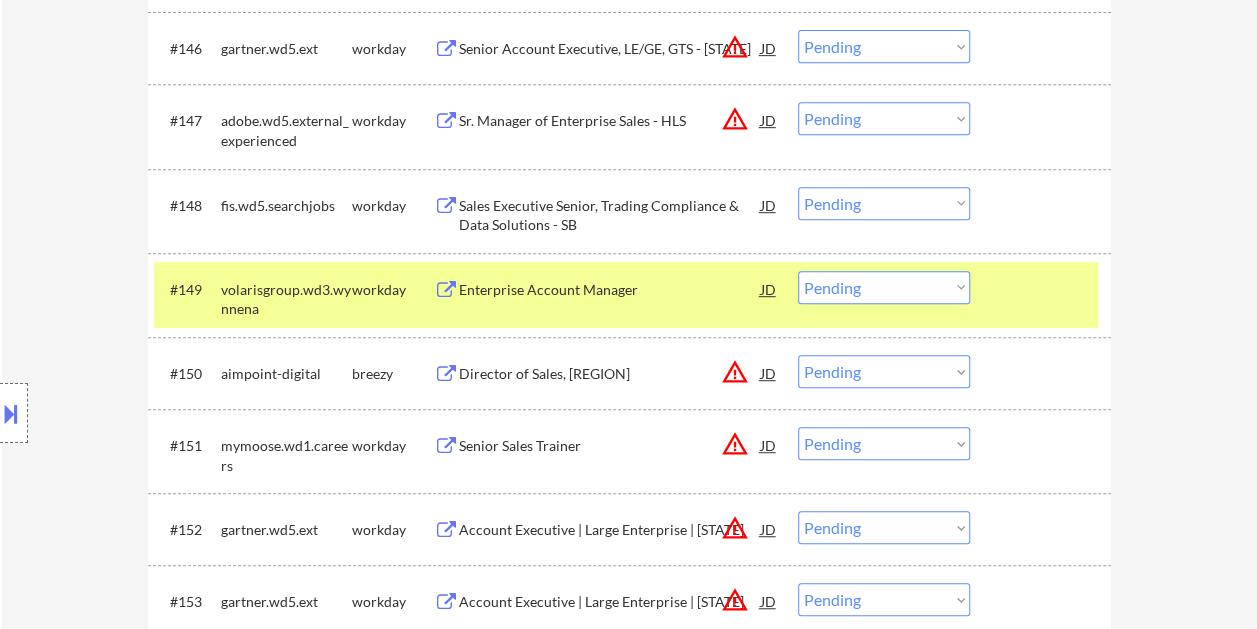 click at bounding box center (1043, 289) 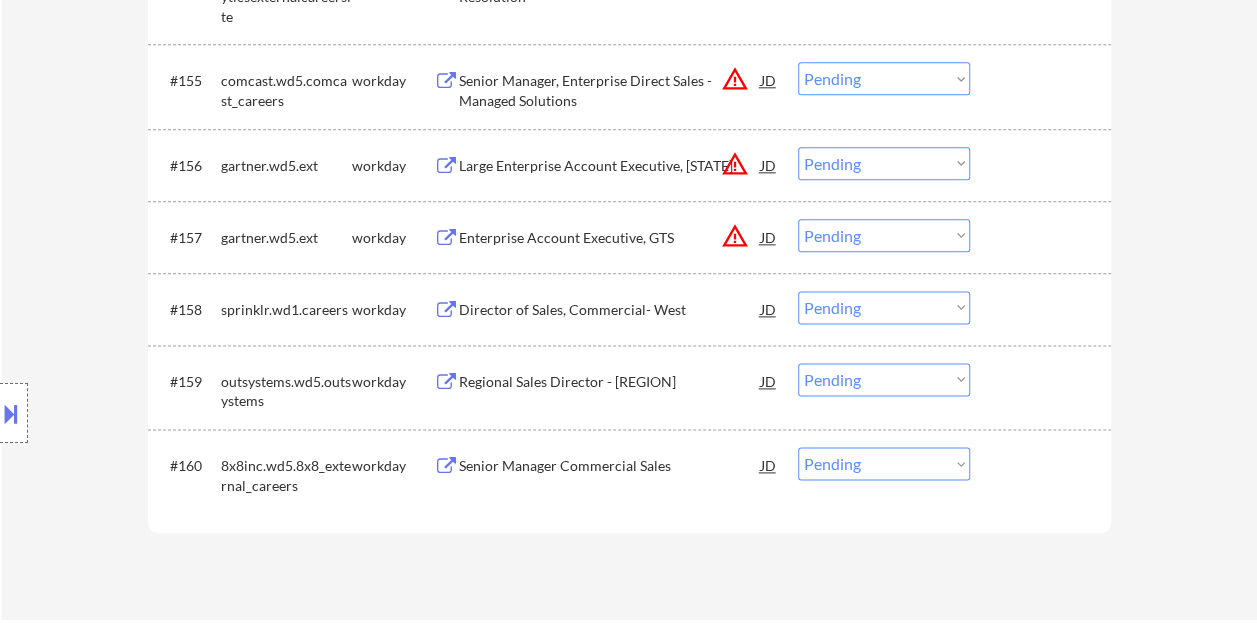 scroll, scrollTop: 5000, scrollLeft: 0, axis: vertical 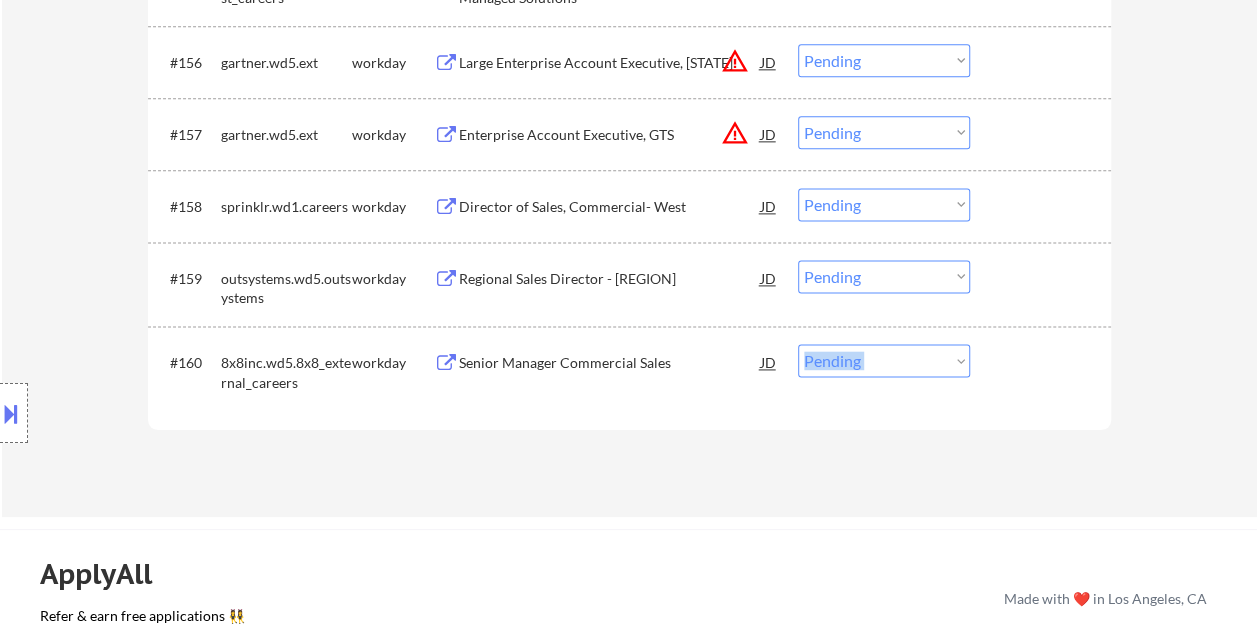 click on "#160 8x8inc.wd5.8x8_external_careers workday Senior Manager Commercial Sales JD warning_amber Choose an option... Pending Applied Excluded (Questions) Excluded (Expired) Excluded (Location) Excluded (Bad Match) Excluded (Blocklist) Excluded (Salary) Excluded (Other)" at bounding box center (626, 368) 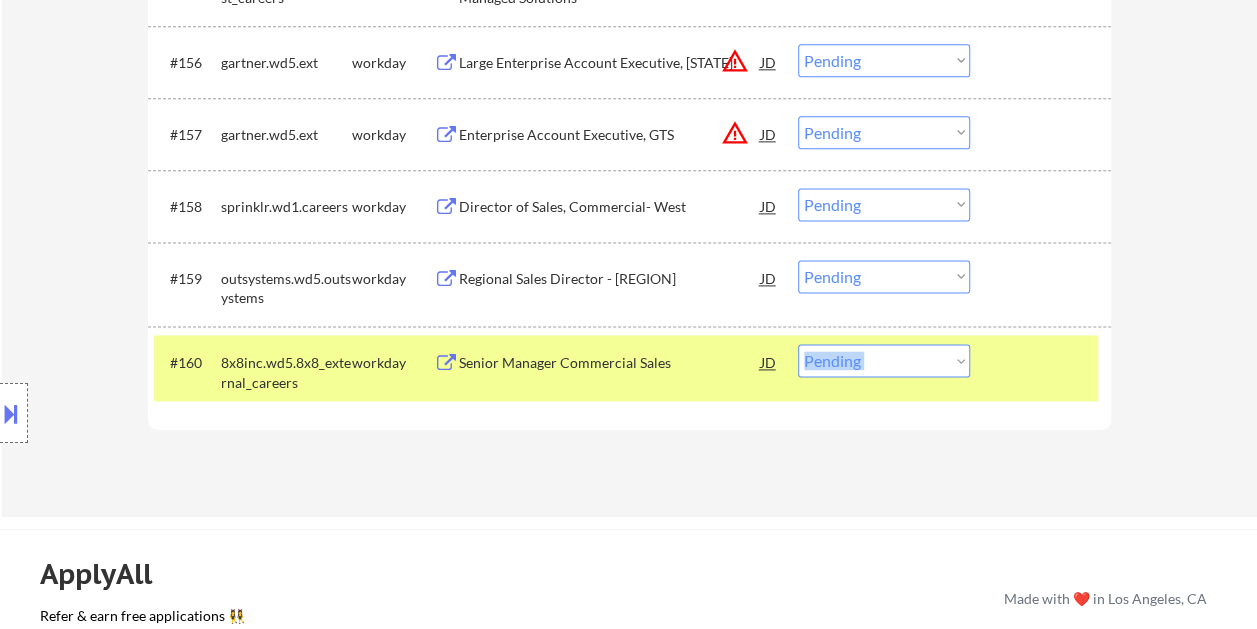 click on "#160 8x8inc.wd5.8x8_external_careers workday Senior Manager Commercial Sales JD warning_amber Choose an option... Pending Applied Excluded (Questions) Excluded (Expired) Excluded (Location) Excluded (Bad Match) Excluded (Blocklist) Excluded (Salary) Excluded (Other)" at bounding box center [626, 368] 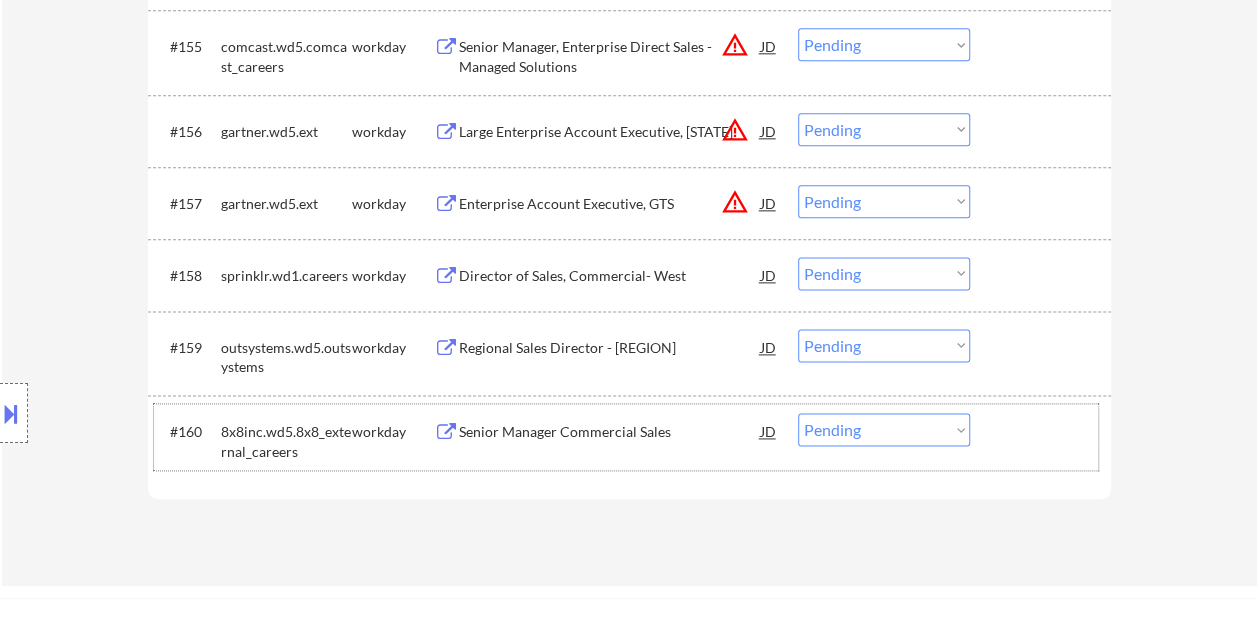 scroll, scrollTop: 4900, scrollLeft: 0, axis: vertical 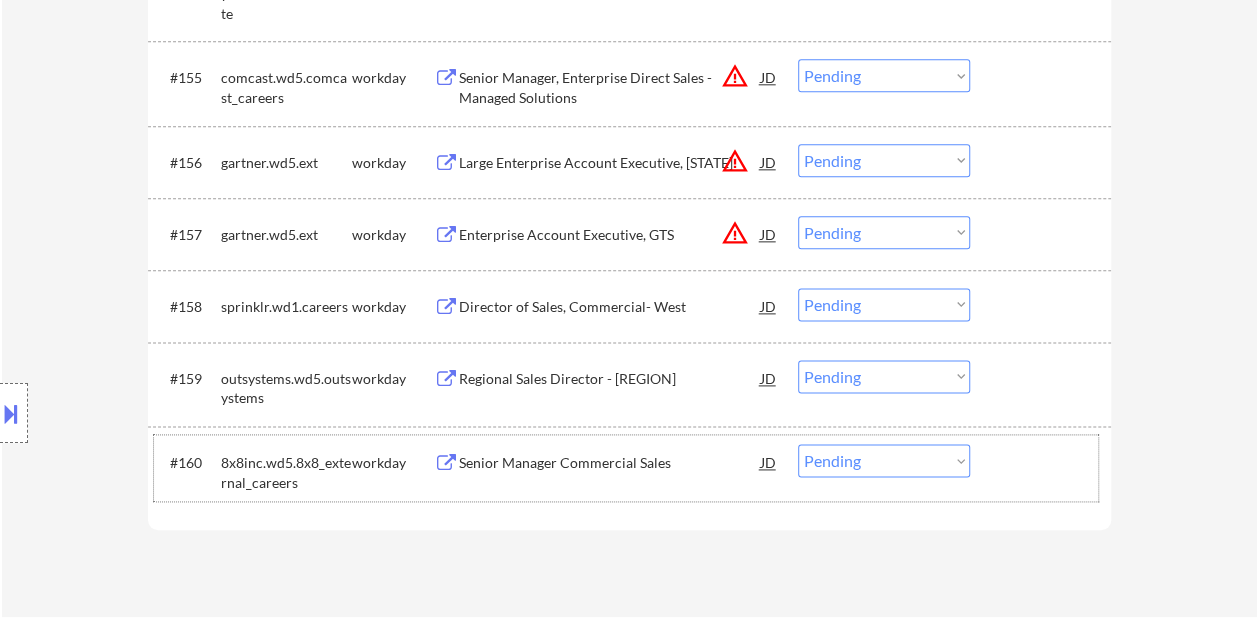 click at bounding box center (1043, 462) 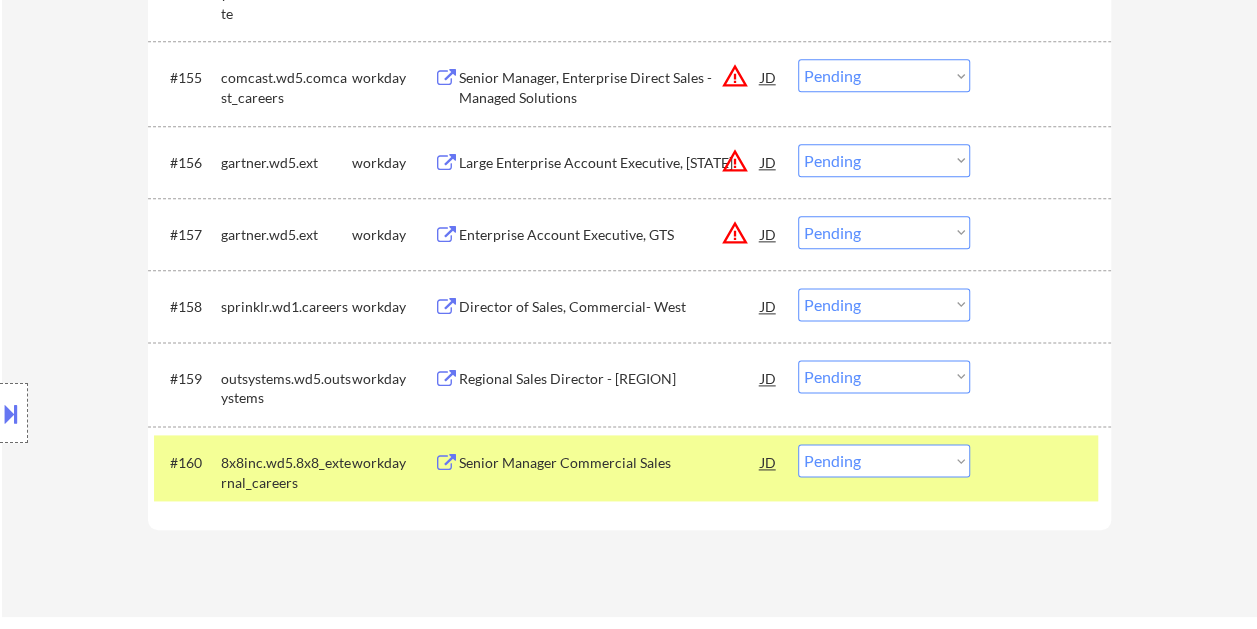 click on "#160 8x8inc.wd5.8x8_external_careers workday Senior Manager Commercial Sales JD warning_amber Choose an option... Pending Applied Excluded (Questions) Excluded (Expired) Excluded (Location) Excluded (Bad Match) Excluded (Blocklist) Excluded (Salary) Excluded (Other)" at bounding box center [626, 468] 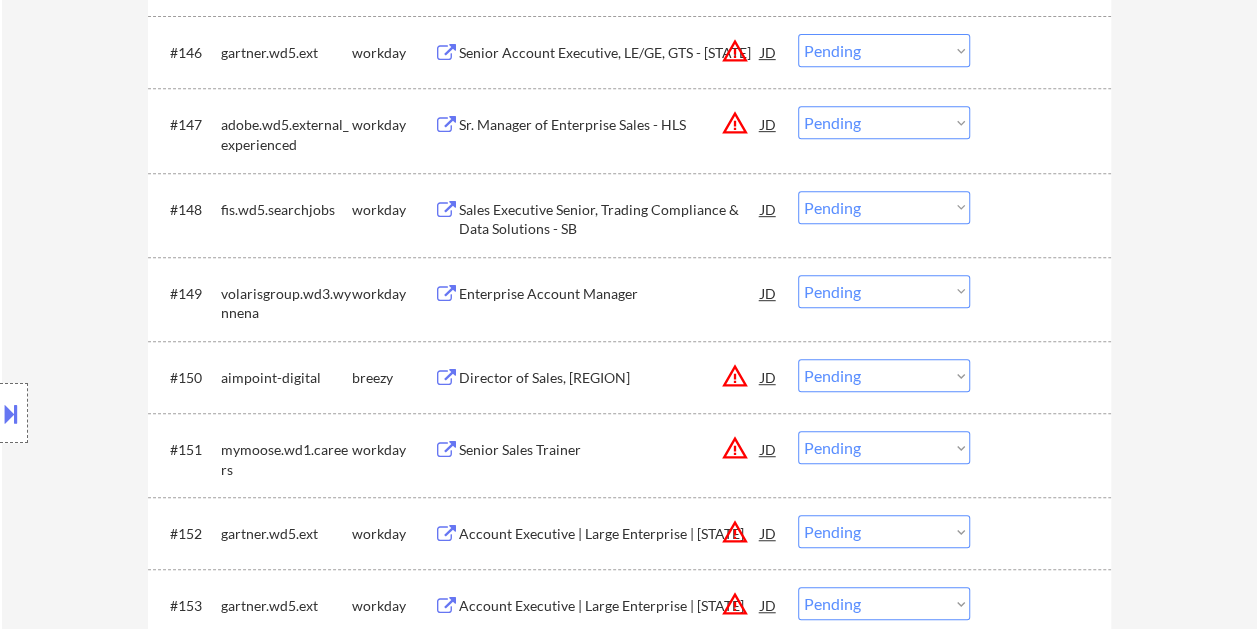 scroll, scrollTop: 4100, scrollLeft: 0, axis: vertical 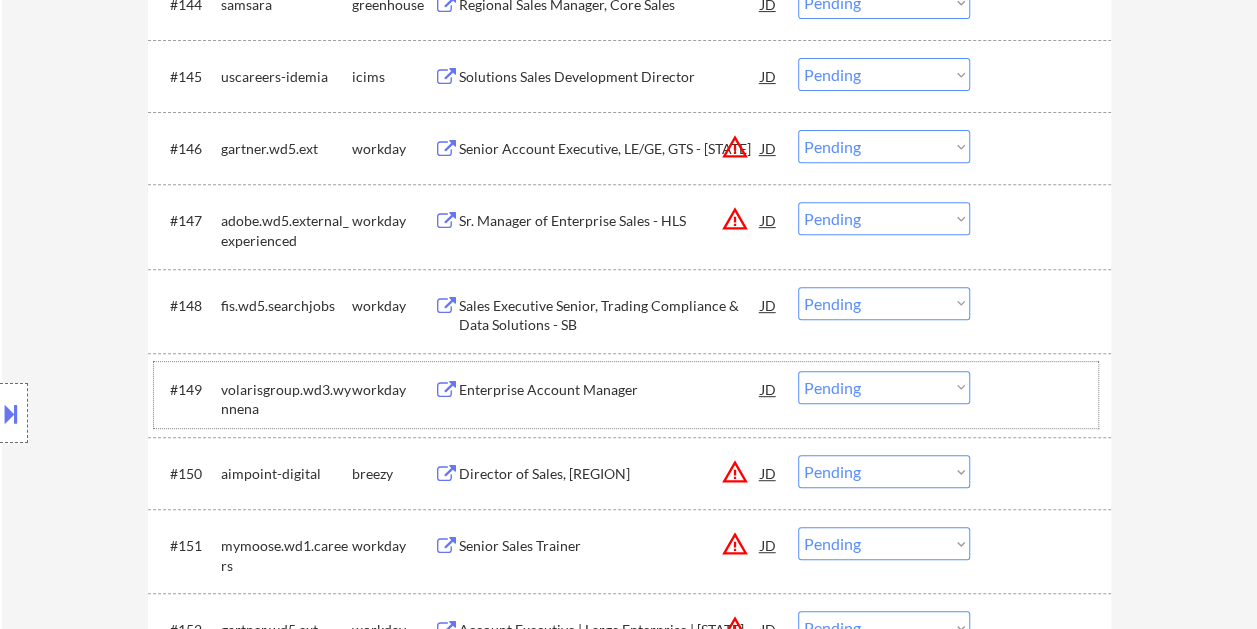 drag, startPoint x: 1031, startPoint y: 392, endPoint x: 856, endPoint y: 385, distance: 175.13994 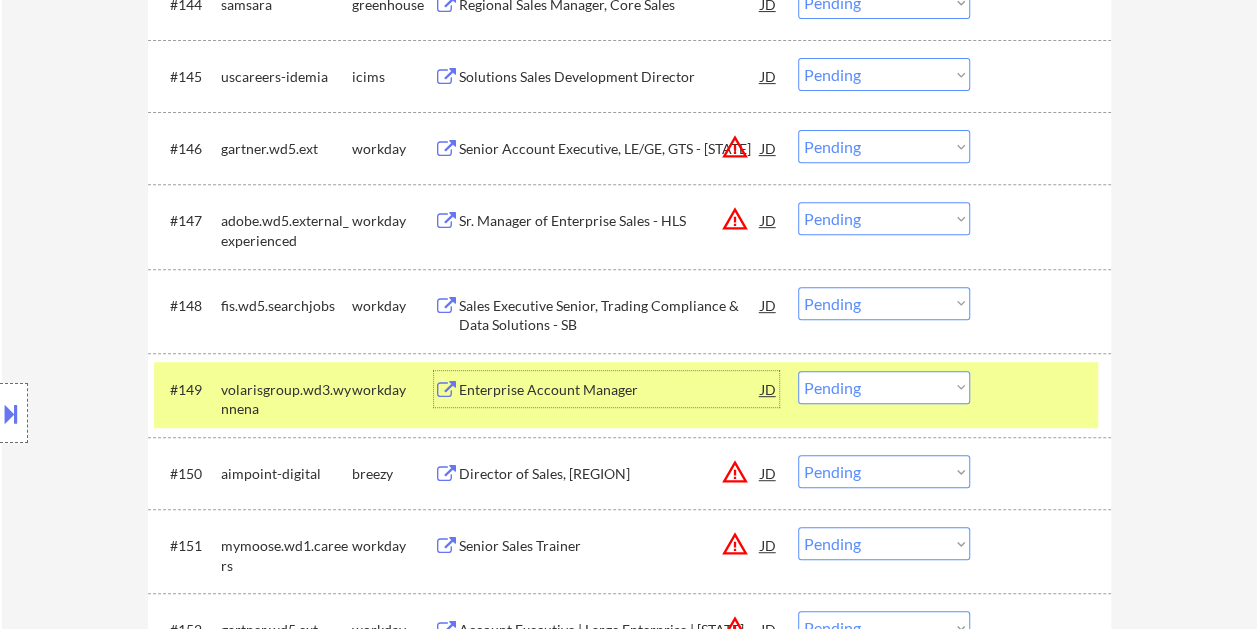 click on "Enterprise Account Manager" at bounding box center (610, 389) 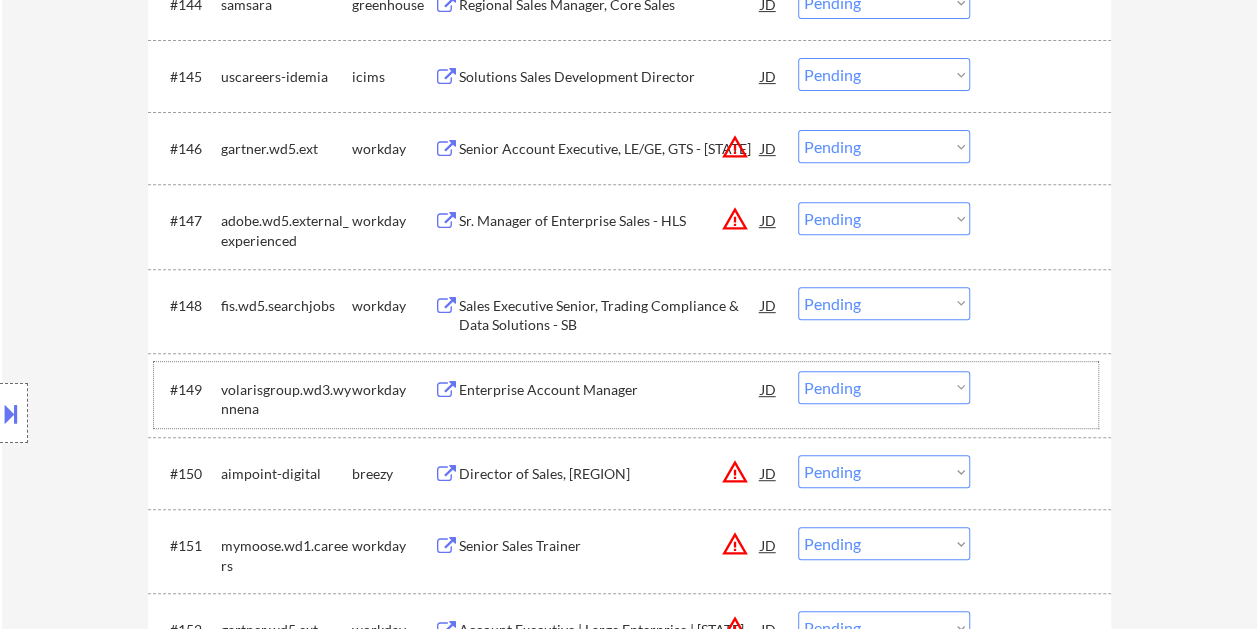 click on "#149 volarisgroup.wd3.wynnena workday Enterprise Account Manager JD warning_amber Choose an option... Pending Applied Excluded (Questions) Excluded (Expired) Excluded (Location) Excluded (Bad Match) Excluded (Blocklist) Excluded (Salary) Excluded (Other)" at bounding box center (626, 395) 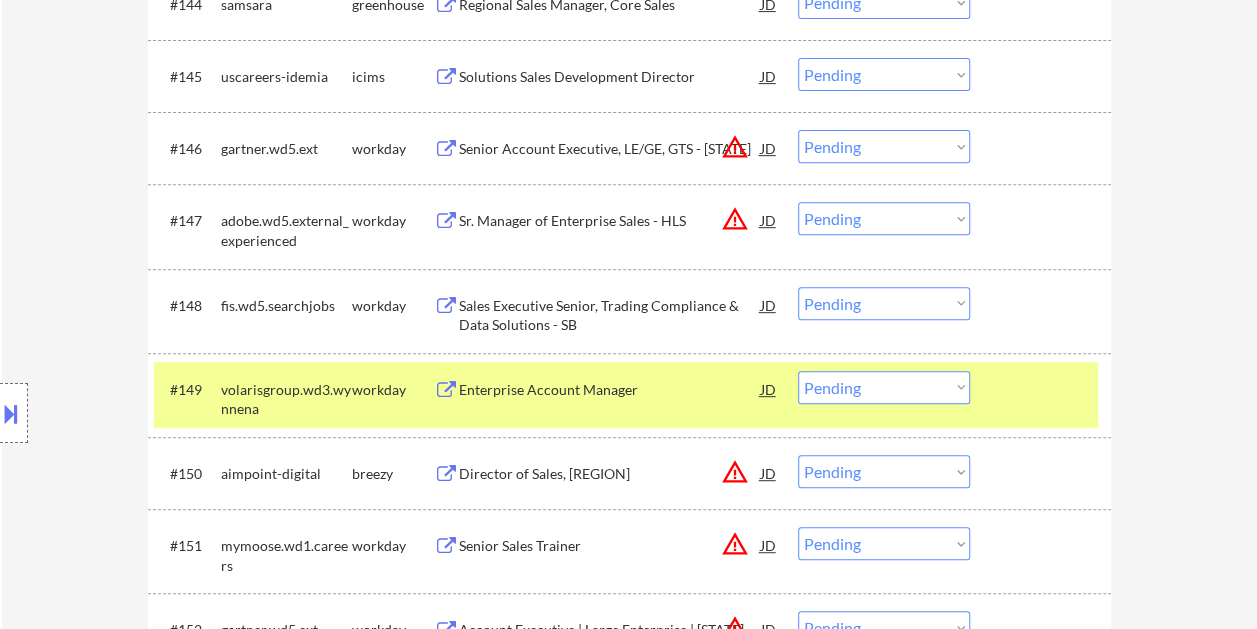 click on "Choose an option... Pending Applied Excluded (Questions) Excluded (Expired) Excluded (Location) Excluded (Bad Match) Excluded (Blocklist) Excluded (Salary) Excluded (Other)" at bounding box center (884, 387) 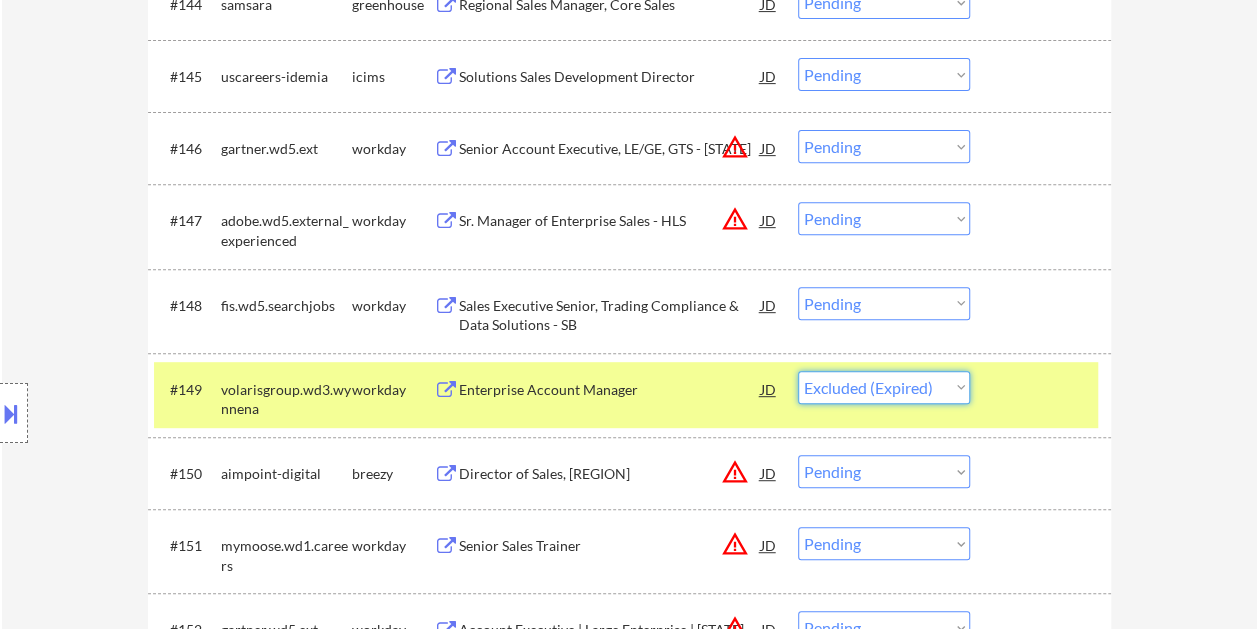click on "Choose an option... Pending Applied Excluded (Questions) Excluded (Expired) Excluded (Location) Excluded (Bad Match) Excluded (Blocklist) Excluded (Salary) Excluded (Other)" at bounding box center (884, 387) 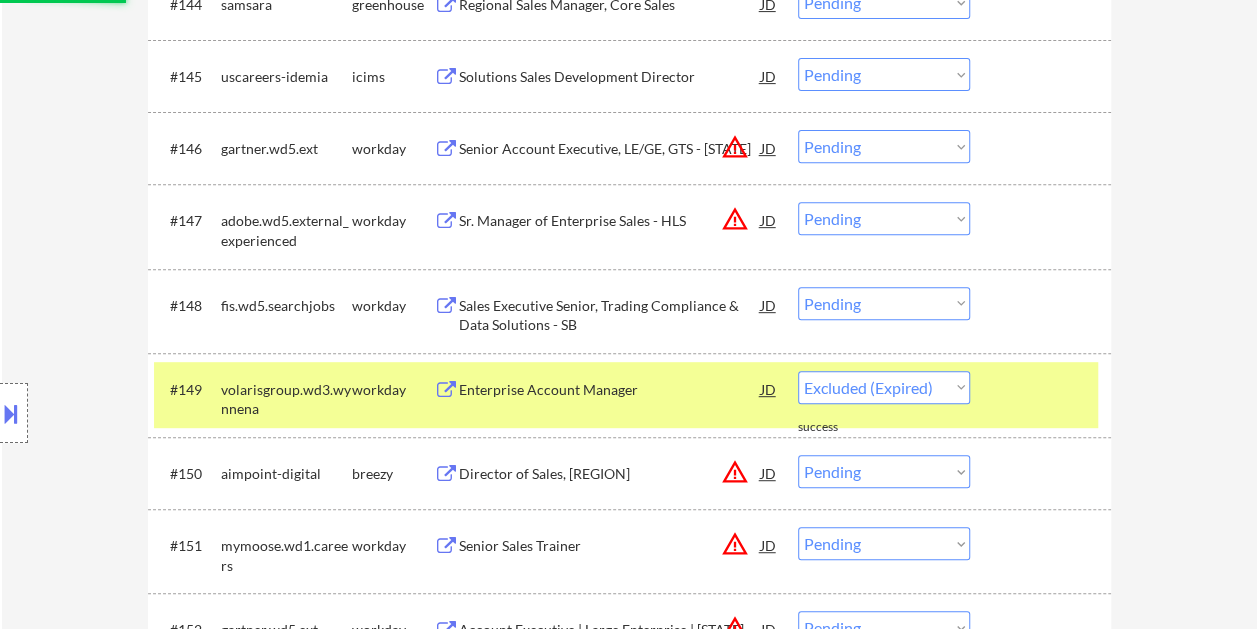 select on ""pending"" 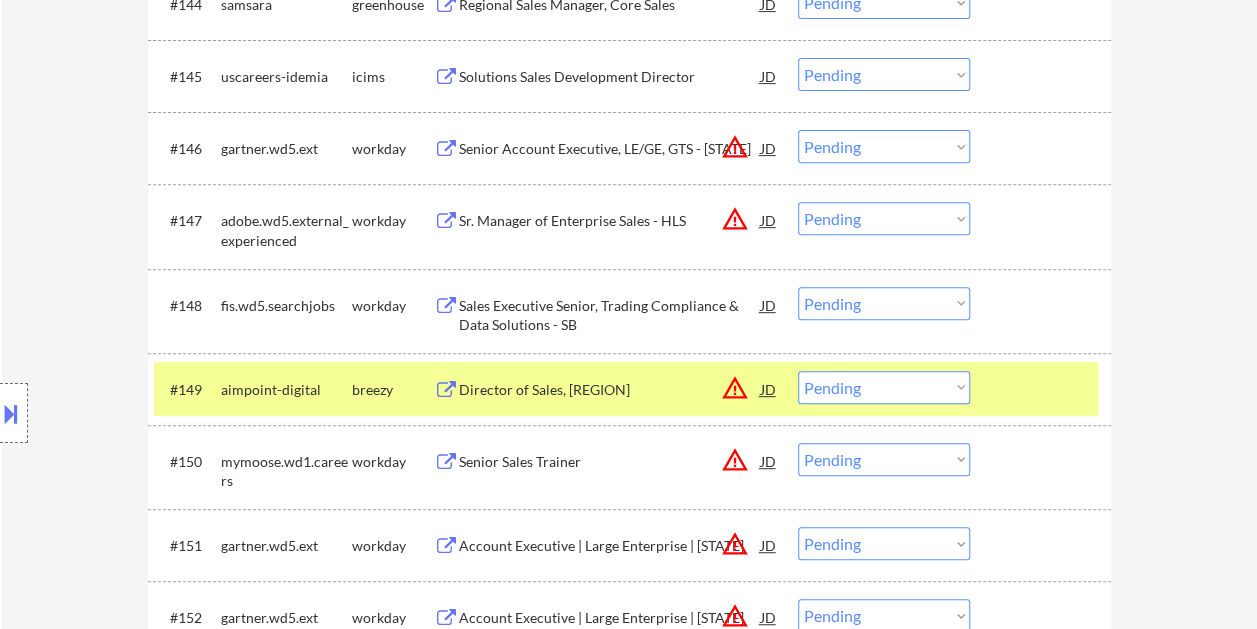 click at bounding box center (1043, 389) 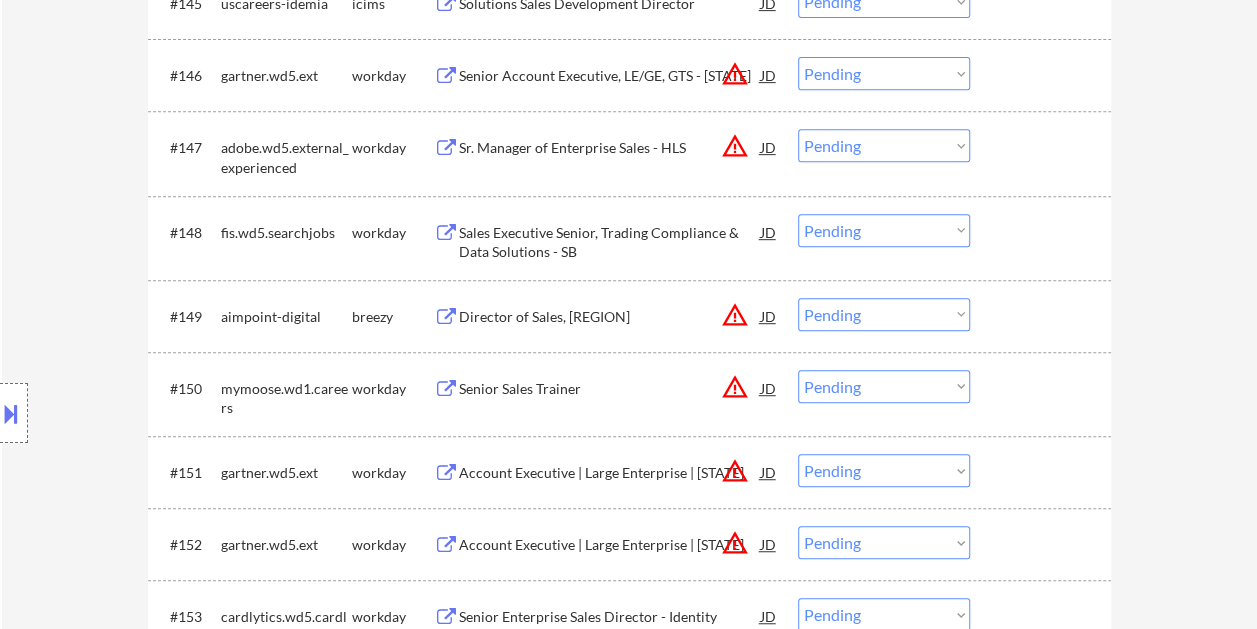 scroll, scrollTop: 4200, scrollLeft: 0, axis: vertical 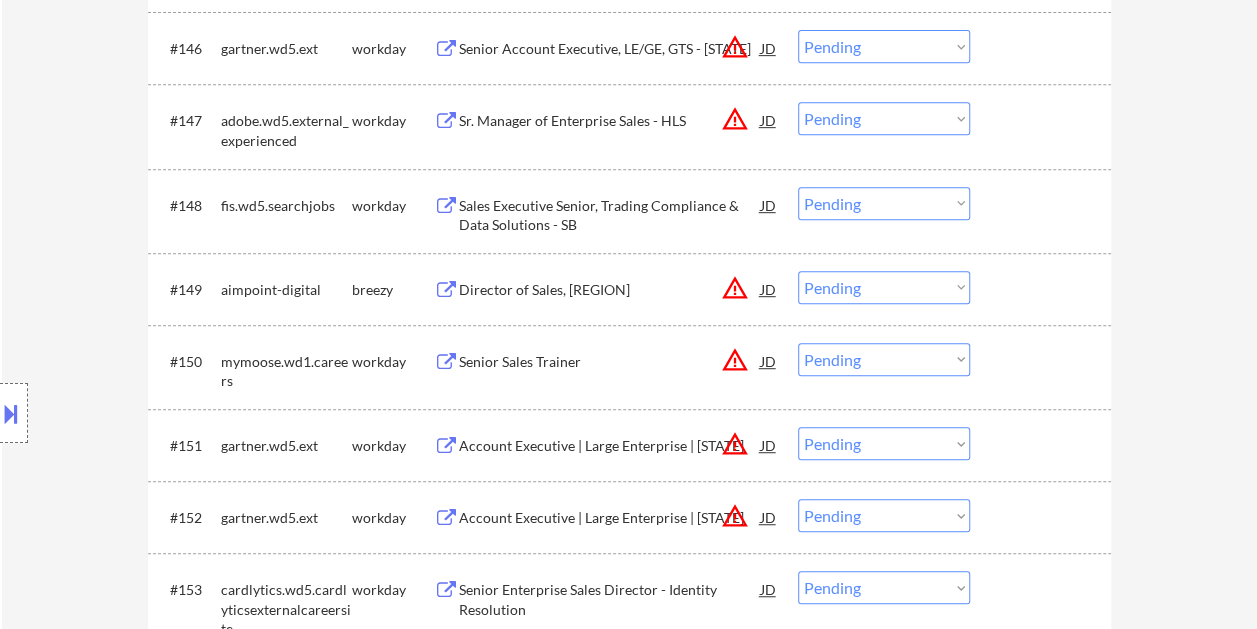 click at bounding box center [1043, 361] 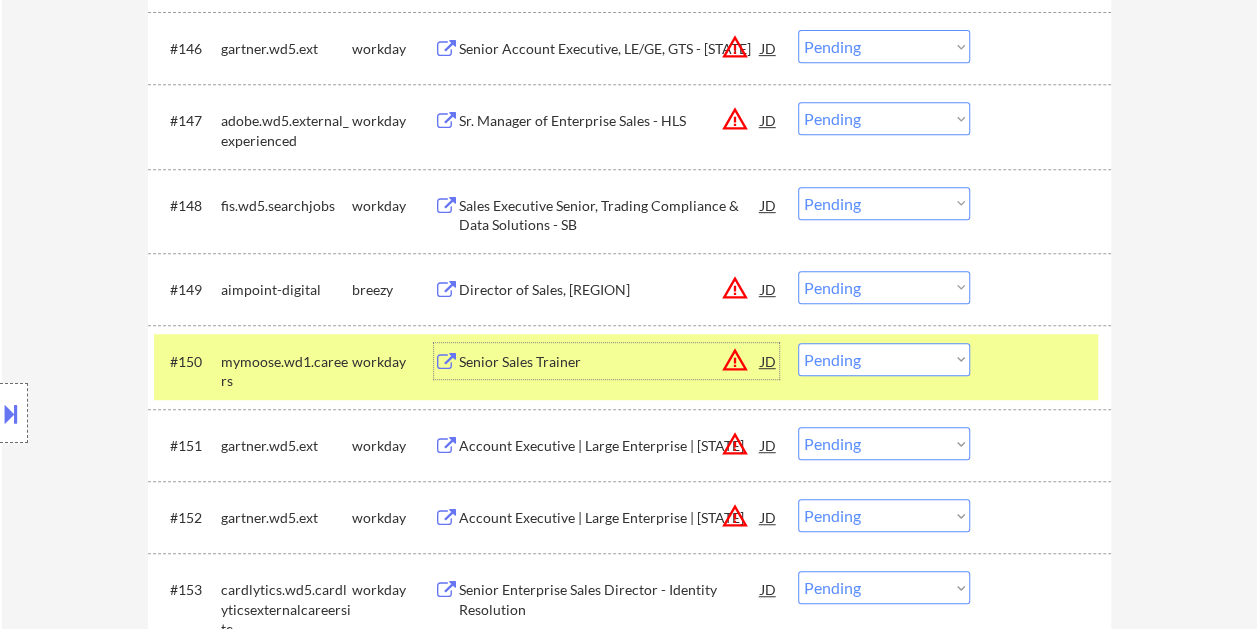 click on "Senior Sales Trainer" at bounding box center (610, 361) 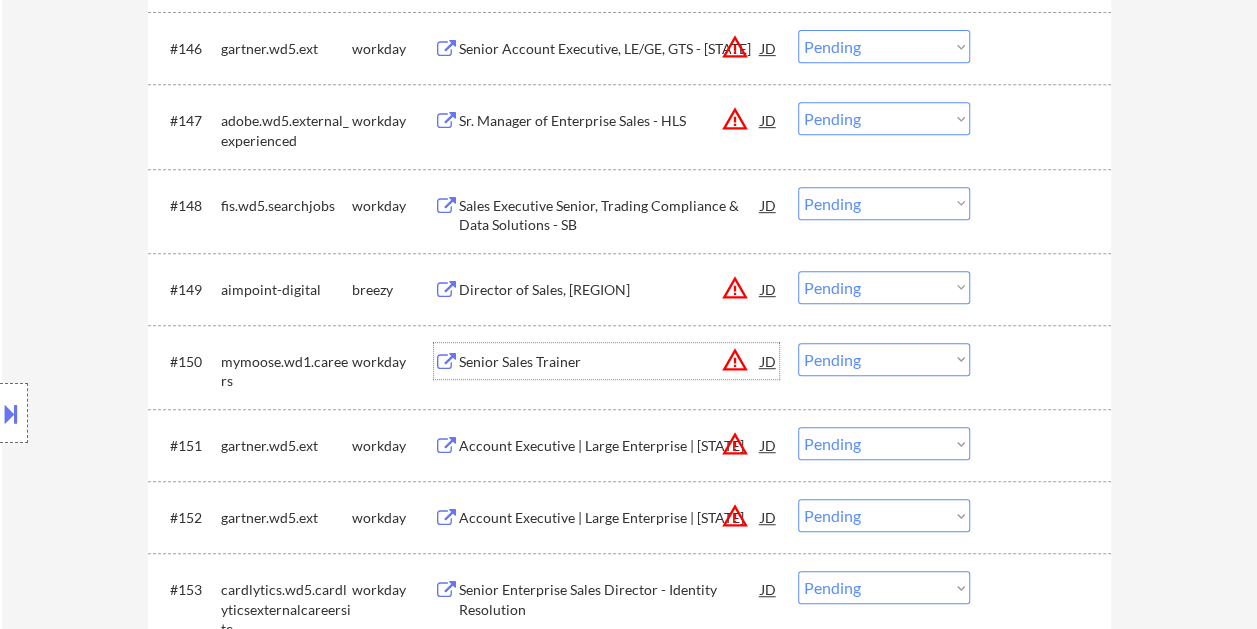 drag, startPoint x: 1052, startPoint y: 371, endPoint x: 916, endPoint y: 350, distance: 137.61177 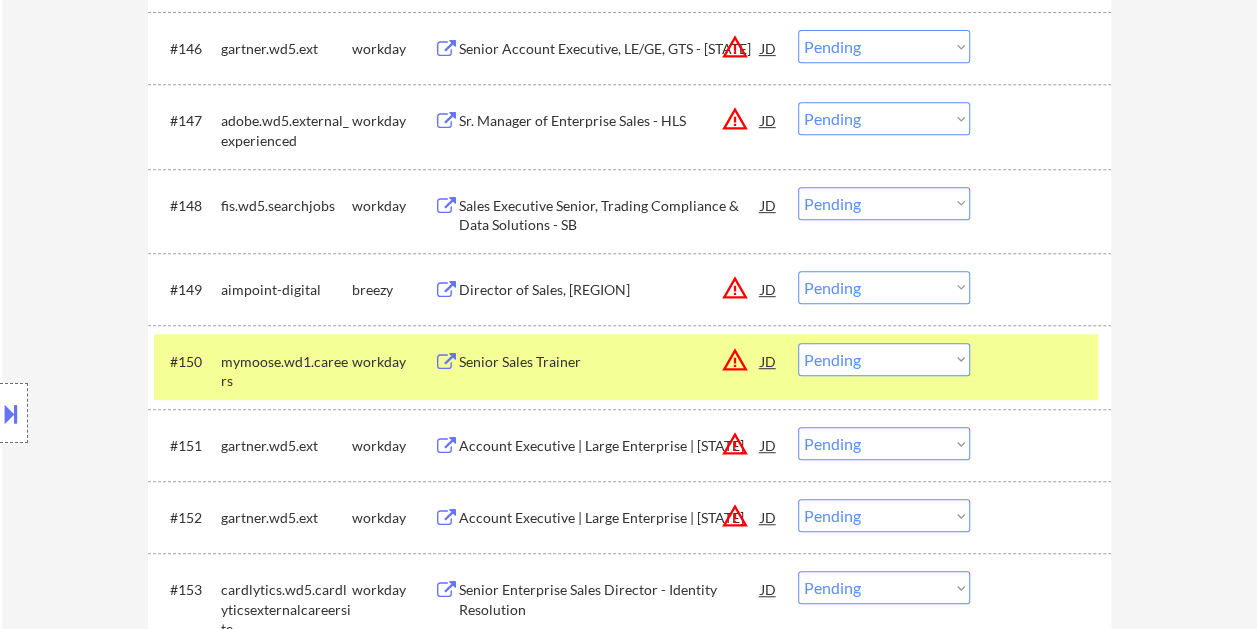 click on "Choose an option... Pending Applied Excluded (Questions) Excluded (Expired) Excluded (Location) Excluded (Bad Match) Excluded (Blocklist) Excluded (Salary) Excluded (Other)" at bounding box center [884, 359] 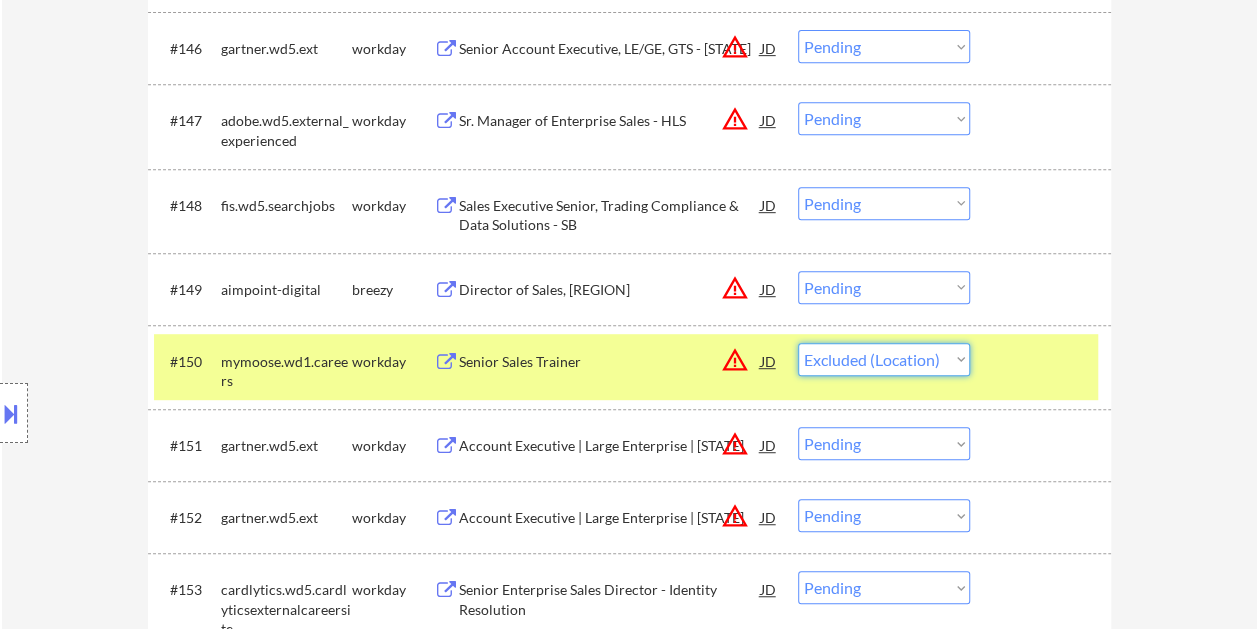 click on "Choose an option... Pending Applied Excluded (Questions) Excluded (Expired) Excluded (Location) Excluded (Bad Match) Excluded (Blocklist) Excluded (Salary) Excluded (Other)" at bounding box center (884, 359) 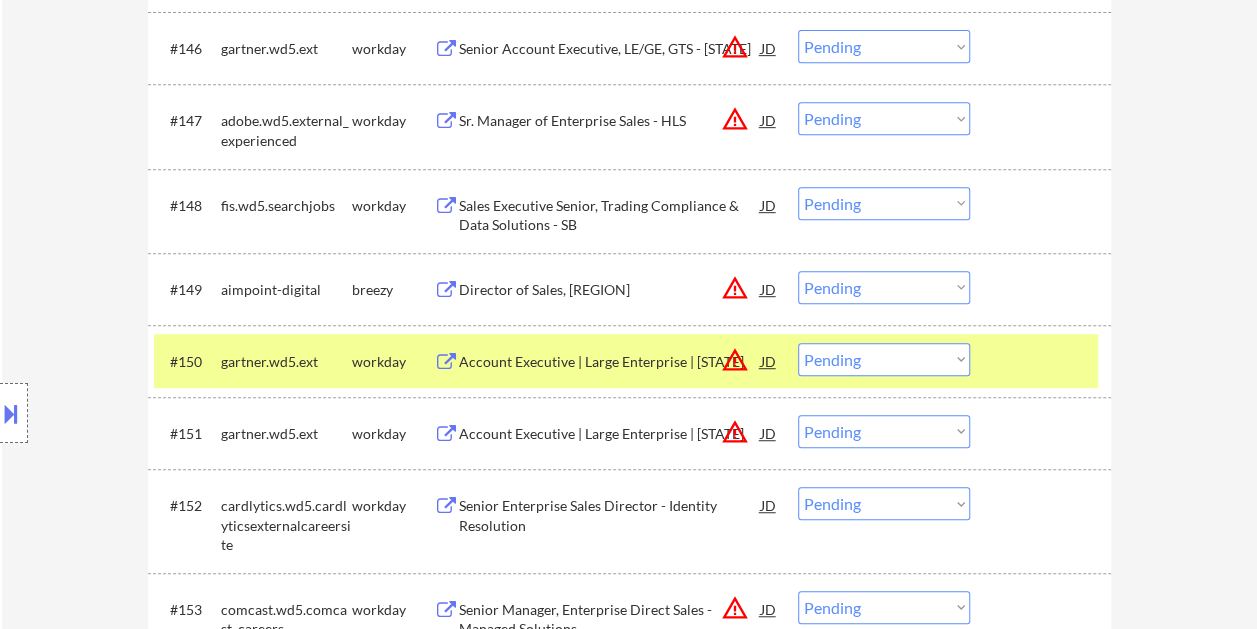 click at bounding box center [1043, 361] 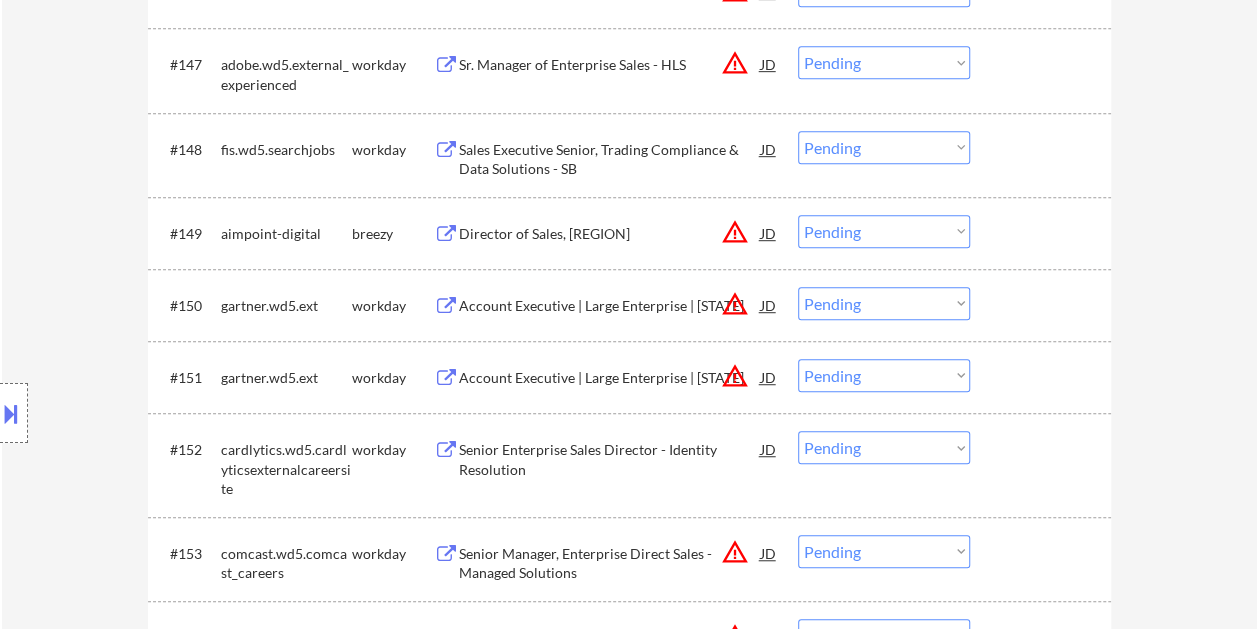 scroll, scrollTop: 4300, scrollLeft: 0, axis: vertical 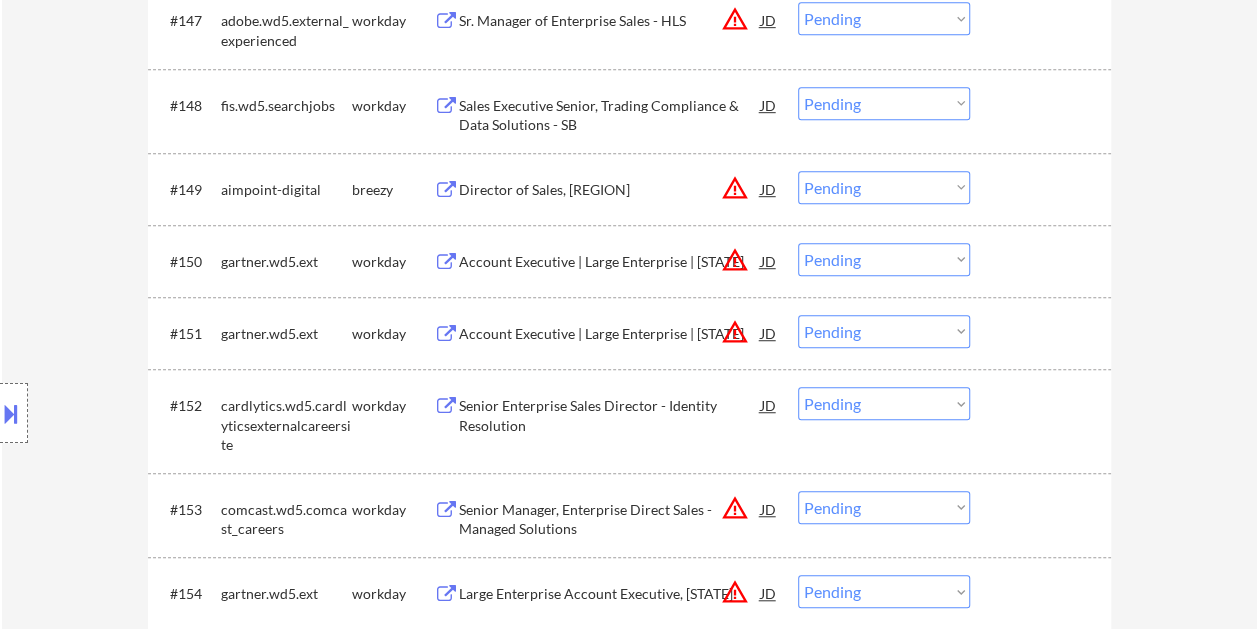 drag, startPoint x: 1057, startPoint y: 261, endPoint x: 758, endPoint y: 282, distance: 299.73654 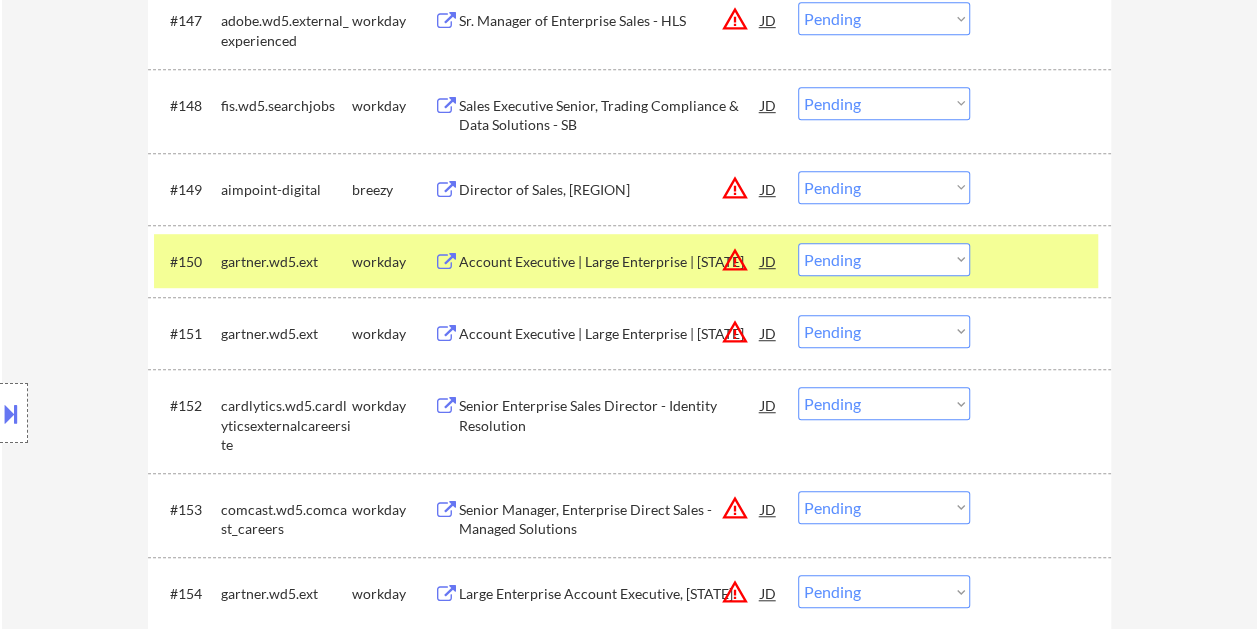 click on "Account Executive | Large Enterprise | Alaska" at bounding box center [610, 262] 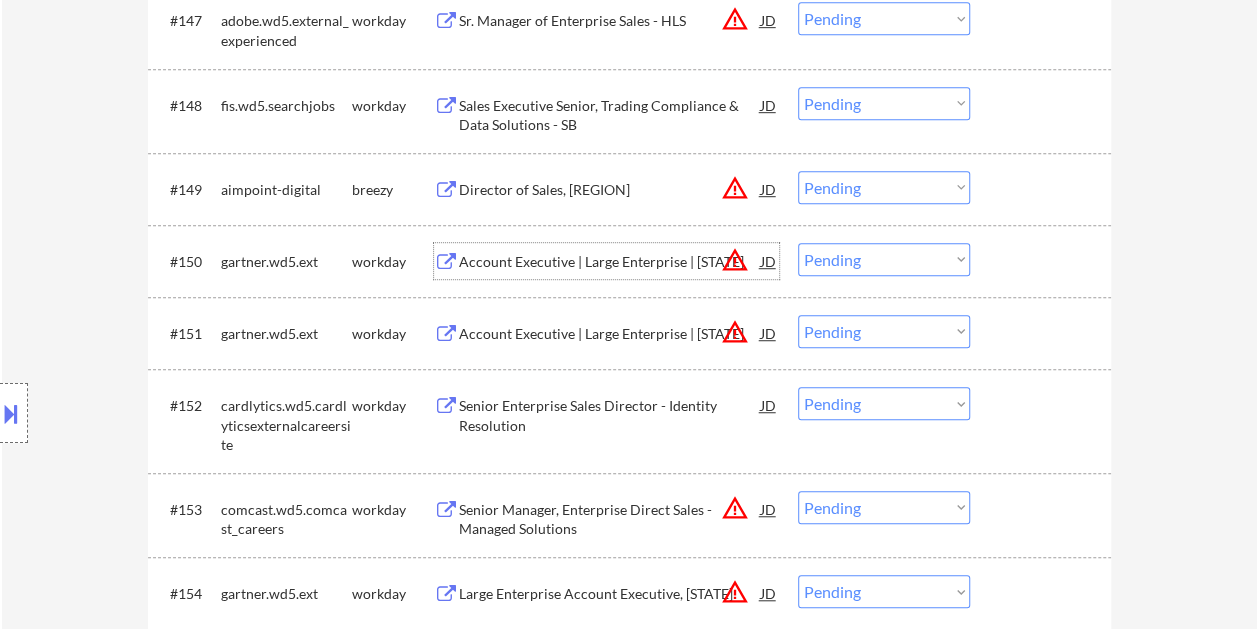 click at bounding box center [1043, 261] 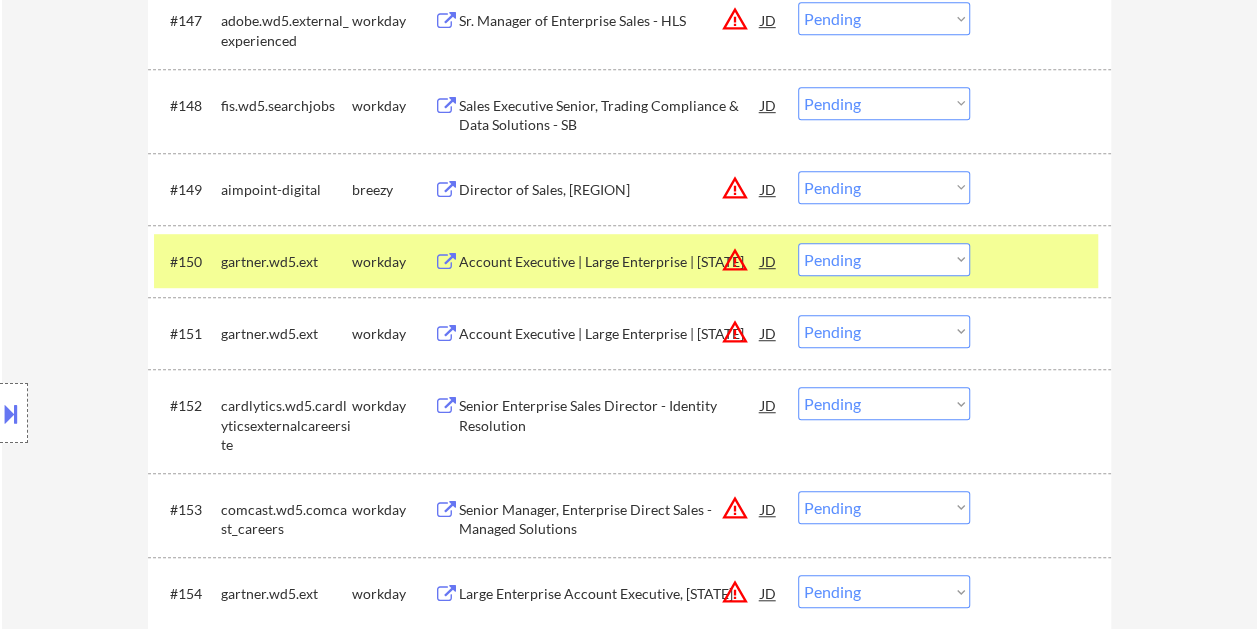 click on "Choose an option... Pending Applied Excluded (Questions) Excluded (Expired) Excluded (Location) Excluded (Bad Match) Excluded (Blocklist) Excluded (Salary) Excluded (Other)" at bounding box center [884, 259] 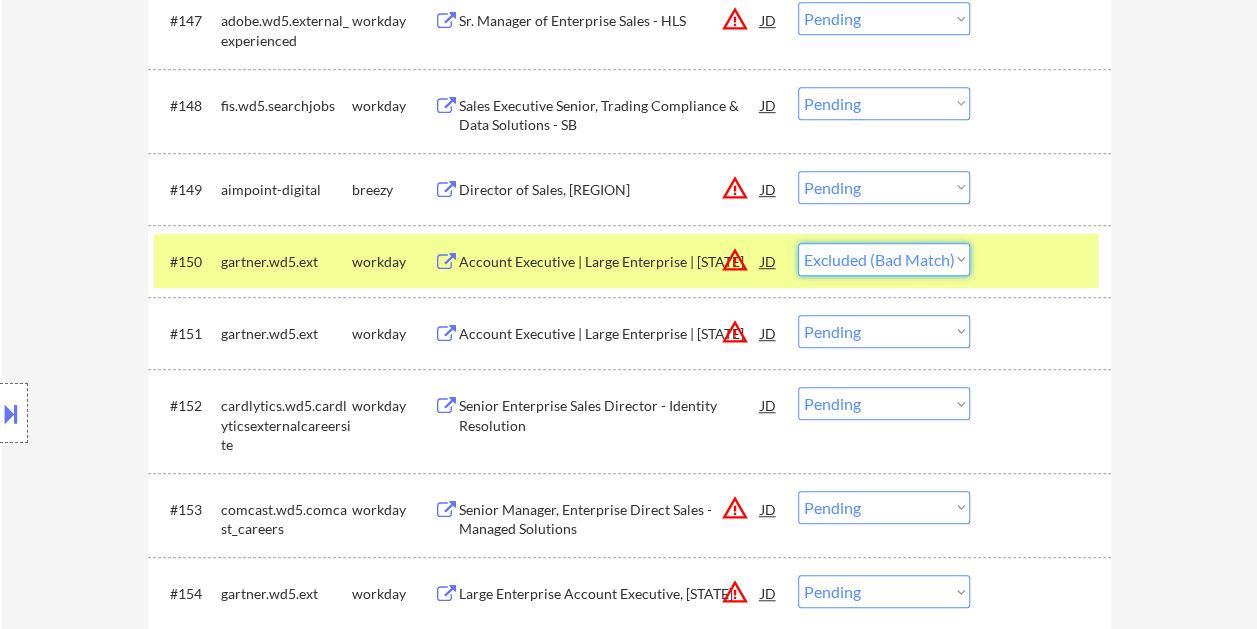 click on "Choose an option... Pending Applied Excluded (Questions) Excluded (Expired) Excluded (Location) Excluded (Bad Match) Excluded (Blocklist) Excluded (Salary) Excluded (Other)" at bounding box center (884, 259) 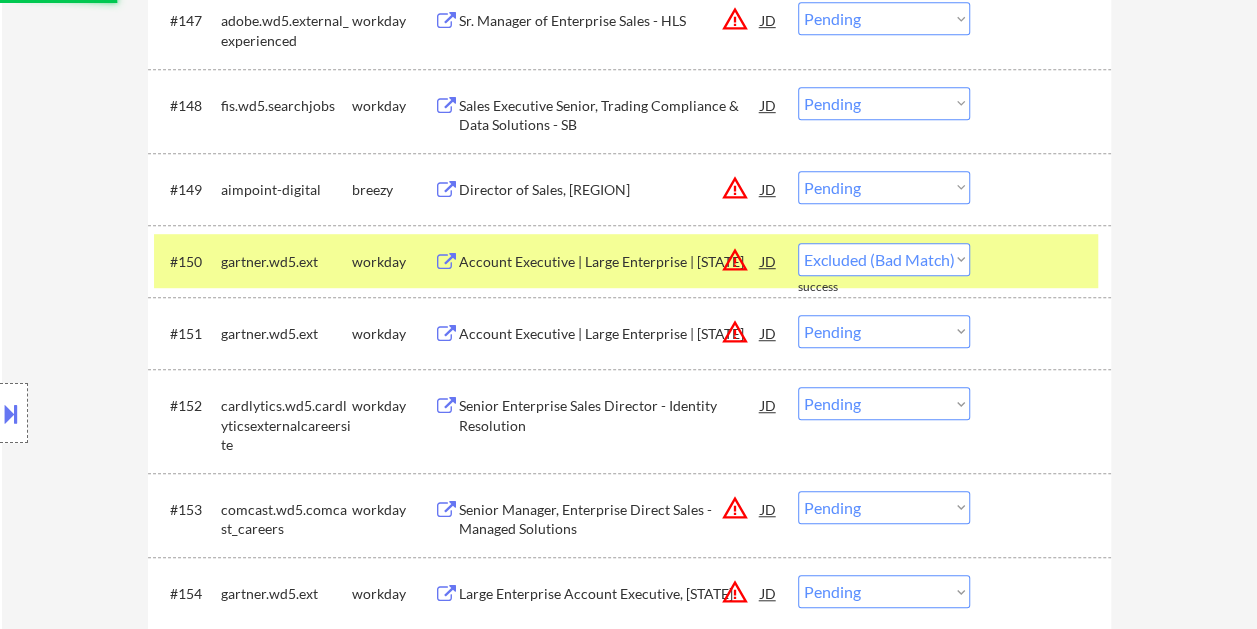 select on ""pending"" 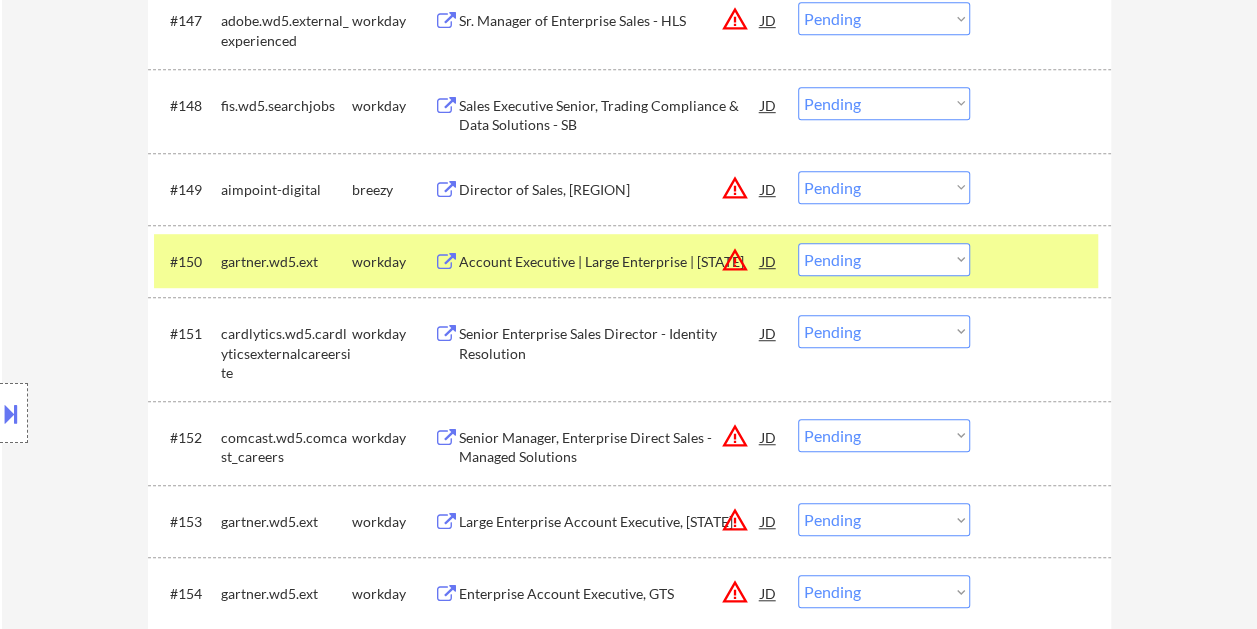 click at bounding box center [1043, 261] 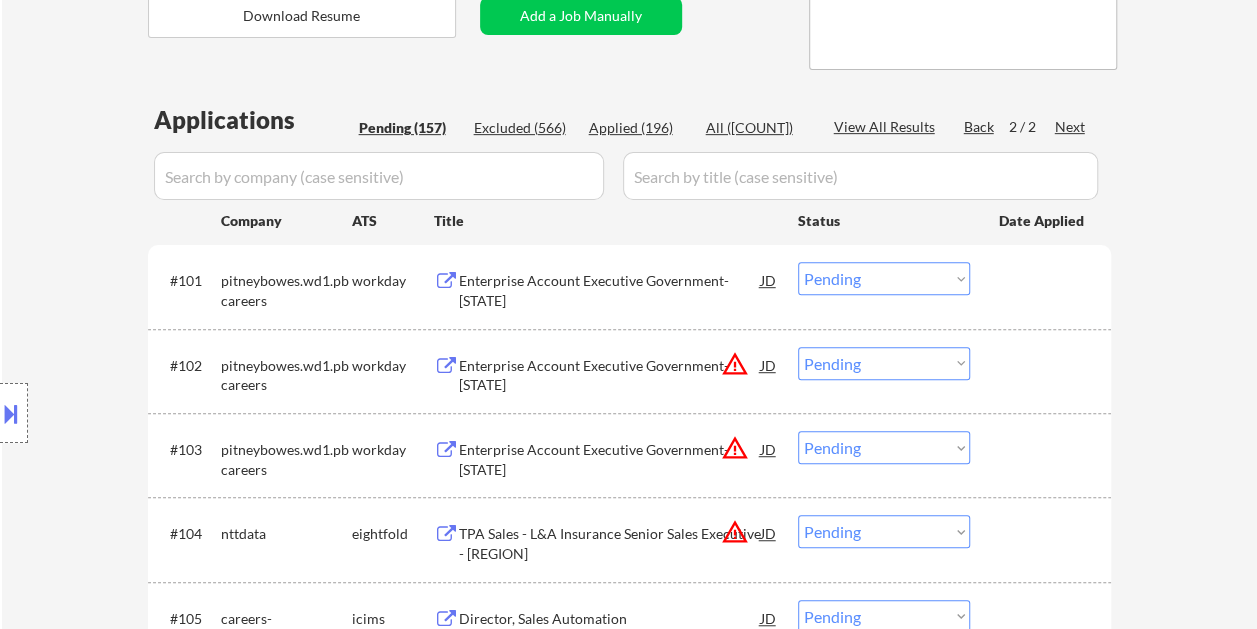scroll, scrollTop: 400, scrollLeft: 0, axis: vertical 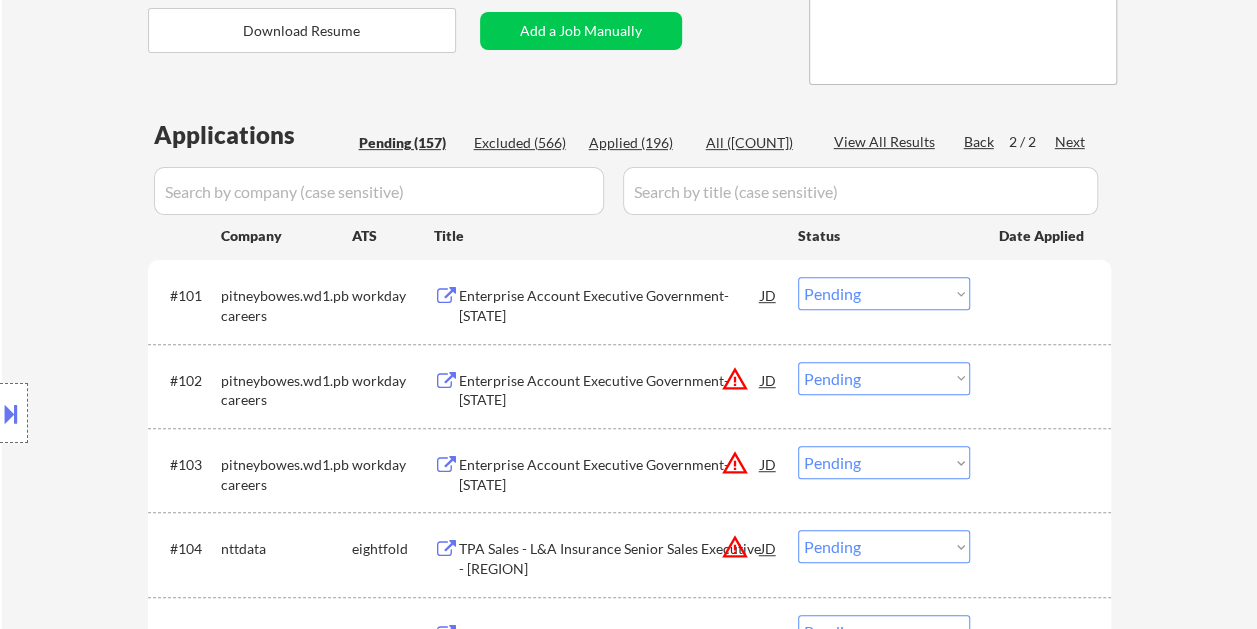 drag, startPoint x: 1056, startPoint y: 298, endPoint x: 950, endPoint y: 327, distance: 109.89541 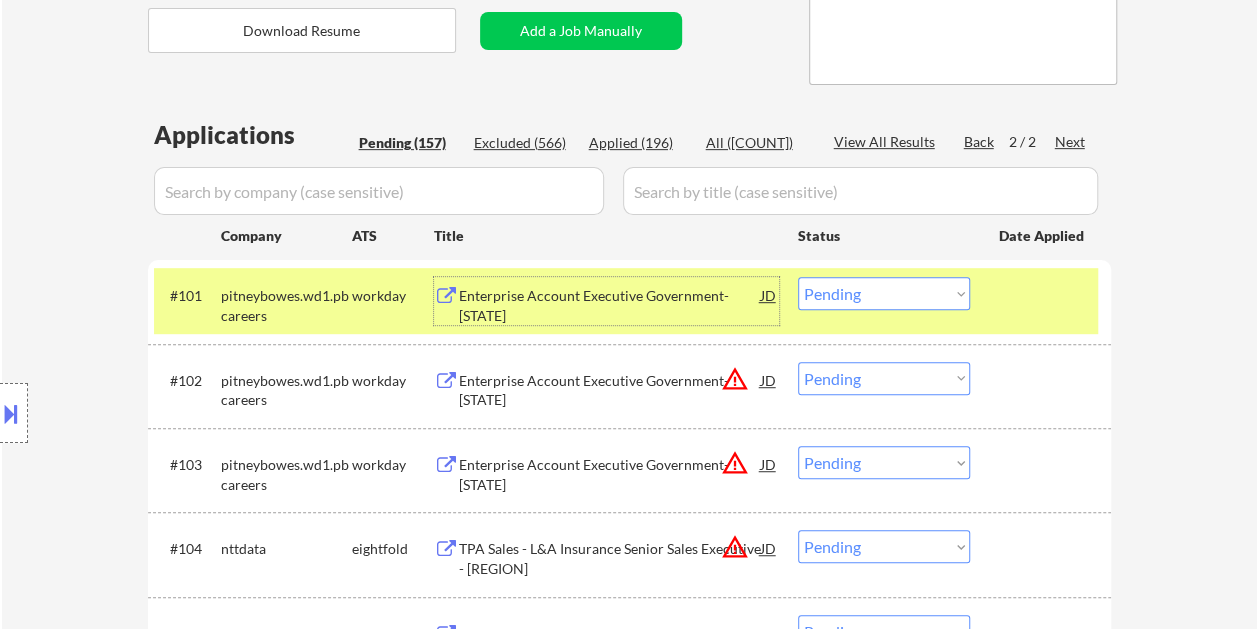 click on "Enterprise Account Executive Government- Florida" at bounding box center [610, 305] 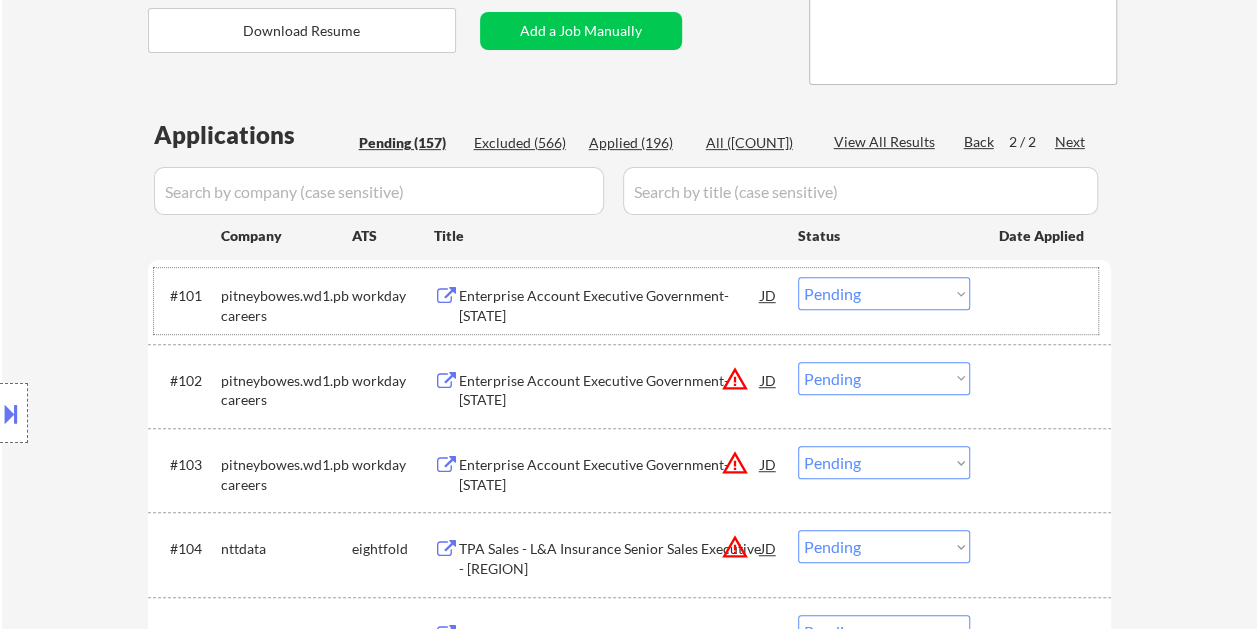click on "#101 pitneybowes.wd1.pbcareers workday Enterprise Account Executive Government- Florida JD Choose an option... Pending Applied Excluded (Questions) Excluded (Expired) Excluded (Location) Excluded (Bad Match) Excluded (Blocklist) Excluded (Salary) Excluded (Other)" at bounding box center [626, 301] 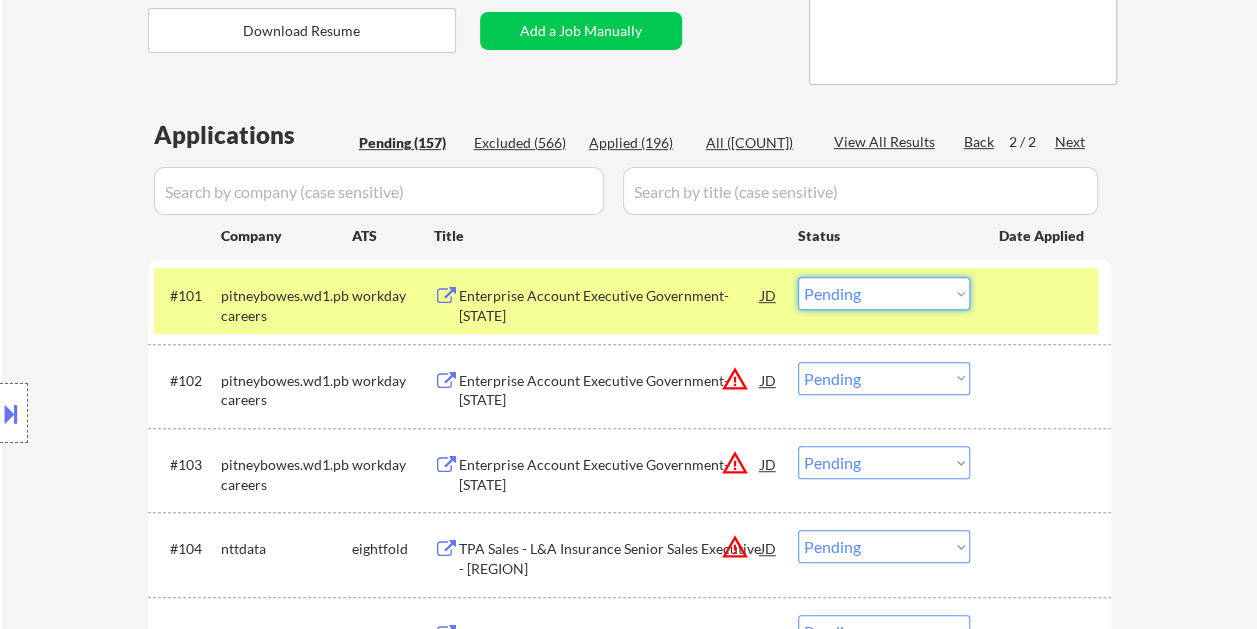click on "Choose an option... Pending Applied Excluded (Questions) Excluded (Expired) Excluded (Location) Excluded (Bad Match) Excluded (Blocklist) Excluded (Salary) Excluded (Other)" at bounding box center [884, 293] 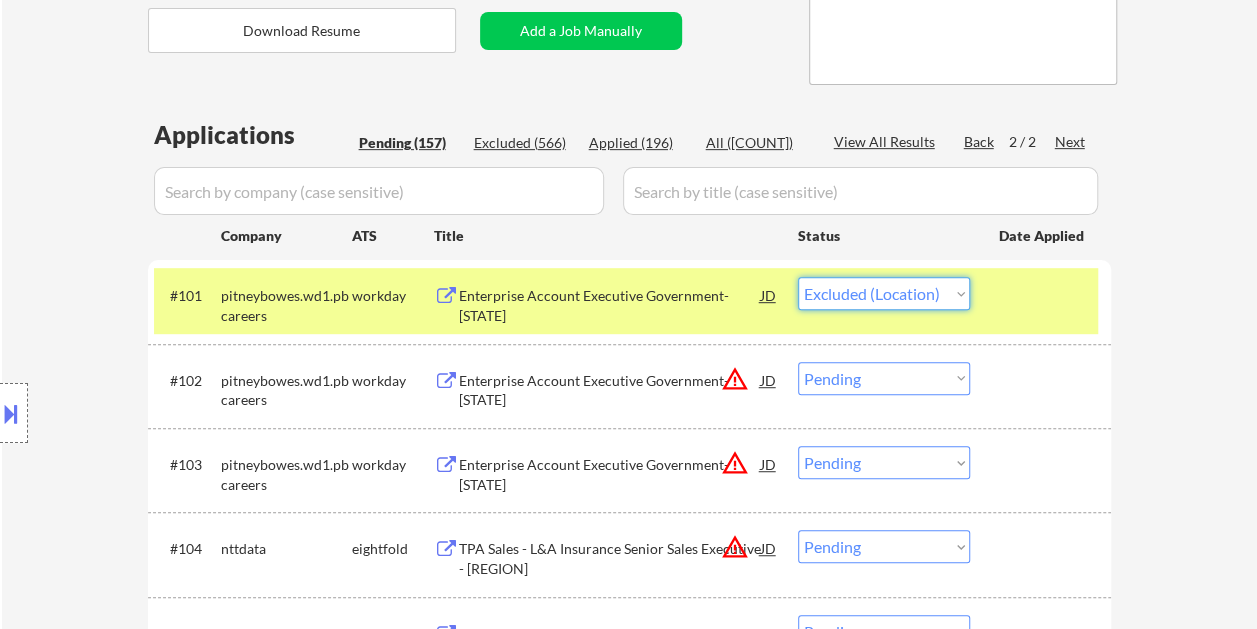 click on "Choose an option... Pending Applied Excluded (Questions) Excluded (Expired) Excluded (Location) Excluded (Bad Match) Excluded (Blocklist) Excluded (Salary) Excluded (Other)" at bounding box center (884, 293) 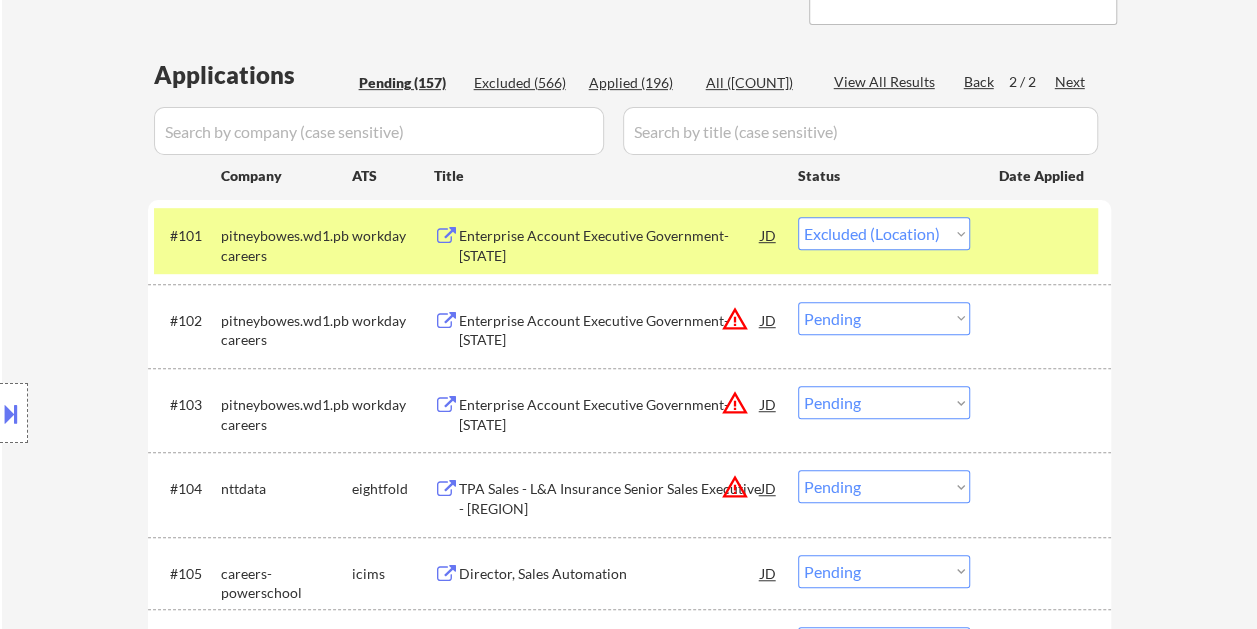 scroll, scrollTop: 500, scrollLeft: 0, axis: vertical 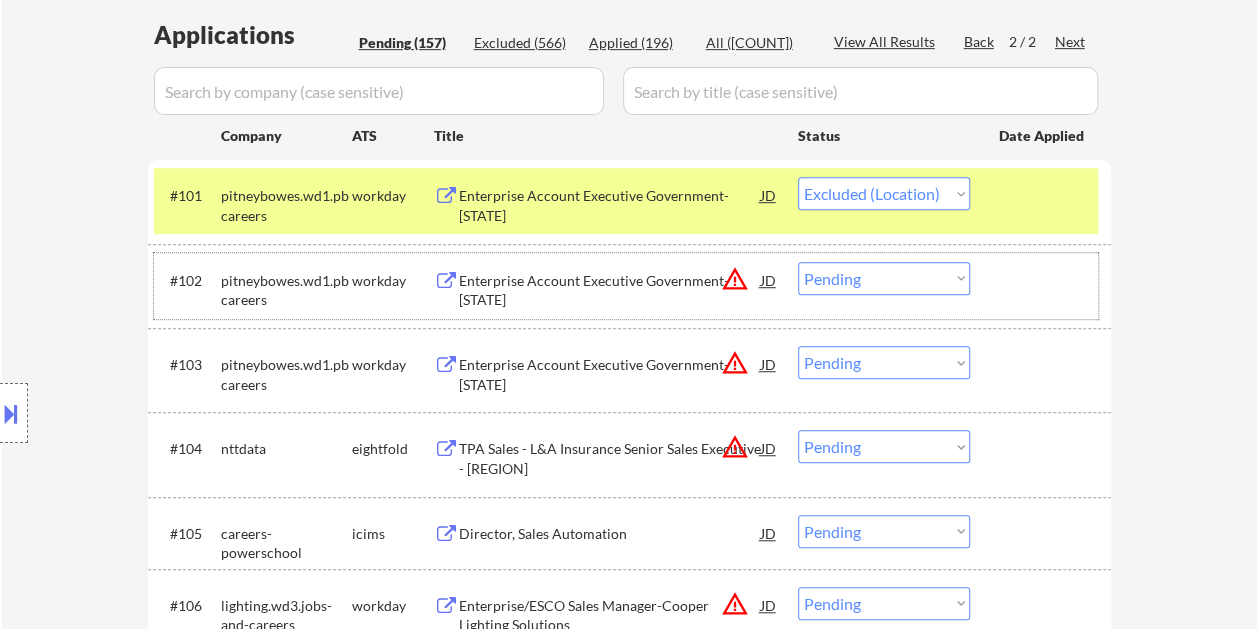 click at bounding box center (1043, 280) 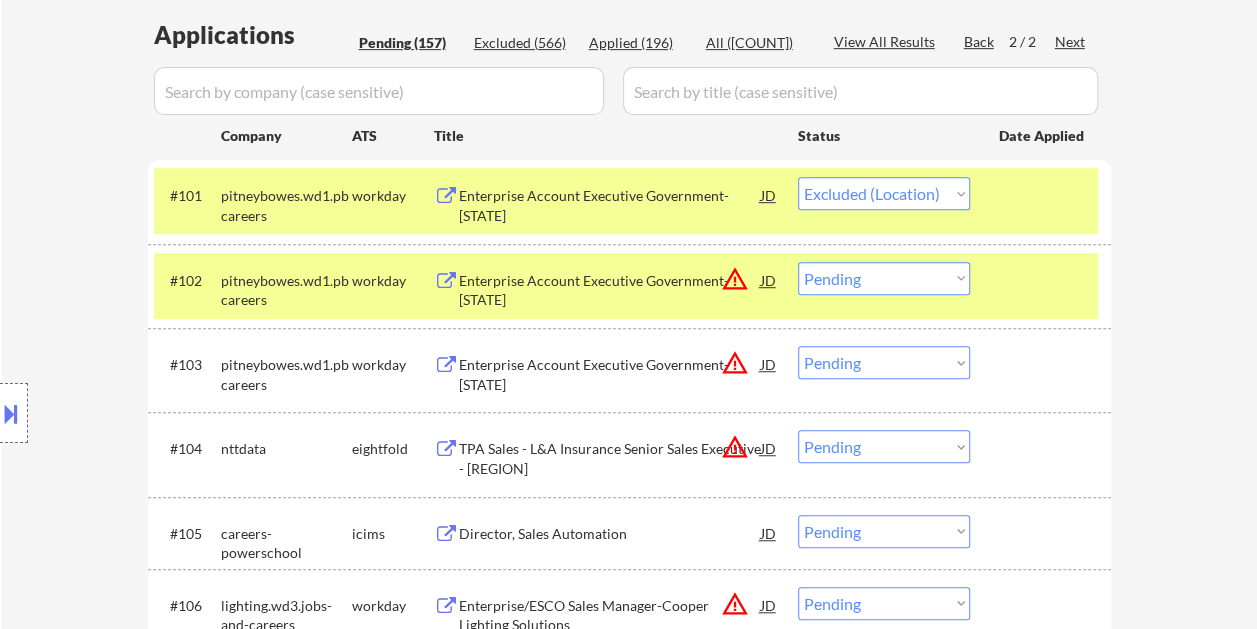 click on "Enterprise Account Executive Government- California" at bounding box center [610, 290] 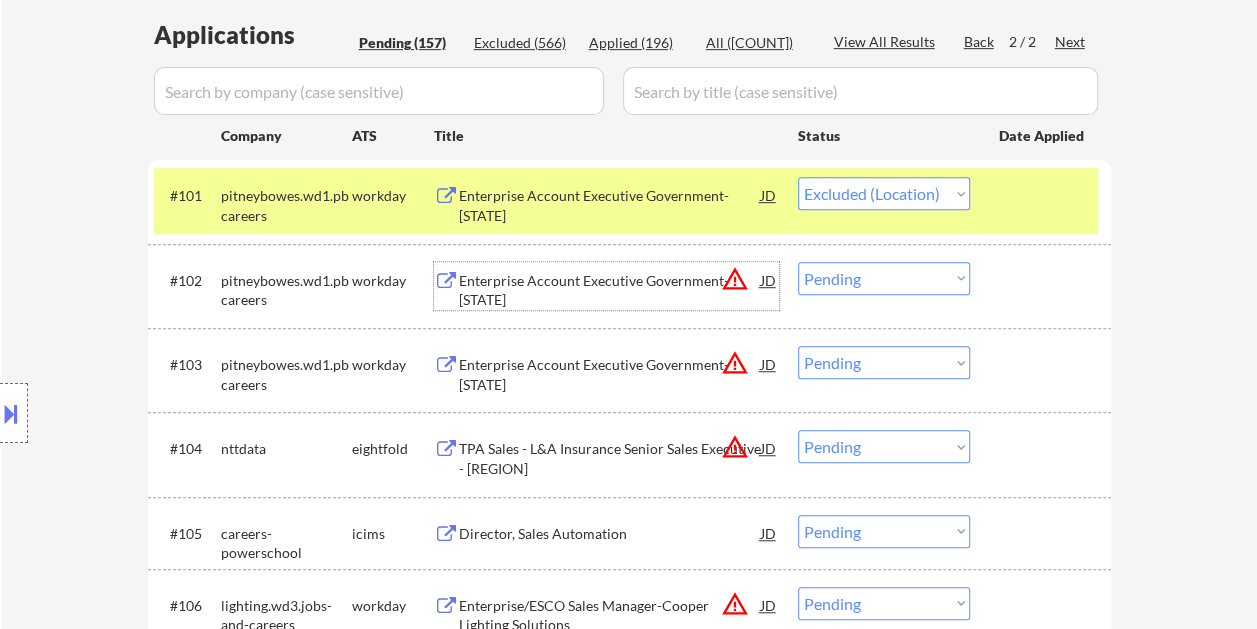 click on "Choose an option... Pending Applied Excluded (Questions) Excluded (Expired) Excluded (Location) Excluded (Bad Match) Excluded (Blocklist) Excluded (Salary) Excluded (Other)" at bounding box center [884, 278] 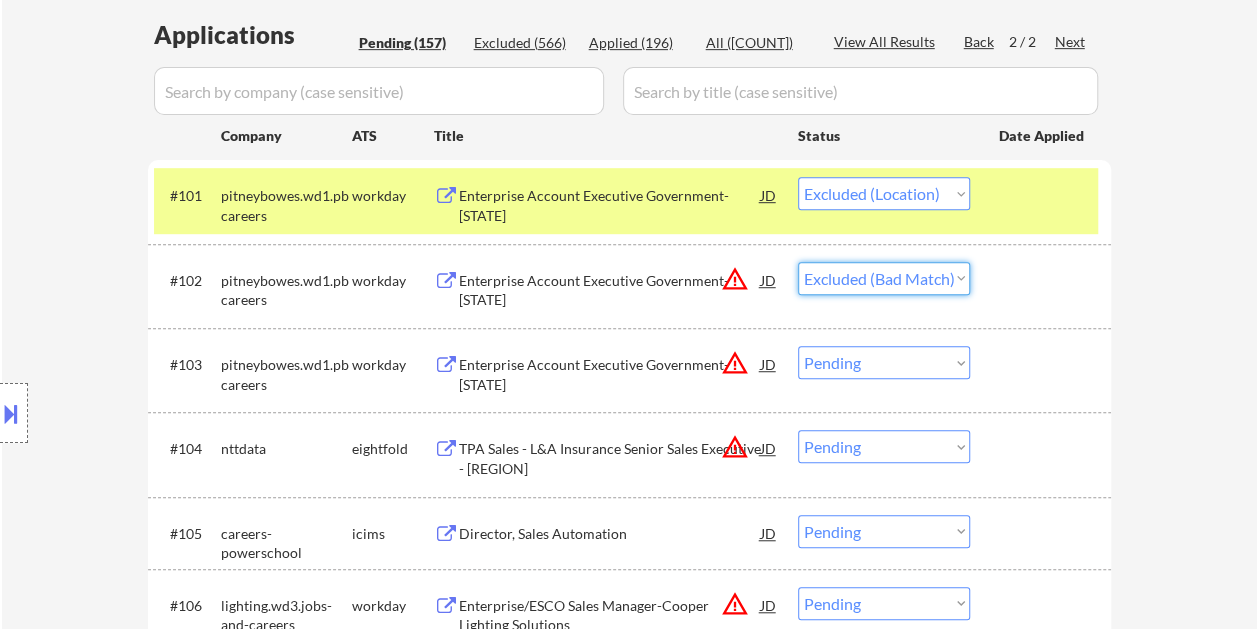 click on "Choose an option... Pending Applied Excluded (Questions) Excluded (Expired) Excluded (Location) Excluded (Bad Match) Excluded (Blocklist) Excluded (Salary) Excluded (Other)" at bounding box center (884, 278) 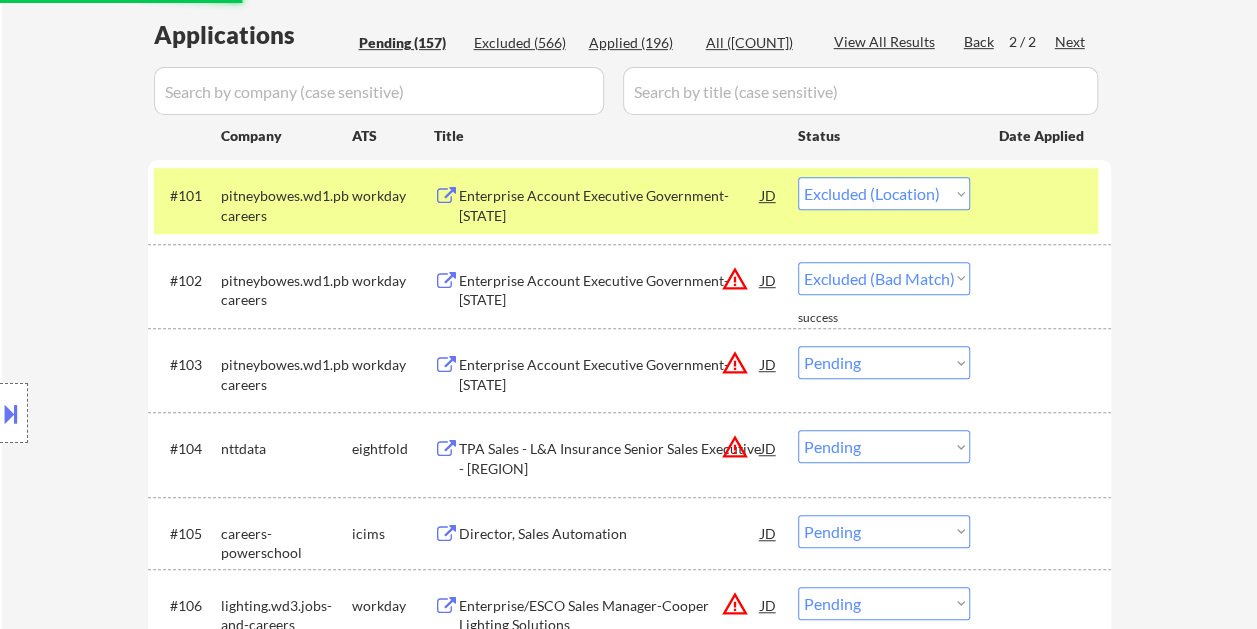 select on ""pending"" 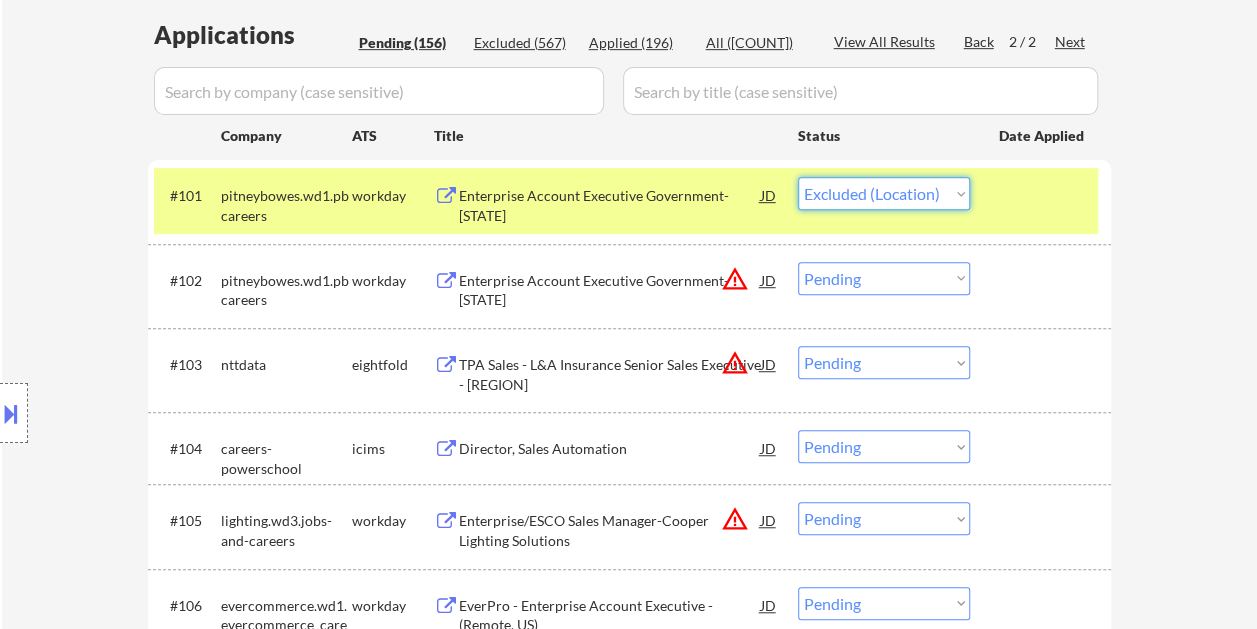 click on "Choose an option... Pending Applied Excluded (Questions) Excluded (Expired) Excluded (Location) Excluded (Bad Match) Excluded (Blocklist) Excluded (Salary) Excluded (Other)" at bounding box center (884, 193) 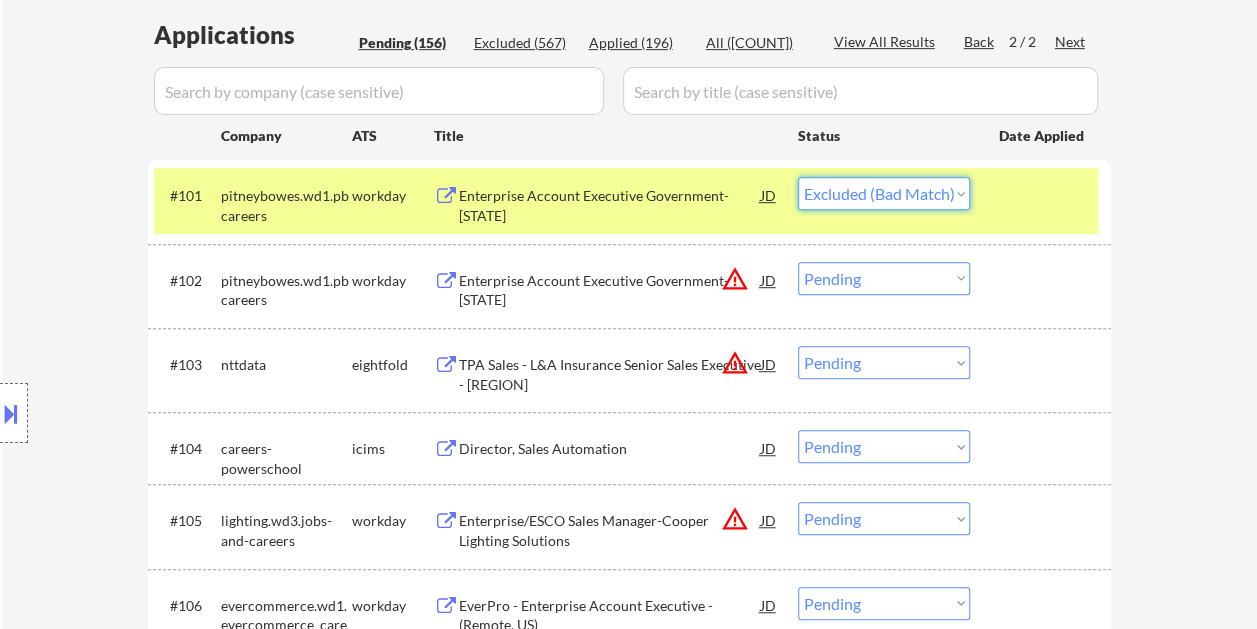 click on "Choose an option... Pending Applied Excluded (Questions) Excluded (Expired) Excluded (Location) Excluded (Bad Match) Excluded (Blocklist) Excluded (Salary) Excluded (Other)" at bounding box center [884, 193] 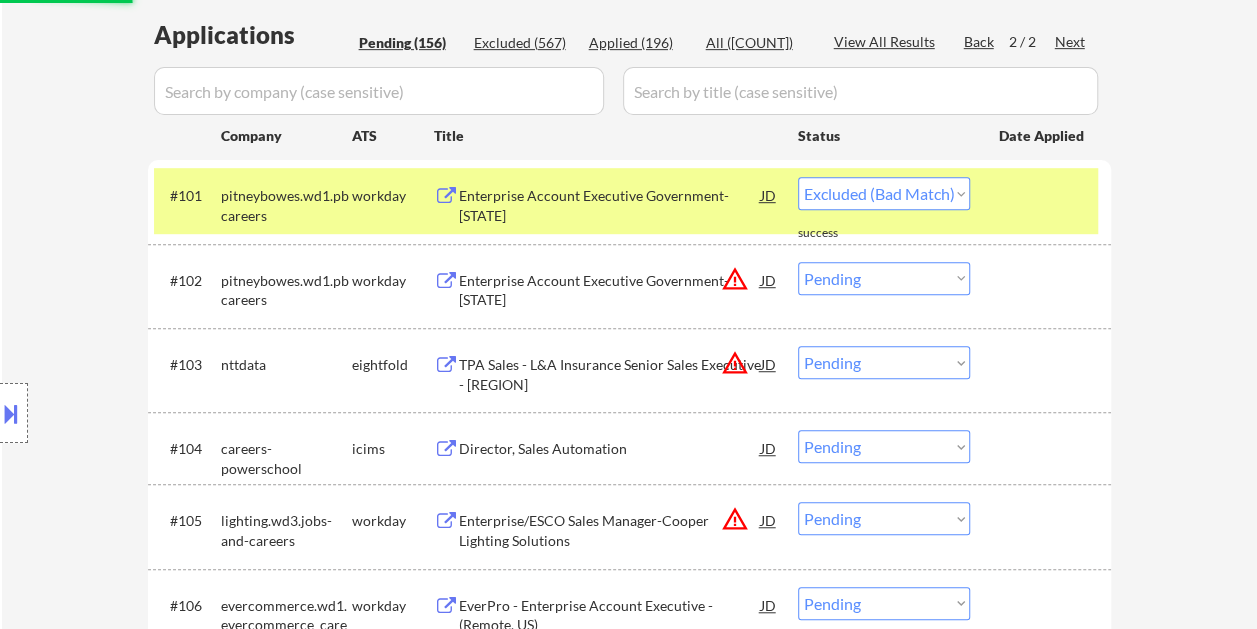 select on ""pending"" 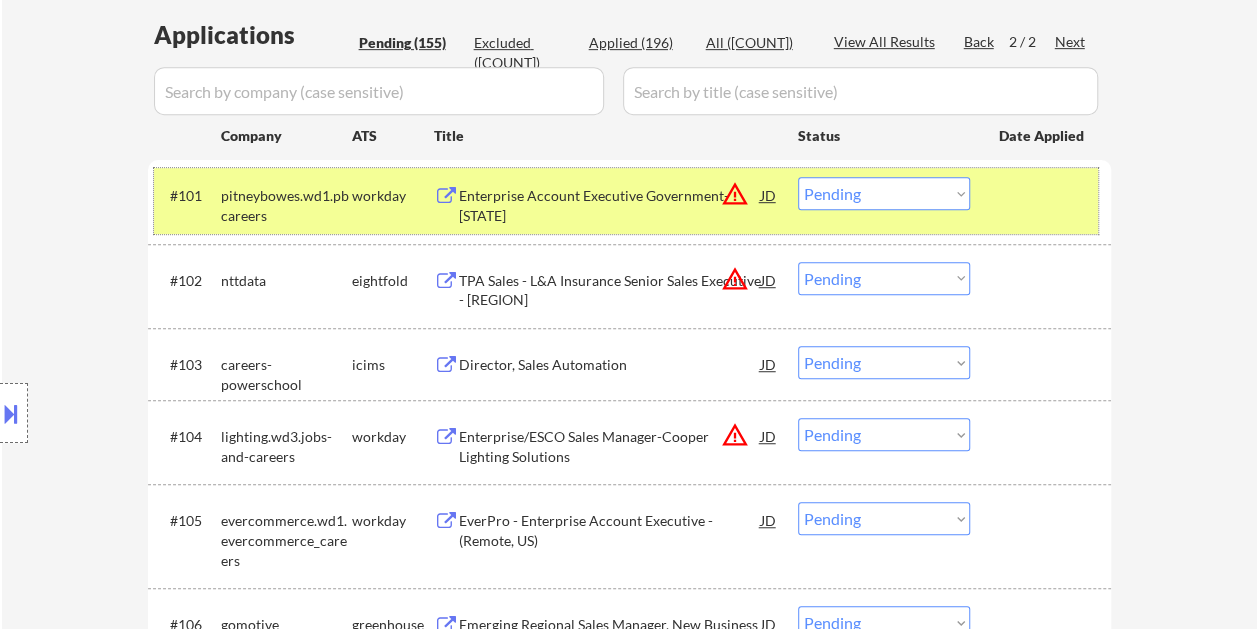 click on "#101 pitneybowes.wd1.pbcareers workday Enterprise Account Executive Government- [STATE] JD warning_amber Choose an option... Pending Applied Excluded (Questions) Excluded (Expired) Excluded (Location) Excluded (Bad Match) Excluded (Blocklist) Excluded (Salary) Excluded (Other)" at bounding box center [626, 201] 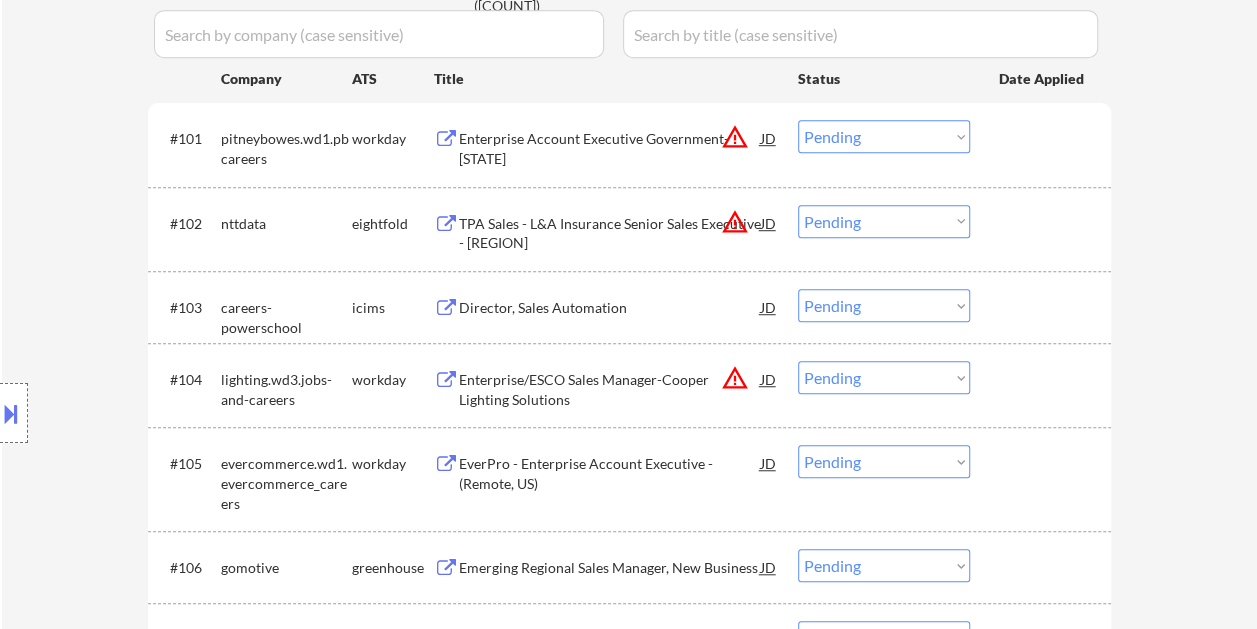 scroll, scrollTop: 600, scrollLeft: 0, axis: vertical 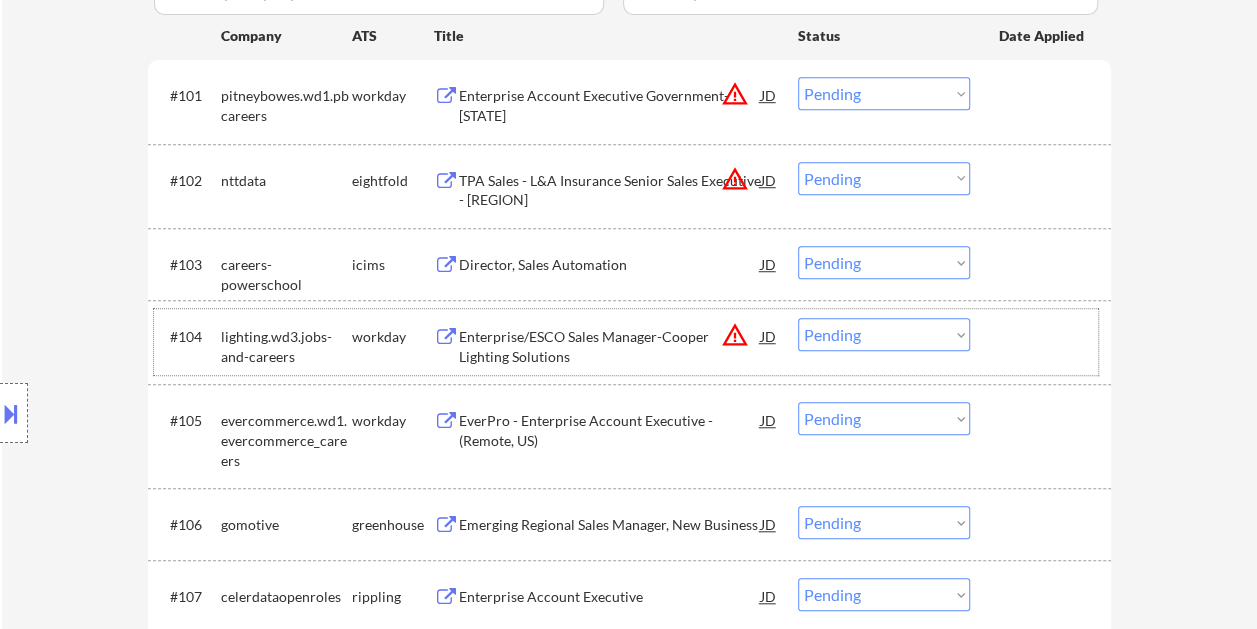 click at bounding box center (1043, 336) 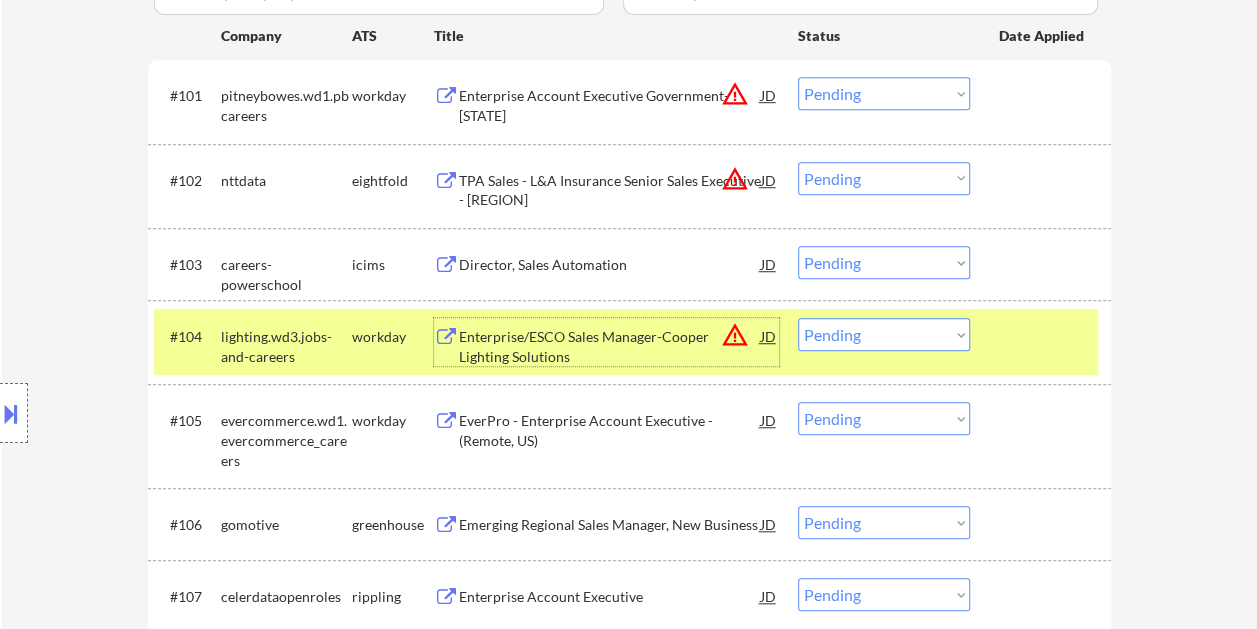 click on "Enterprise/ESCO Sales Manager-Cooper Lighting Solutions" at bounding box center (610, 346) 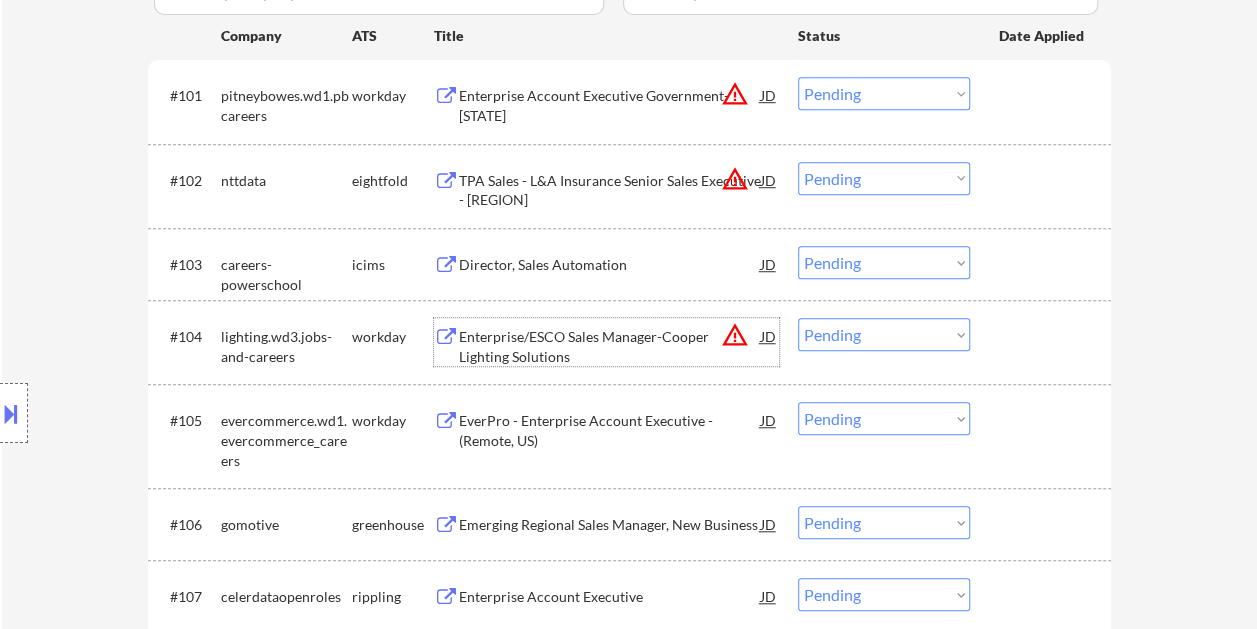 click on "#104 lighting.wd3.jobs-and-careers workday Enterprise/ESCO Sales Manager-Cooper Lighting Solutions JD warning_amber Choose an option... Pending Applied Excluded (Questions) Excluded (Expired) Excluded (Location) Excluded (Bad Match) Excluded (Blocklist) Excluded (Salary) Excluded (Other)" at bounding box center (626, 342) 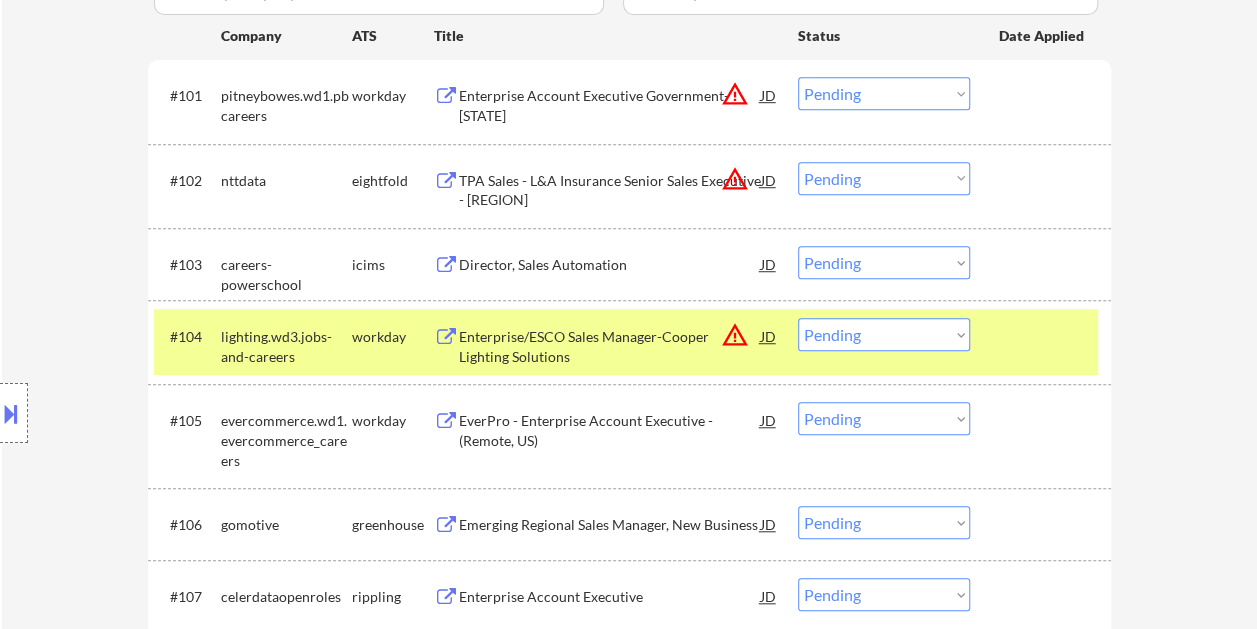 click on "Choose an option... Pending Applied Excluded (Questions) Excluded (Expired) Excluded (Location) Excluded (Bad Match) Excluded (Blocklist) Excluded (Salary) Excluded (Other)" at bounding box center [884, 334] 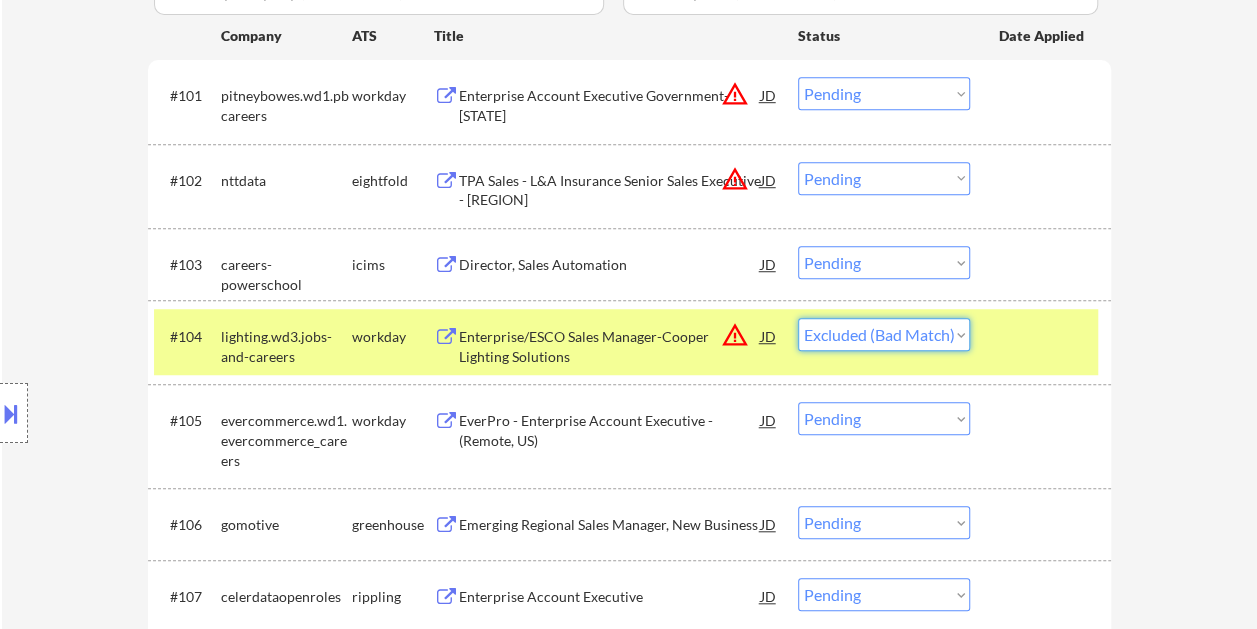 click on "Choose an option... Pending Applied Excluded (Questions) Excluded (Expired) Excluded (Location) Excluded (Bad Match) Excluded (Blocklist) Excluded (Salary) Excluded (Other)" at bounding box center [884, 334] 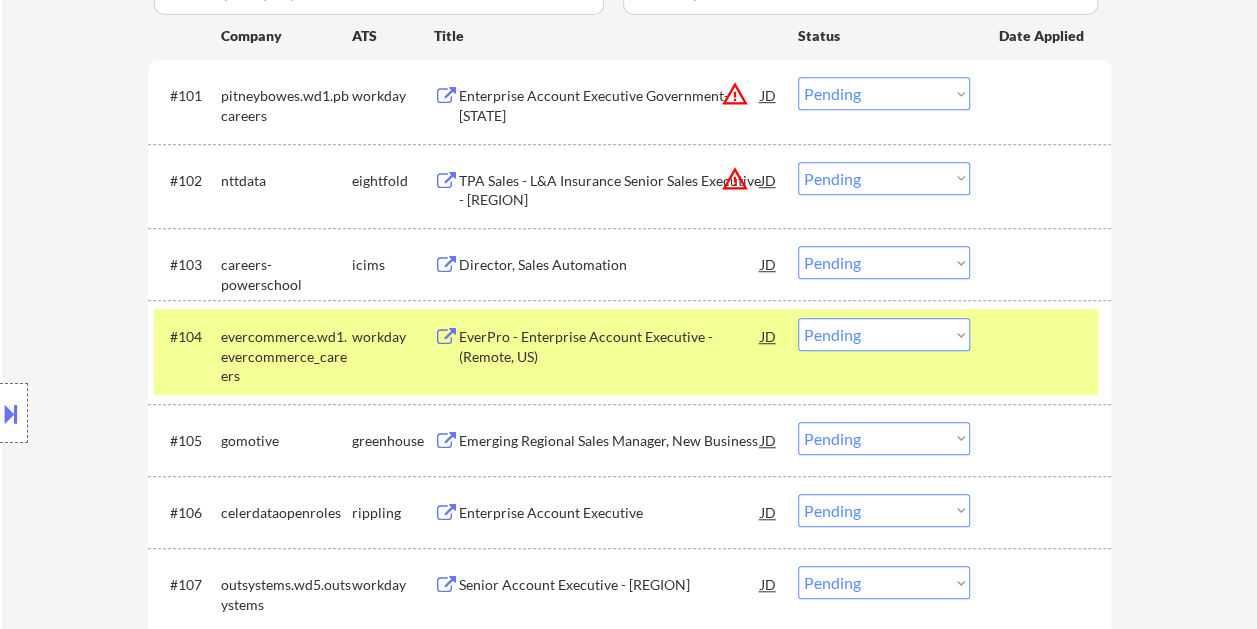 click at bounding box center [1043, 336] 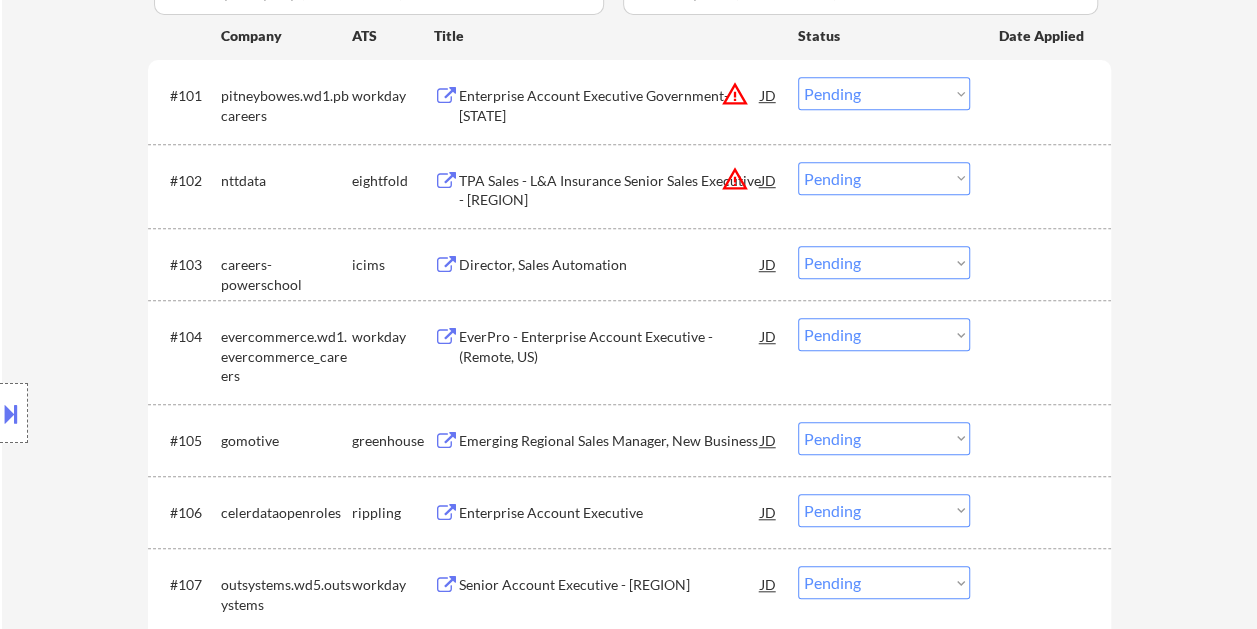 click at bounding box center (1043, 336) 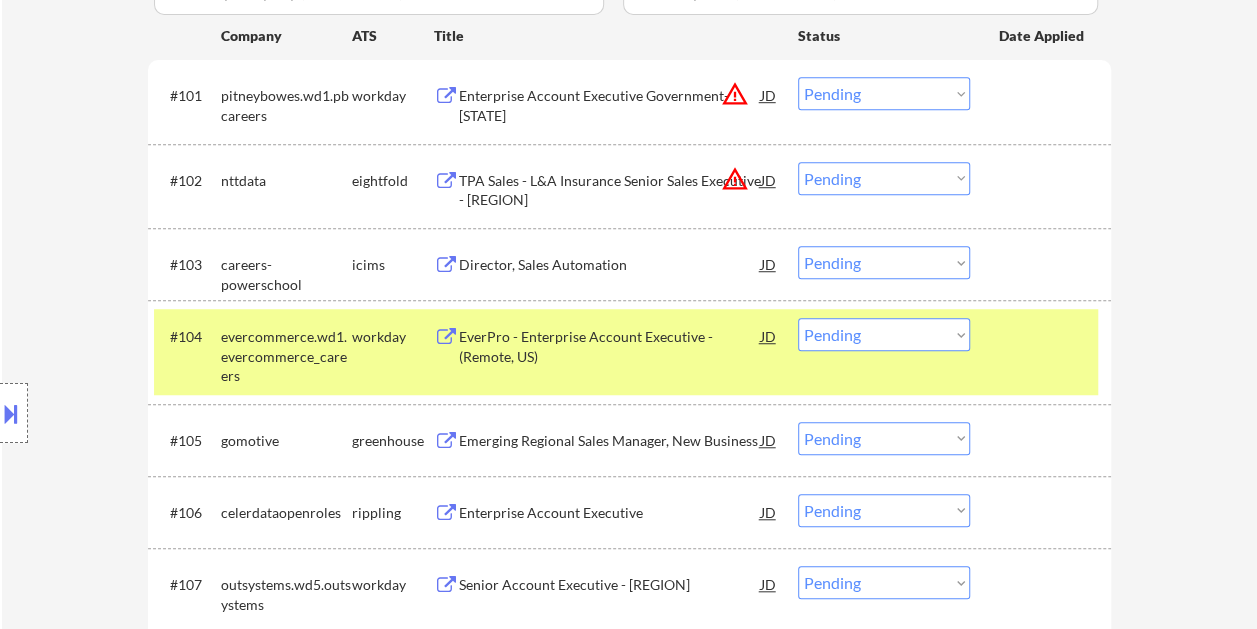 click on "EverPro - Enterprise Account Executive - (Remote, US)" at bounding box center (610, 346) 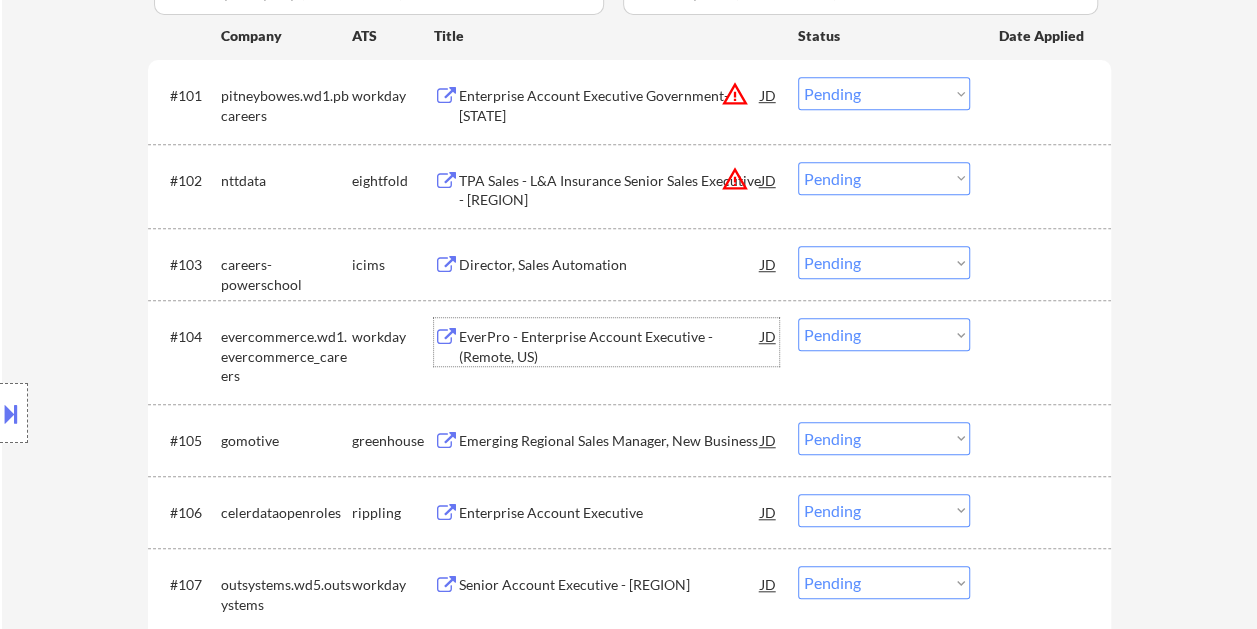 drag, startPoint x: 996, startPoint y: 328, endPoint x: 963, endPoint y: 334, distance: 33.54102 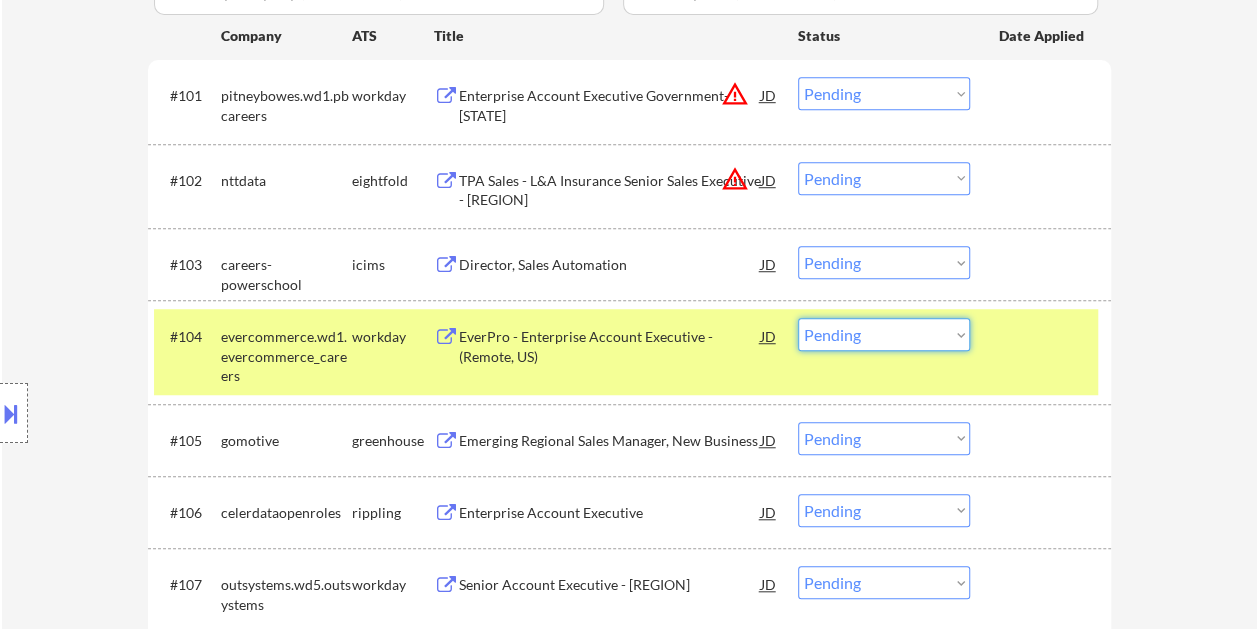 click on "Choose an option... Pending Applied Excluded (Questions) Excluded (Expired) Excluded (Location) Excluded (Bad Match) Excluded (Blocklist) Excluded (Salary) Excluded (Other)" at bounding box center [884, 334] 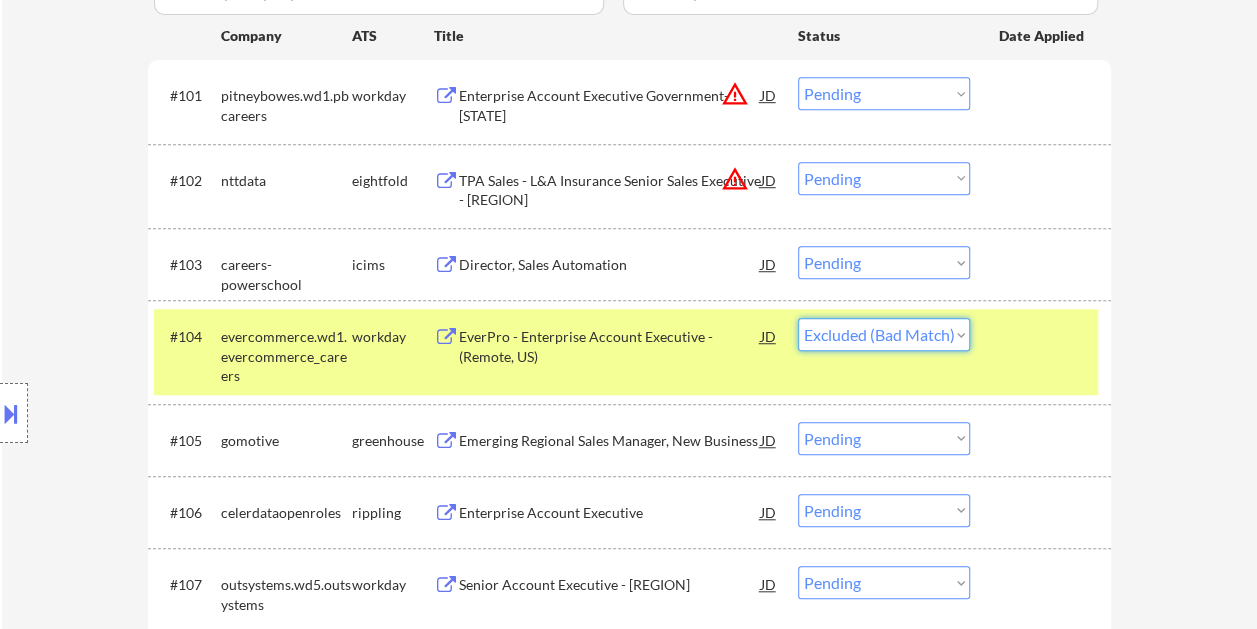 click on "Choose an option... Pending Applied Excluded (Questions) Excluded (Expired) Excluded (Location) Excluded (Bad Match) Excluded (Blocklist) Excluded (Salary) Excluded (Other)" at bounding box center [884, 334] 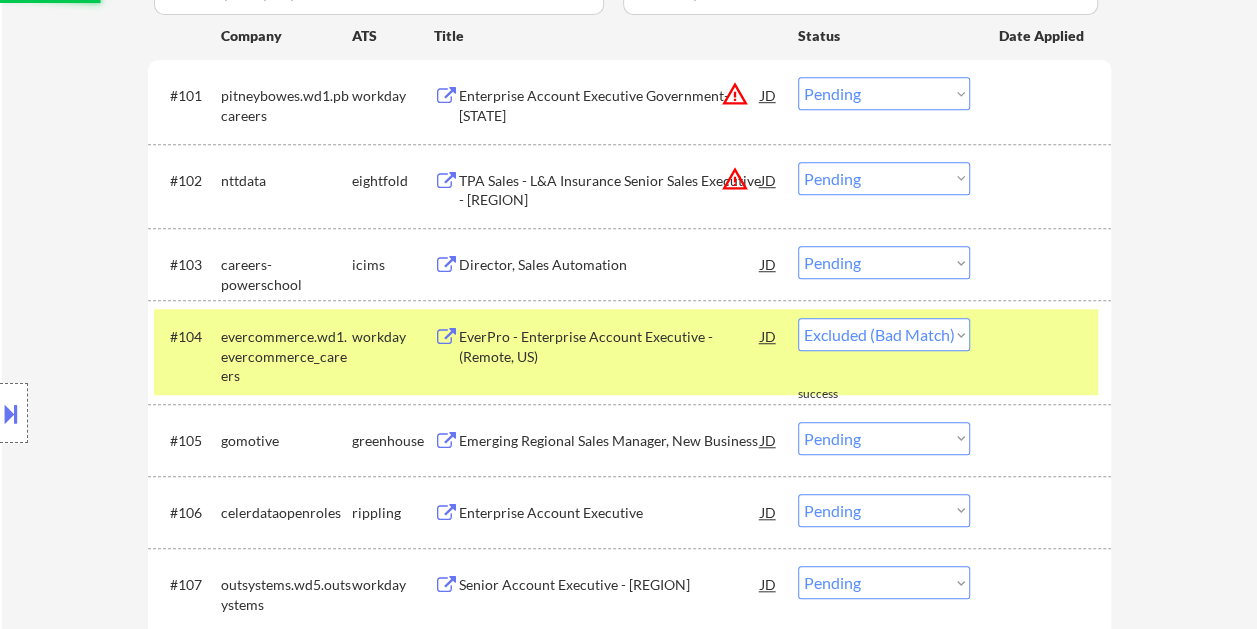select on ""pending"" 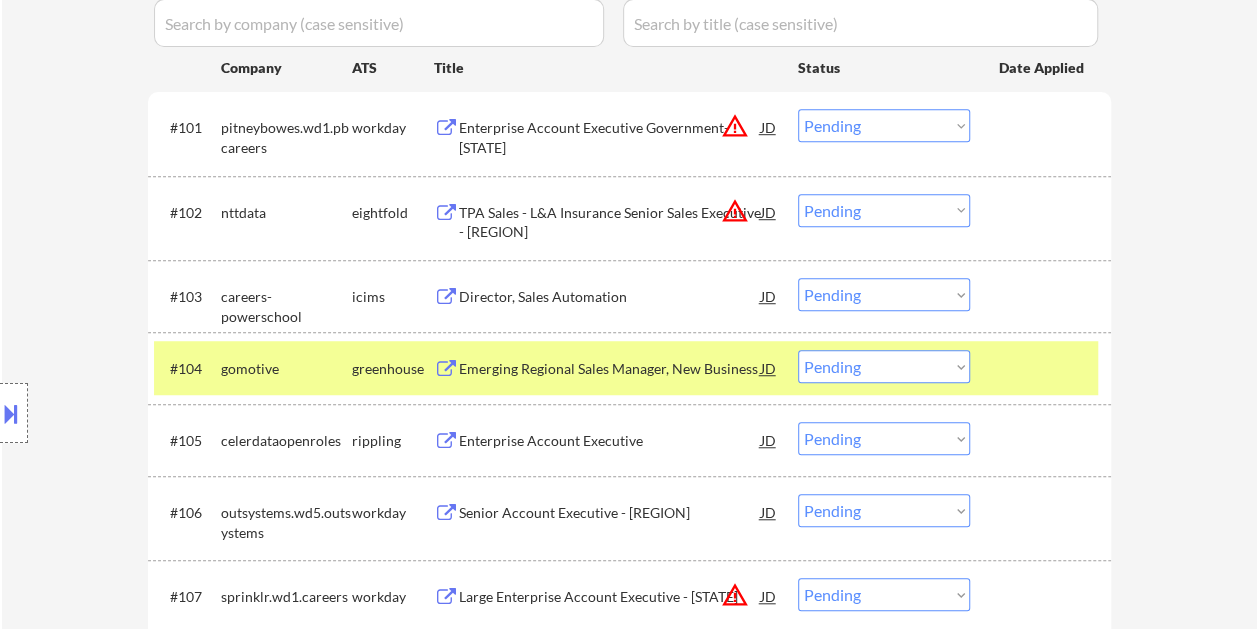 scroll, scrollTop: 600, scrollLeft: 0, axis: vertical 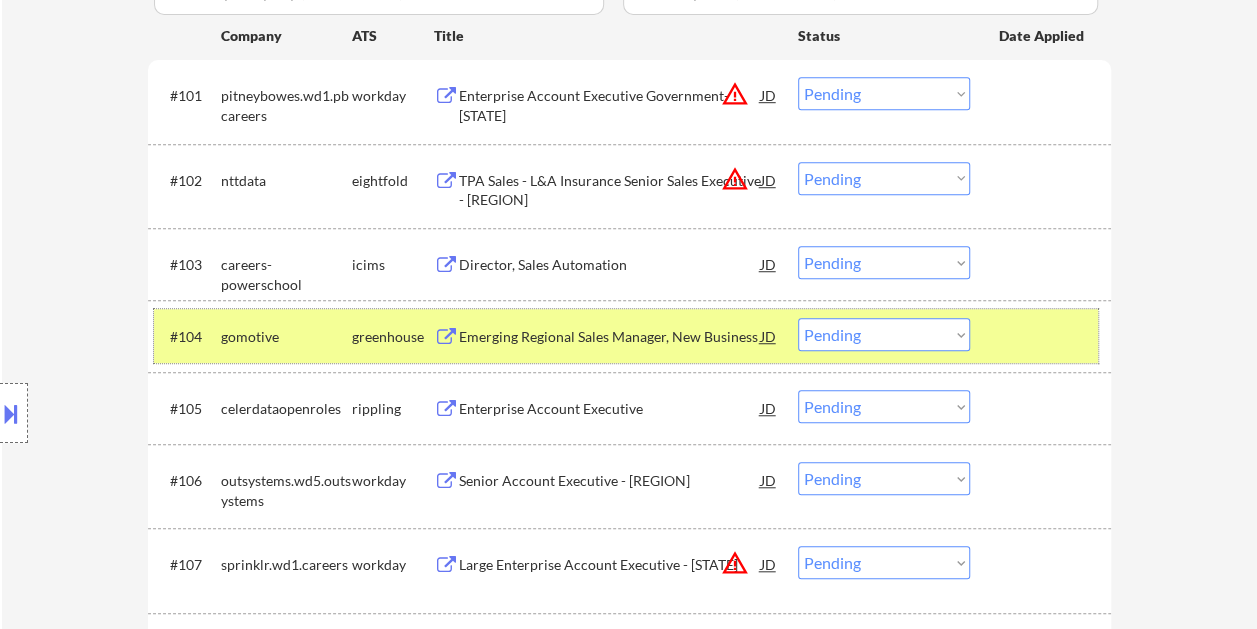 drag, startPoint x: 1027, startPoint y: 351, endPoint x: 805, endPoint y: 354, distance: 222.02026 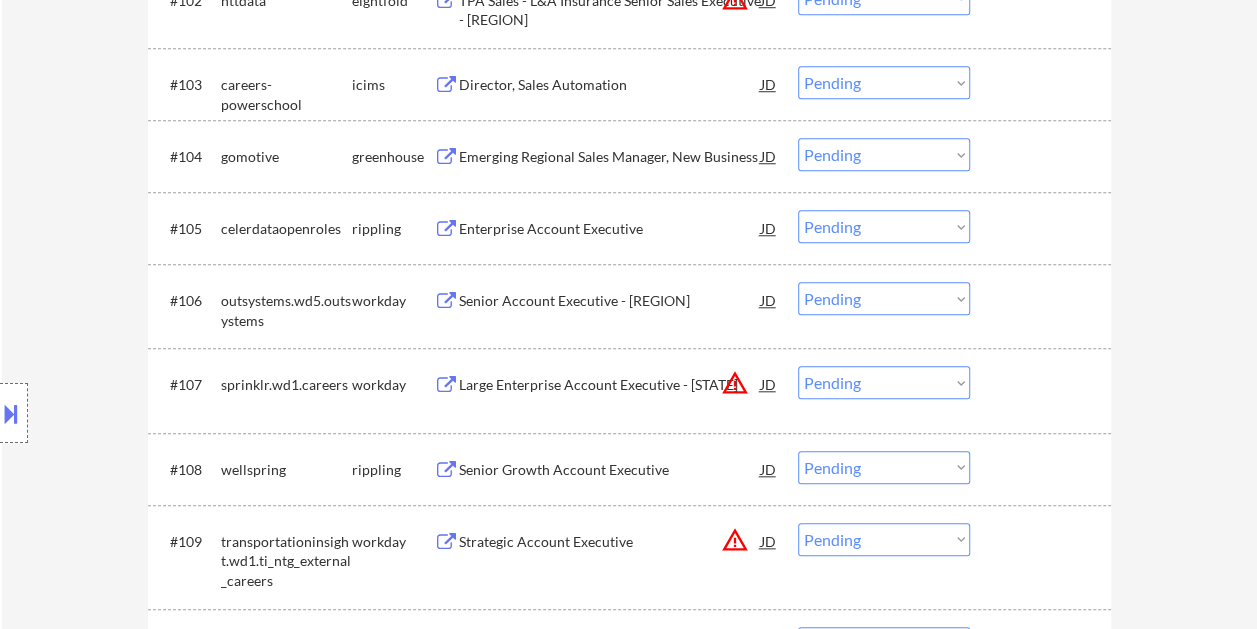 scroll, scrollTop: 900, scrollLeft: 0, axis: vertical 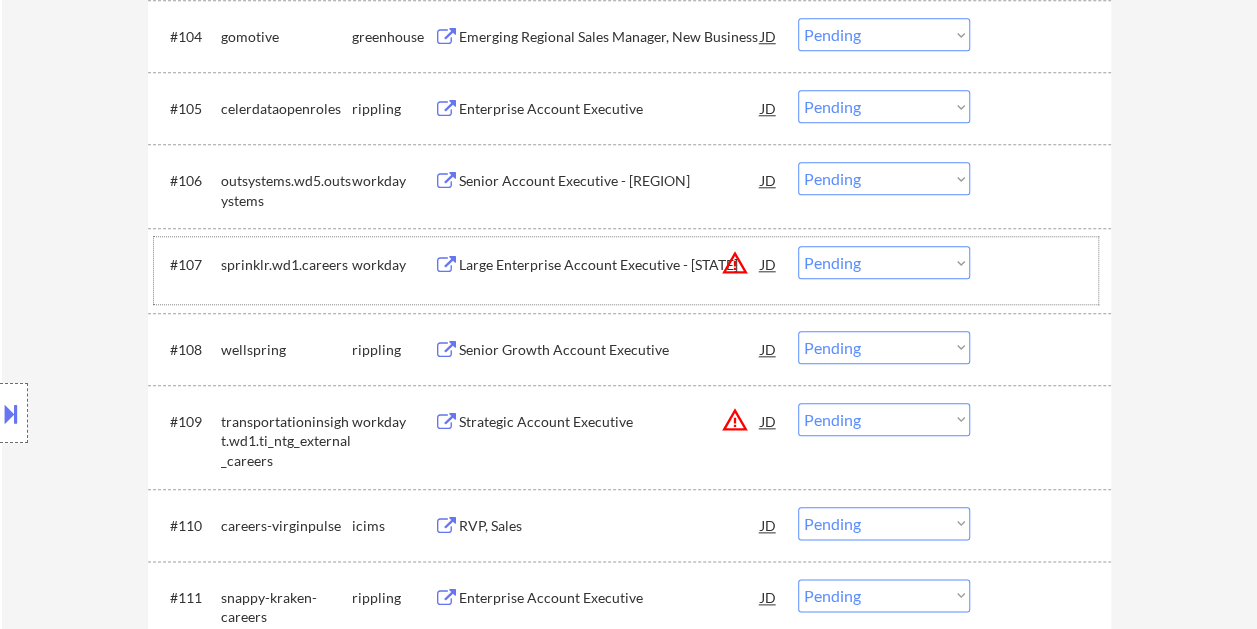 click at bounding box center [1043, 264] 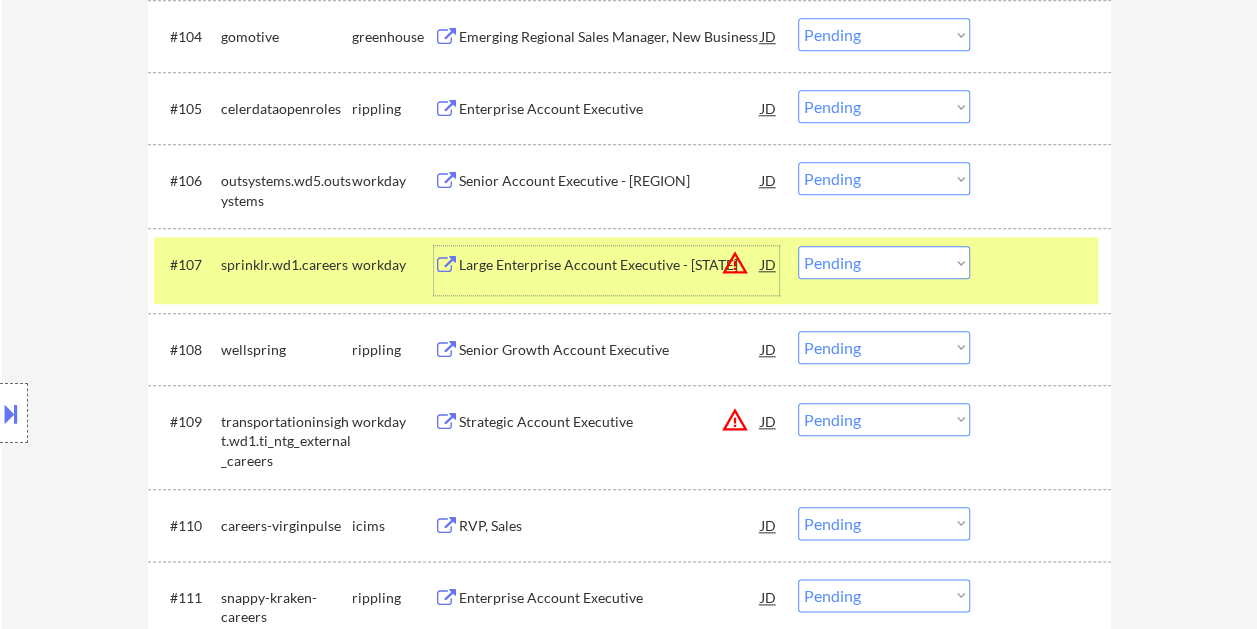 click on "Large Enterprise Account Executive - North Carolina" at bounding box center (610, 265) 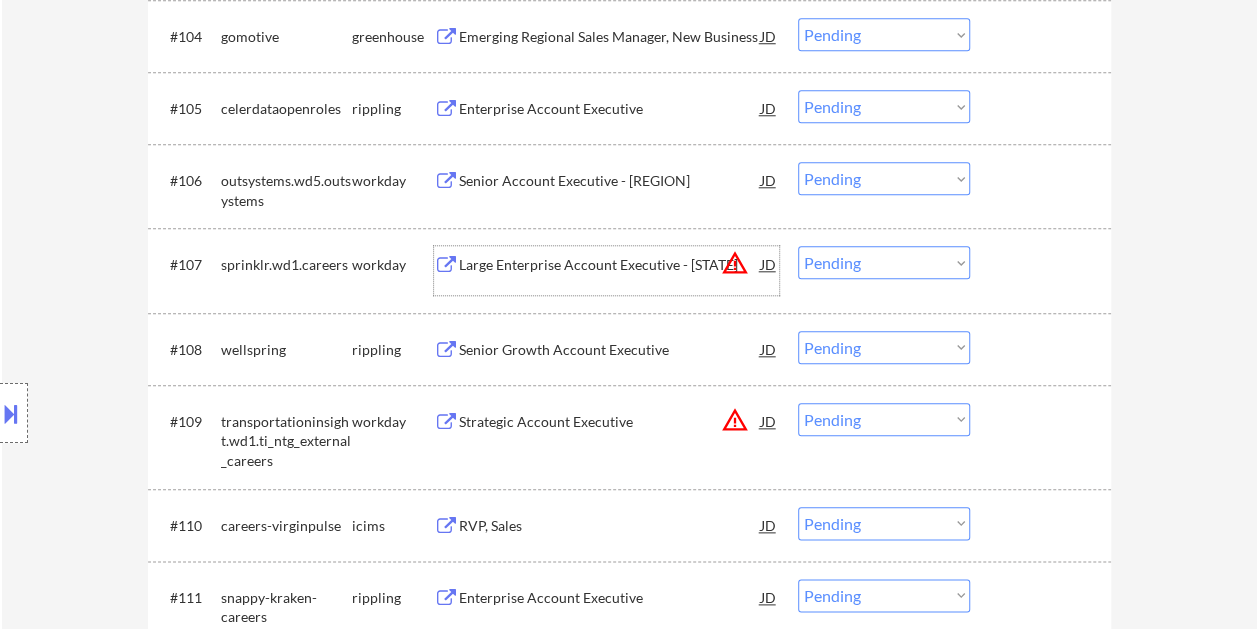 click at bounding box center (1043, 264) 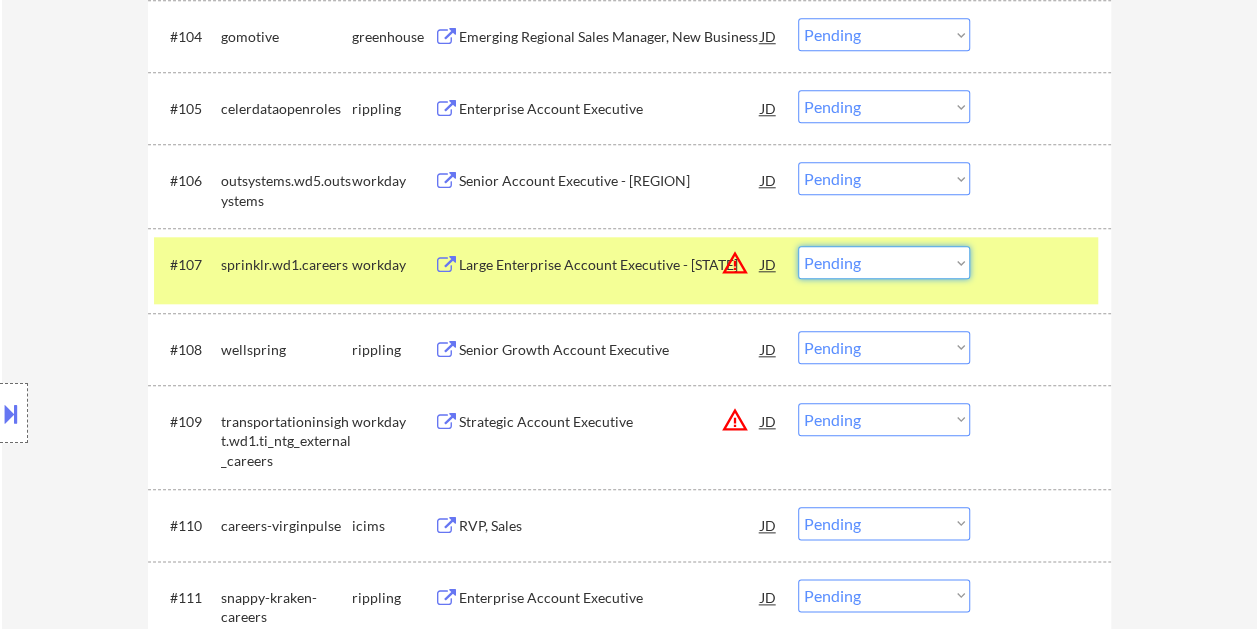 click on "Choose an option... Pending Applied Excluded (Questions) Excluded (Expired) Excluded (Location) Excluded (Bad Match) Excluded (Blocklist) Excluded (Salary) Excluded (Other)" at bounding box center (884, 262) 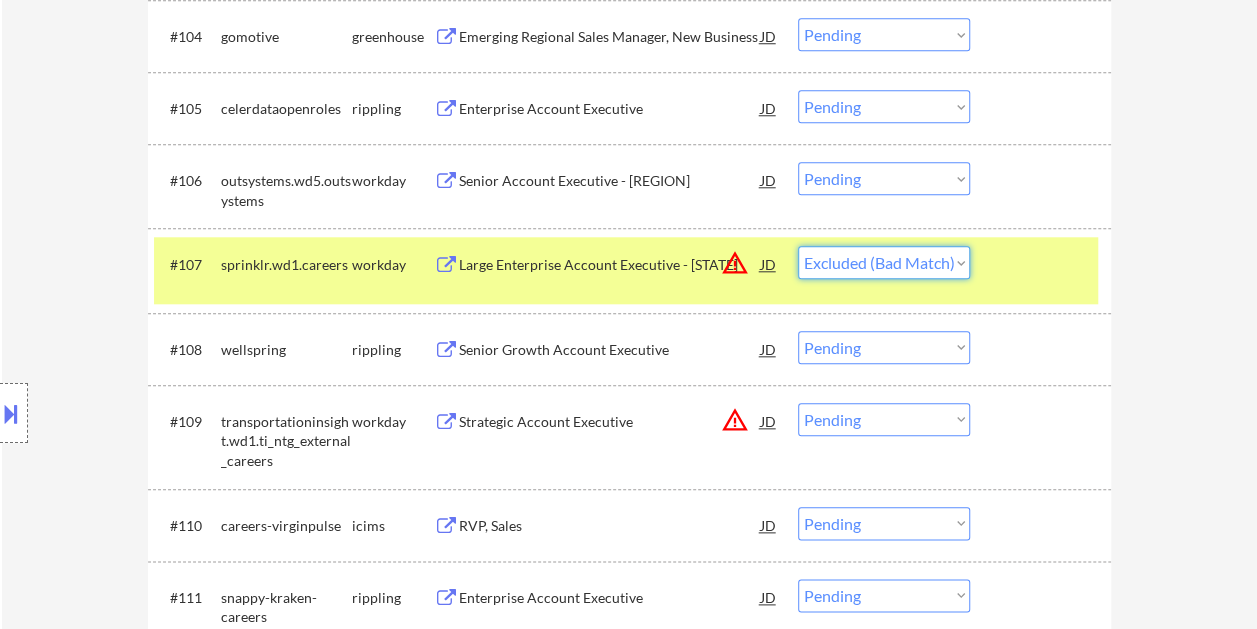 click on "Choose an option... Pending Applied Excluded (Questions) Excluded (Expired) Excluded (Location) Excluded (Bad Match) Excluded (Blocklist) Excluded (Salary) Excluded (Other)" at bounding box center (884, 262) 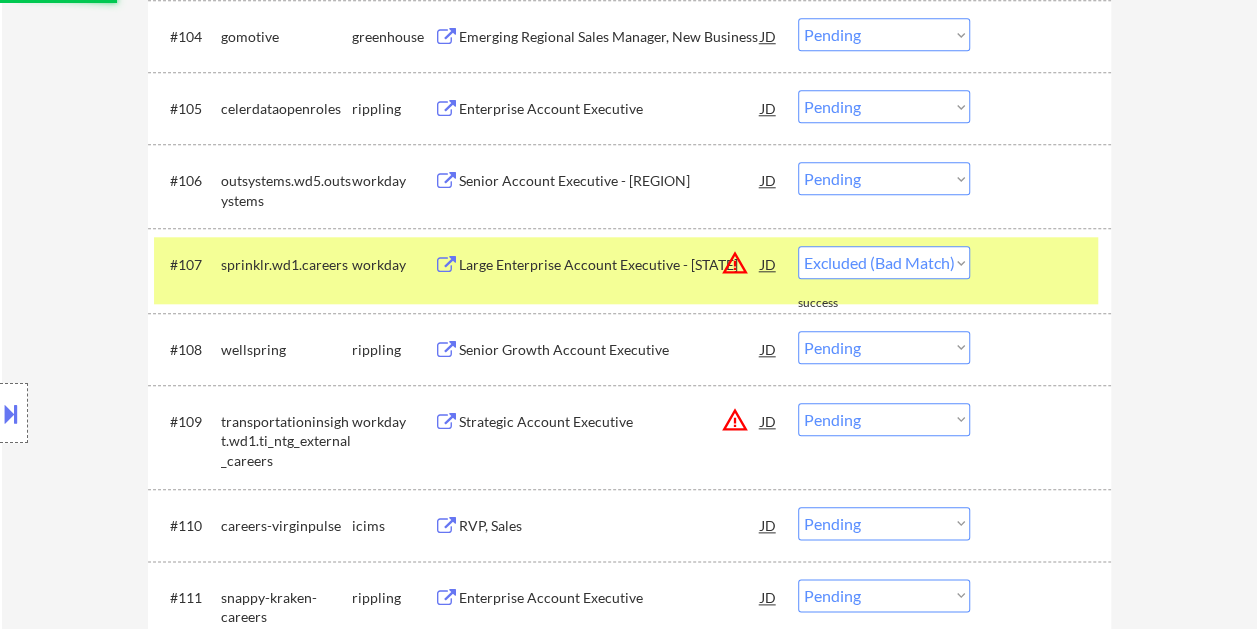 select on ""pending"" 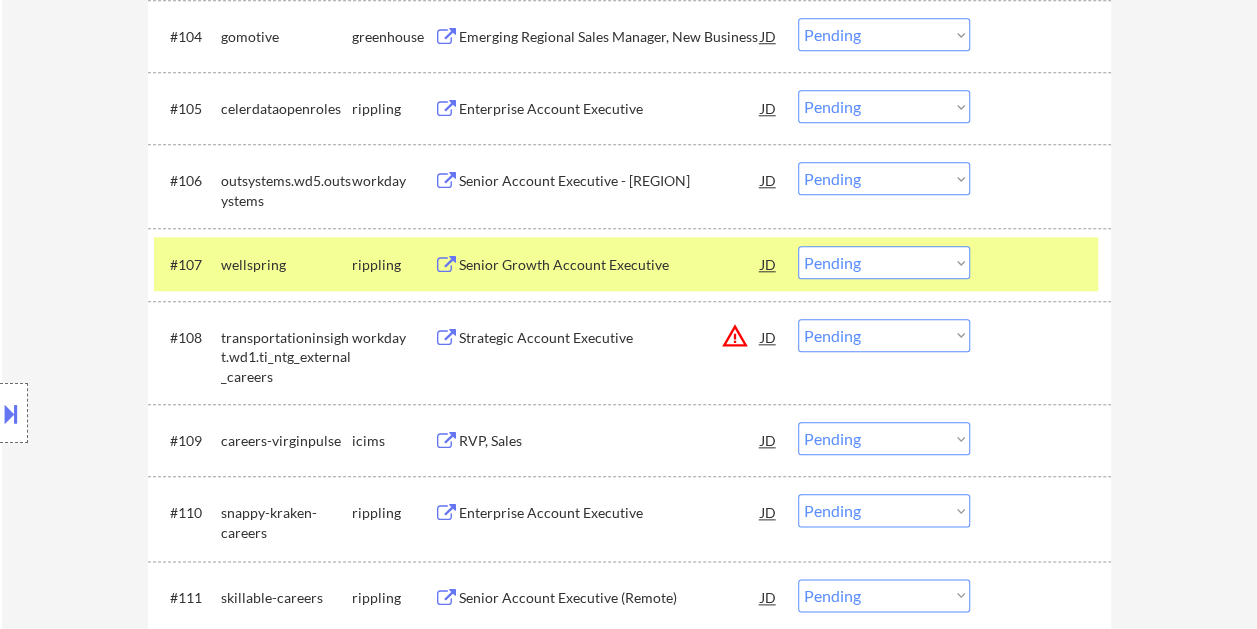 click at bounding box center [1043, 264] 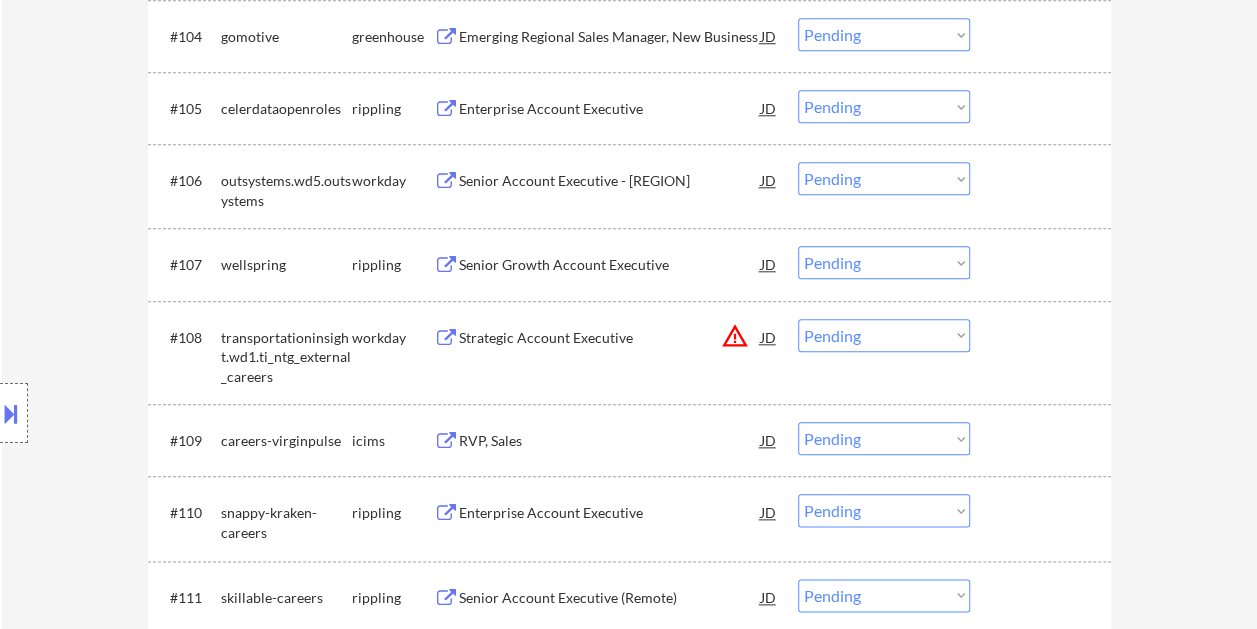 click on "Senior Growth Account Executive" at bounding box center (610, 265) 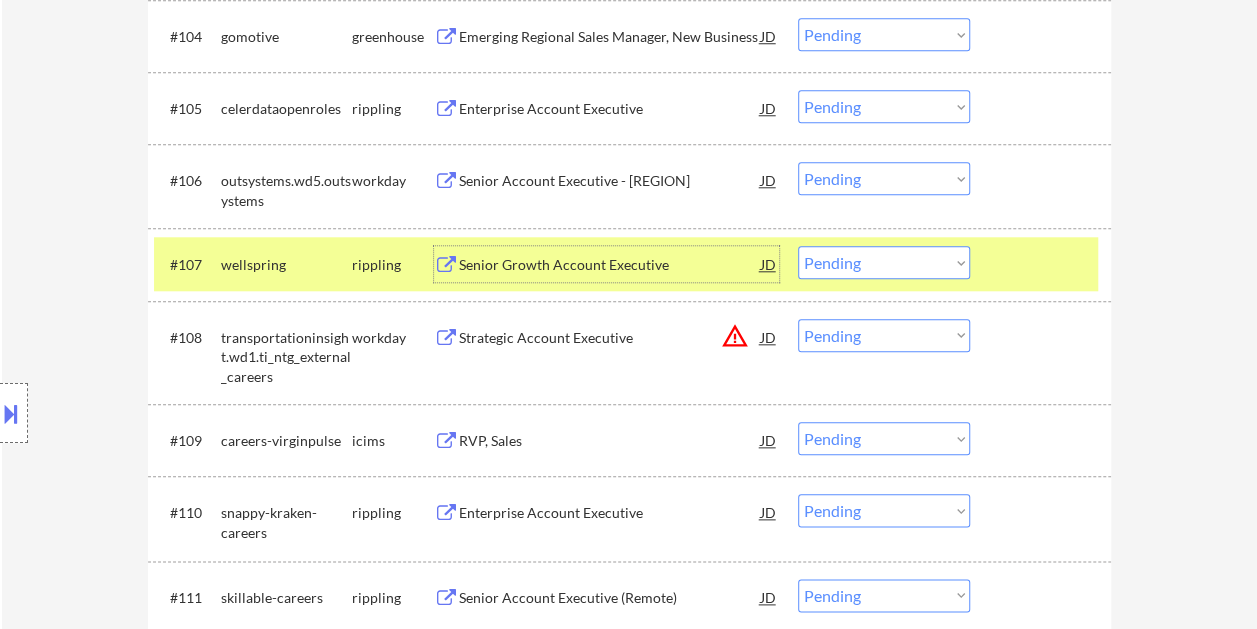 click at bounding box center (1043, 264) 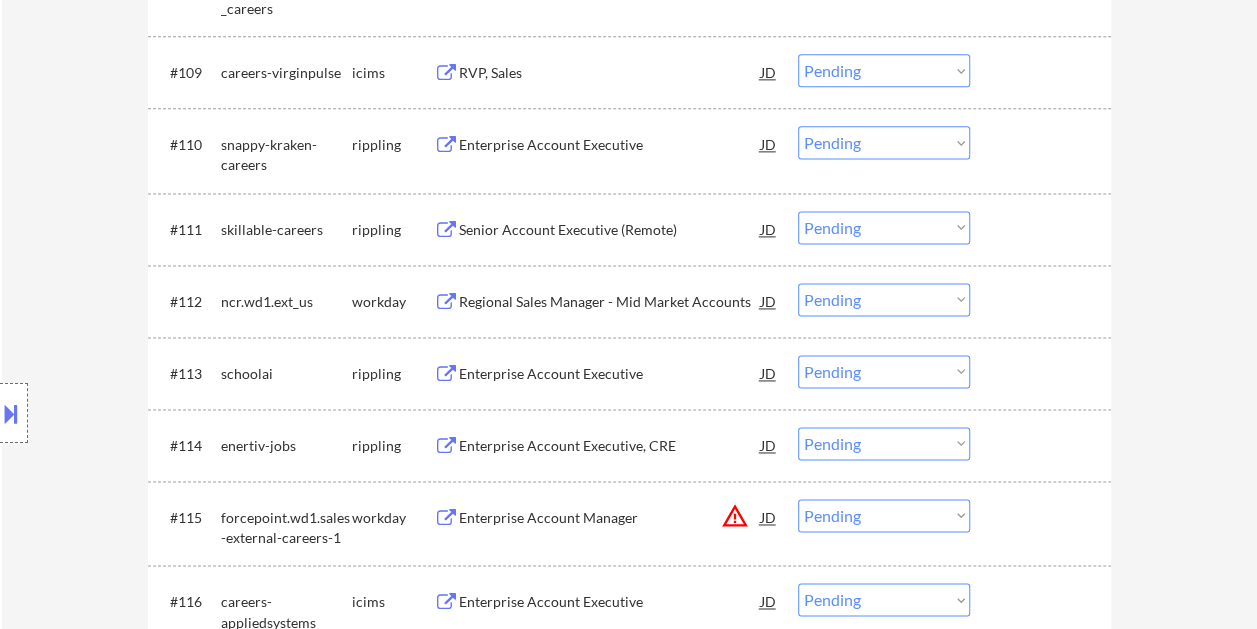 scroll, scrollTop: 1300, scrollLeft: 0, axis: vertical 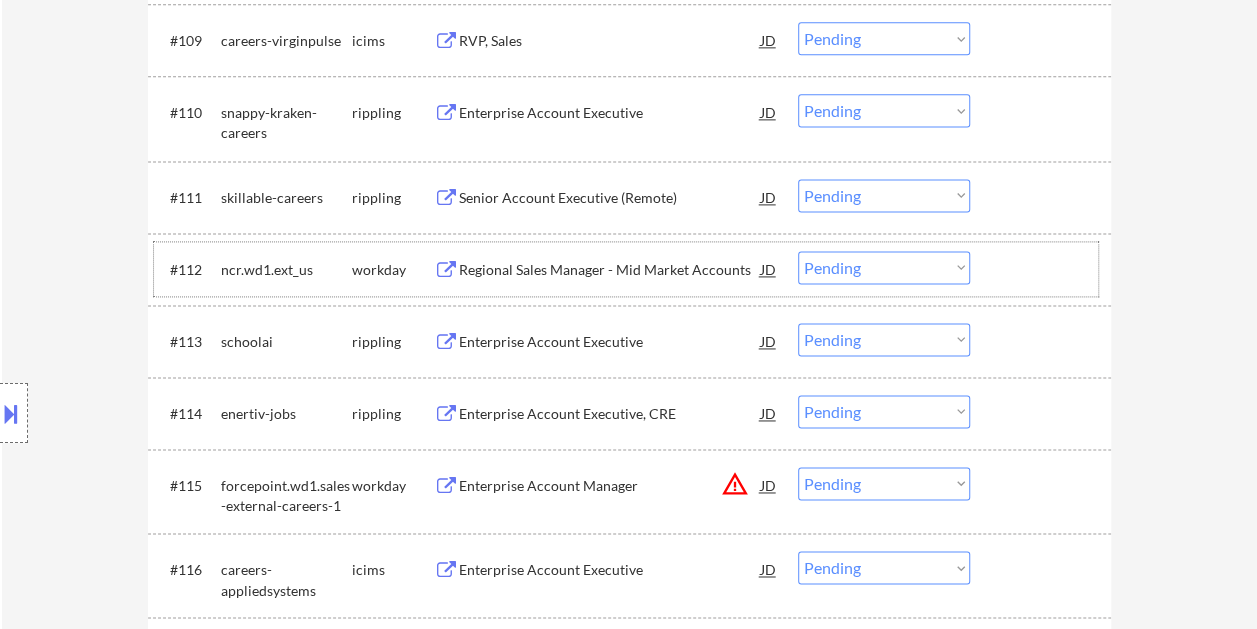 click at bounding box center [1043, 269] 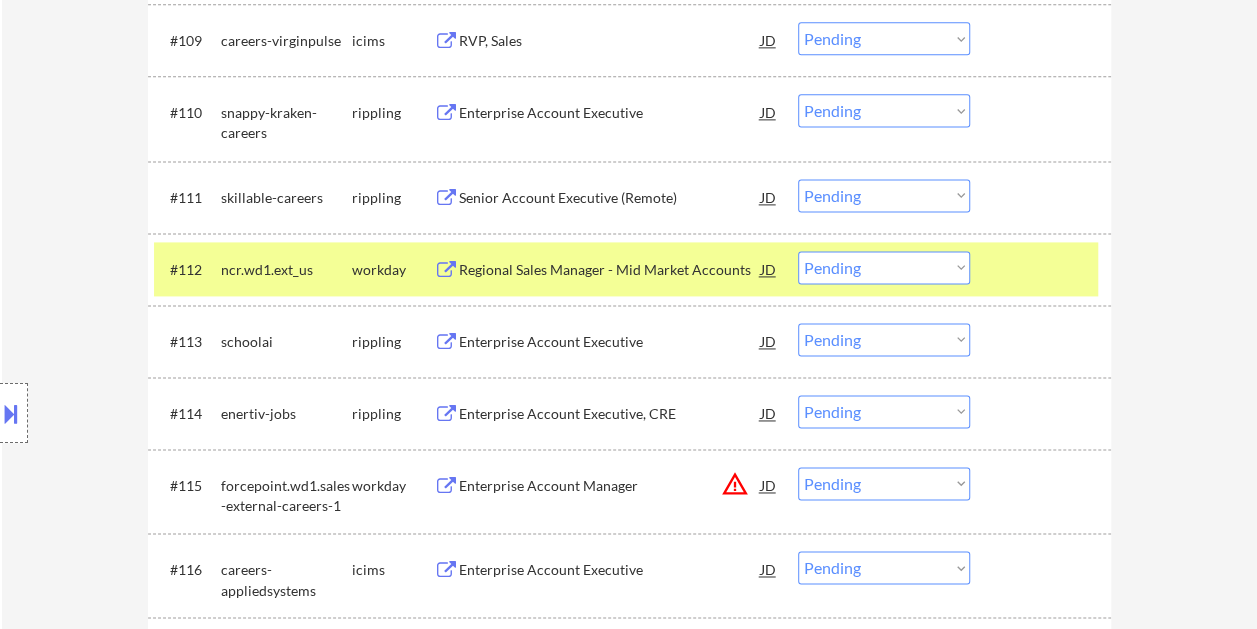 click on "Regional Sales Manager - Mid Market Accounts" at bounding box center [610, 270] 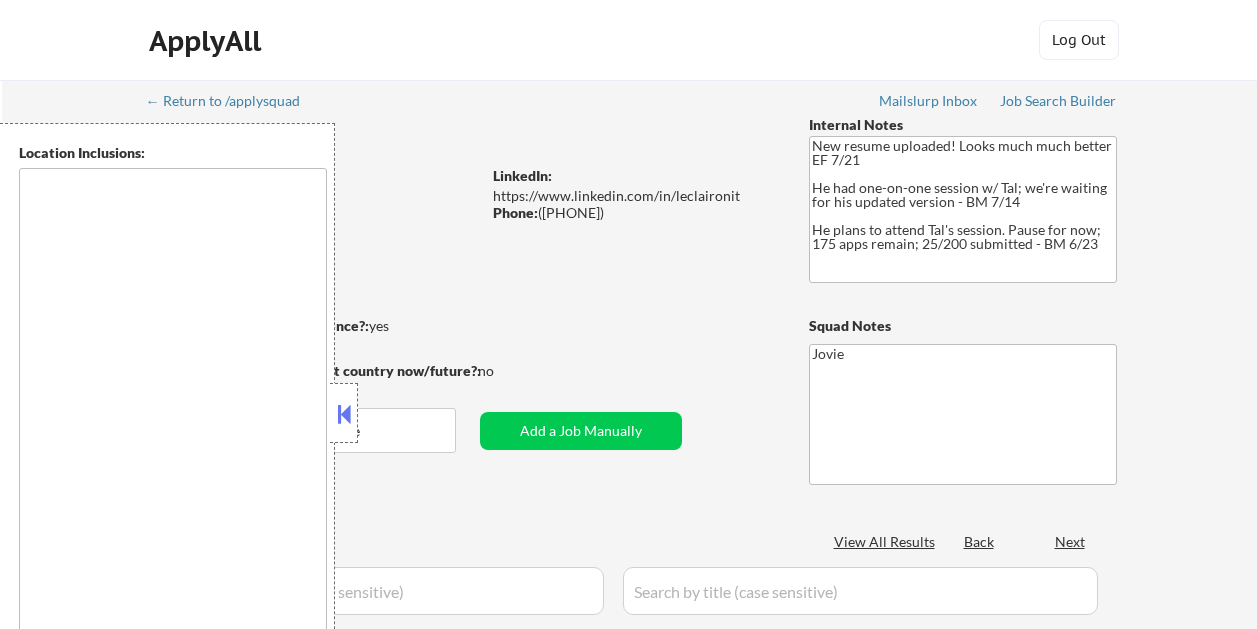 type on "[CITY], [STATE]   [CITY], [STATE]   [CITY], [STATE]   [CITY], [STATE]   [CITY], [STATE]   [CITY], [STATE]   [CITY], [STATE]   [CITY], [STATE]   [CITY], [STATE]   [CITY], [STATE]   [CITY], [STATE]   [CITY], [STATE]   [CITY], [STATE]   [CITY], [STATE]   [CITY], [STATE]   [CITY], [STATE]   [CITY], [STATE]   [CITY], [STATE]   [CITY], [STATE]   [CITY], [STATE] It seems there is a misunderstanding in the input. "East Coast" is a broad term that refers to the eastern seaboard of the United States, which spans multiple states and cities. Since the user is located in [CITY], [STATE], and is interested in working around the "East Coast," I will provide a list of major cities and metro areas along the East Coast that are significant job markets. These locations are not within a 30-minute commute from [CITY], [STATE], but they are key areas along the East Coast where job opportunities might be found. Here is a list of major cities and metro areas along the East Coast: 1. [CITY], [STATE] 2. [CITY], [STATE] 3. [CITY], [STATE] 4. [CITY], [STATE] 5. [CITY], ..." 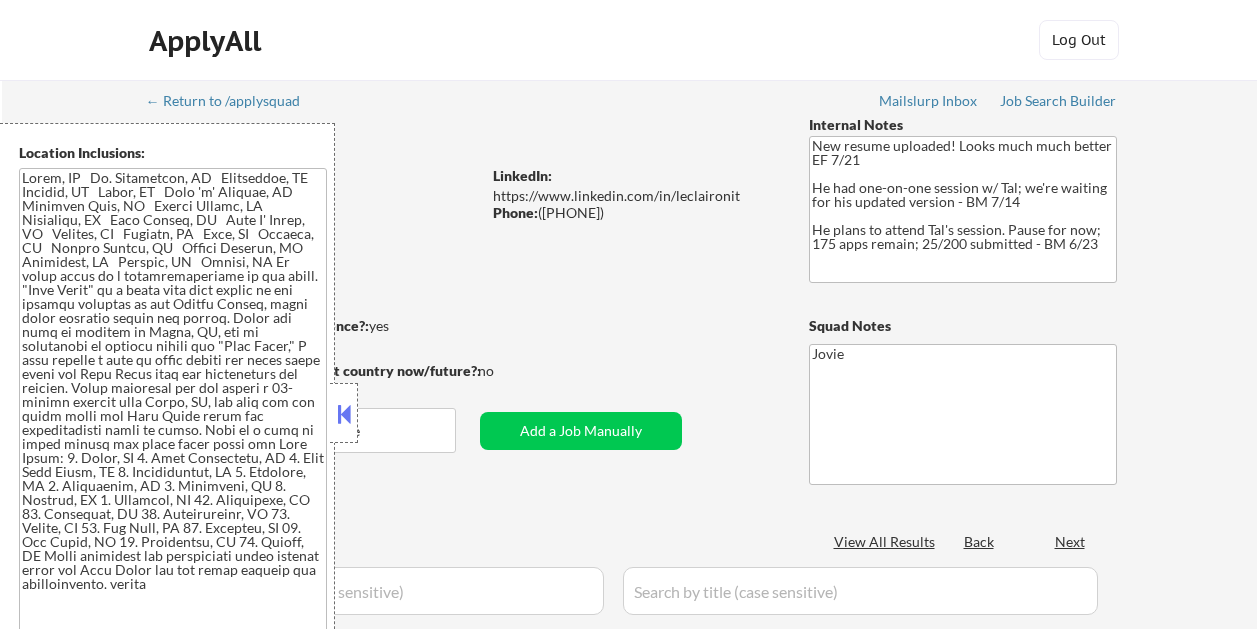 scroll, scrollTop: 0, scrollLeft: 0, axis: both 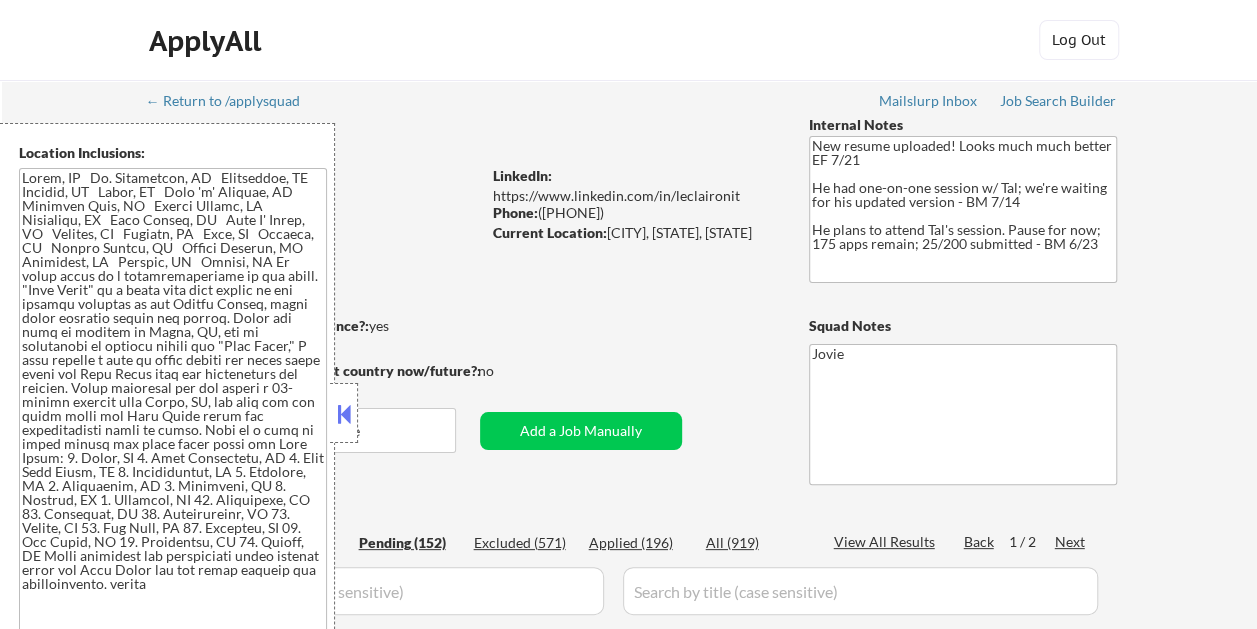 click at bounding box center (344, 414) 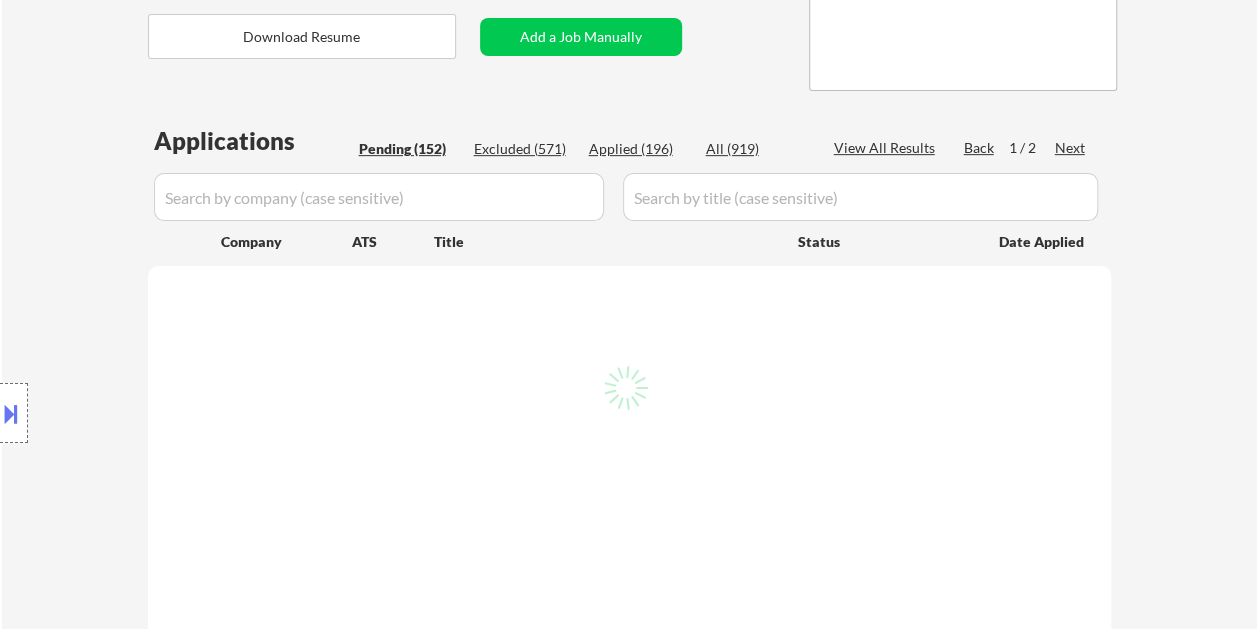 scroll, scrollTop: 400, scrollLeft: 0, axis: vertical 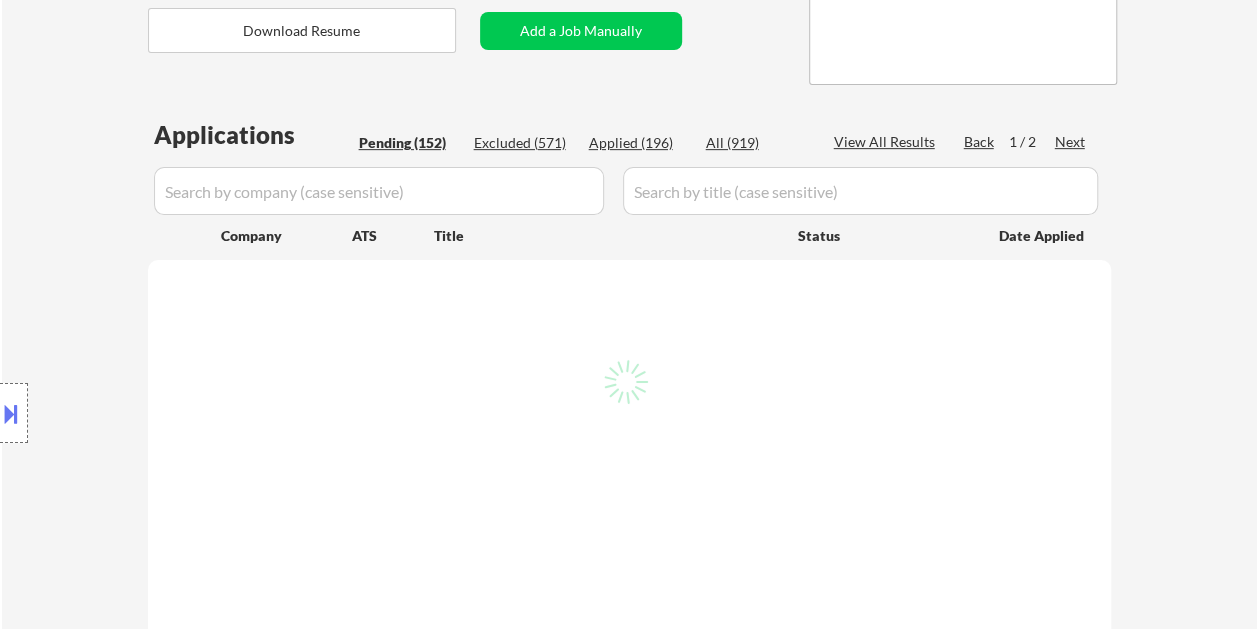 select on ""pending"" 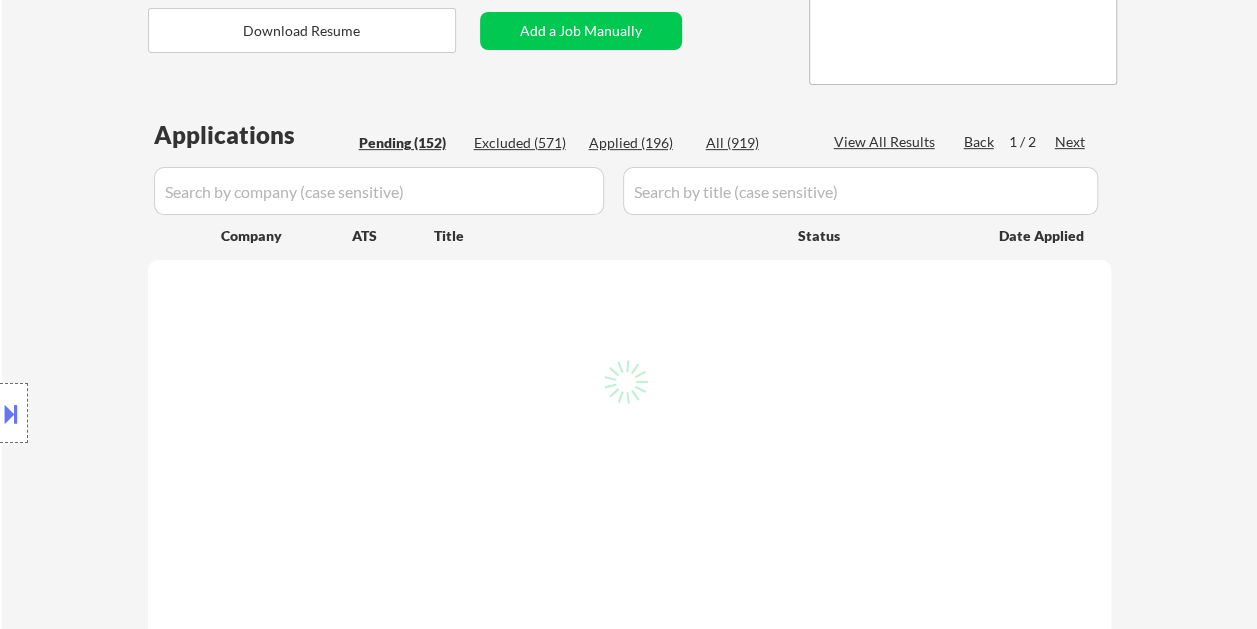 select on ""pending"" 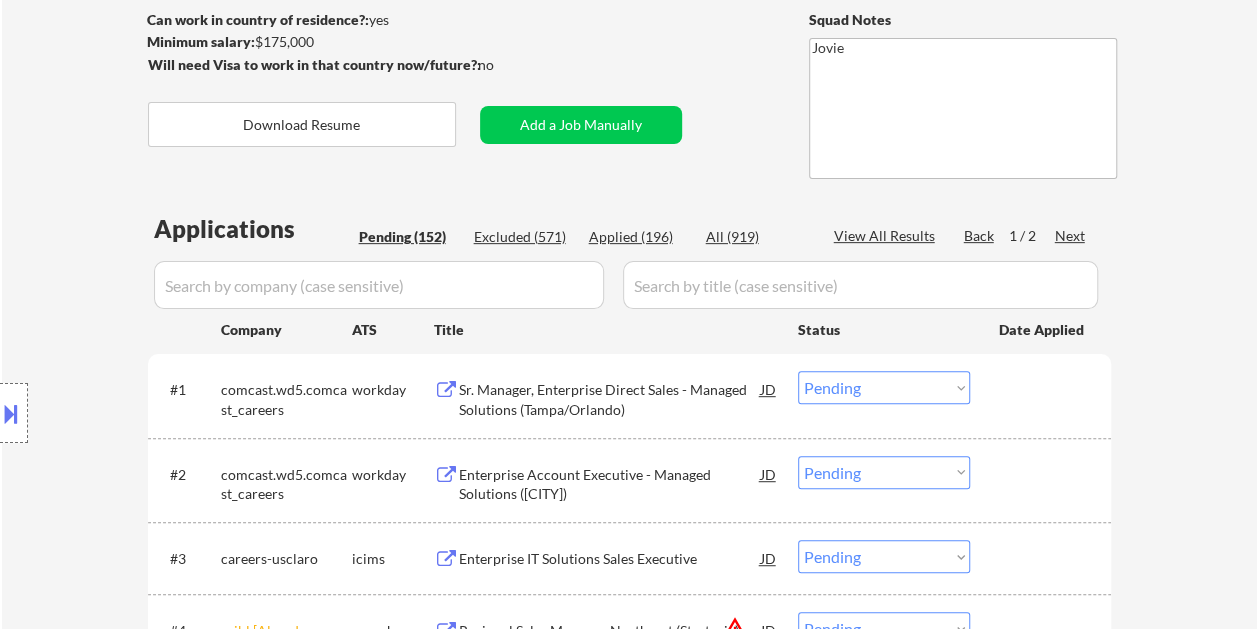 scroll, scrollTop: 300, scrollLeft: 0, axis: vertical 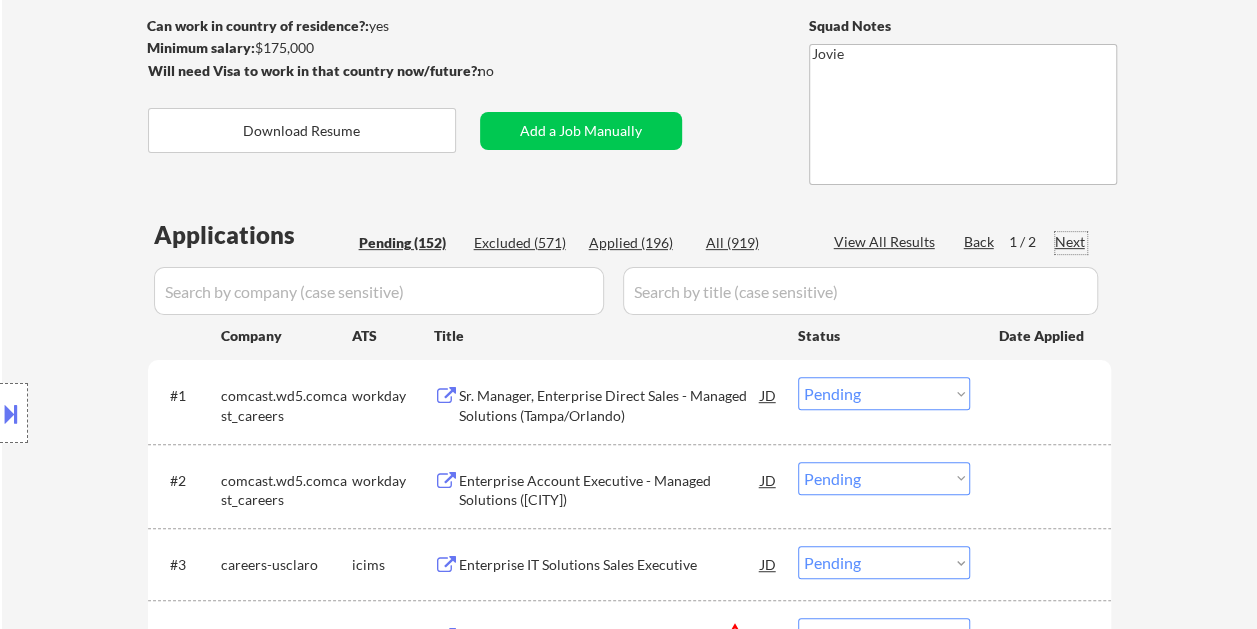click on "Next" at bounding box center (1071, 242) 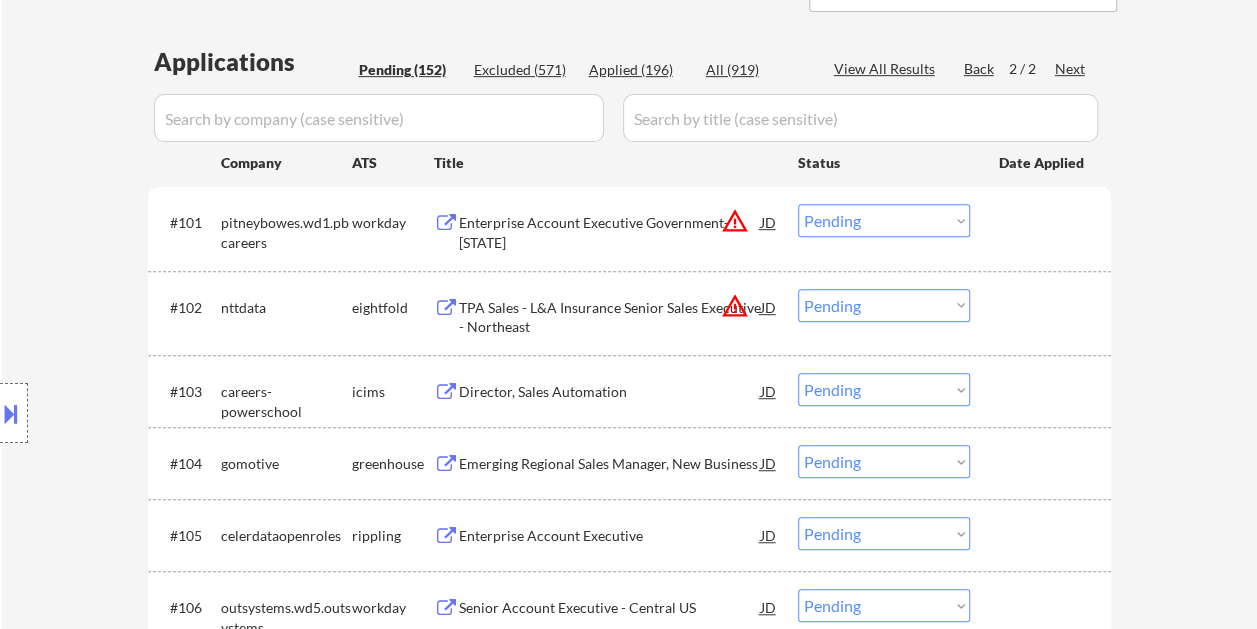scroll, scrollTop: 500, scrollLeft: 0, axis: vertical 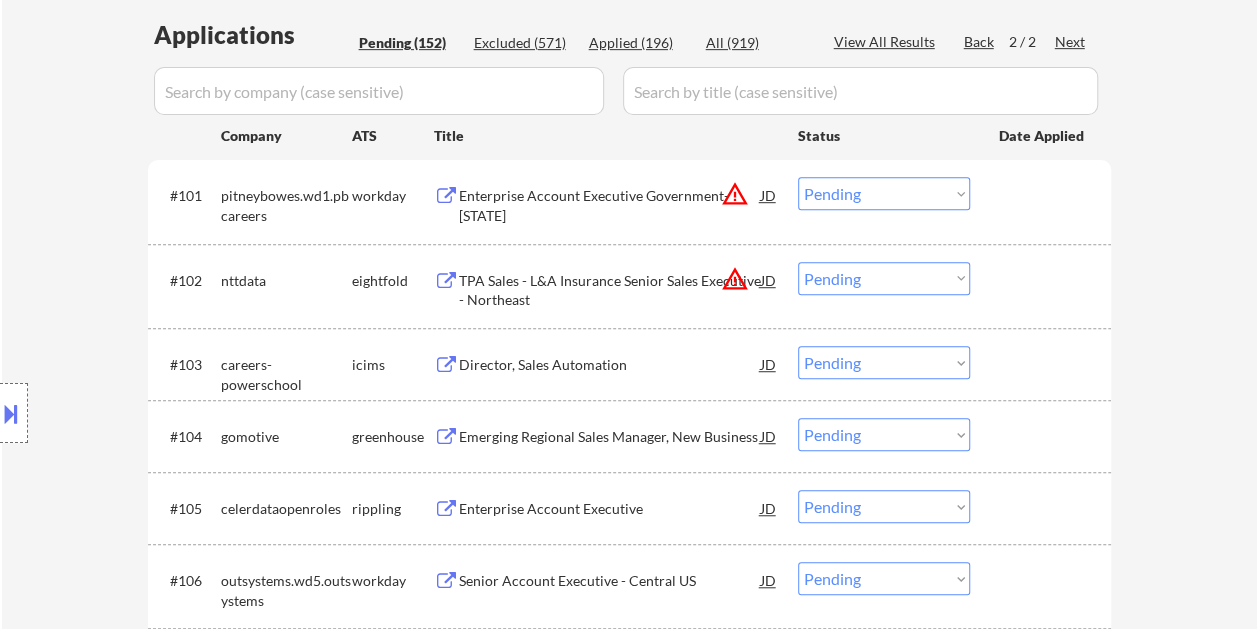 click at bounding box center [1043, 195] 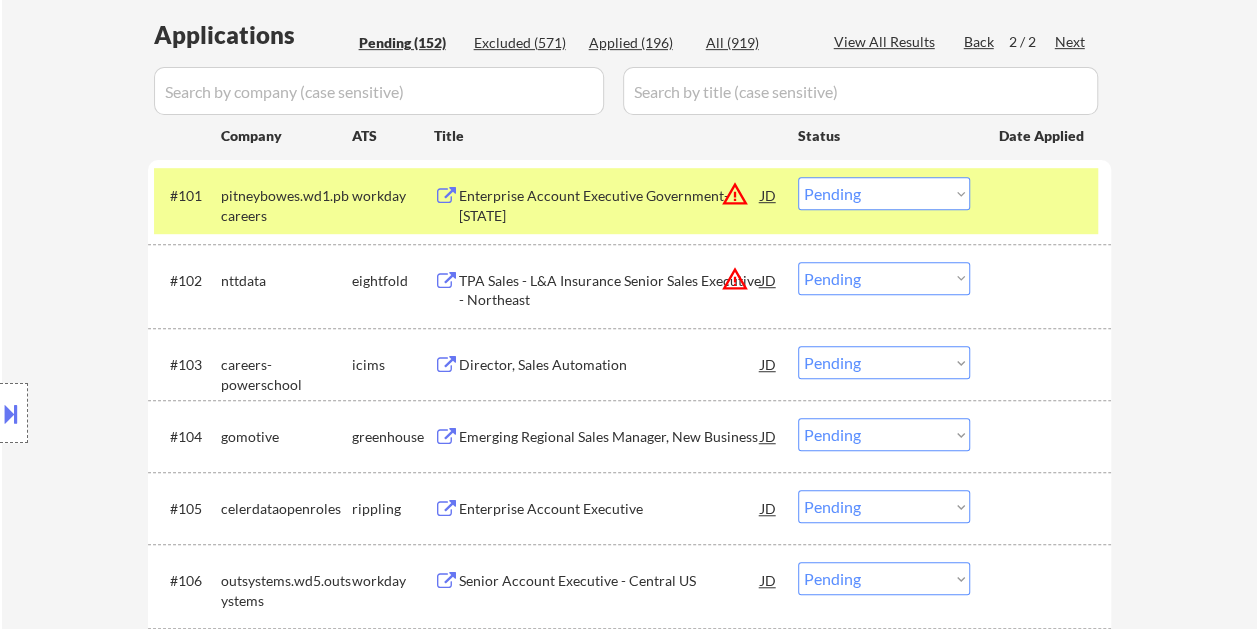 click on "Enterprise Account Executive Government- [STATE]" at bounding box center [610, 205] 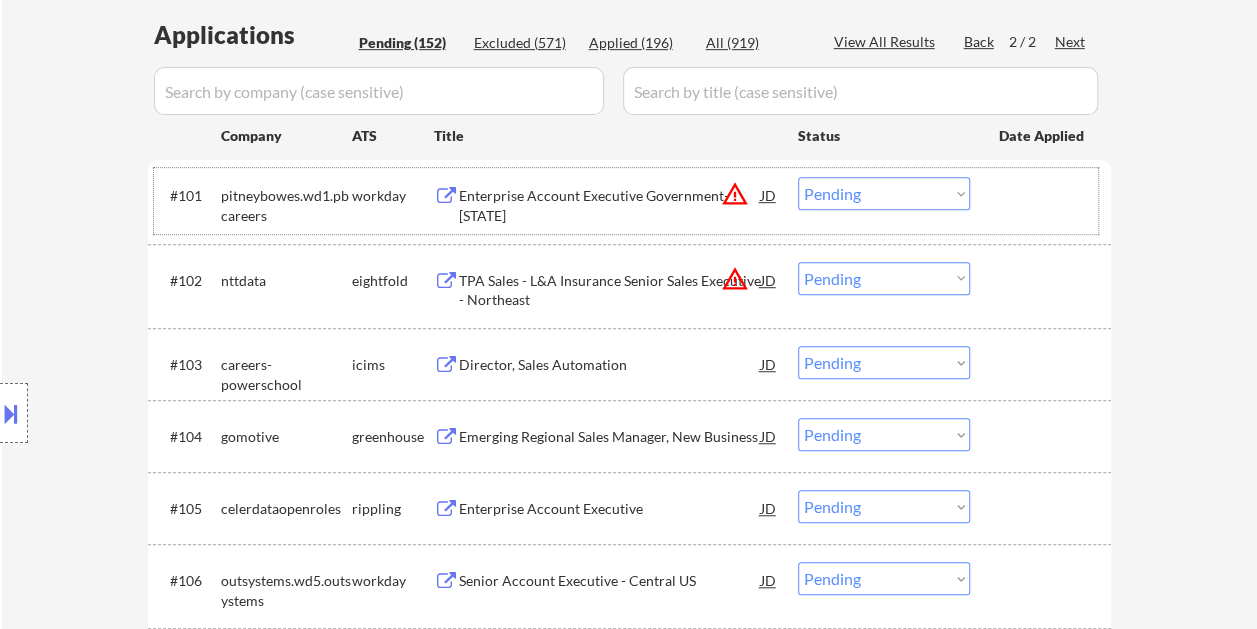 click at bounding box center (1043, 195) 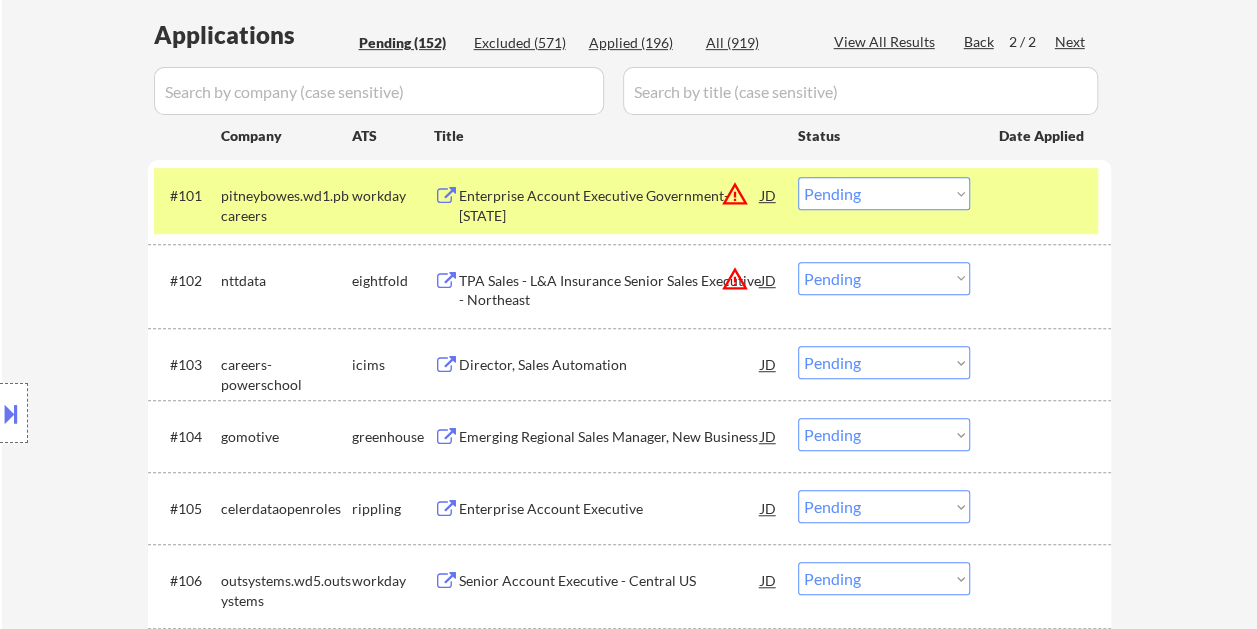 click on "Choose an option... Pending Applied Excluded (Questions) Excluded (Expired) Excluded (Location) Excluded (Bad Match) Excluded (Blocklist) Excluded (Salary) Excluded (Other)" at bounding box center (884, 193) 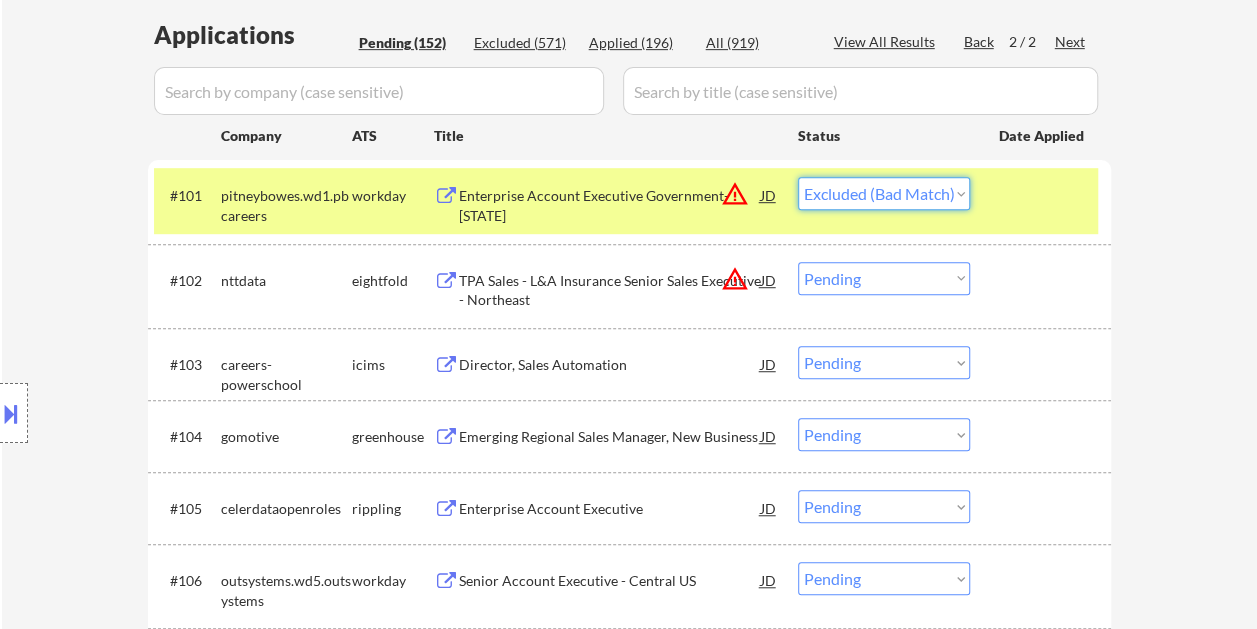 click on "Choose an option... Pending Applied Excluded (Questions) Excluded (Expired) Excluded (Location) Excluded (Bad Match) Excluded (Blocklist) Excluded (Salary) Excluded (Other)" at bounding box center [884, 193] 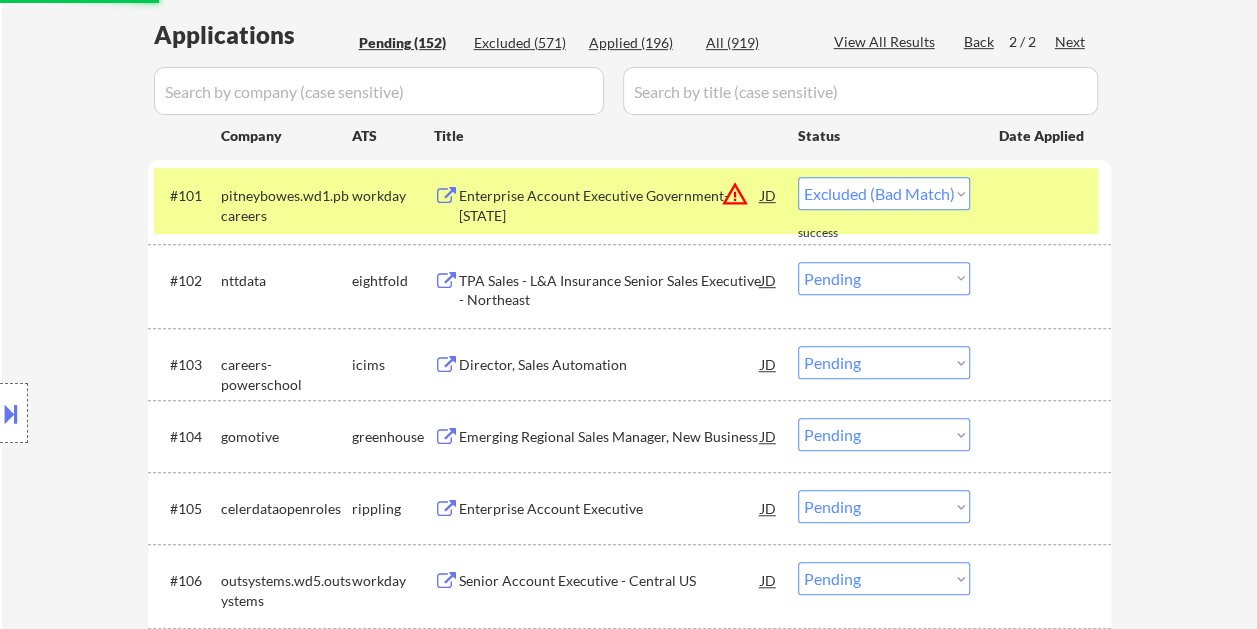 select on ""pending"" 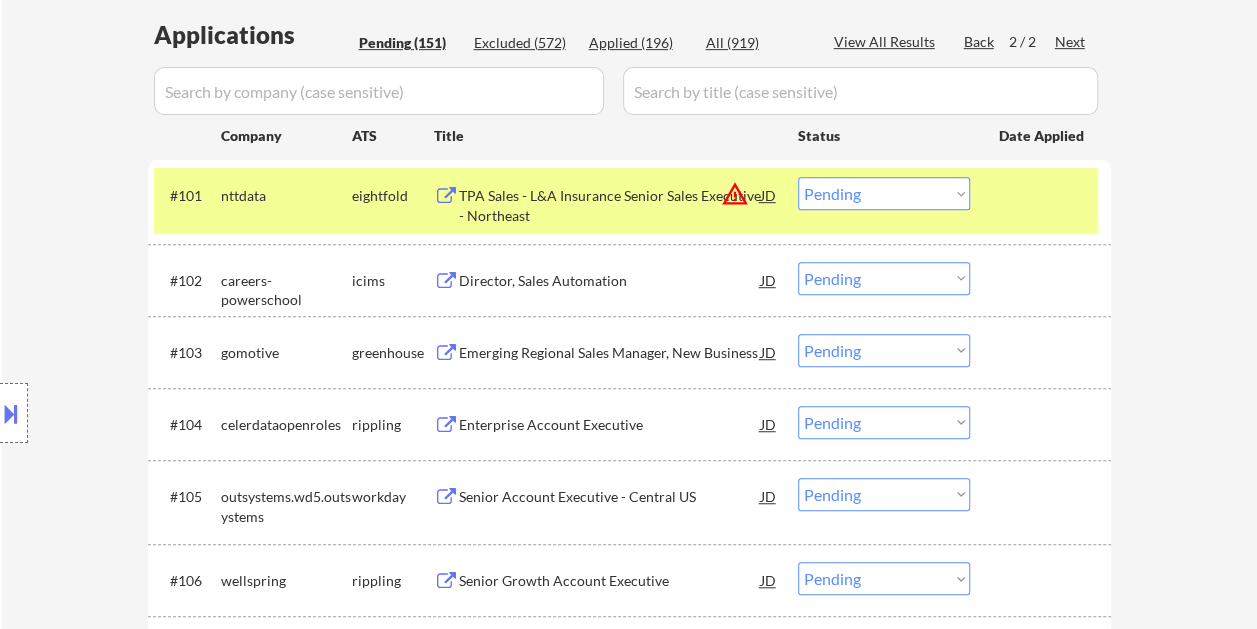 click on "#101 nttdata eightfold TPA Sales - L&A Insurance Senior Sales Executive - Northeast JD warning_amber Choose an option... Pending Applied Excluded (Questions) Excluded (Expired) Excluded (Location) Excluded (Bad Match) Excluded (Blocklist) Excluded (Salary) Excluded (Other)" at bounding box center [626, 201] 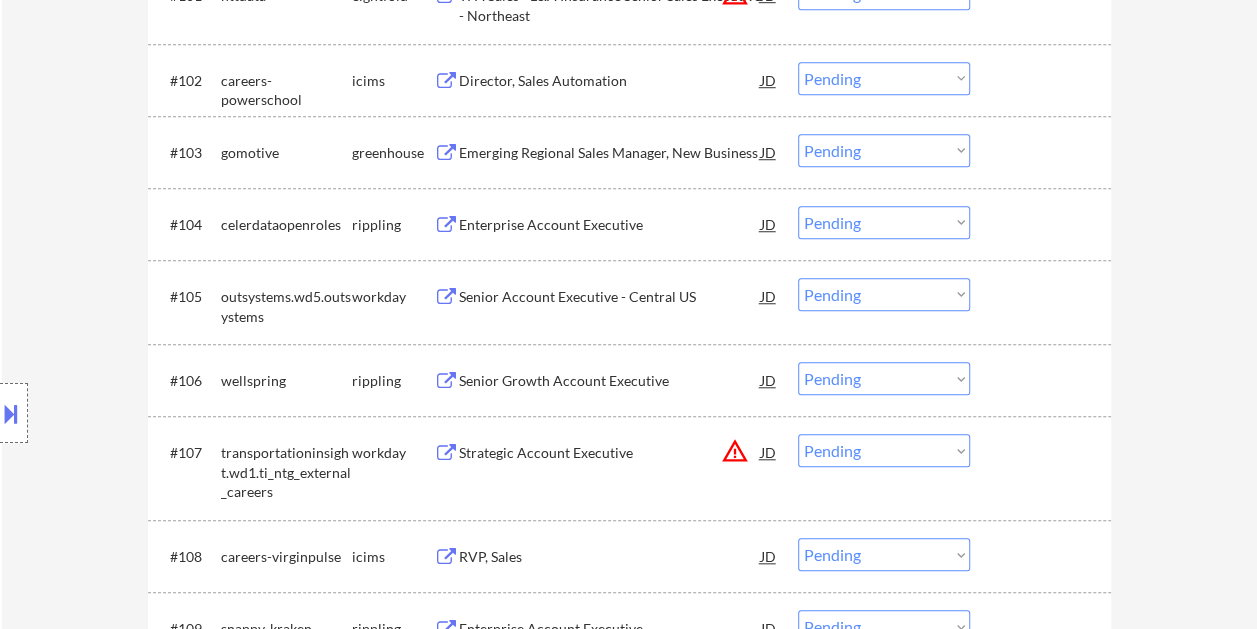 scroll, scrollTop: 800, scrollLeft: 0, axis: vertical 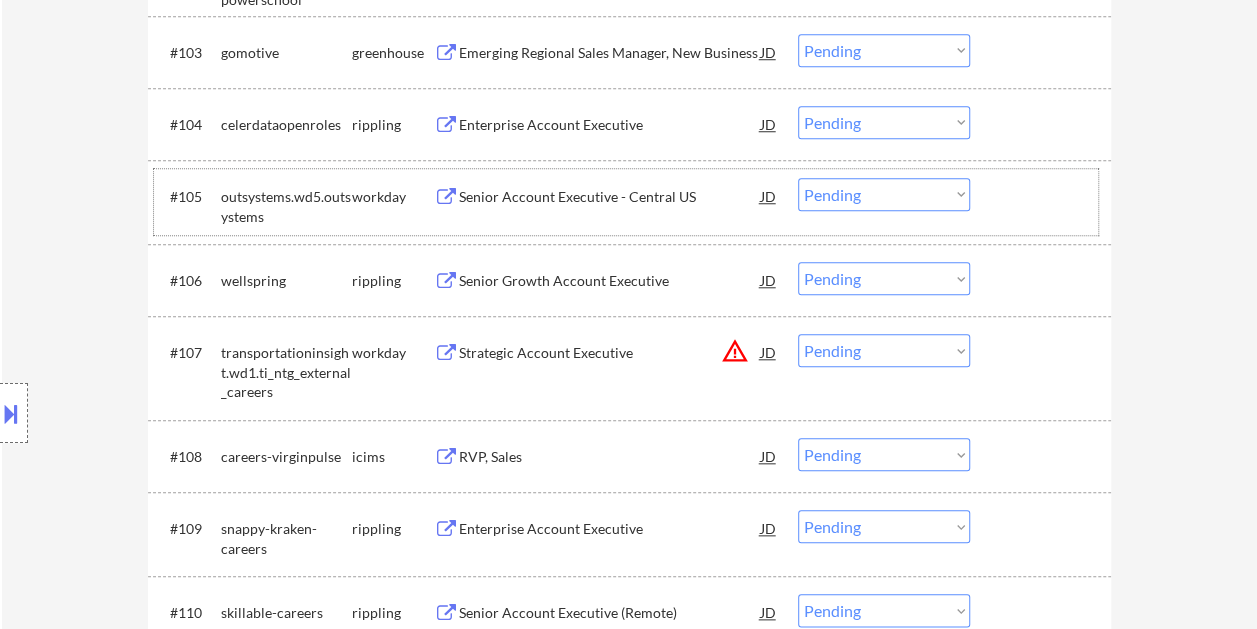 click at bounding box center [1043, 196] 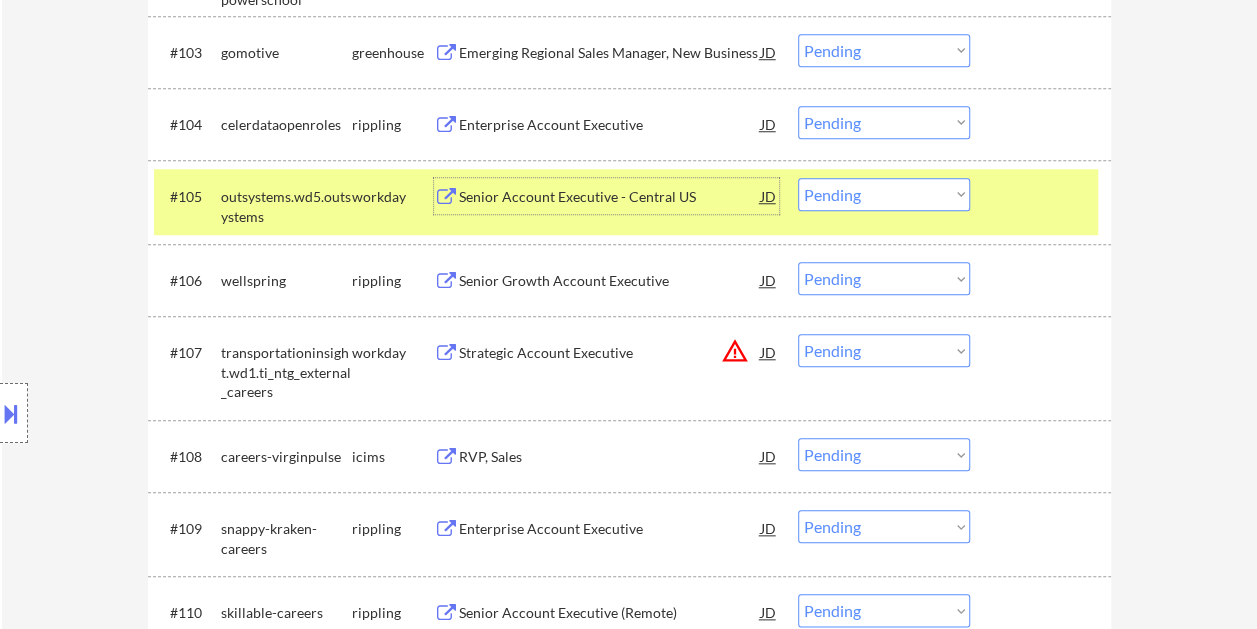 click on "Senior Account Executive - Central US" at bounding box center (610, 197) 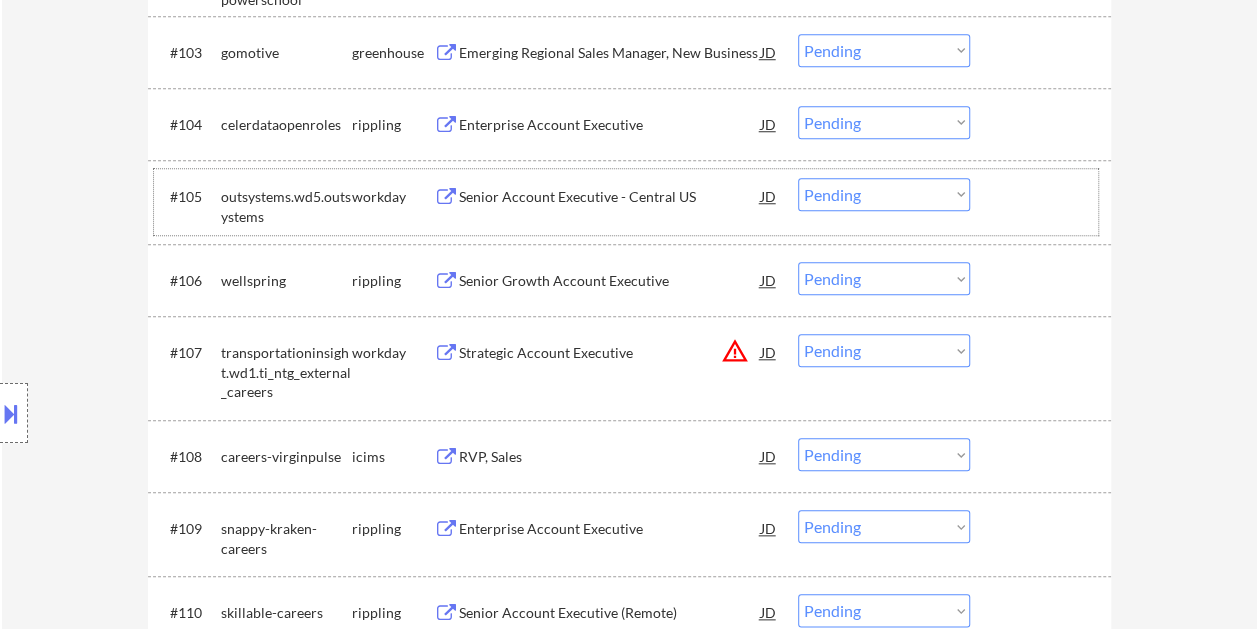 drag, startPoint x: 1011, startPoint y: 192, endPoint x: 963, endPoint y: 194, distance: 48.04165 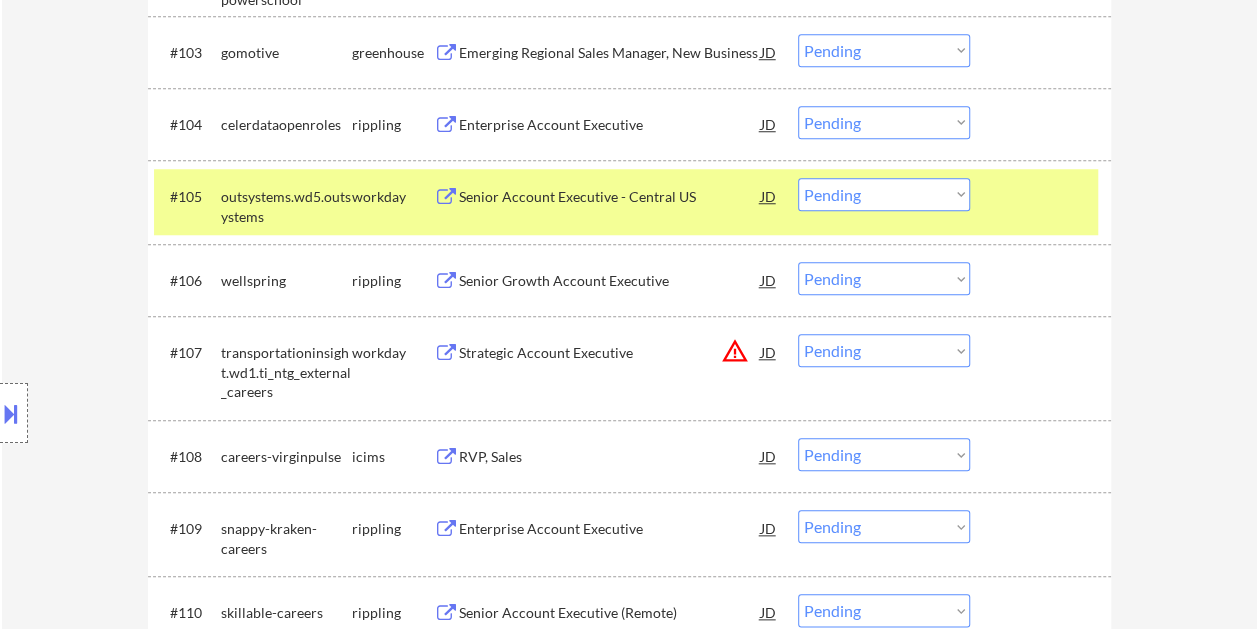 click on "Choose an option... Pending Applied Excluded (Questions) Excluded (Expired) Excluded (Location) Excluded (Bad Match) Excluded (Blocklist) Excluded (Salary) Excluded (Other)" at bounding box center [884, 194] 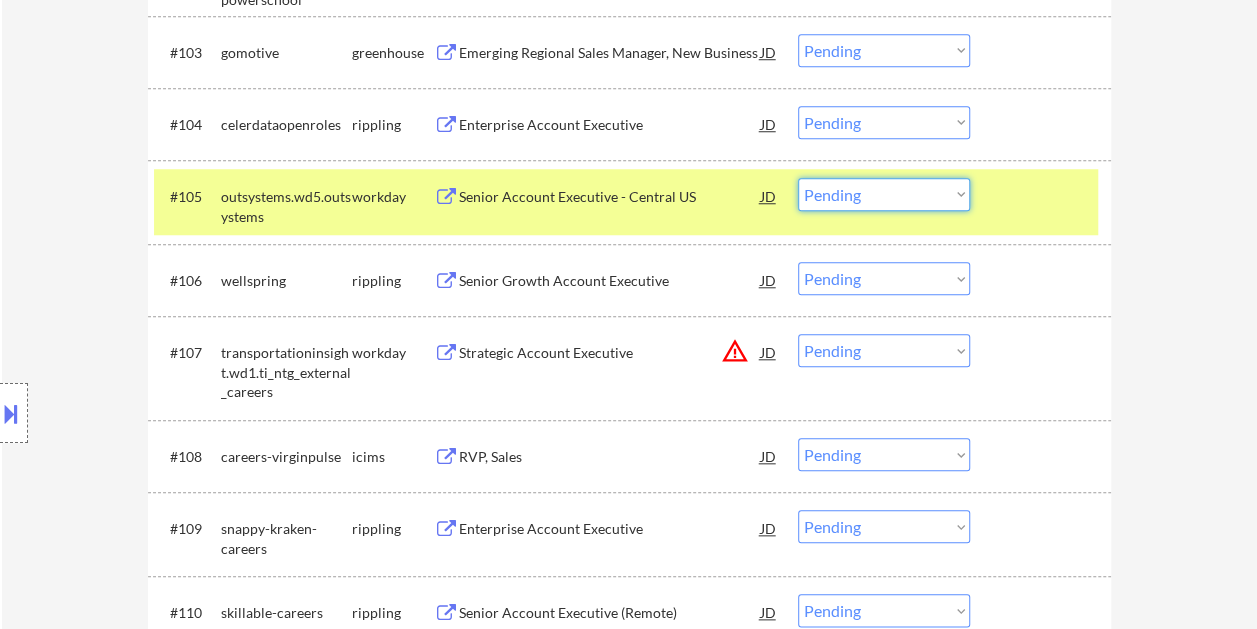 click on "Choose an option... Pending Applied Excluded (Questions) Excluded (Expired) Excluded (Location) Excluded (Bad Match) Excluded (Blocklist) Excluded (Salary) Excluded (Other)" at bounding box center (884, 194) 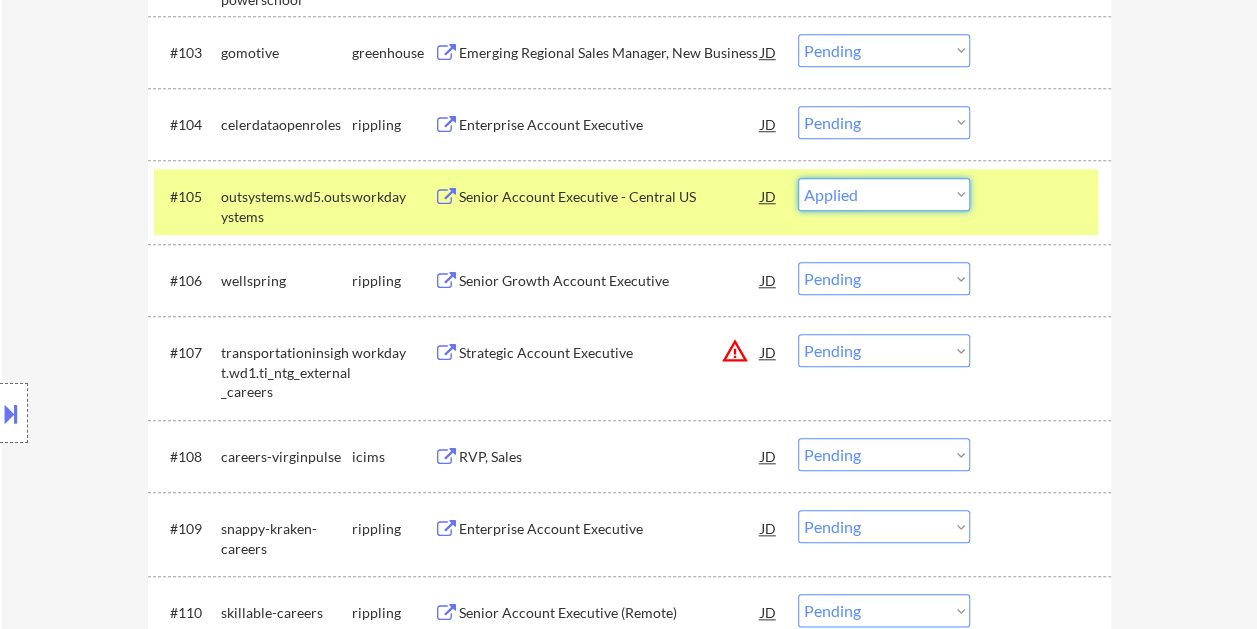 click on "Choose an option... Pending Applied Excluded (Questions) Excluded (Expired) Excluded (Location) Excluded (Bad Match) Excluded (Blocklist) Excluded (Salary) Excluded (Other)" at bounding box center [884, 194] 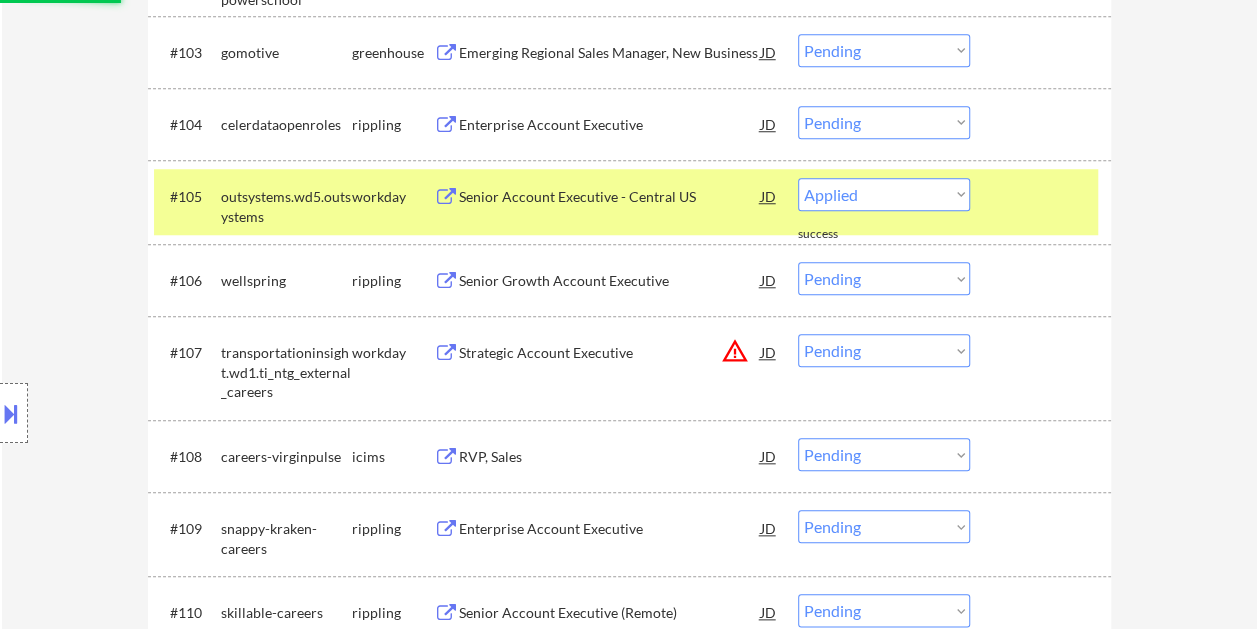 select on ""pending"" 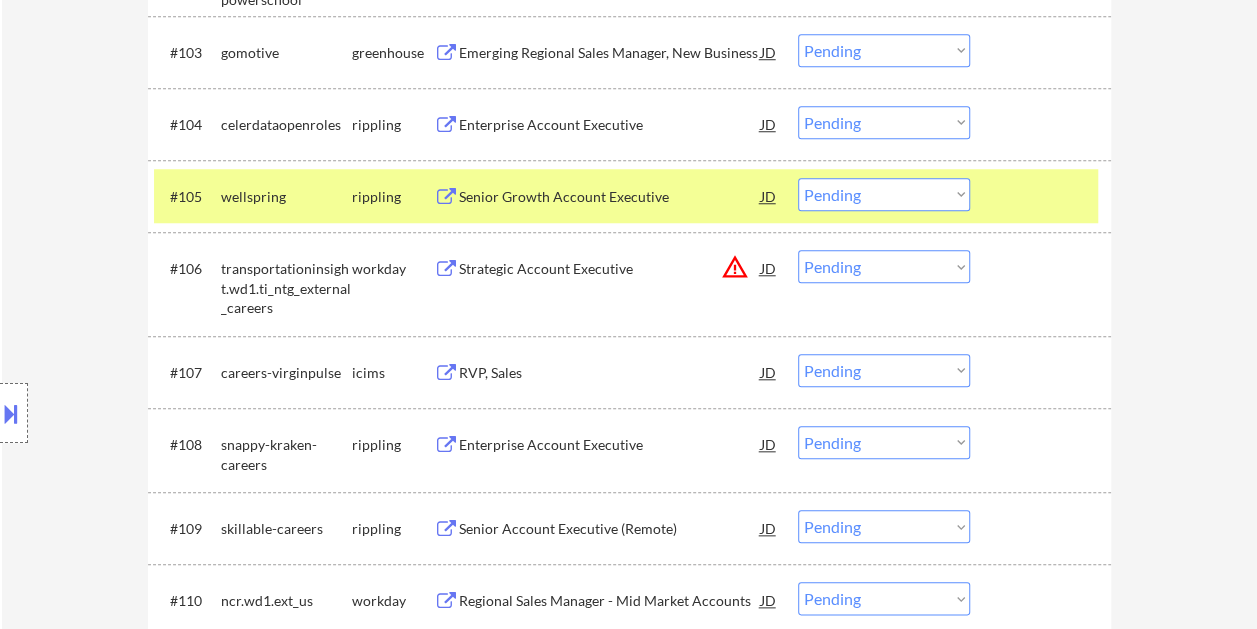 click on "#105 wellspring rippling Senior Growth Account Executive JD warning_amber Choose an option... Pending Applied Excluded (Questions) Excluded (Expired) Excluded (Location) Excluded (Bad Match) Excluded (Blocklist) Excluded (Salary) Excluded (Other)" at bounding box center (626, 196) 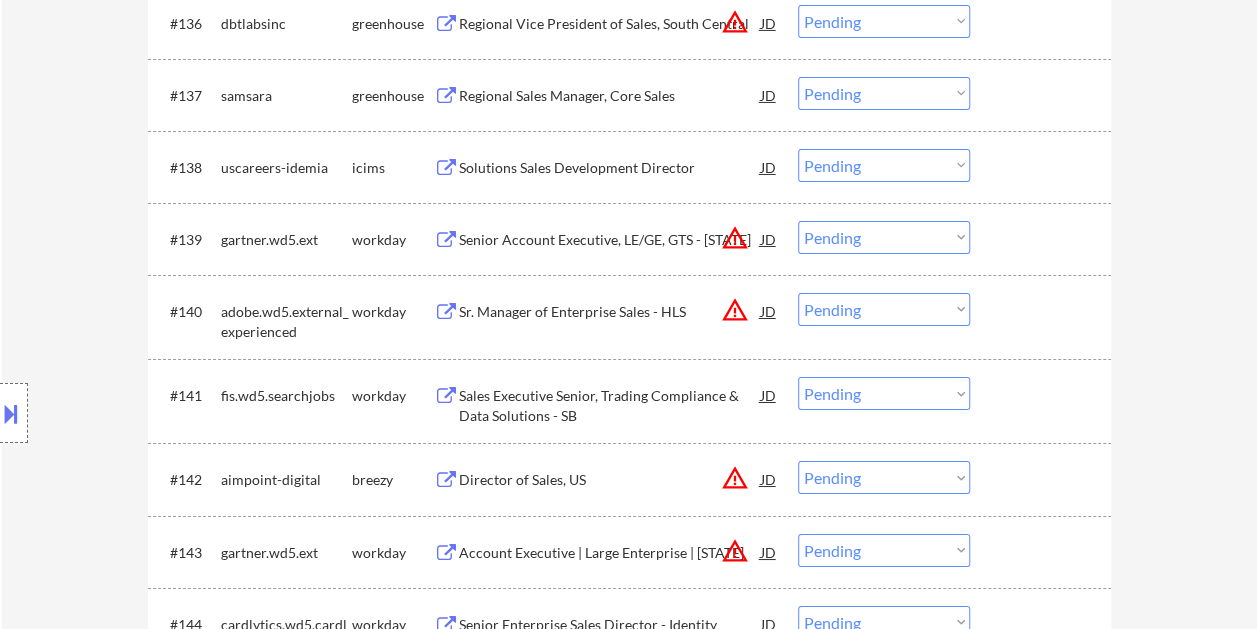 scroll, scrollTop: 3500, scrollLeft: 0, axis: vertical 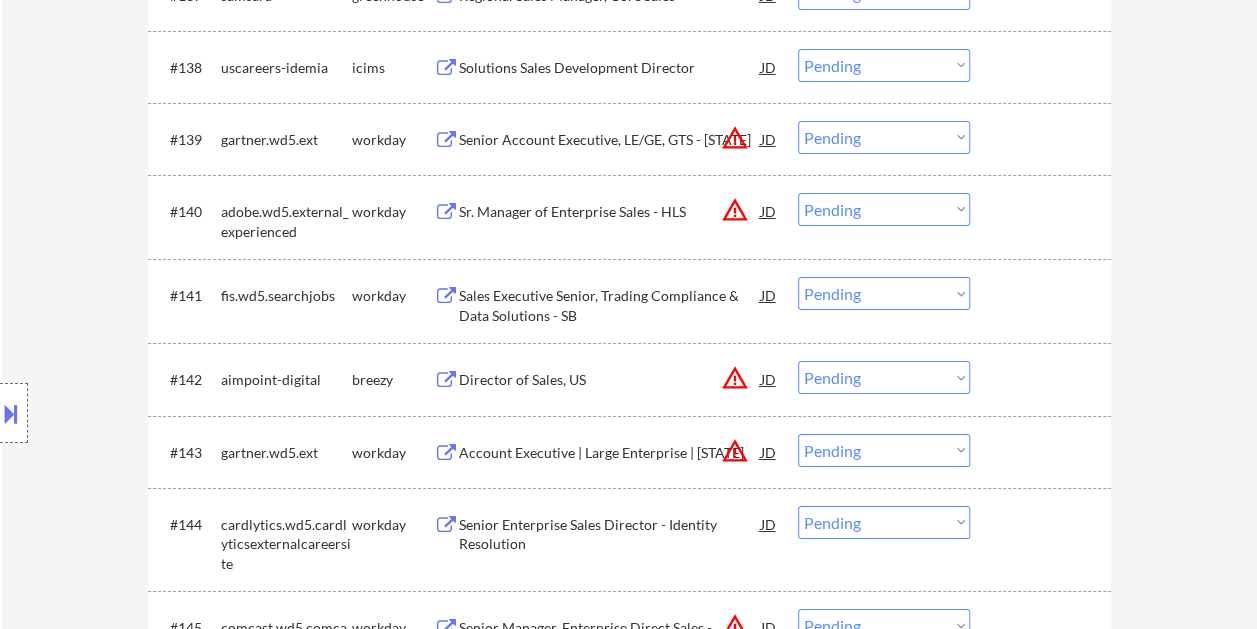 click at bounding box center (1043, 379) 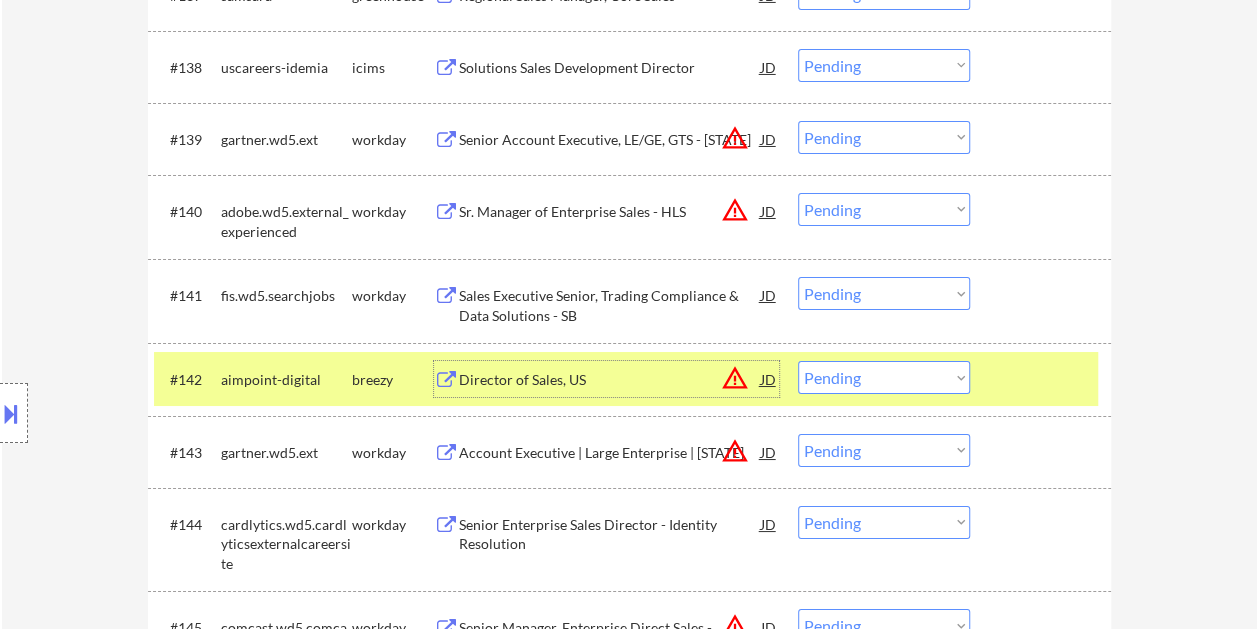 click on "Director of Sales, US" at bounding box center [610, 380] 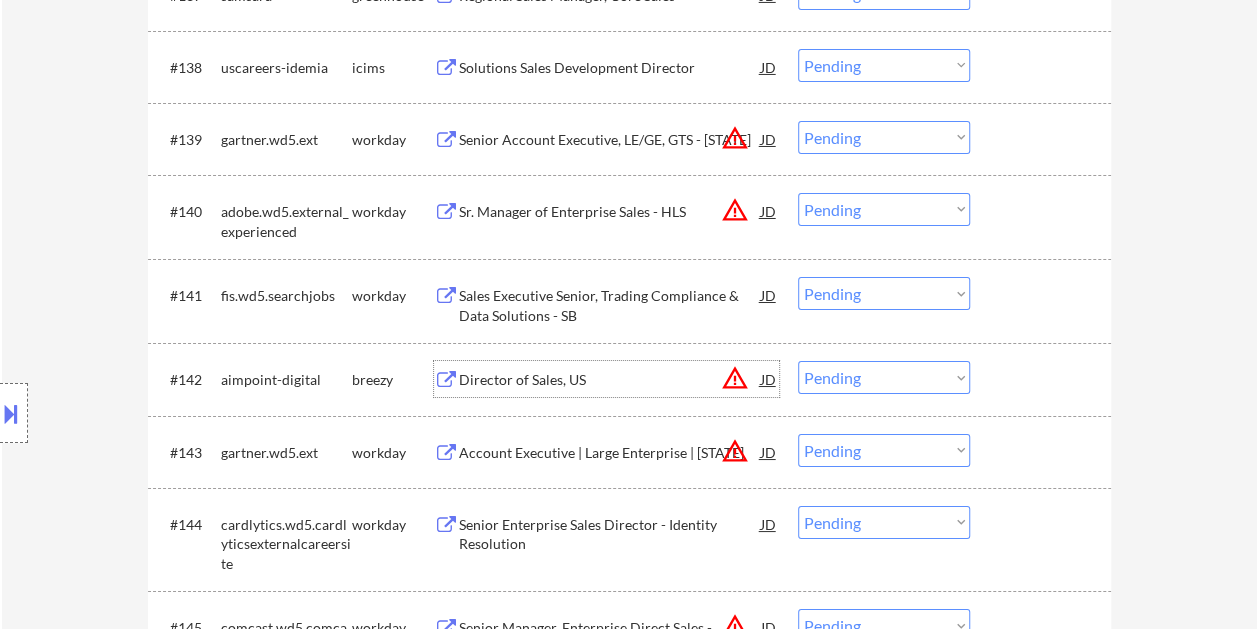 click at bounding box center [1043, 379] 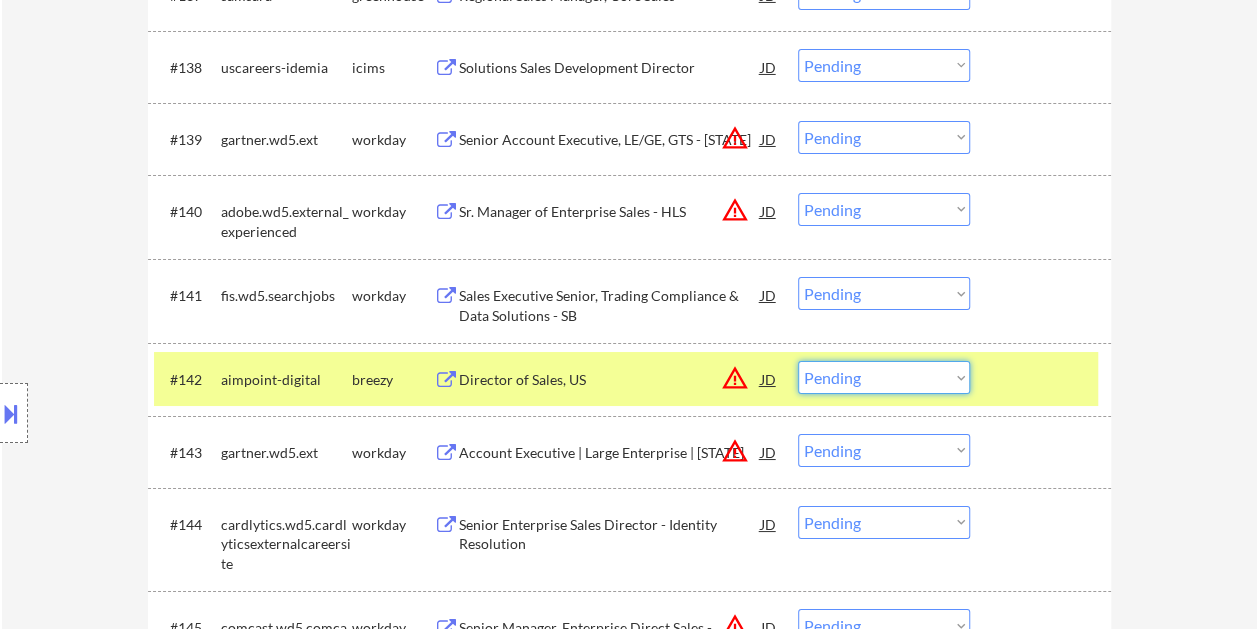 click on "Choose an option... Pending Applied Excluded (Questions) Excluded (Expired) Excluded (Location) Excluded (Bad Match) Excluded (Blocklist) Excluded (Salary) Excluded (Other)" at bounding box center (884, 377) 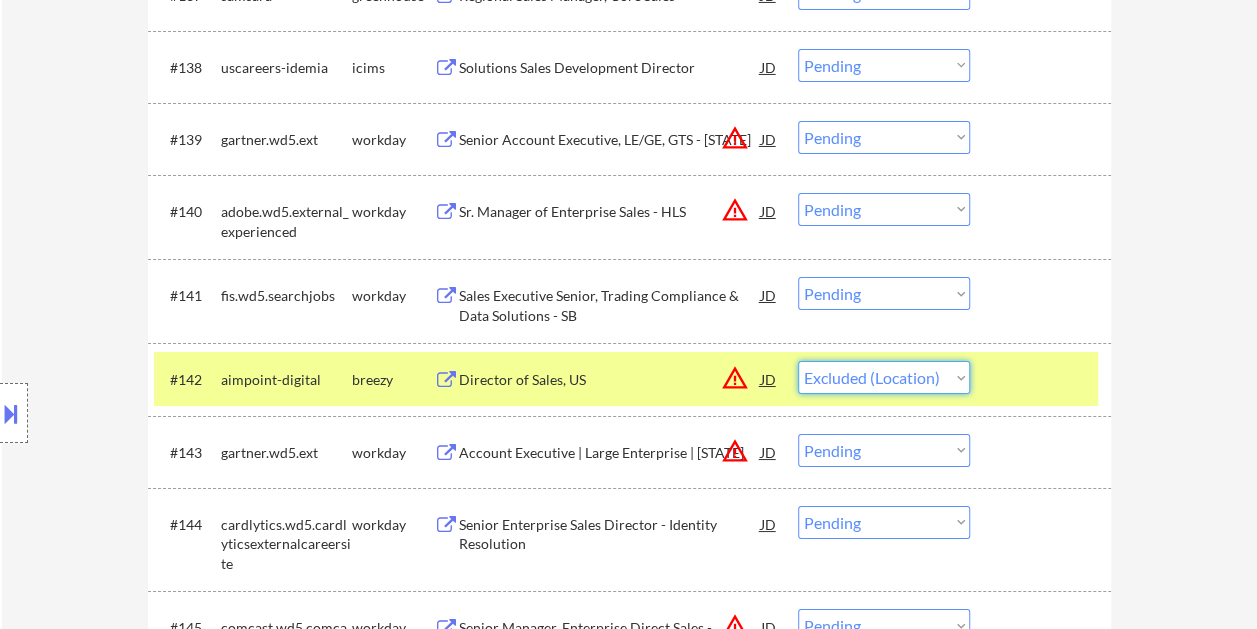 click on "Choose an option... Pending Applied Excluded (Questions) Excluded (Expired) Excluded (Location) Excluded (Bad Match) Excluded (Blocklist) Excluded (Salary) Excluded (Other)" at bounding box center [884, 377] 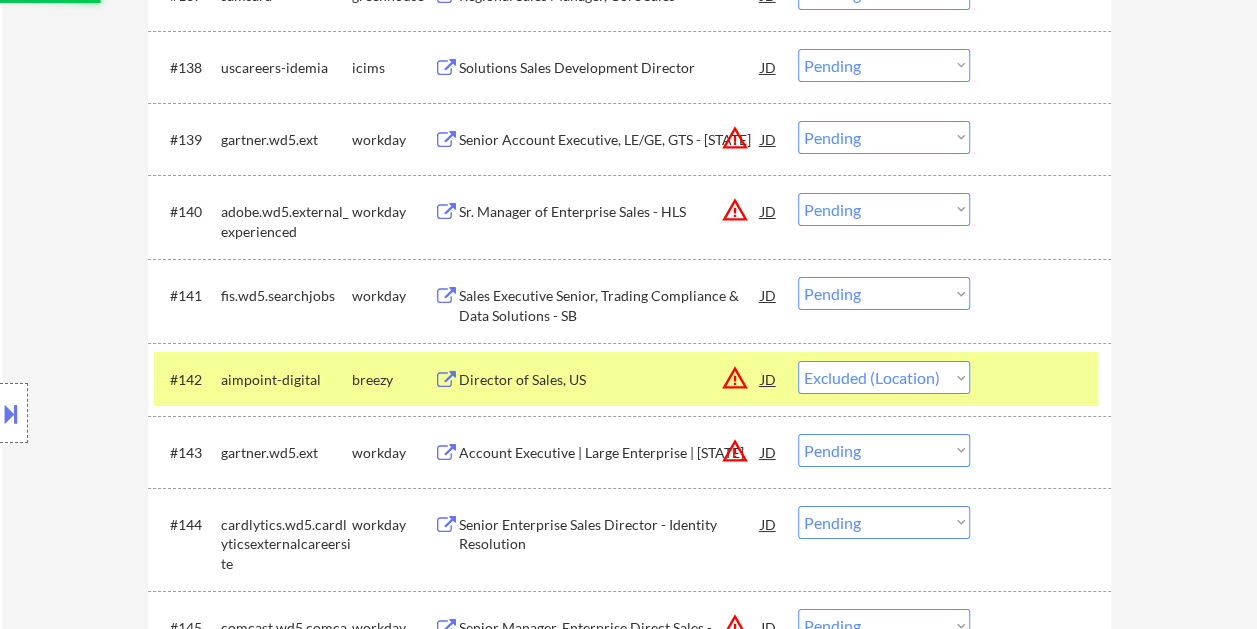 click on "Choose an option... Pending Applied Excluded (Questions) Excluded (Expired) Excluded (Location) Excluded (Bad Match) Excluded (Blocklist) Excluded (Salary) Excluded (Other)" at bounding box center [884, 377] 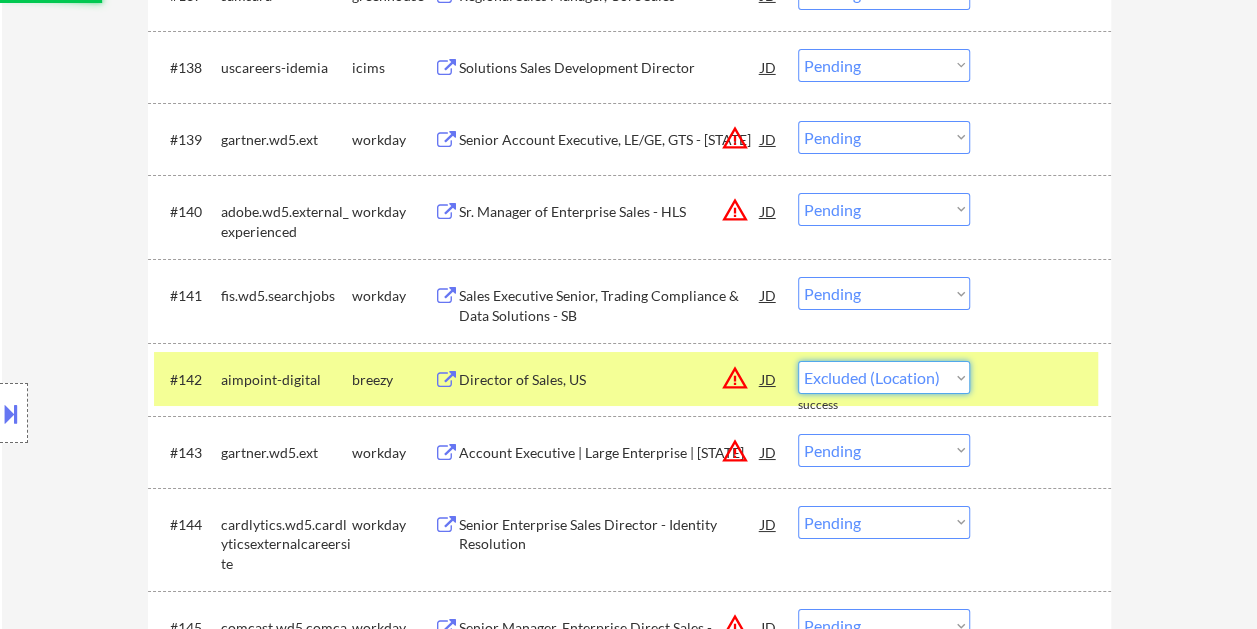 select on ""pending"" 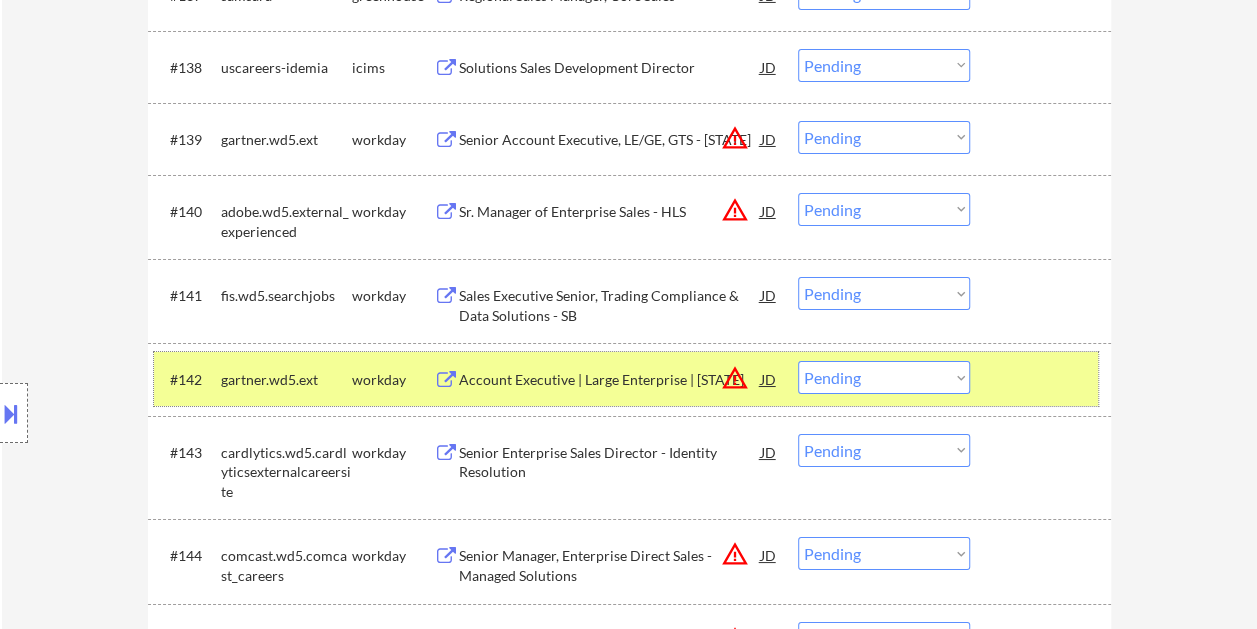 click at bounding box center (1043, 379) 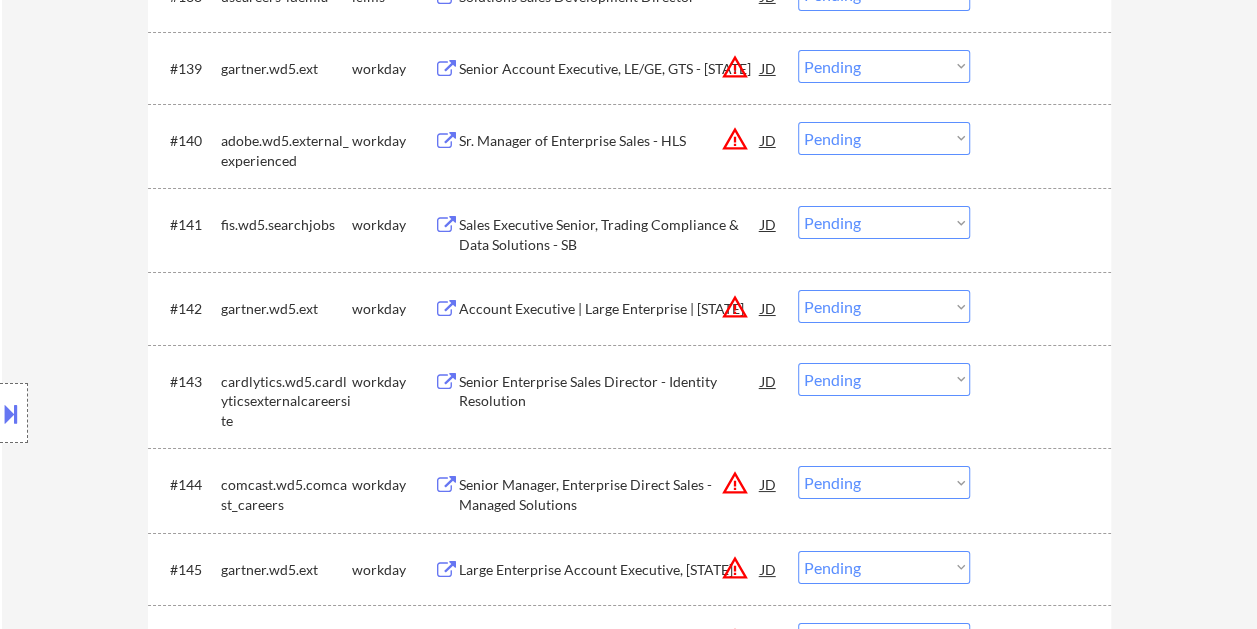 scroll, scrollTop: 3600, scrollLeft: 0, axis: vertical 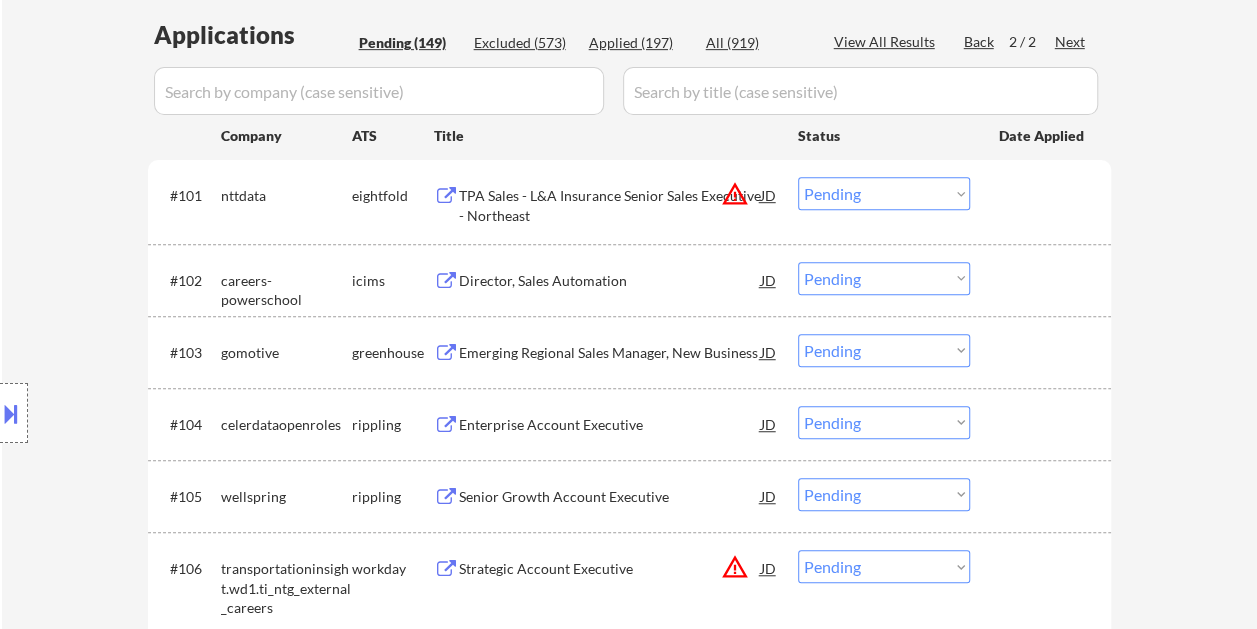click at bounding box center (1043, 195) 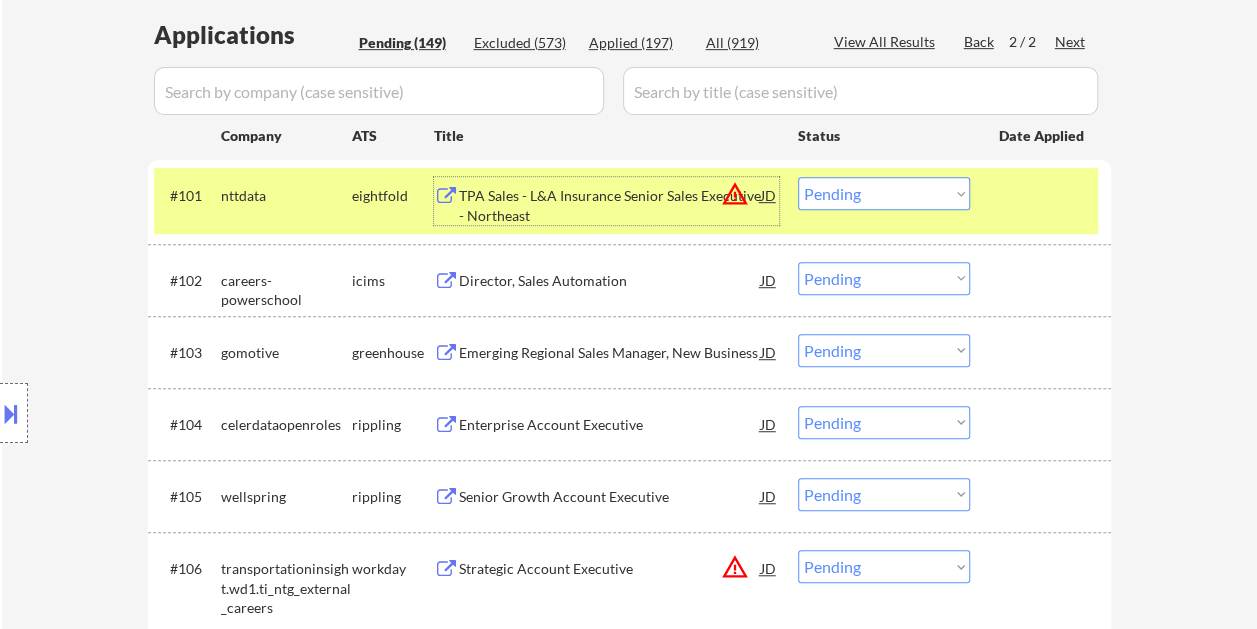 click on "TPA Sales - L&A Insurance Senior Sales Executive - Northeast" at bounding box center [610, 205] 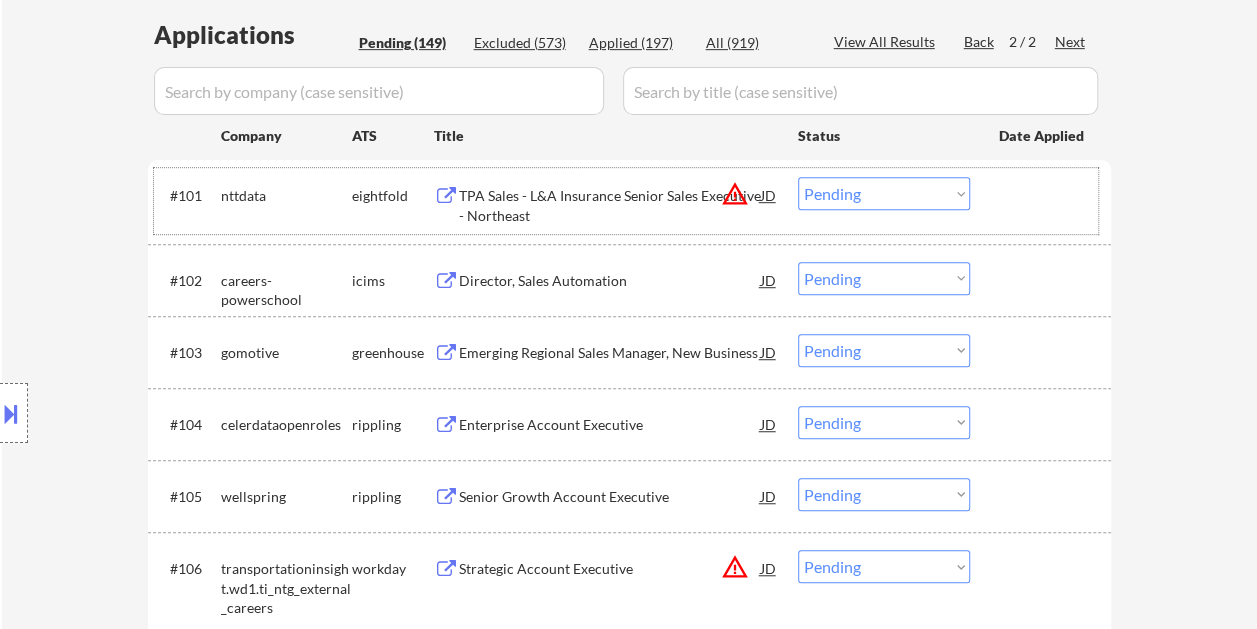 click at bounding box center (1043, 195) 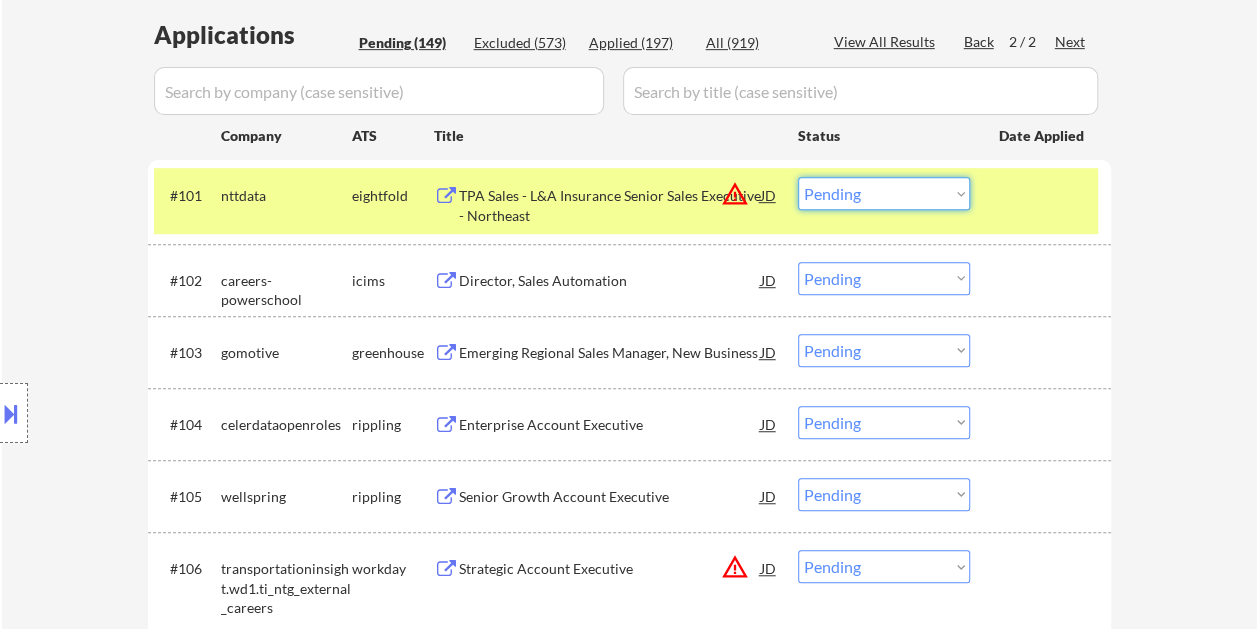 click on "Choose an option... Pending Applied Excluded (Questions) Excluded (Expired) Excluded (Location) Excluded (Bad Match) Excluded (Blocklist) Excluded (Salary) Excluded (Other)" at bounding box center [884, 193] 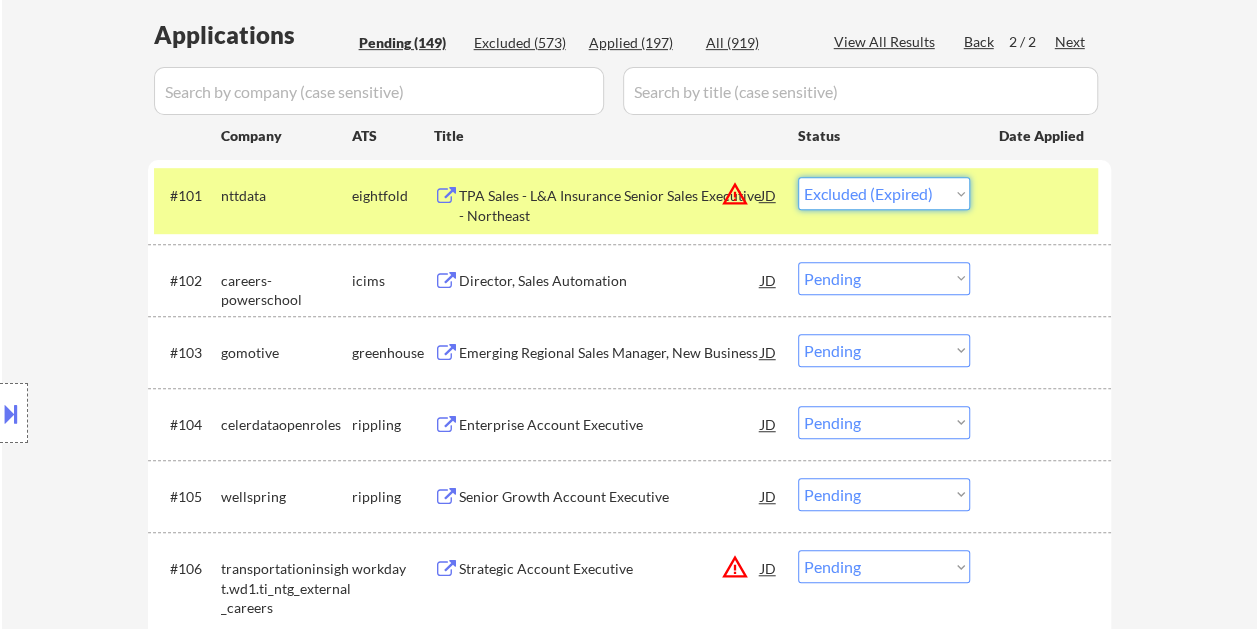 click on "Choose an option... Pending Applied Excluded (Questions) Excluded (Expired) Excluded (Location) Excluded (Bad Match) Excluded (Blocklist) Excluded (Salary) Excluded (Other)" at bounding box center [884, 193] 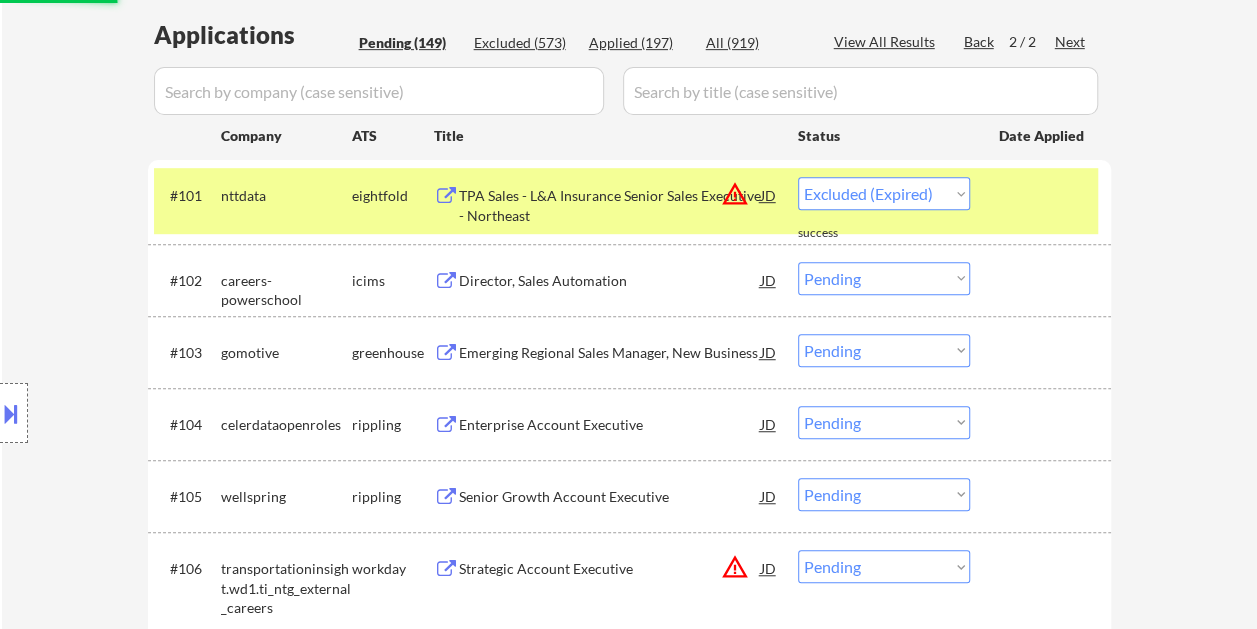 select on ""pending"" 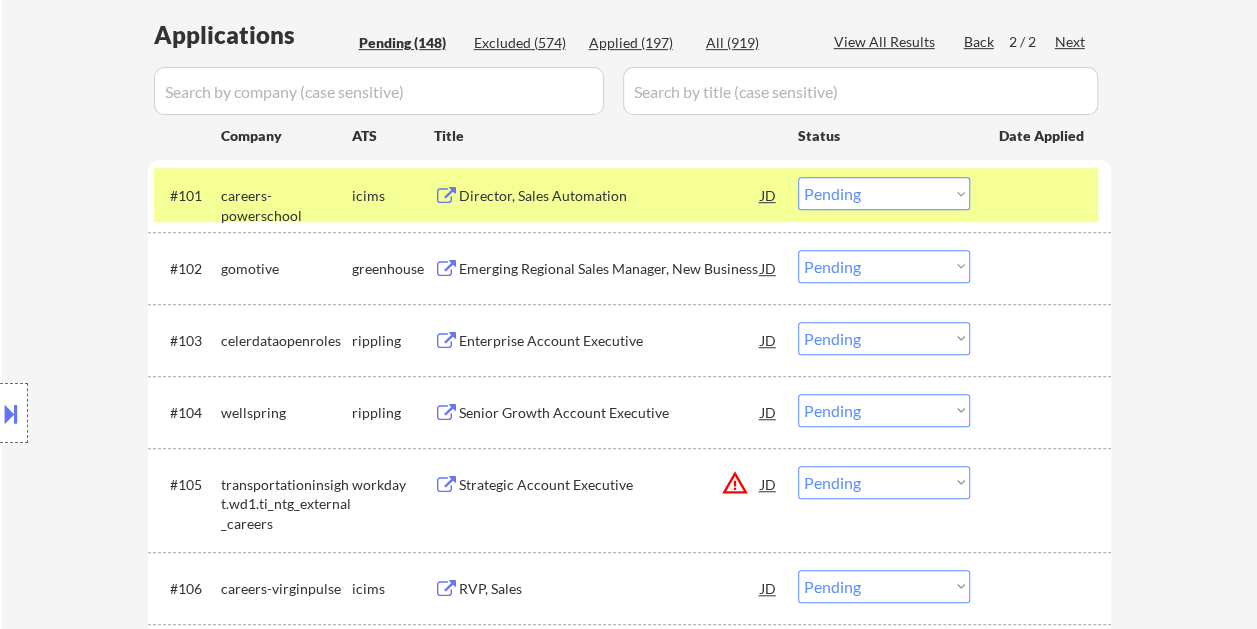 click at bounding box center [1043, 195] 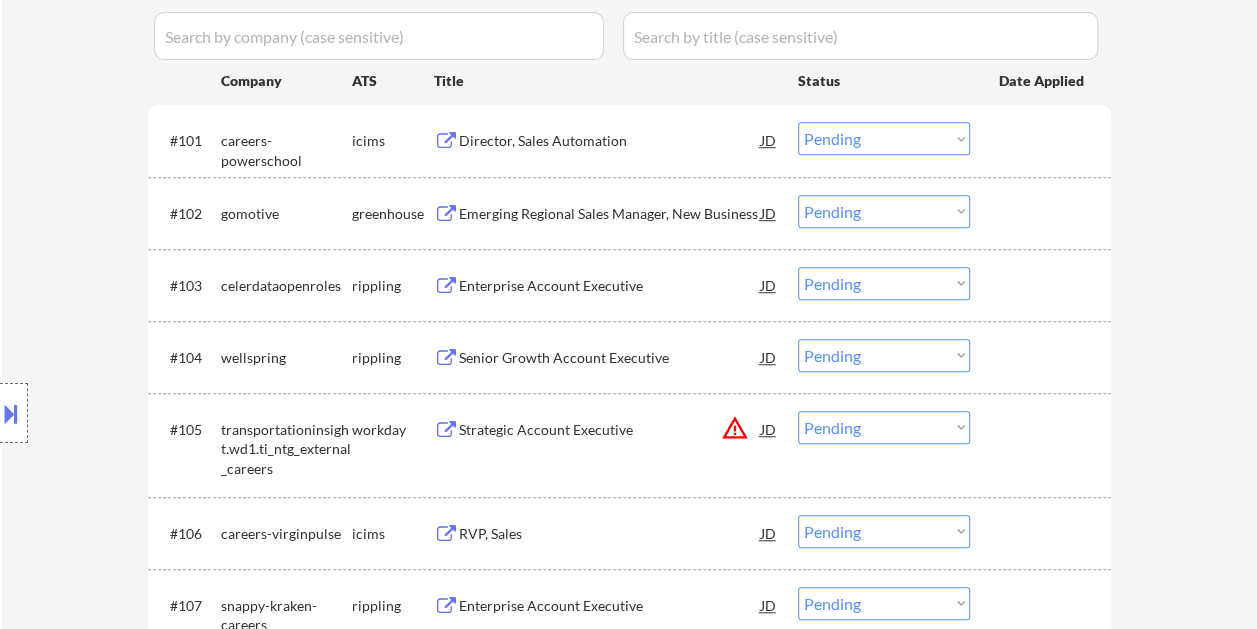scroll, scrollTop: 600, scrollLeft: 0, axis: vertical 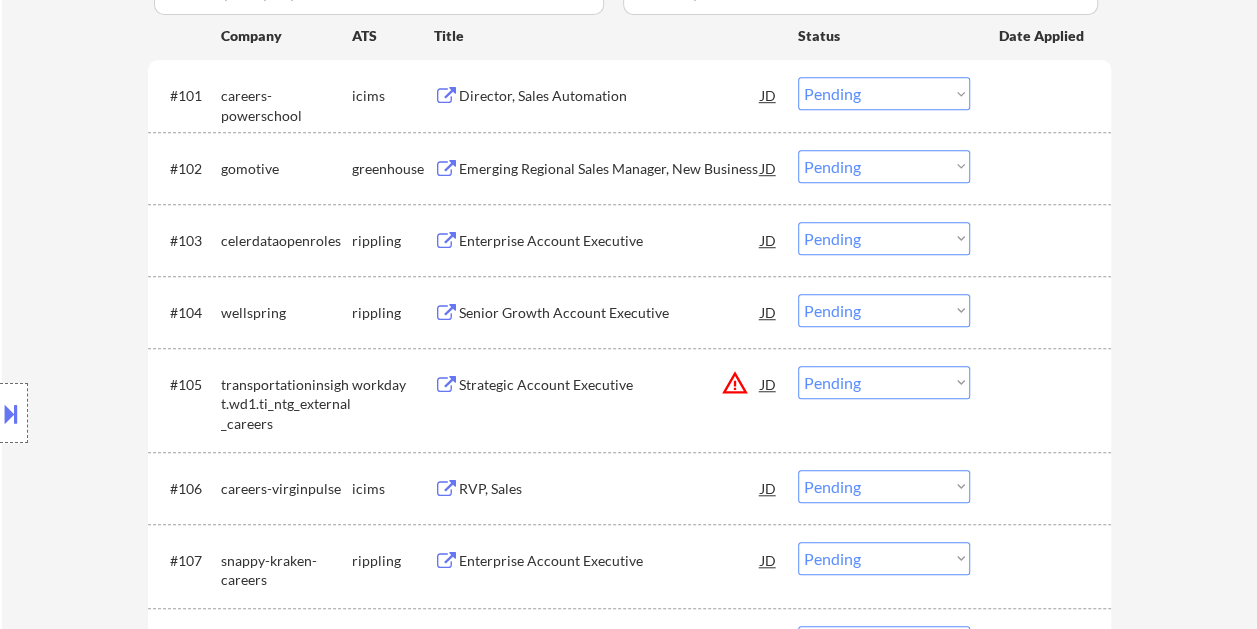 click at bounding box center (1043, 240) 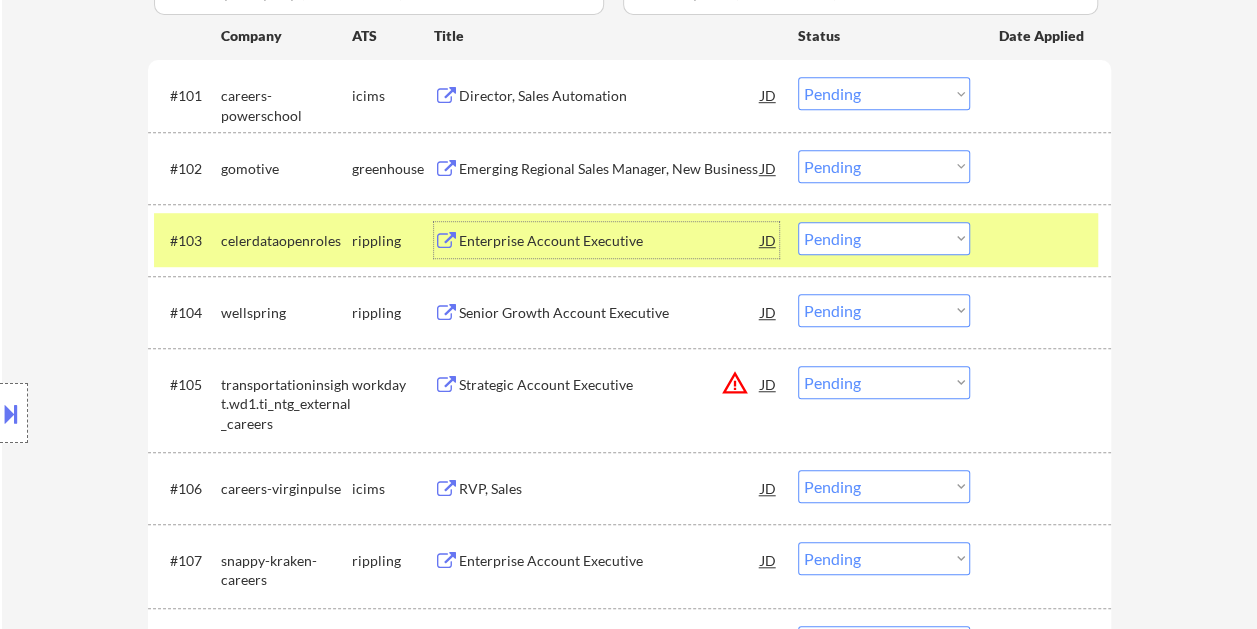 click on "Enterprise Account Executive" at bounding box center (610, 241) 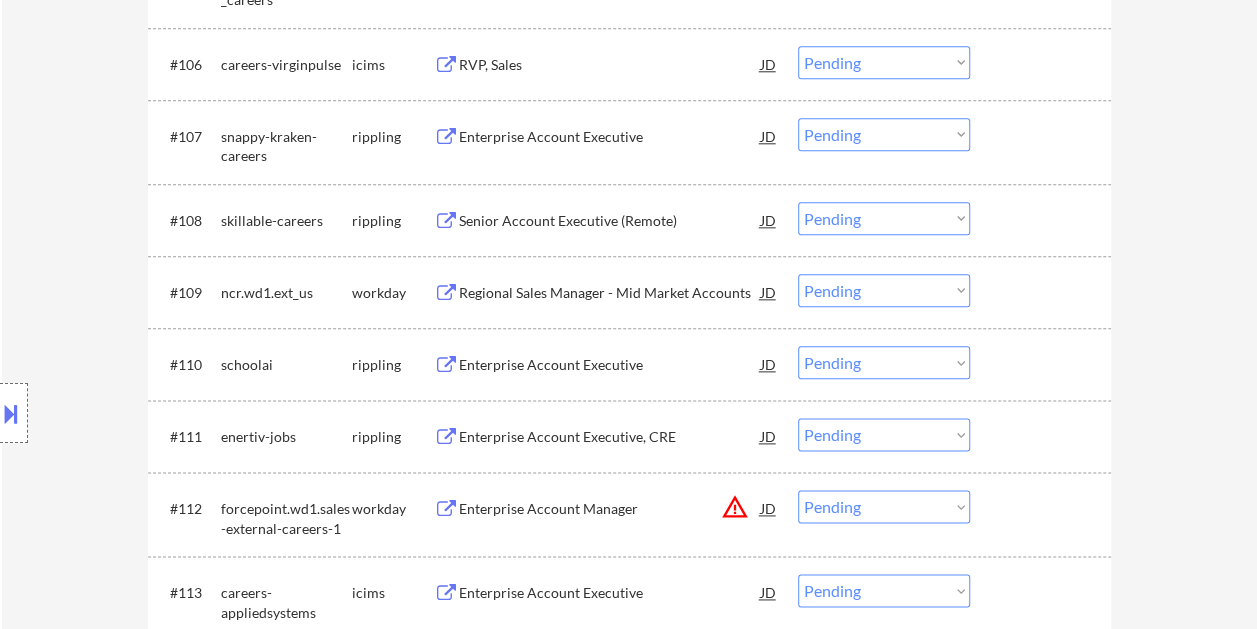 scroll, scrollTop: 1100, scrollLeft: 0, axis: vertical 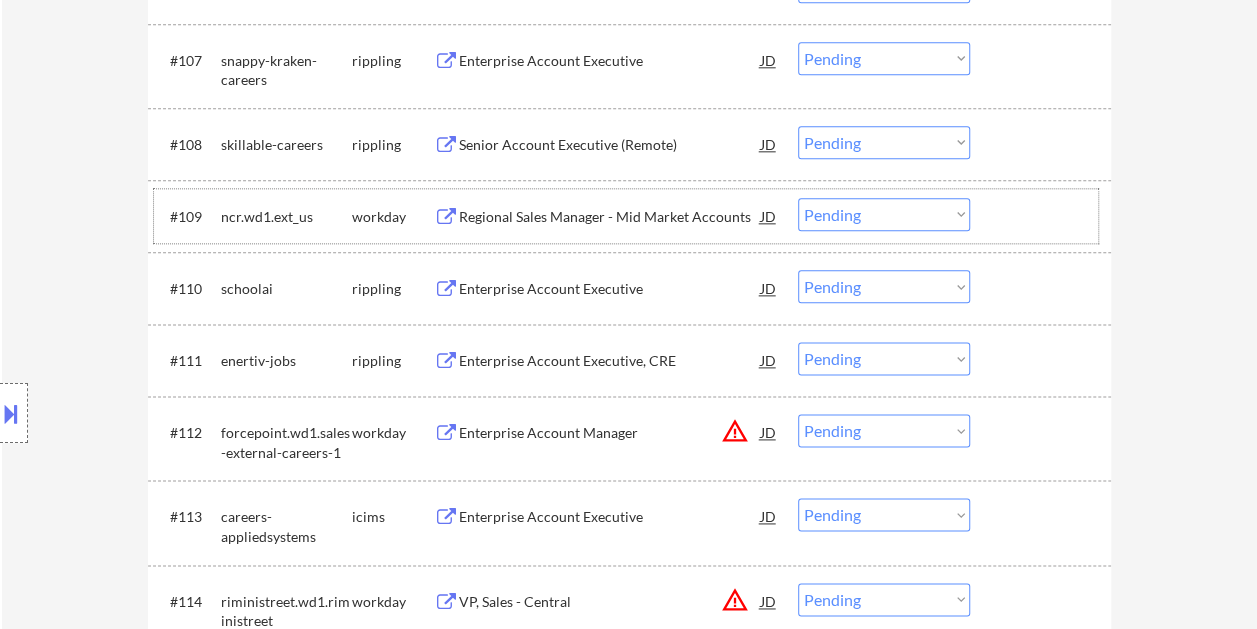 click at bounding box center (1043, 216) 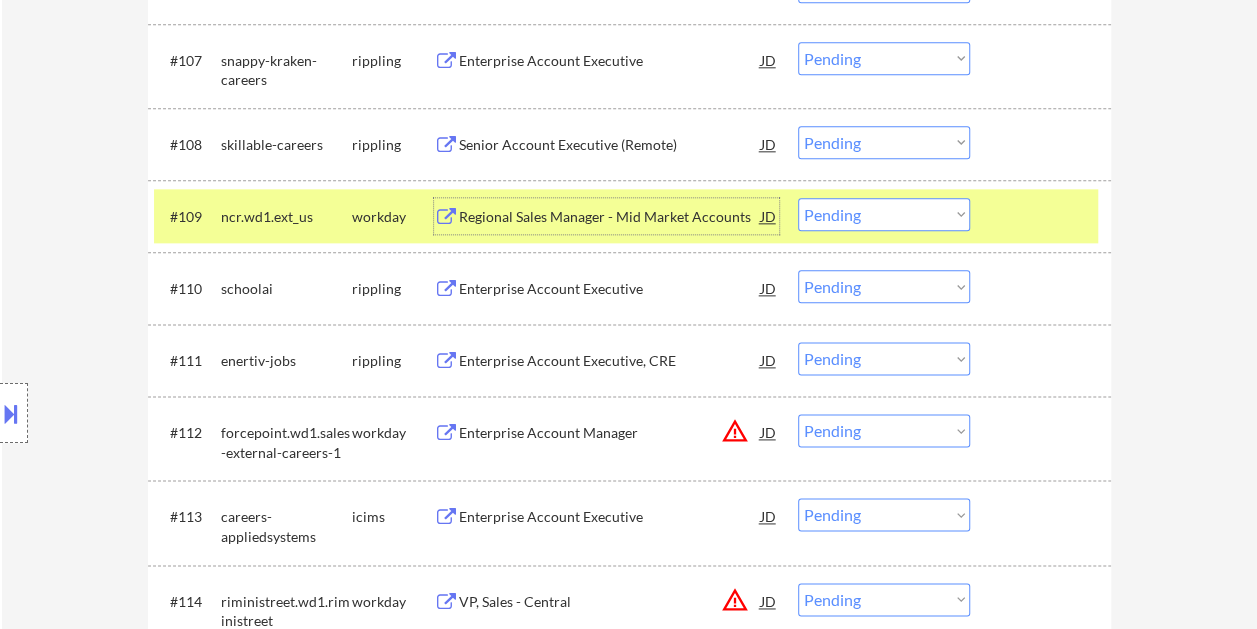 click on "Regional Sales Manager - Mid Market Accounts" at bounding box center [610, 217] 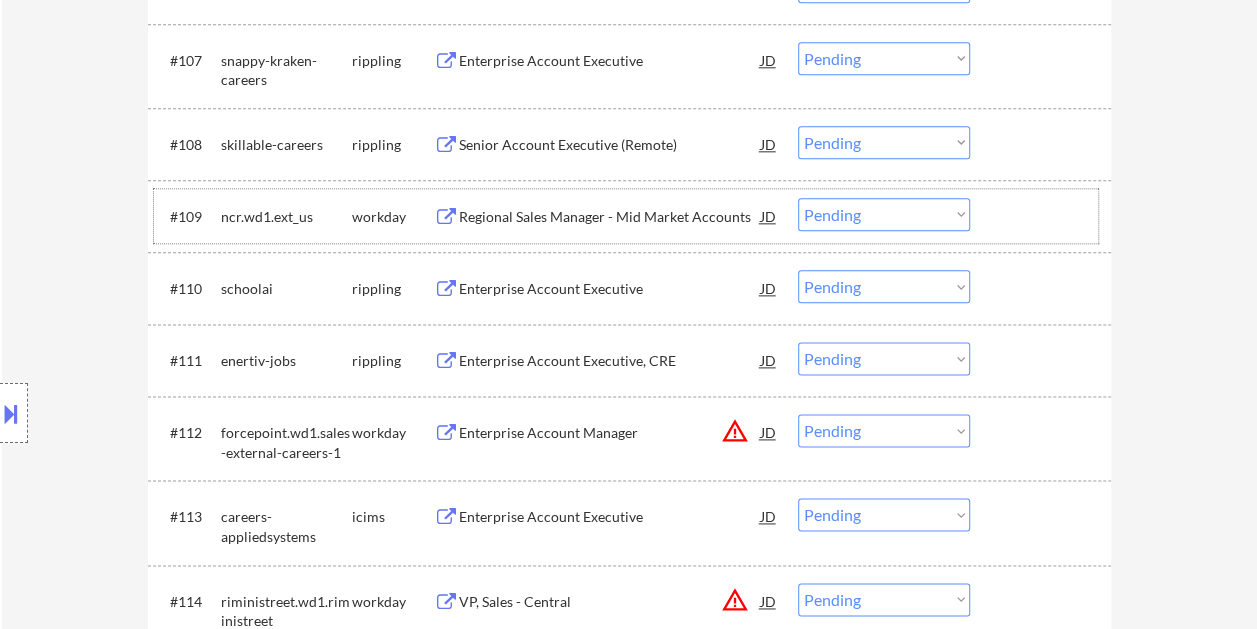 click at bounding box center (1043, 216) 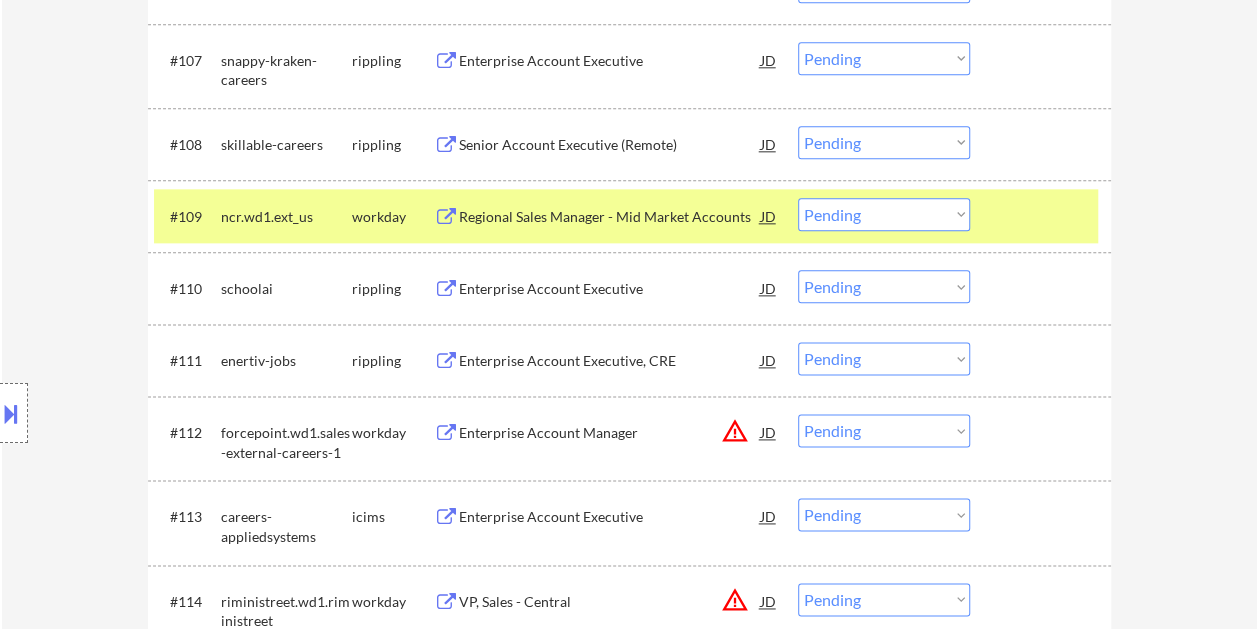 click on "Choose an option... Pending Applied Excluded (Questions) Excluded (Expired) Excluded (Location) Excluded (Bad Match) Excluded (Blocklist) Excluded (Salary) Excluded (Other)" at bounding box center [884, 214] 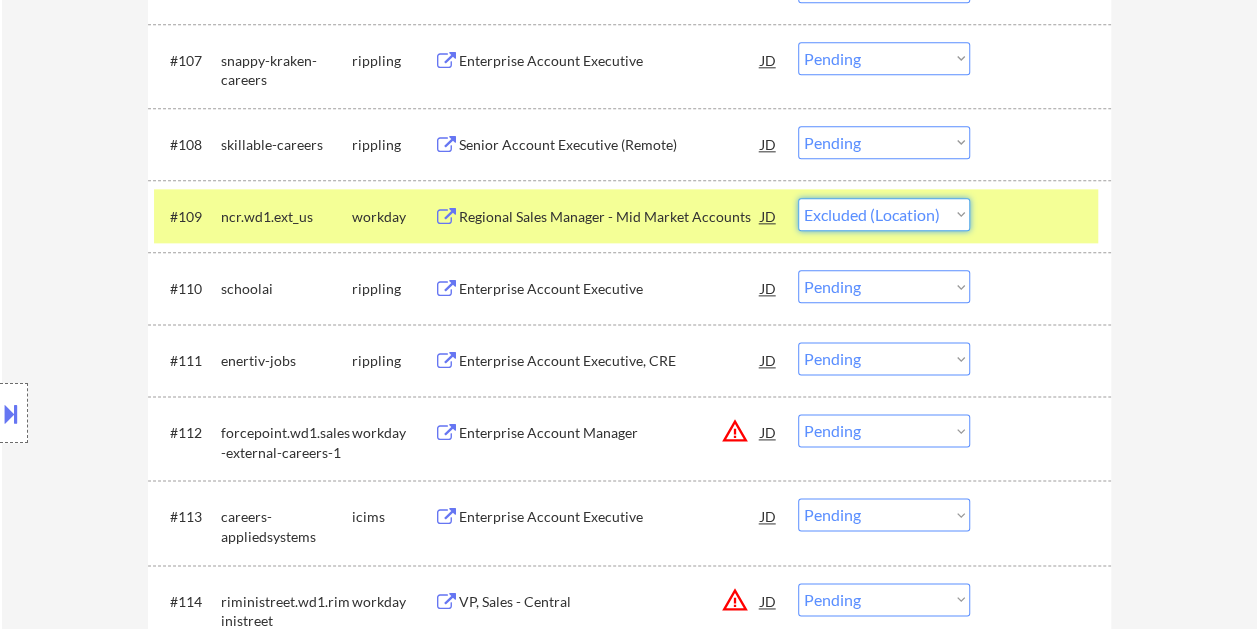 click on "Choose an option... Pending Applied Excluded (Questions) Excluded (Expired) Excluded (Location) Excluded (Bad Match) Excluded (Blocklist) Excluded (Salary) Excluded (Other)" at bounding box center (884, 214) 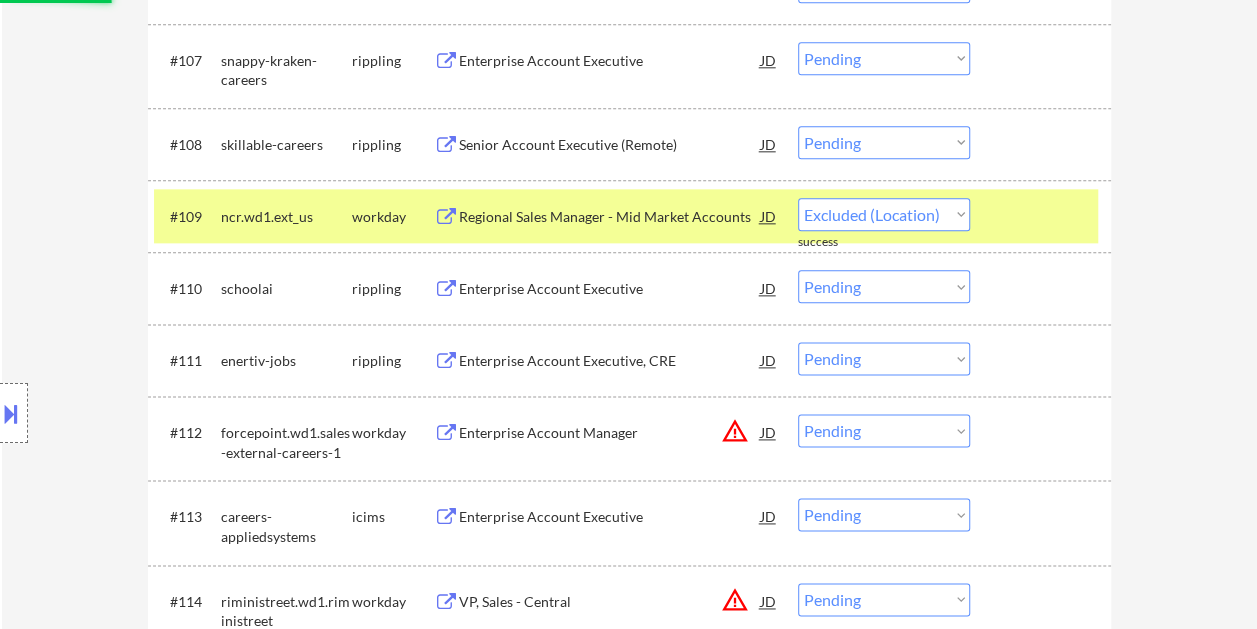 select on ""pending"" 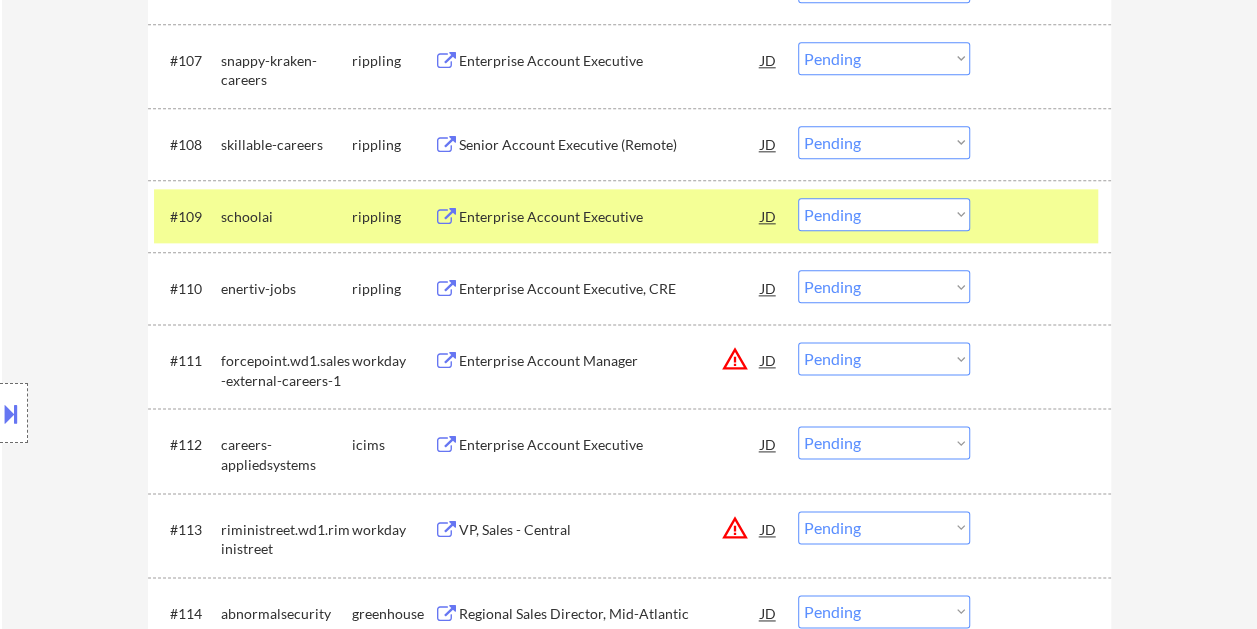 click at bounding box center [1043, 216] 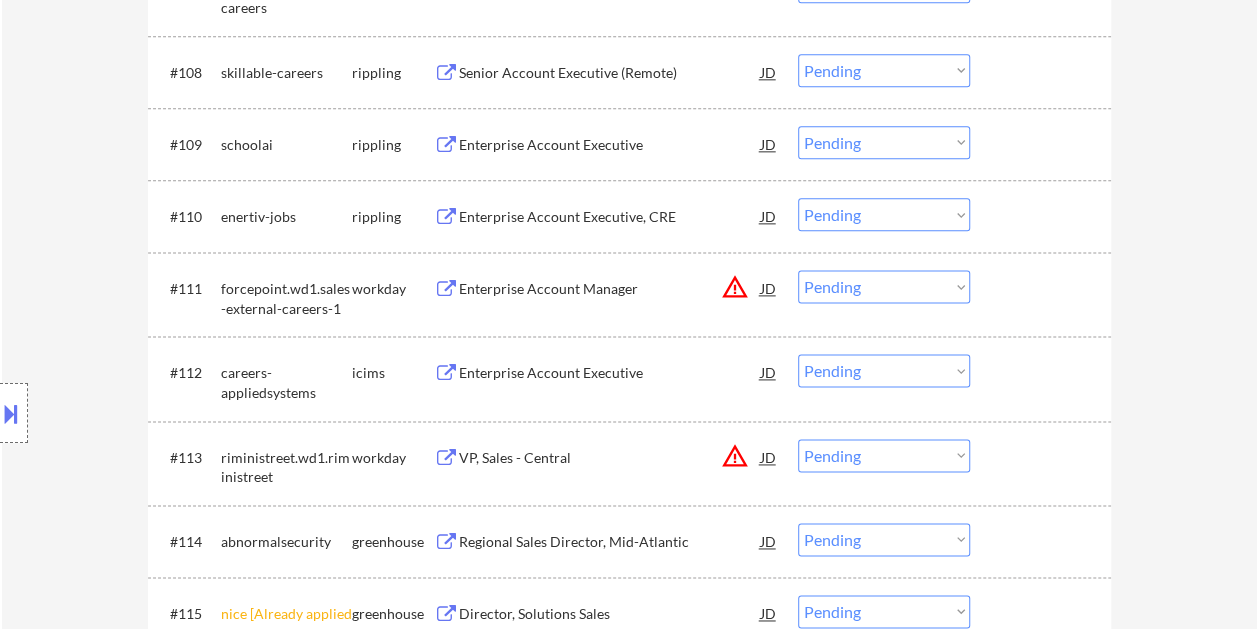 scroll, scrollTop: 1200, scrollLeft: 0, axis: vertical 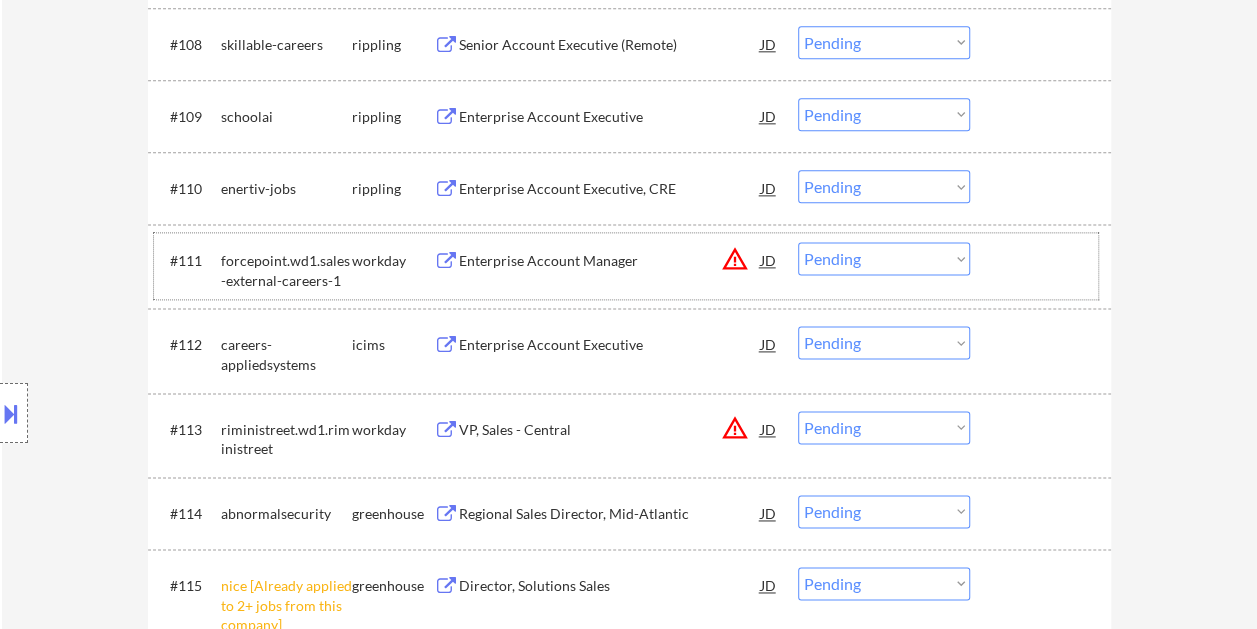 click at bounding box center (1043, 260) 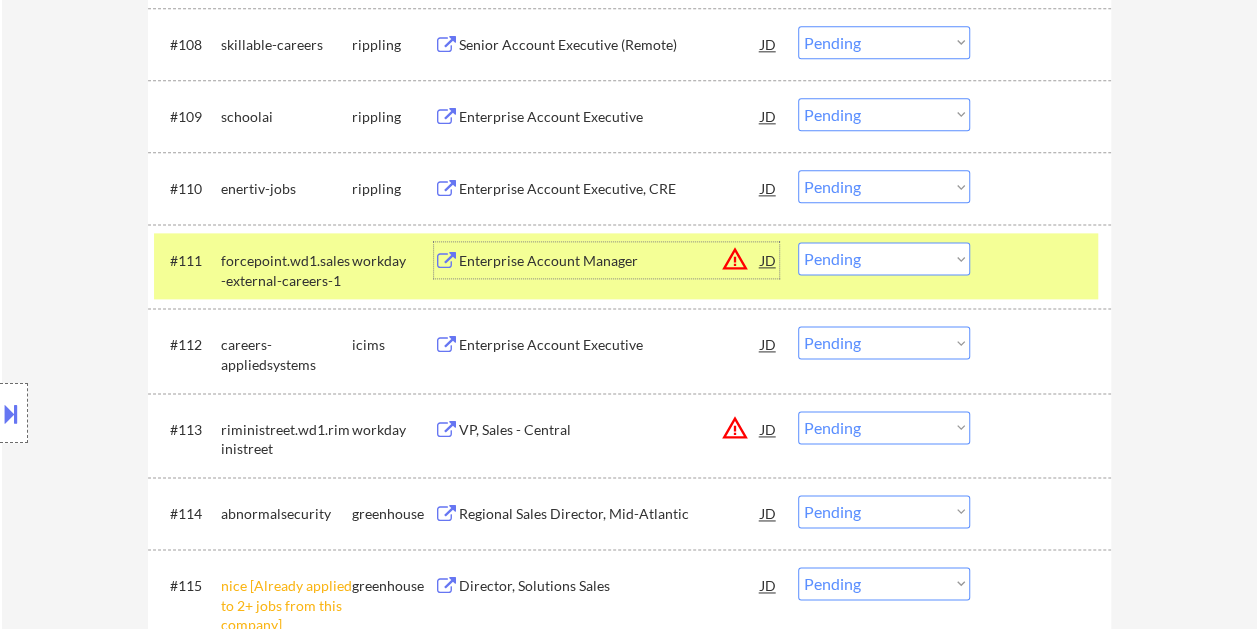 click on "Enterprise Account Manager" at bounding box center (610, 260) 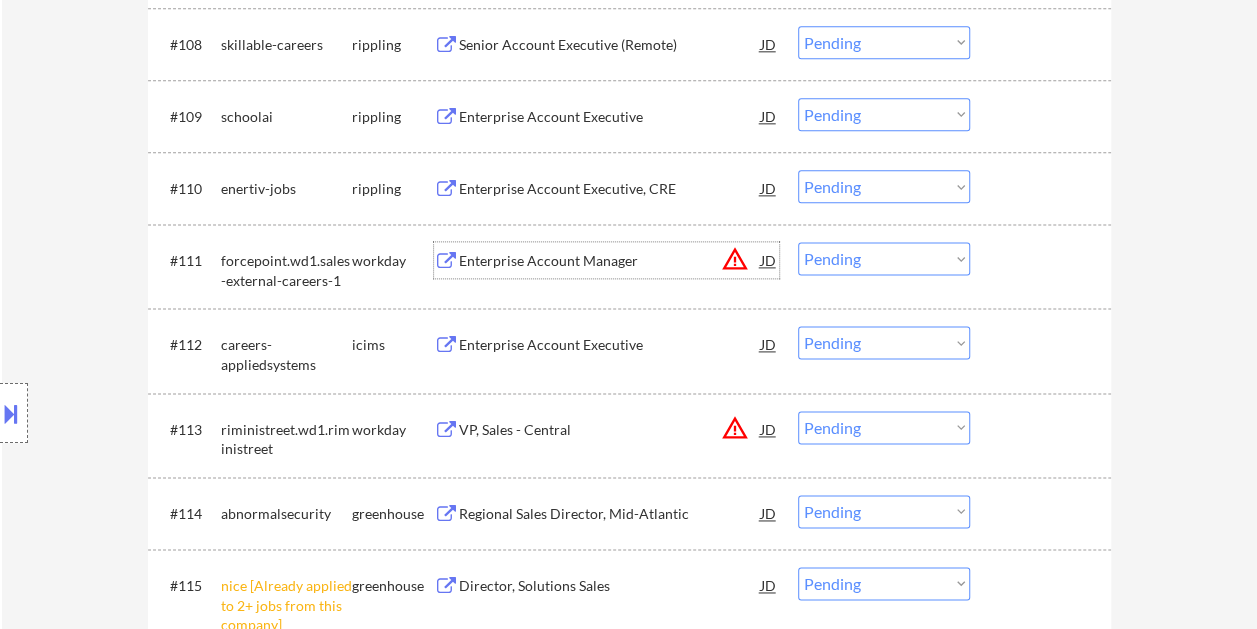 click at bounding box center (1043, 260) 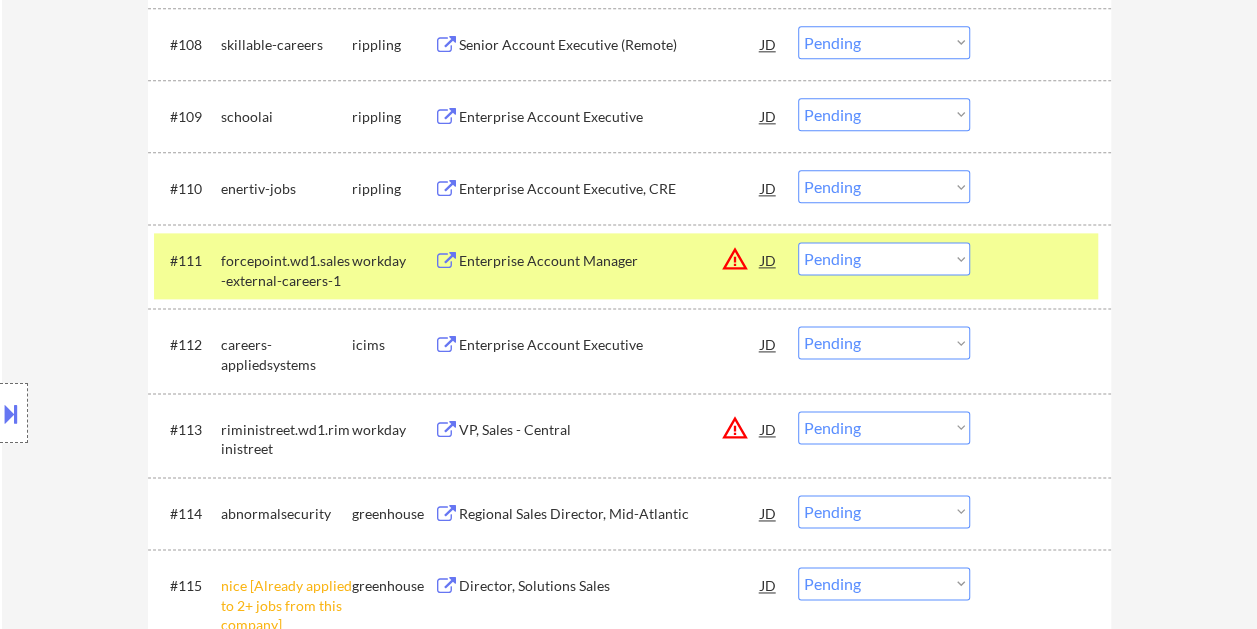 click on "Choose an option... Pending Applied Excluded (Questions) Excluded (Expired) Excluded (Location) Excluded (Bad Match) Excluded (Blocklist) Excluded (Salary) Excluded (Other)" at bounding box center [884, 258] 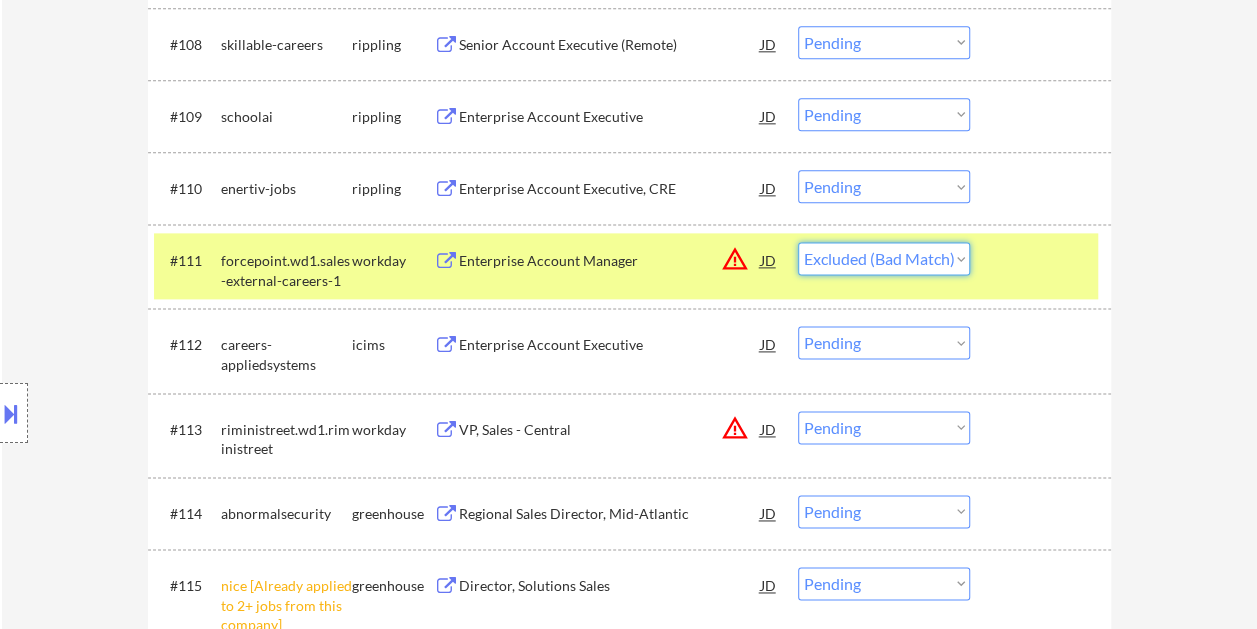 click on "Choose an option... Pending Applied Excluded (Questions) Excluded (Expired) Excluded (Location) Excluded (Bad Match) Excluded (Blocklist) Excluded (Salary) Excluded (Other)" at bounding box center (884, 258) 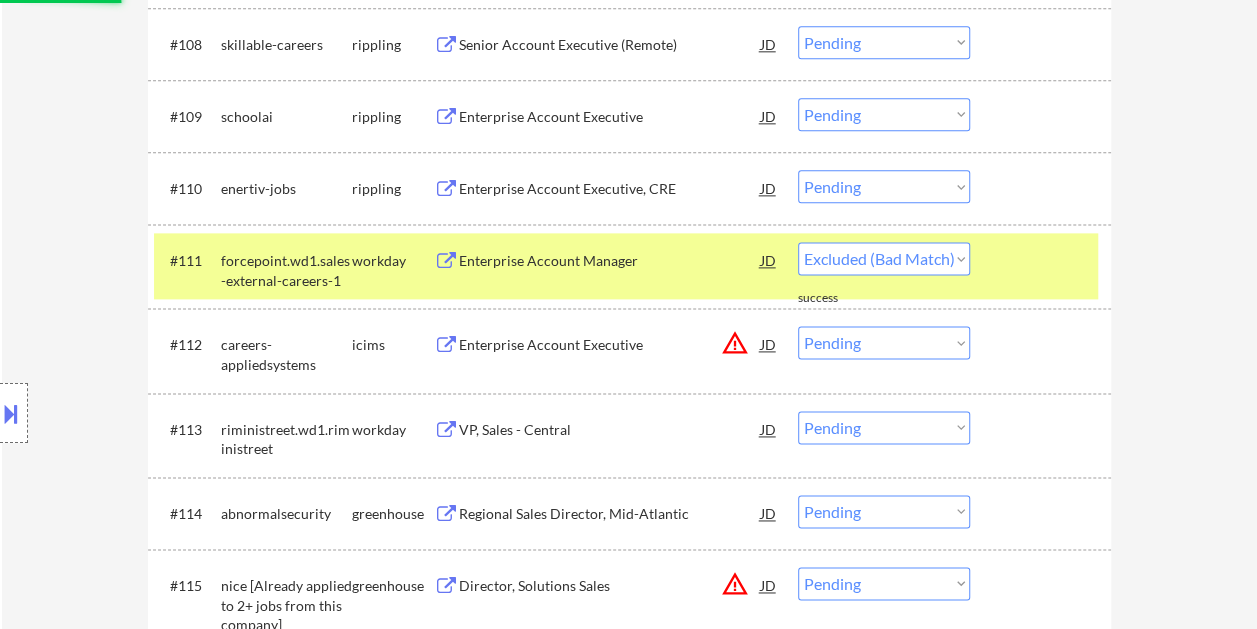 select on ""pending"" 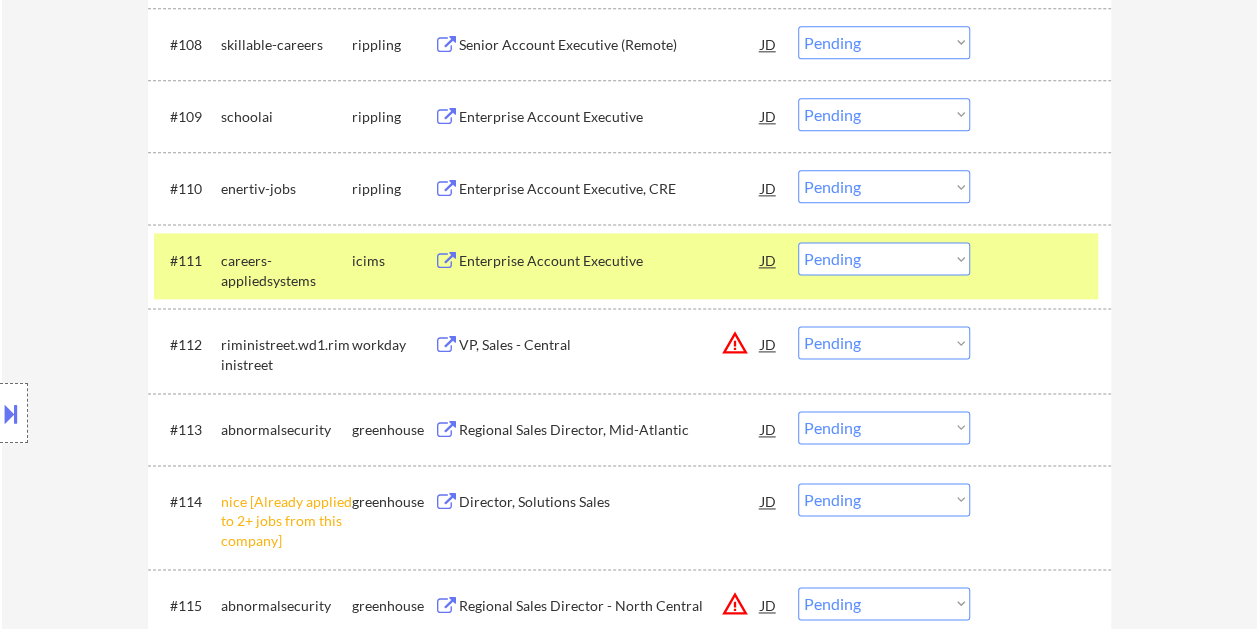 click at bounding box center [1043, 260] 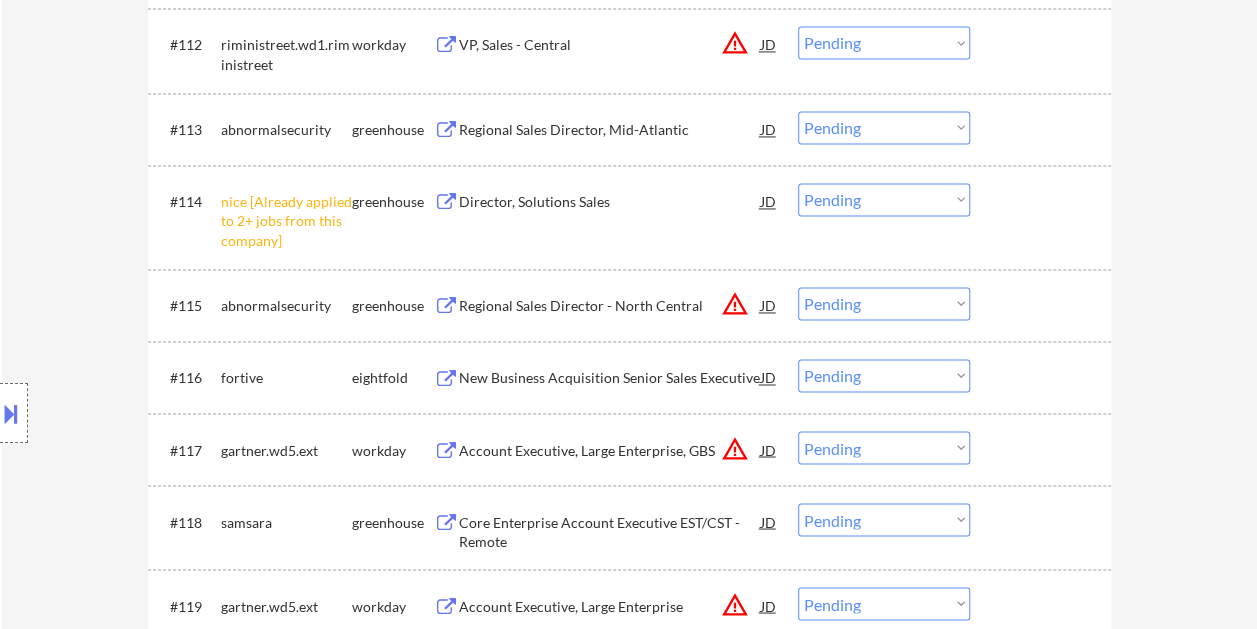 scroll, scrollTop: 1600, scrollLeft: 0, axis: vertical 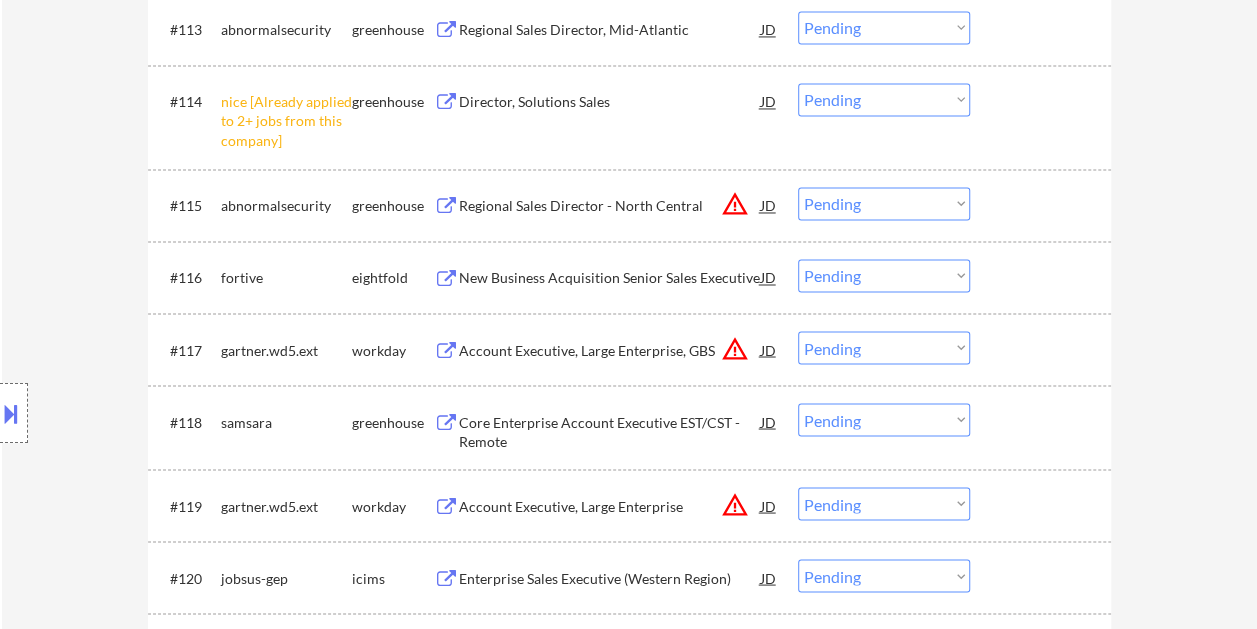 click on "Choose an option... Pending Applied Excluded (Questions) Excluded (Expired) Excluded (Location) Excluded (Bad Match) Excluded (Blocklist) Excluded (Salary) Excluded (Other)" at bounding box center [884, 347] 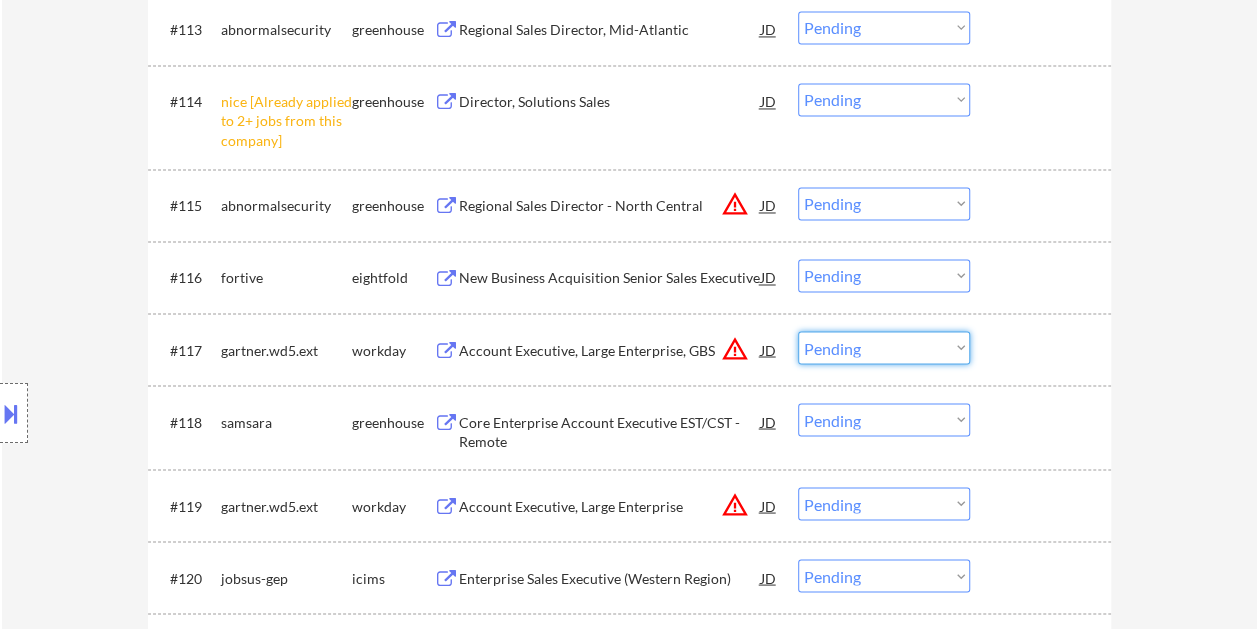 click on "#117 gartner.wd5.ext workday Account Executive, Large Enterprise, GBS JD warning_amber Choose an option... Pending Applied Excluded (Questions) Excluded (Expired) Excluded (Location) Excluded (Bad Match) Excluded (Blocklist) Excluded (Salary) Excluded (Other)" at bounding box center (626, 349) 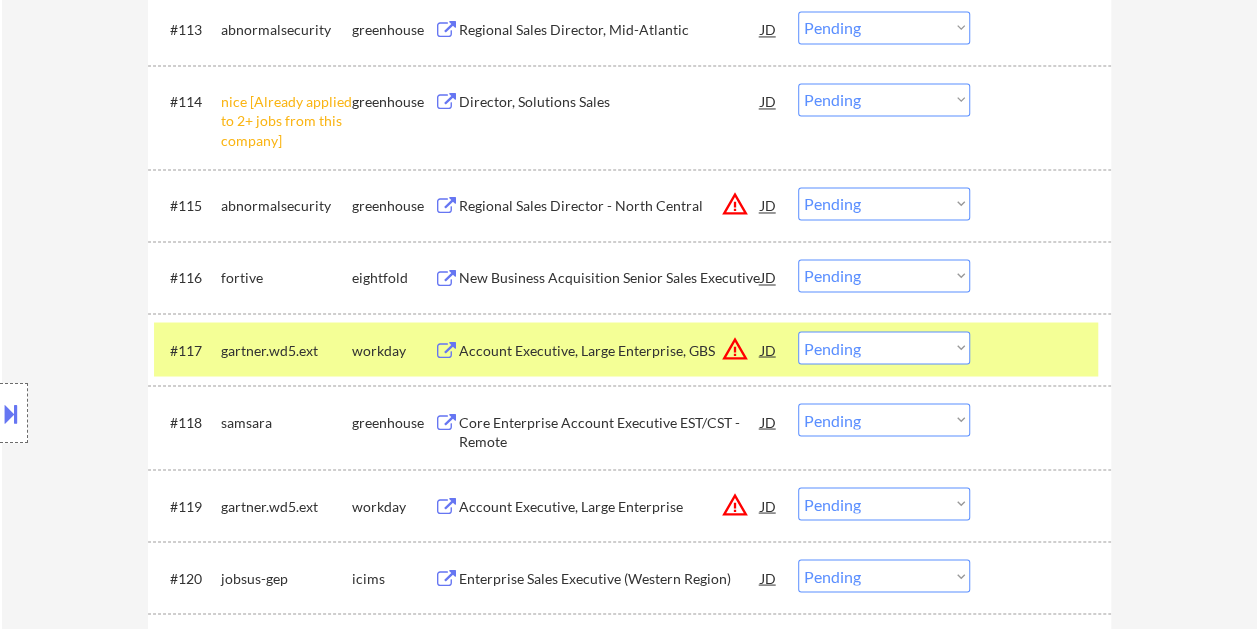 click on "Account Executive, Large Enterprise, GBS" at bounding box center [610, 350] 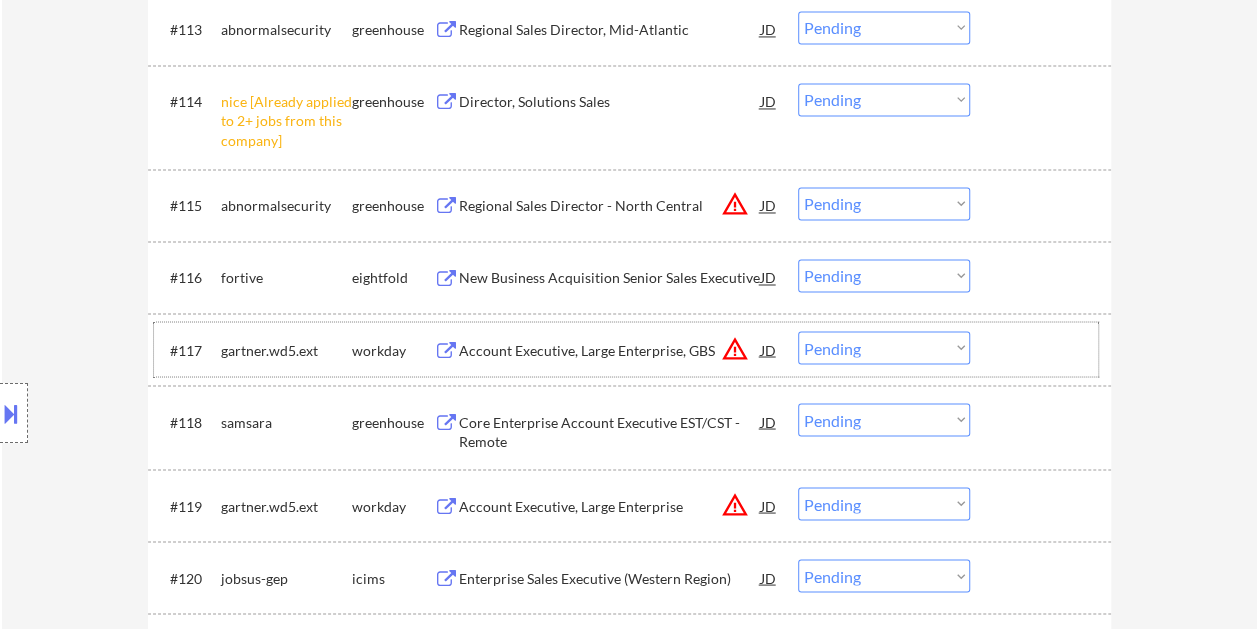 drag, startPoint x: 1017, startPoint y: 340, endPoint x: 990, endPoint y: 344, distance: 27.294687 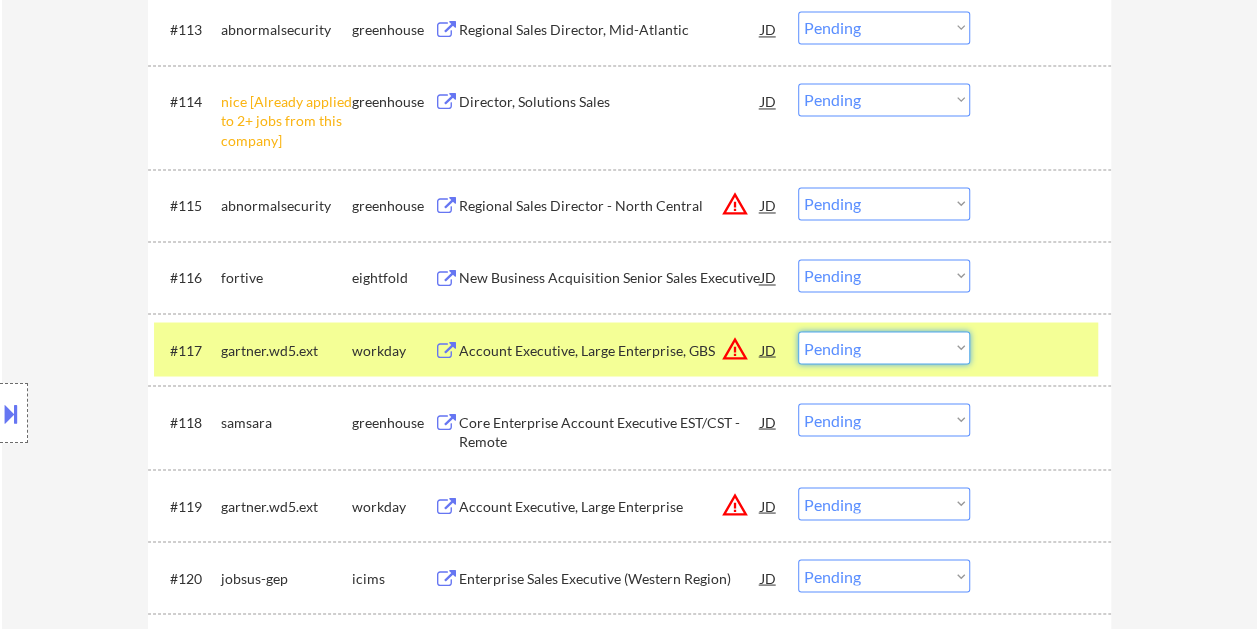 click on "Choose an option... Pending Applied Excluded (Questions) Excluded (Expired) Excluded (Location) Excluded (Bad Match) Excluded (Blocklist) Excluded (Salary) Excluded (Other)" at bounding box center [884, 347] 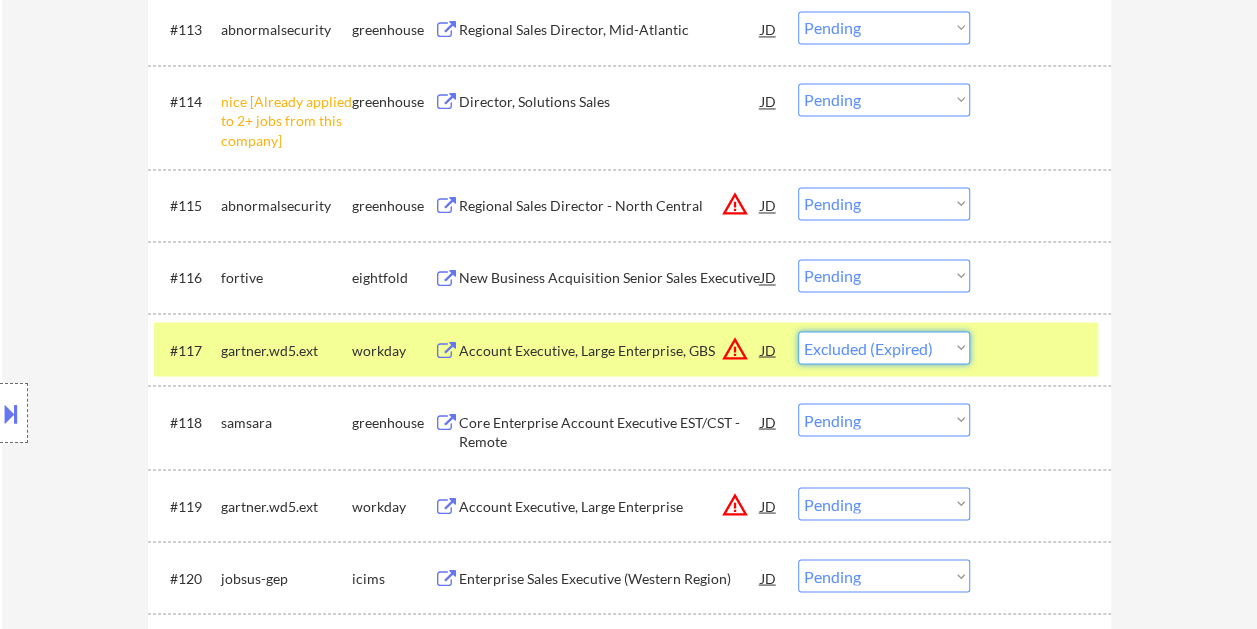 click on "Choose an option... Pending Applied Excluded (Questions) Excluded (Expired) Excluded (Location) Excluded (Bad Match) Excluded (Blocklist) Excluded (Salary) Excluded (Other)" at bounding box center [884, 347] 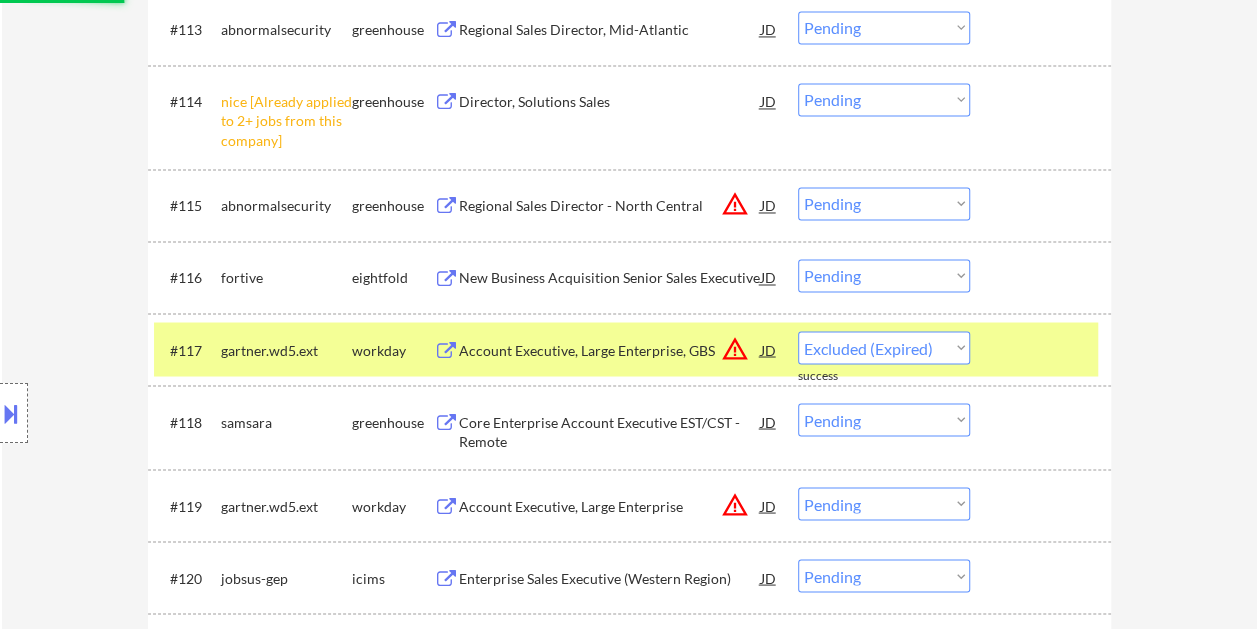 select on ""pending"" 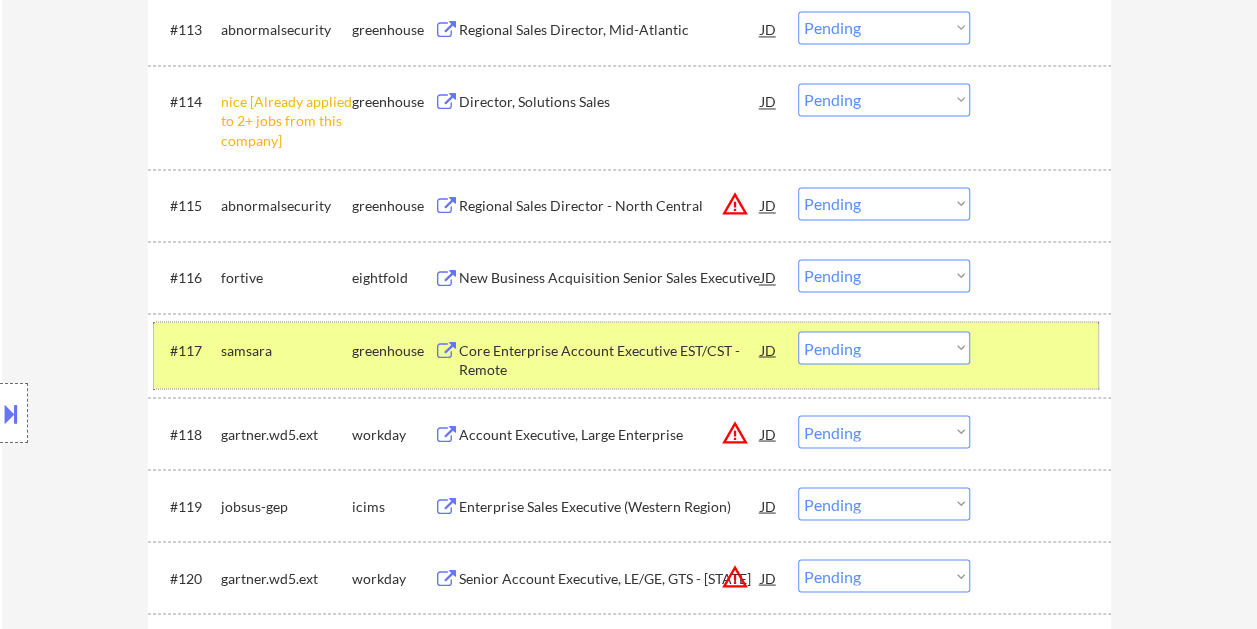 click at bounding box center [1043, 349] 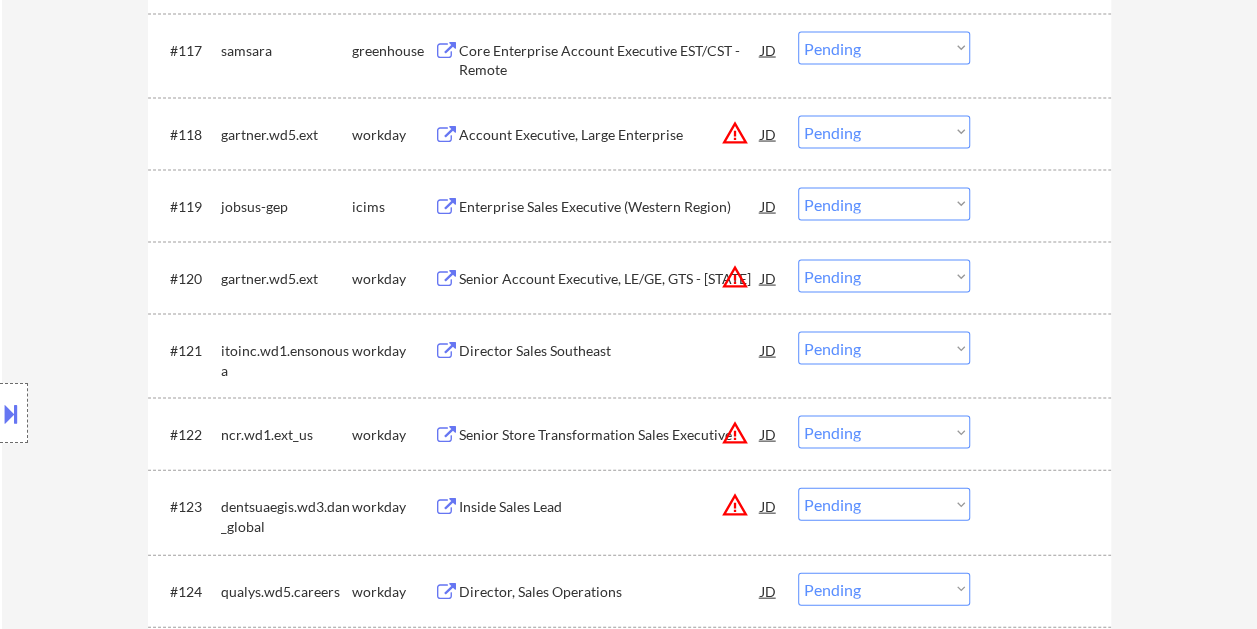 scroll, scrollTop: 1900, scrollLeft: 0, axis: vertical 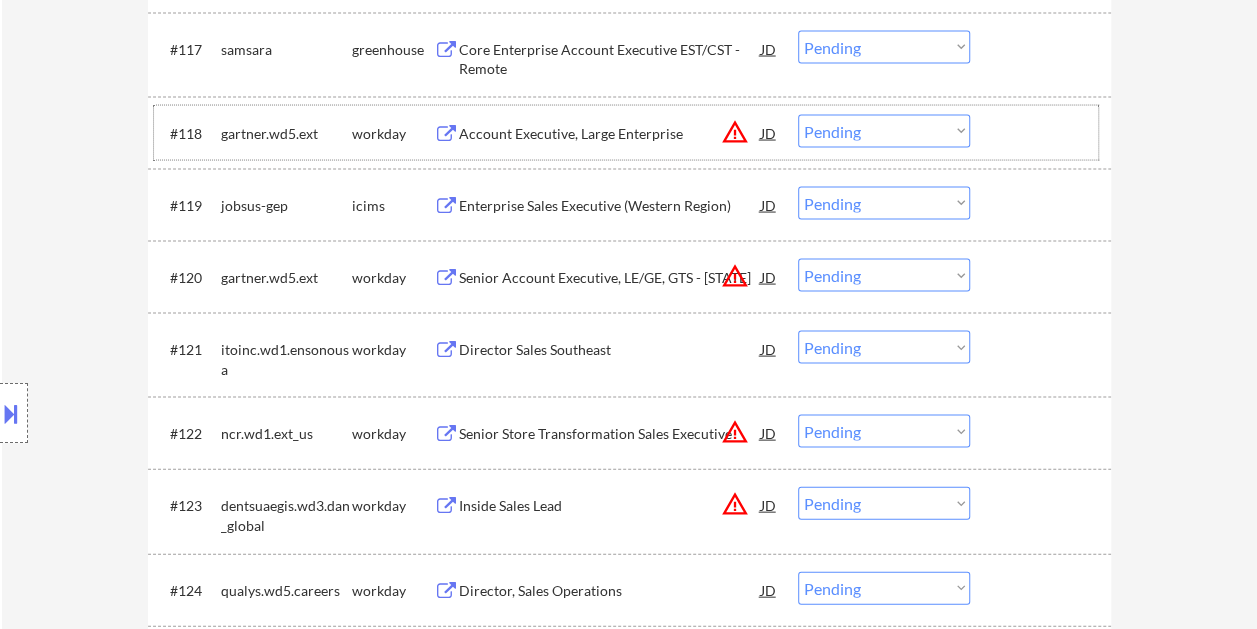 drag, startPoint x: 993, startPoint y: 127, endPoint x: 907, endPoint y: 144, distance: 87.66413 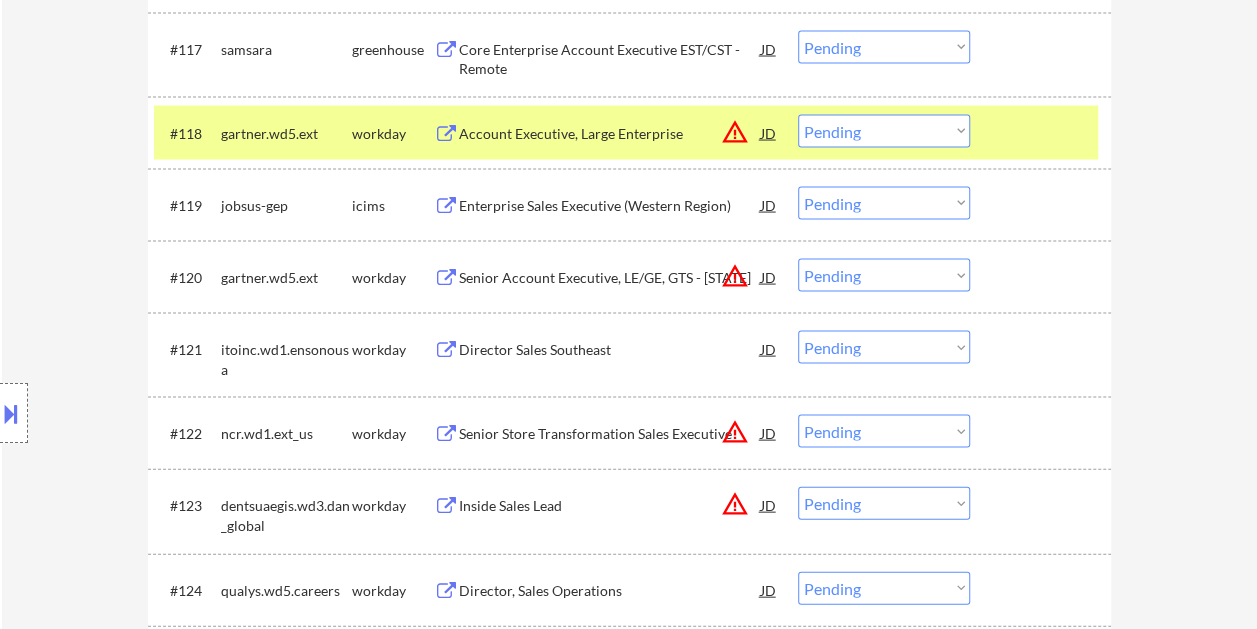 click on "Account Executive, Large Enterprise" at bounding box center [610, 134] 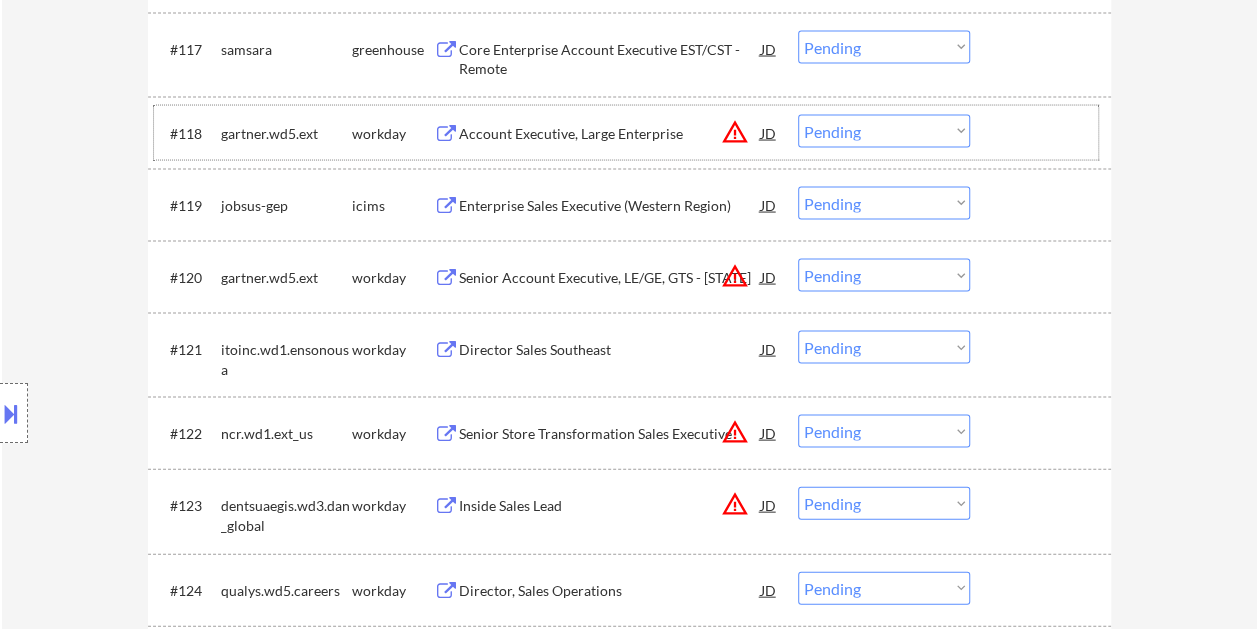 click on "#118 gartner.wd5.ext workday Account Executive, Large Enterprise JD warning_amber Choose an option... Pending Applied Excluded (Questions) Excluded (Expired) Excluded (Location) Excluded (Bad Match) Excluded (Blocklist) Excluded (Salary) Excluded (Other)" at bounding box center (626, 133) 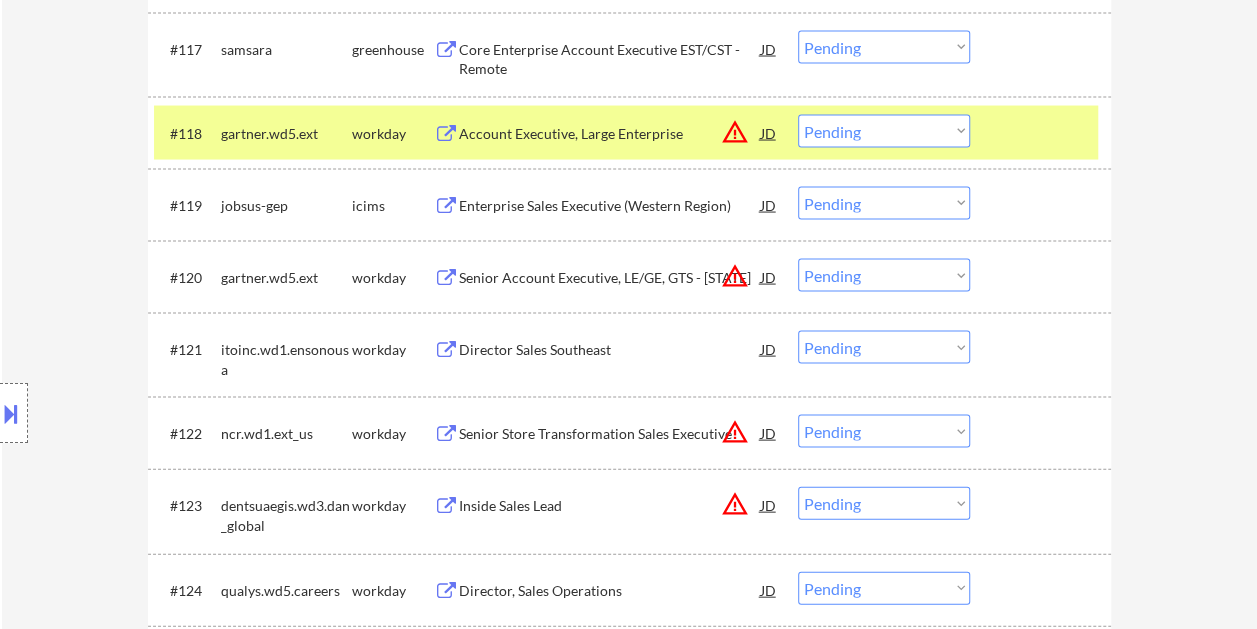 click on "Choose an option... Pending Applied Excluded (Questions) Excluded (Expired) Excluded (Location) Excluded (Bad Match) Excluded (Blocklist) Excluded (Salary) Excluded (Other)" at bounding box center [884, 131] 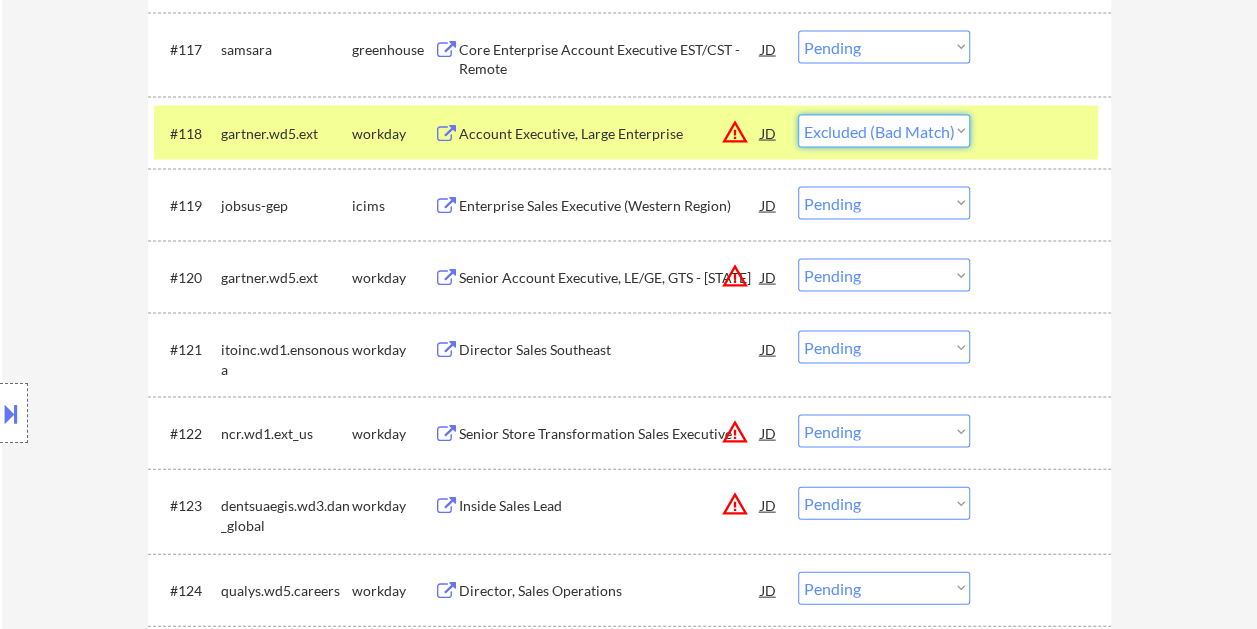 click on "Choose an option... Pending Applied Excluded (Questions) Excluded (Expired) Excluded (Location) Excluded (Bad Match) Excluded (Blocklist) Excluded (Salary) Excluded (Other)" at bounding box center (884, 131) 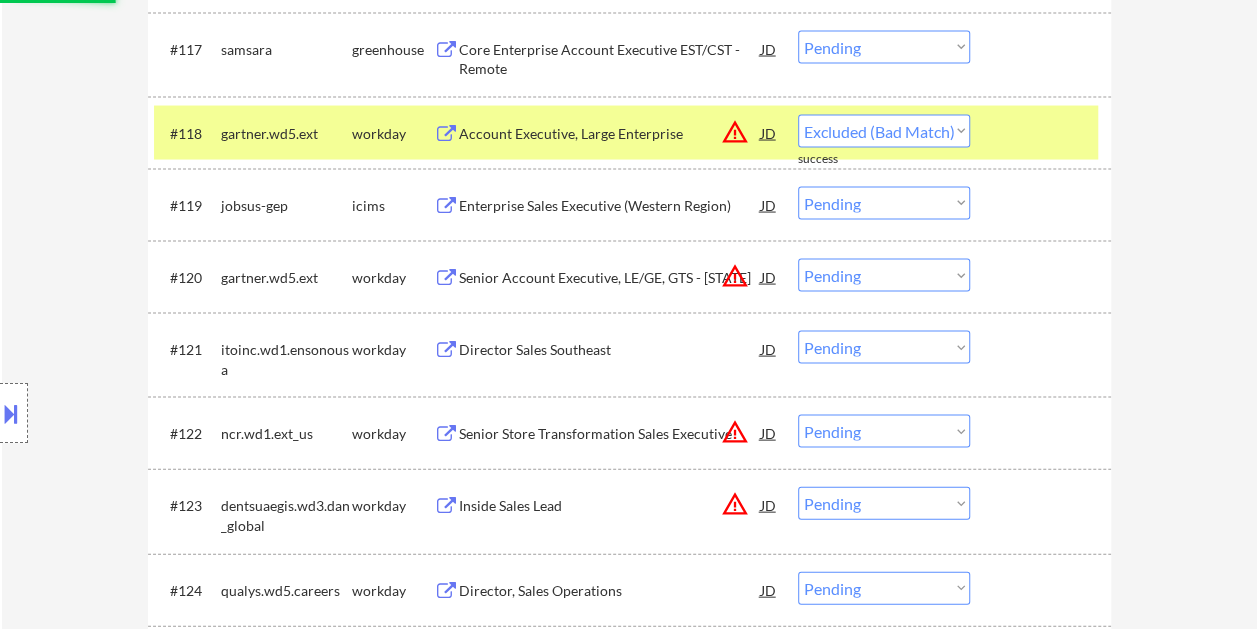 select on ""pending"" 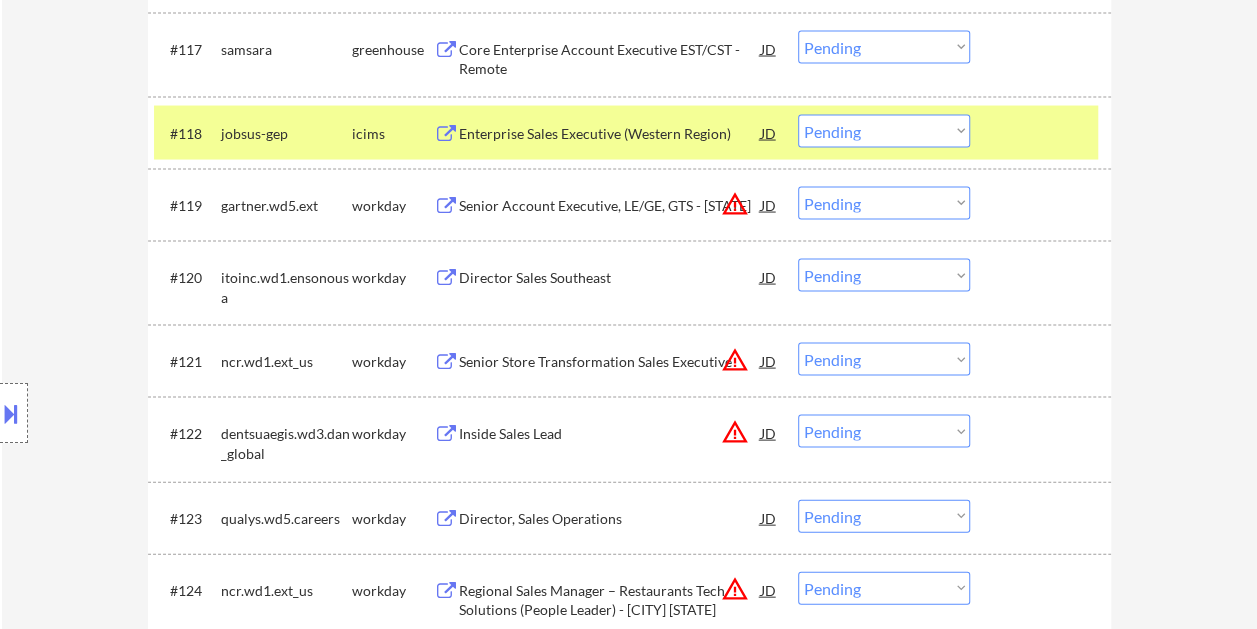 click at bounding box center [1043, 133] 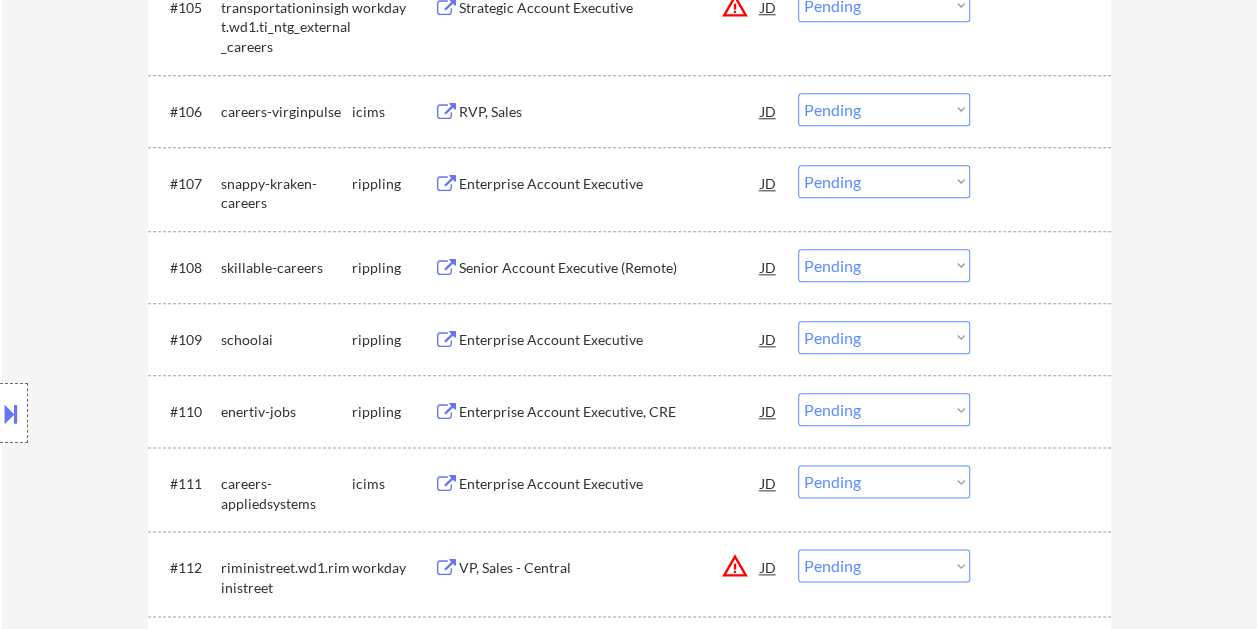 scroll, scrollTop: 0, scrollLeft: 0, axis: both 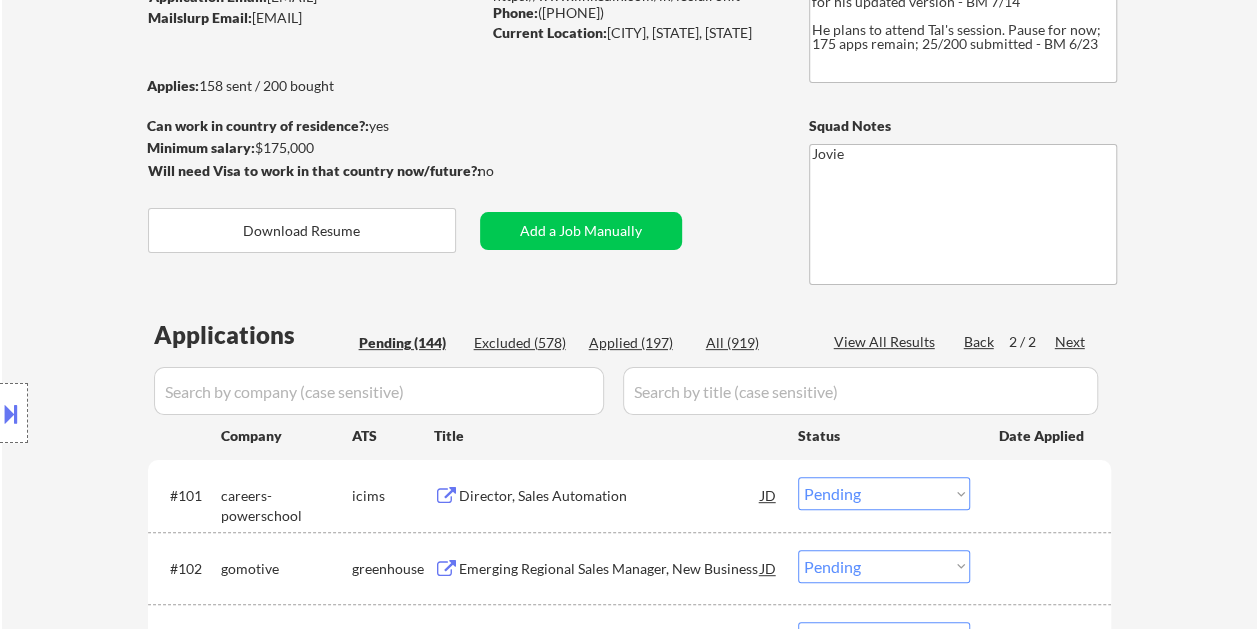click on "Applications Pending (144) Excluded (578) Applied (197) All (919) View All Results Back 2 / 2
Next Company ATS Title Status Date Applied #101 careers-powerschool icims Director, Sales Automation JD warning_amber Choose an option... Pending Applied Excluded (Questions) Excluded (Expired) Excluded (Location) Excluded (Bad Match) Excluded (Blocklist) Excluded (Salary) Excluded (Other) success #102 gomotive greenhouse Emerging Regional Sales Manager, New Business JD warning_amber Choose an option... Pending Applied Excluded (Questions) Excluded (Expired) Excluded (Location) Excluded (Bad Match) Excluded (Blocklist) Excluded (Salary) Excluded (Other) #103 celerdataopenroles rippling Enterprise Account Executive JD Choose an option... Pending Applied Excluded (Questions) Excluded (Expired) Excluded (Location) Excluded (Bad Match) Excluded (Blocklist) Excluded (Salary) Excluded (Other) #104 wellspring rippling Senior Growth Account Executive JD warning_amber Choose an option... Pending Applied Excluded (Questions)" at bounding box center [629, 2142] 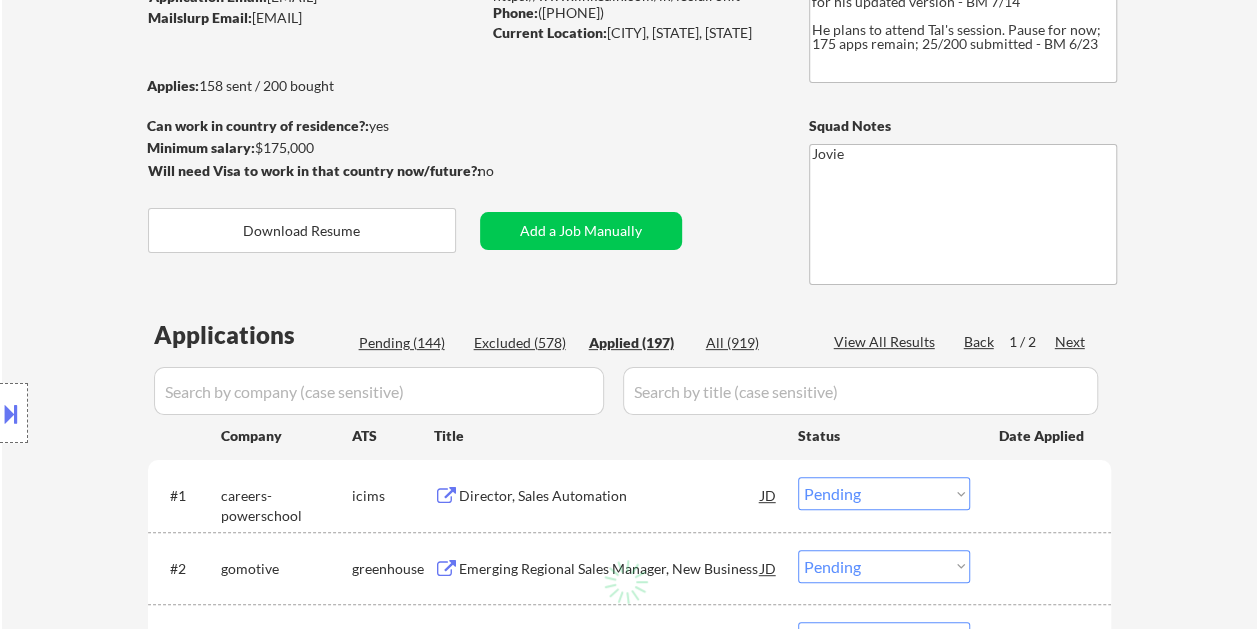 select on ""applied"" 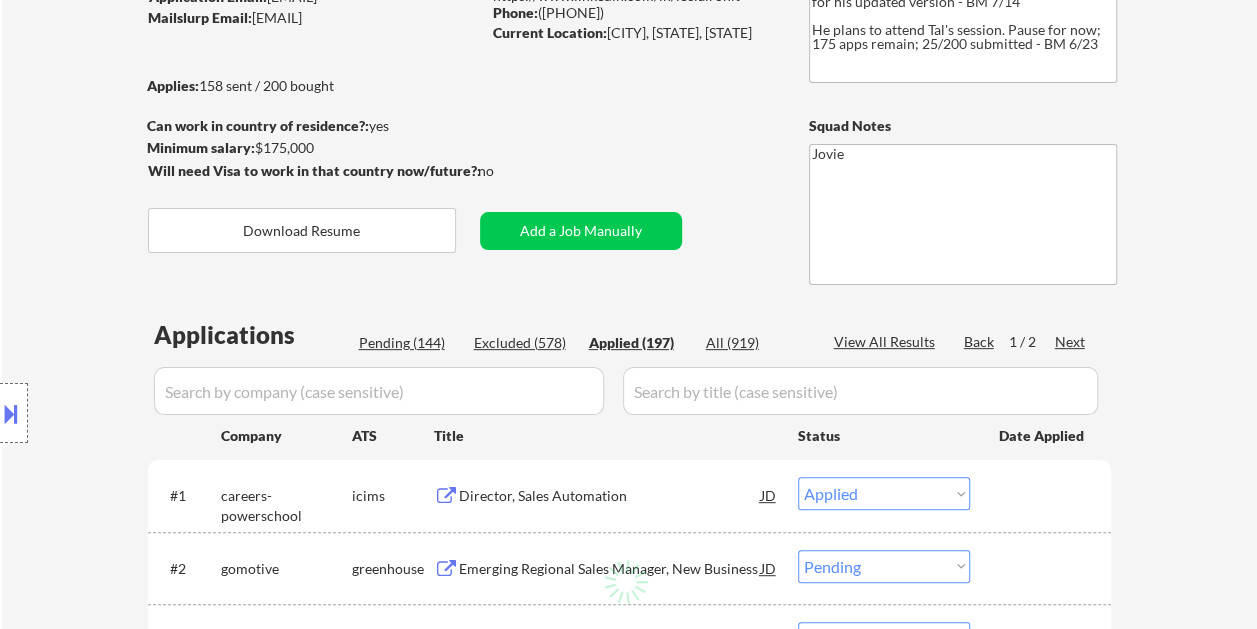 select on ""applied"" 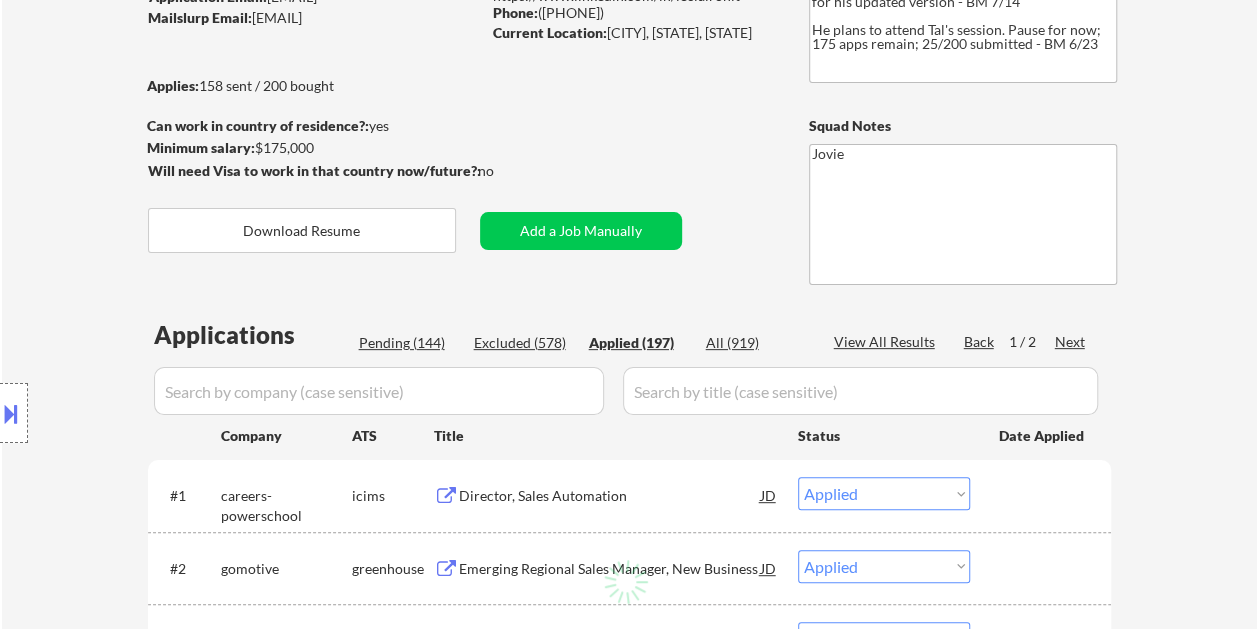 select on ""applied"" 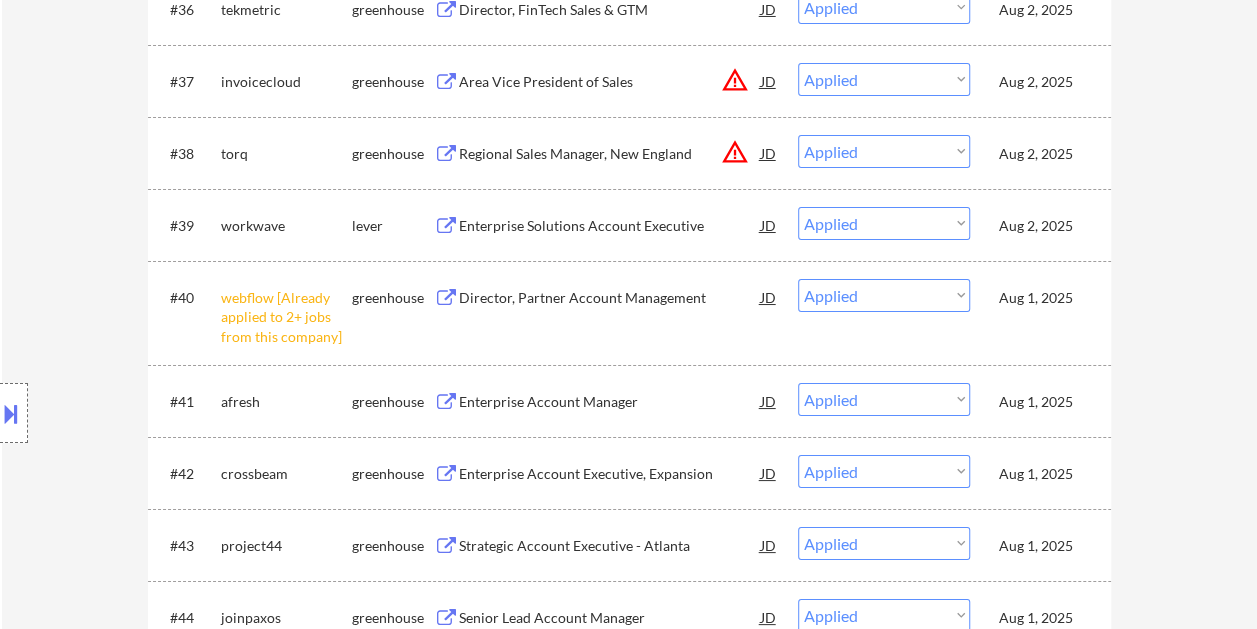 scroll, scrollTop: 3500, scrollLeft: 0, axis: vertical 